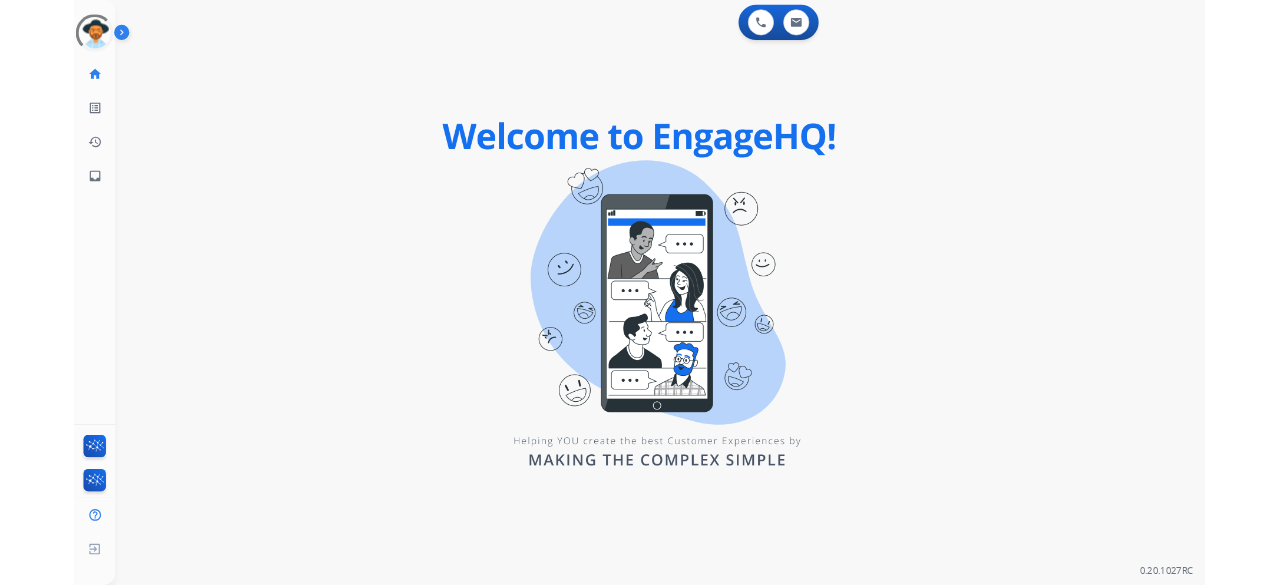 scroll, scrollTop: 0, scrollLeft: 0, axis: both 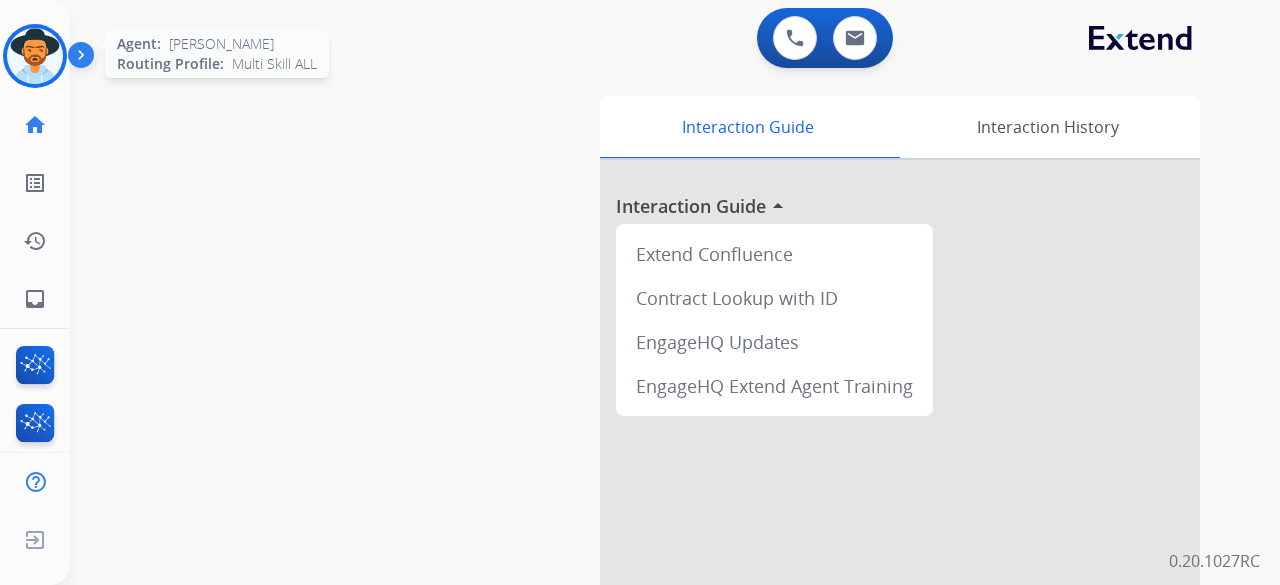 click at bounding box center [35, 56] 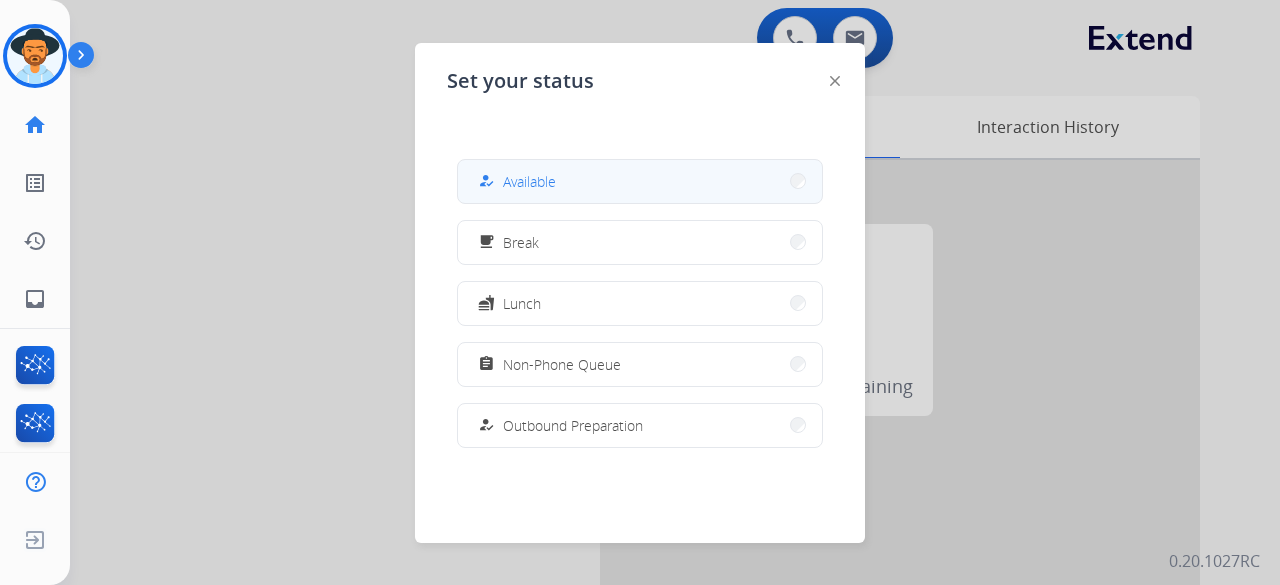 click on "how_to_reg Available" at bounding box center (640, 181) 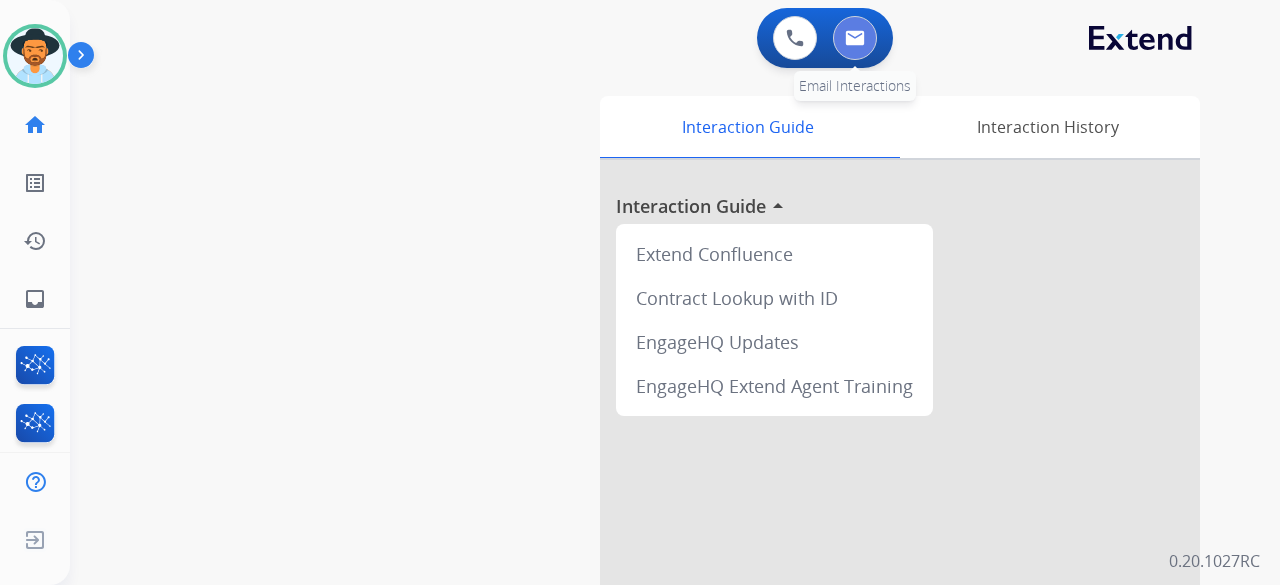 click at bounding box center (855, 38) 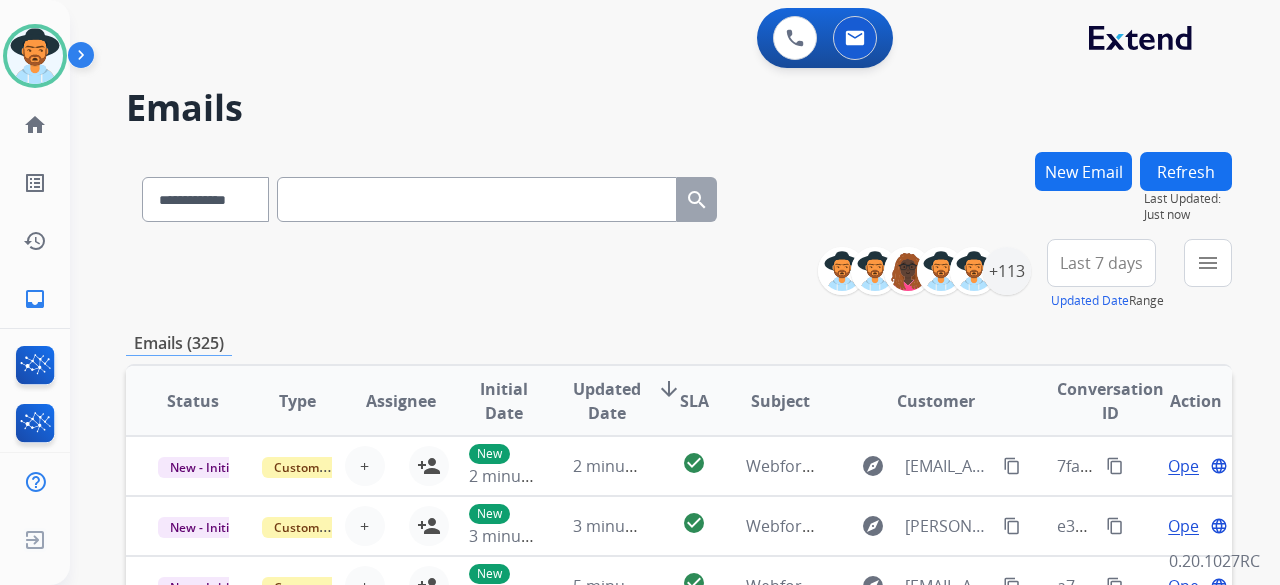 scroll, scrollTop: 2, scrollLeft: 0, axis: vertical 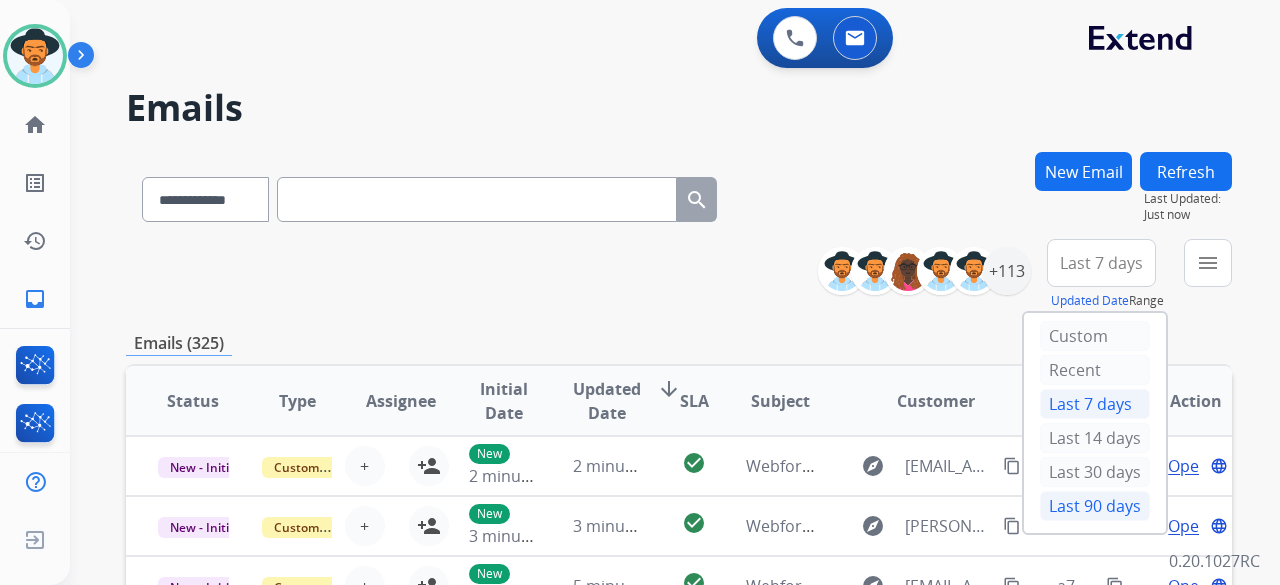 click on "Last 90 days" at bounding box center (1095, 506) 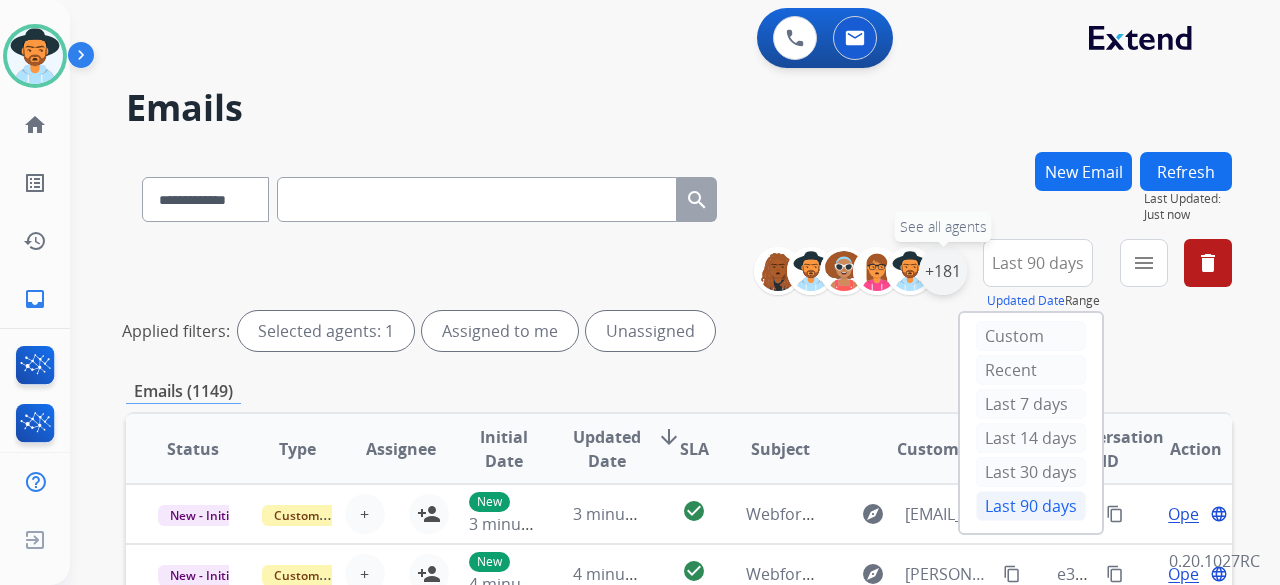 click on "+181" at bounding box center (943, 271) 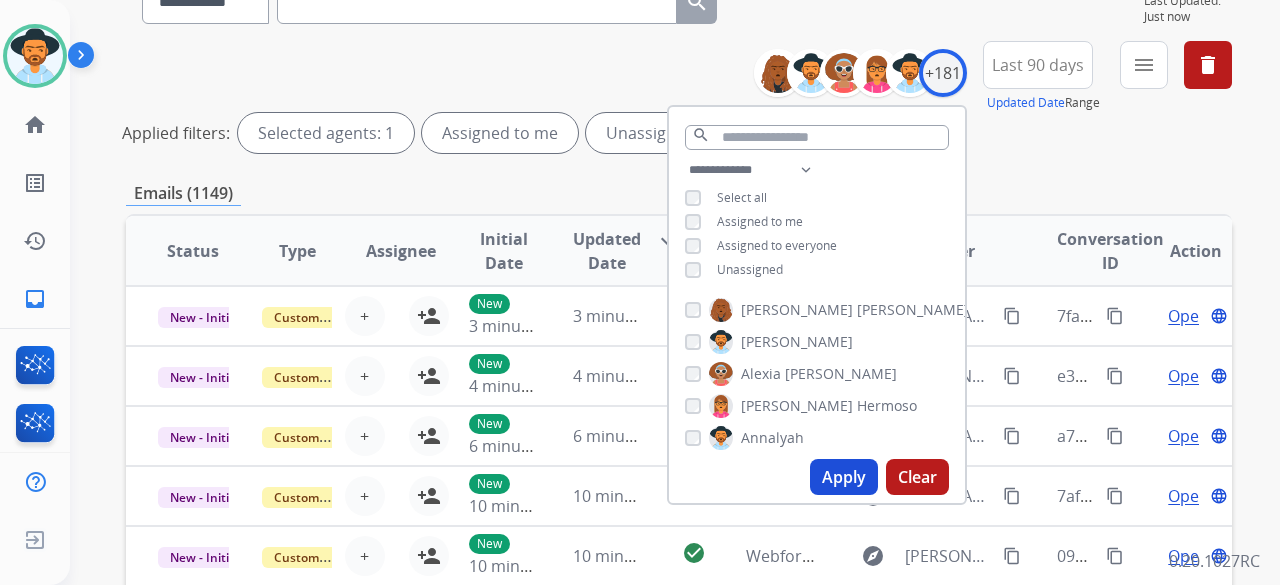 scroll, scrollTop: 200, scrollLeft: 0, axis: vertical 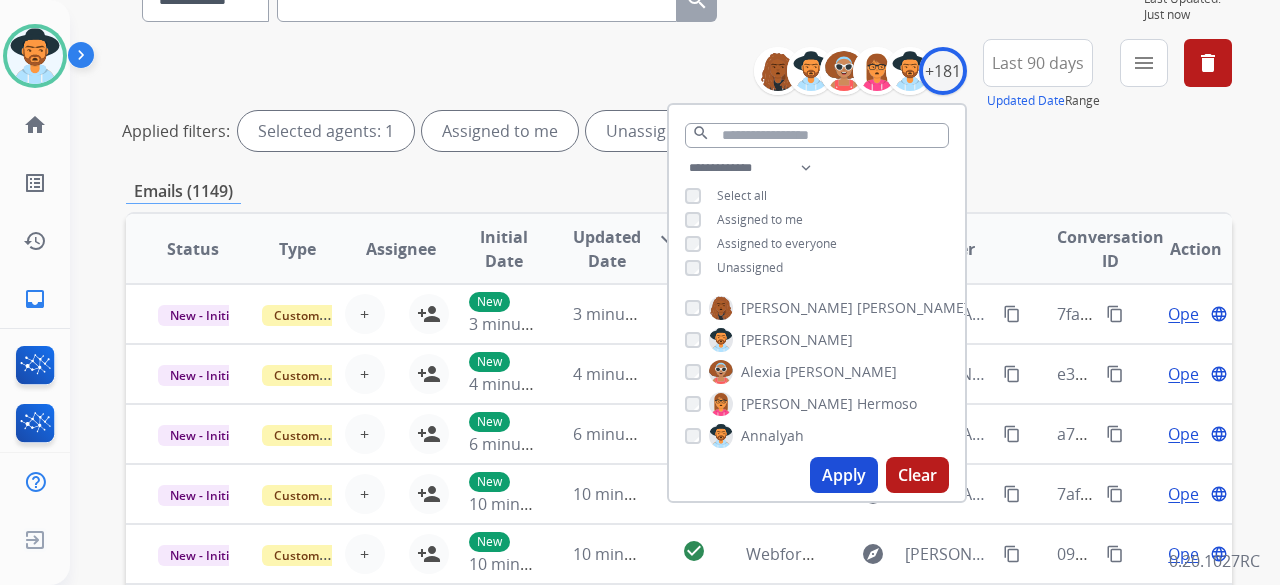 click on "Unassigned" at bounding box center (750, 267) 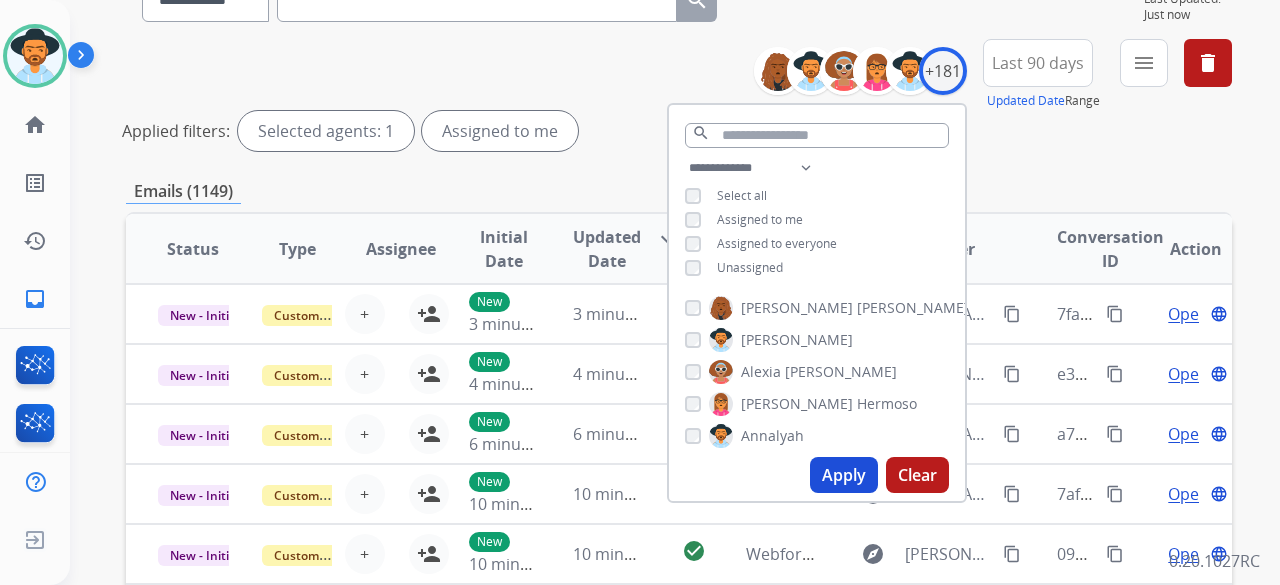 click on "Apply" at bounding box center (844, 475) 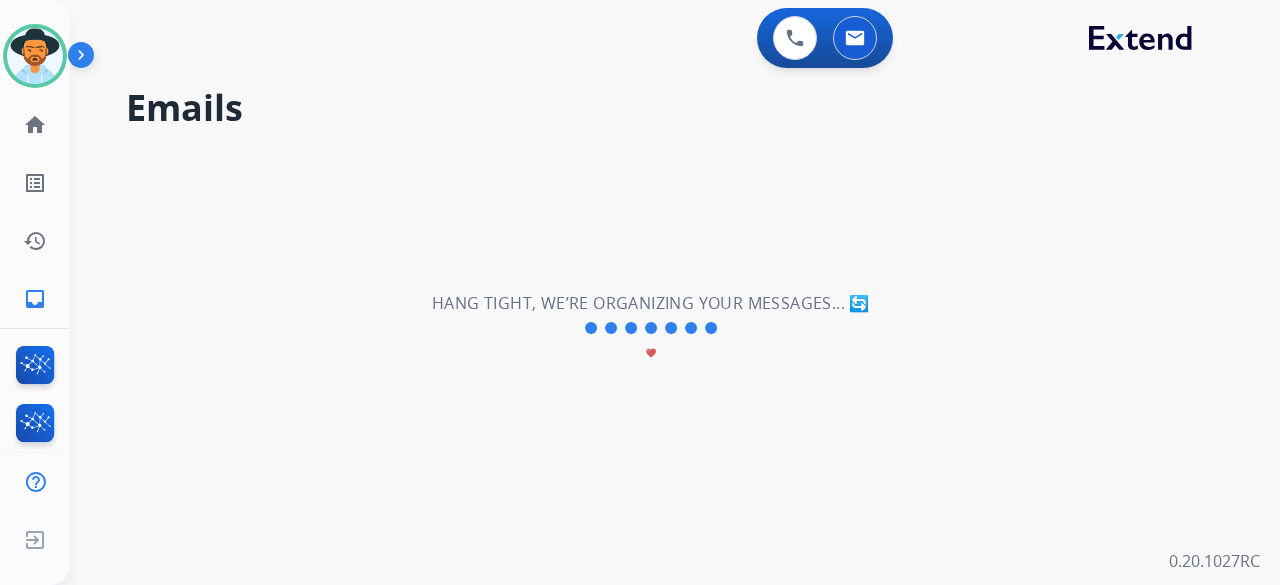 scroll, scrollTop: 0, scrollLeft: 0, axis: both 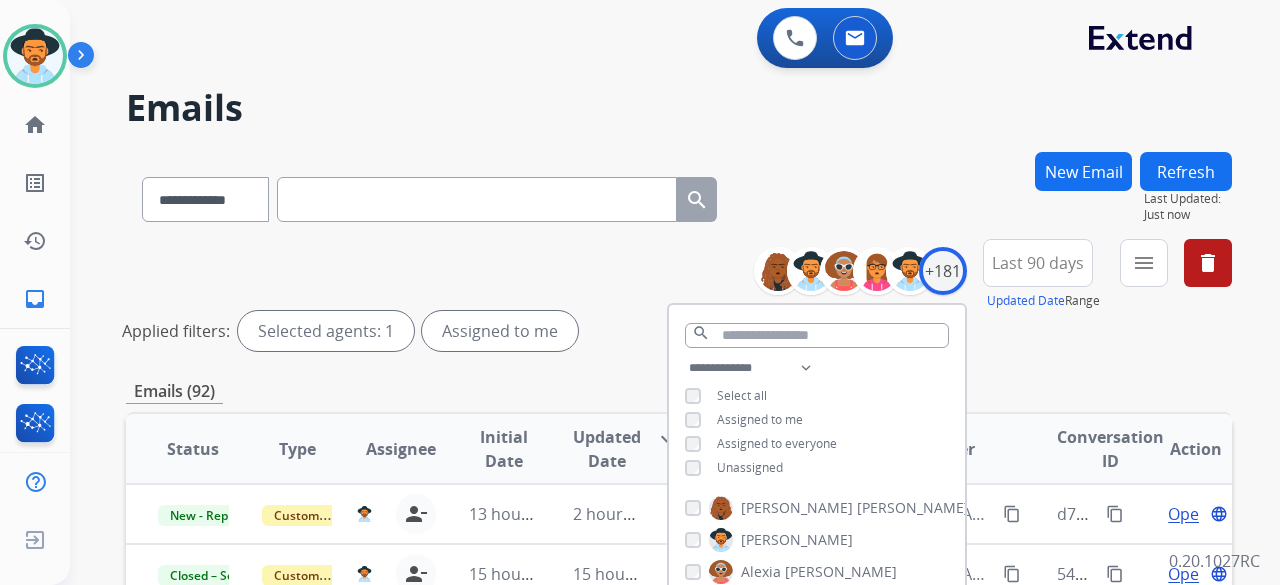 click on "**********" at bounding box center (679, 299) 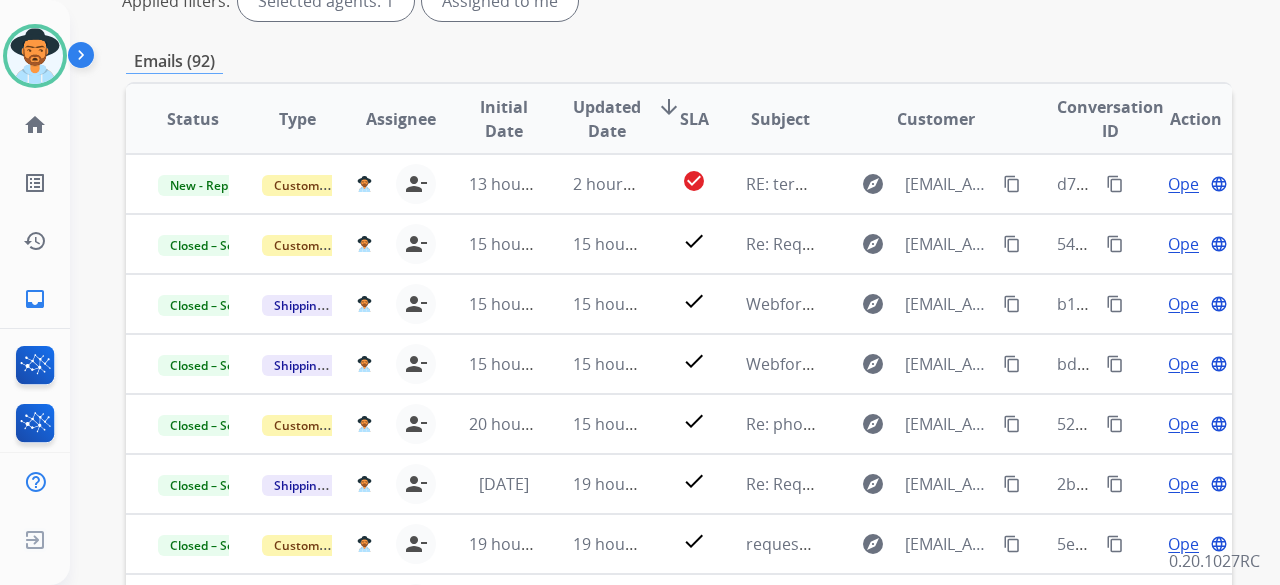 scroll, scrollTop: 300, scrollLeft: 0, axis: vertical 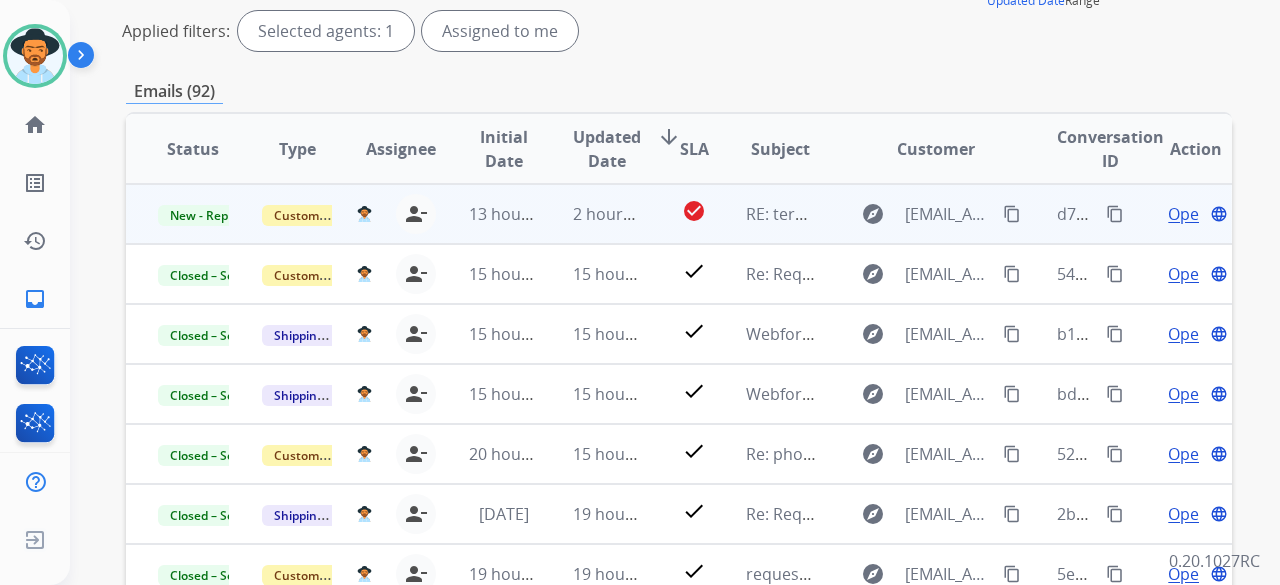 click on "Open" at bounding box center [1188, 214] 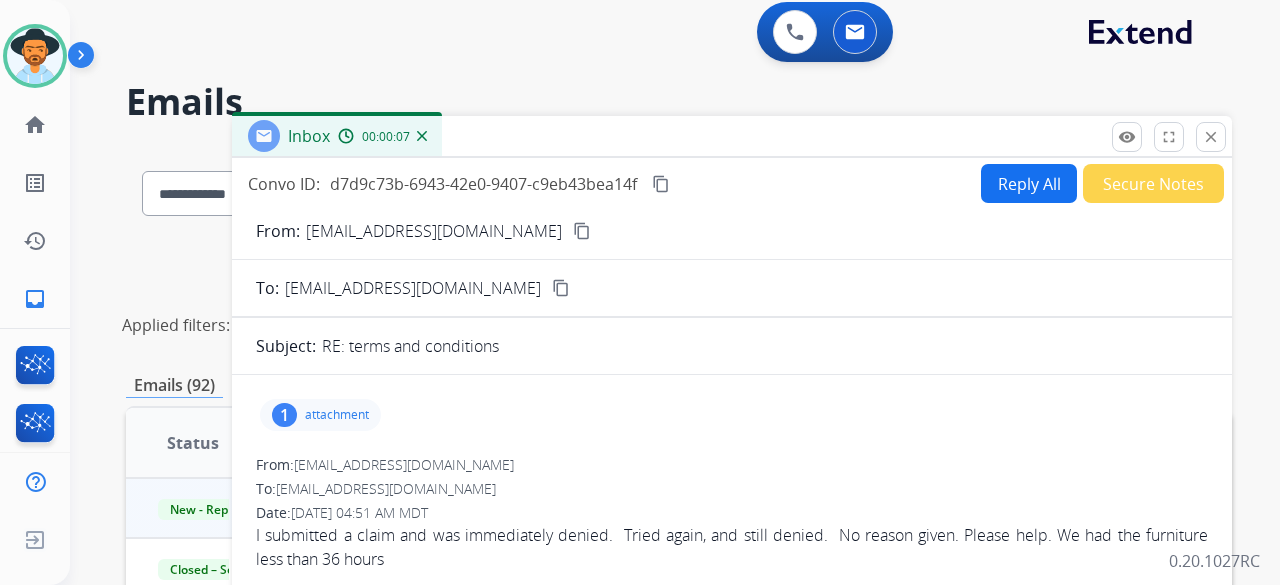 scroll, scrollTop: 0, scrollLeft: 0, axis: both 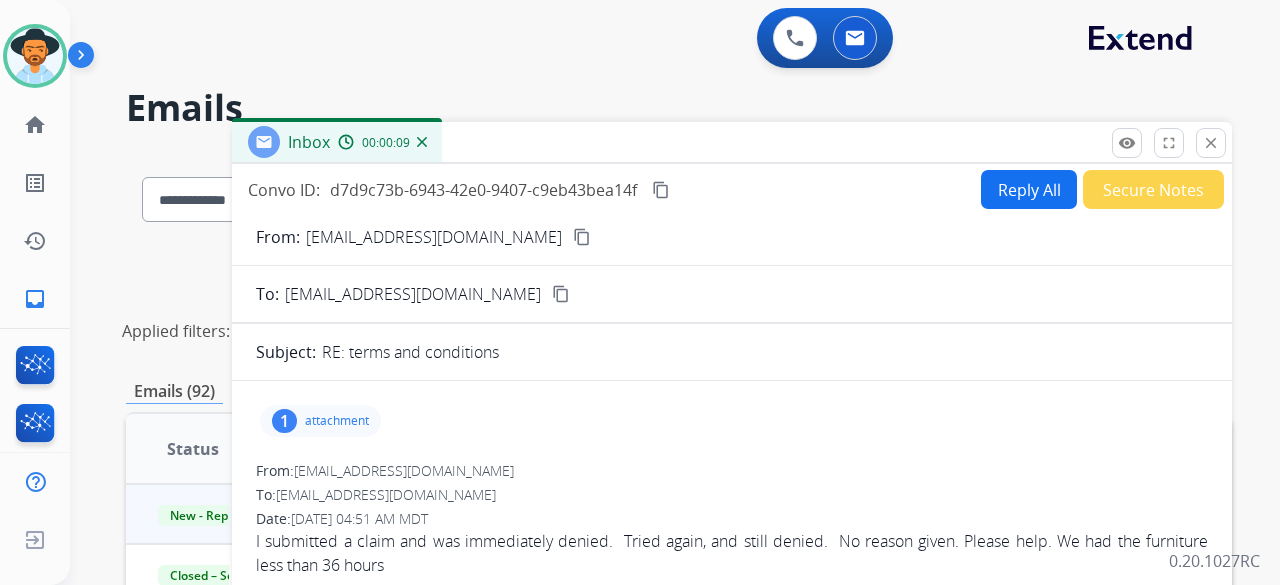 click on "content_copy" at bounding box center [582, 237] 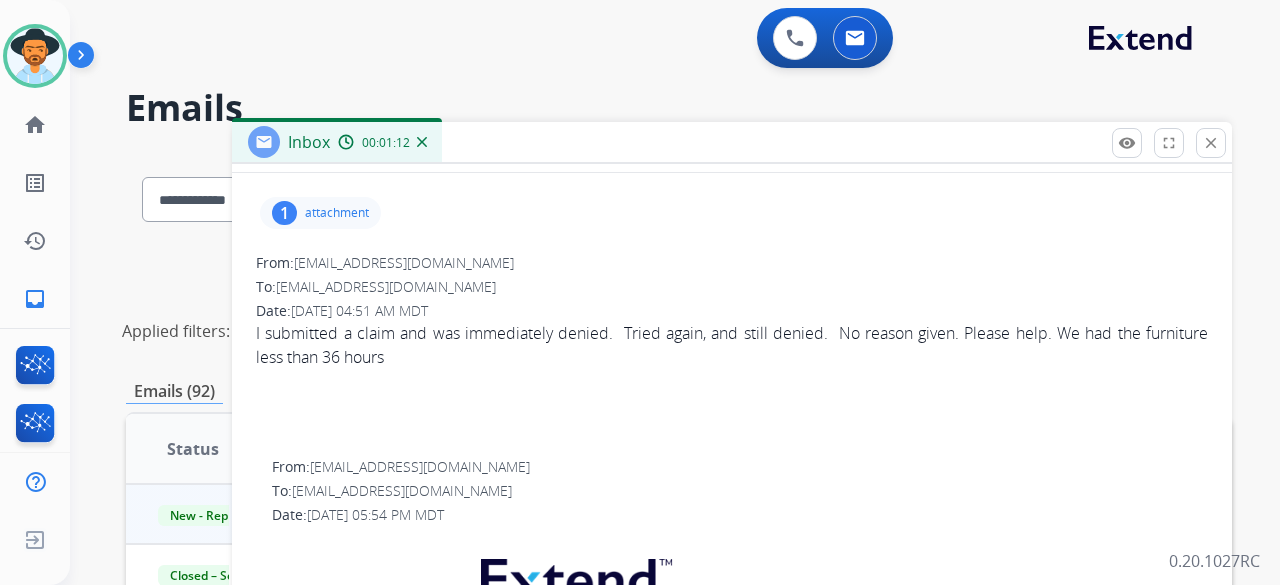 scroll, scrollTop: 77, scrollLeft: 0, axis: vertical 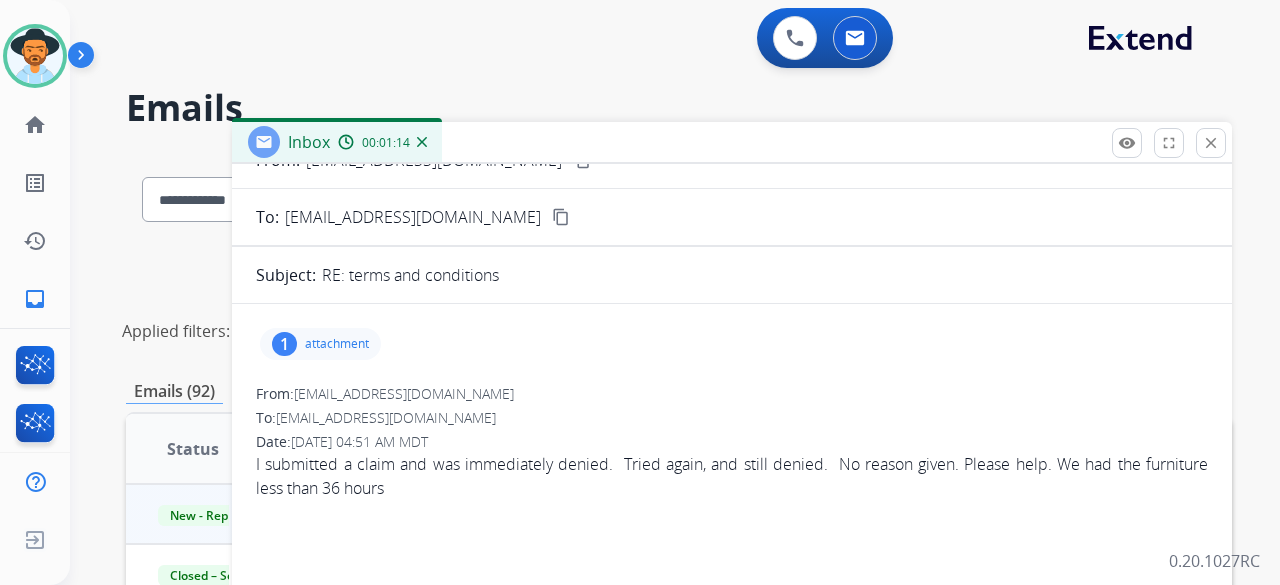 click on "1 attachment" at bounding box center [732, 344] 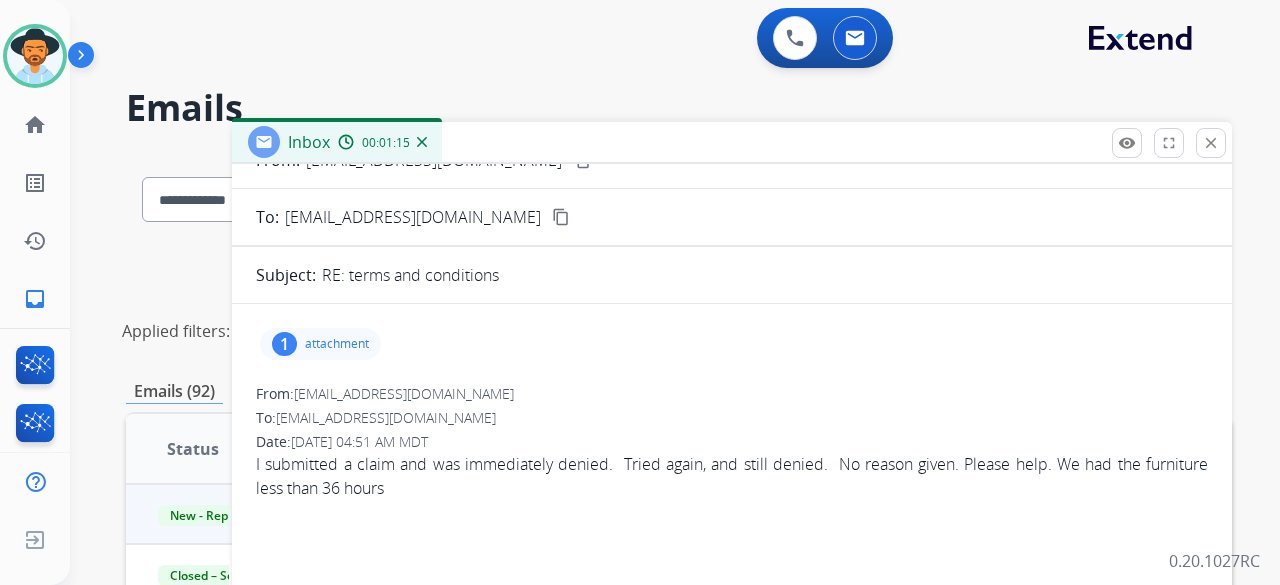 click on "1 attachment" at bounding box center [320, 344] 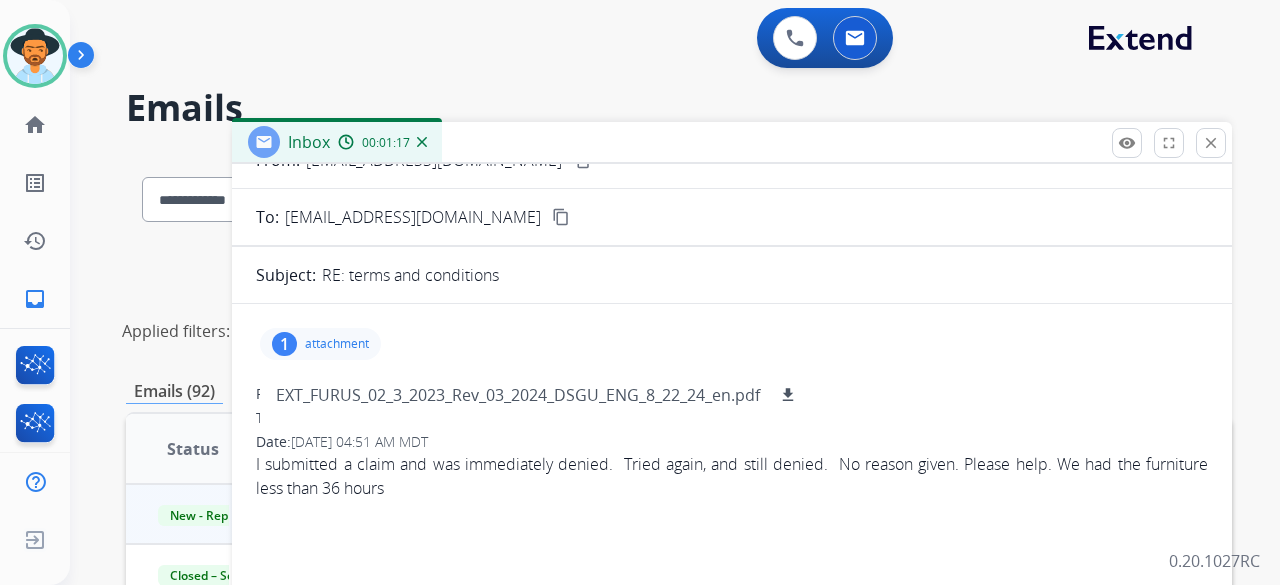 click on "1 attachment  EXT_FURUS_02_3_2023_Rev_03_2024_DSGU_ENG_8_22_24_en.pdf  download" at bounding box center (732, 344) 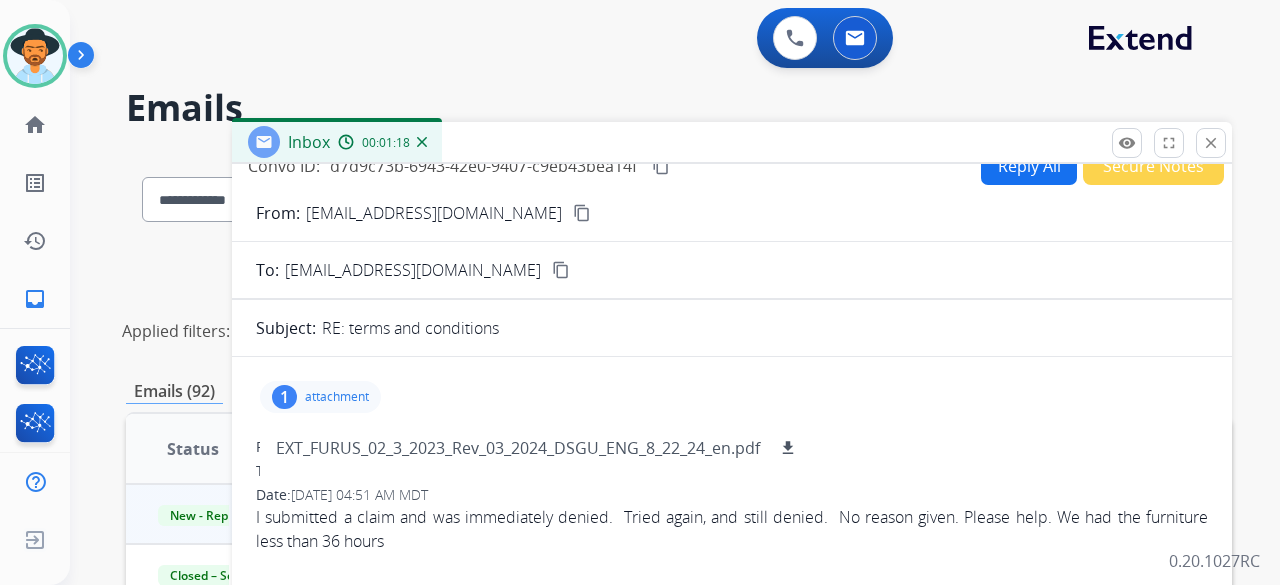 scroll, scrollTop: 0, scrollLeft: 0, axis: both 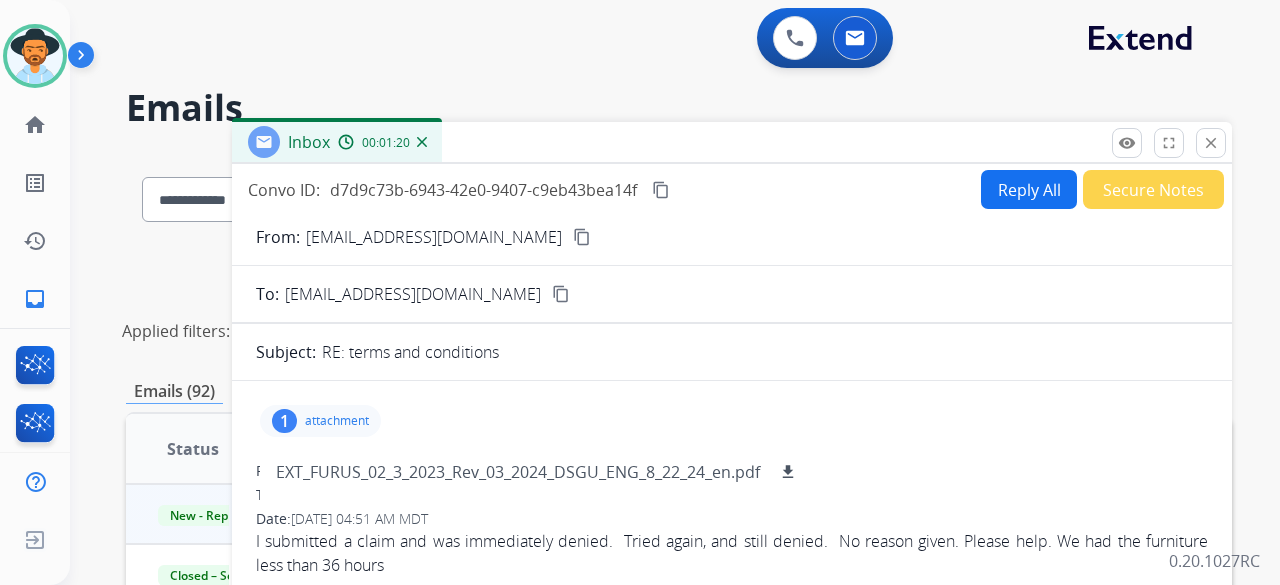 click on "Reply All" at bounding box center (1029, 189) 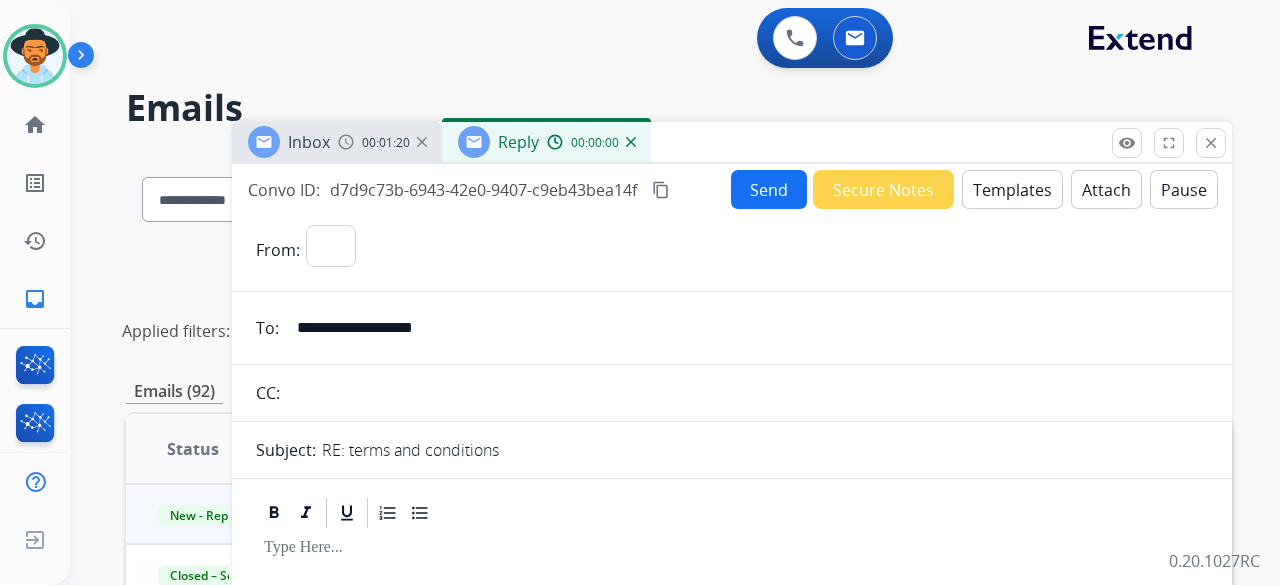 select on "**********" 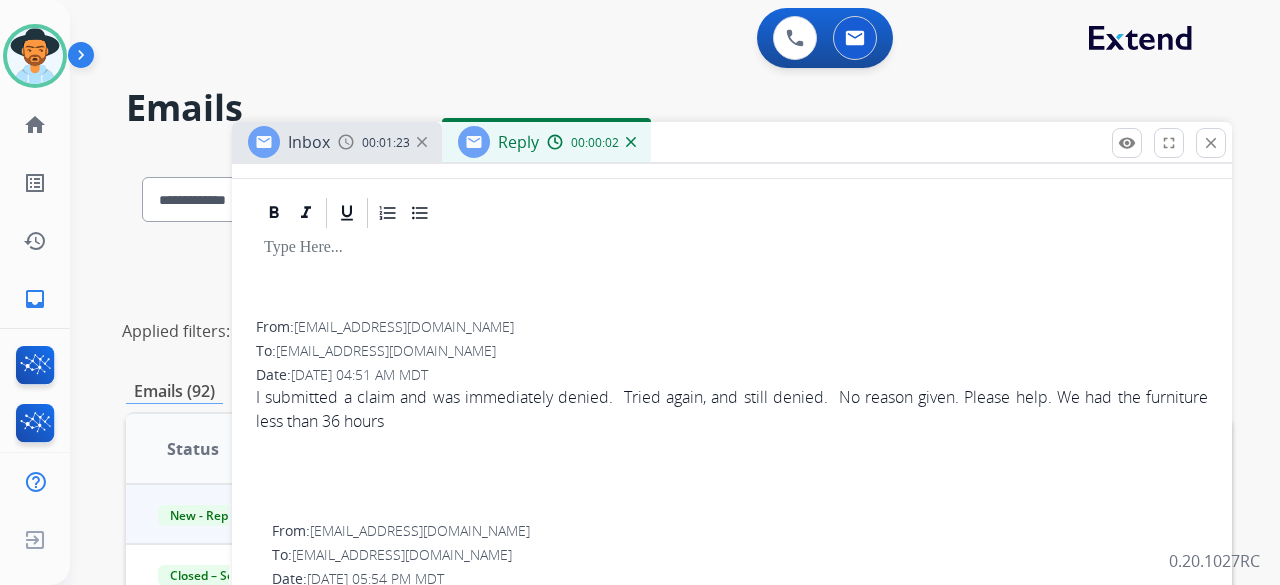 scroll, scrollTop: 0, scrollLeft: 0, axis: both 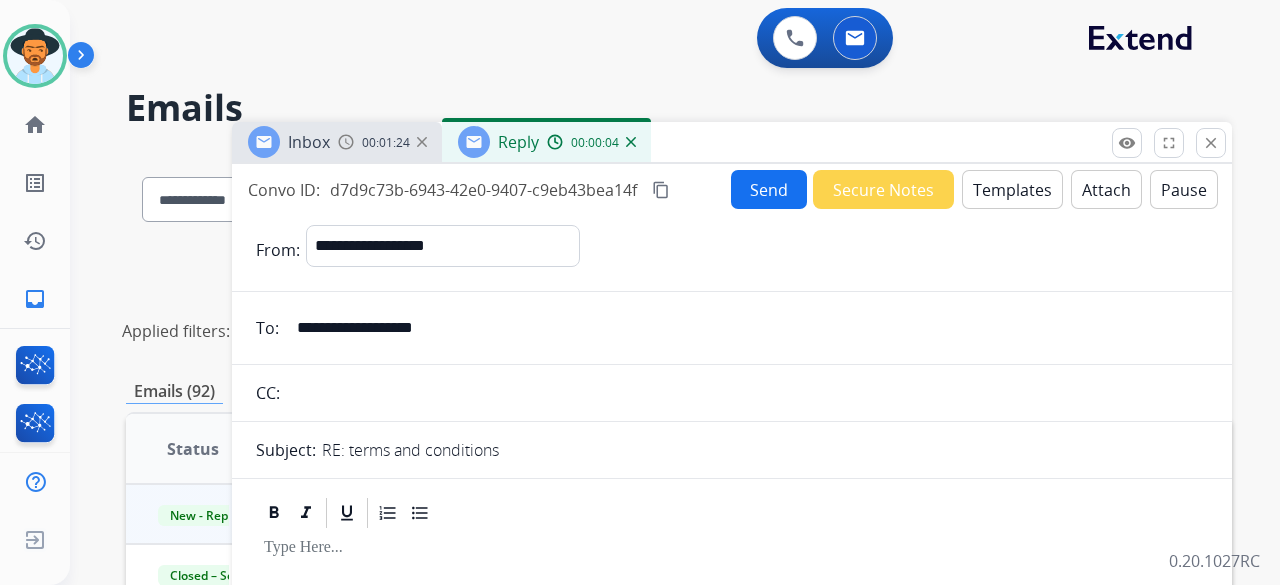 click on "Templates" at bounding box center (1012, 189) 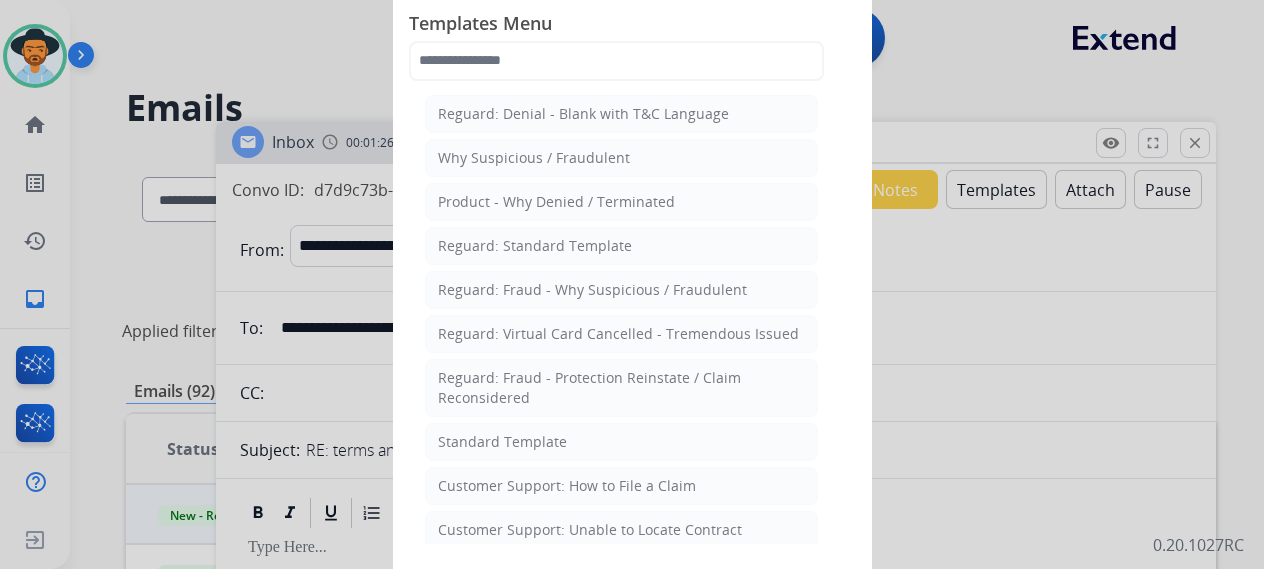 drag, startPoint x: 639, startPoint y: 436, endPoint x: 652, endPoint y: 424, distance: 17.691807 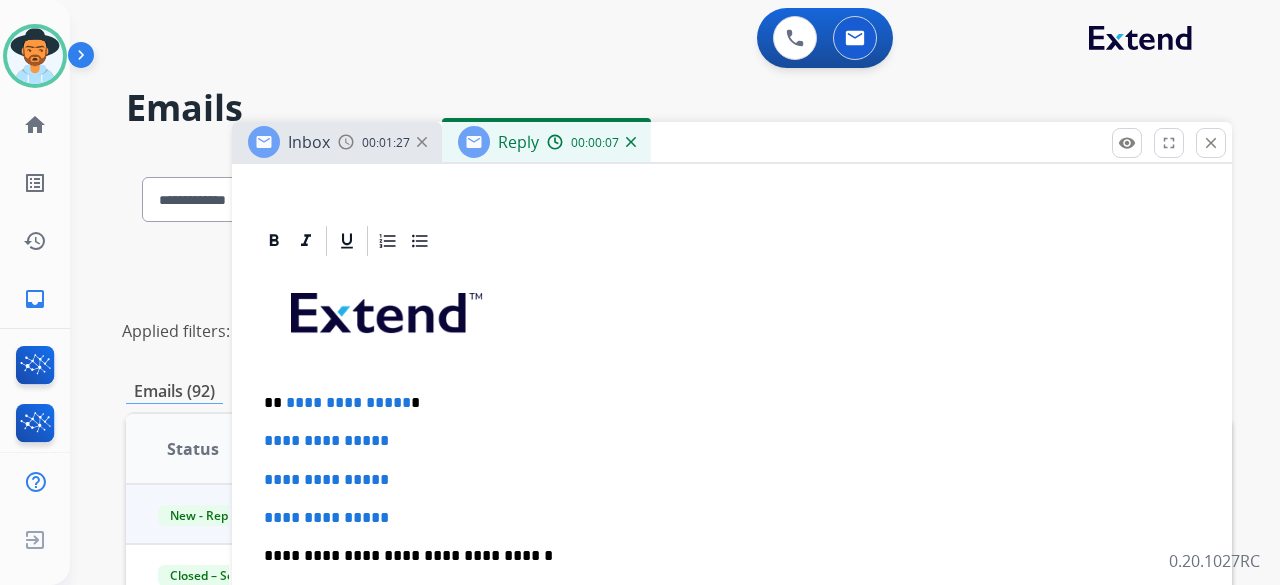 scroll, scrollTop: 500, scrollLeft: 0, axis: vertical 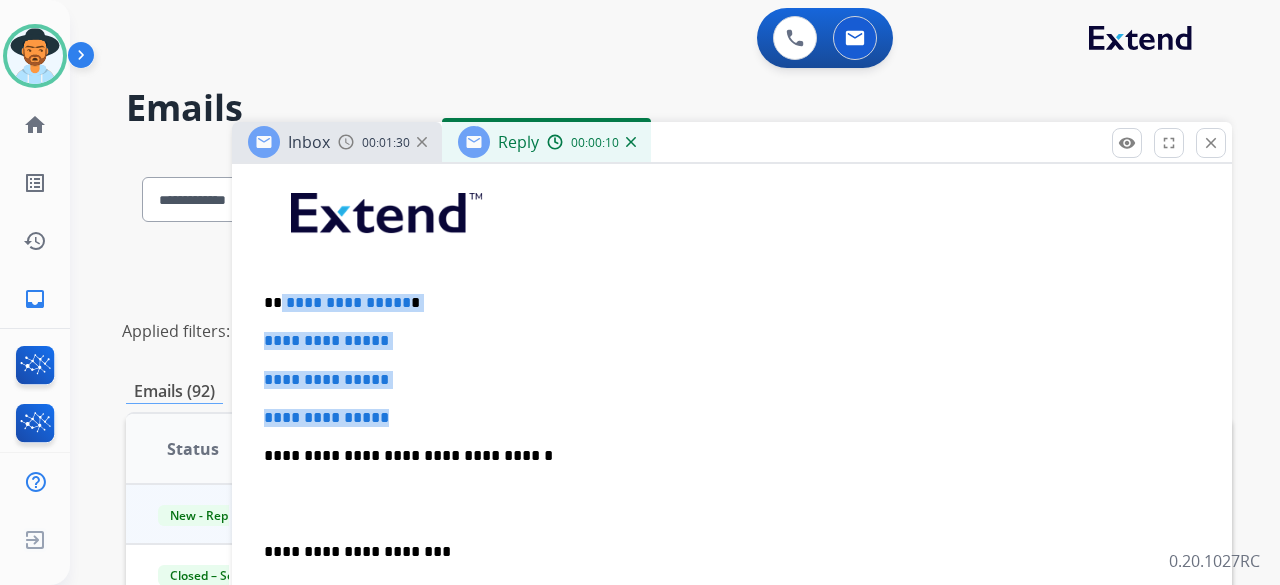 drag, startPoint x: 413, startPoint y: 411, endPoint x: 278, endPoint y: 291, distance: 180.62392 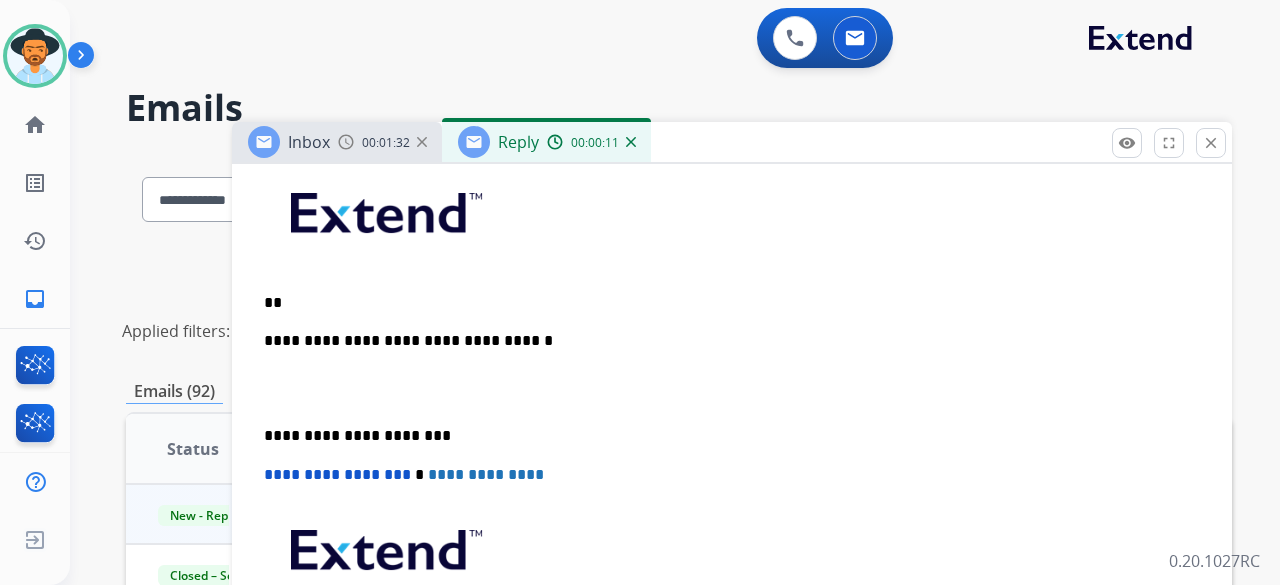 type 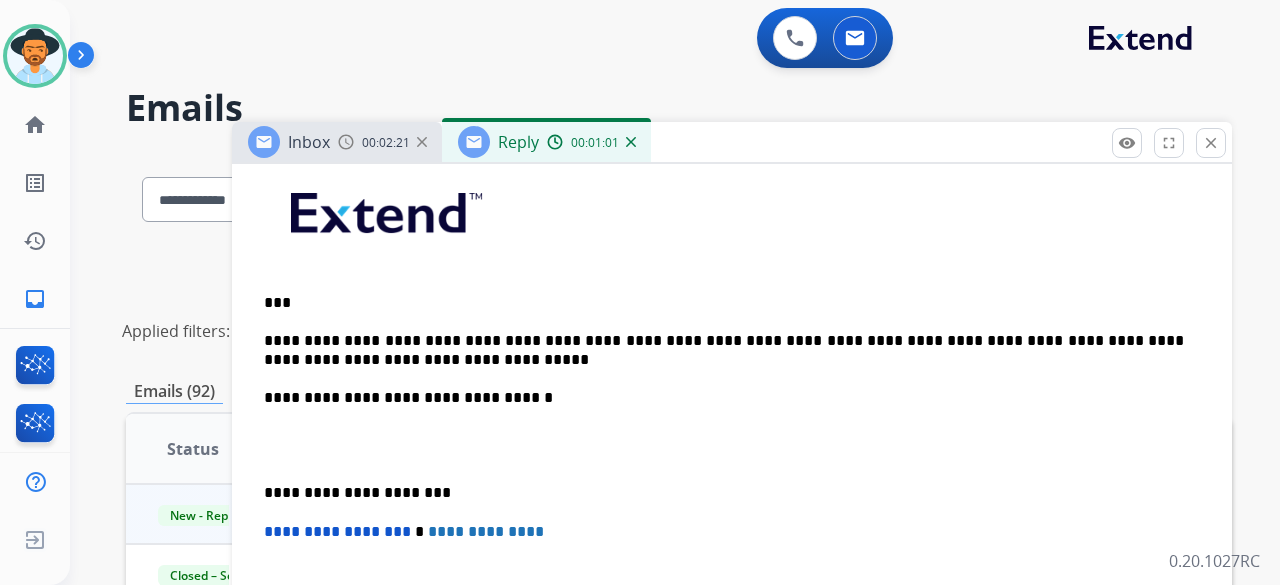 click on "**********" at bounding box center [724, 350] 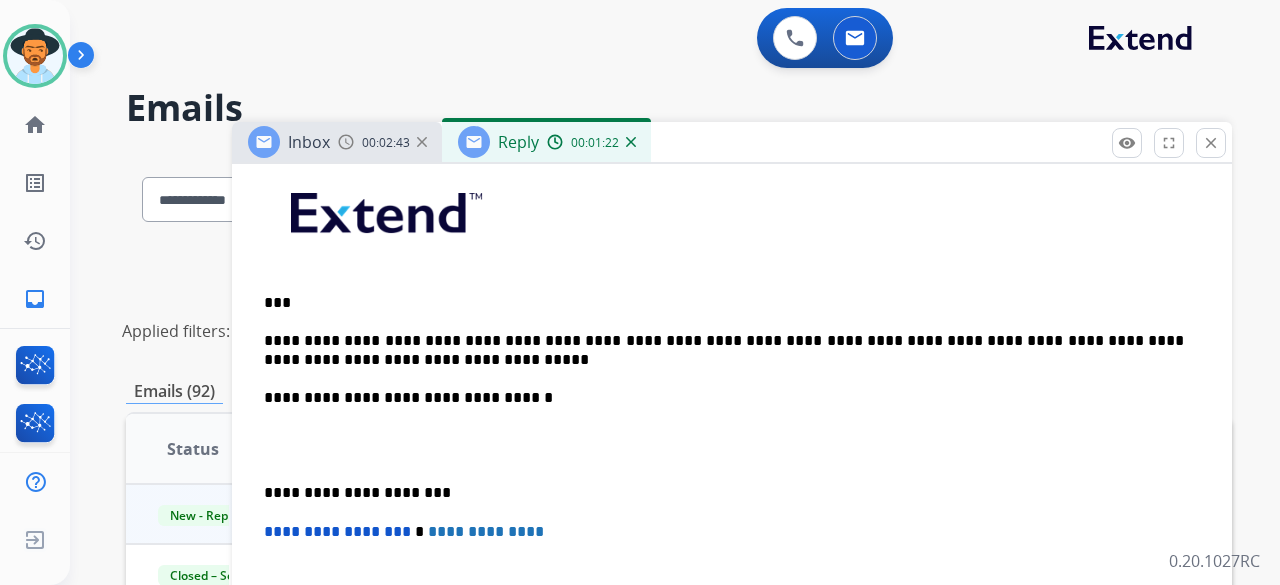click on "**********" at bounding box center (732, 474) 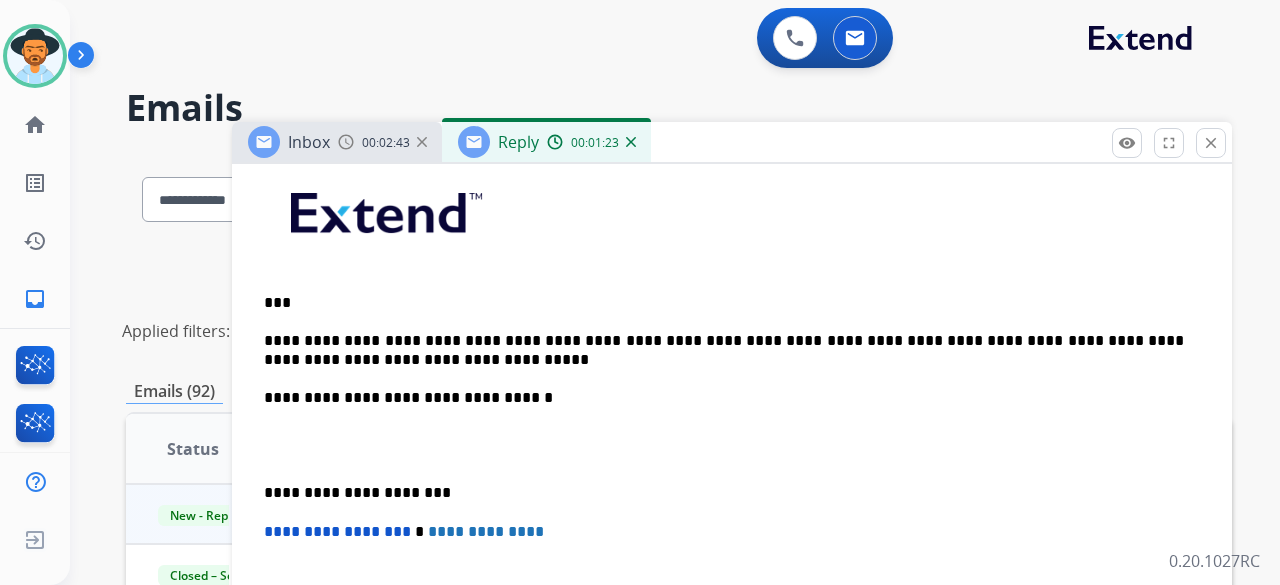 click on "**********" at bounding box center [724, 350] 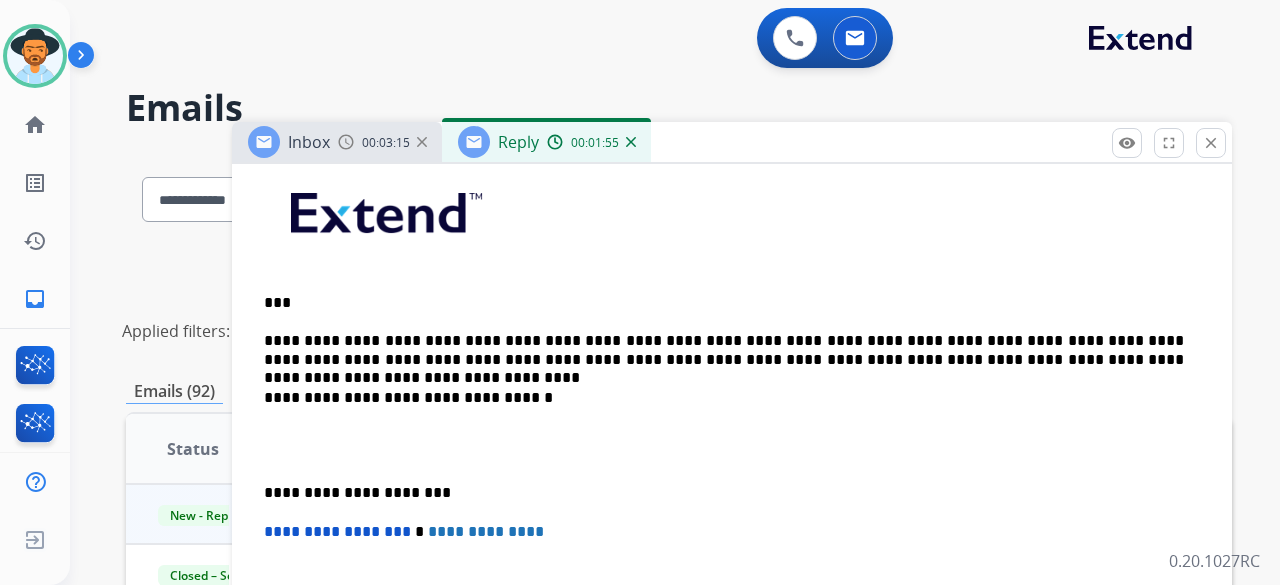 click on "**********" at bounding box center [724, 350] 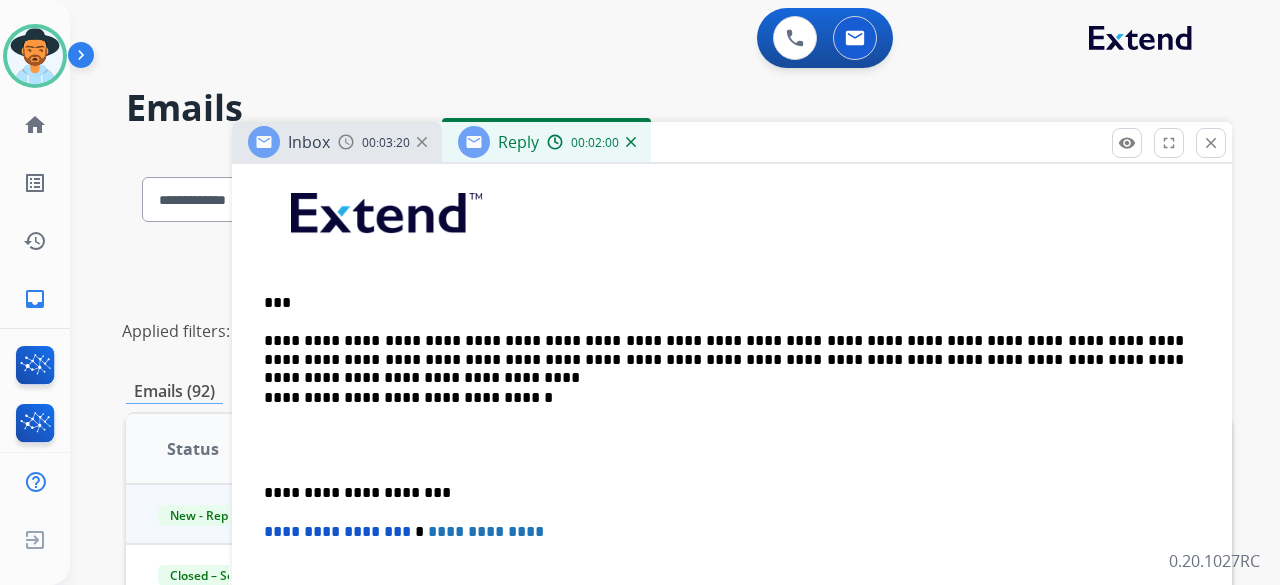 click on "**********" at bounding box center [724, 350] 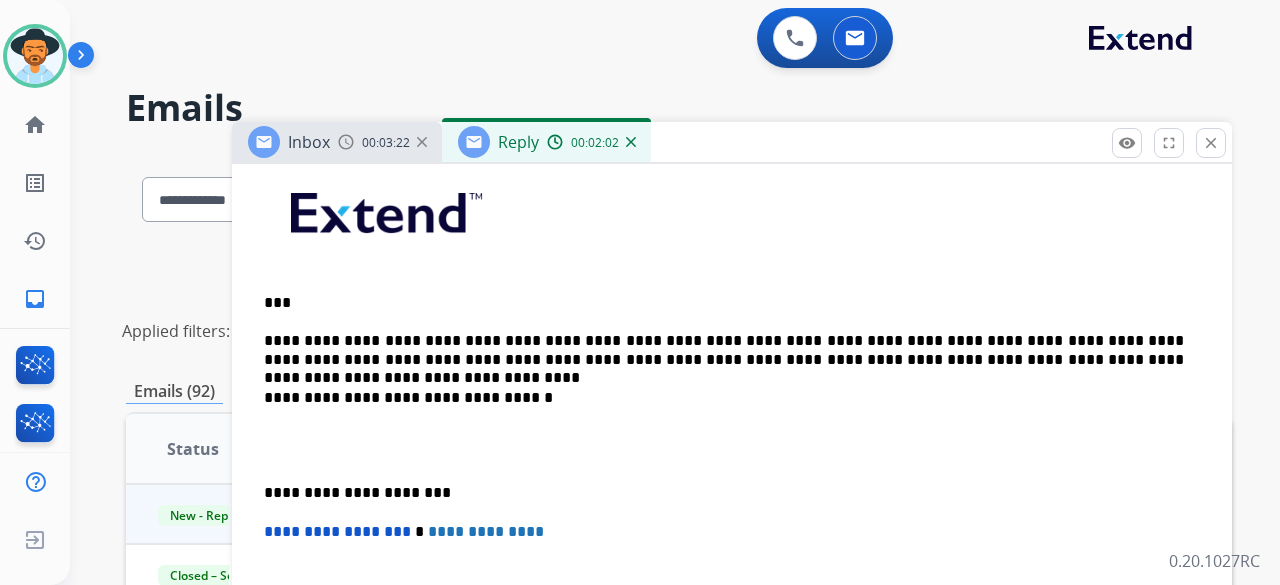 click on "**********" at bounding box center (724, 350) 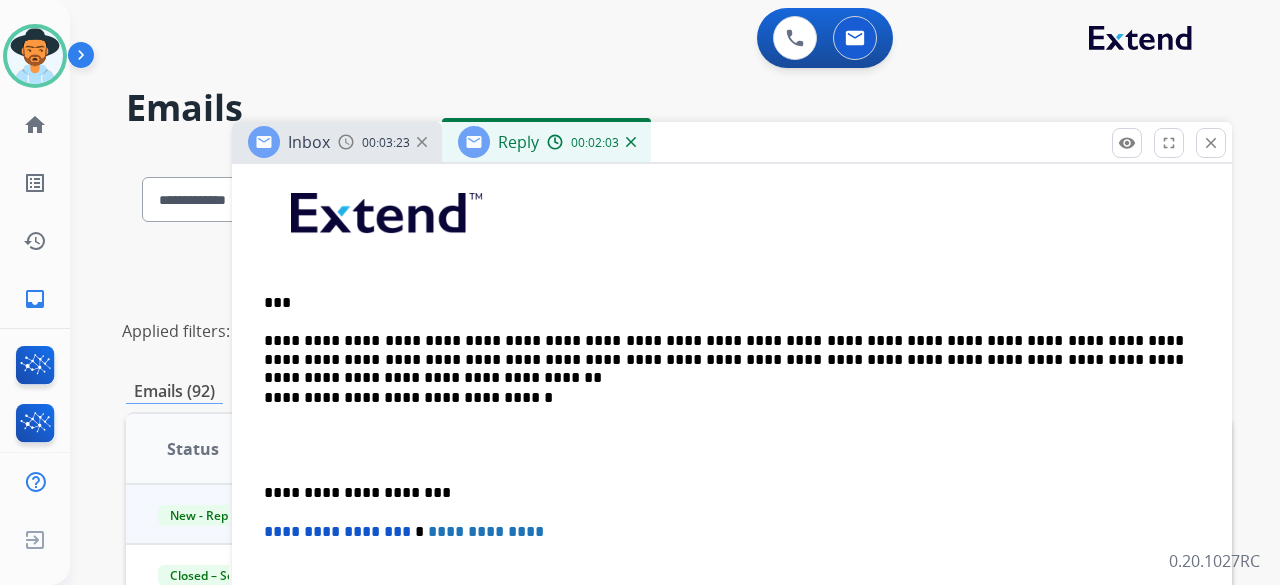 click on "**********" at bounding box center (724, 350) 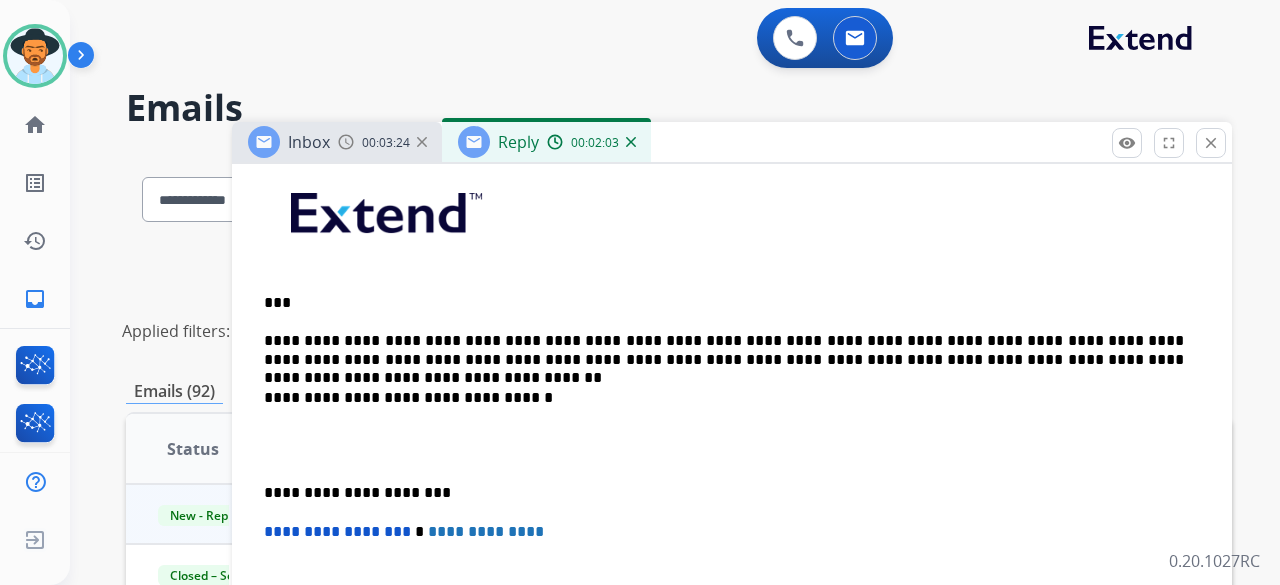 click on "**********" at bounding box center (724, 350) 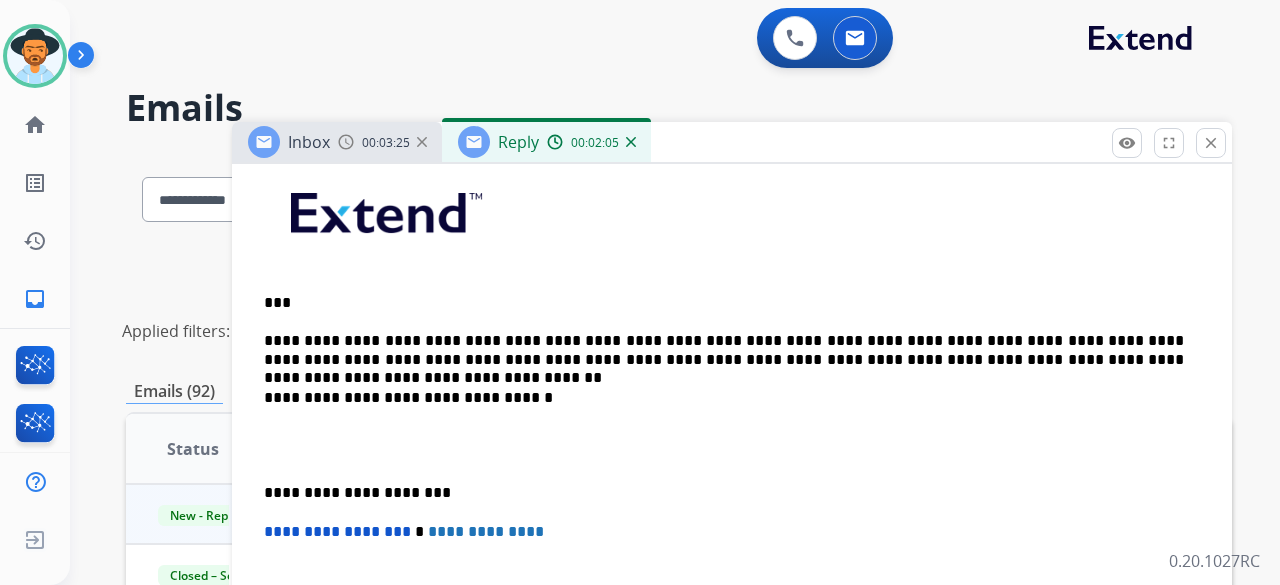 click on "**********" at bounding box center (732, 474) 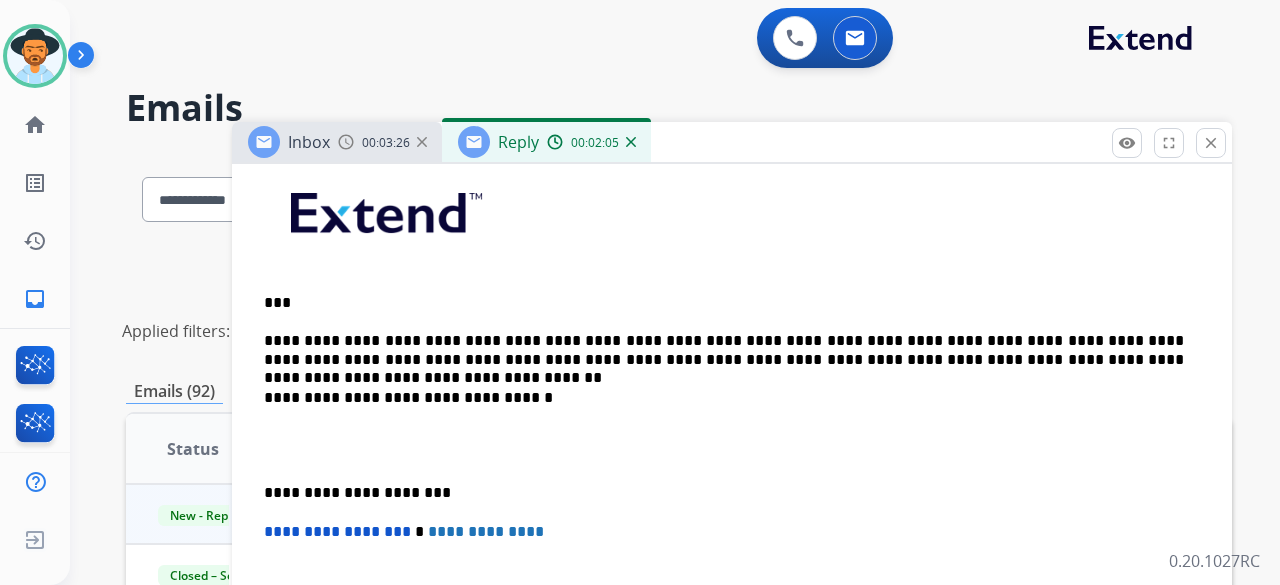 click on "**********" at bounding box center [724, 350] 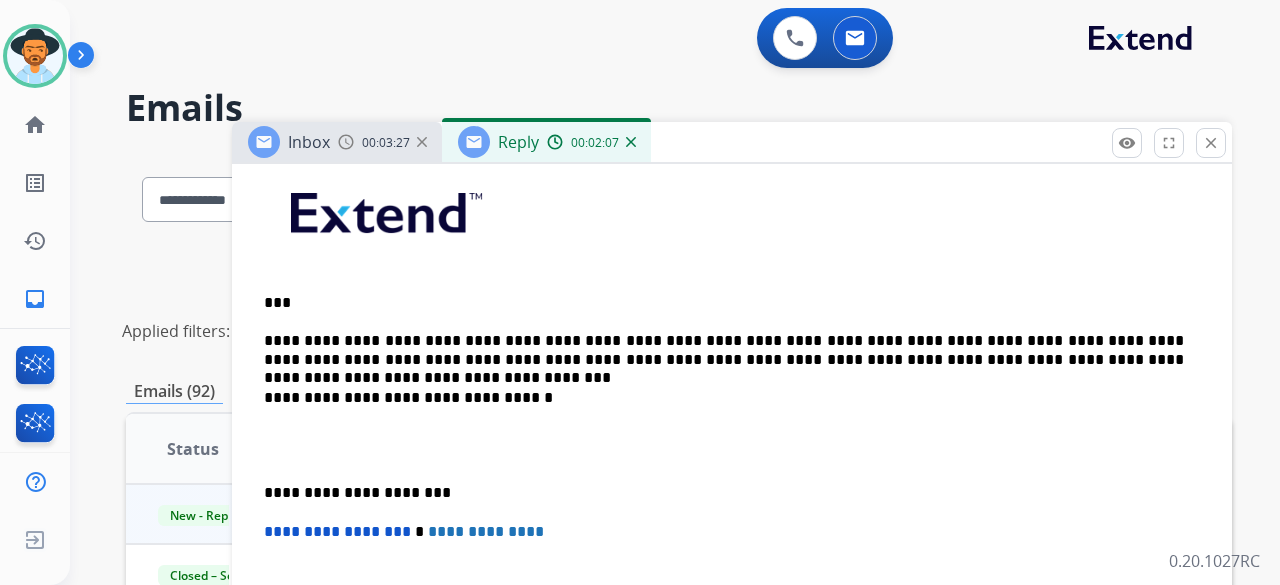 click on "**********" at bounding box center (724, 350) 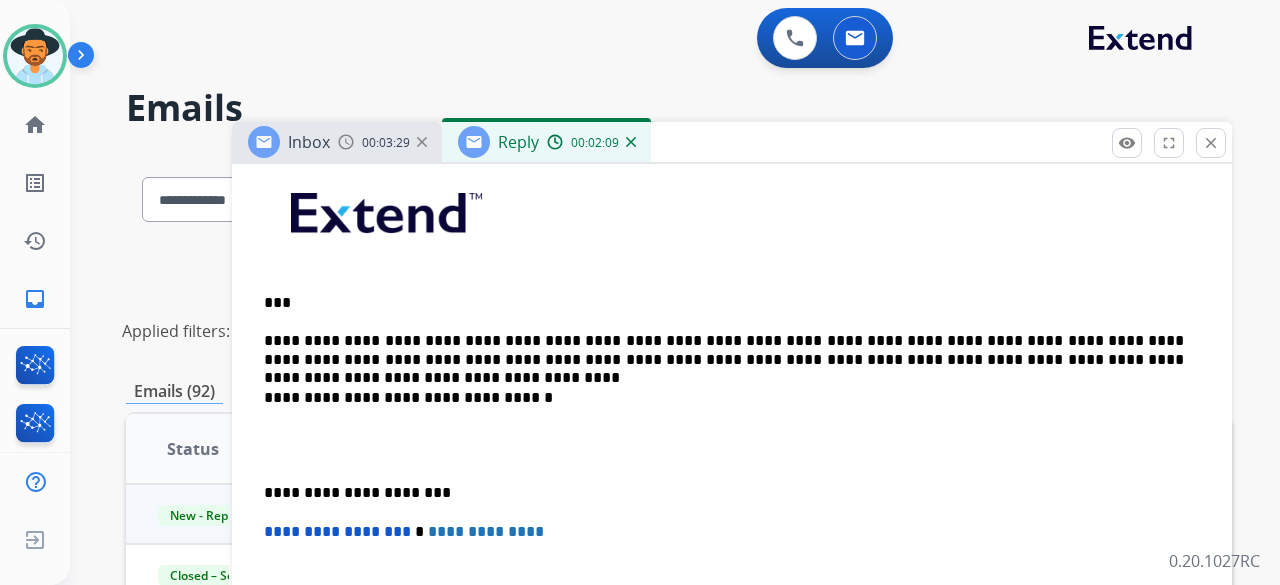 click on "**********" at bounding box center [724, 350] 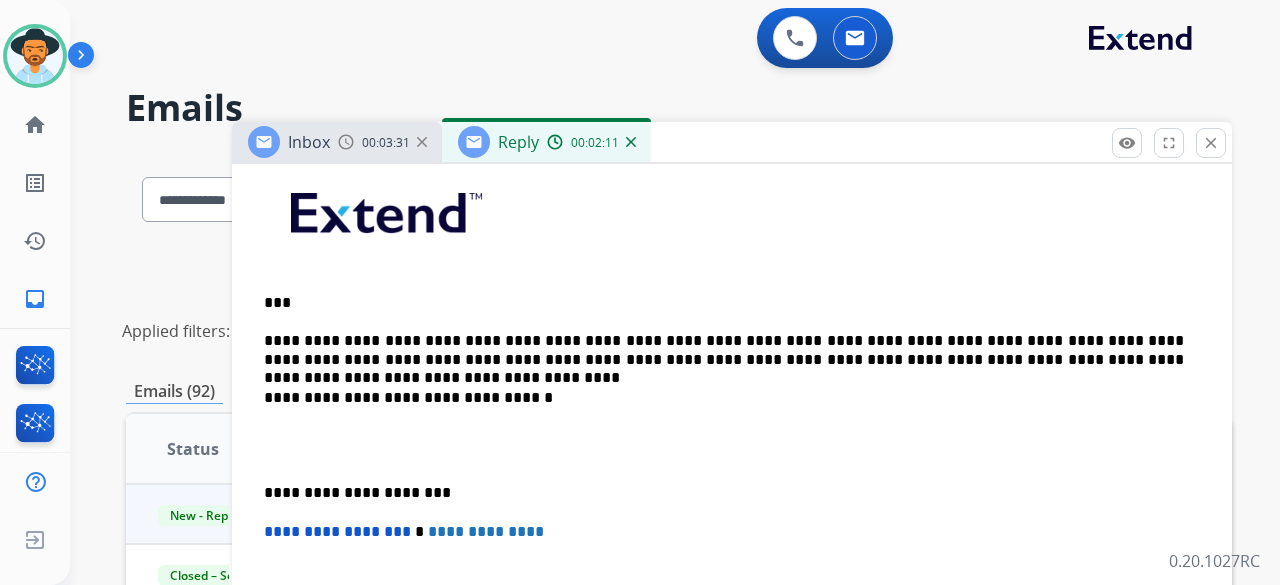 click on "**********" at bounding box center [724, 350] 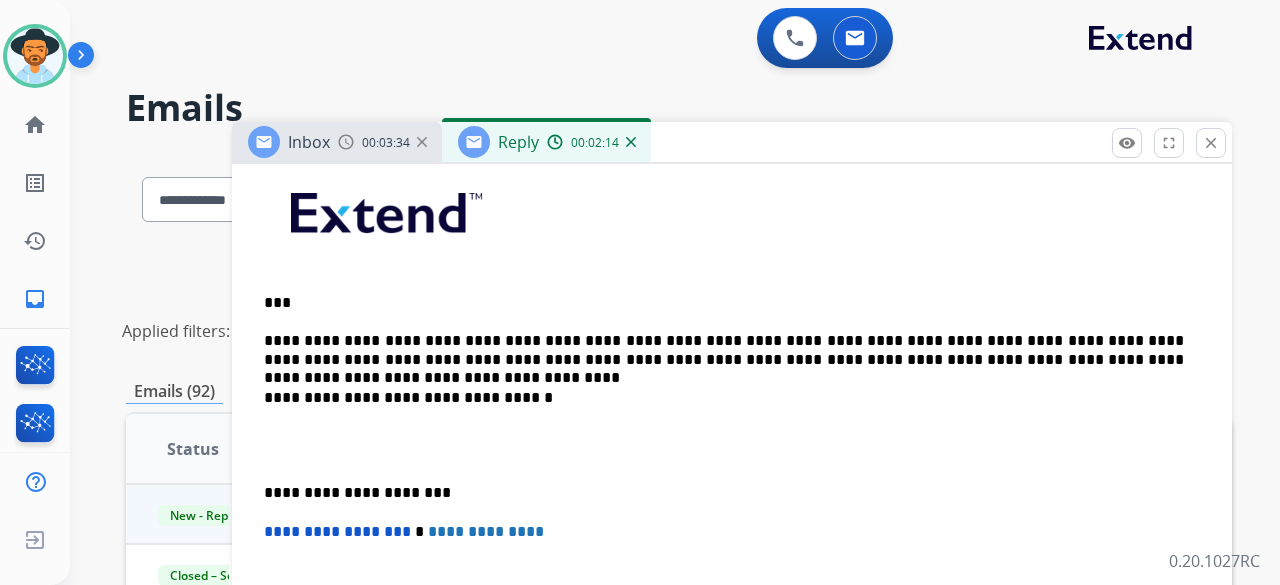 click on "**********" at bounding box center [724, 350] 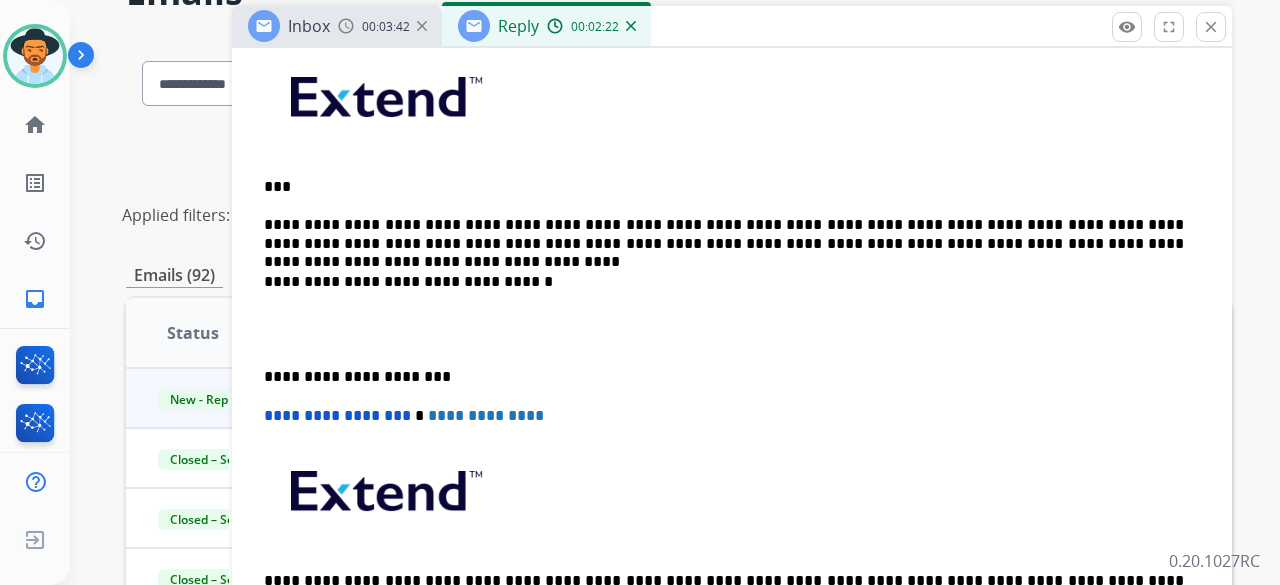scroll, scrollTop: 134, scrollLeft: 0, axis: vertical 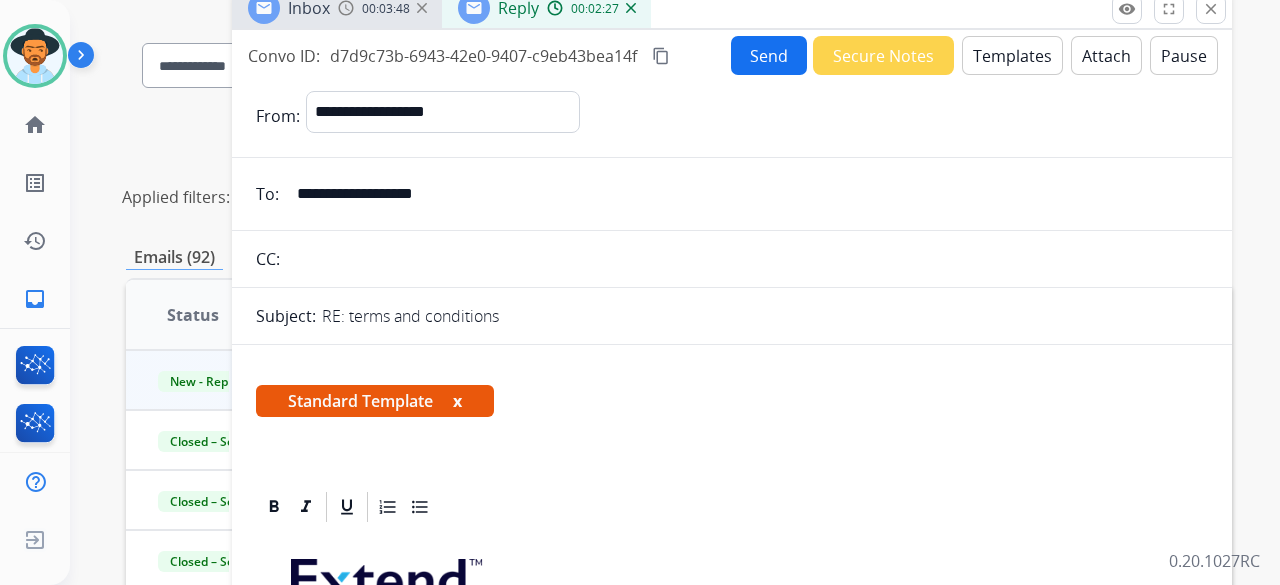 click on "Send" at bounding box center [769, 55] 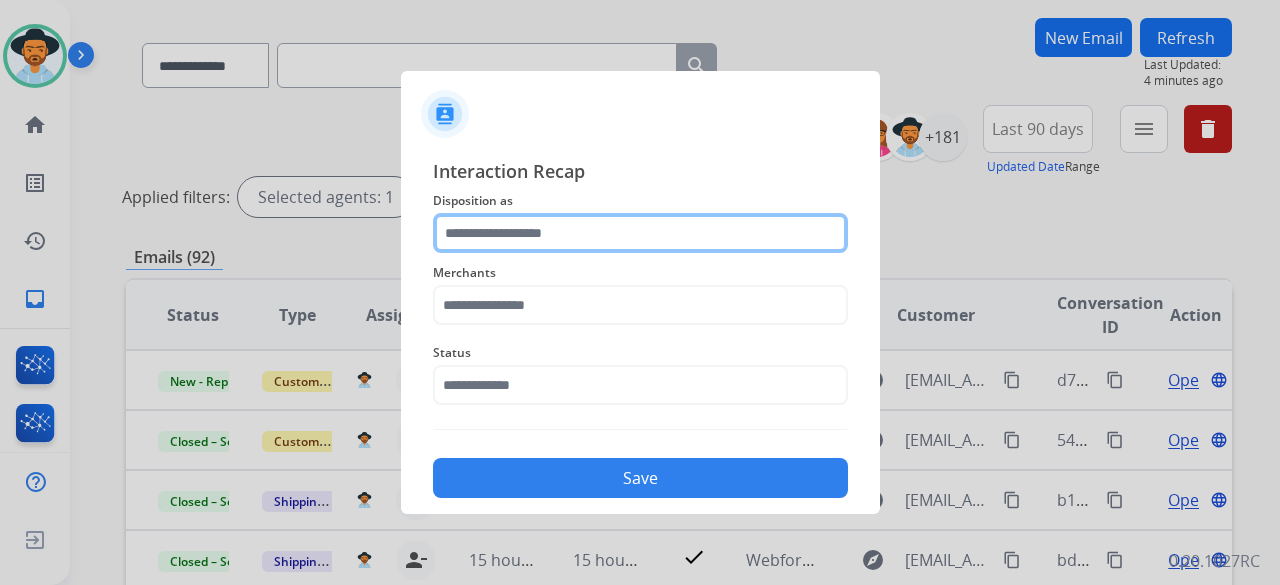 click 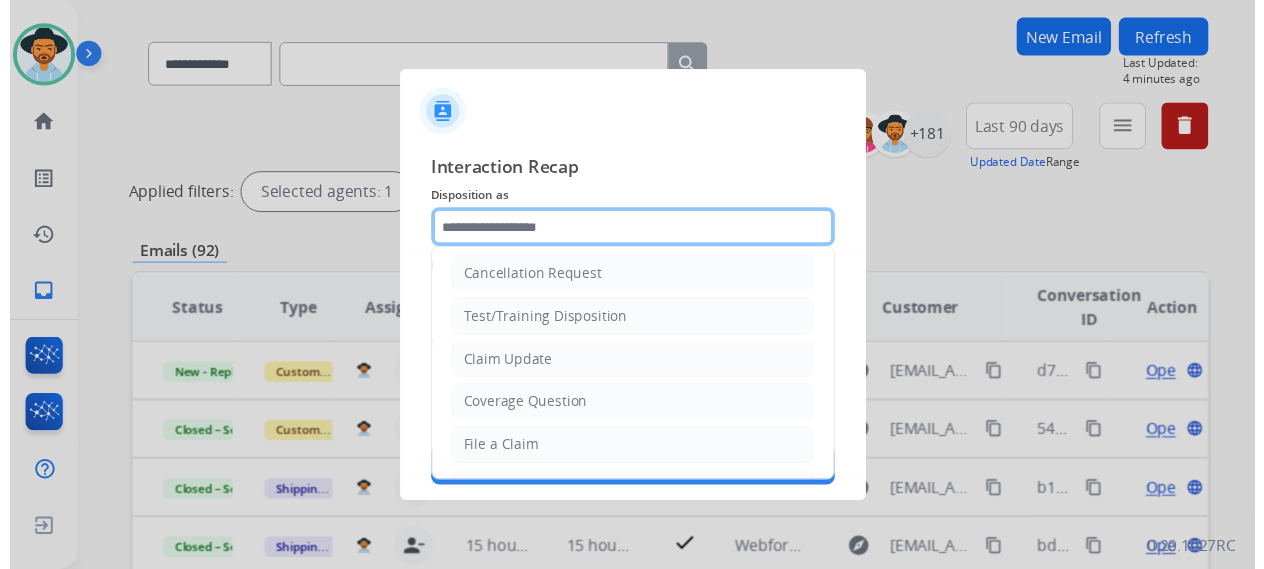 scroll, scrollTop: 3, scrollLeft: 0, axis: vertical 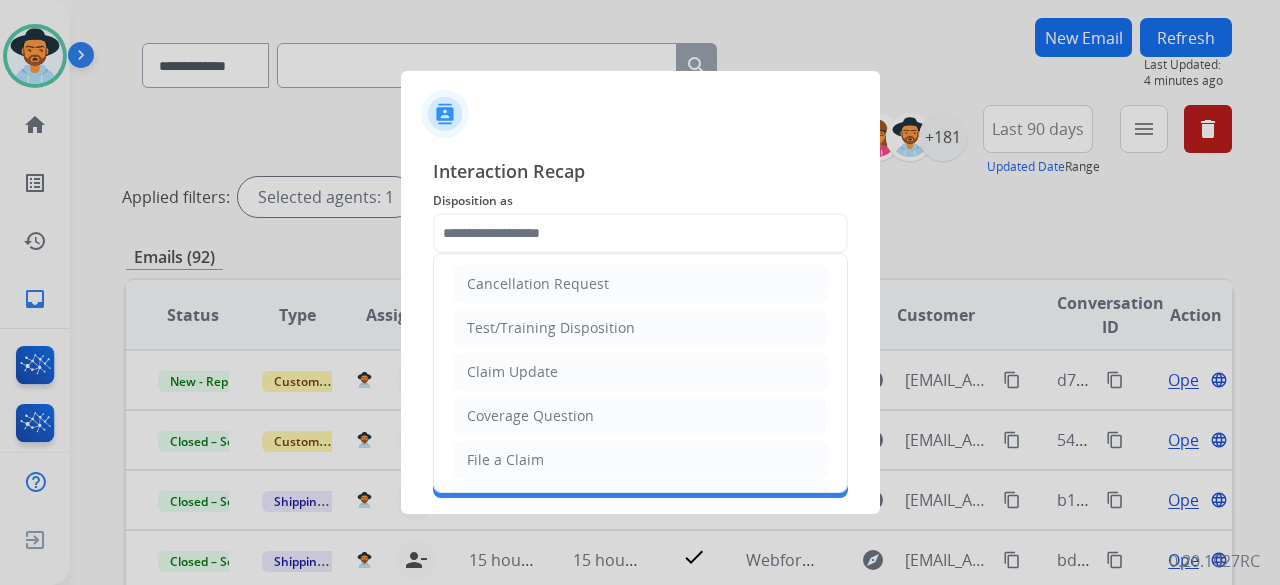 click on "Claim Update" 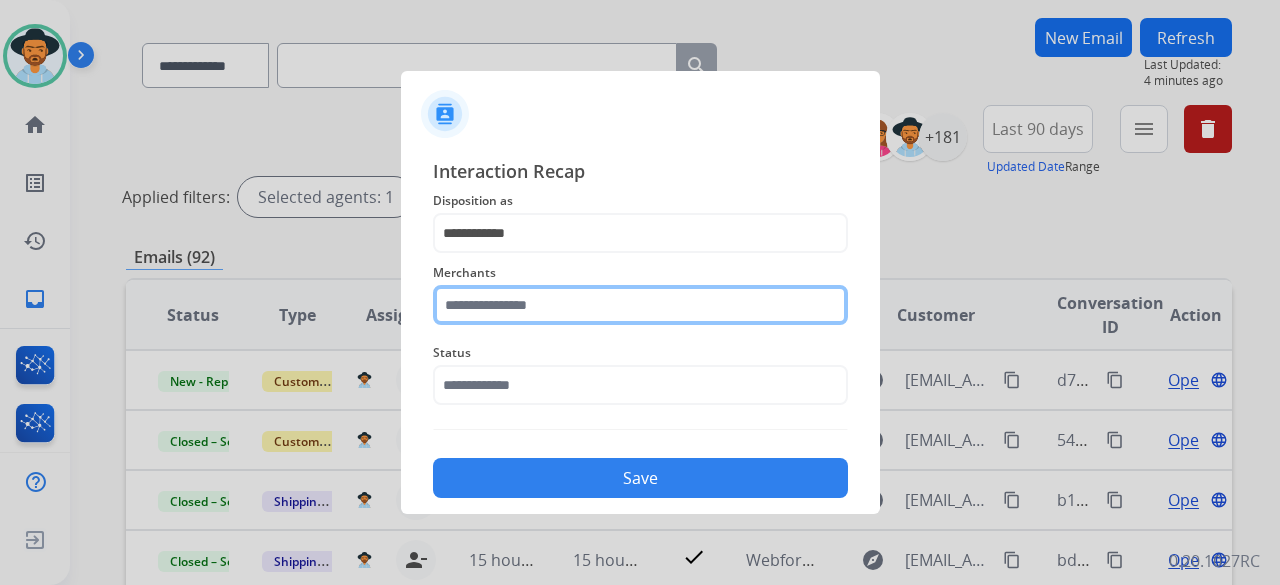 click 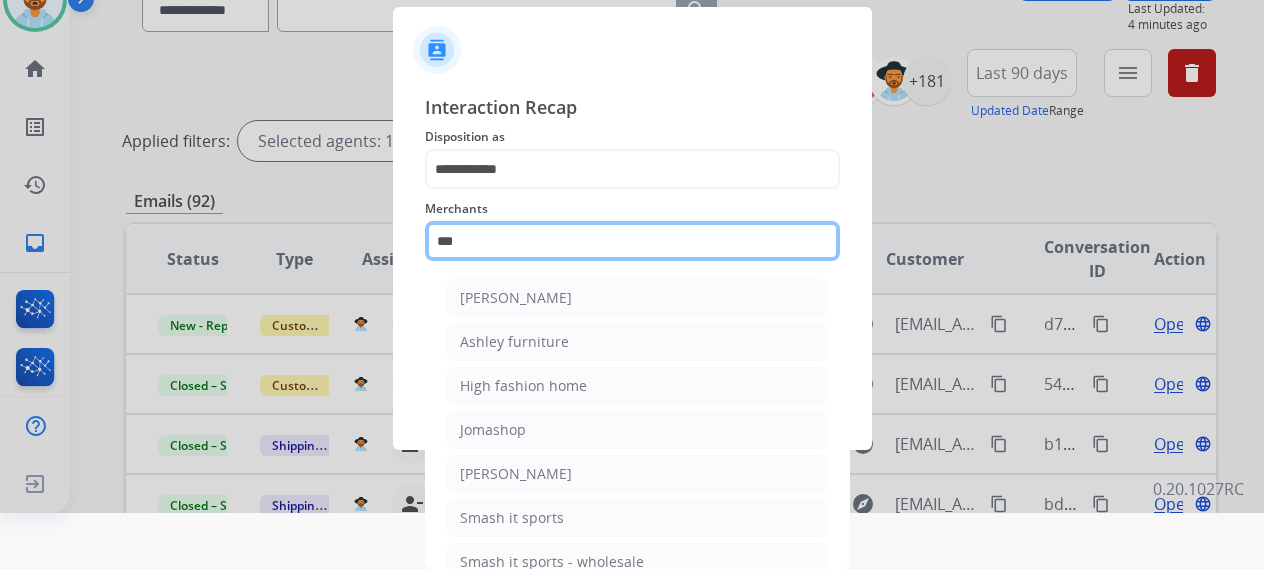 scroll, scrollTop: 0, scrollLeft: 0, axis: both 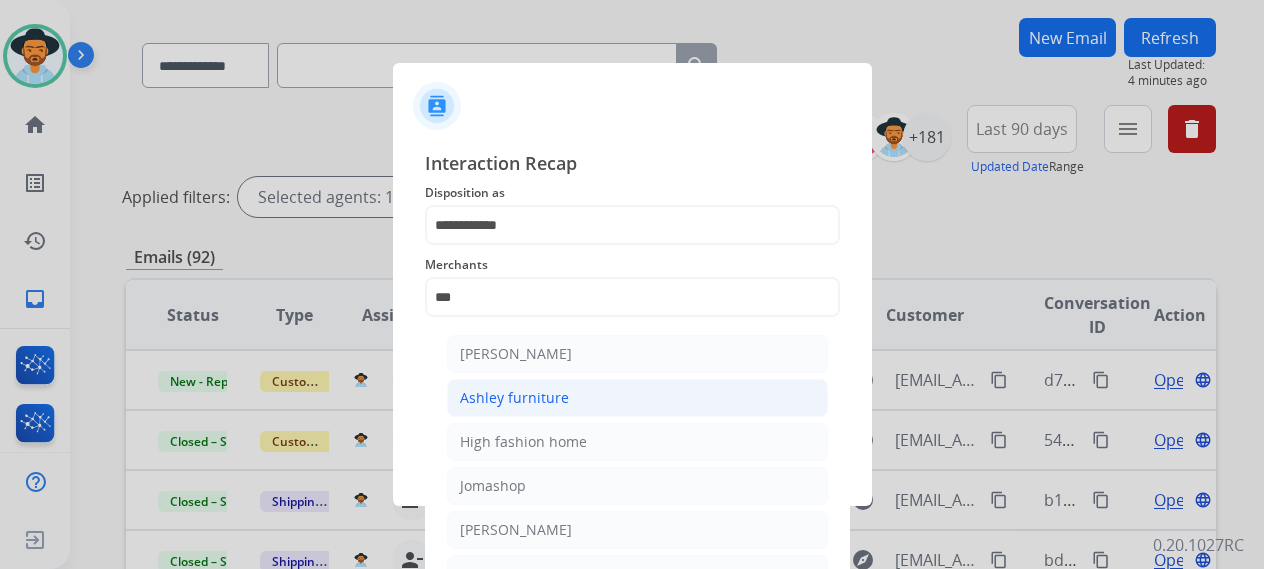 click on "Ashley furniture" 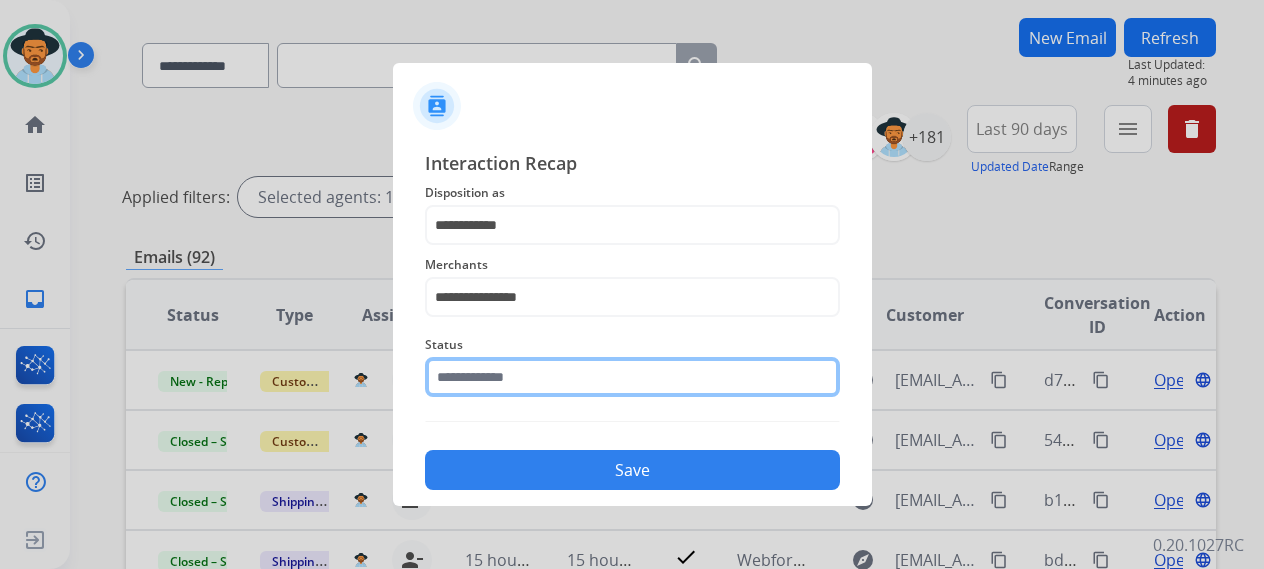 click 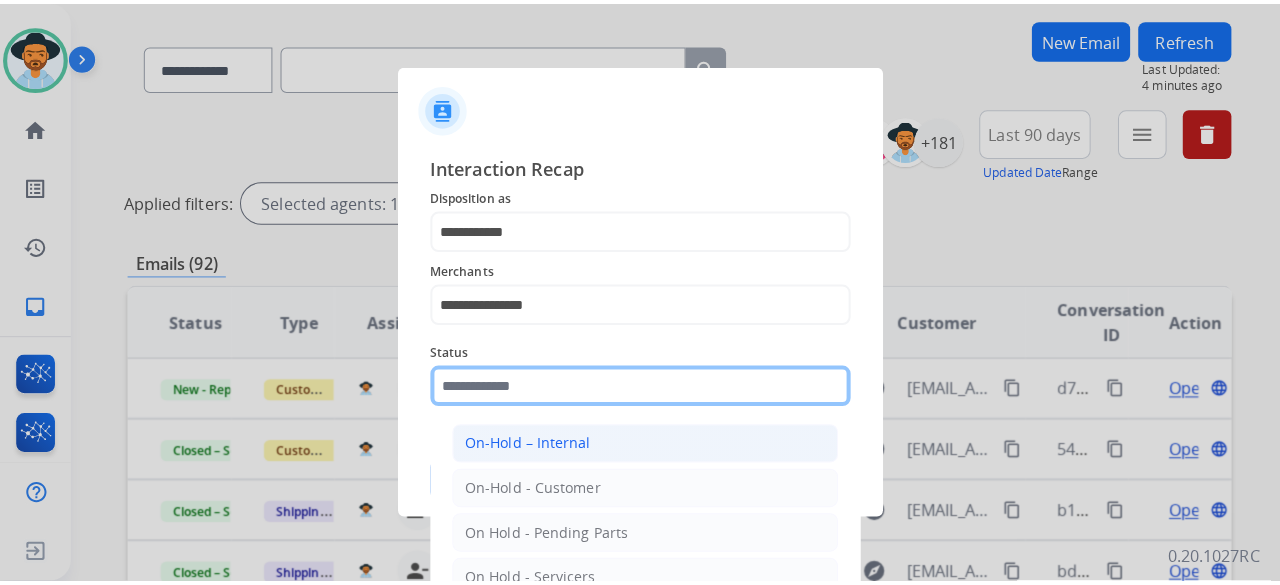 scroll, scrollTop: 114, scrollLeft: 0, axis: vertical 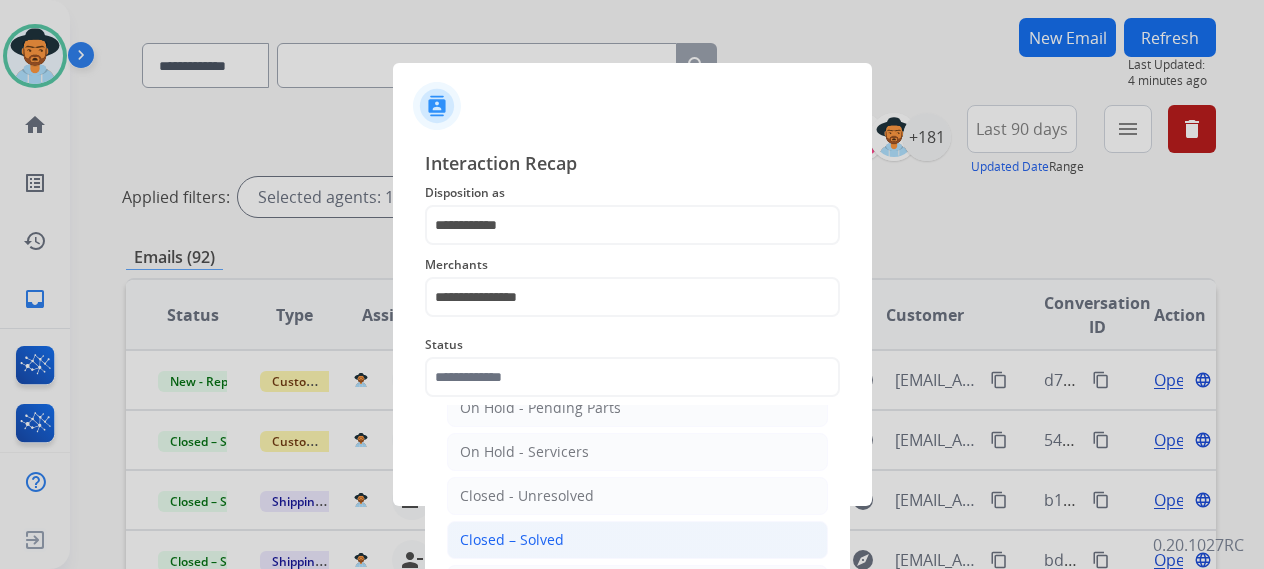 click on "Closed – Solved" 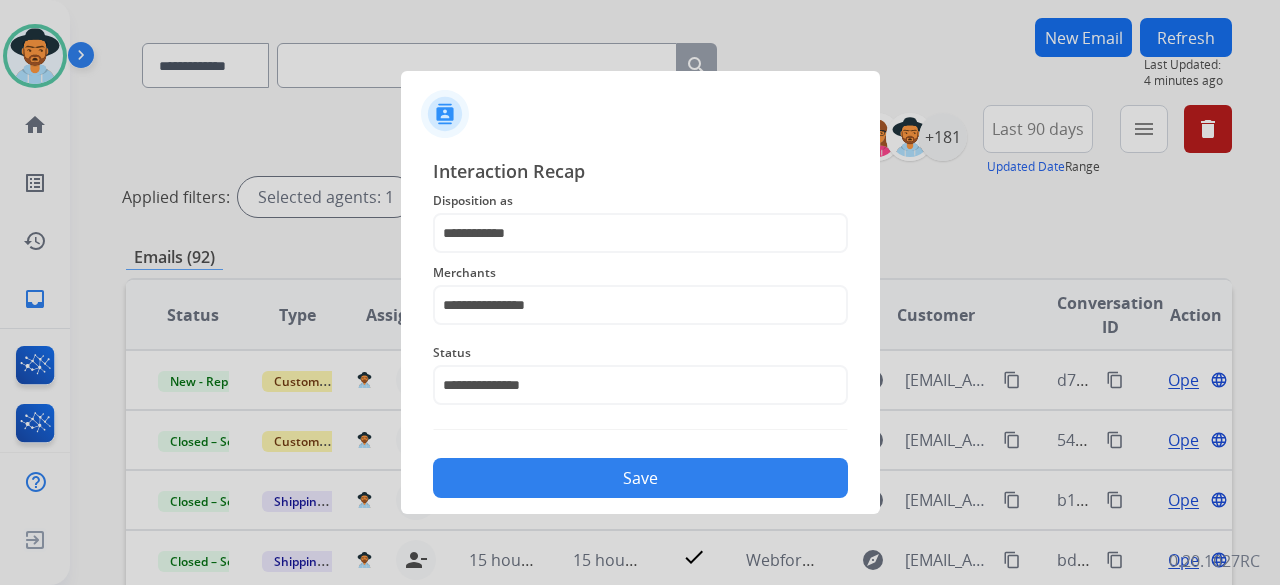 click on "Save" 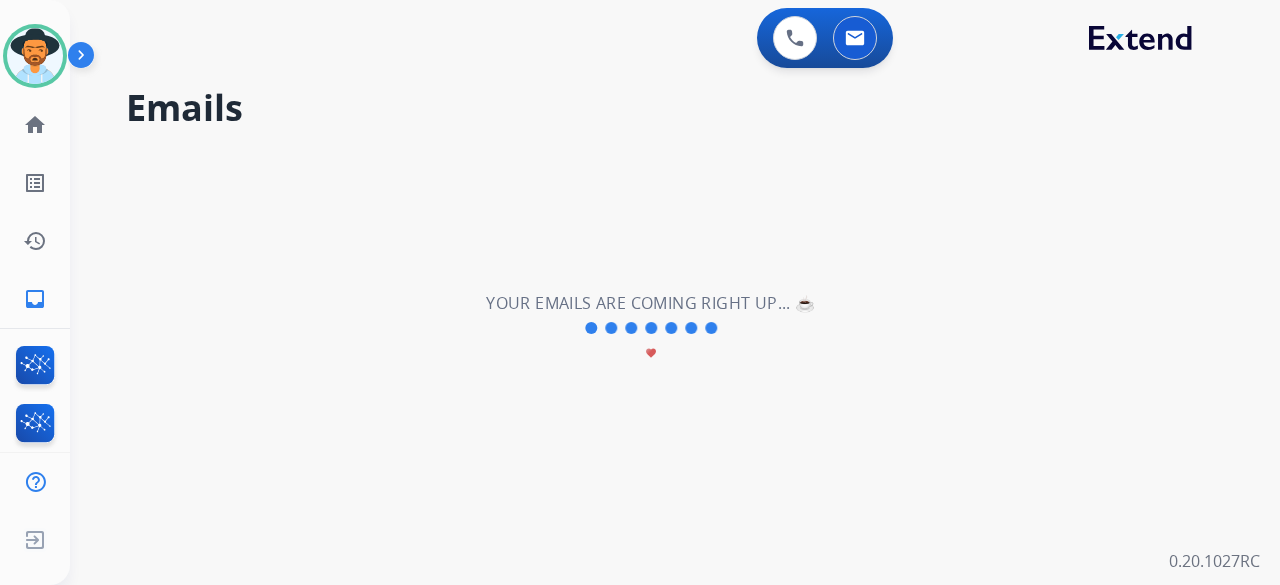 scroll, scrollTop: 0, scrollLeft: 0, axis: both 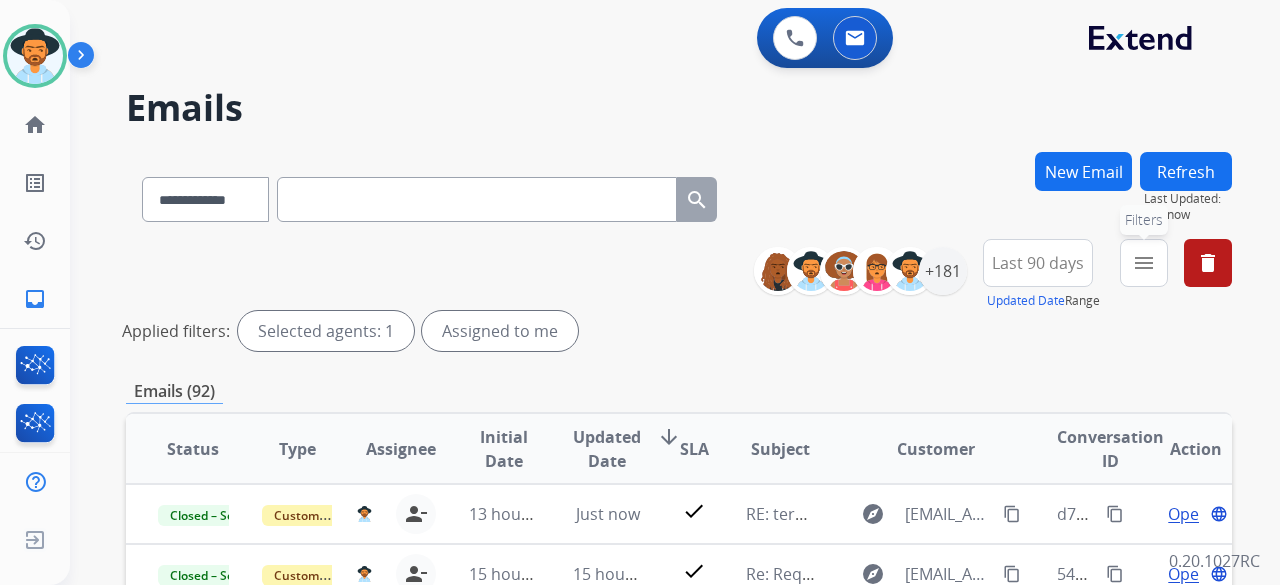 click on "menu" at bounding box center [1144, 263] 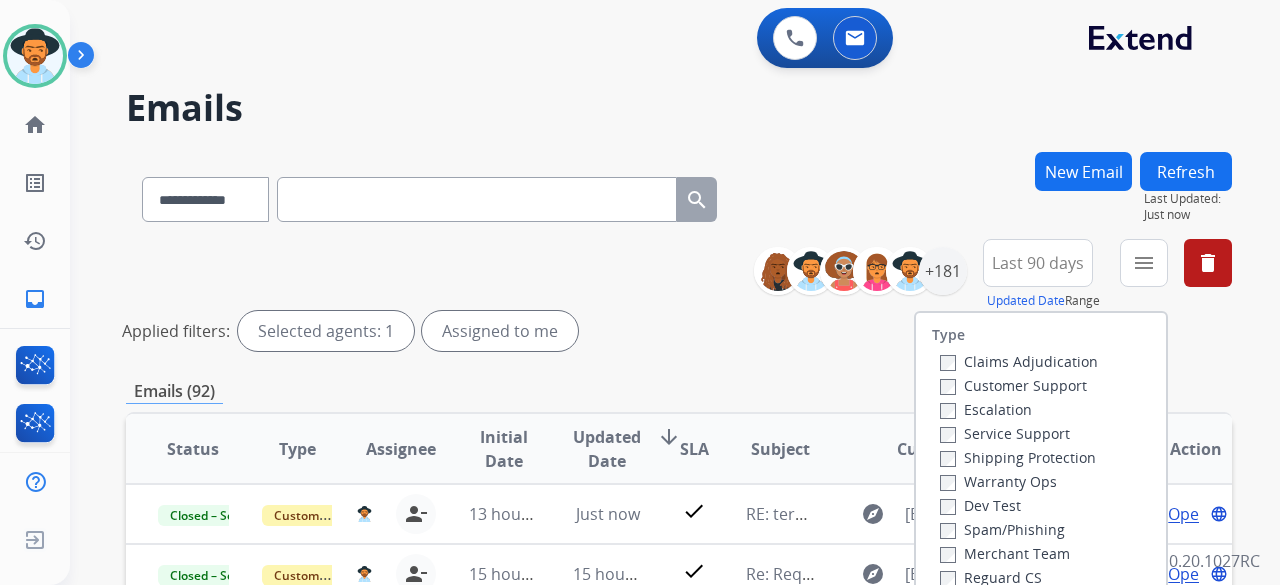 click on "Customer Support" at bounding box center (1013, 385) 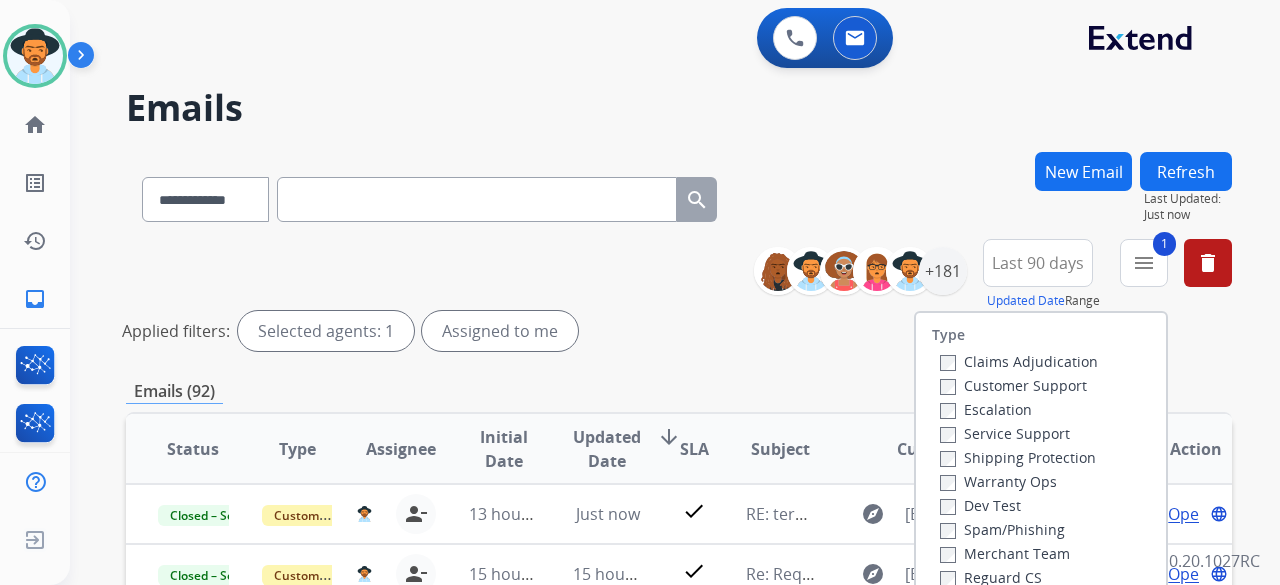 click on "Shipping Protection" at bounding box center (1018, 457) 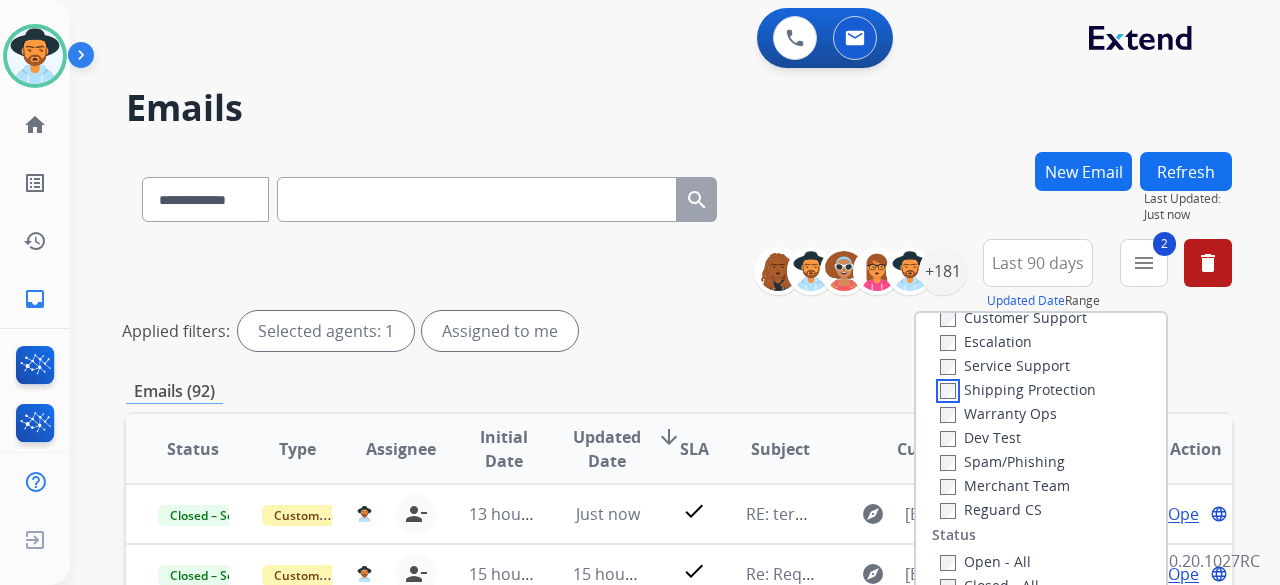scroll, scrollTop: 100, scrollLeft: 0, axis: vertical 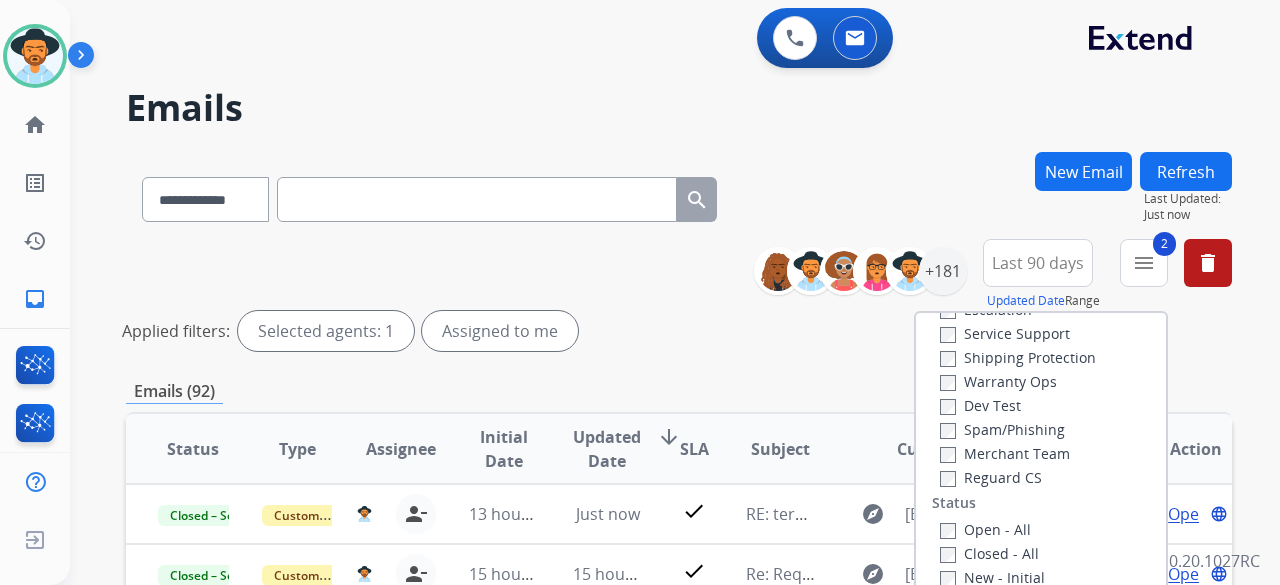 click on "Reguard CS" at bounding box center (991, 477) 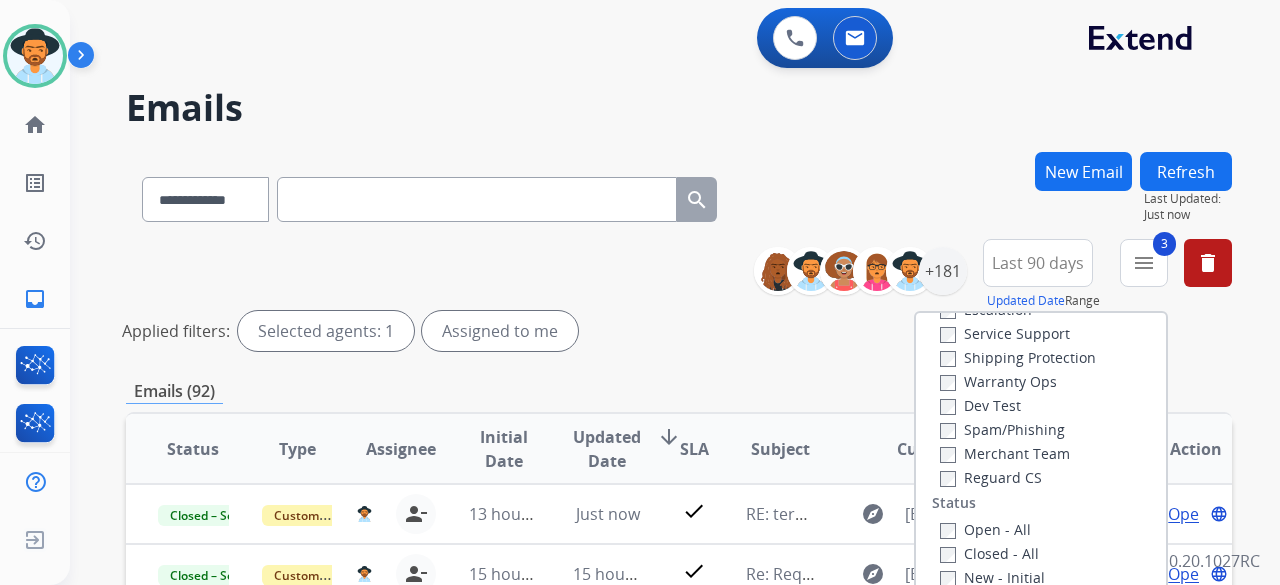 click on "Status" at bounding box center [954, 503] 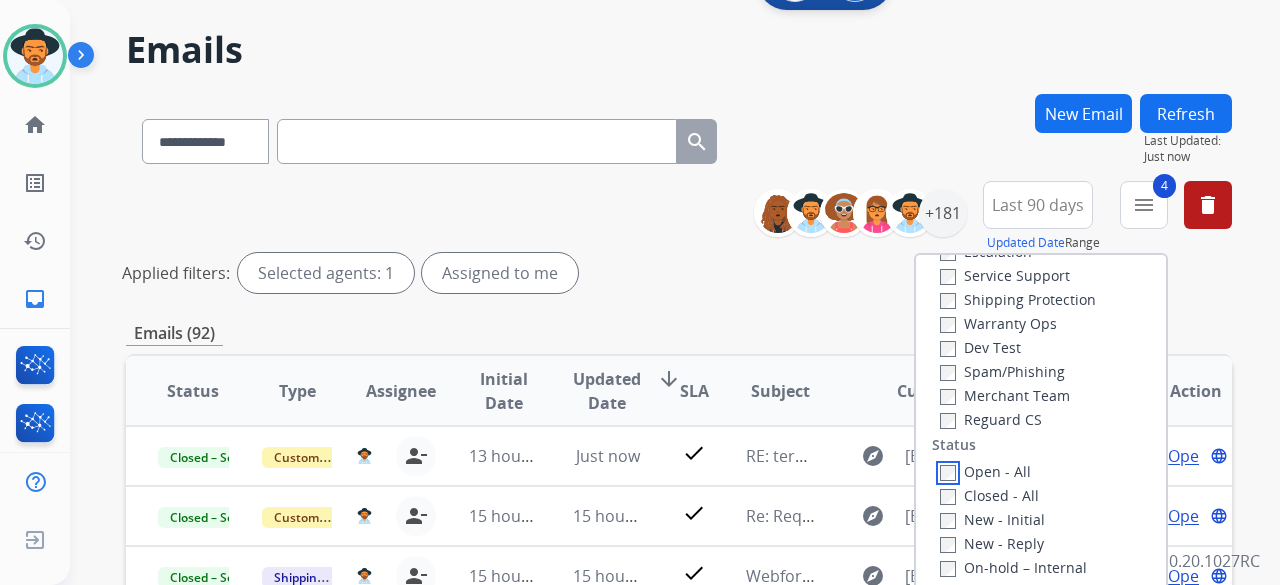 scroll, scrollTop: 100, scrollLeft: 0, axis: vertical 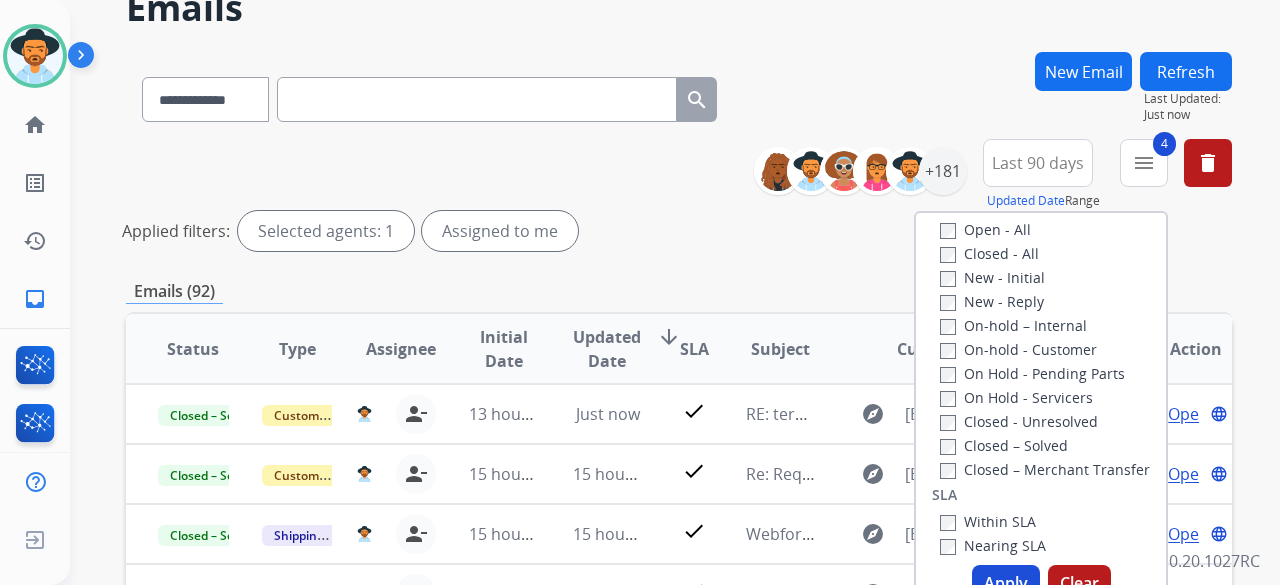 click on "Apply" at bounding box center [1006, 583] 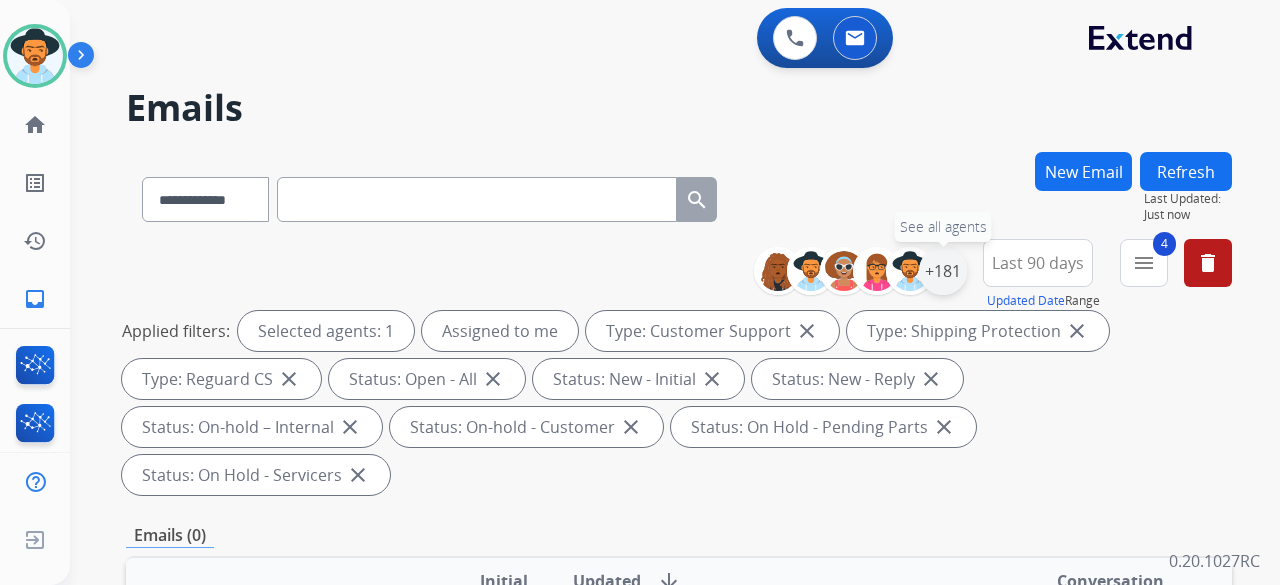 click on "+181" at bounding box center [943, 271] 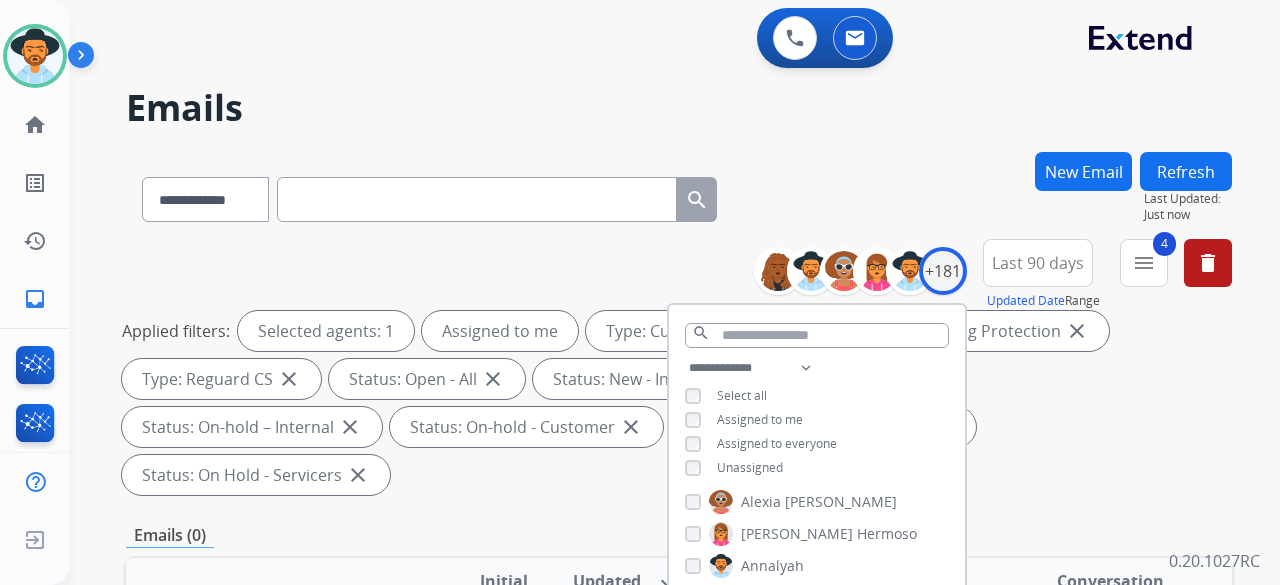 scroll, scrollTop: 100, scrollLeft: 0, axis: vertical 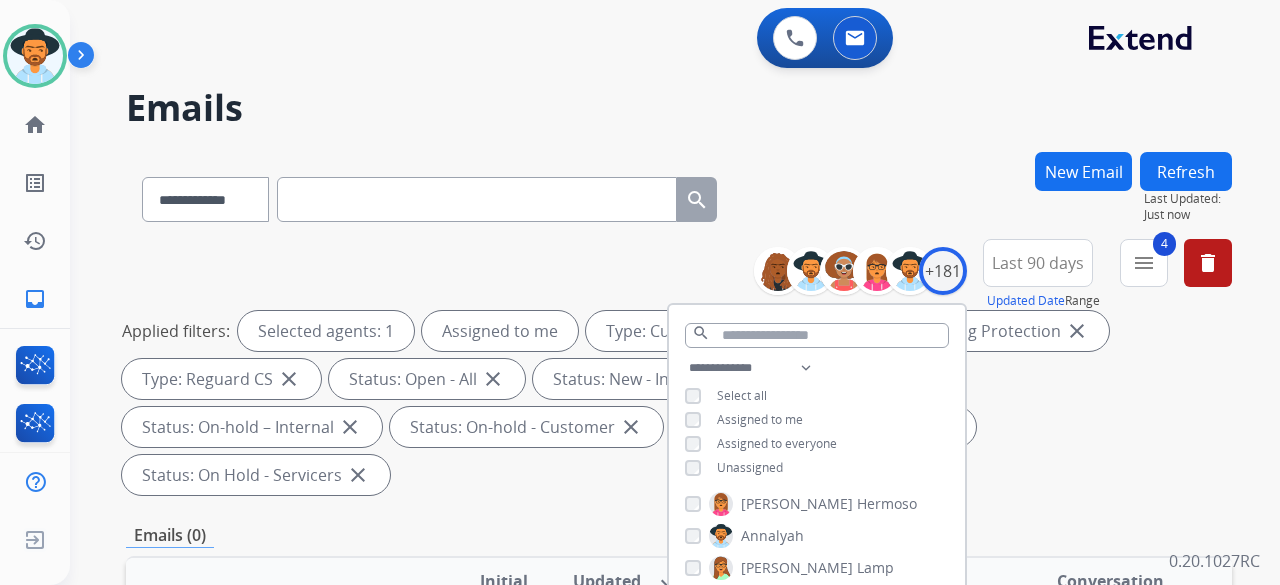 click on "Unassigned" at bounding box center [750, 467] 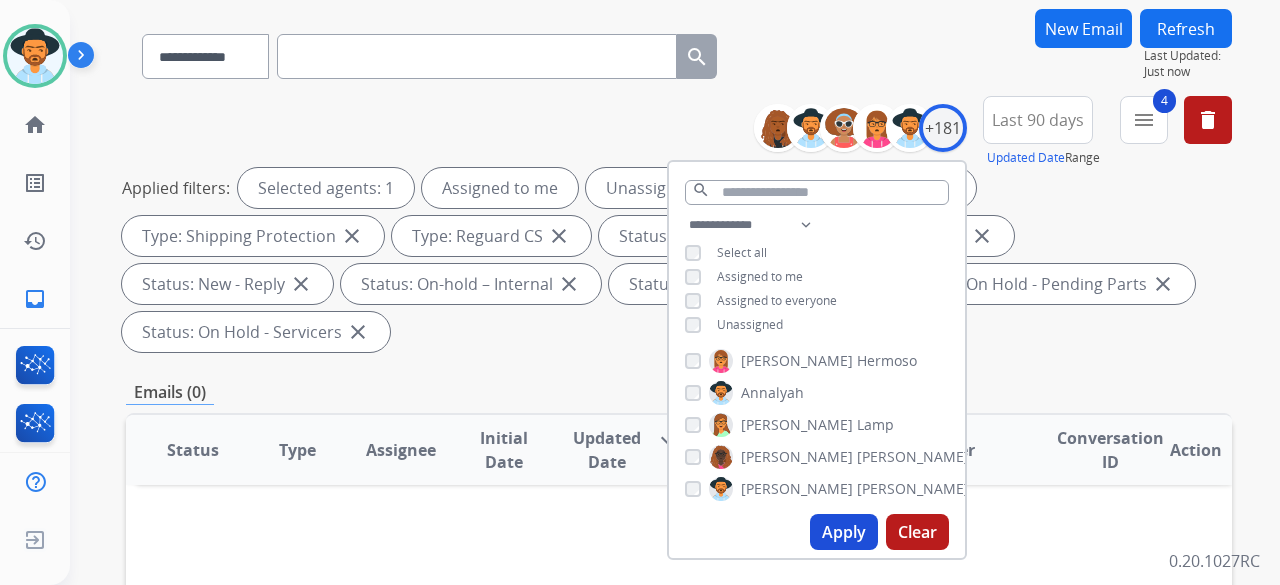 scroll, scrollTop: 300, scrollLeft: 0, axis: vertical 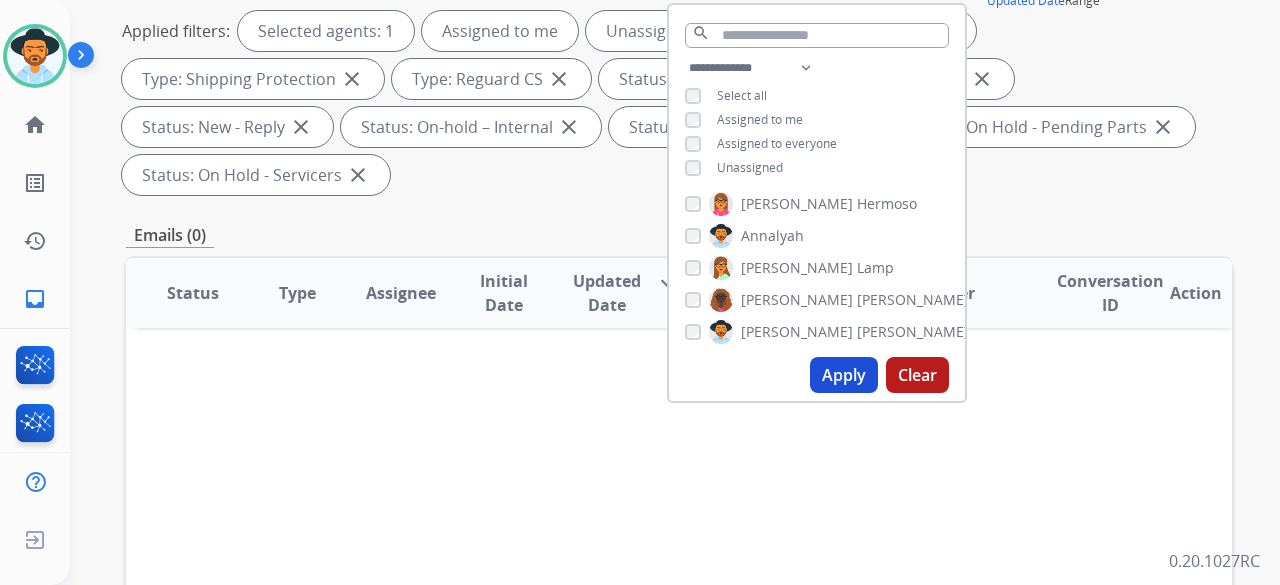 click on "Apply" at bounding box center (844, 375) 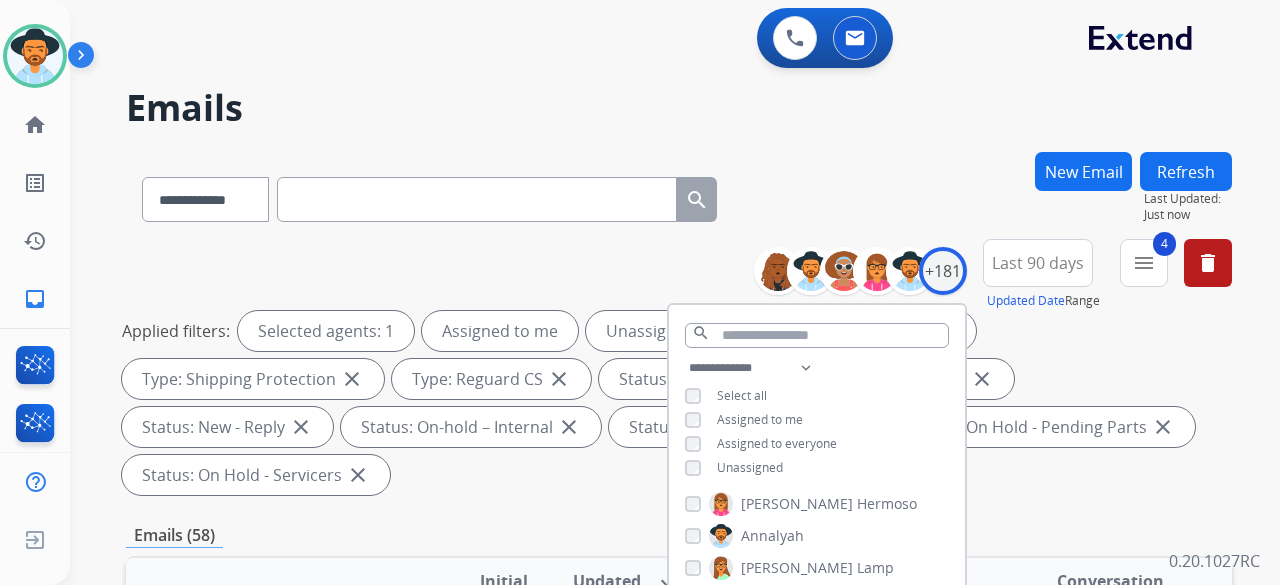 click on "Last 90 days" at bounding box center (1038, 263) 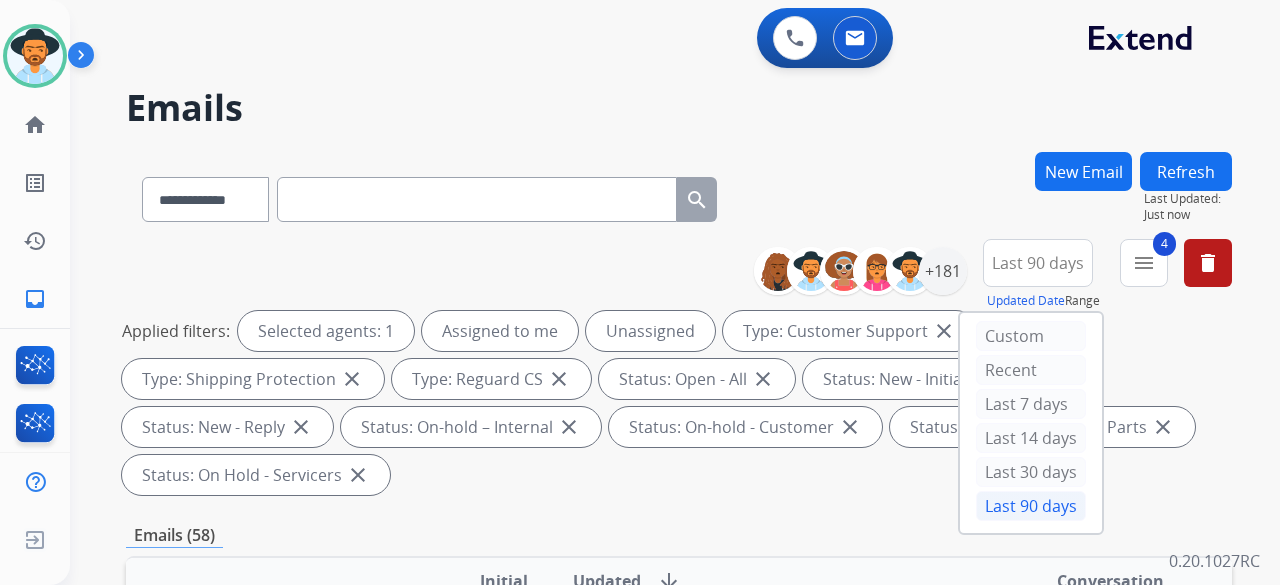 click on "Emails" at bounding box center (679, 108) 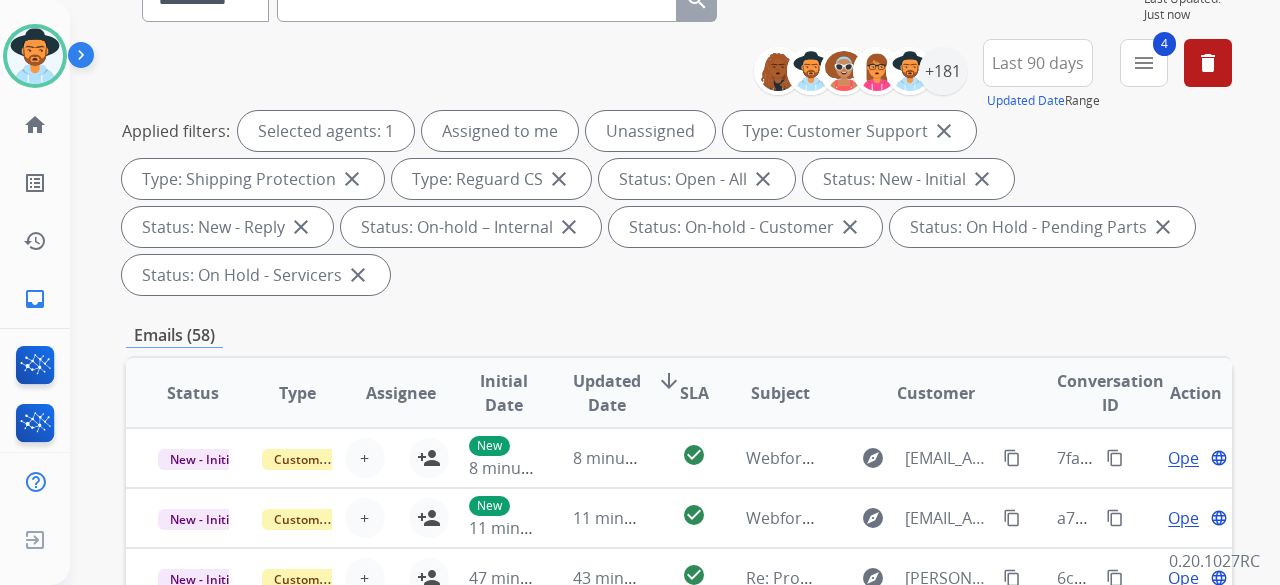 scroll, scrollTop: 500, scrollLeft: 0, axis: vertical 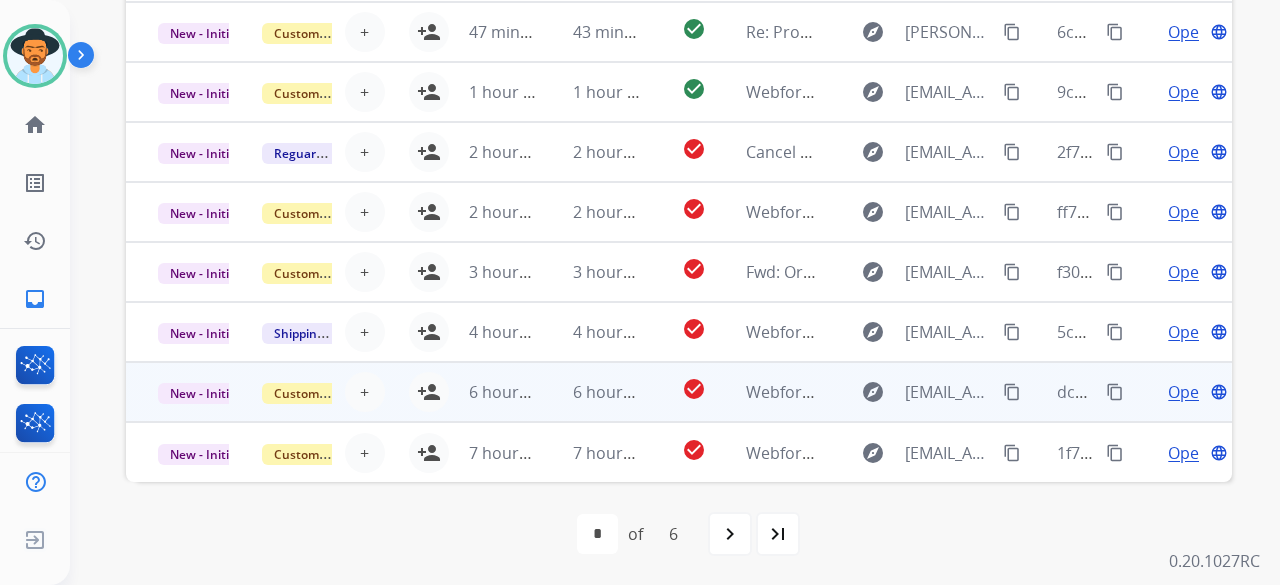 click on "6 hours ago" at bounding box center (489, 392) 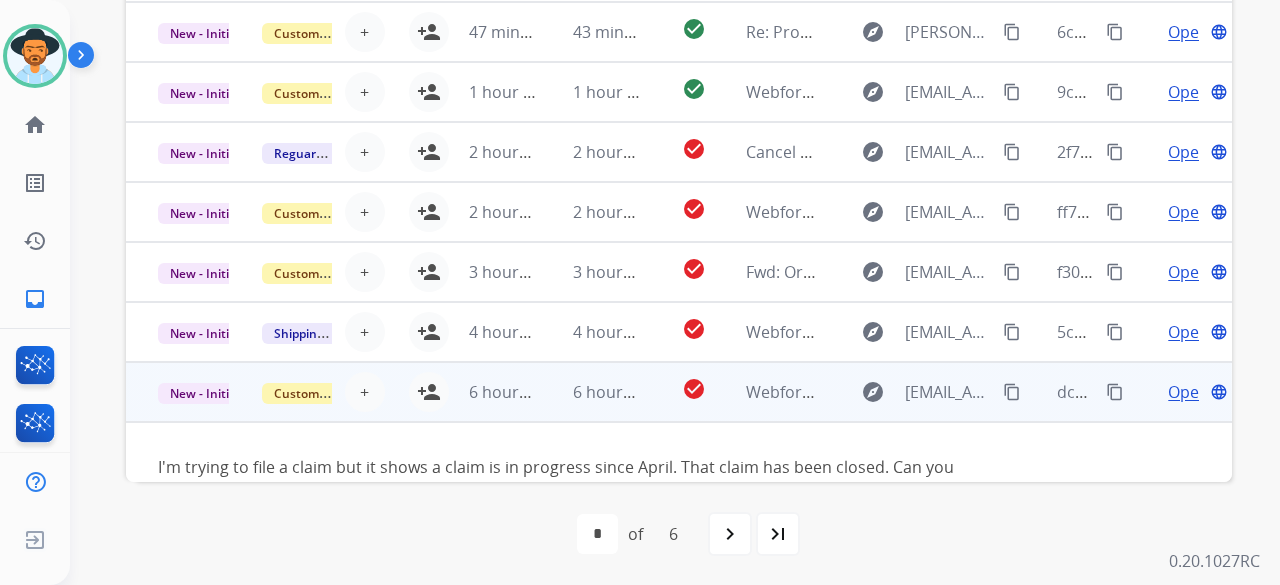 scroll, scrollTop: 116, scrollLeft: 0, axis: vertical 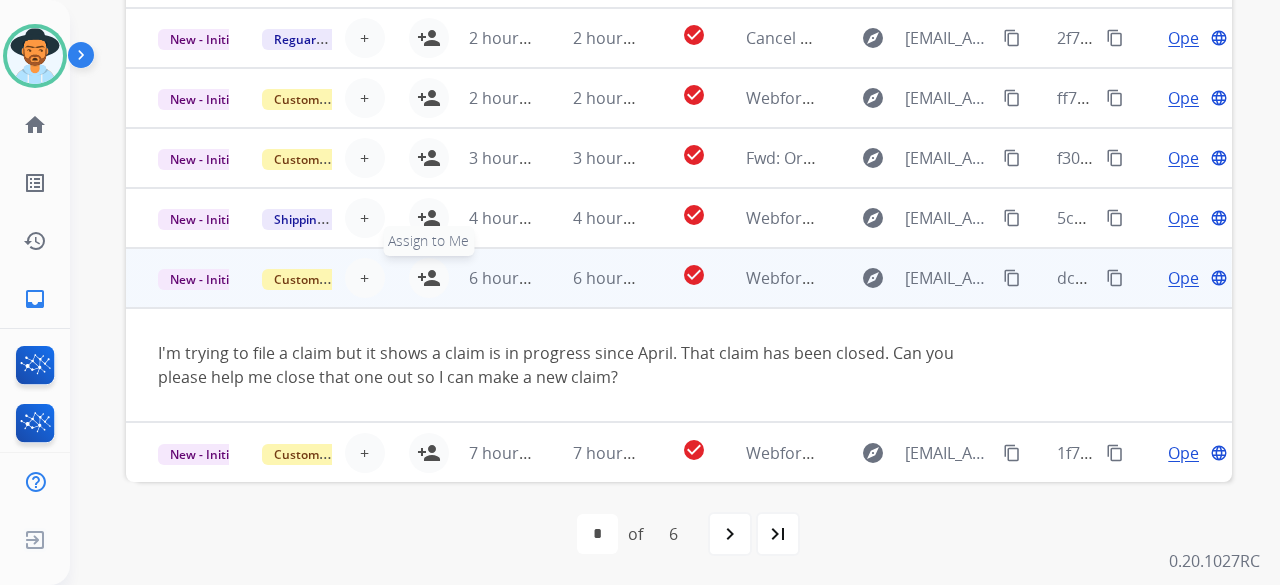 click on "person_add" at bounding box center (429, 278) 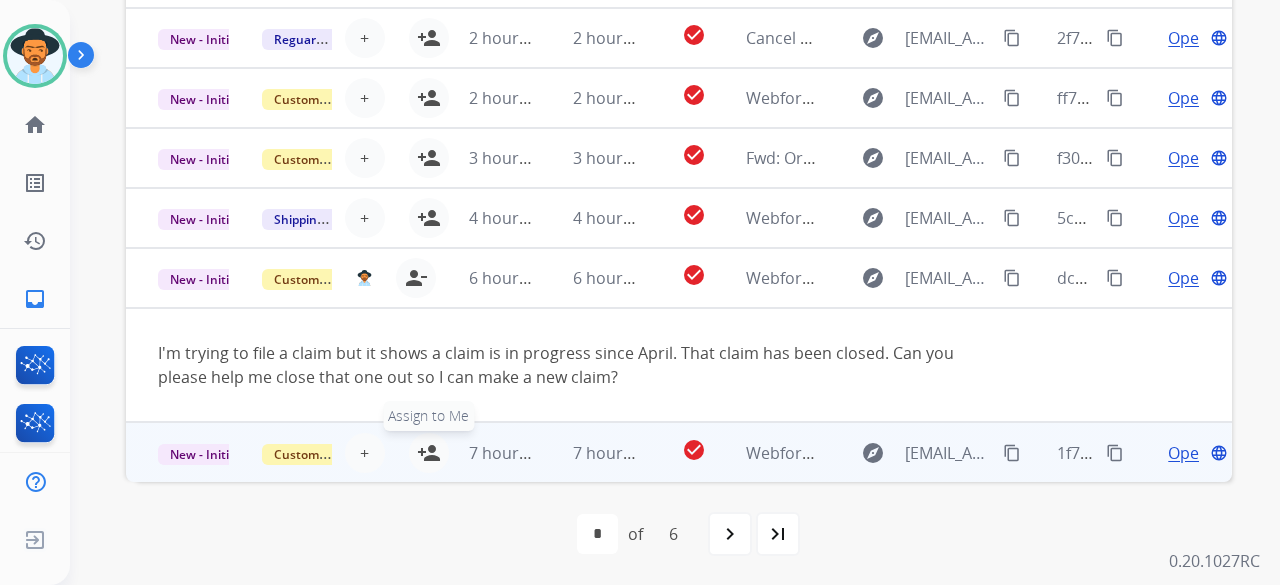 click on "person_add" at bounding box center [429, 453] 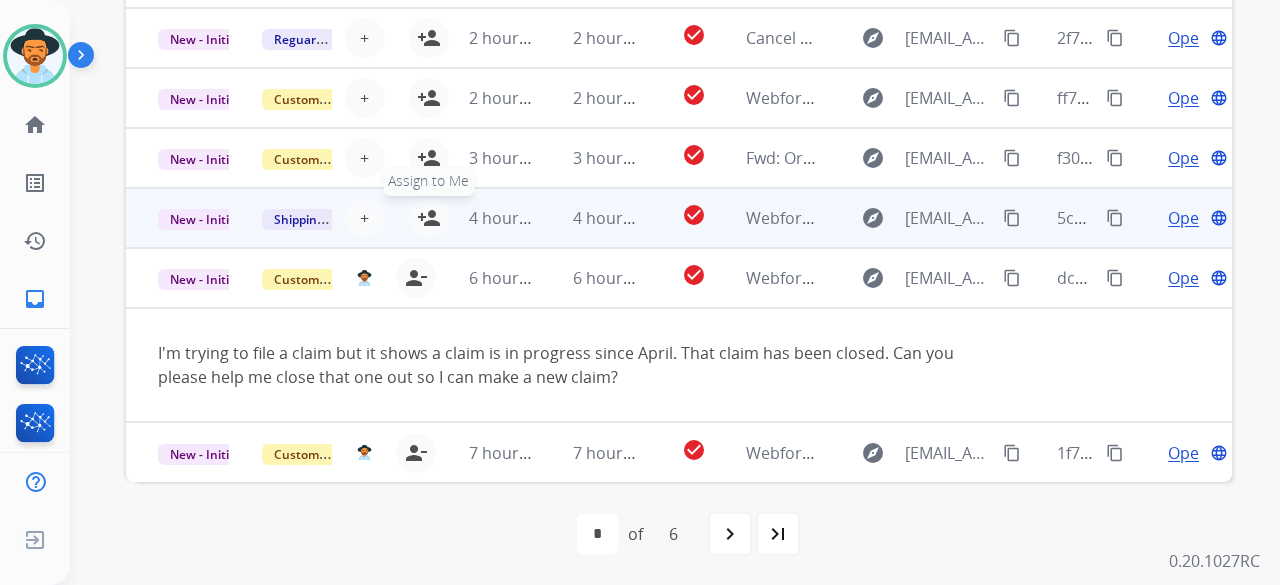 click on "person_add" at bounding box center [429, 218] 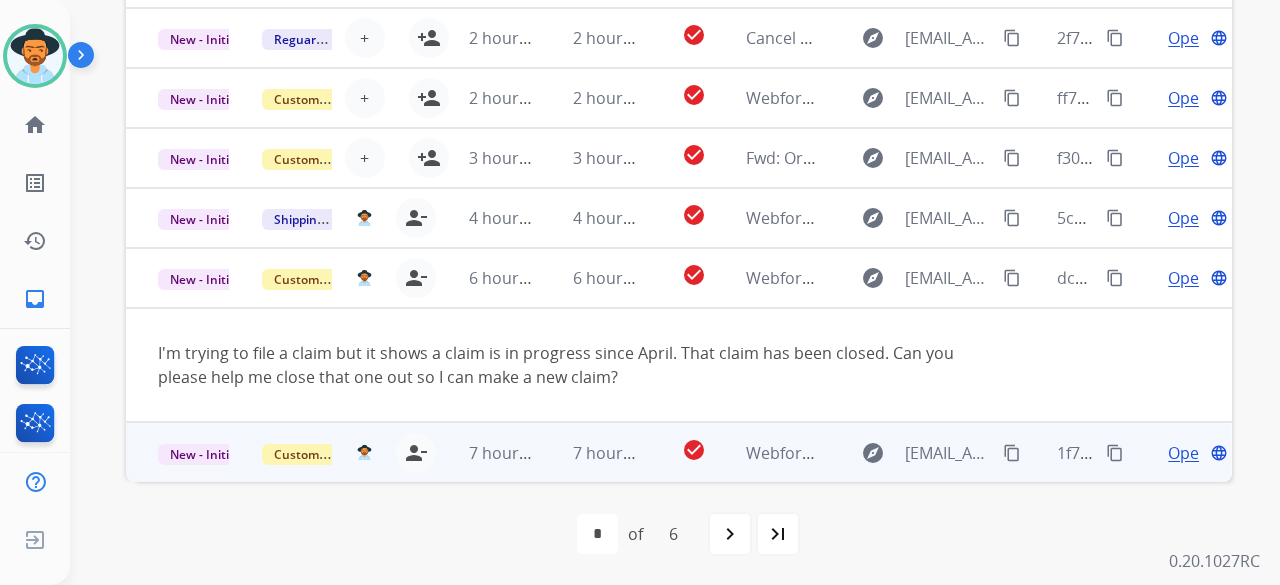 click on "Open" at bounding box center [1188, 453] 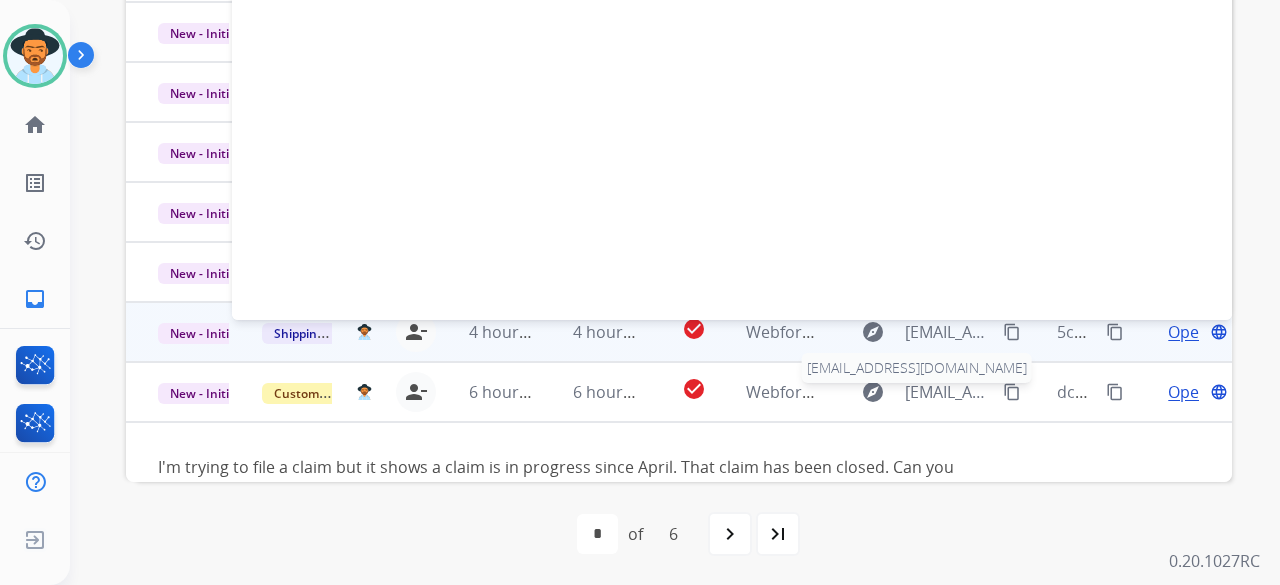 scroll, scrollTop: 0, scrollLeft: 0, axis: both 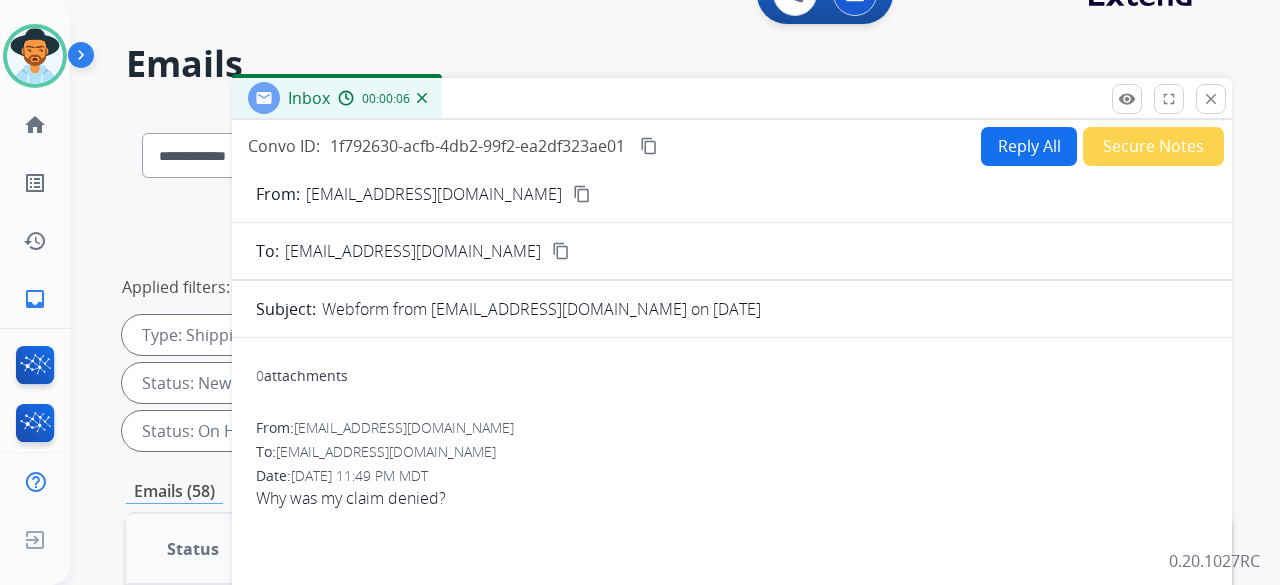 click on "content_copy" at bounding box center [582, 194] 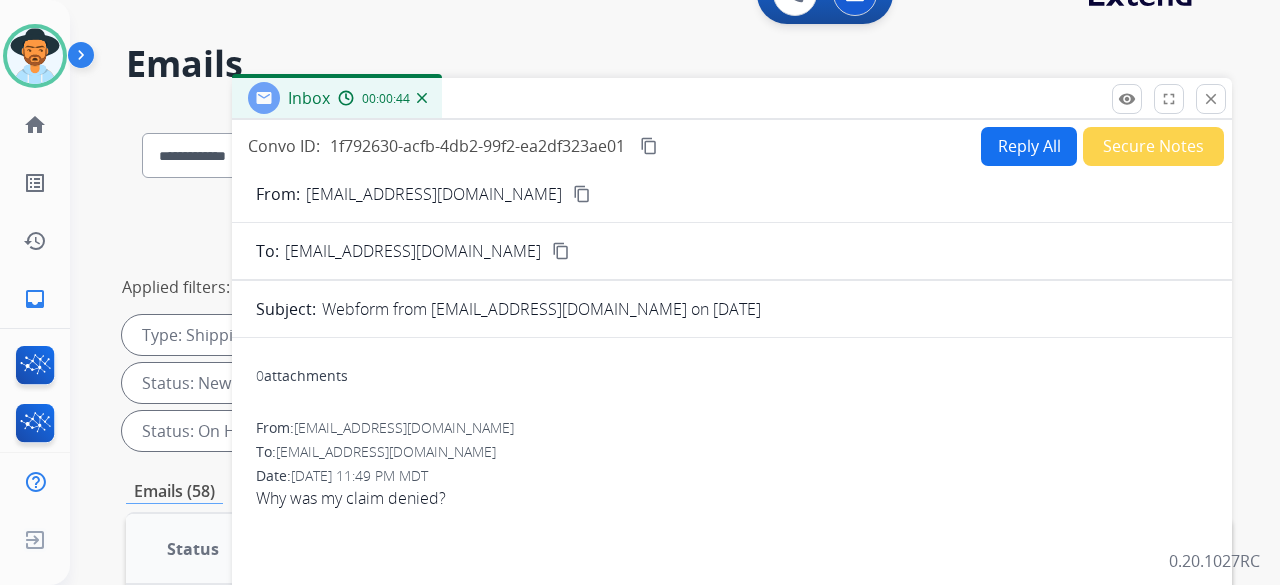 click on "Reply All" at bounding box center [1029, 146] 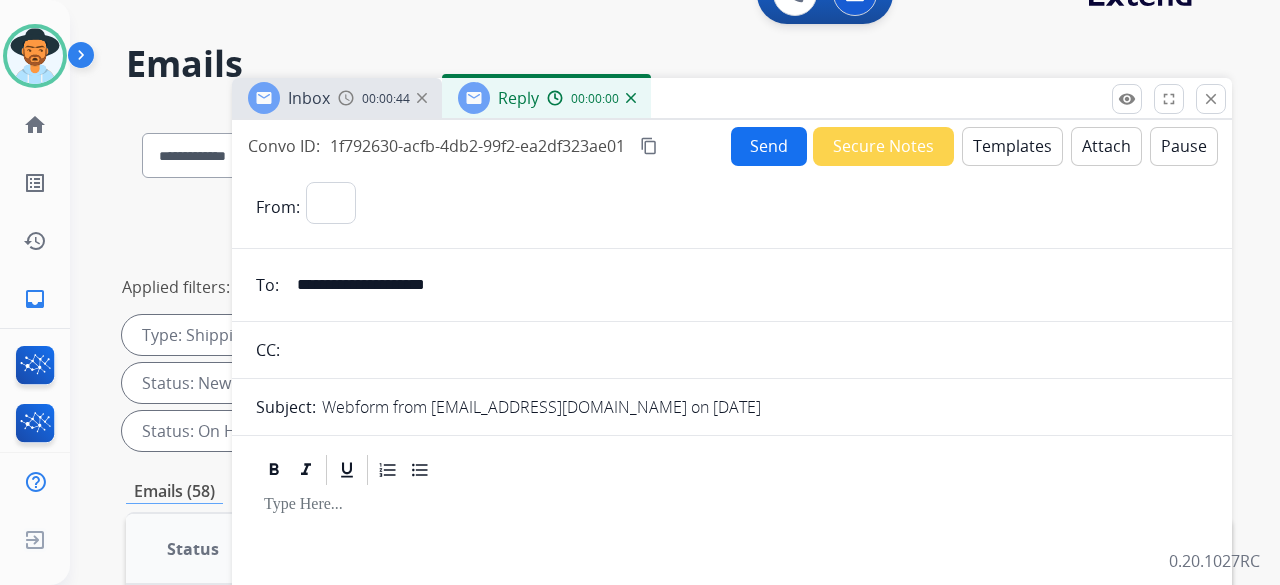 select on "**********" 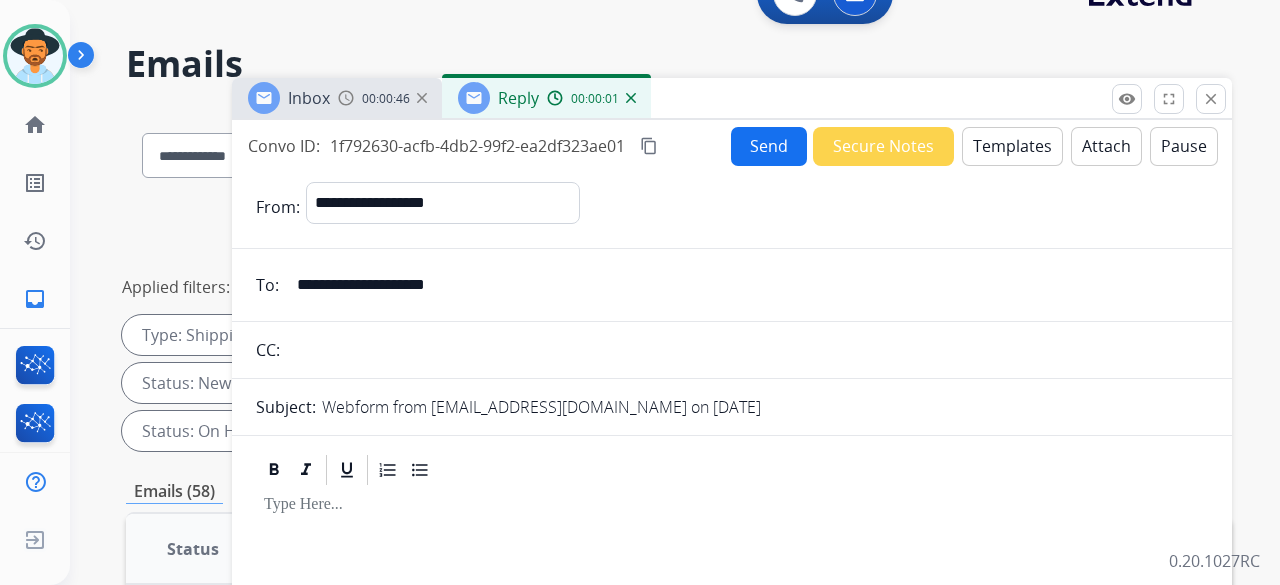 click on "Templates" at bounding box center [1012, 146] 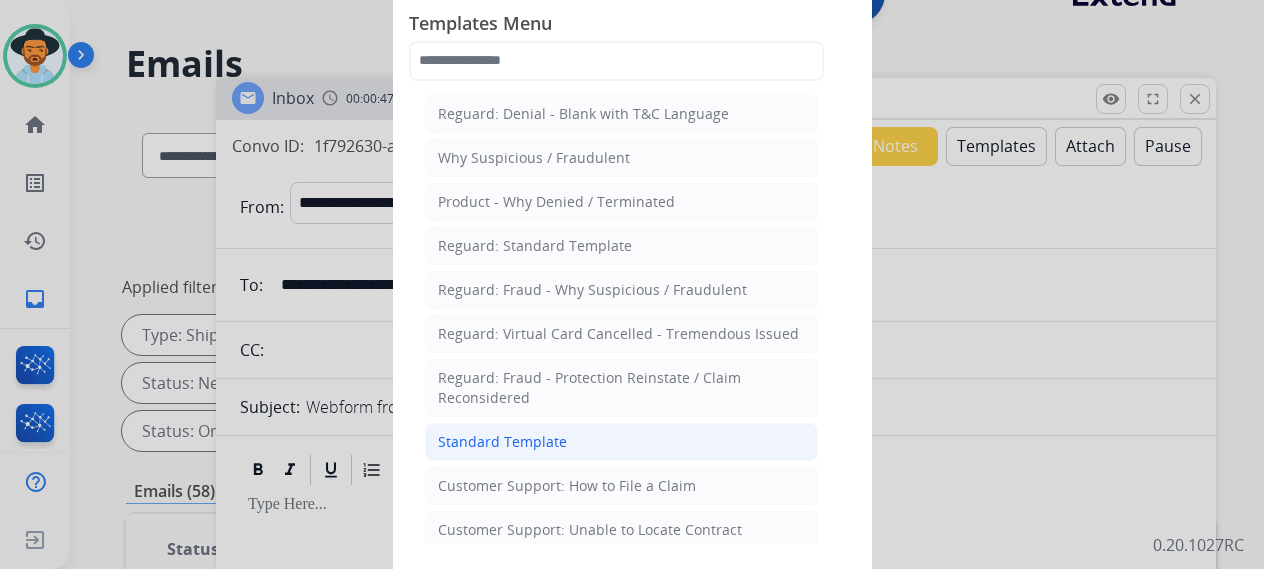 click on "Standard Template" 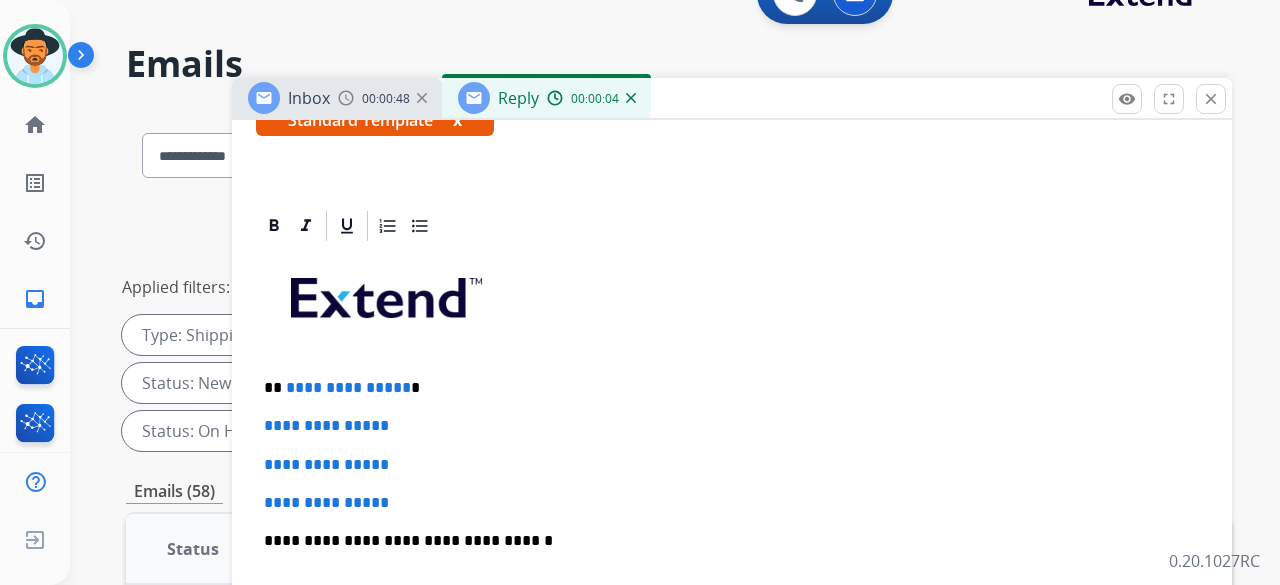 scroll, scrollTop: 398, scrollLeft: 0, axis: vertical 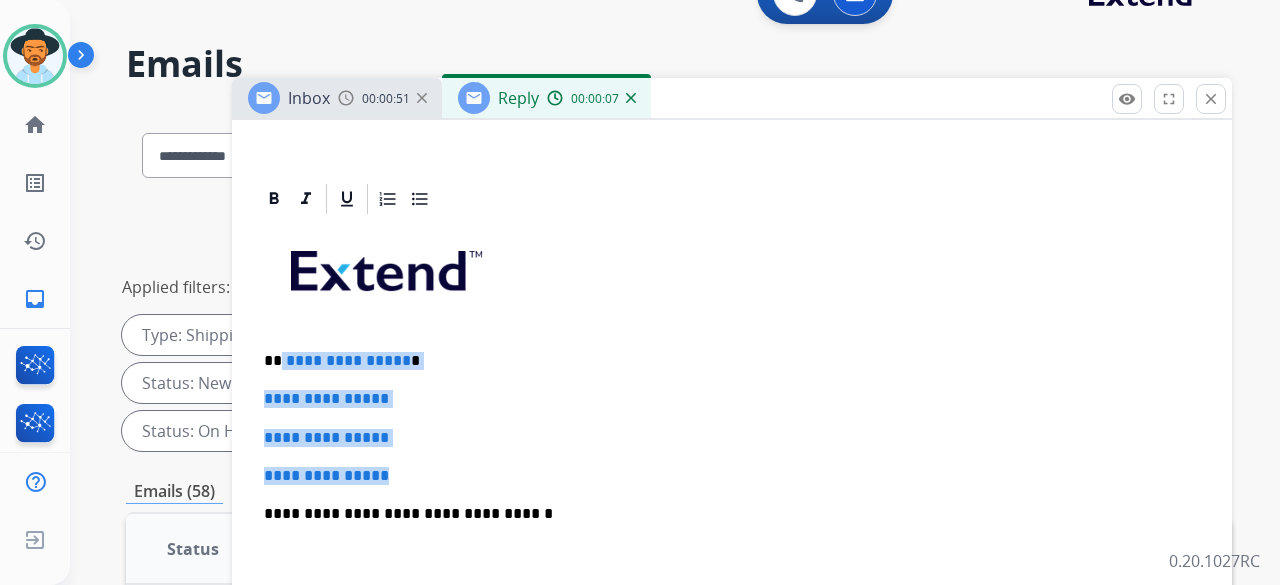 drag, startPoint x: 422, startPoint y: 472, endPoint x: 280, endPoint y: 349, distance: 187.86432 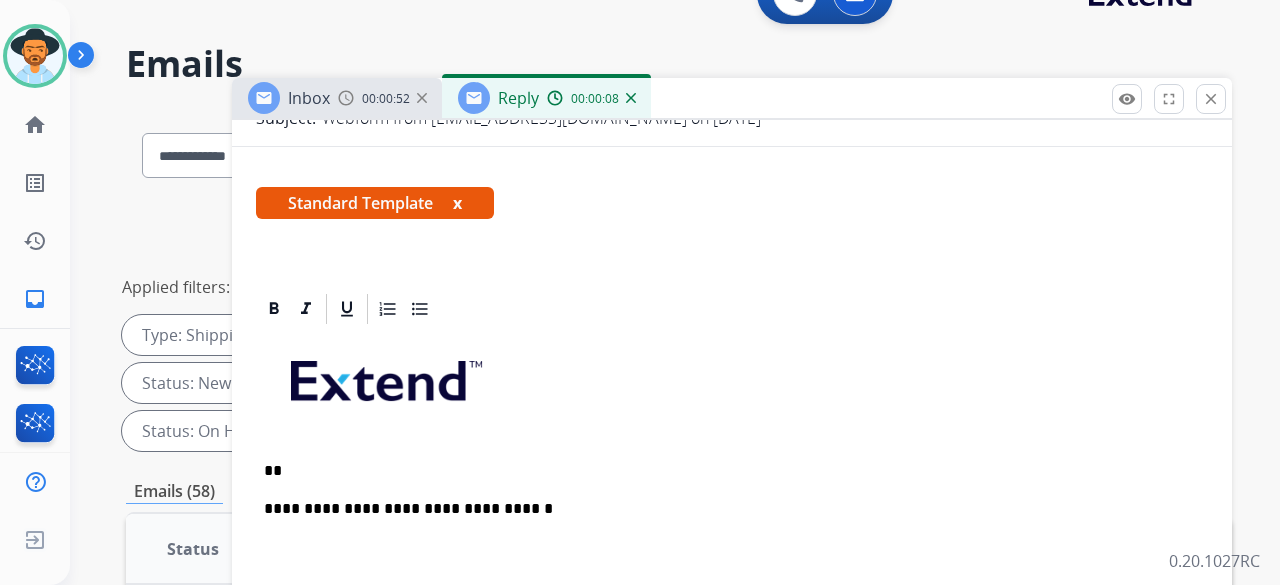scroll, scrollTop: 284, scrollLeft: 0, axis: vertical 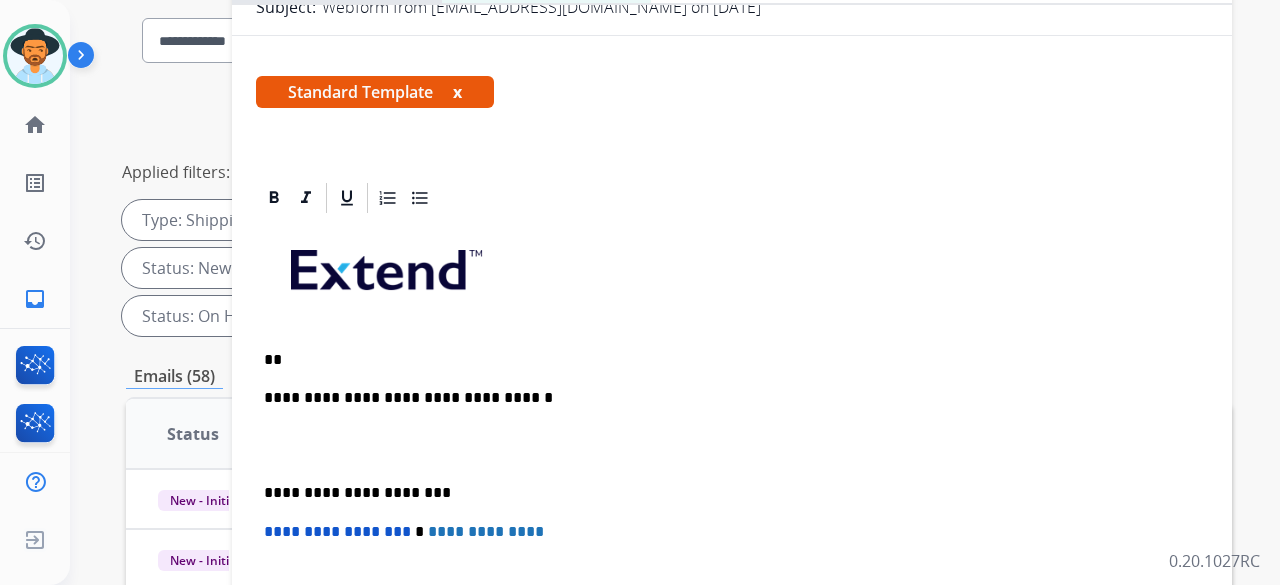 type 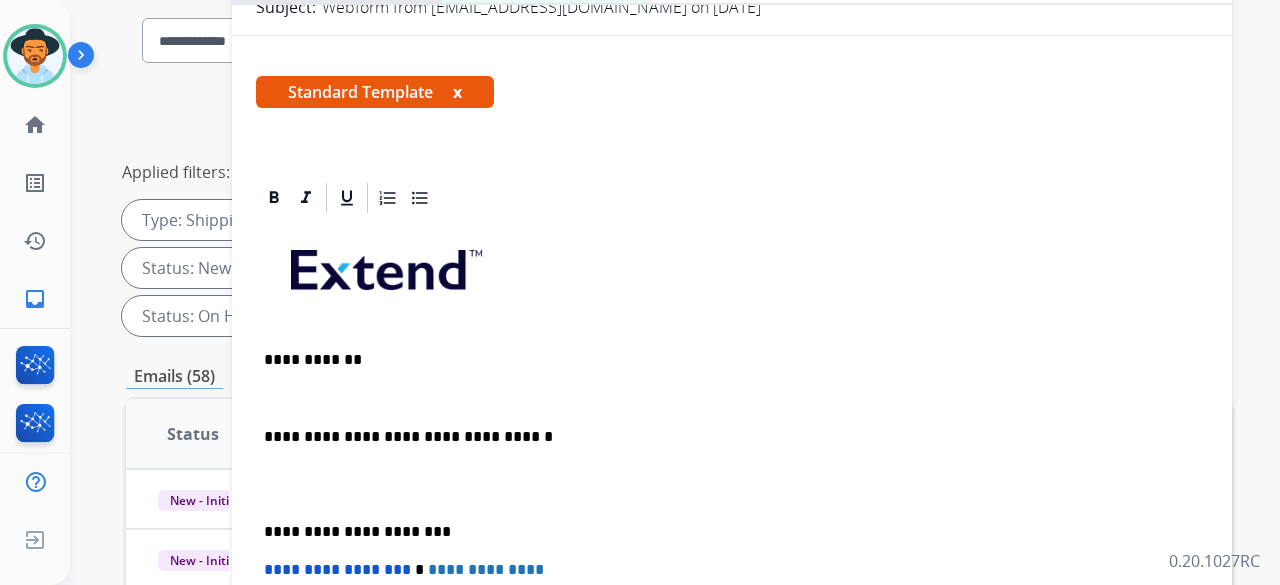 scroll, scrollTop: 322, scrollLeft: 0, axis: vertical 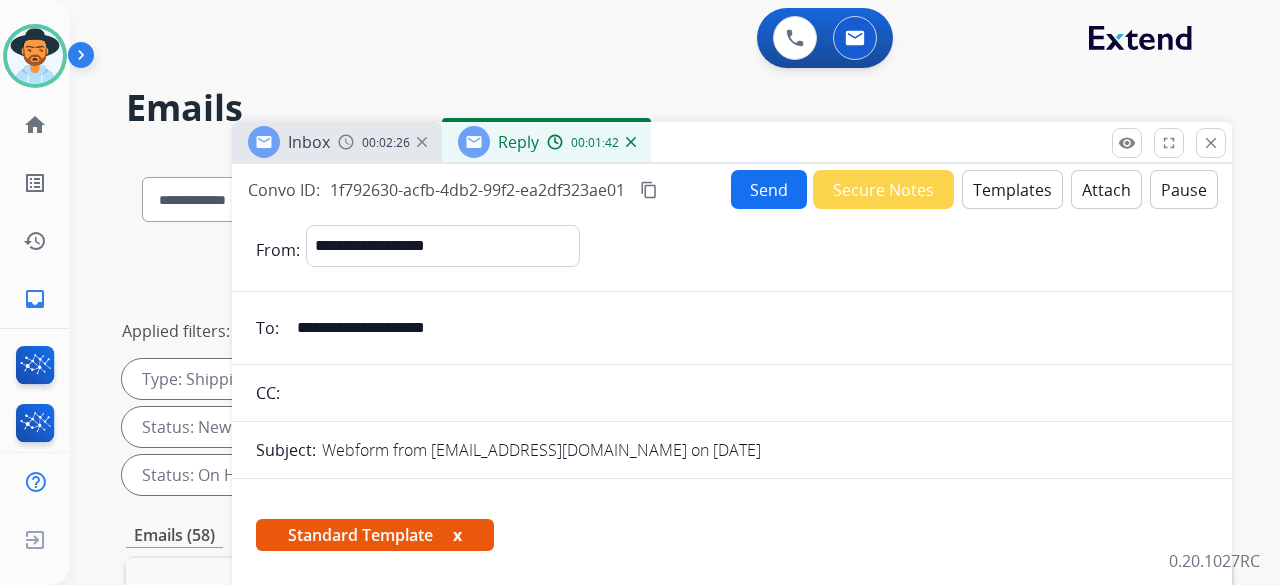 click on "content_copy" at bounding box center (649, 190) 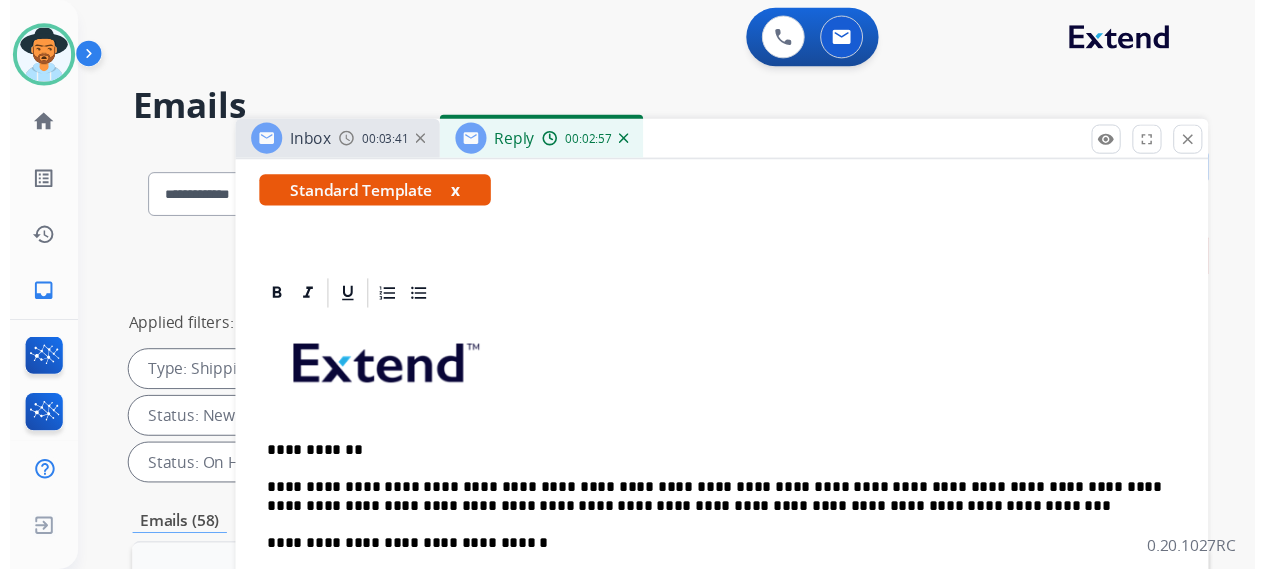 scroll, scrollTop: 0, scrollLeft: 0, axis: both 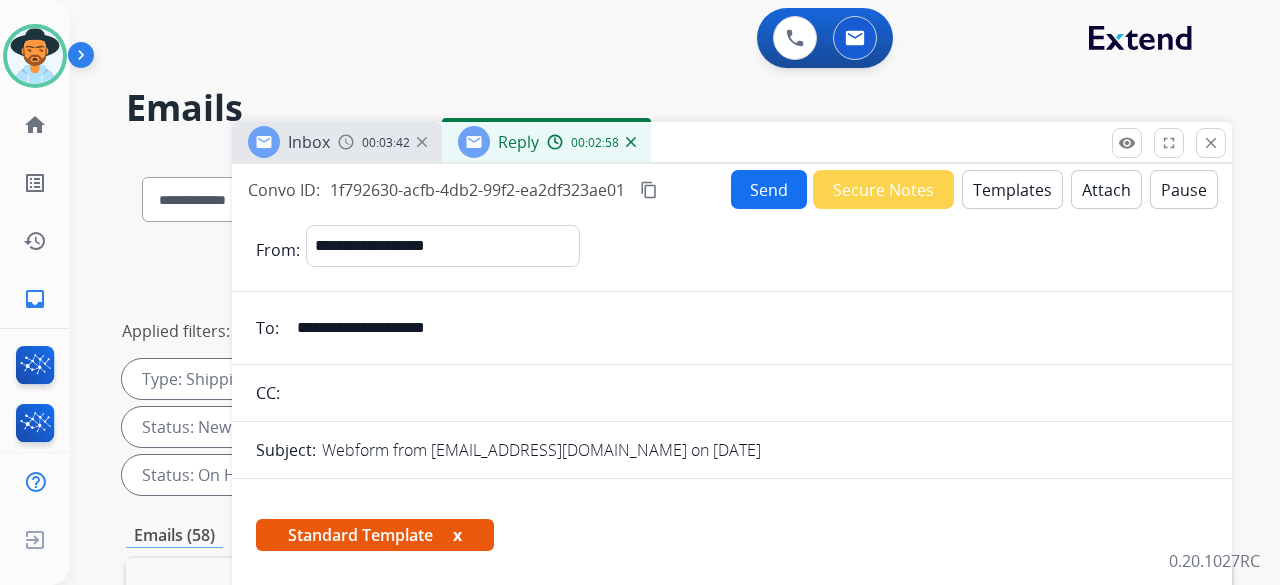 click on "Send" at bounding box center (769, 189) 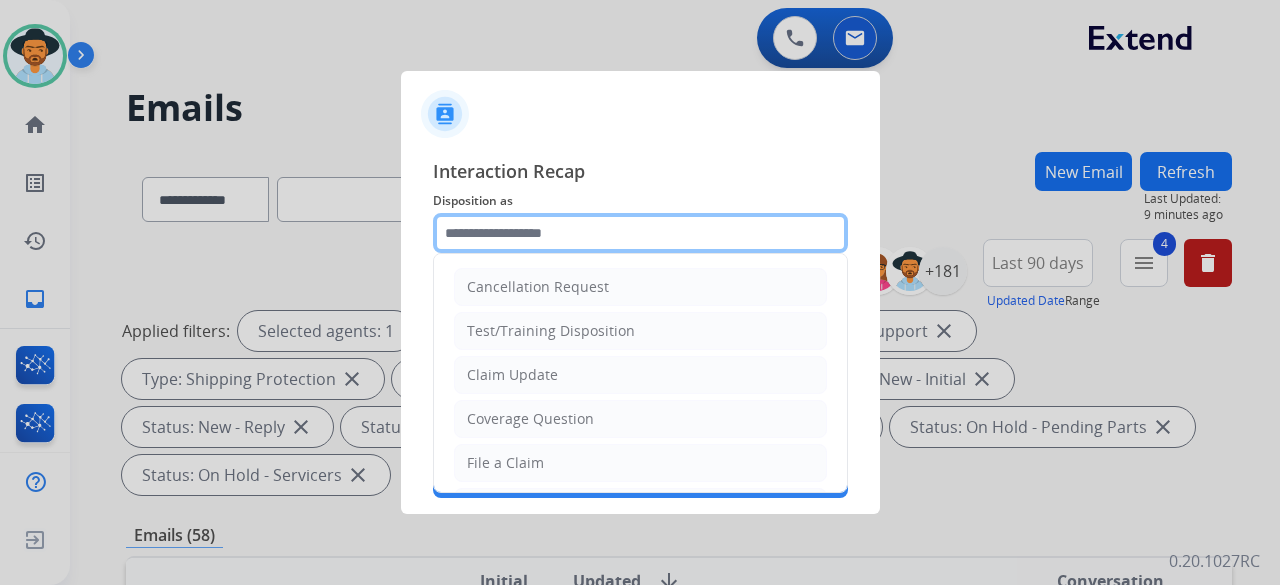 click 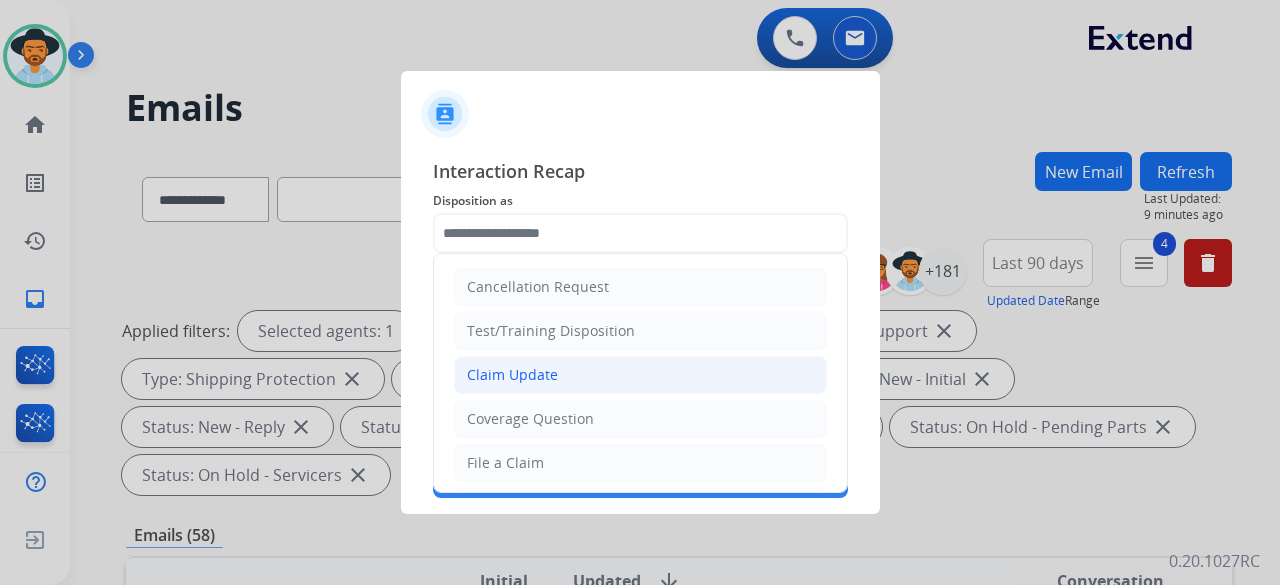 click on "Claim Update" 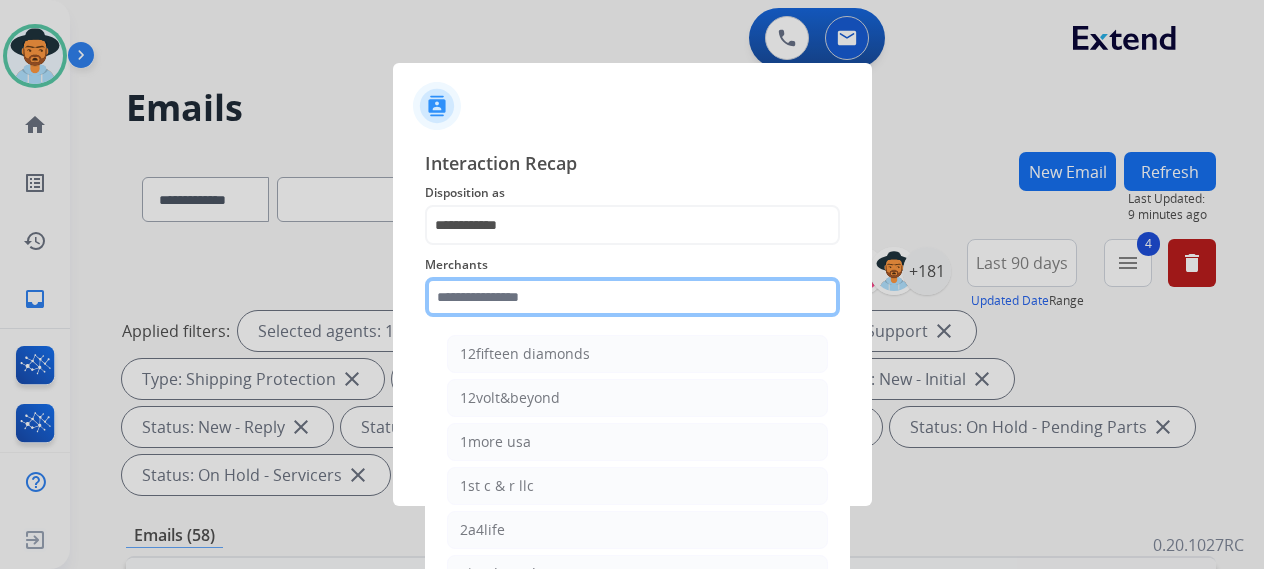 click 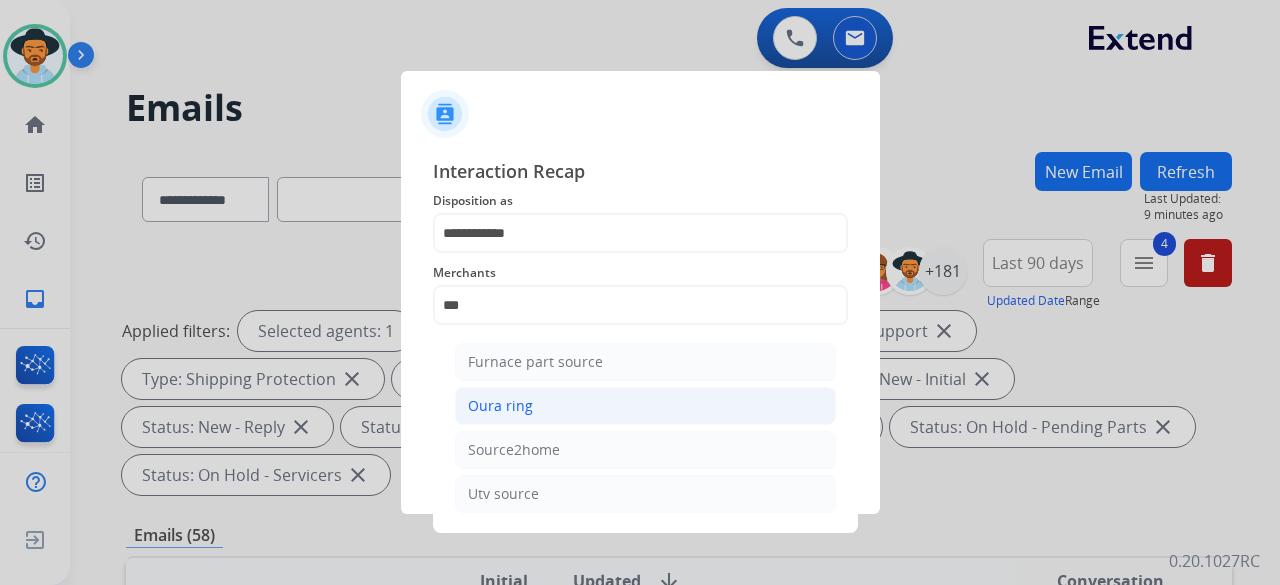 click on "Oura ring" 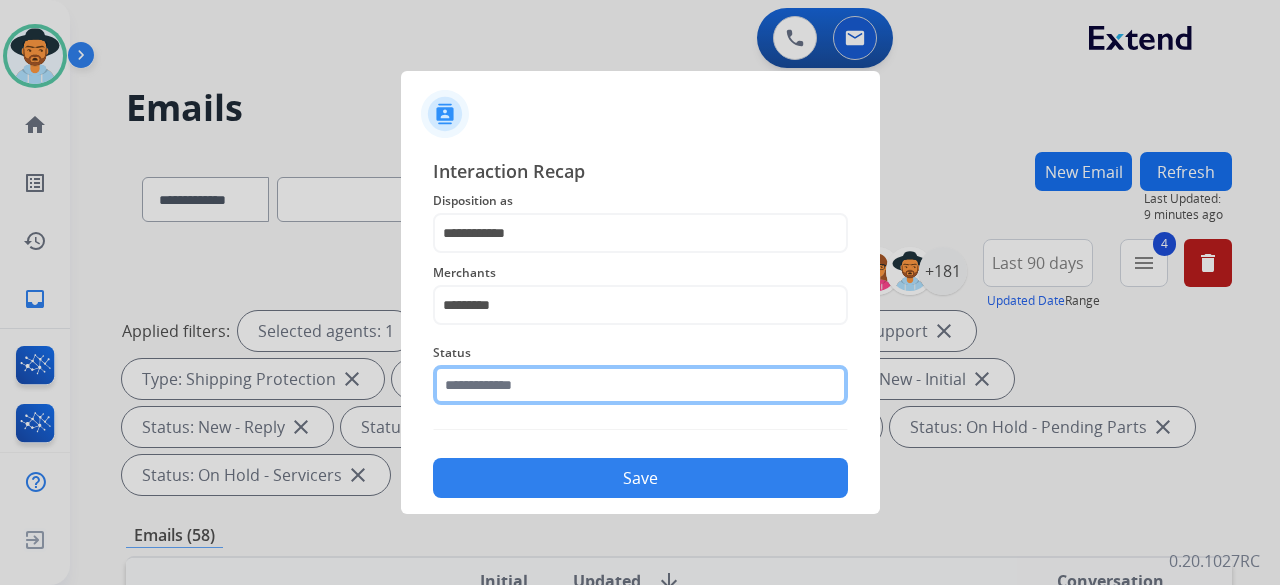 click 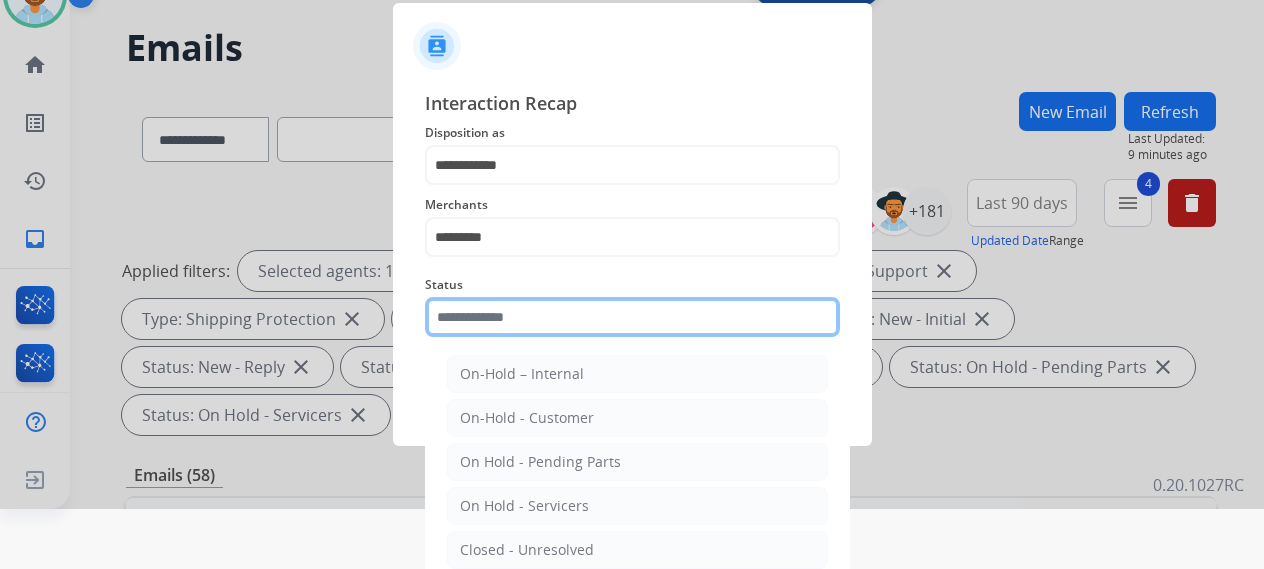 scroll, scrollTop: 136, scrollLeft: 0, axis: vertical 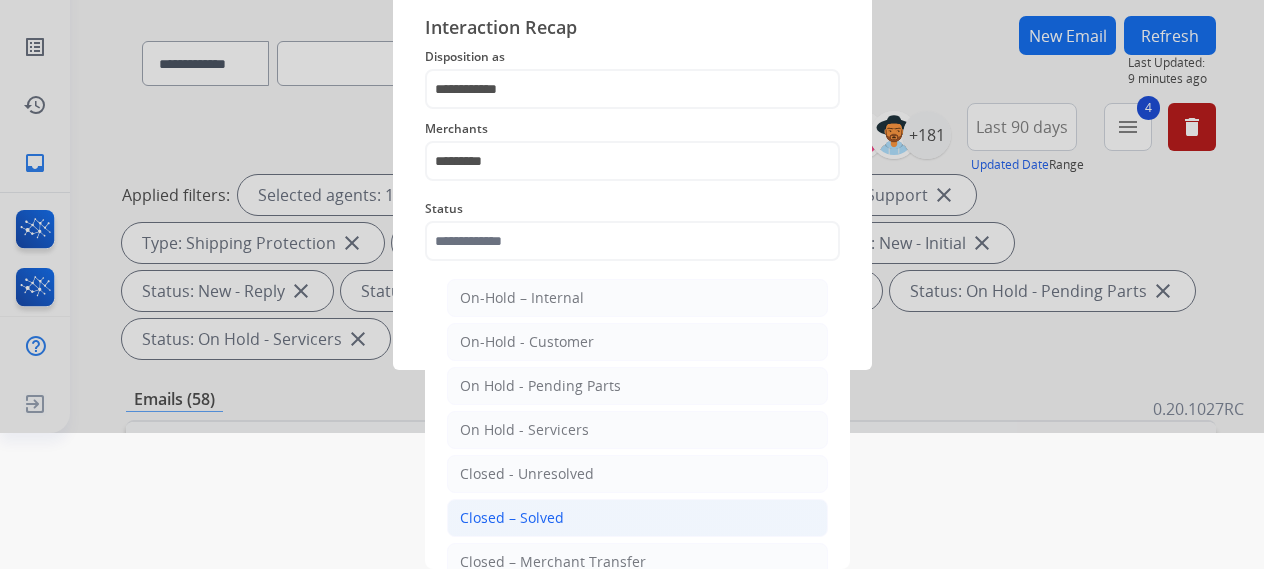 click on "Closed – Solved" 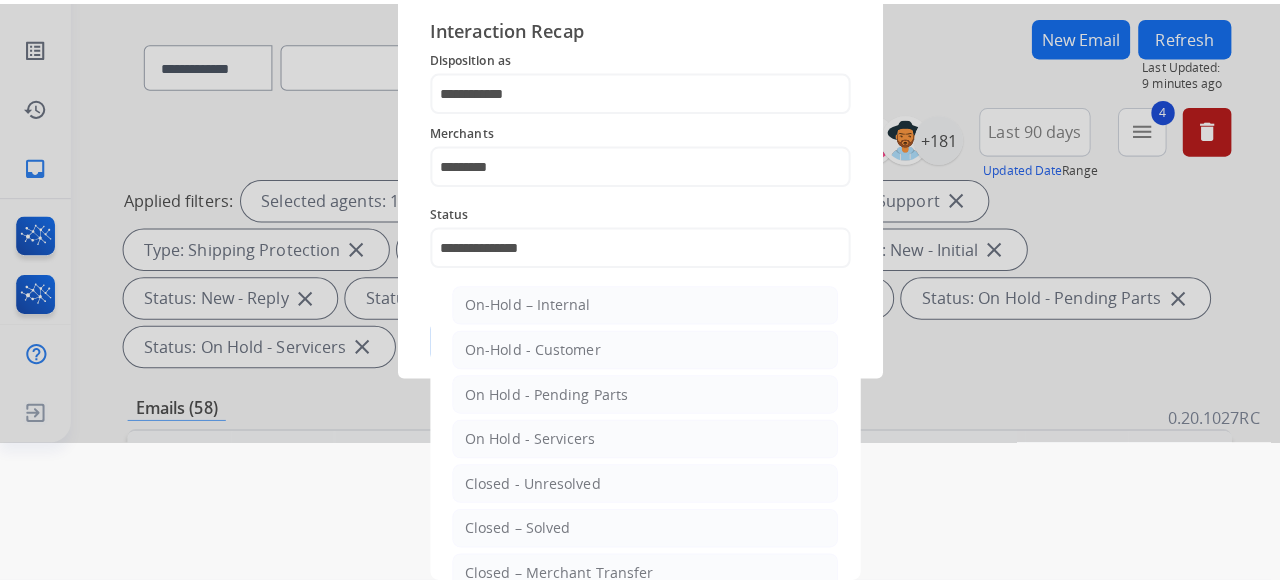scroll, scrollTop: 0, scrollLeft: 0, axis: both 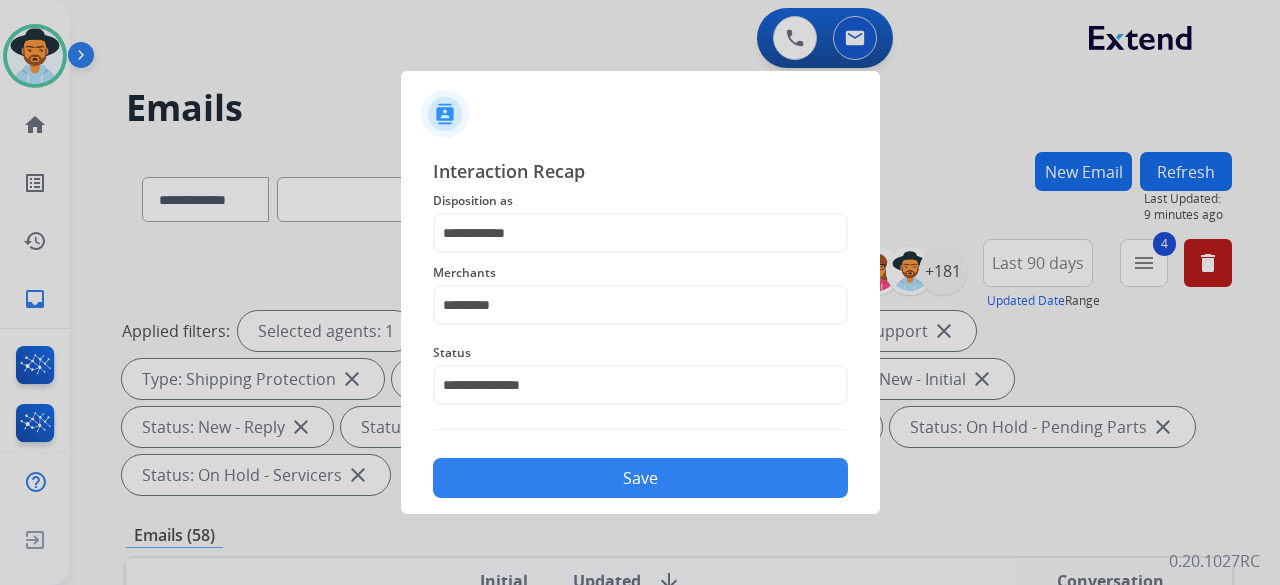 click on "Save" 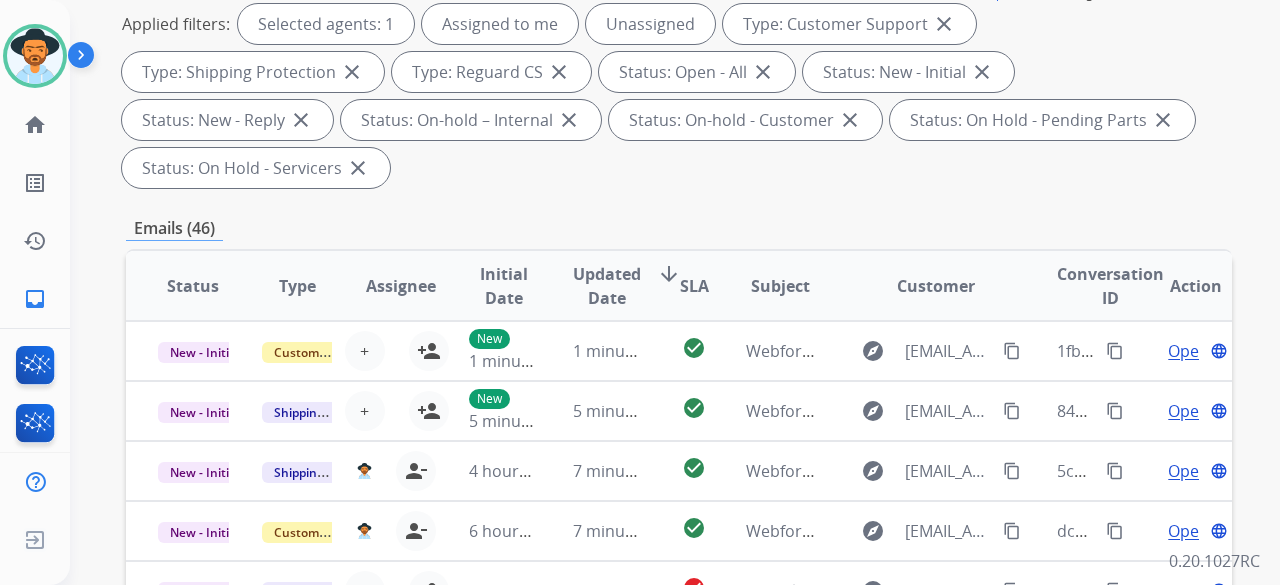 scroll, scrollTop: 400, scrollLeft: 0, axis: vertical 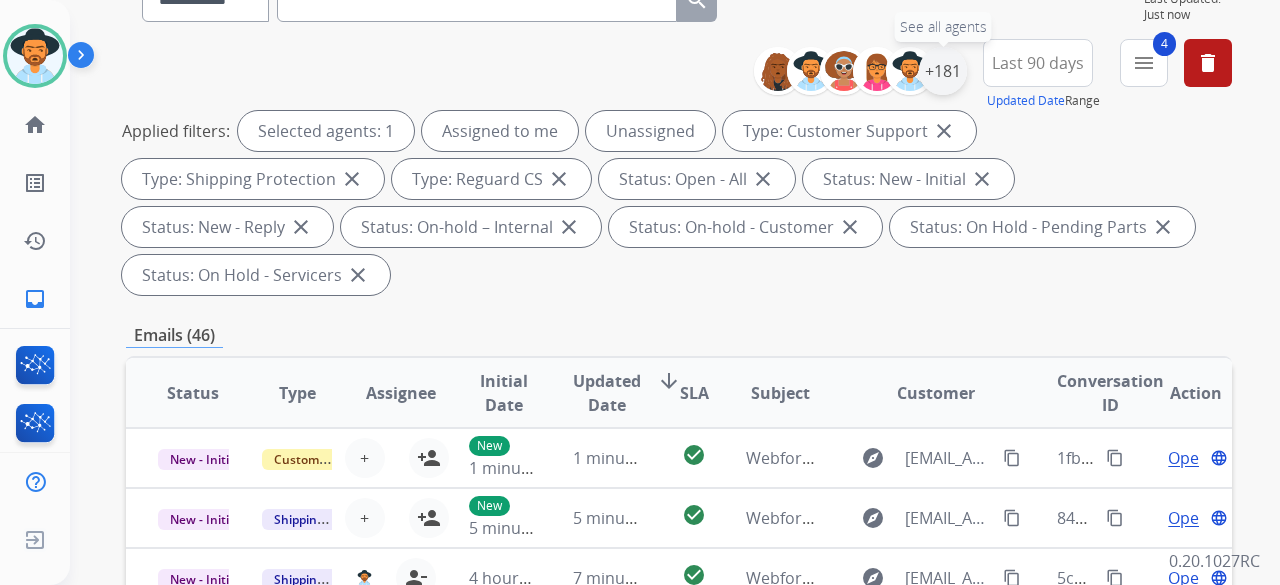 click on "+181" at bounding box center (943, 71) 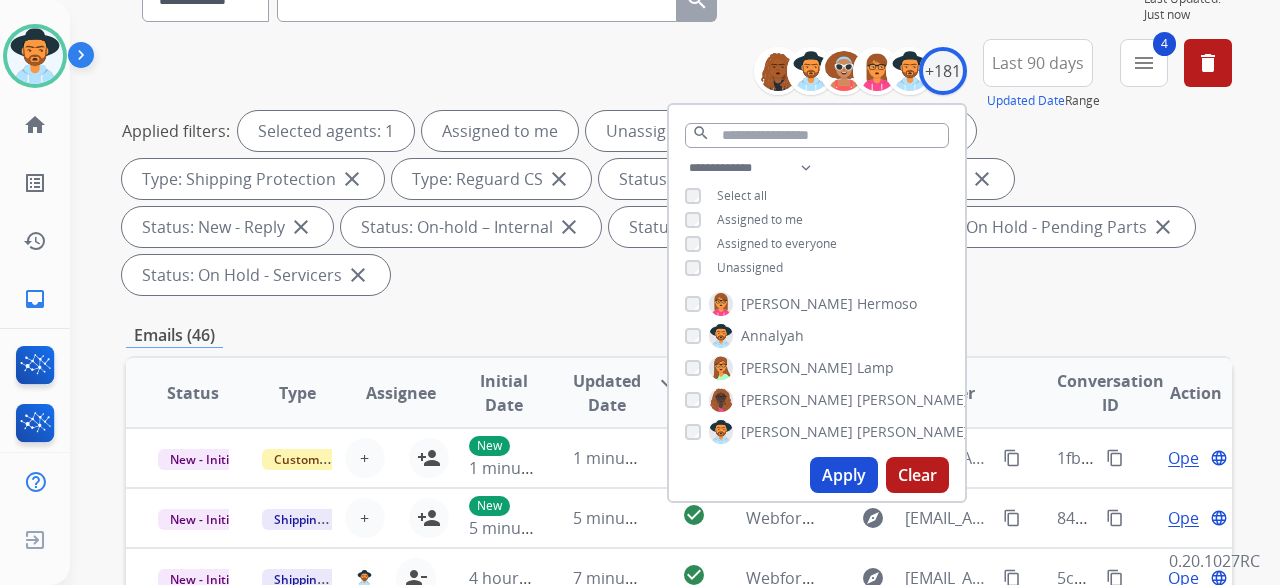 click on "Unassigned" at bounding box center (750, 267) 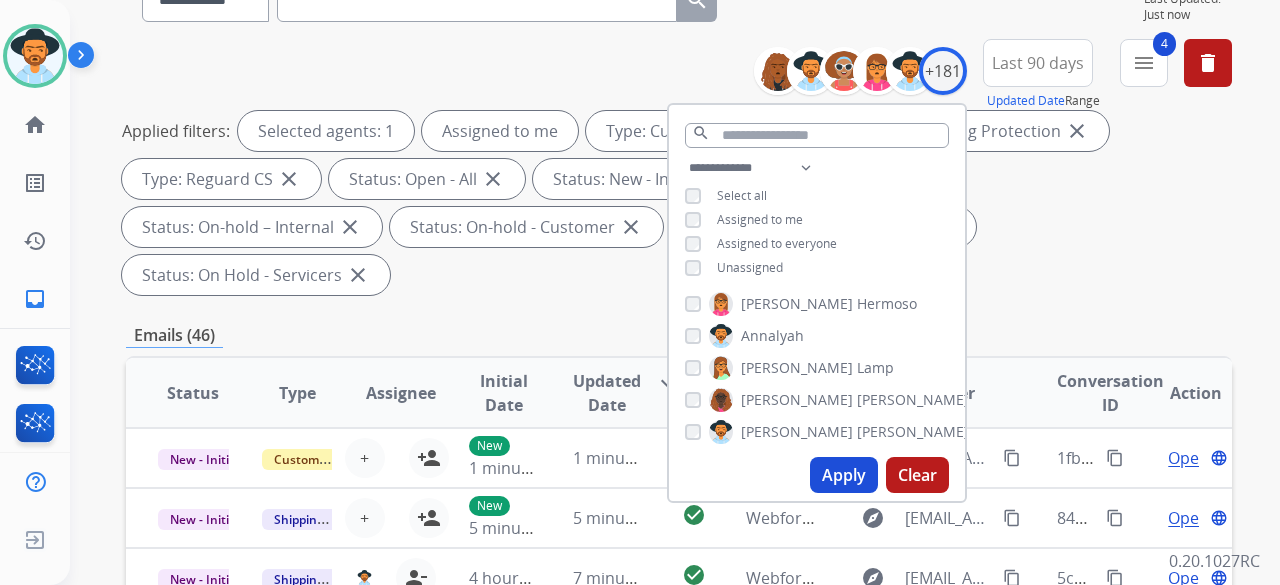 click on "Apply" at bounding box center [844, 475] 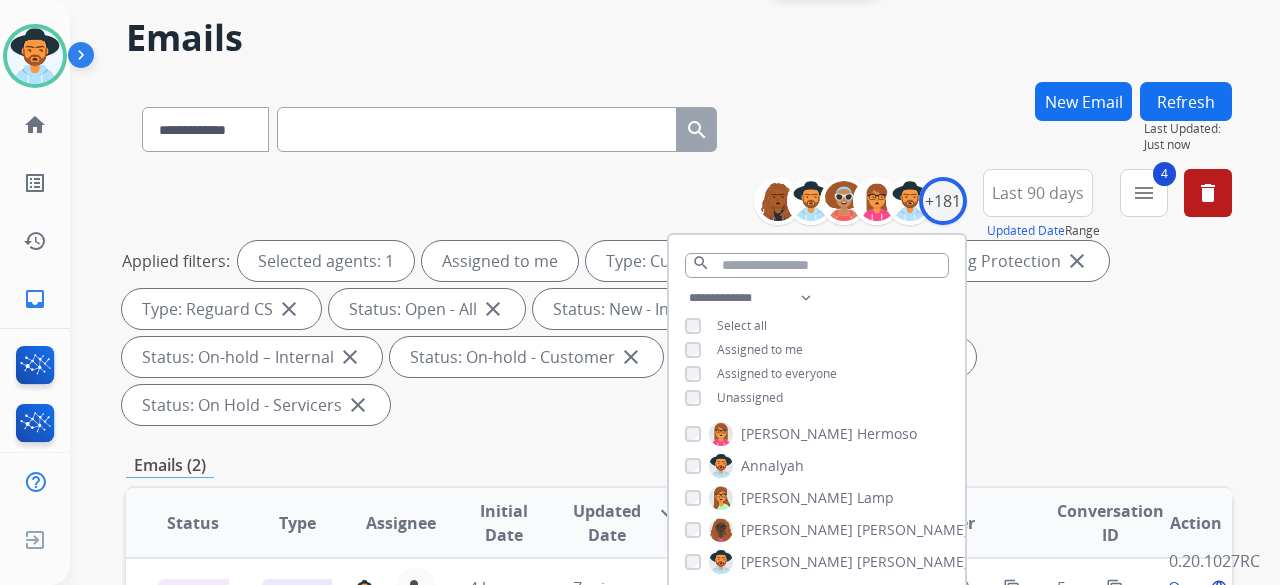 scroll, scrollTop: 200, scrollLeft: 0, axis: vertical 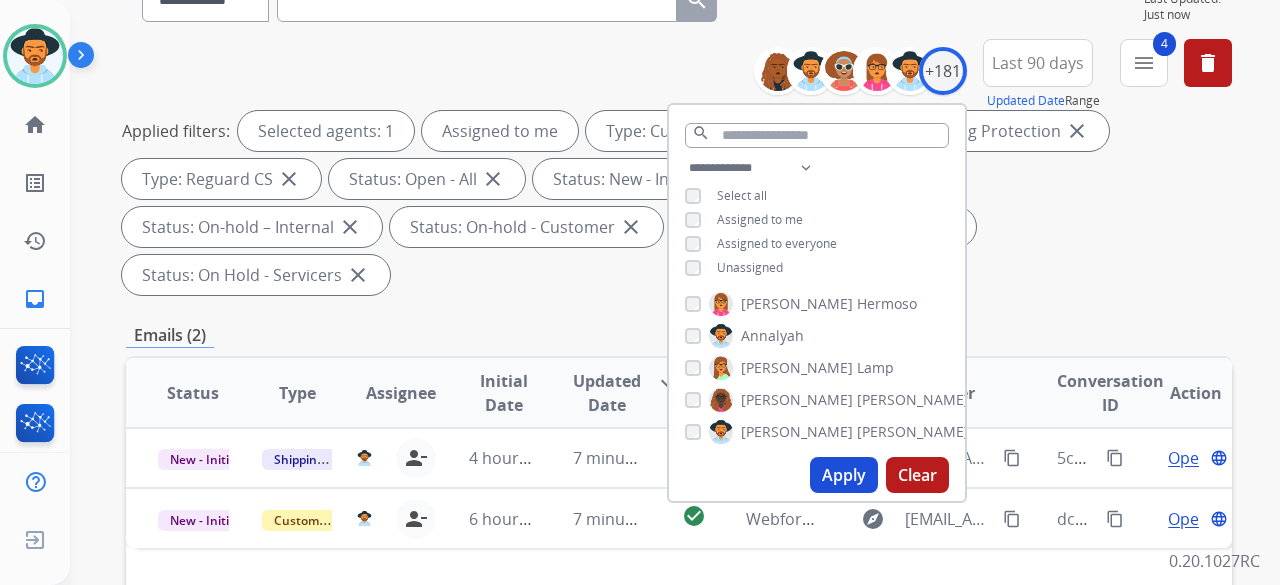click on "Emails (2)" at bounding box center (679, 335) 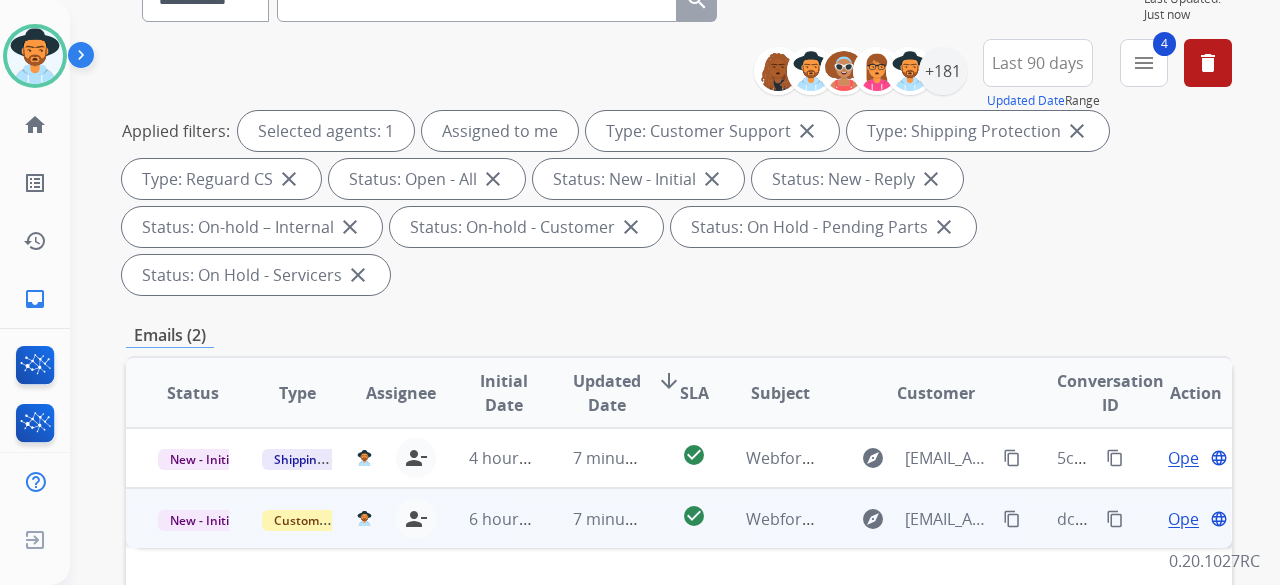 click on "Open" at bounding box center [1188, 519] 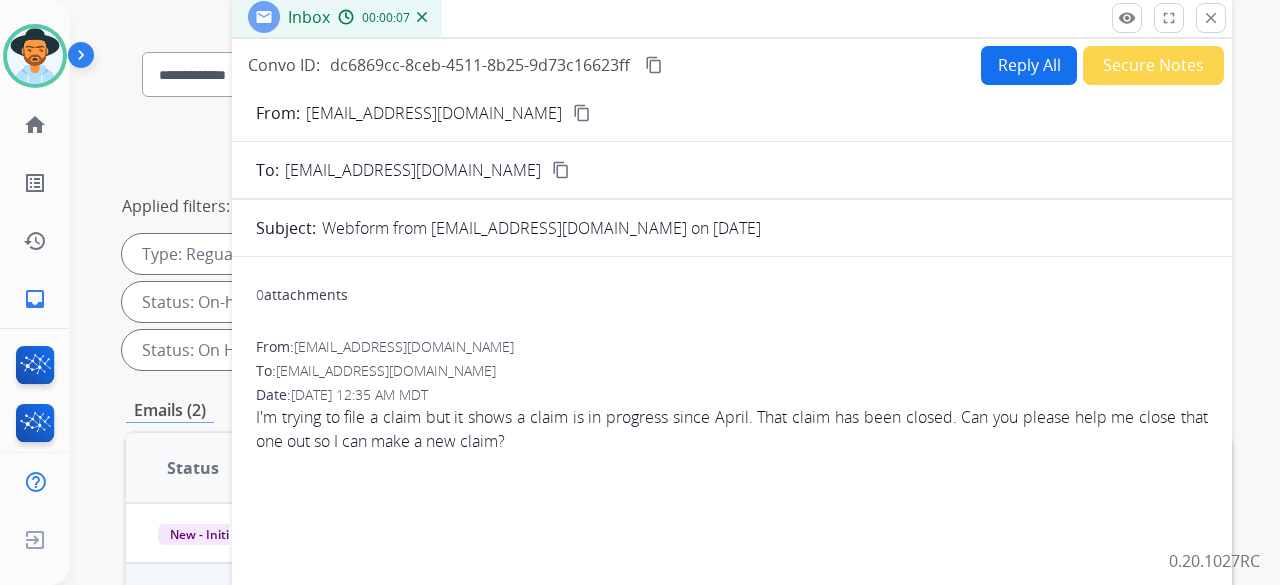 scroll, scrollTop: 100, scrollLeft: 0, axis: vertical 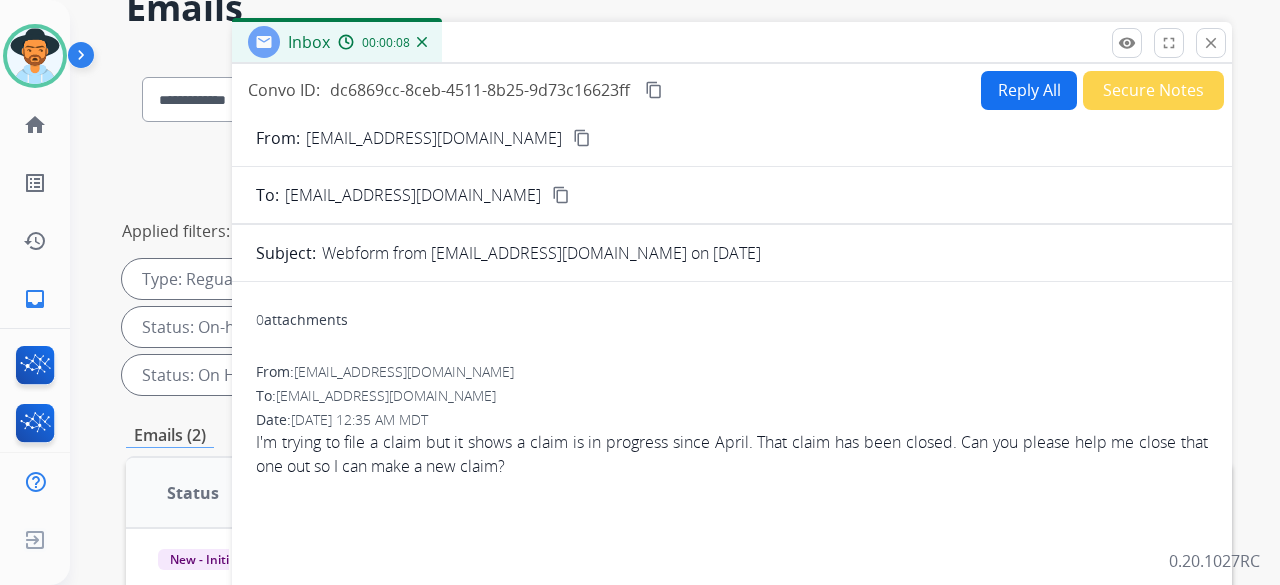 click on "content_copy" at bounding box center (582, 138) 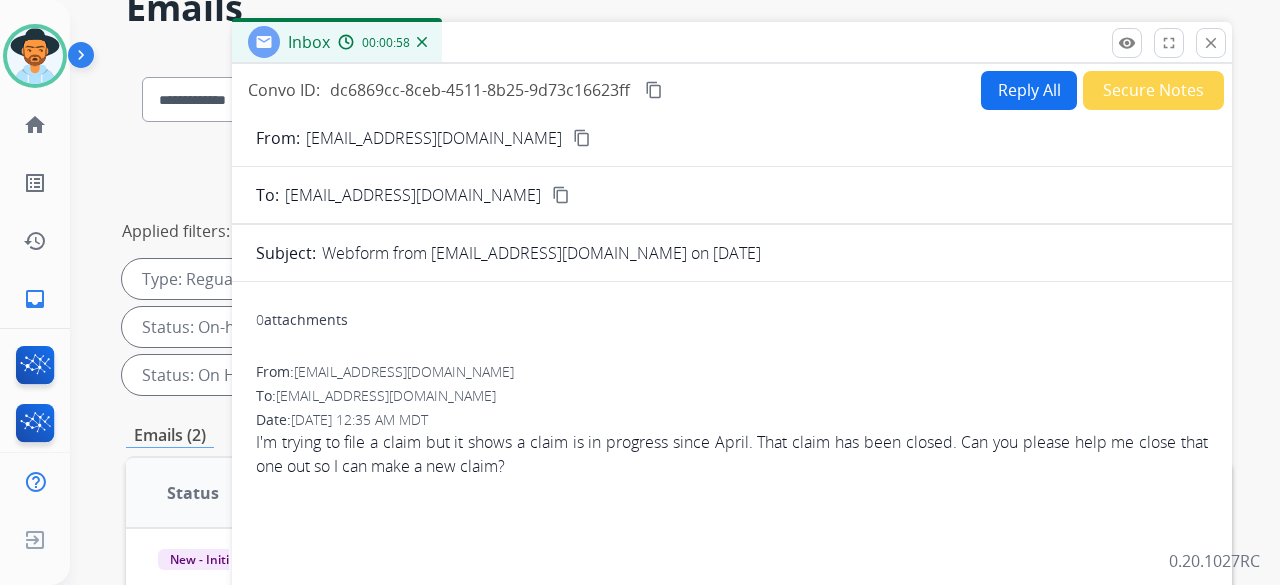 click on "Reply All" at bounding box center (1029, 90) 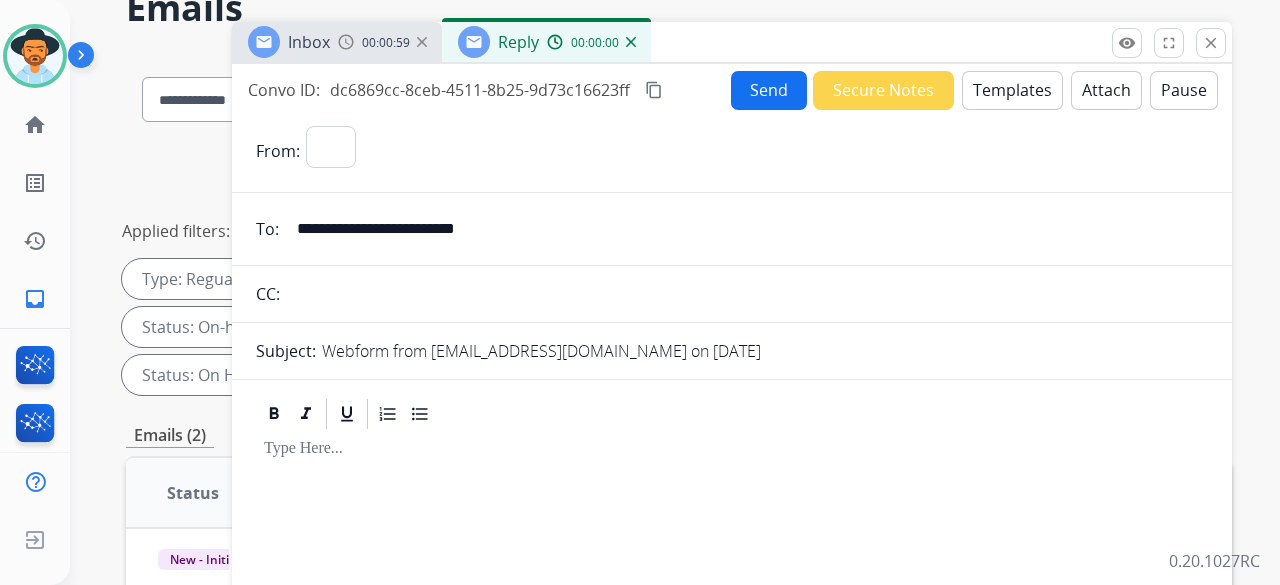 select on "**********" 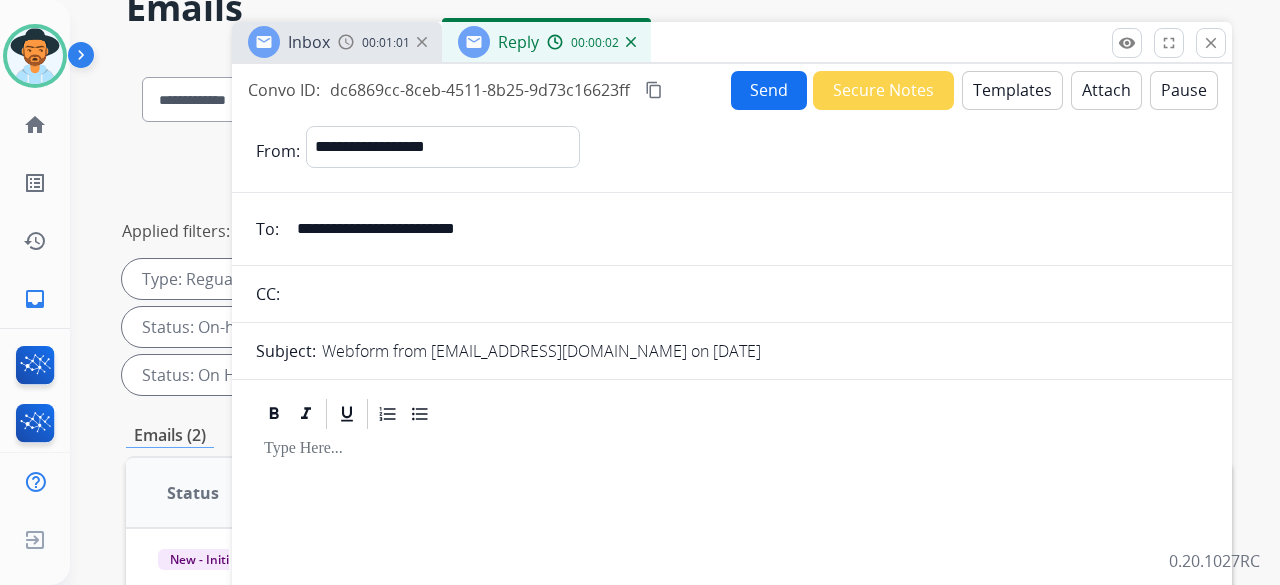click on "Templates" at bounding box center (1012, 90) 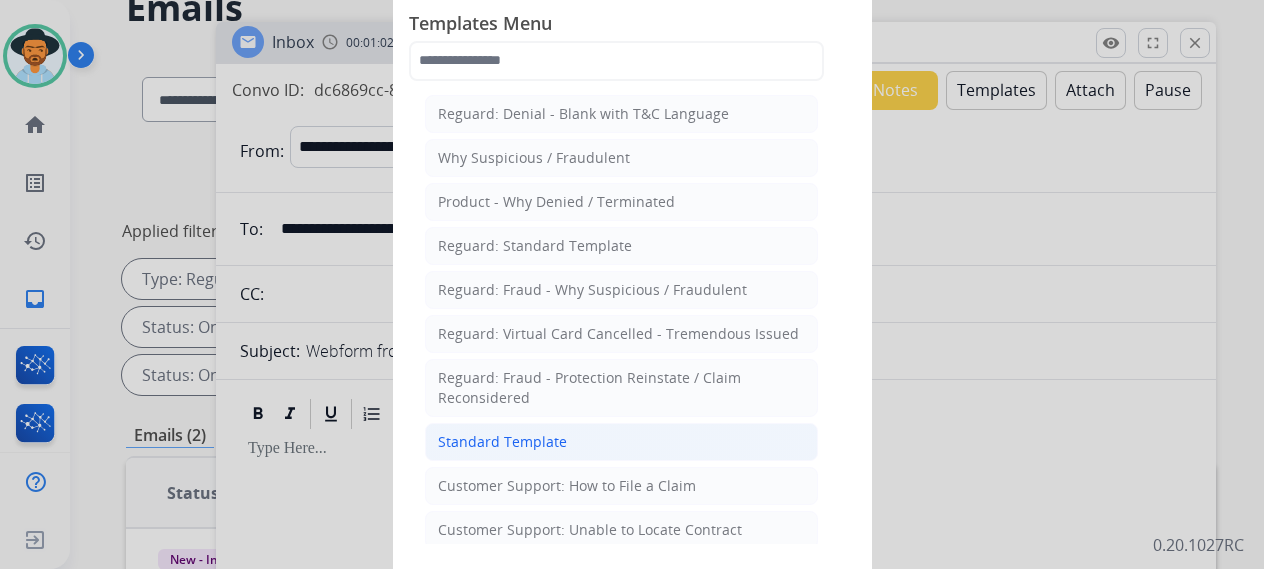 click on "Standard Template" 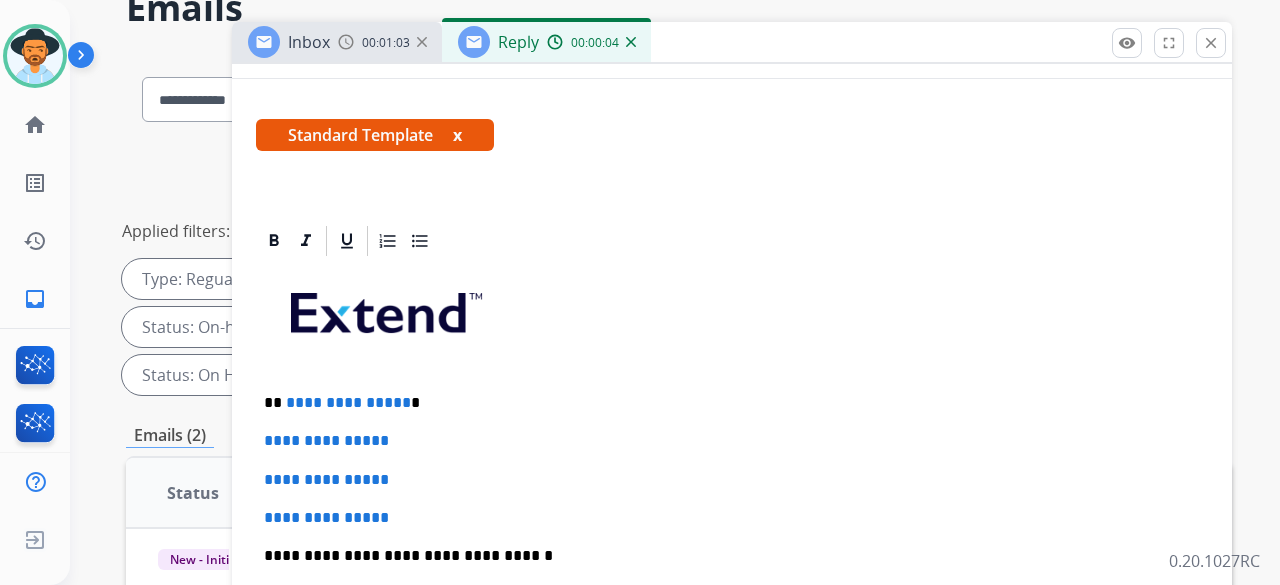 scroll, scrollTop: 460, scrollLeft: 0, axis: vertical 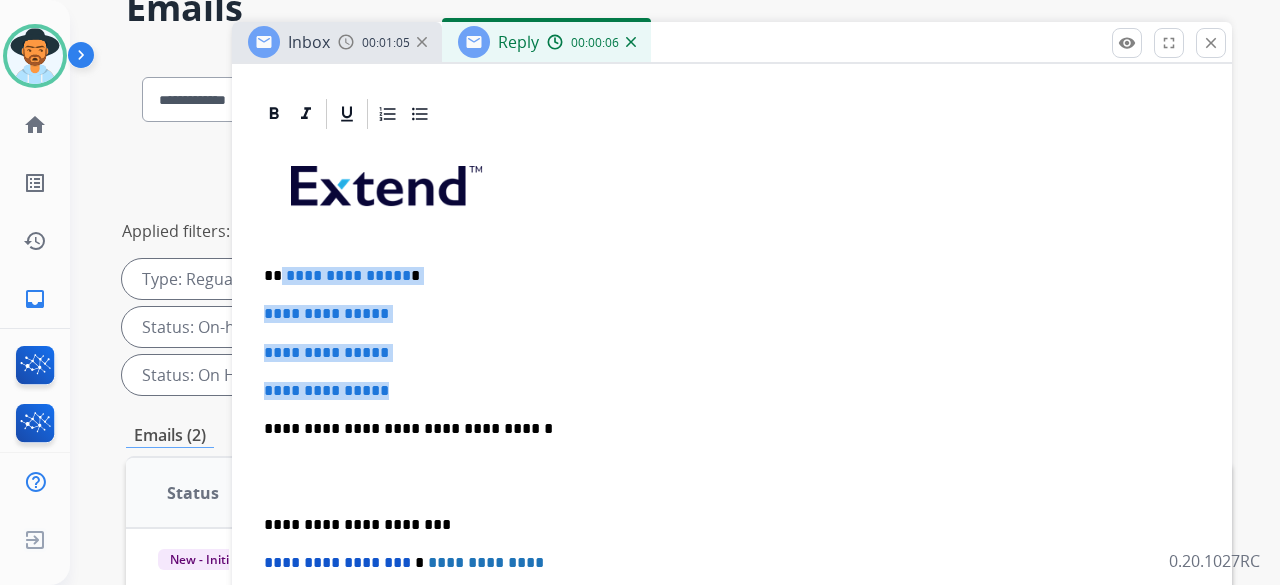 drag, startPoint x: 434, startPoint y: 348, endPoint x: 279, endPoint y: 227, distance: 196.63672 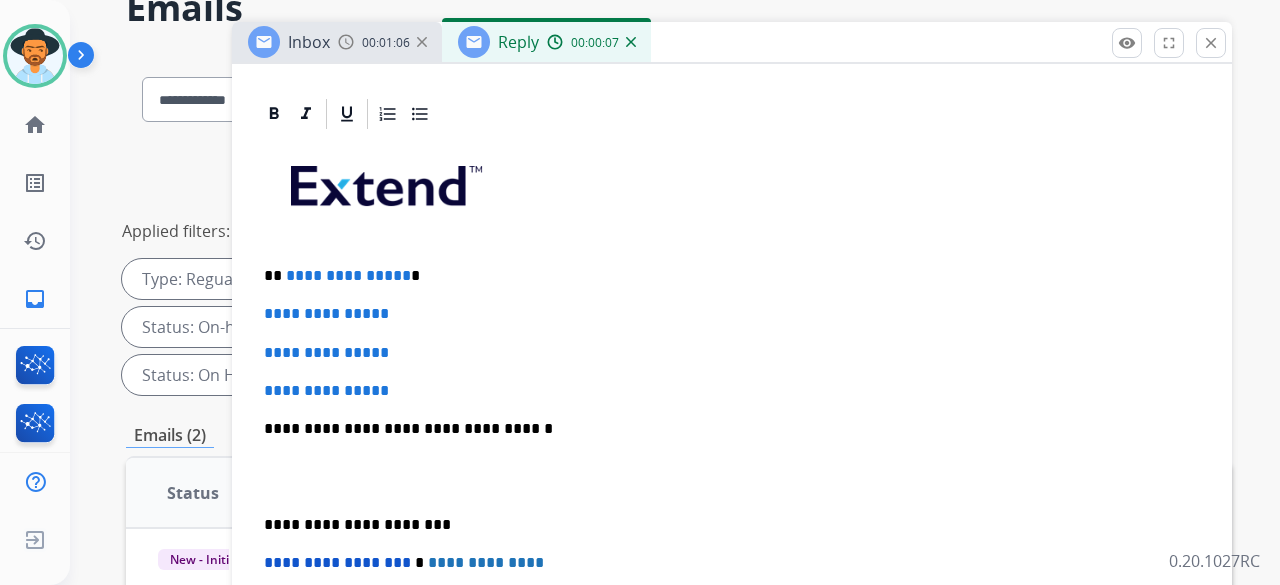 scroll, scrollTop: 346, scrollLeft: 0, axis: vertical 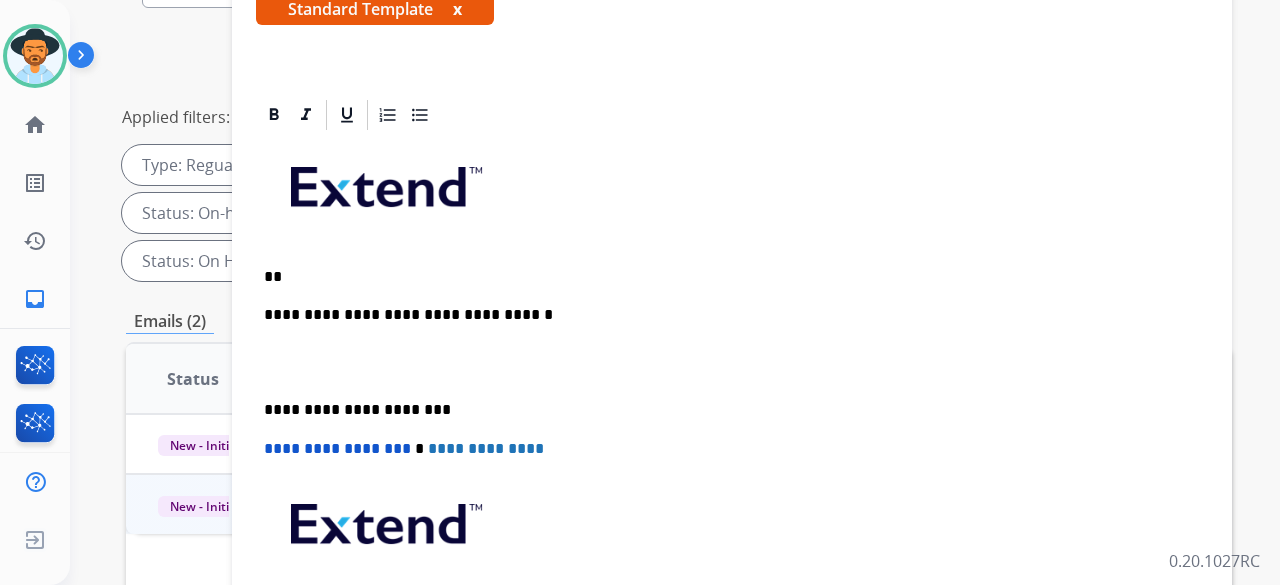 type 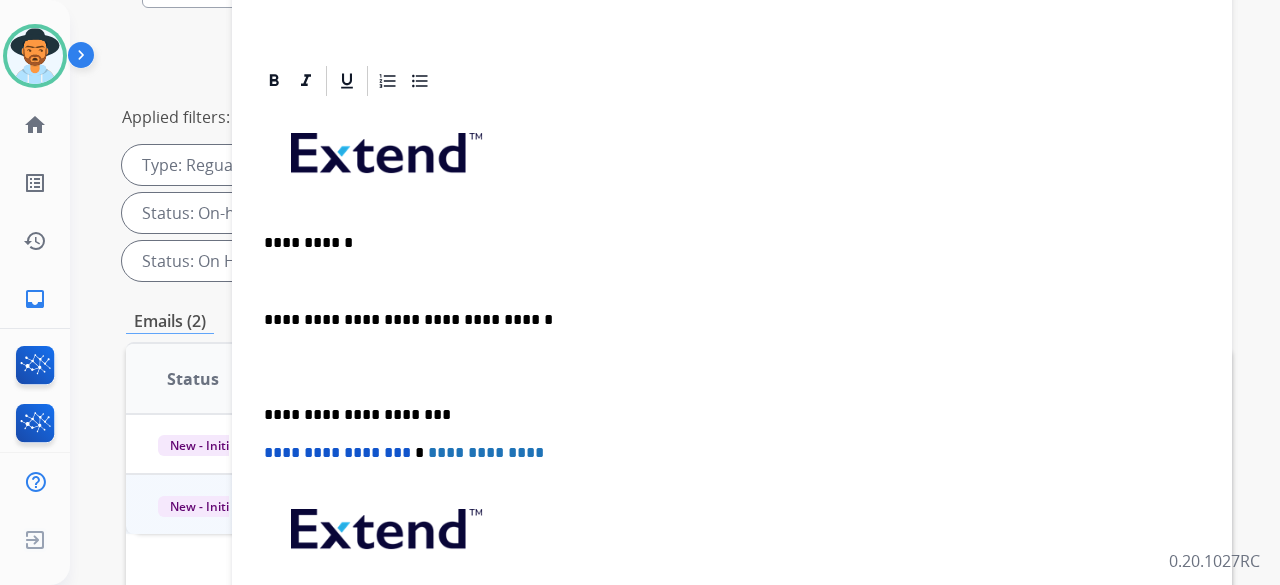 scroll, scrollTop: 384, scrollLeft: 0, axis: vertical 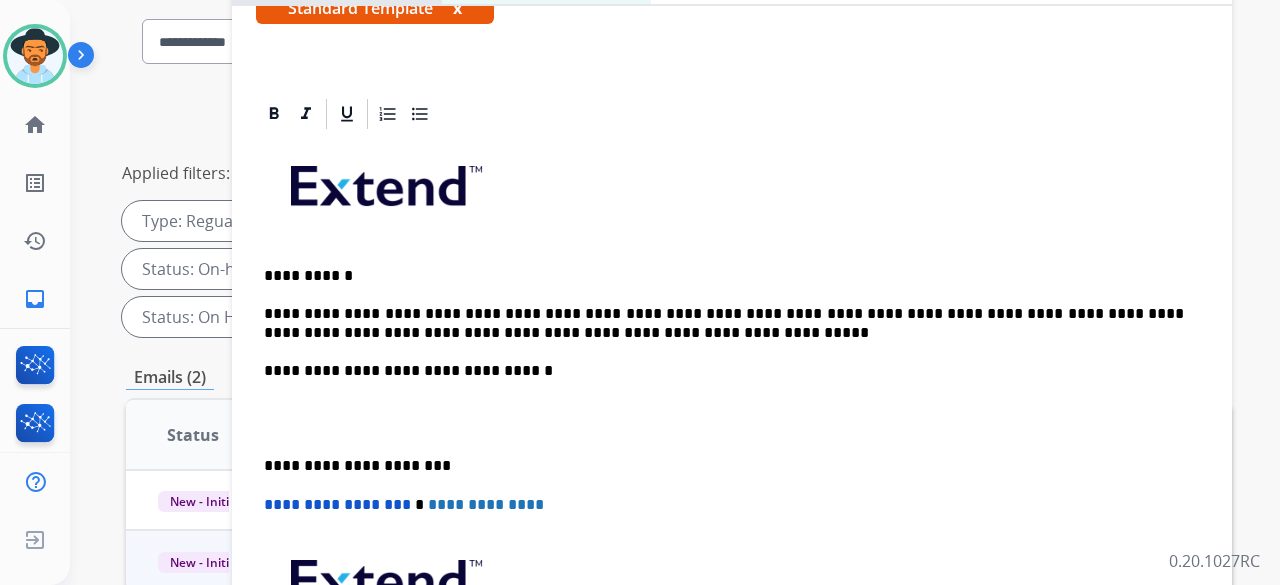 click on "**********" at bounding box center [724, 323] 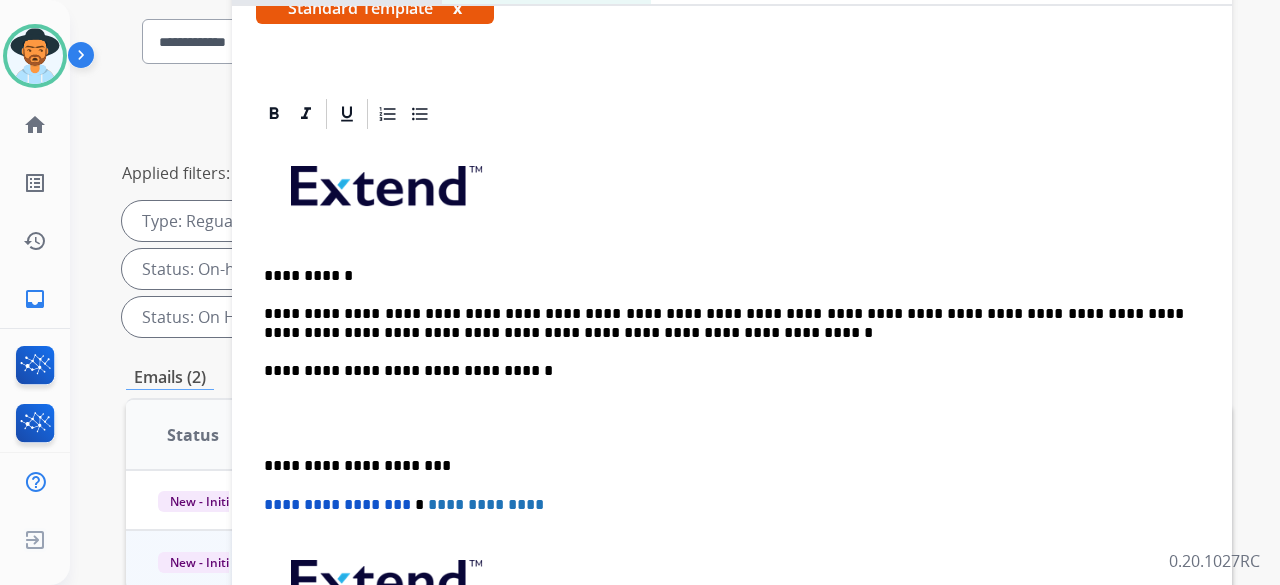 click on "**********" at bounding box center [724, 323] 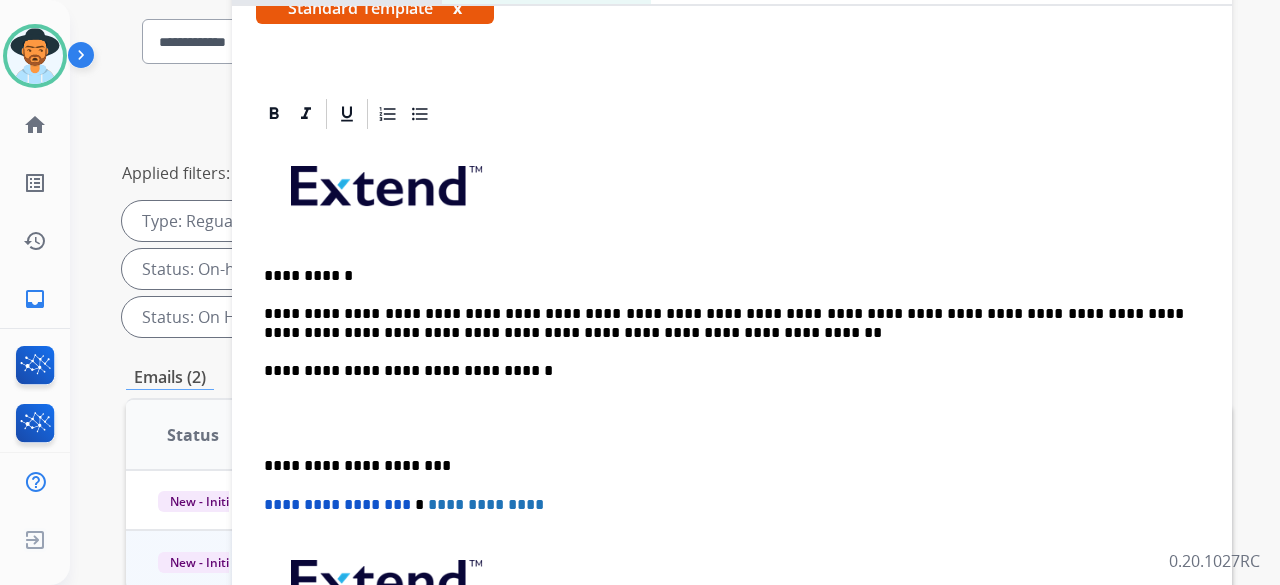 click on "**********" at bounding box center [724, 323] 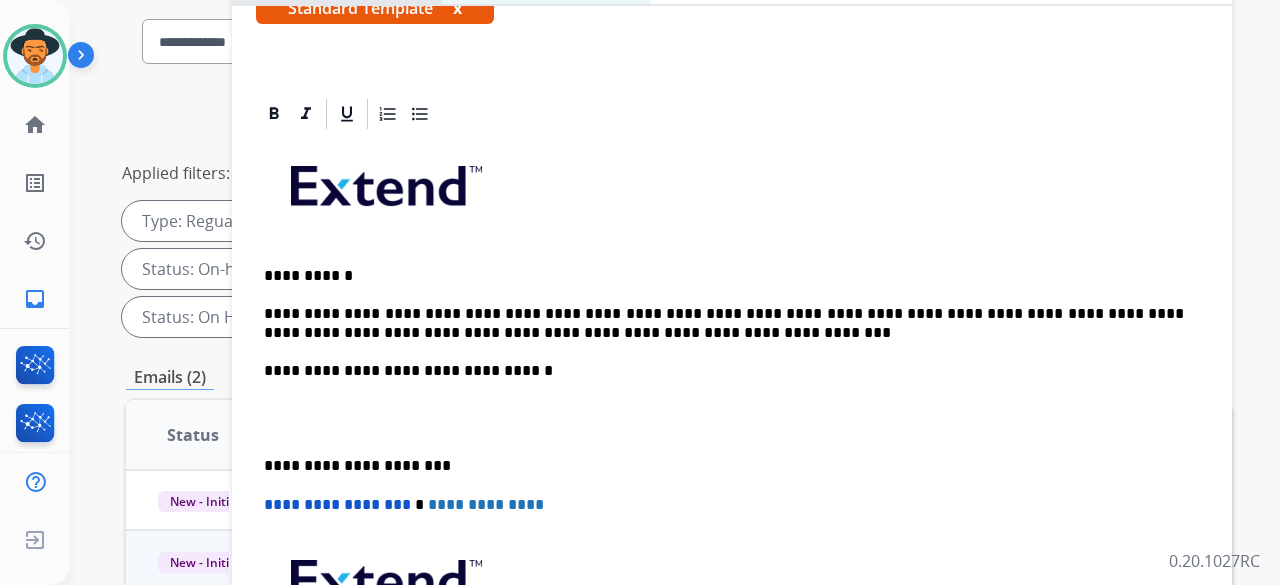 click on "**********" at bounding box center (724, 323) 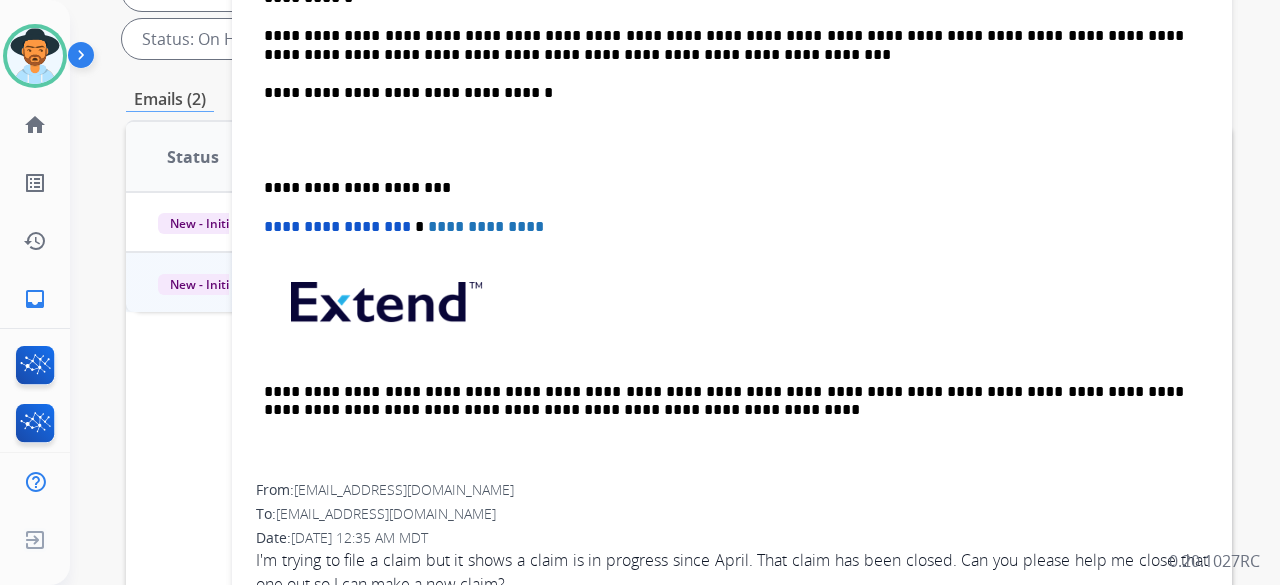 scroll, scrollTop: 58, scrollLeft: 0, axis: vertical 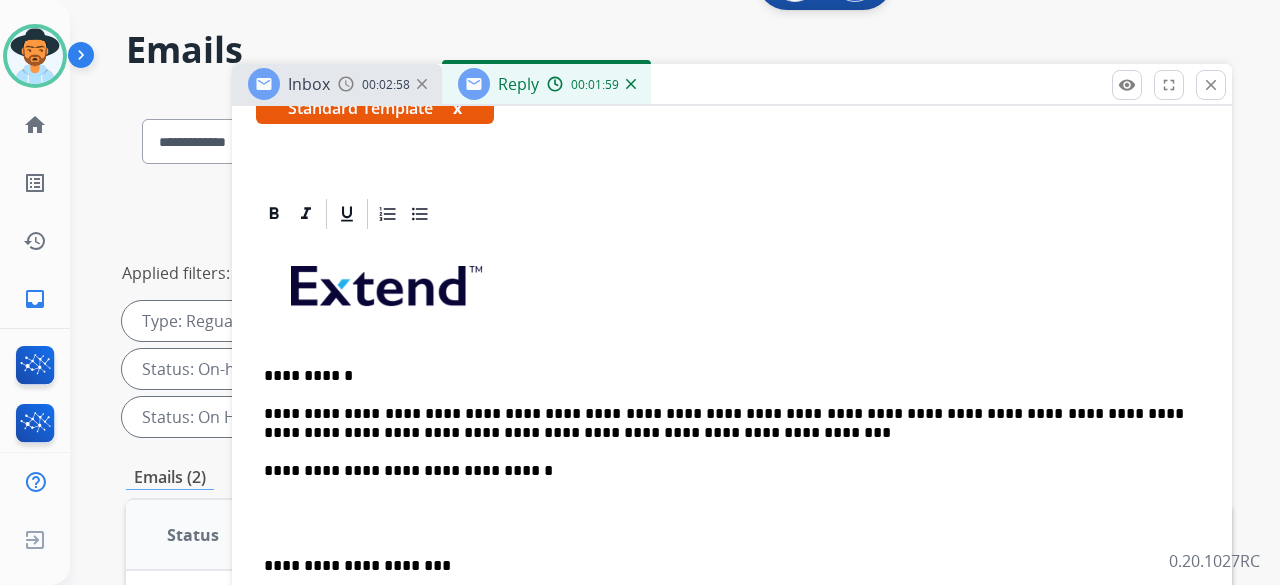 click on "**********" at bounding box center (724, 423) 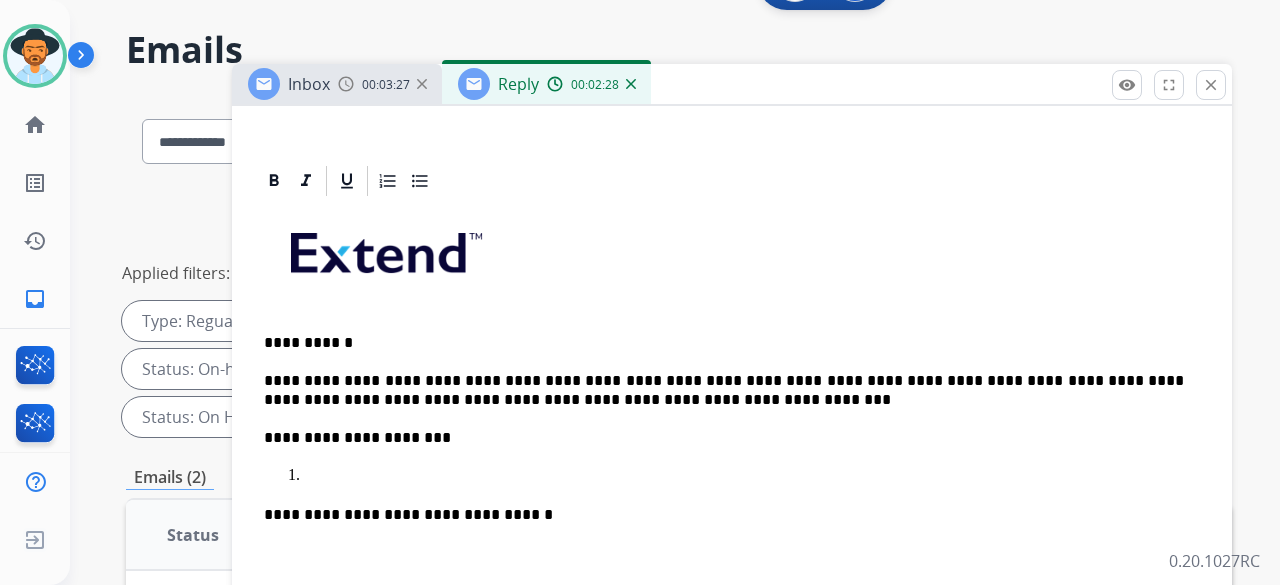 click on "**********" at bounding box center (732, 552) 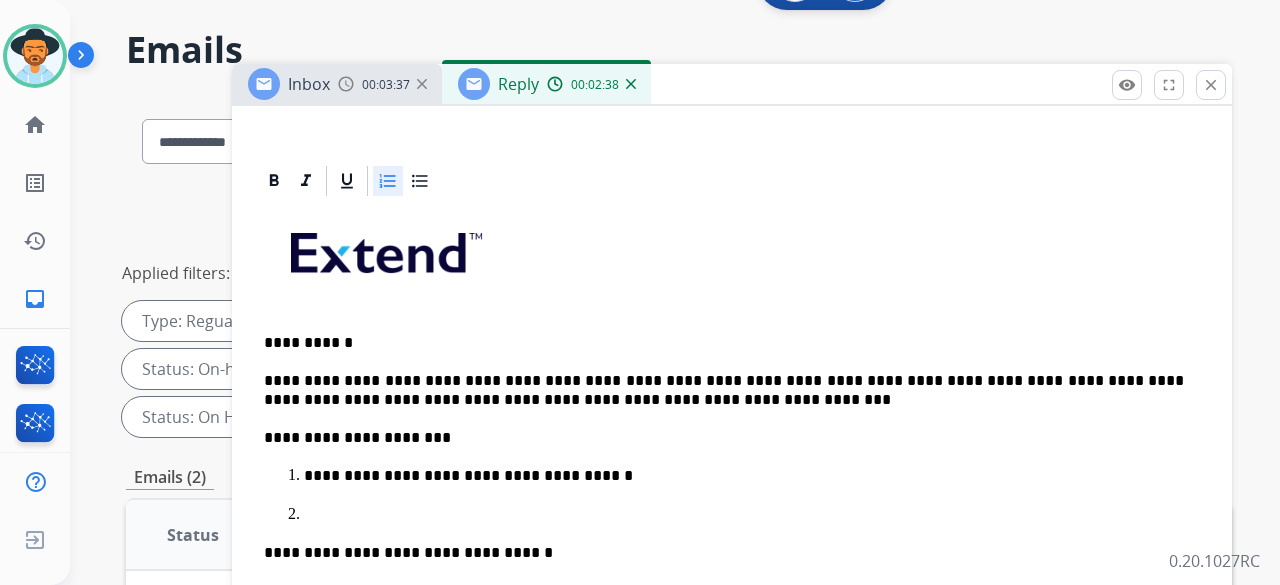 click at bounding box center [752, 515] 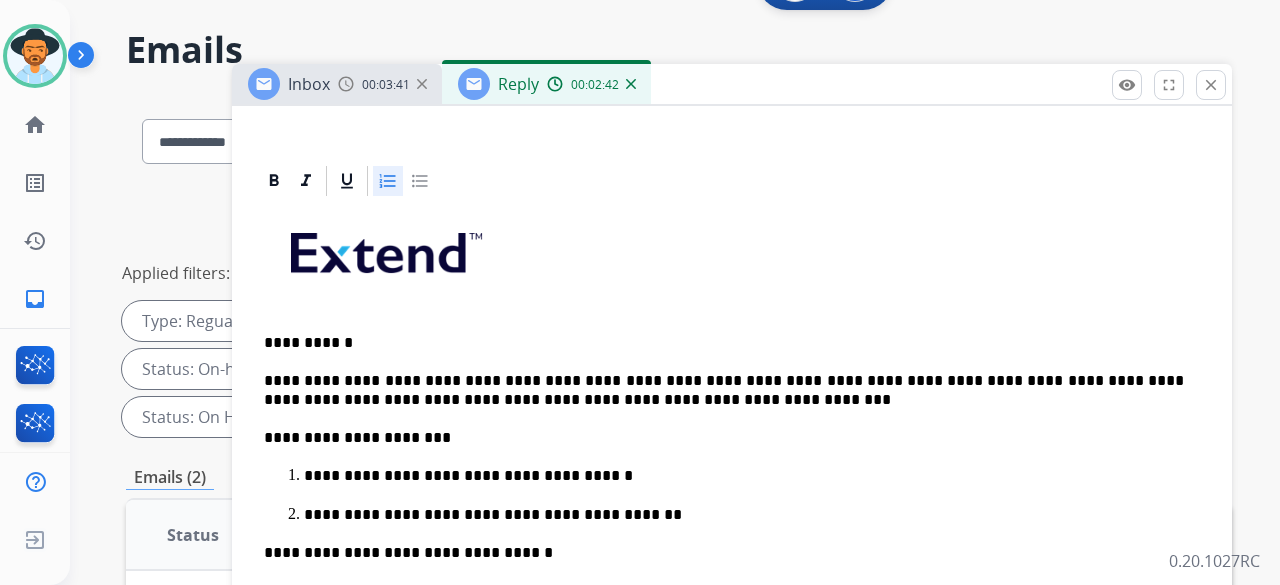 click on "**********" at bounding box center [744, 476] 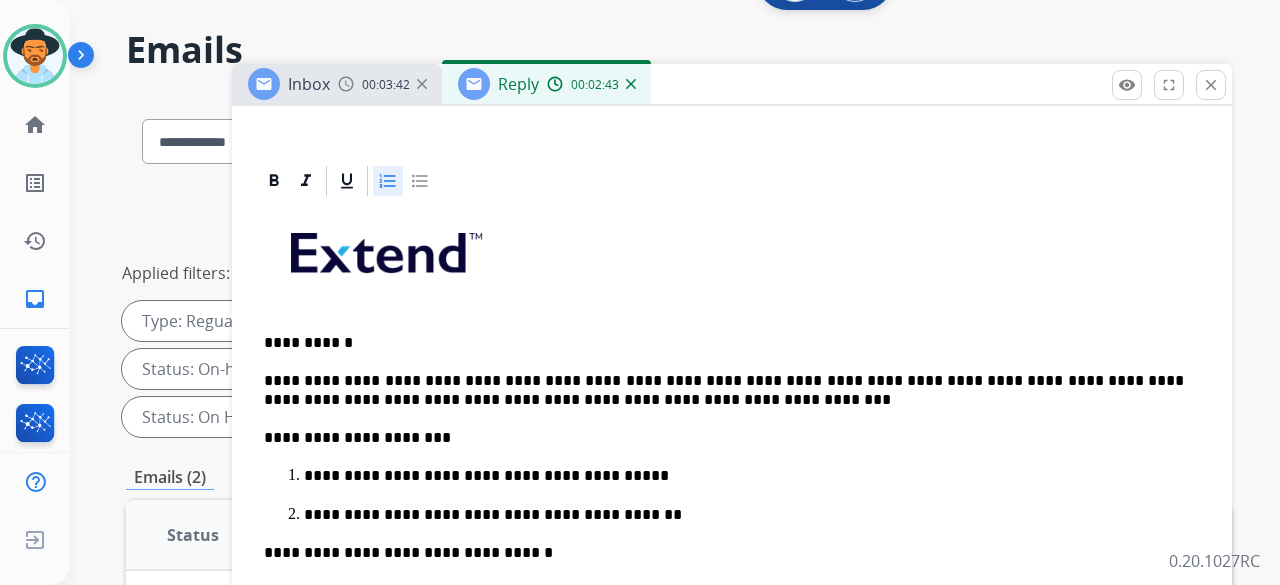 click on "**********" at bounding box center [744, 515] 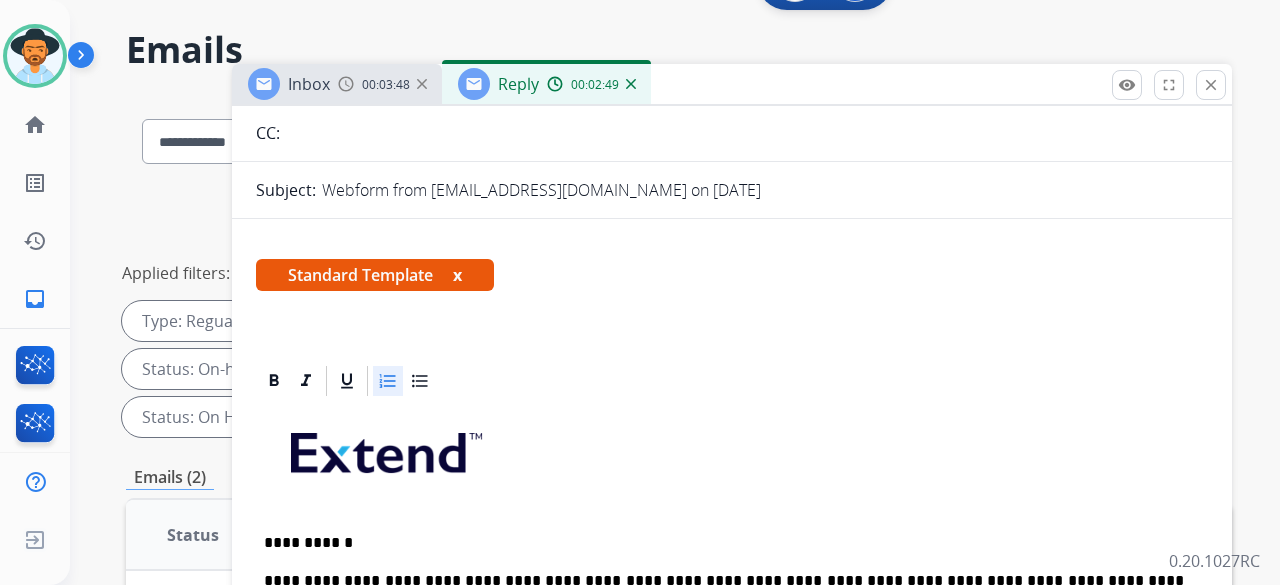scroll, scrollTop: 0, scrollLeft: 0, axis: both 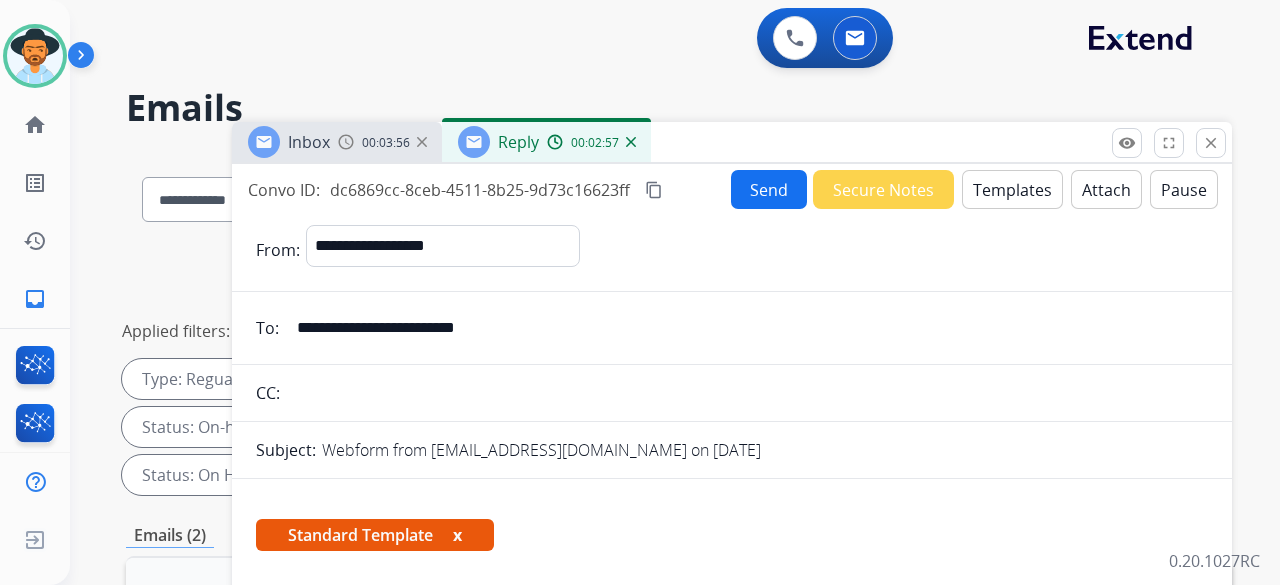 click on "content_copy" at bounding box center [654, 190] 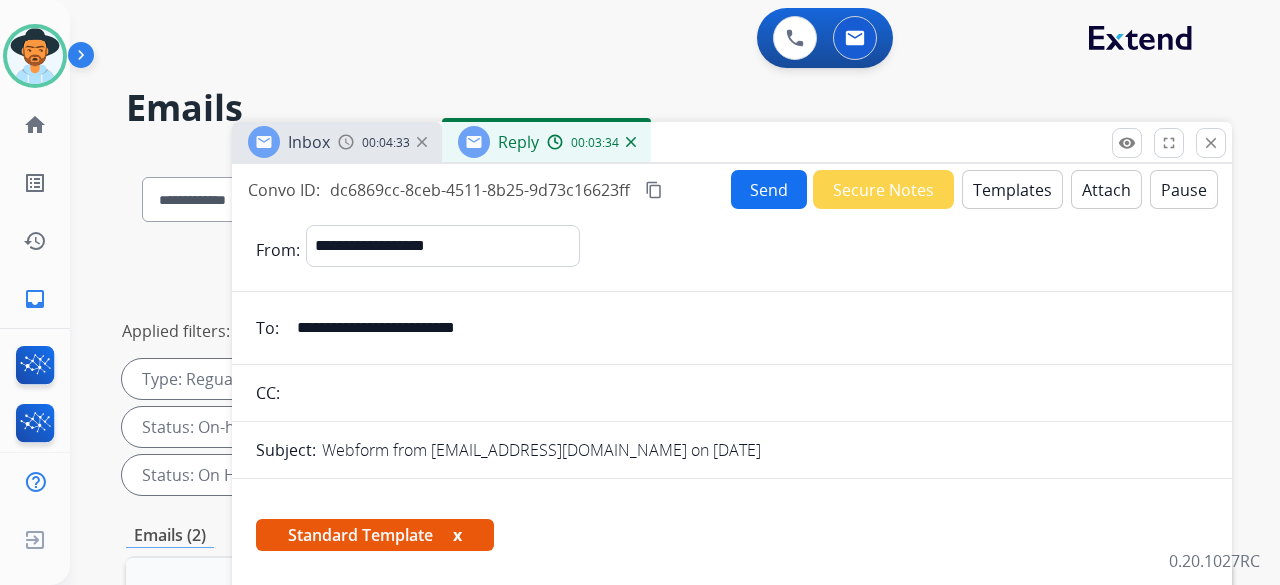 click on "Send" at bounding box center (769, 189) 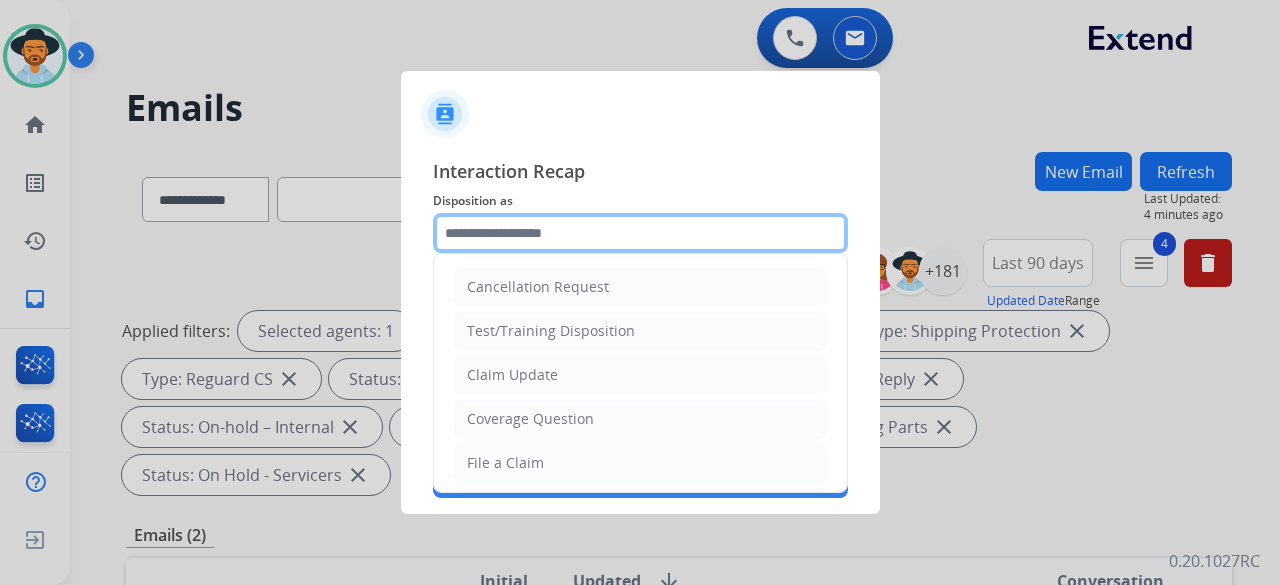 click 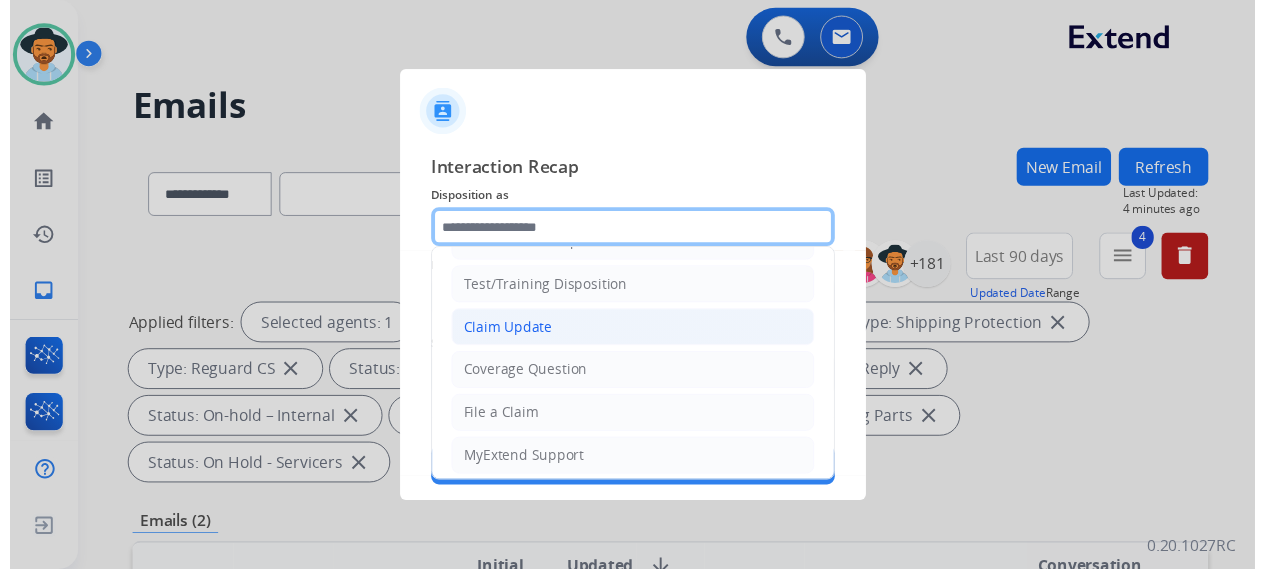 scroll, scrollTop: 0, scrollLeft: 0, axis: both 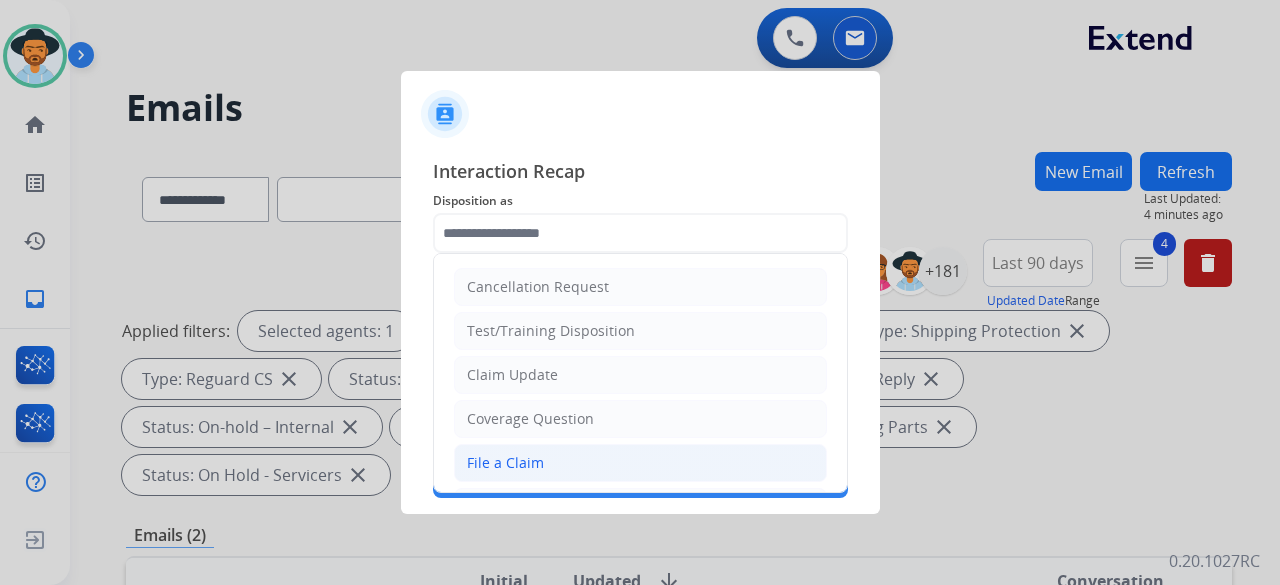 click on "File a Claim" 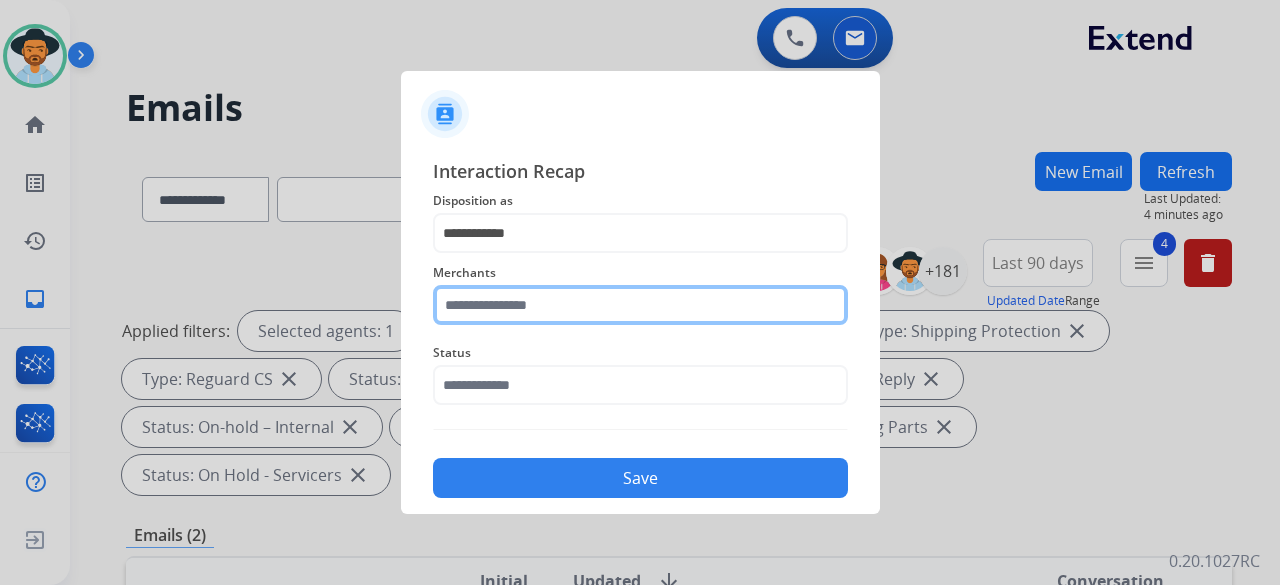 click 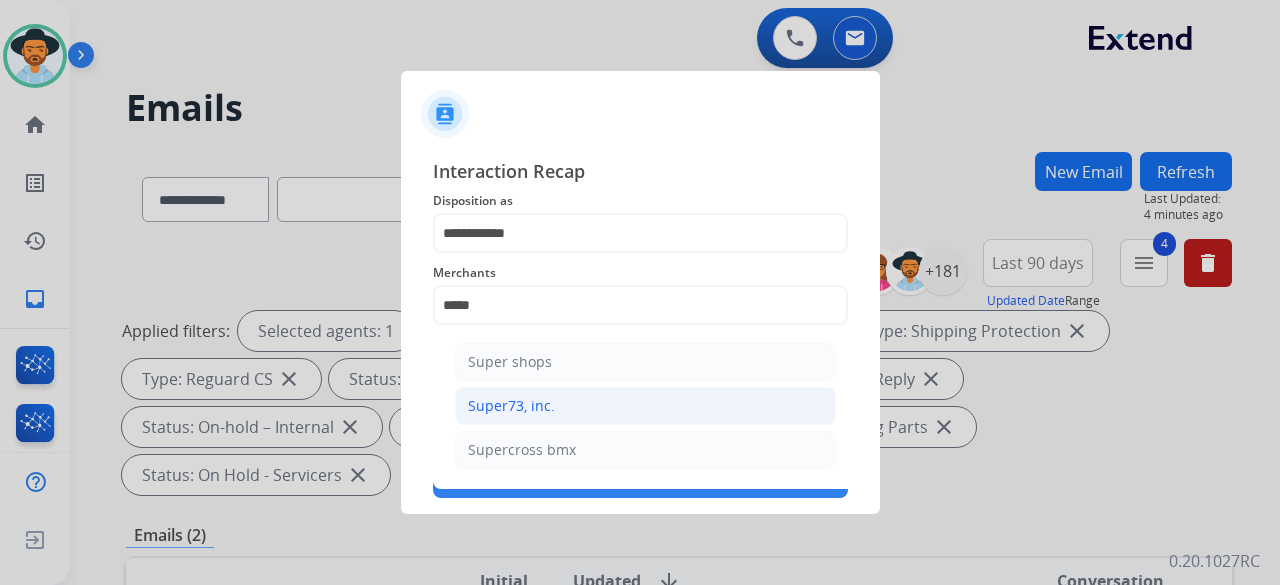 click on "Super73, inc." 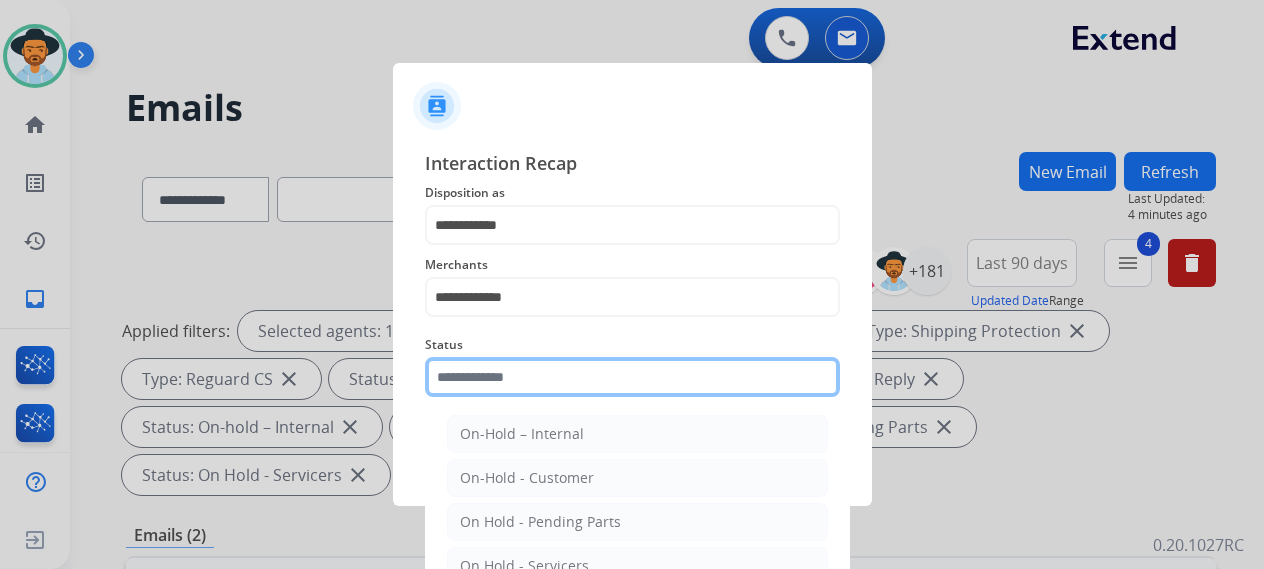 click 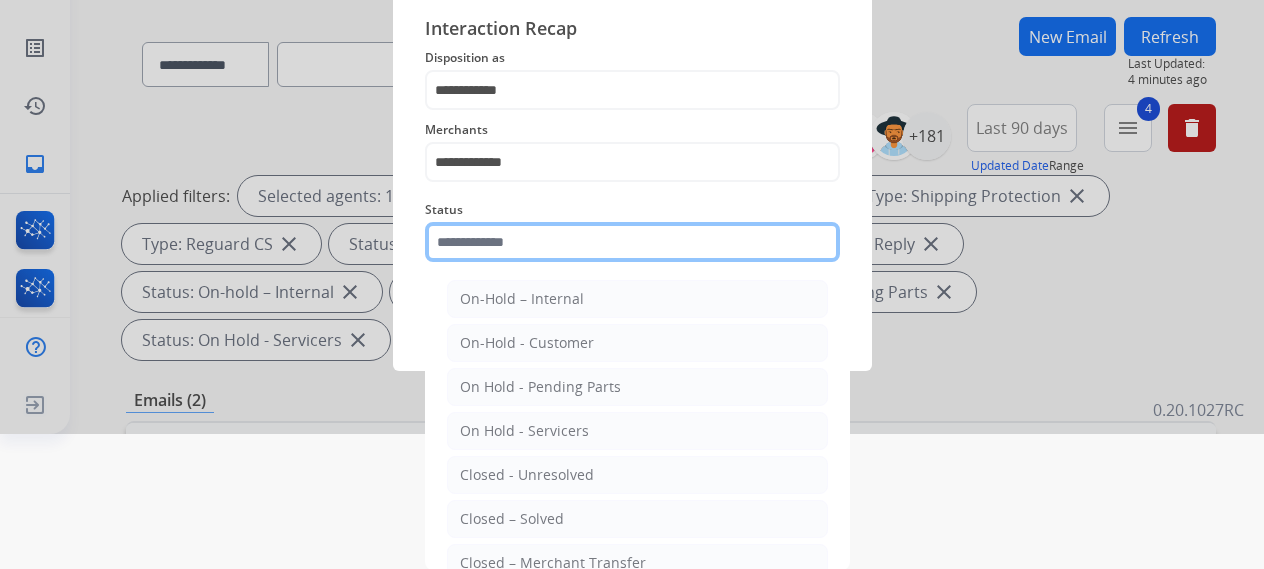 scroll, scrollTop: 136, scrollLeft: 0, axis: vertical 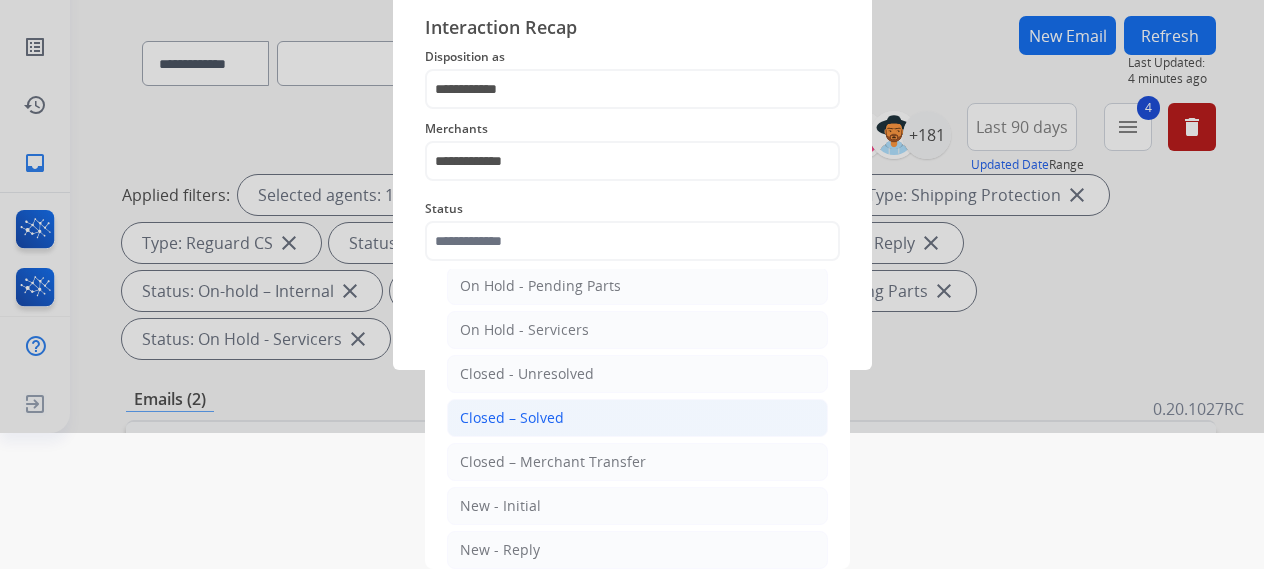 click on "Closed – Solved" 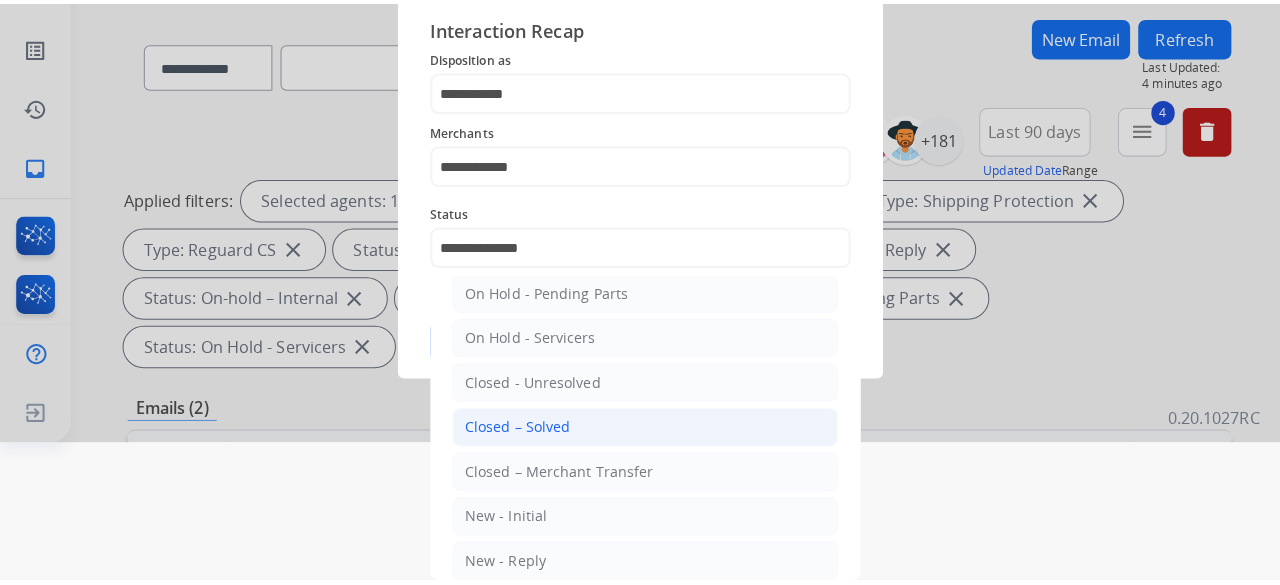 scroll, scrollTop: 0, scrollLeft: 0, axis: both 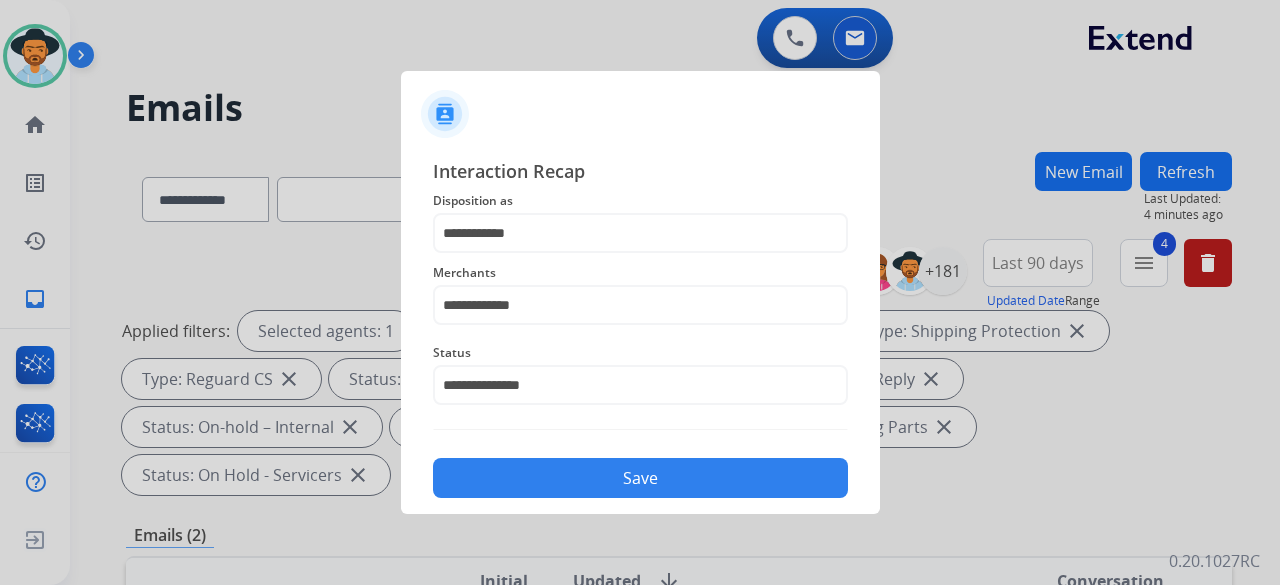 click on "Save" 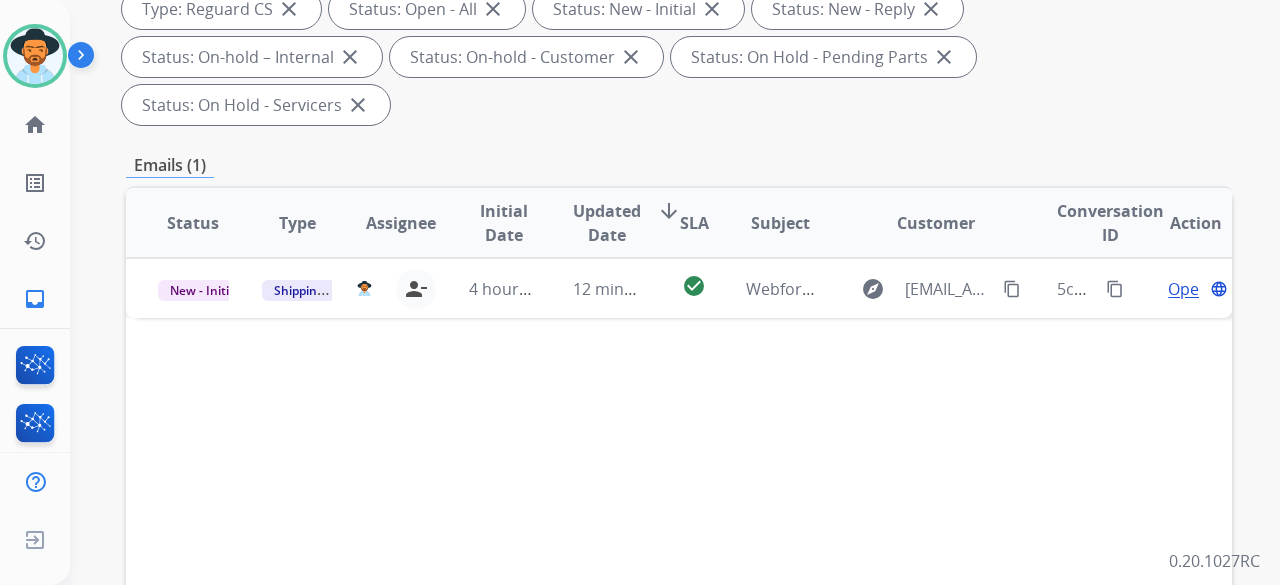 scroll, scrollTop: 400, scrollLeft: 0, axis: vertical 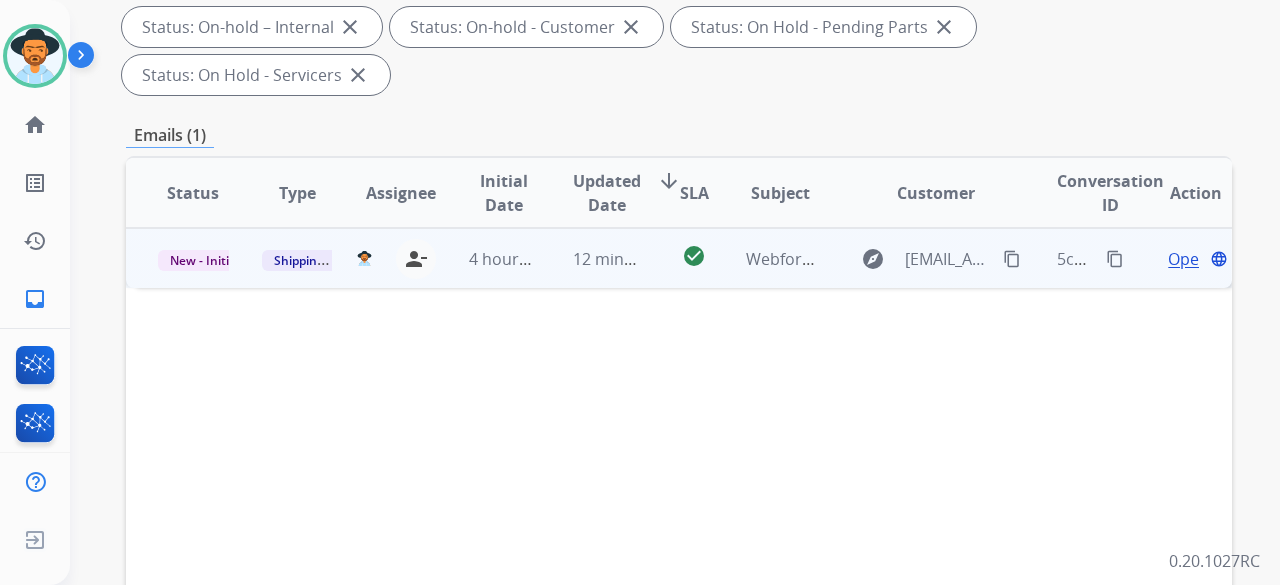 click on "Open" at bounding box center [1188, 259] 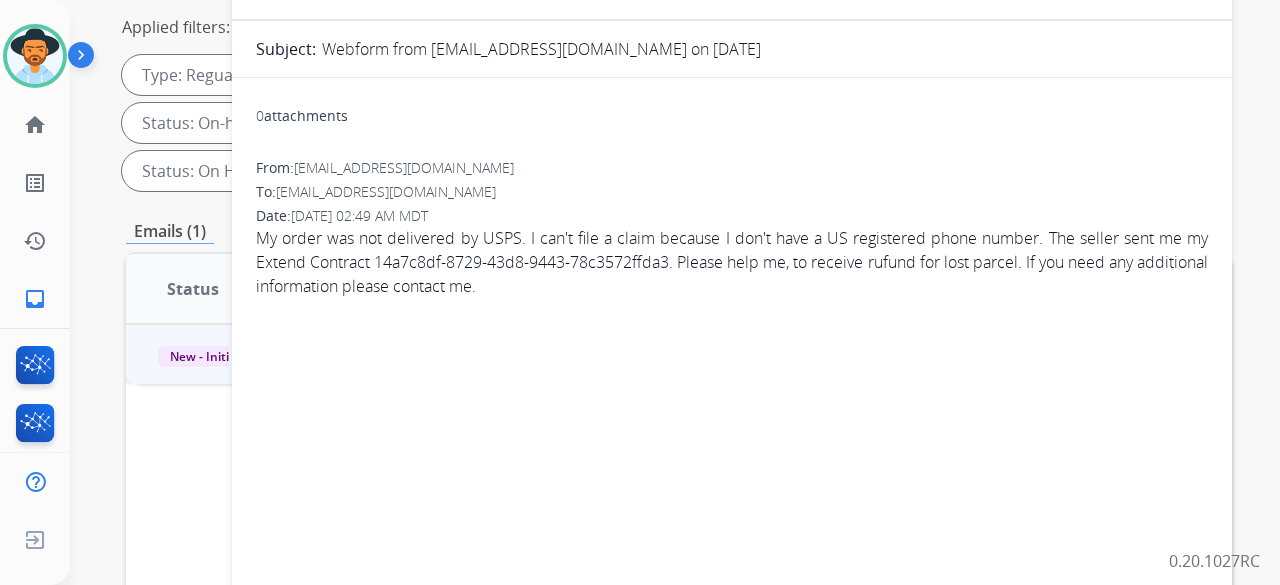 scroll, scrollTop: 200, scrollLeft: 0, axis: vertical 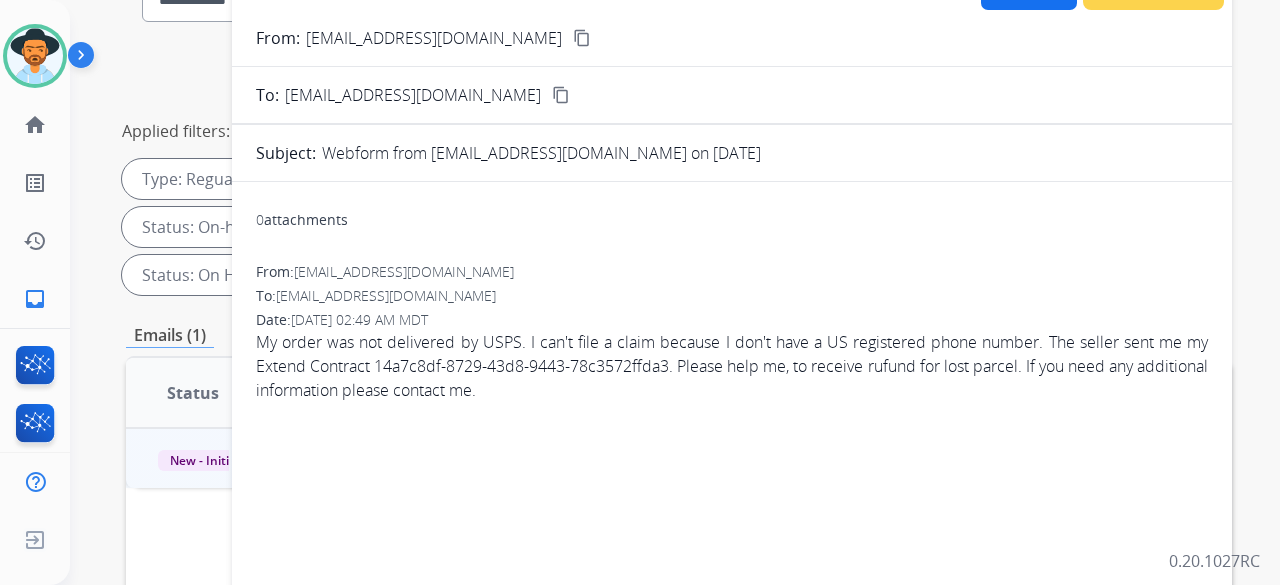 click on "content_copy" at bounding box center [582, 38] 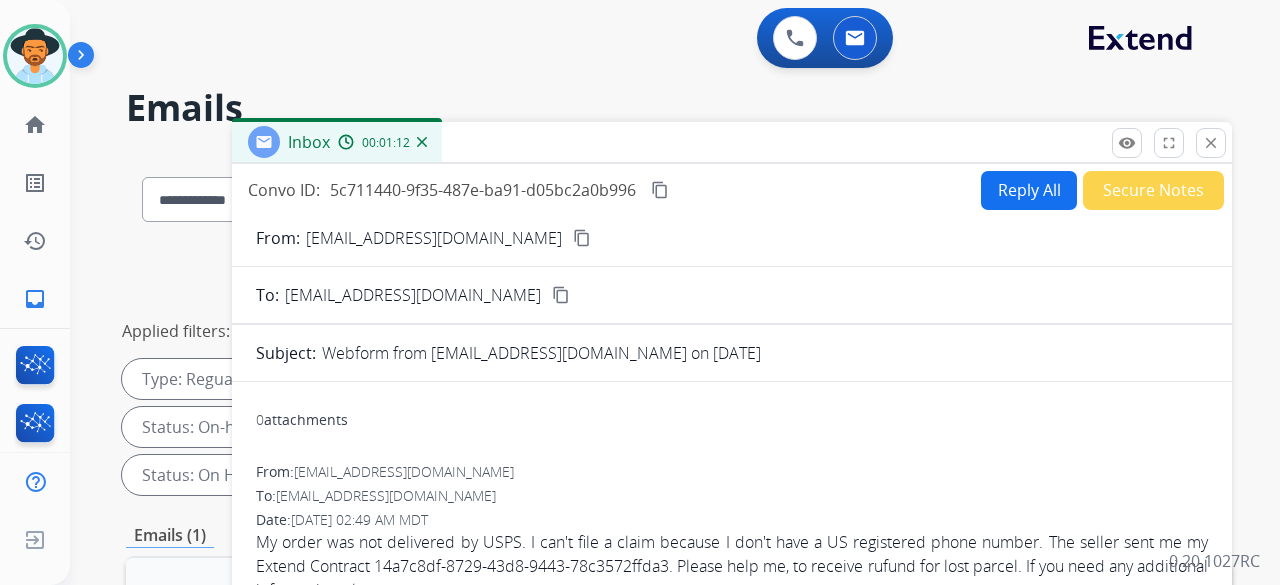 click on "Reply All" at bounding box center [1029, 190] 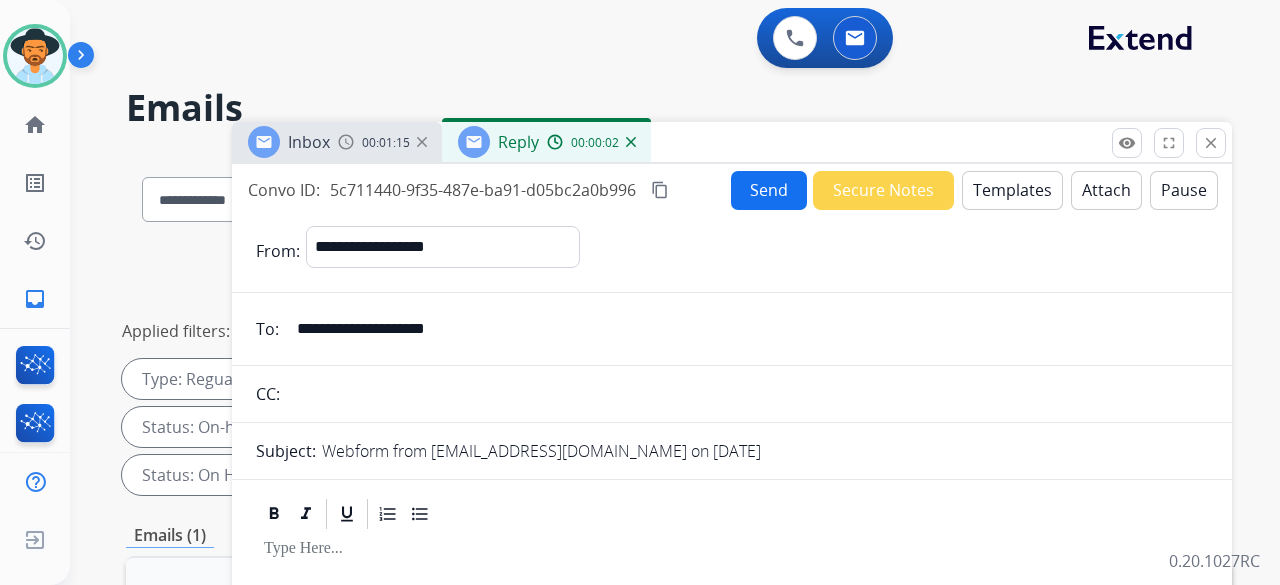 scroll, scrollTop: 100, scrollLeft: 0, axis: vertical 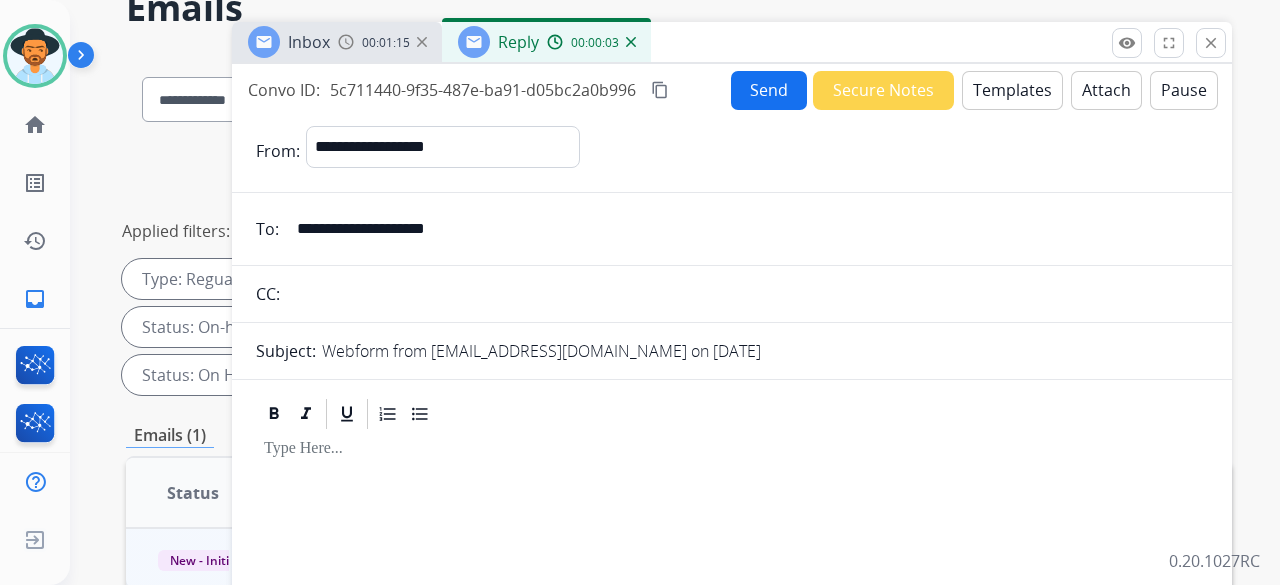 click on "Templates" at bounding box center [1012, 90] 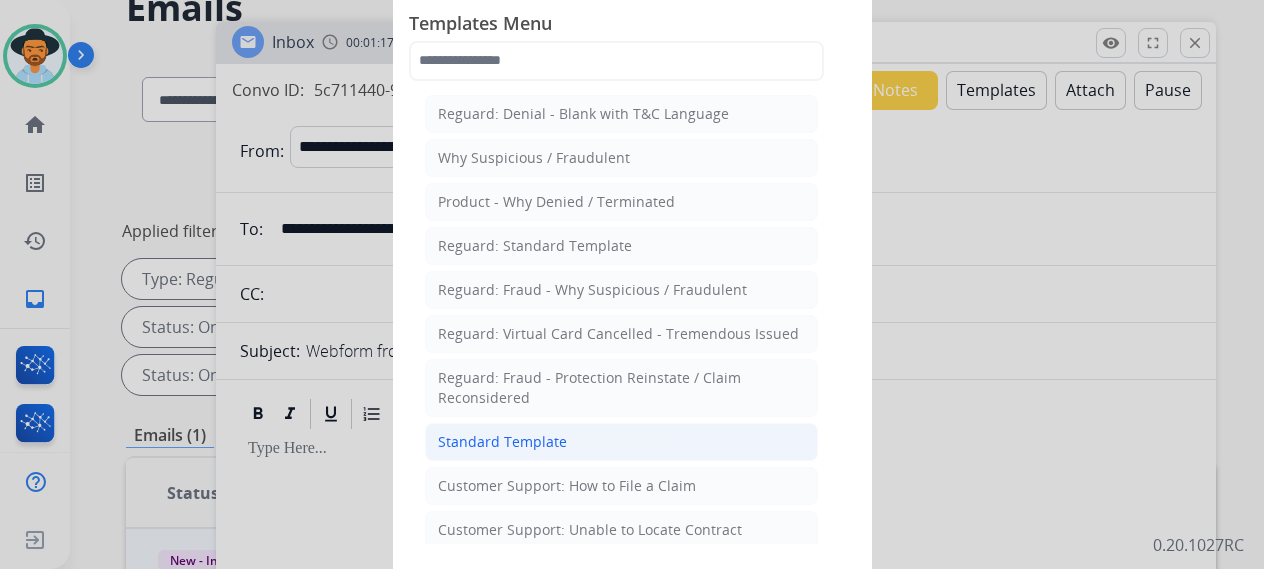 click on "Standard Template" 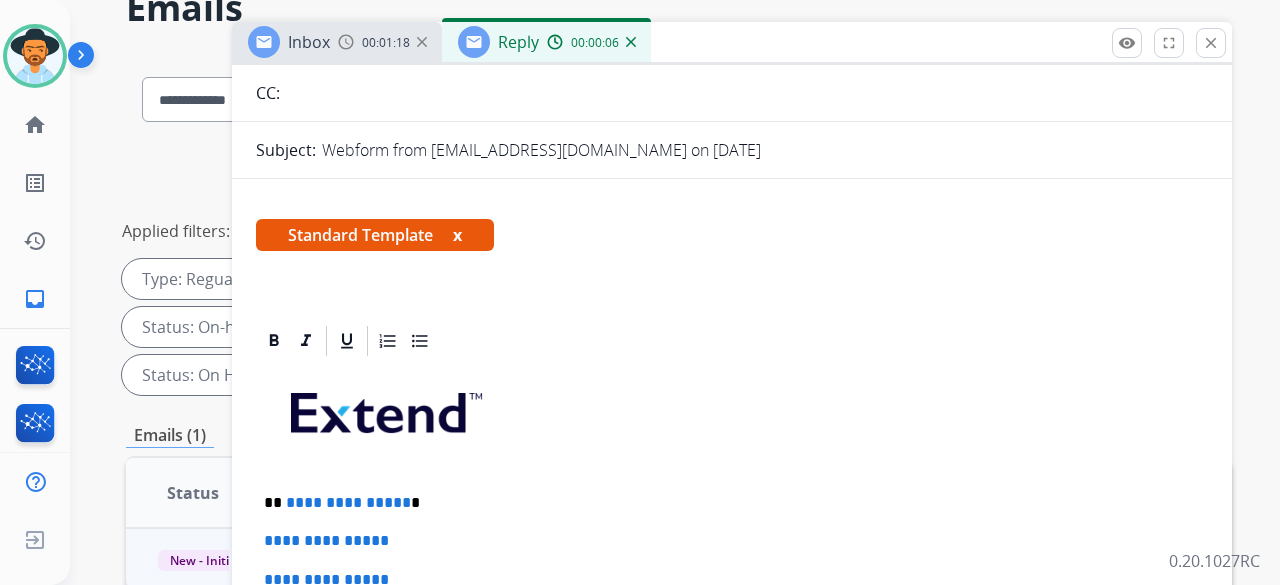 scroll, scrollTop: 400, scrollLeft: 0, axis: vertical 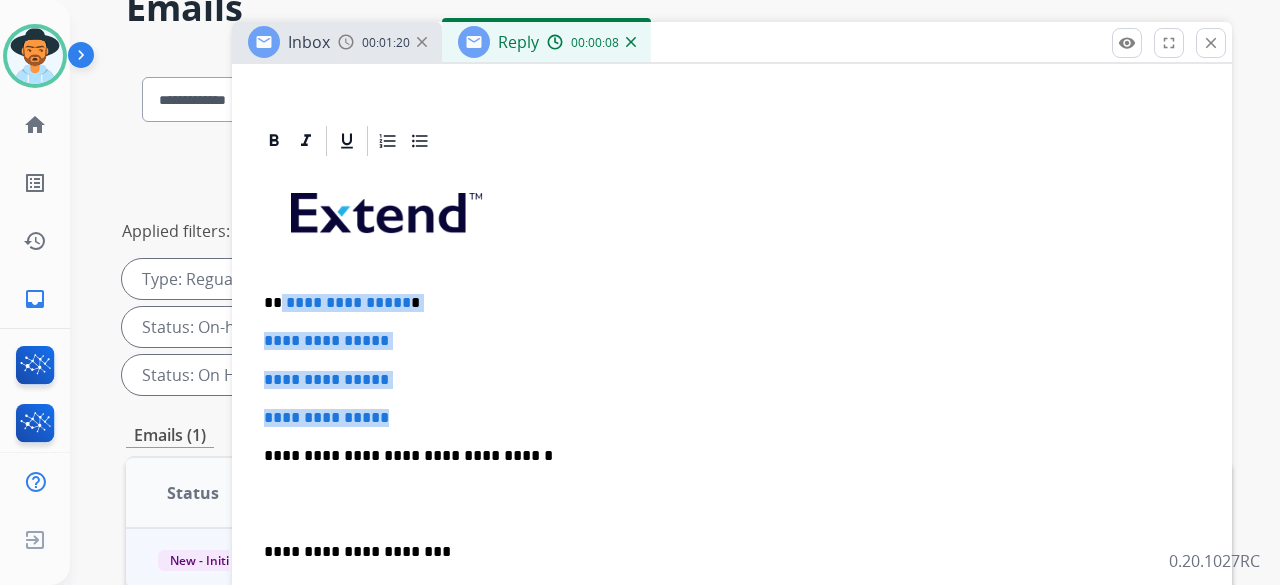 drag, startPoint x: 373, startPoint y: 373, endPoint x: 280, endPoint y: 285, distance: 128.03516 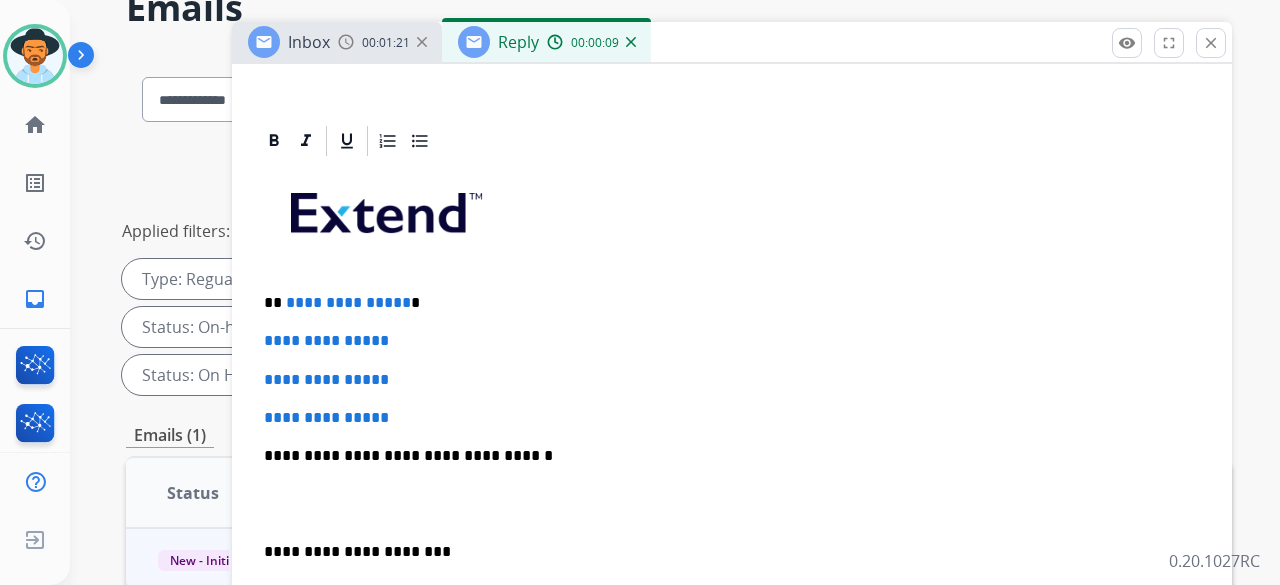 scroll, scrollTop: 370, scrollLeft: 0, axis: vertical 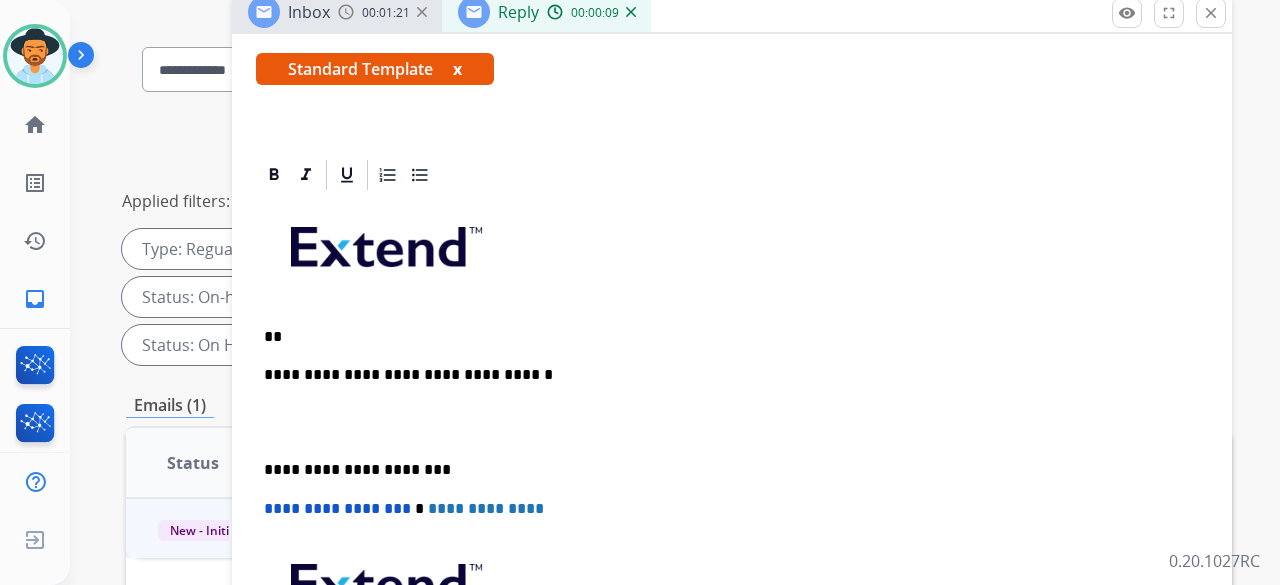 type 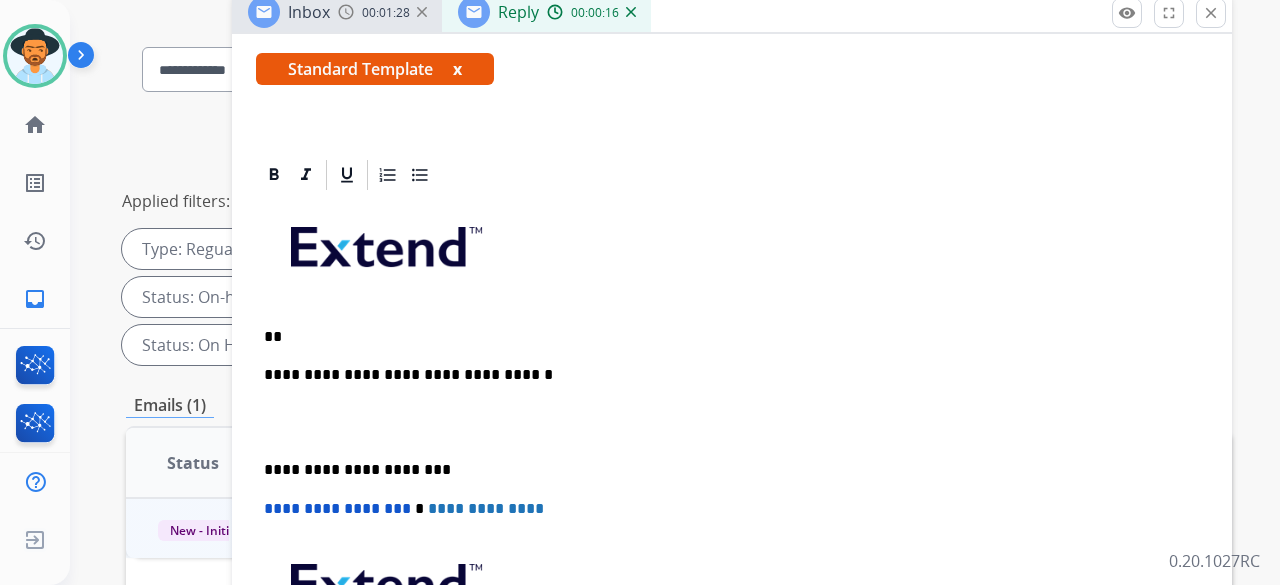 click on "**" at bounding box center (724, 337) 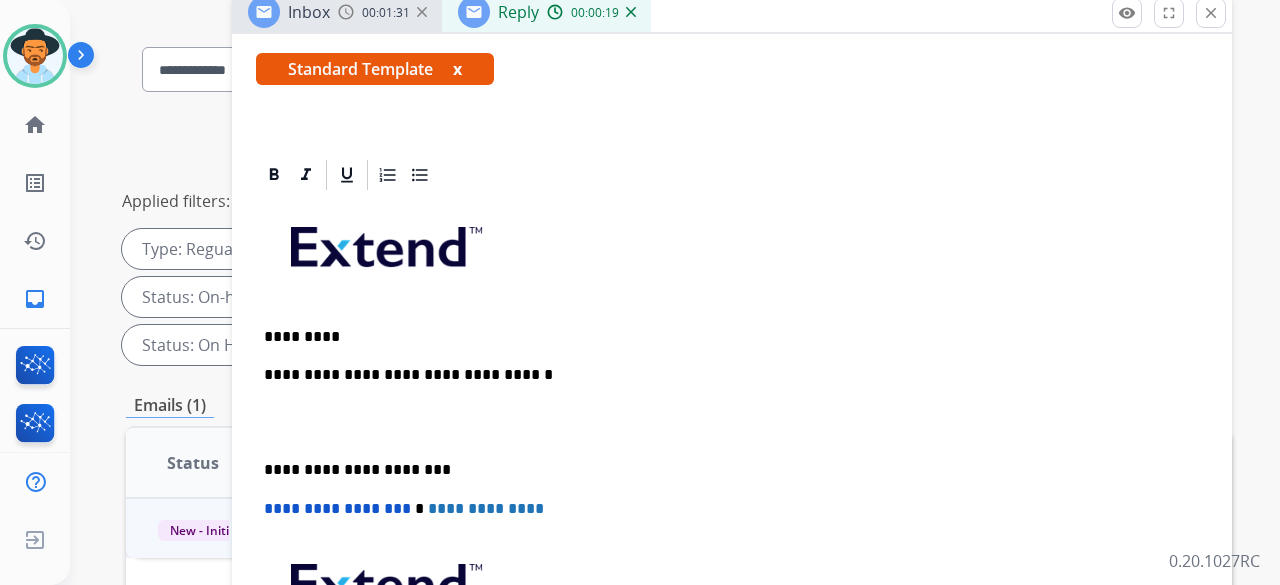 scroll, scrollTop: 400, scrollLeft: 0, axis: vertical 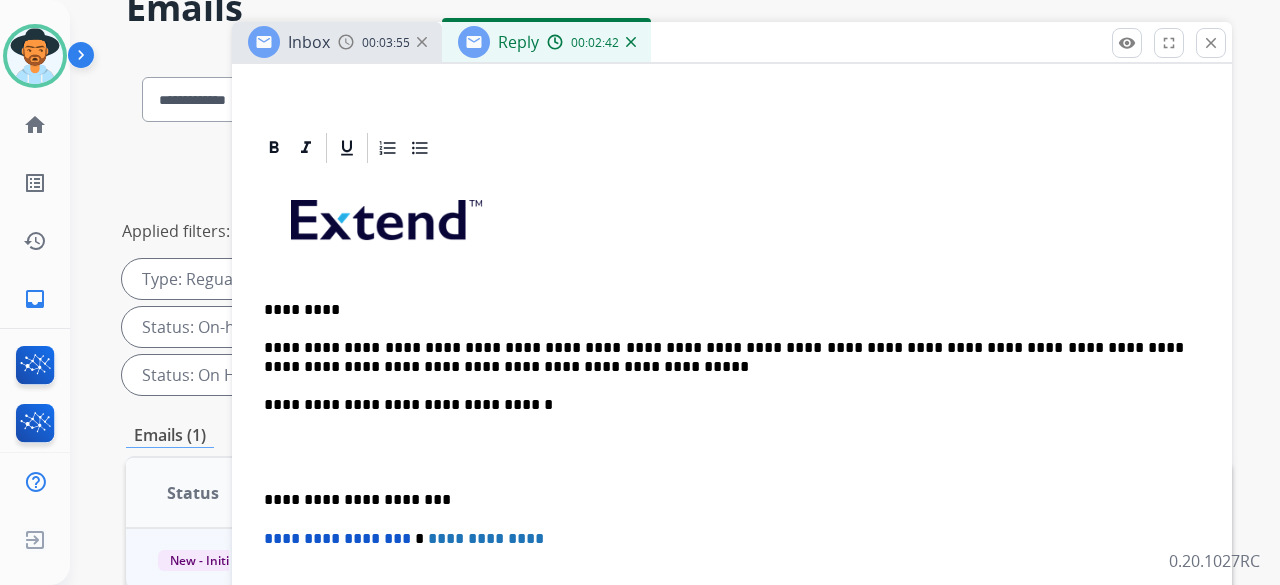 click on "**********" at bounding box center (724, 357) 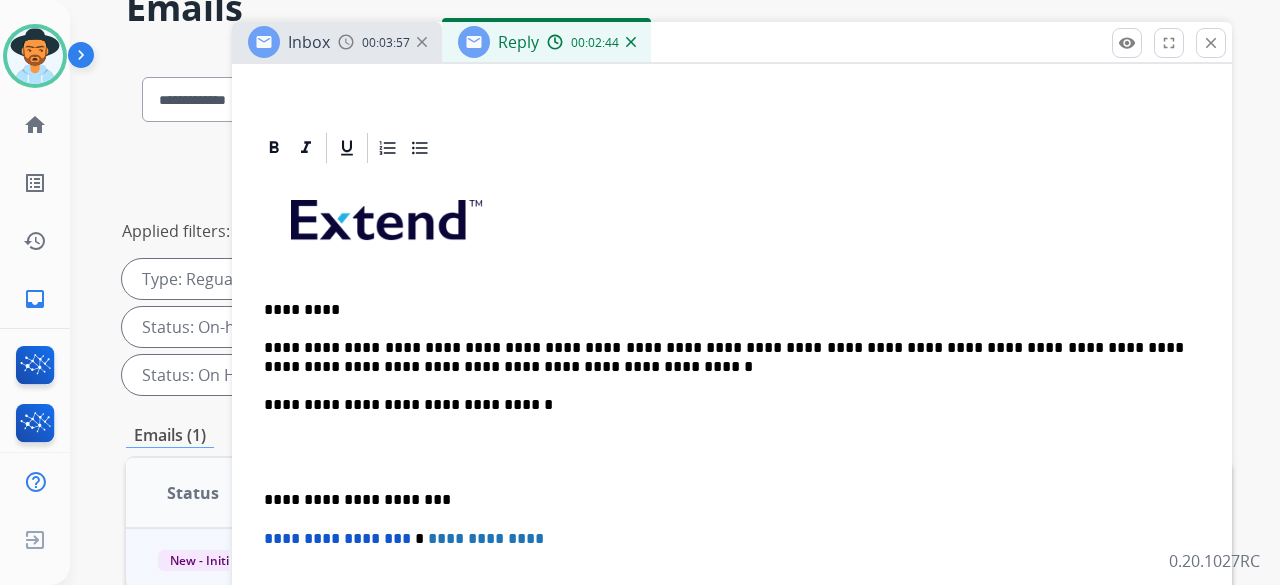 click on "**********" at bounding box center (724, 357) 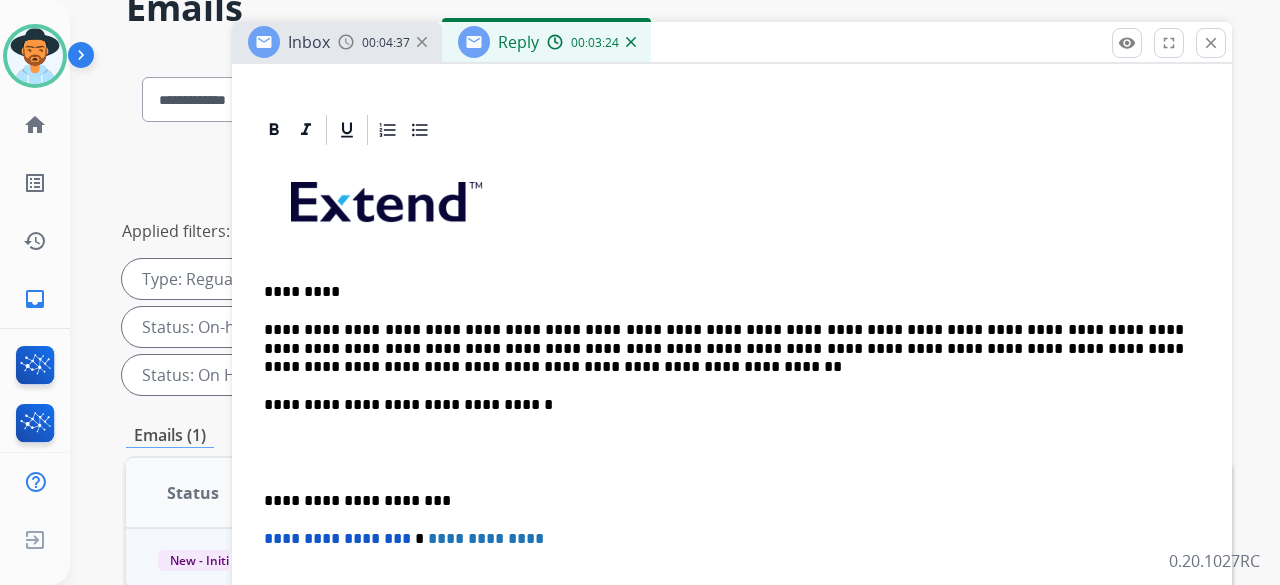 click on "**********" at bounding box center (724, 348) 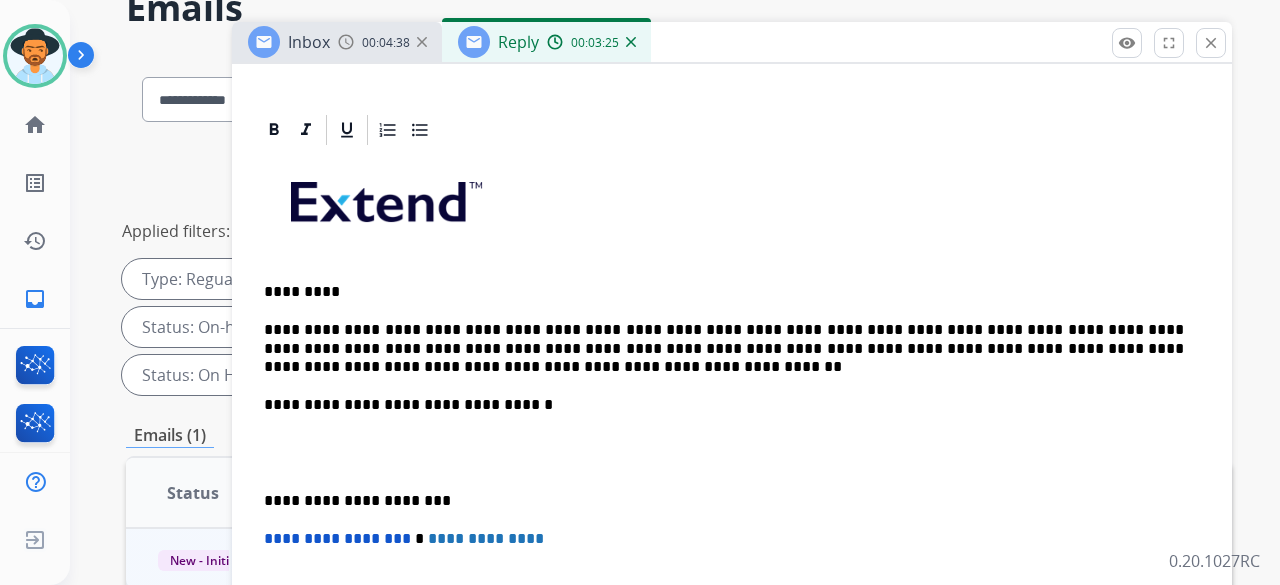 click on "**********" at bounding box center [724, 348] 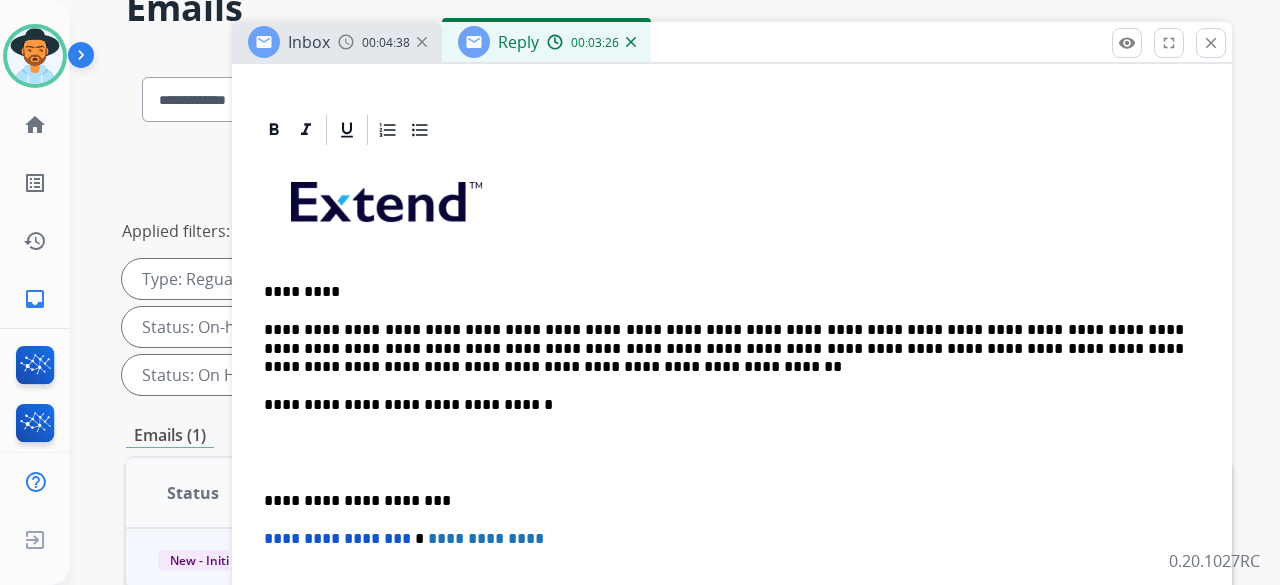 click on "**********" at bounding box center [724, 348] 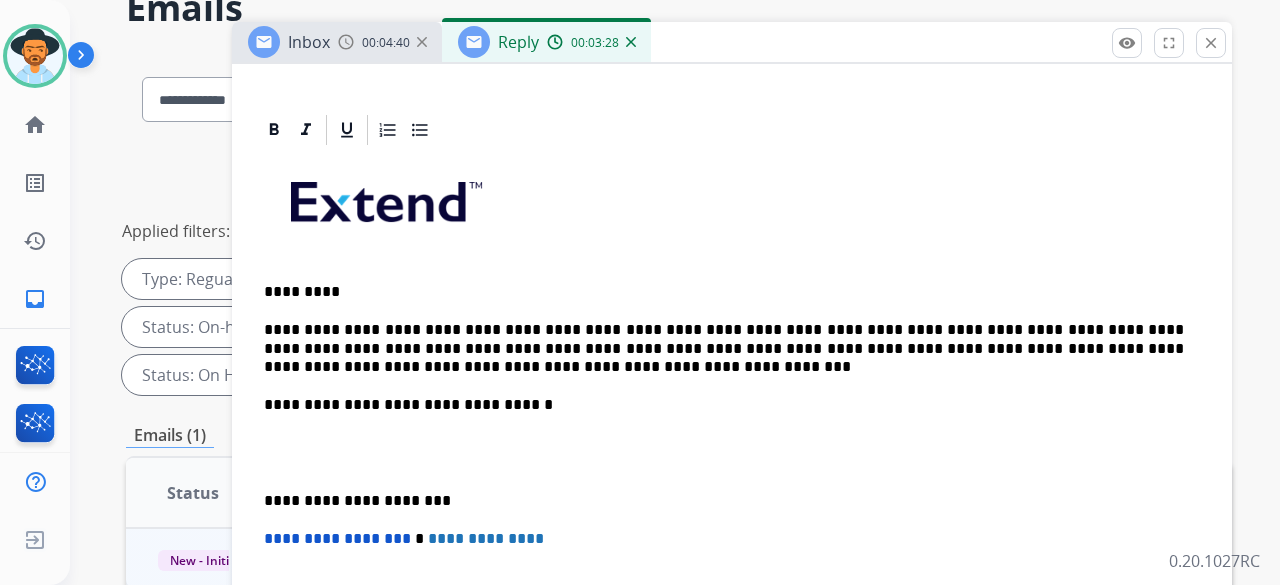 click on "**********" at bounding box center (724, 348) 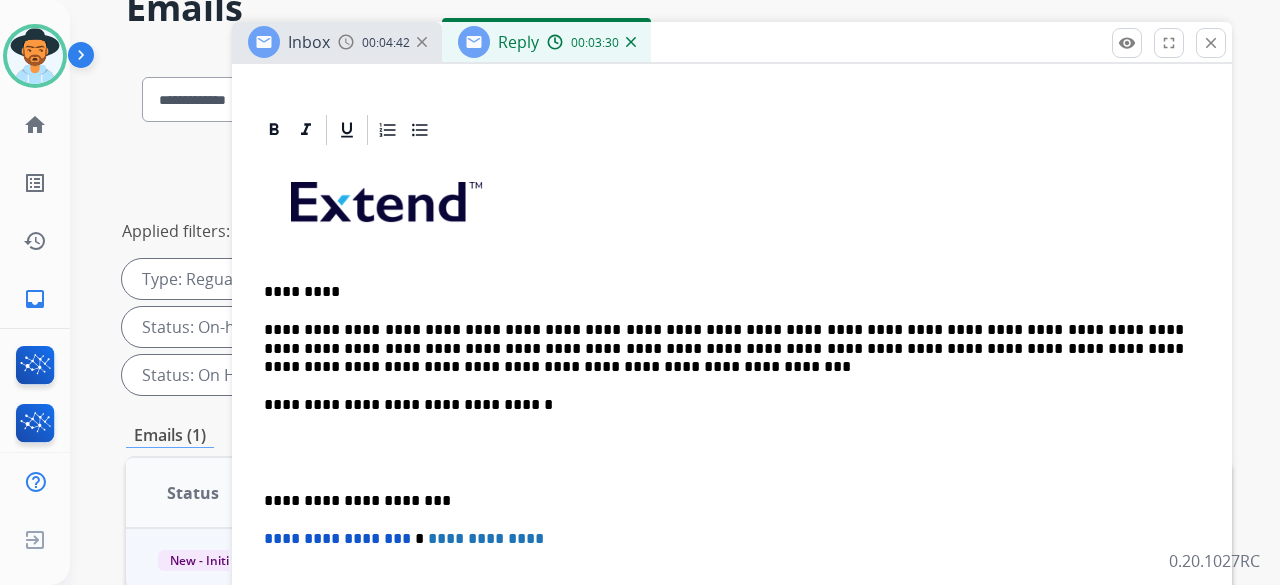 click on "**********" at bounding box center (724, 348) 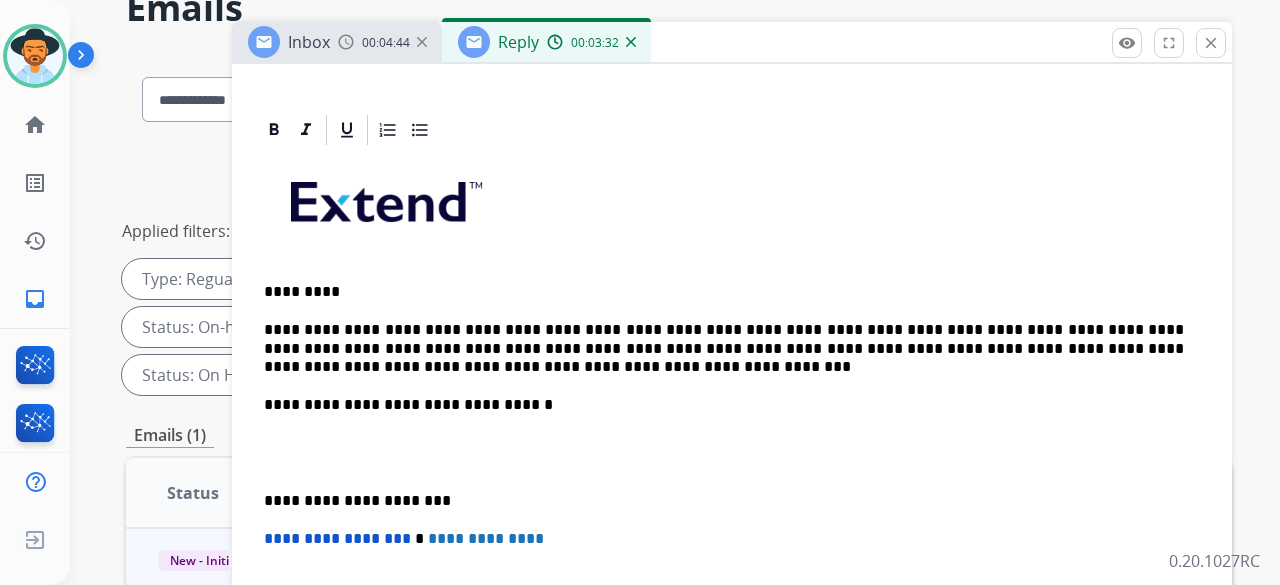 click on "**********" at bounding box center (724, 348) 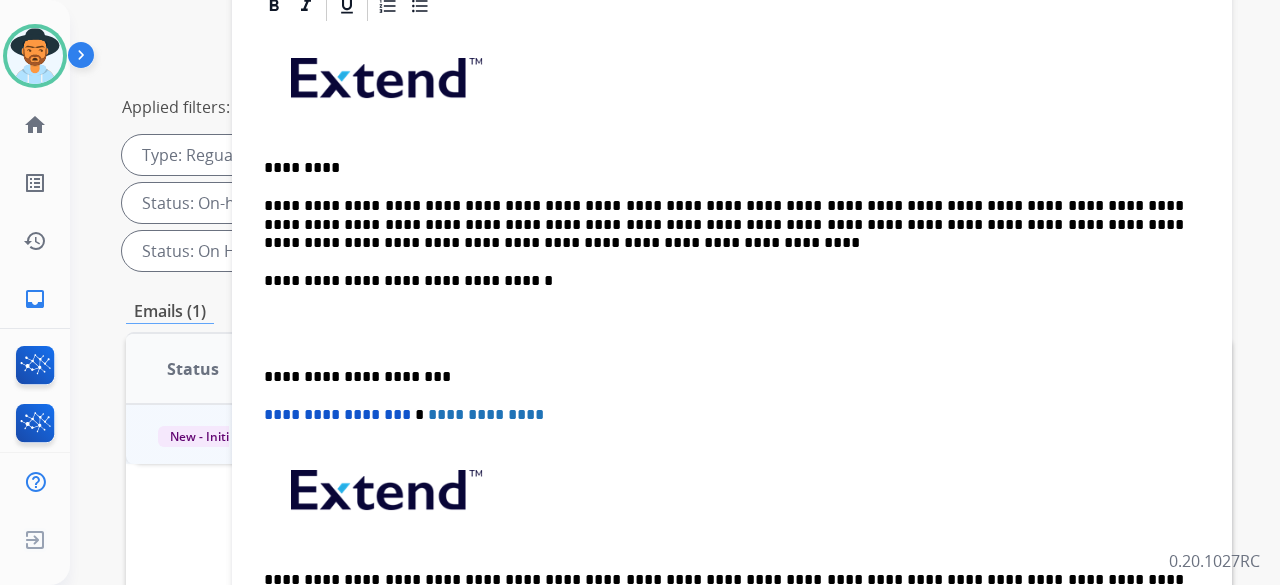 scroll, scrollTop: 226, scrollLeft: 0, axis: vertical 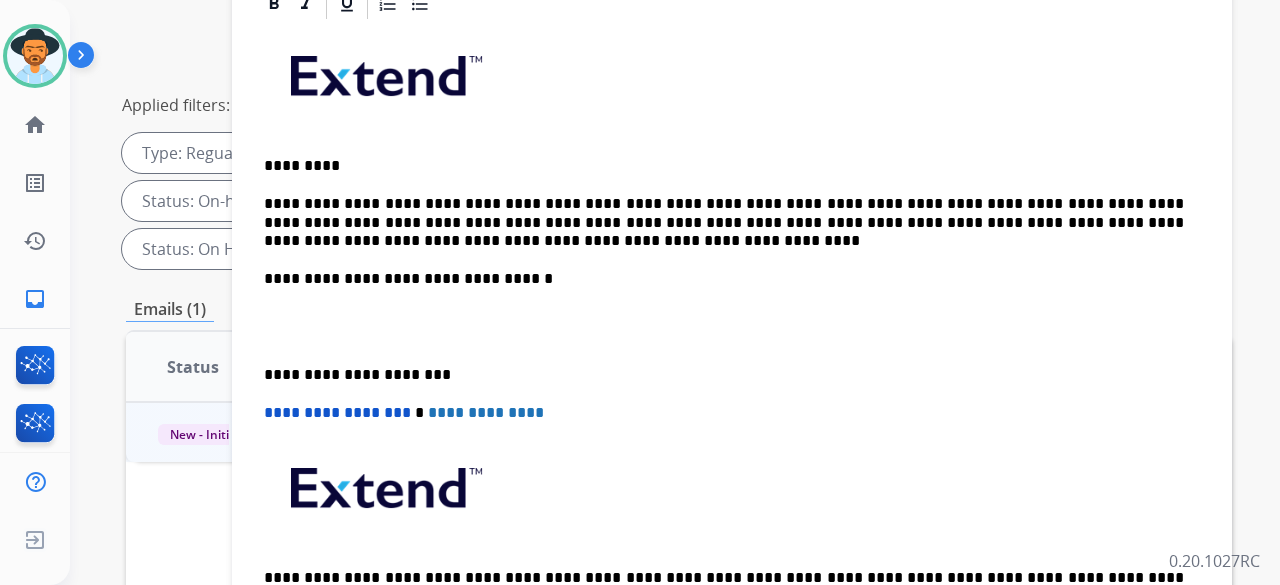click on "**********" at bounding box center [732, 346] 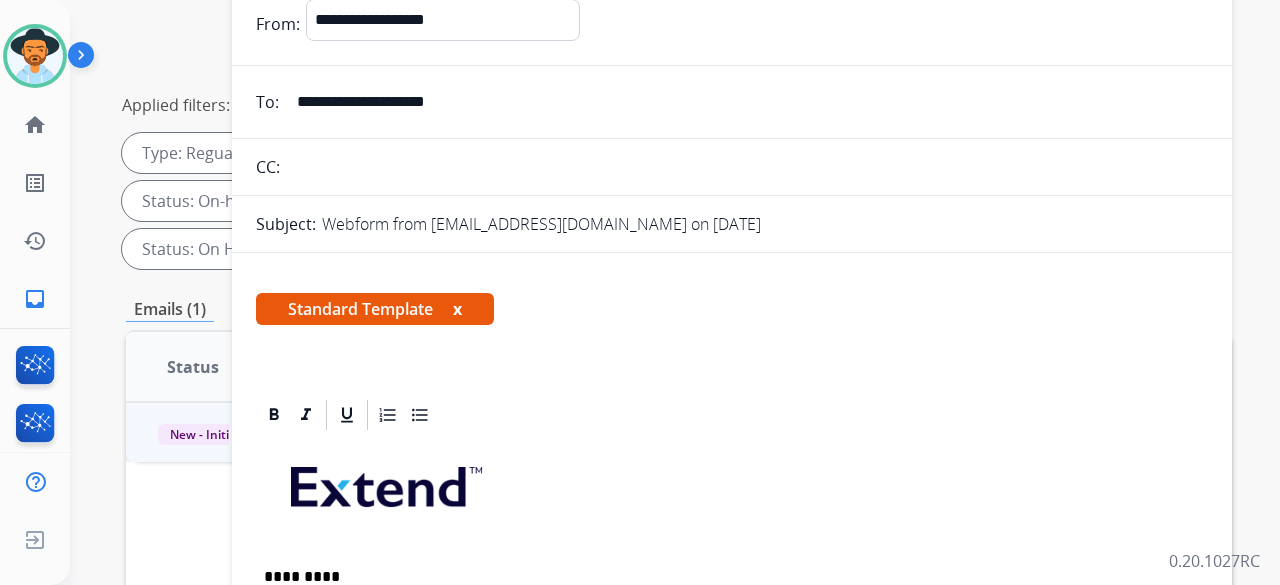 scroll, scrollTop: 0, scrollLeft: 0, axis: both 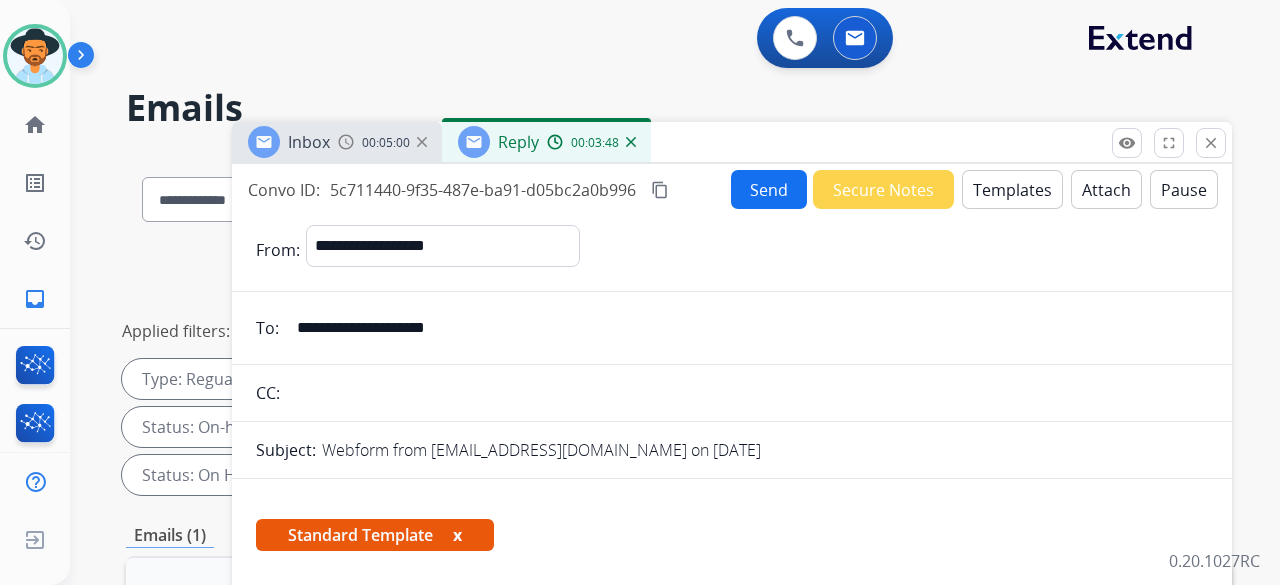 click on "Send" at bounding box center (769, 189) 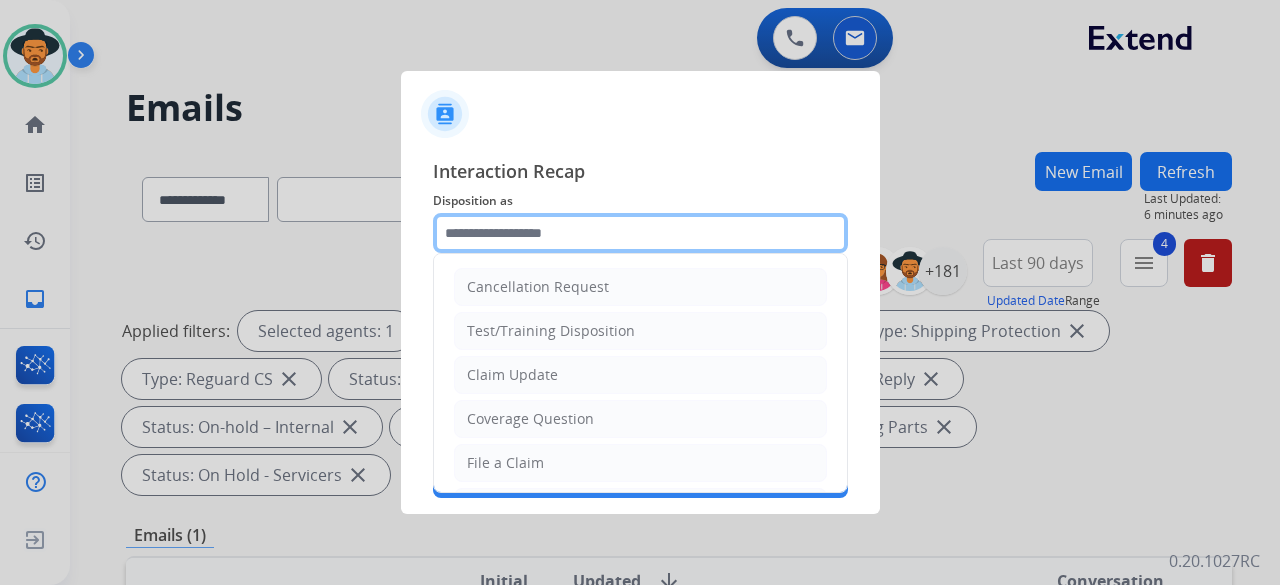 click 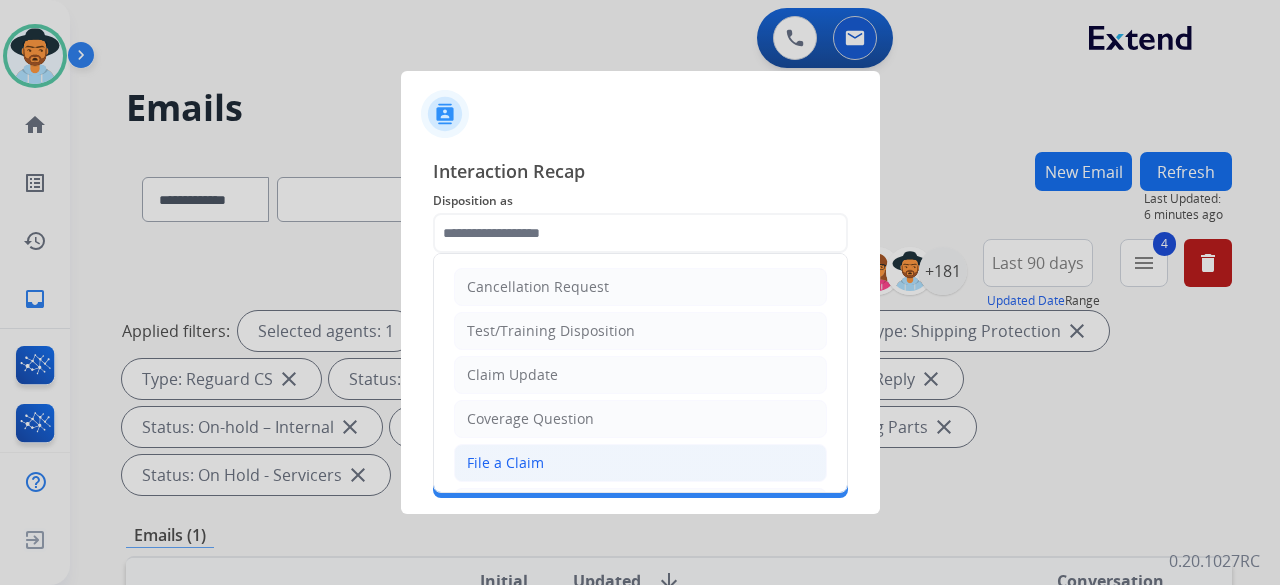 click on "File a Claim" 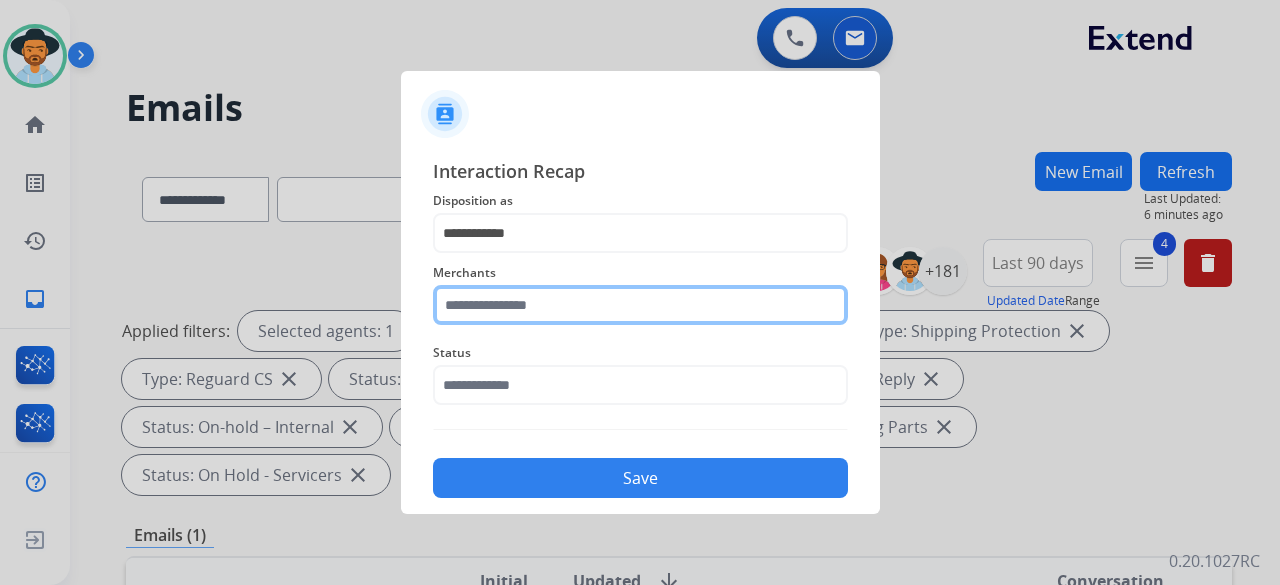 click 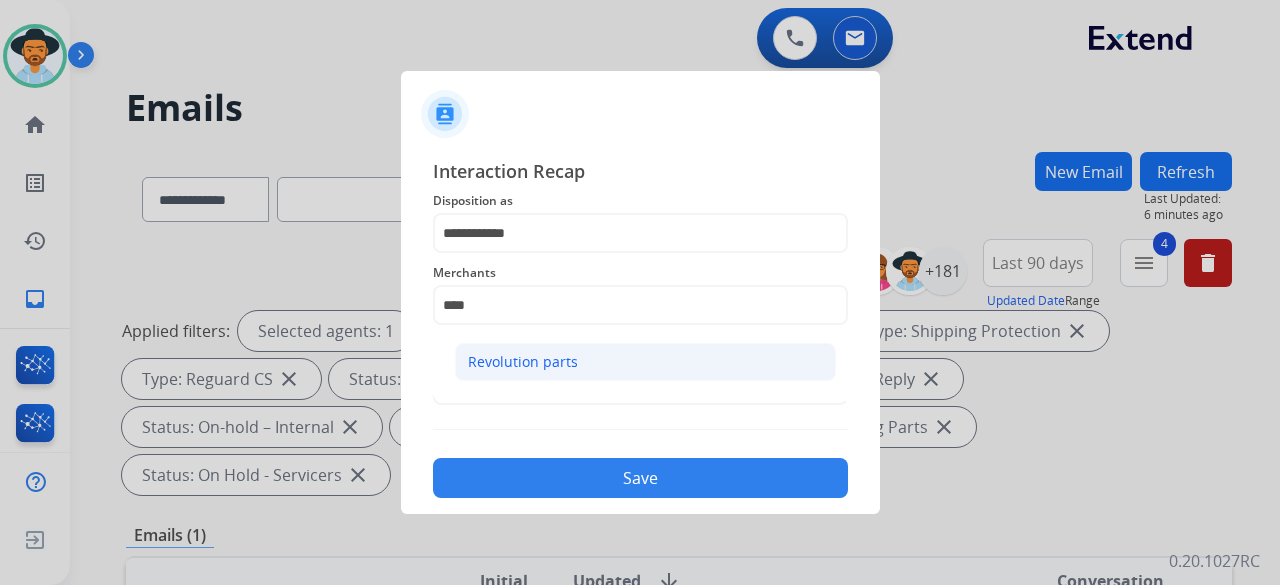 click on "Revolution parts" 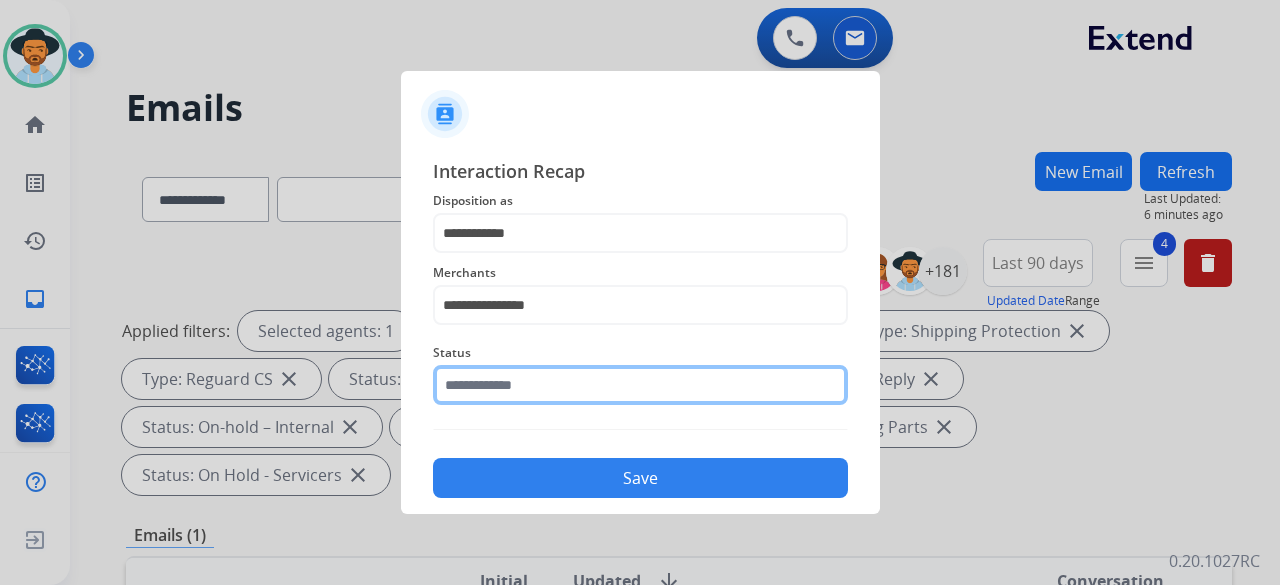 click 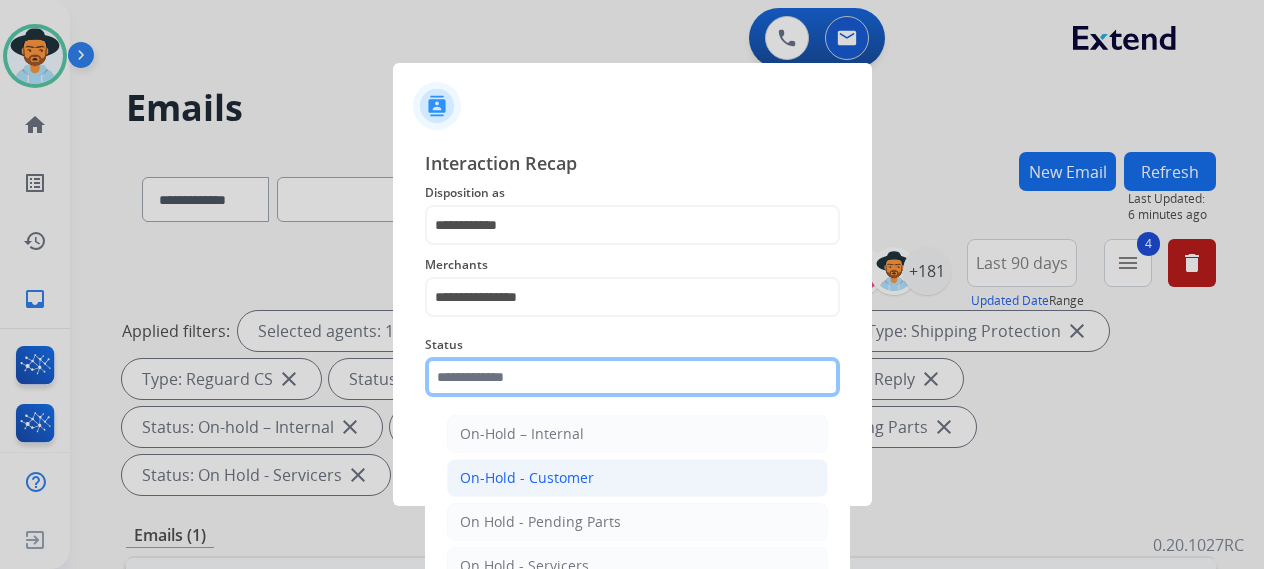 scroll, scrollTop: 136, scrollLeft: 0, axis: vertical 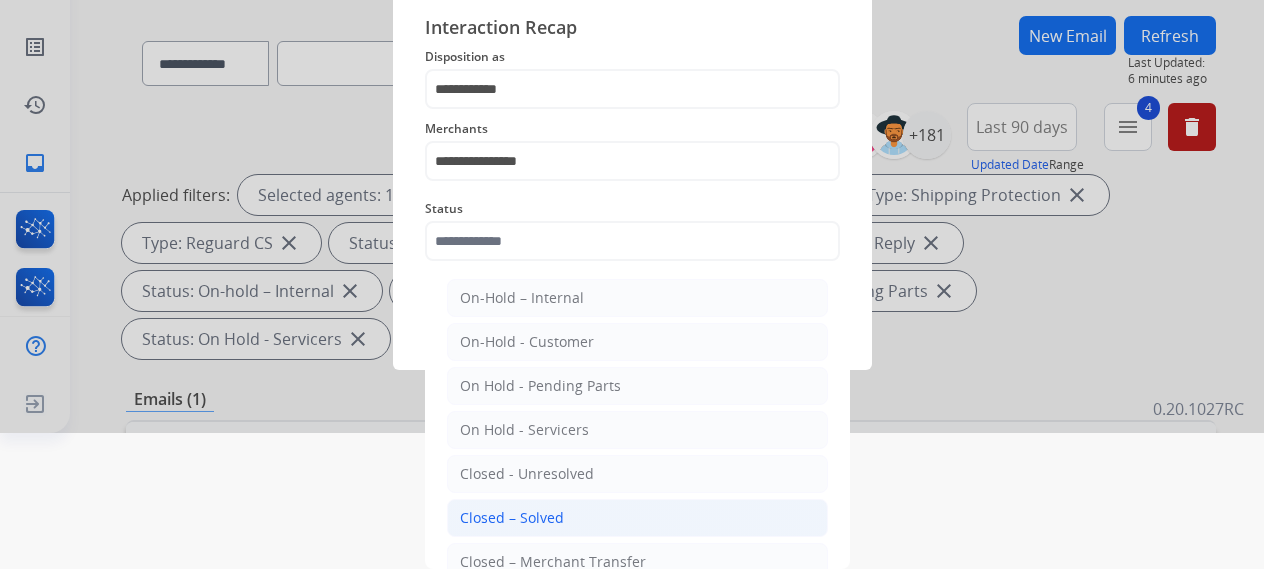 click on "Closed – Solved" 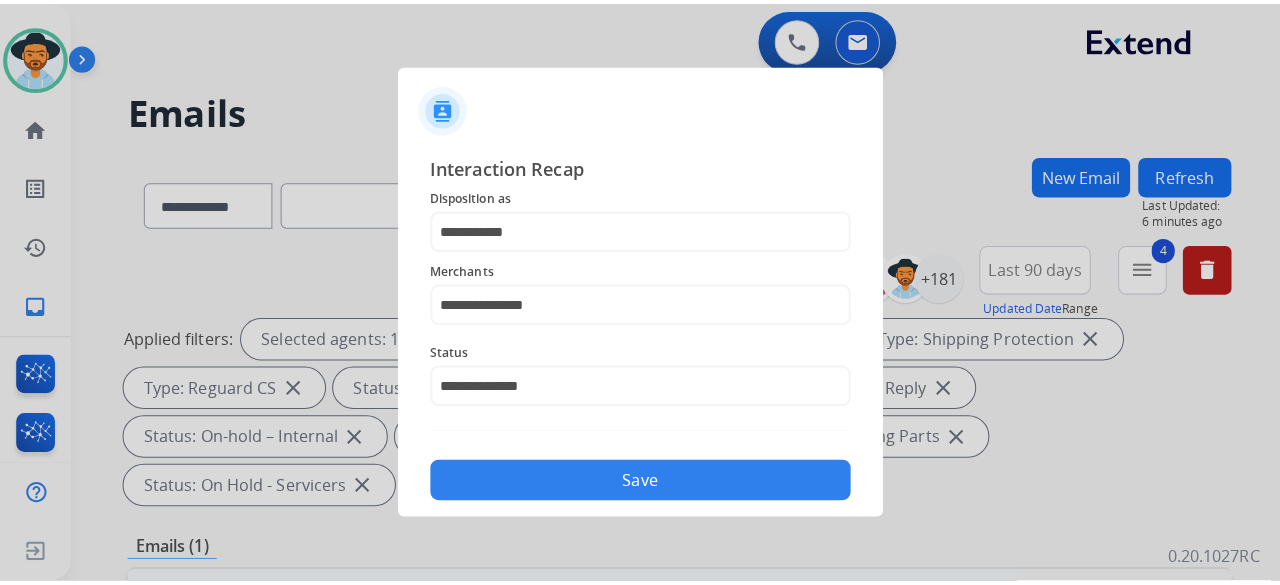 scroll, scrollTop: 0, scrollLeft: 0, axis: both 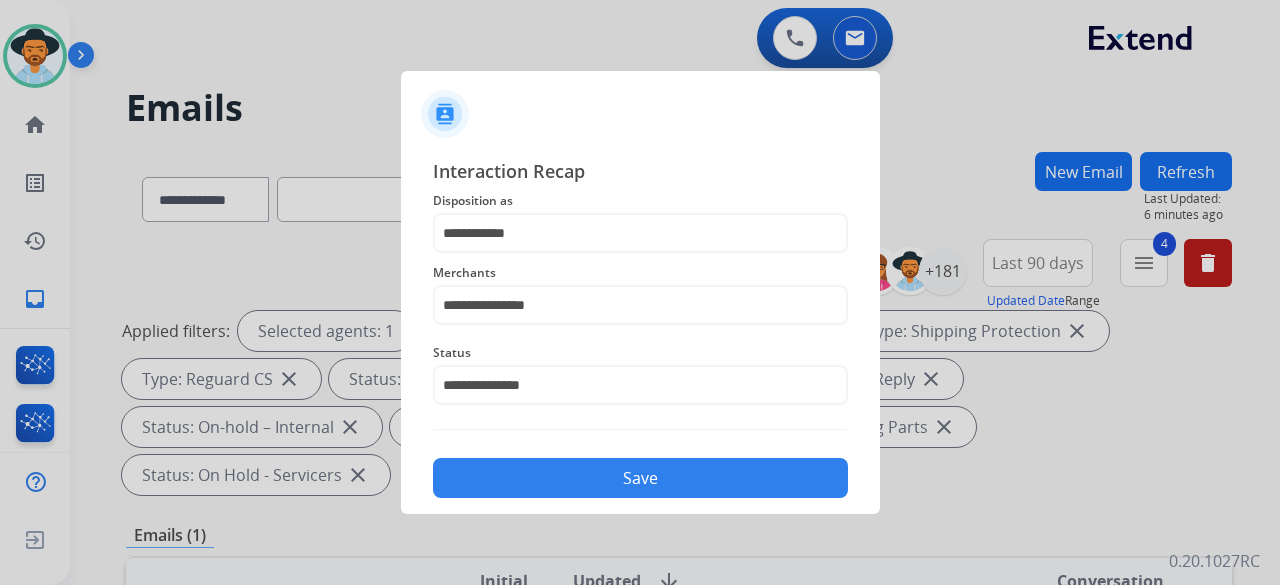 click on "Save" 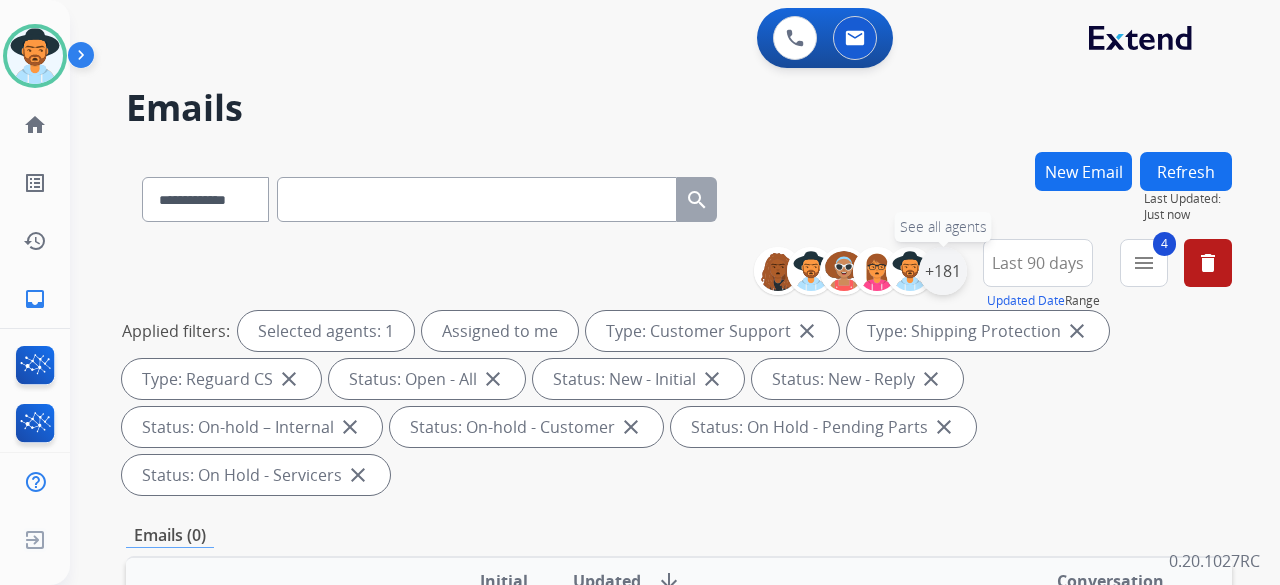 click on "+181" at bounding box center [943, 271] 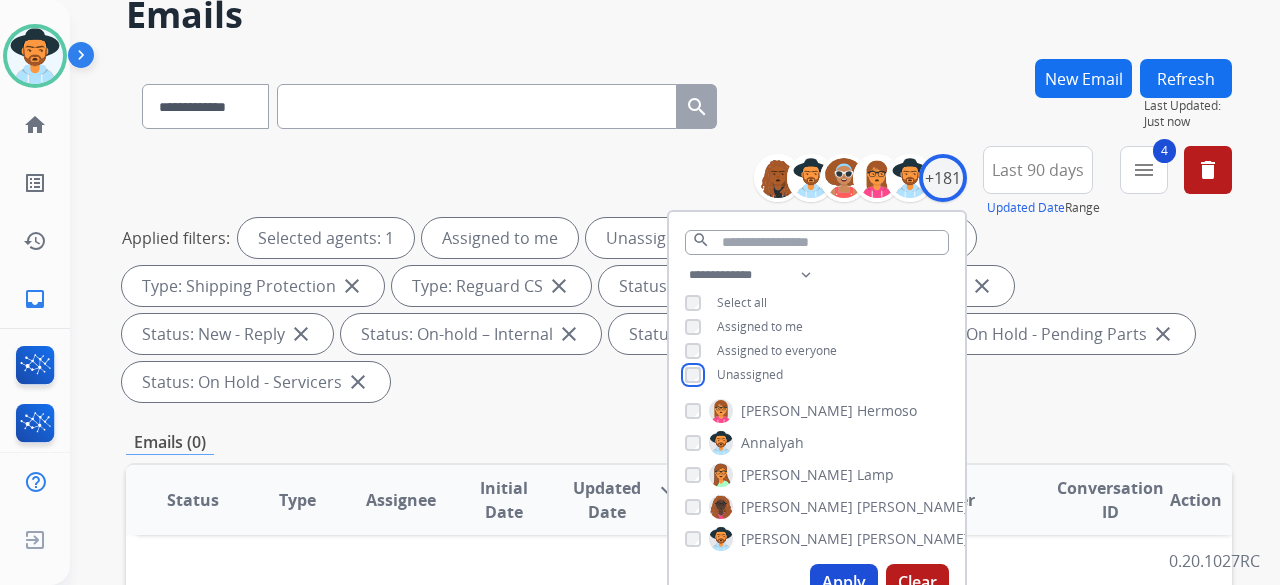 scroll, scrollTop: 200, scrollLeft: 0, axis: vertical 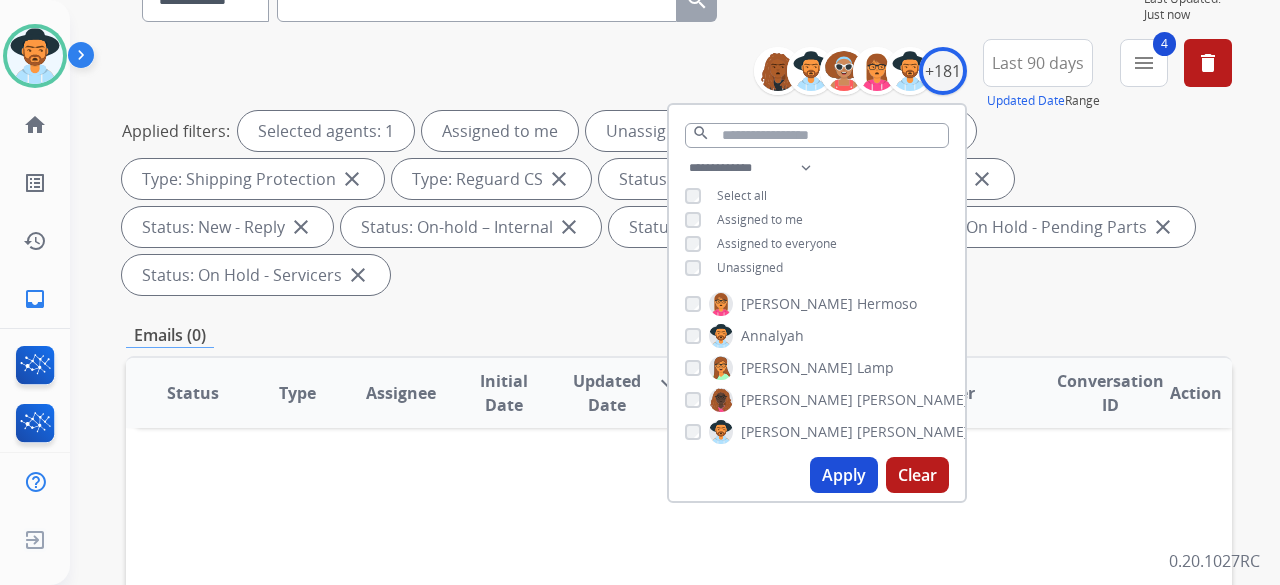click on "Apply" at bounding box center (844, 475) 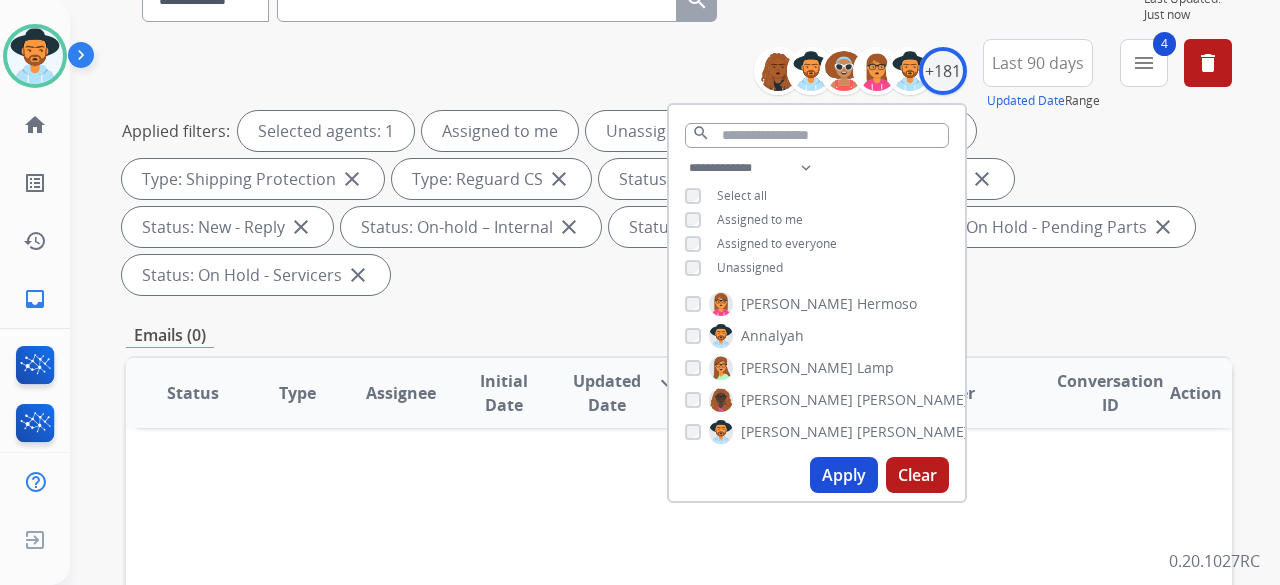 scroll, scrollTop: 0, scrollLeft: 0, axis: both 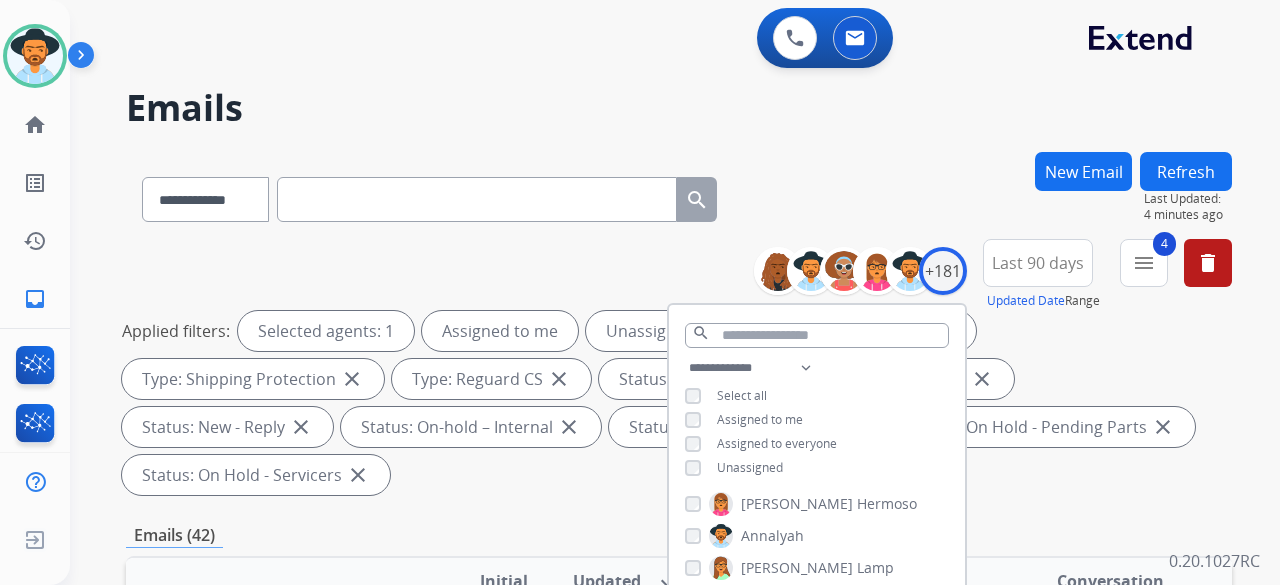 click on "**********" at bounding box center [679, 195] 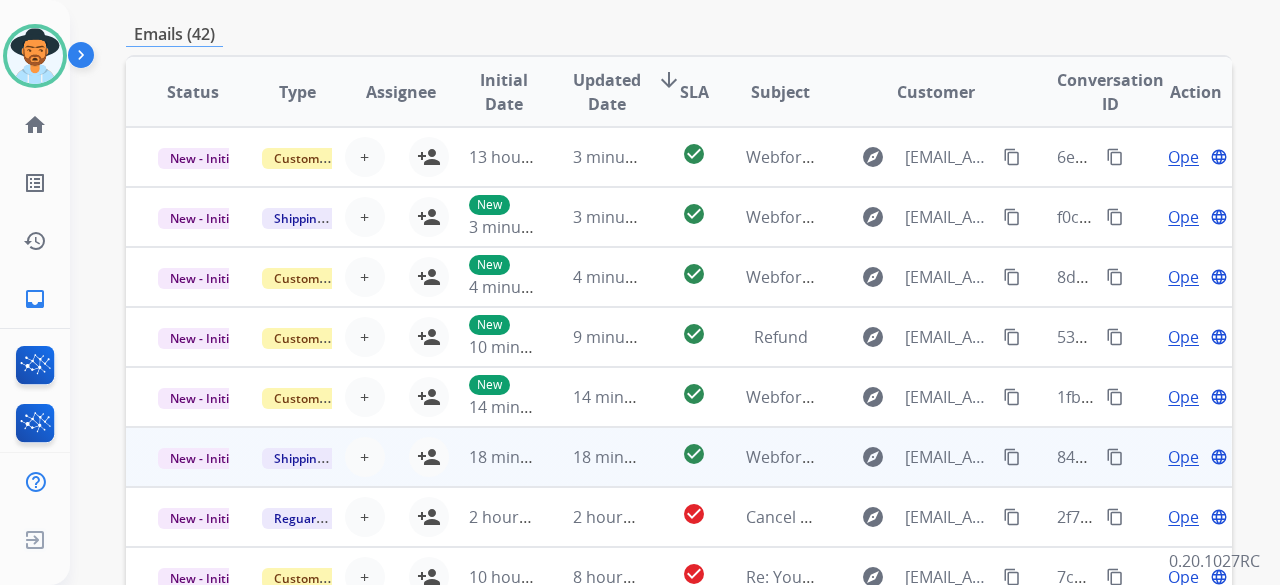 scroll, scrollTop: 600, scrollLeft: 0, axis: vertical 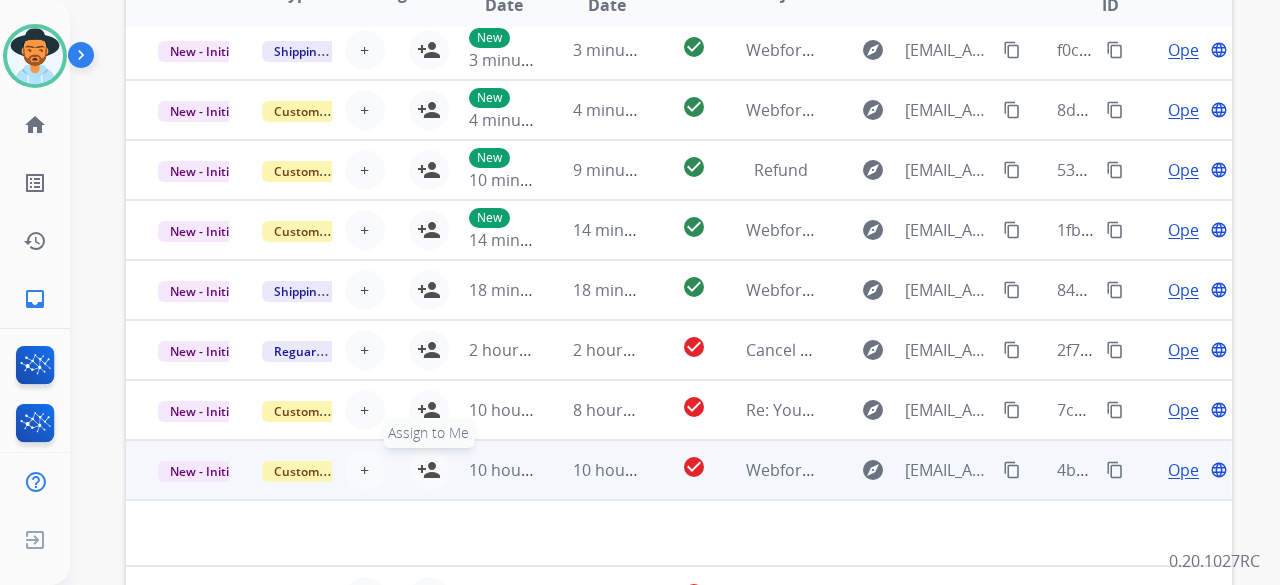 click on "person_add" at bounding box center (429, 470) 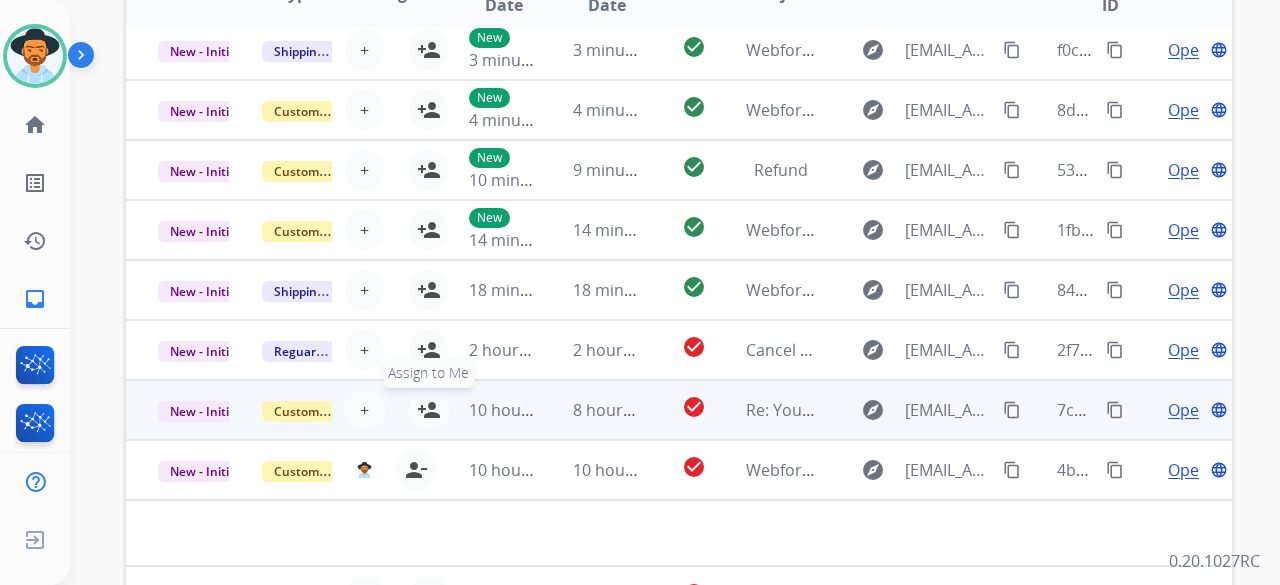 click on "person_add" at bounding box center (429, 410) 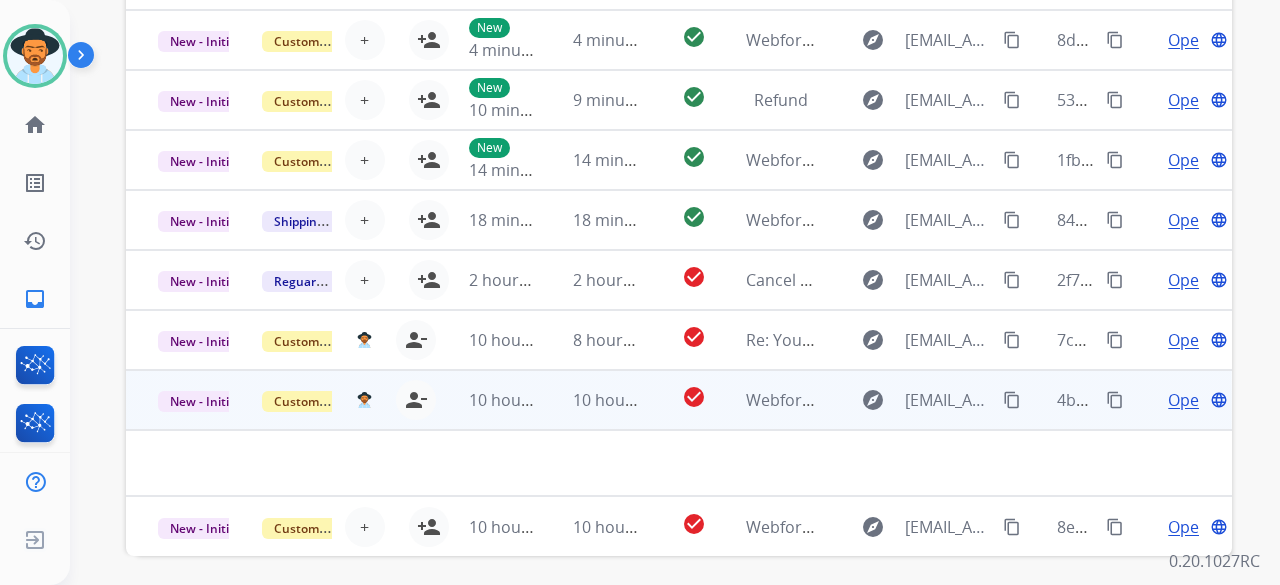 scroll, scrollTop: 744, scrollLeft: 0, axis: vertical 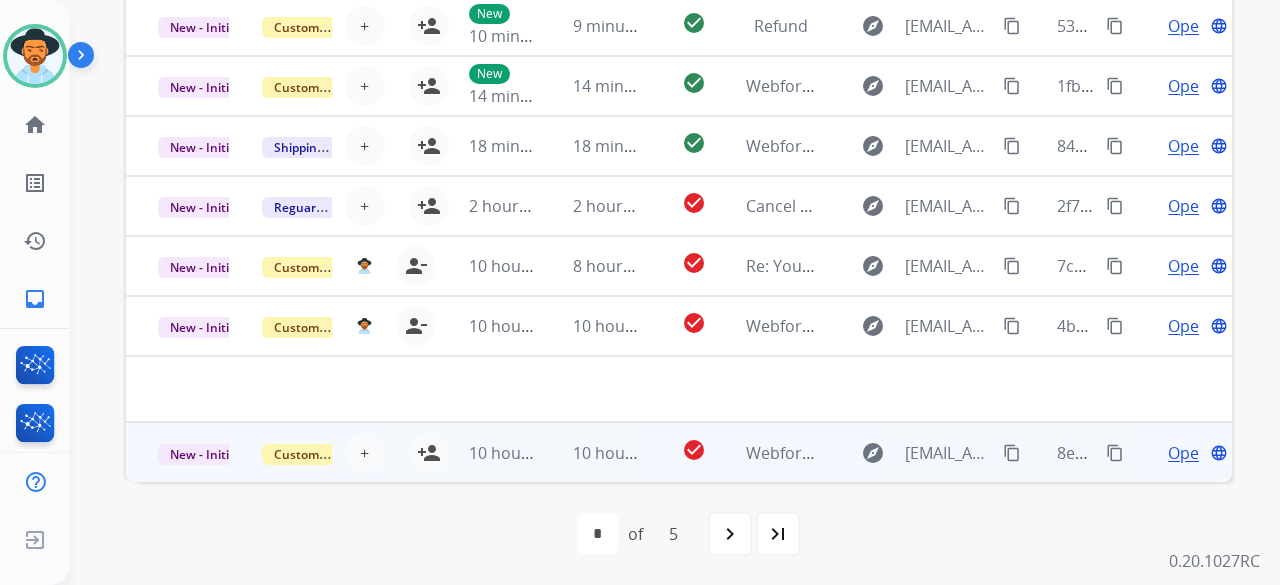 click on "10 hours ago" at bounding box center [489, 452] 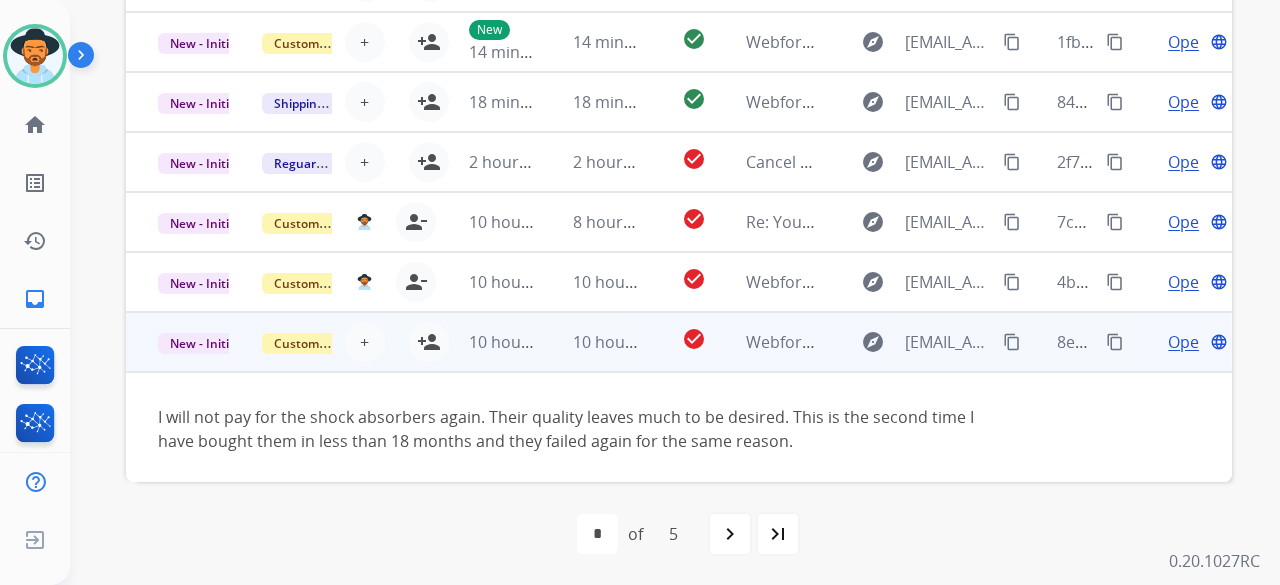 scroll, scrollTop: 114, scrollLeft: 0, axis: vertical 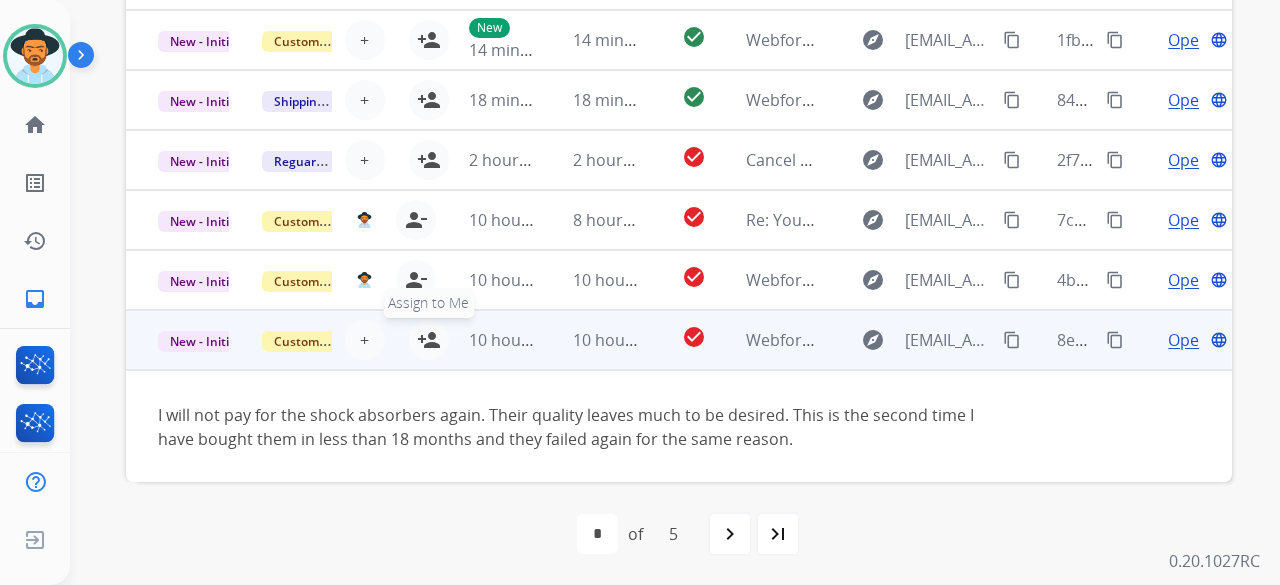 click on "person_add" at bounding box center (429, 340) 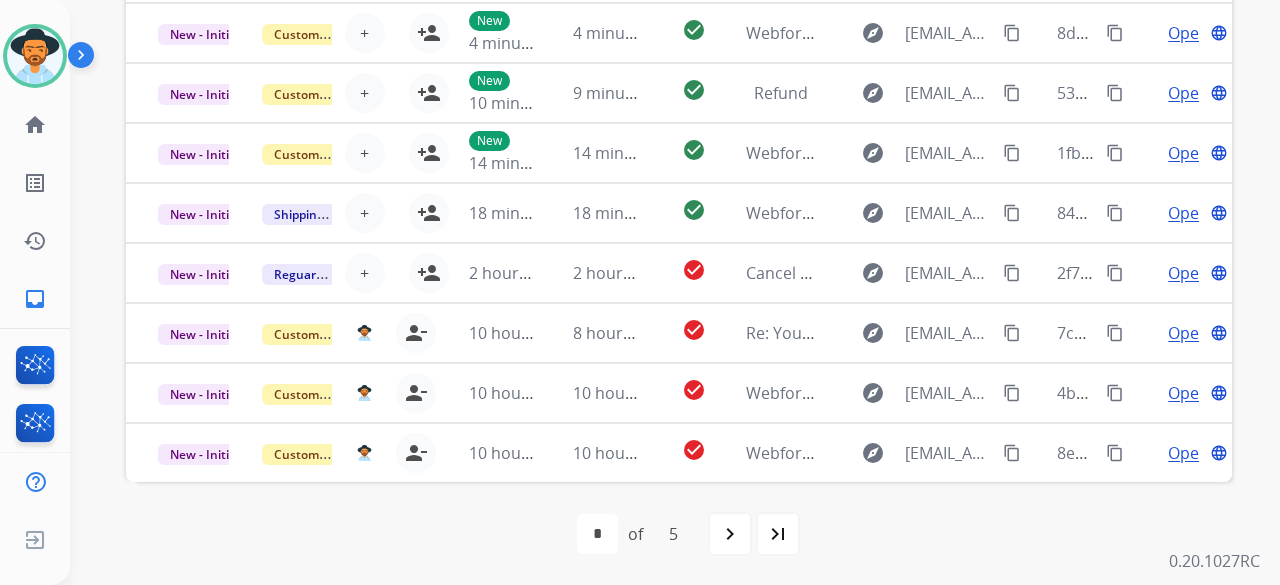 scroll, scrollTop: 0, scrollLeft: 0, axis: both 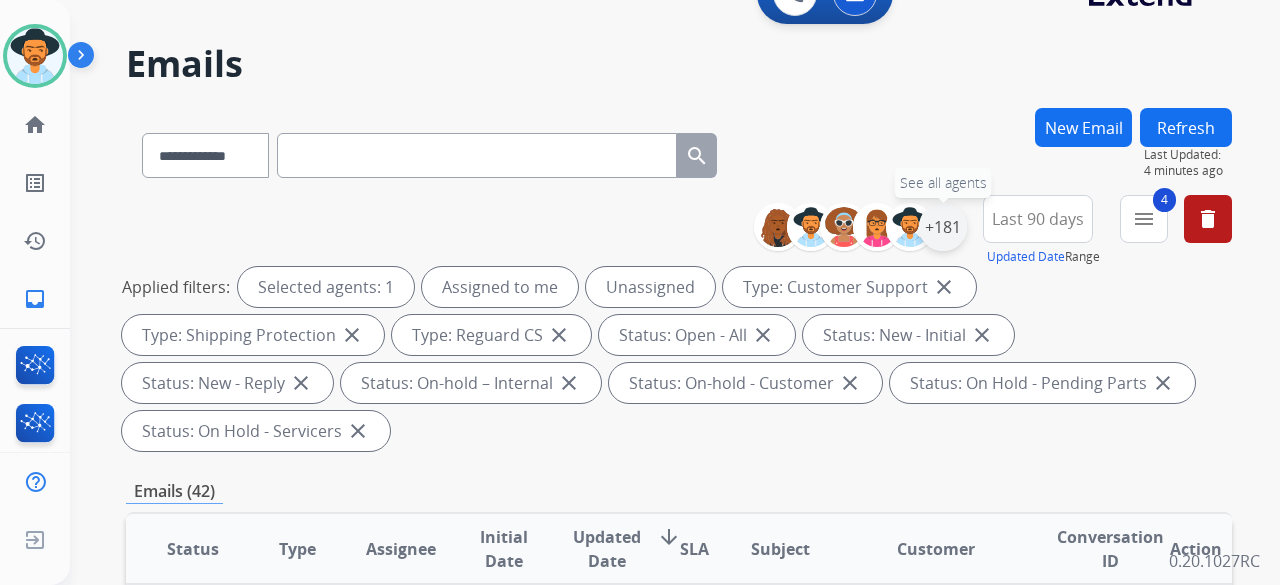 click on "+181" at bounding box center (943, 227) 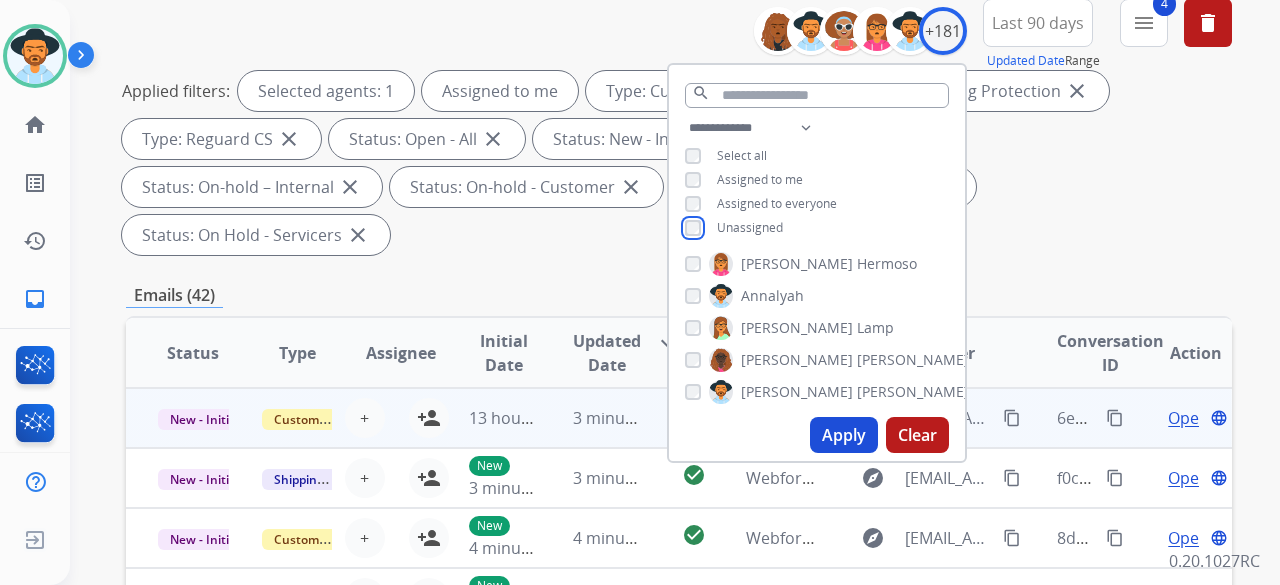 scroll, scrollTop: 244, scrollLeft: 0, axis: vertical 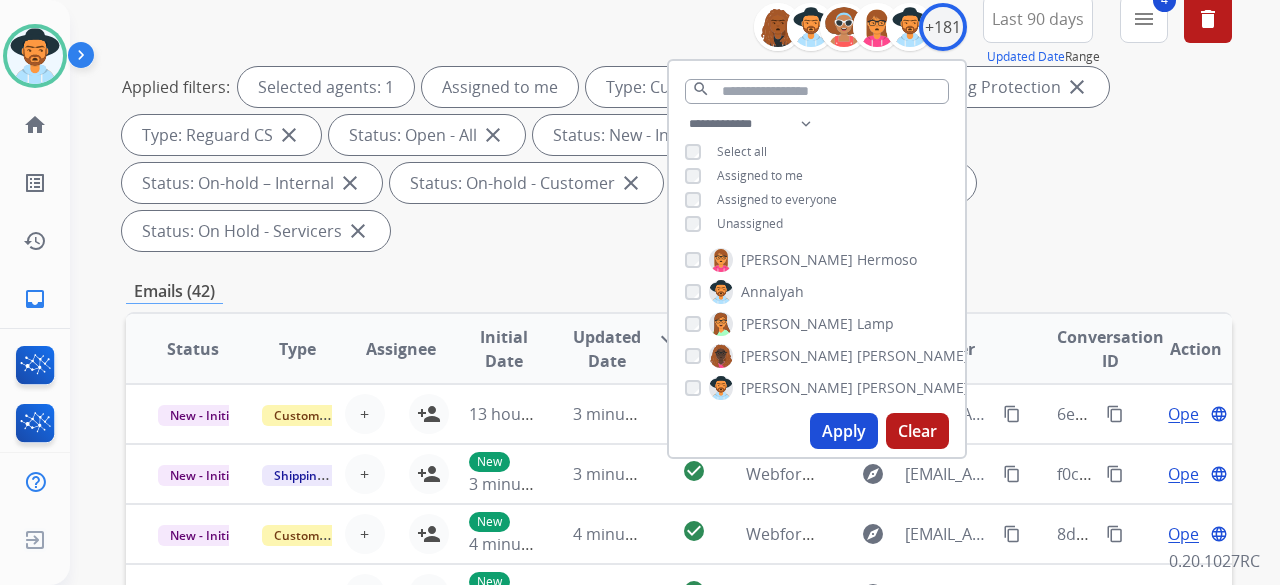 click on "Apply" at bounding box center [844, 431] 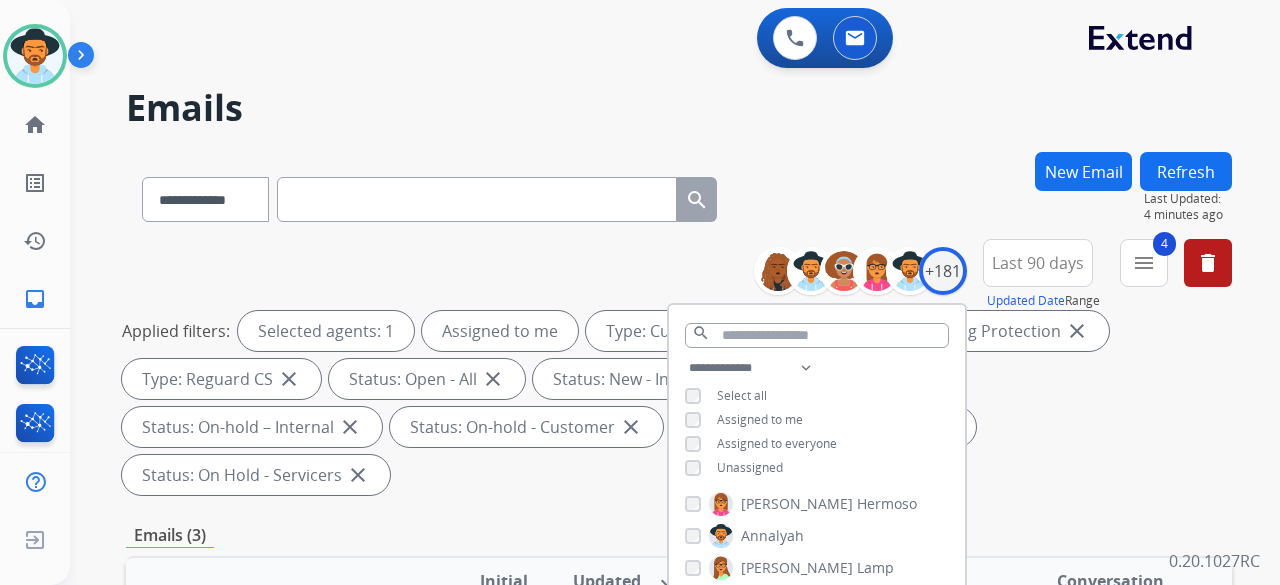 click on "**********" at bounding box center [679, 195] 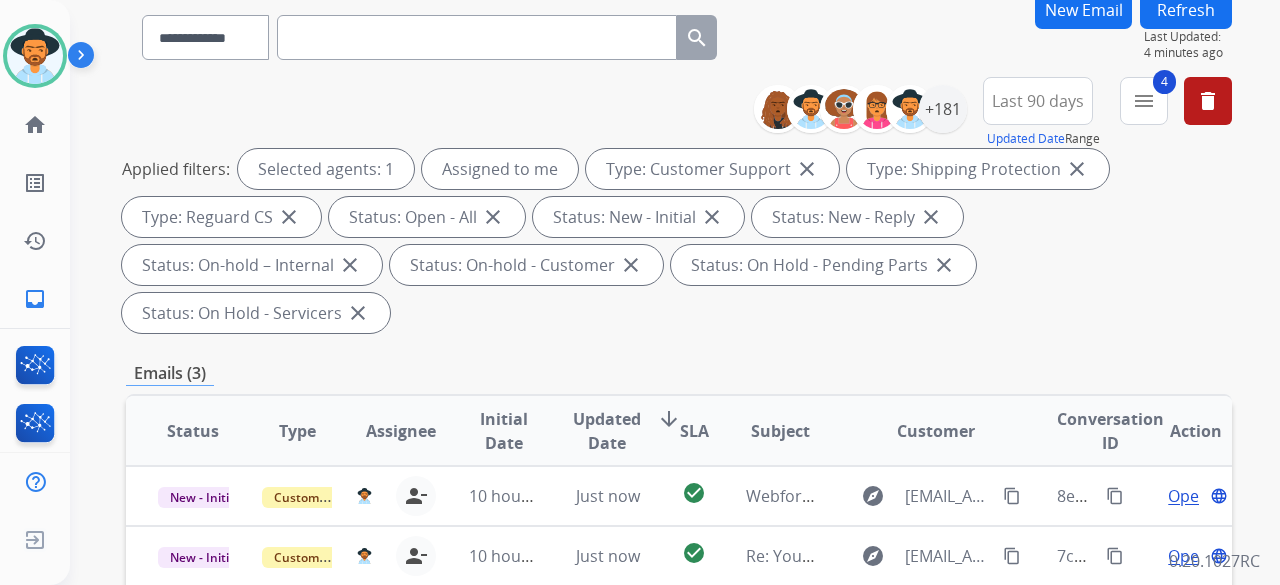 scroll, scrollTop: 300, scrollLeft: 0, axis: vertical 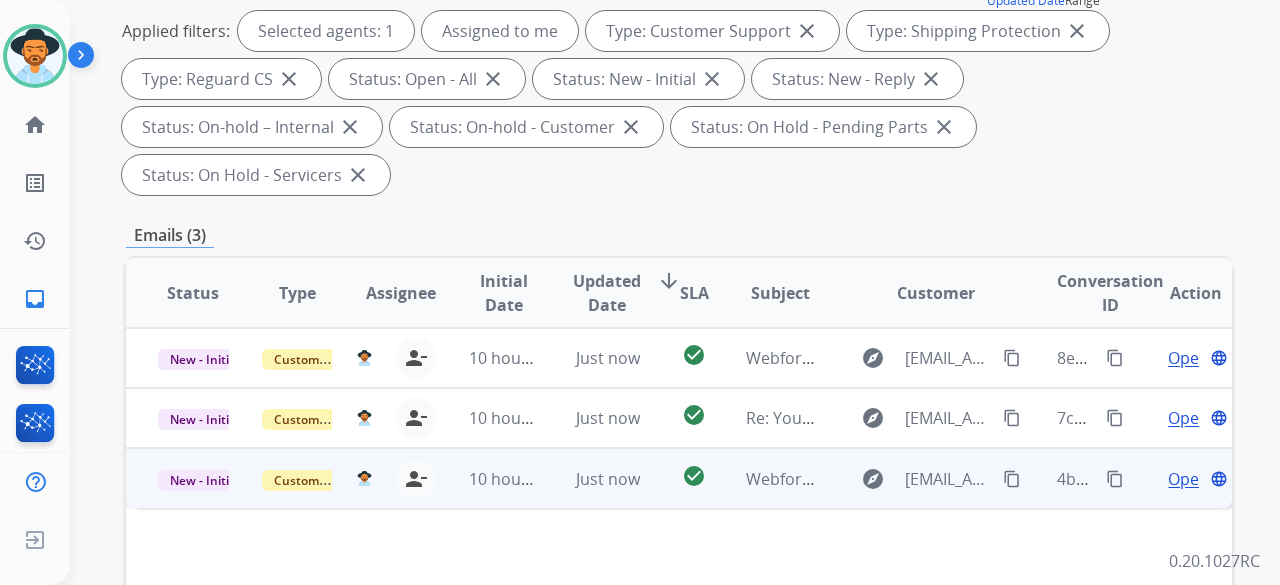 click on "Open" at bounding box center [1188, 479] 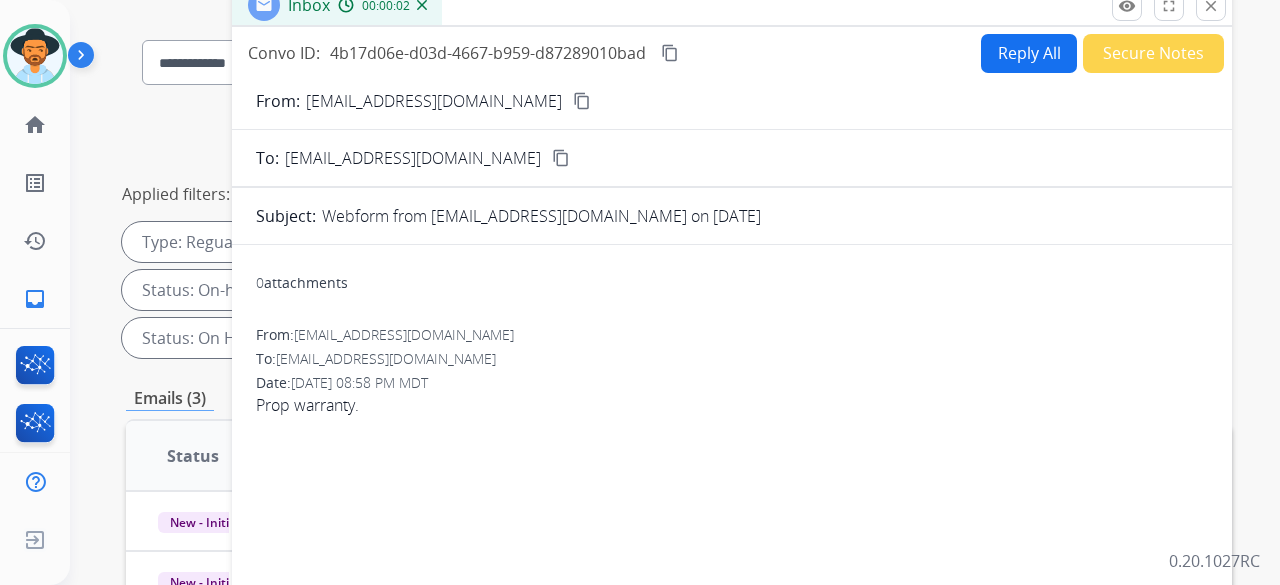 scroll, scrollTop: 100, scrollLeft: 0, axis: vertical 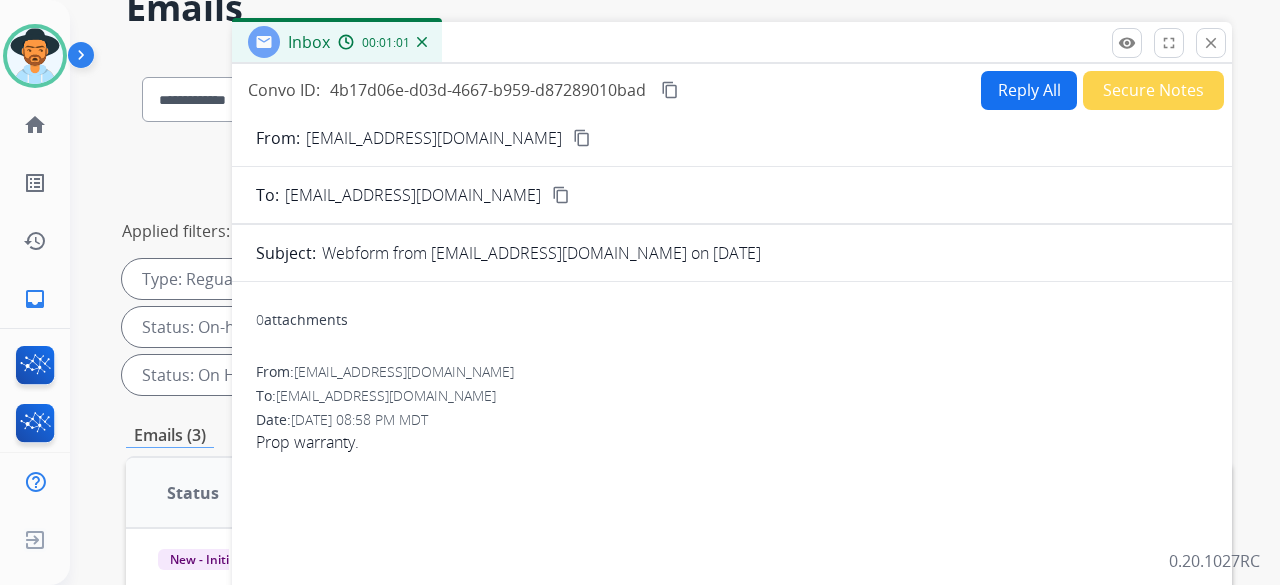 click on "Reply All" at bounding box center (1029, 90) 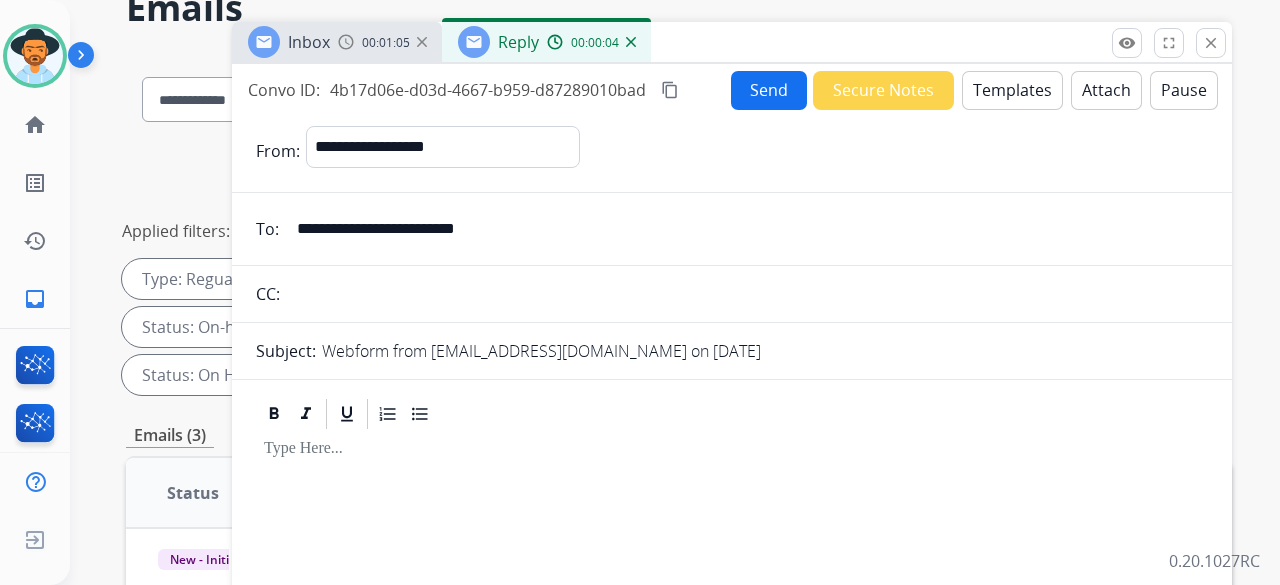 drag, startPoint x: 300, startPoint y: 227, endPoint x: 541, endPoint y: 241, distance: 241.4063 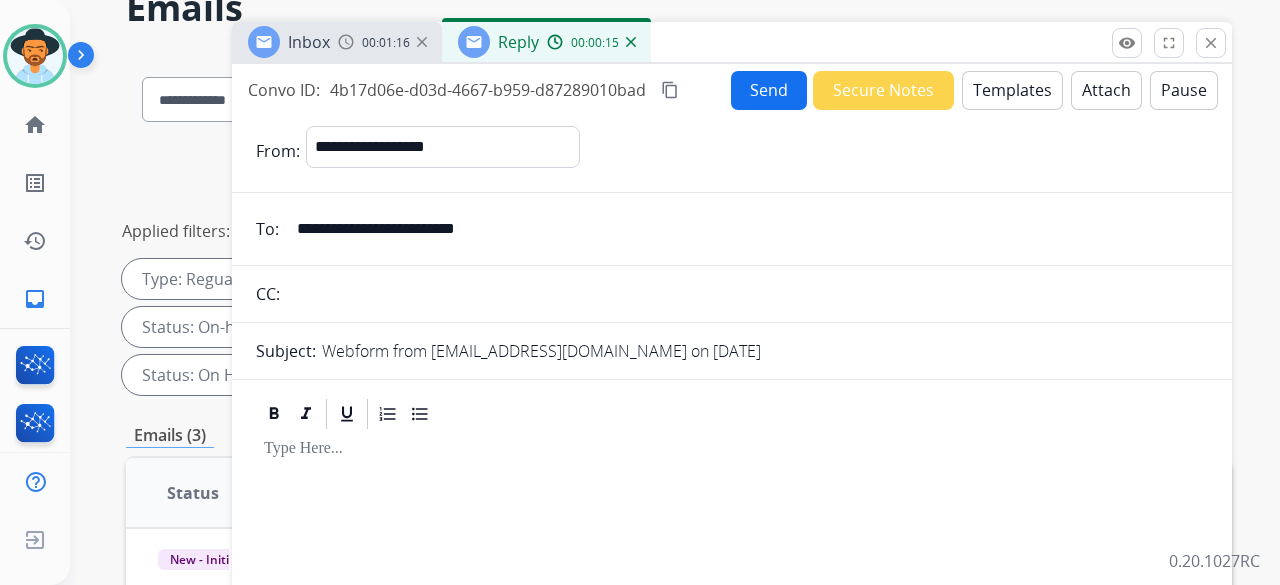click on "Templates" at bounding box center (1012, 90) 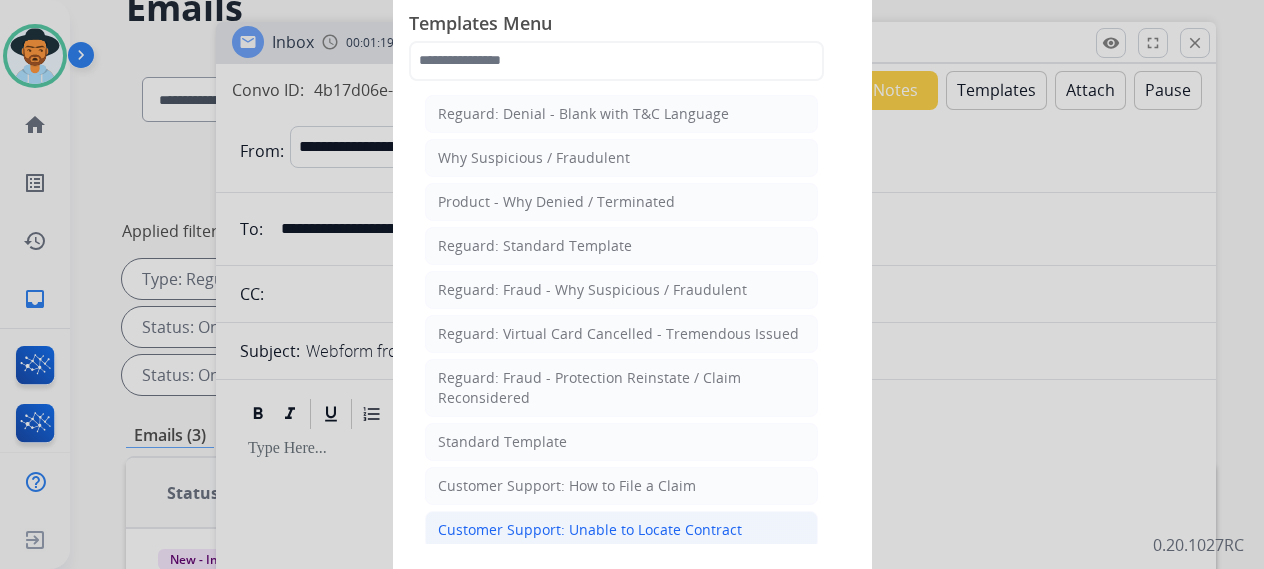 click on "Customer Support: Unable to Locate Contract" 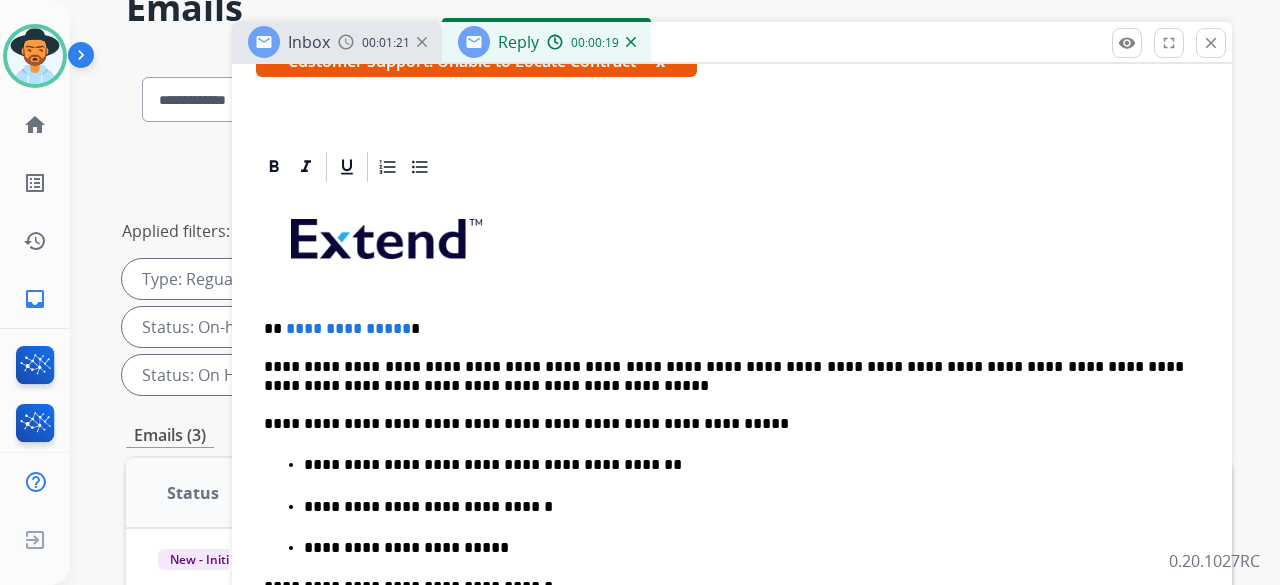 scroll, scrollTop: 400, scrollLeft: 0, axis: vertical 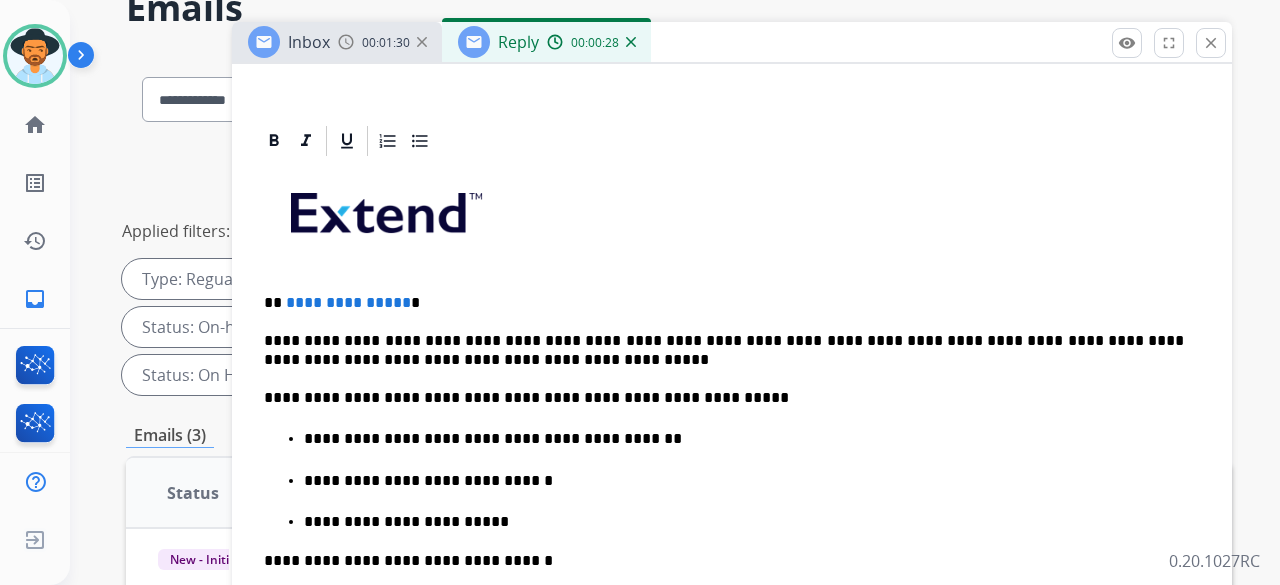 click on "**********" at bounding box center [348, 302] 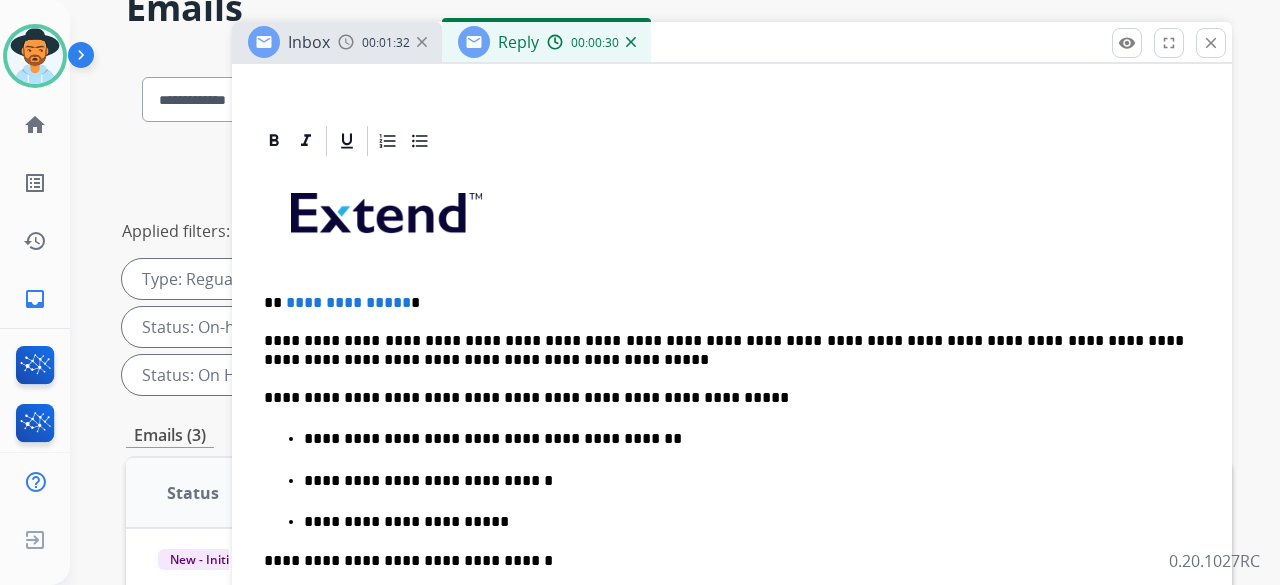 type 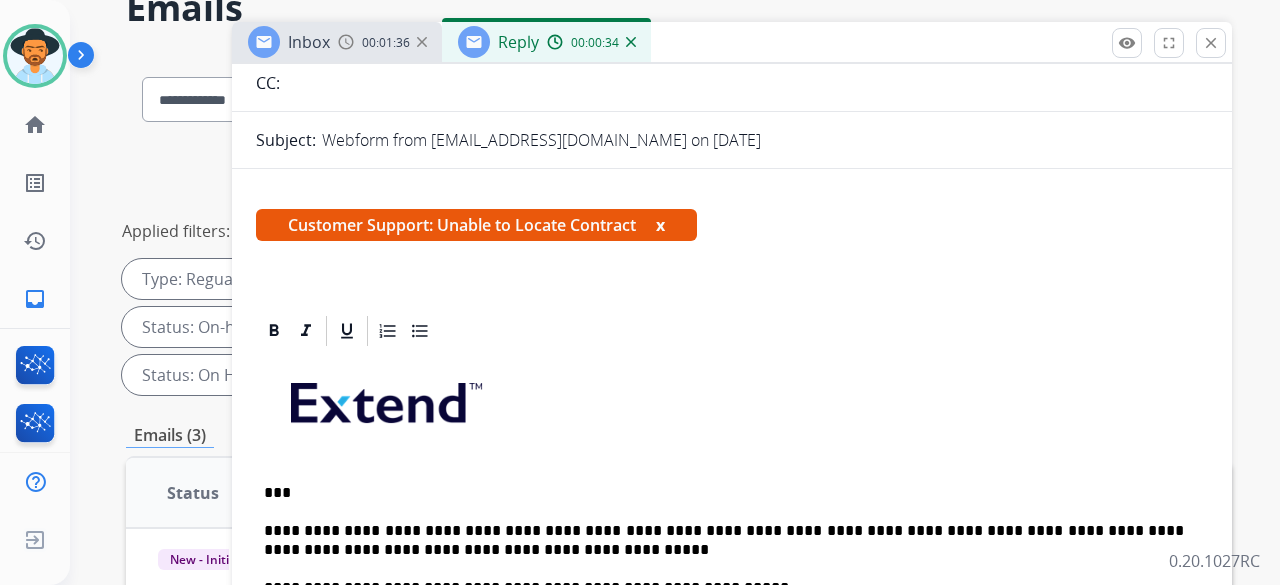 scroll, scrollTop: 0, scrollLeft: 0, axis: both 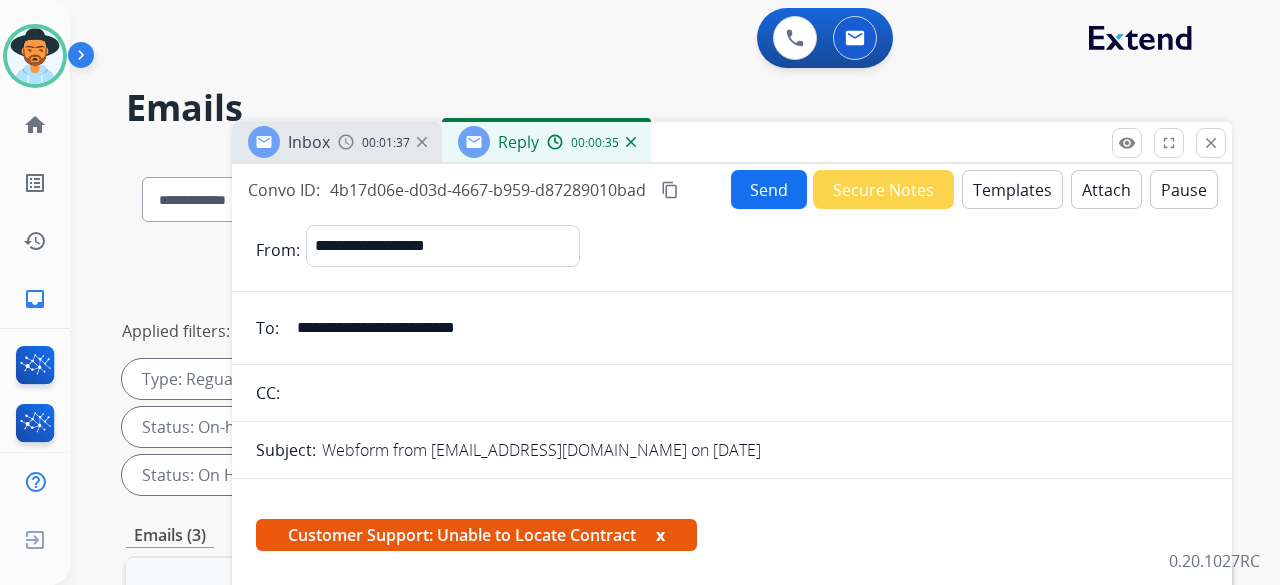 click on "Send" at bounding box center [769, 189] 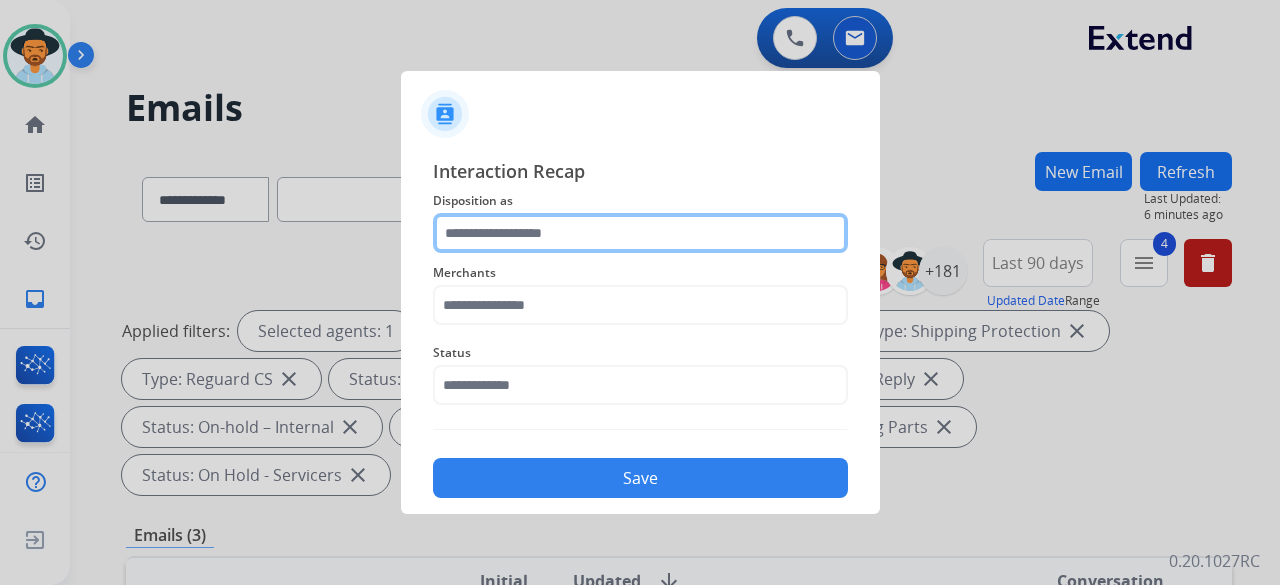 click 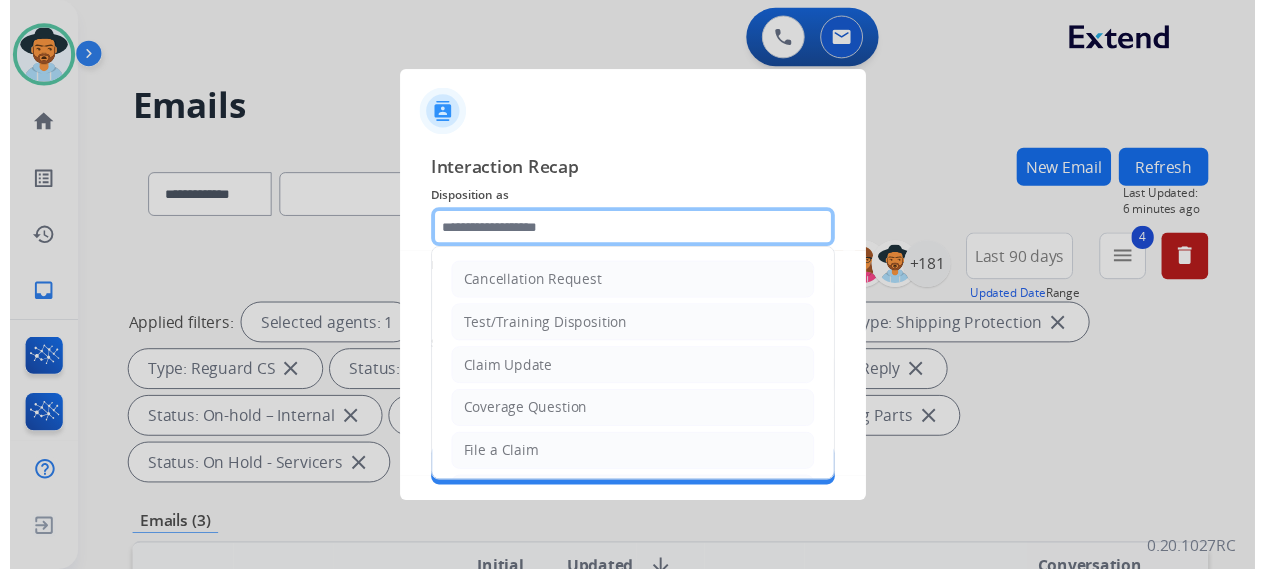 scroll, scrollTop: 303, scrollLeft: 0, axis: vertical 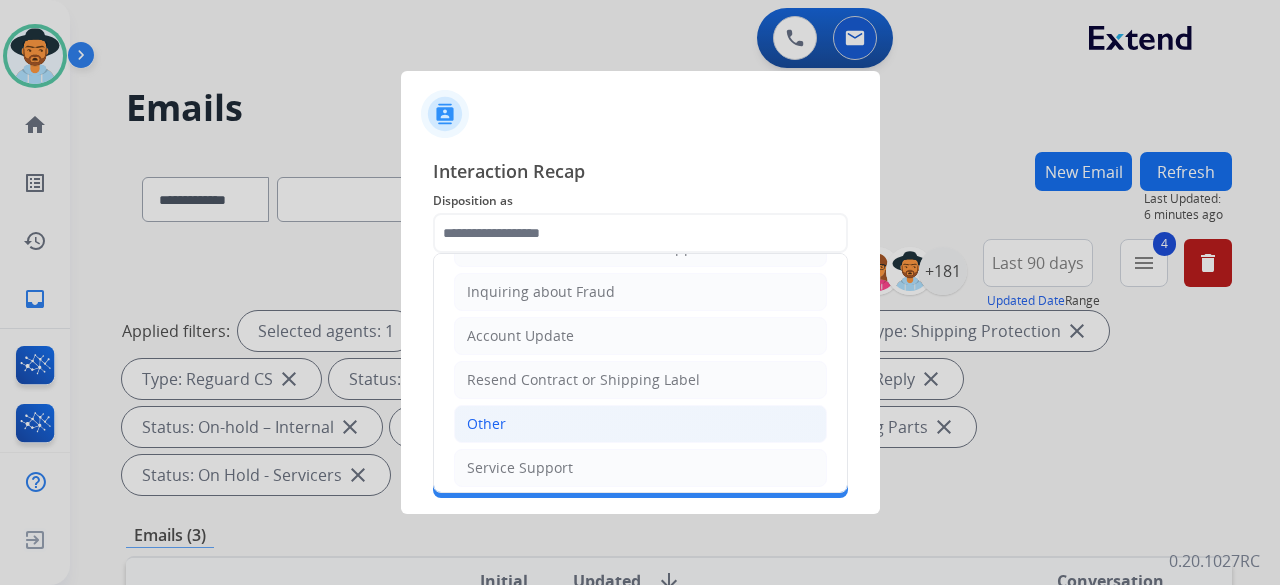 click on "Other" 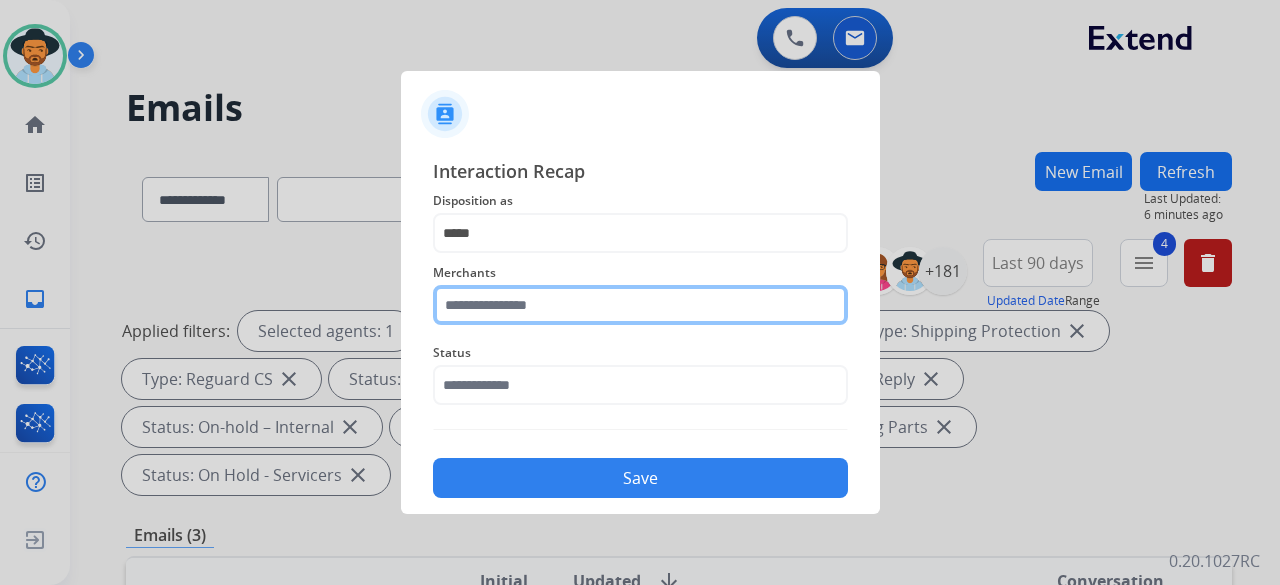 click 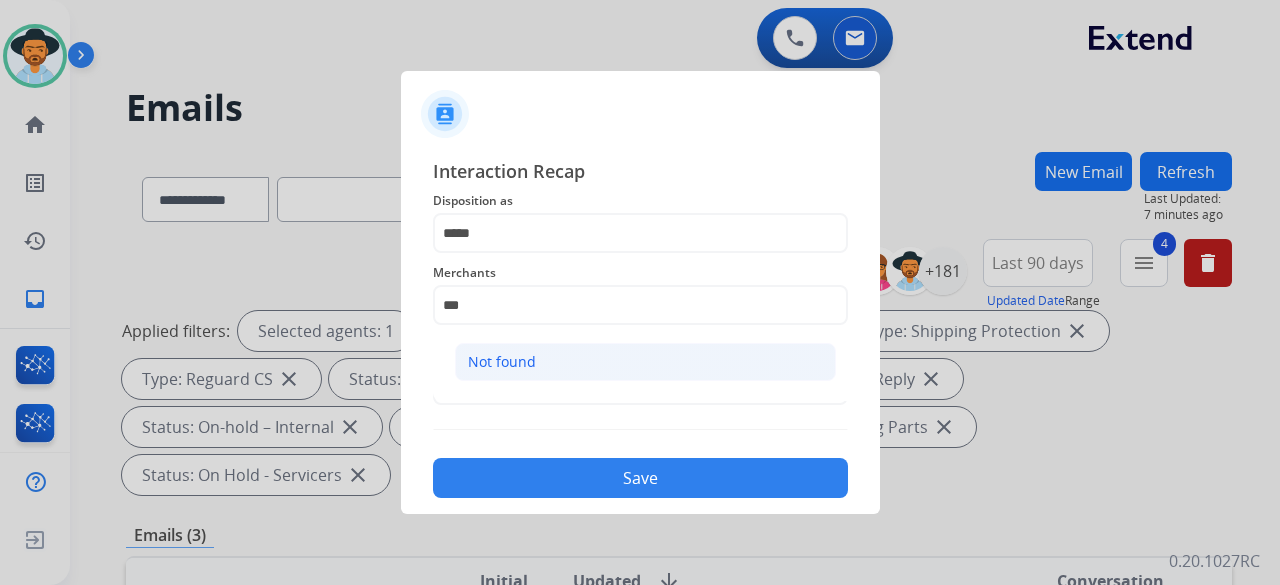 click on "Not found" 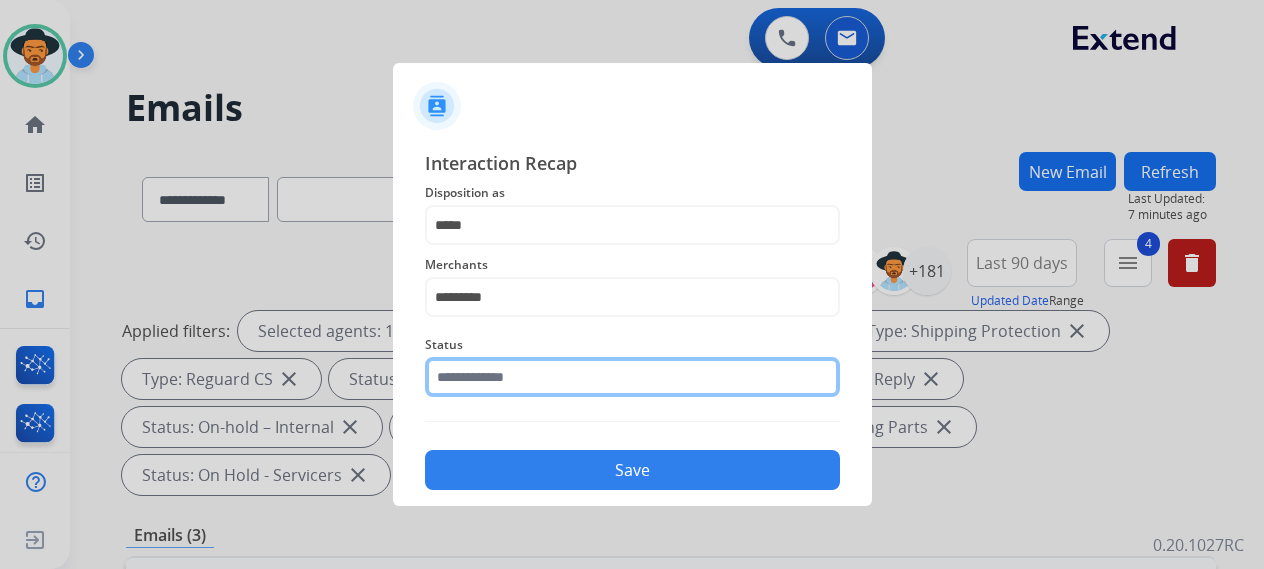 click 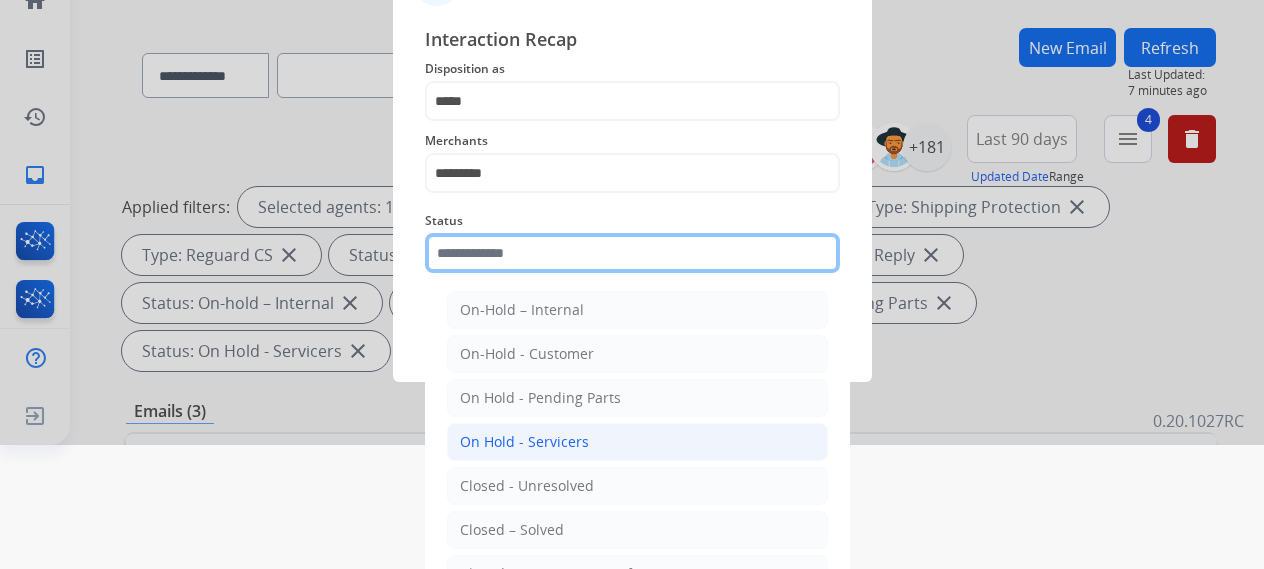 scroll, scrollTop: 136, scrollLeft: 0, axis: vertical 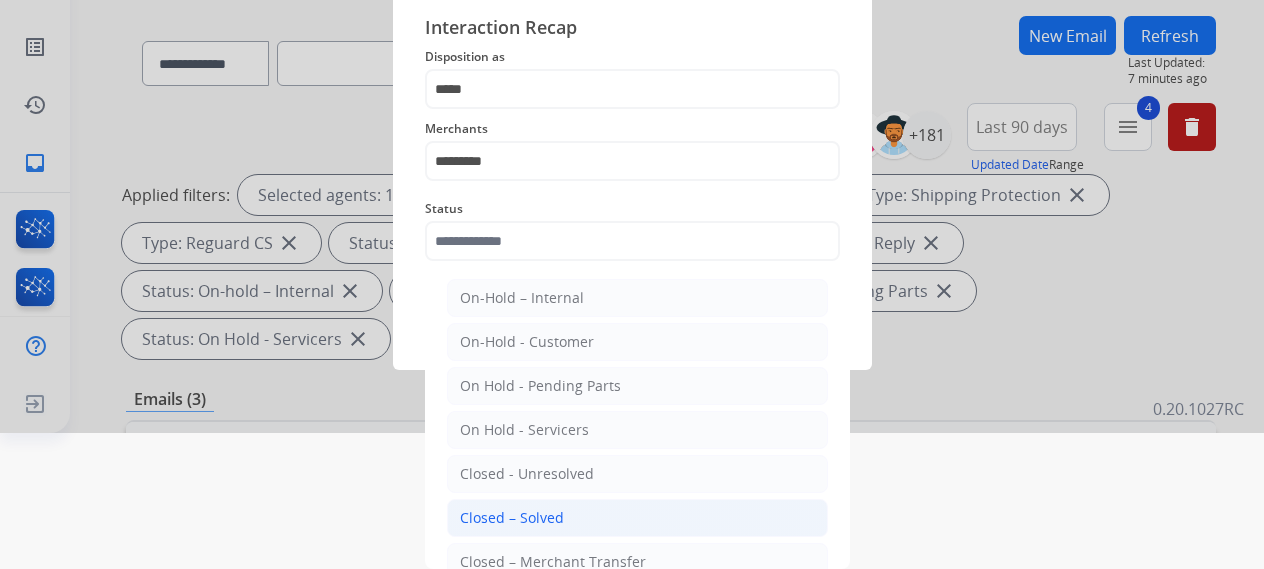 click on "Closed – Solved" 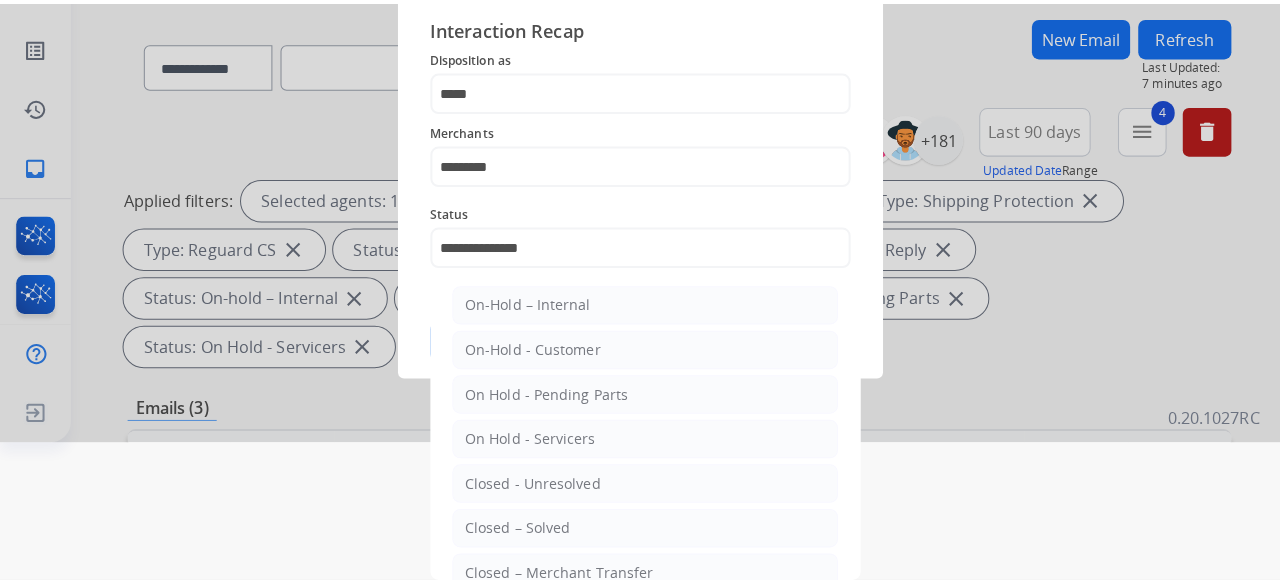 scroll, scrollTop: 0, scrollLeft: 0, axis: both 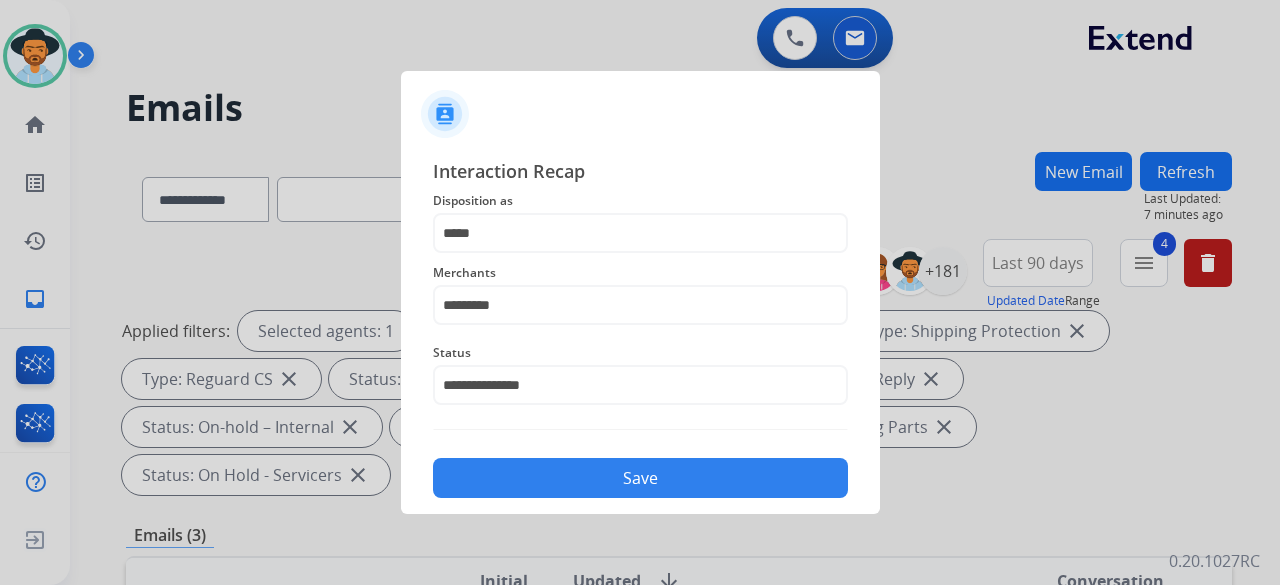 click on "Save" 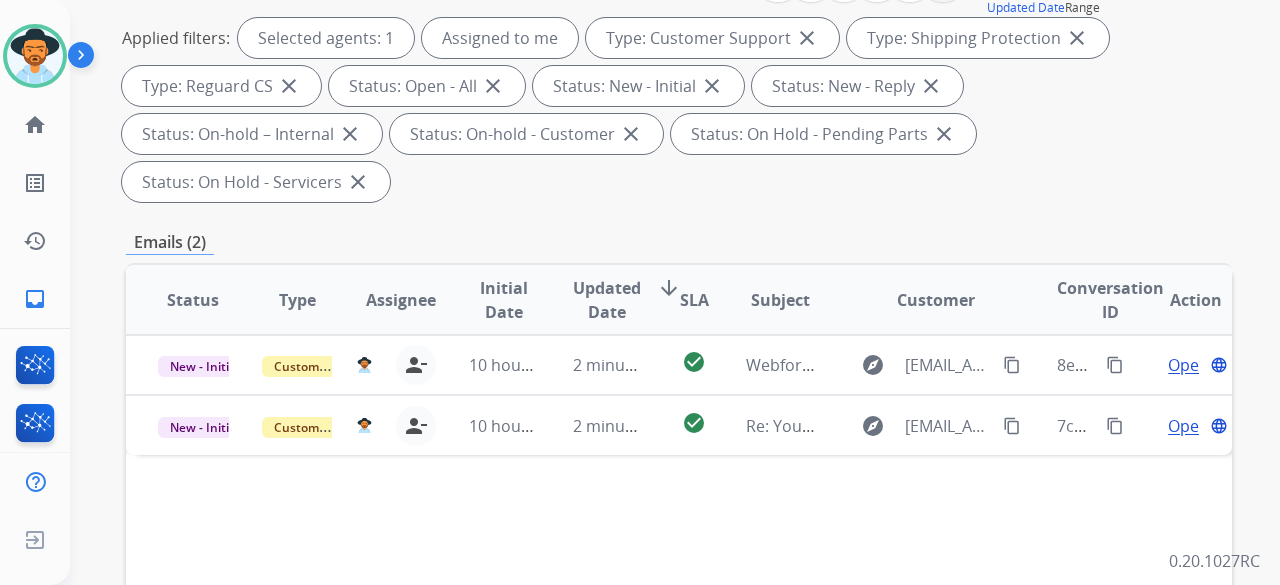 scroll, scrollTop: 400, scrollLeft: 0, axis: vertical 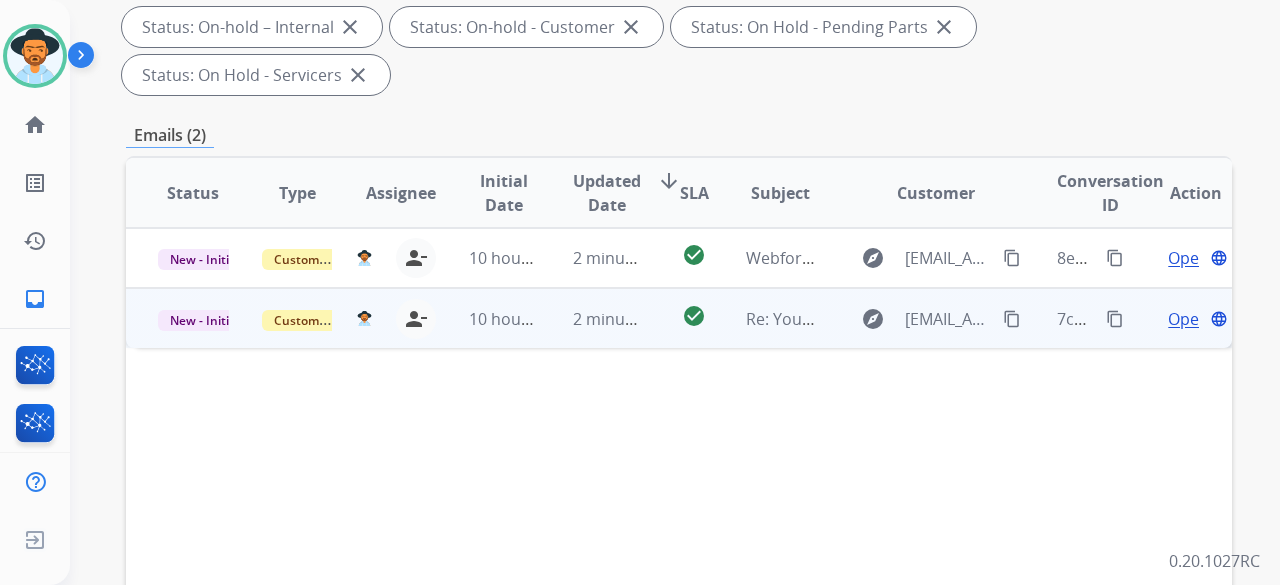 click on "Open" at bounding box center (1188, 319) 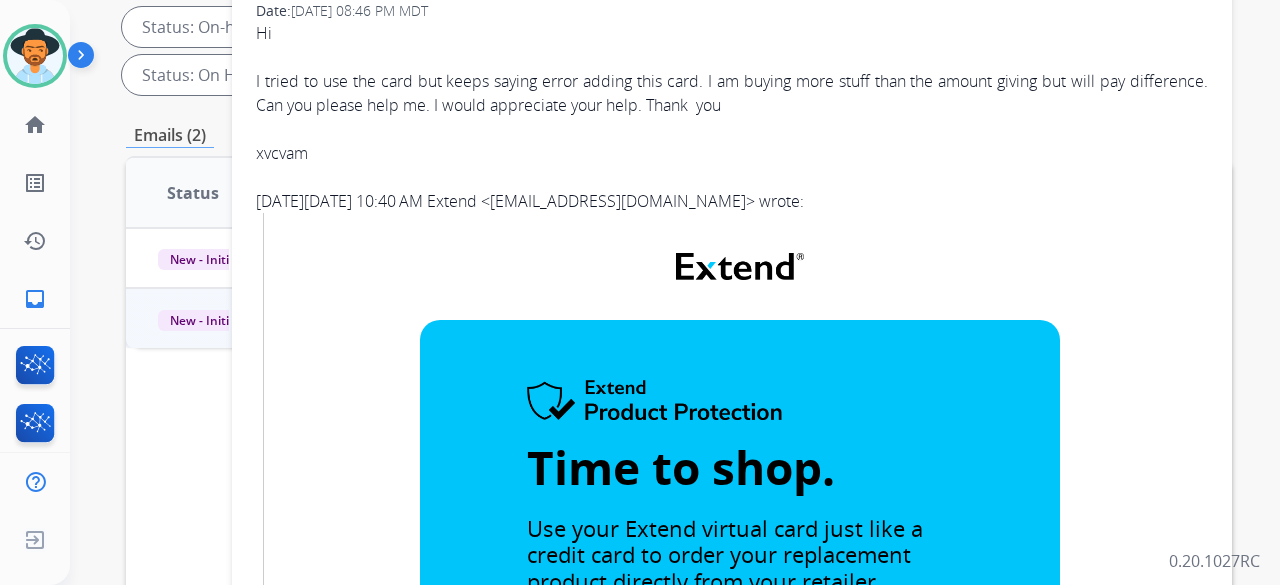 scroll, scrollTop: 0, scrollLeft: 0, axis: both 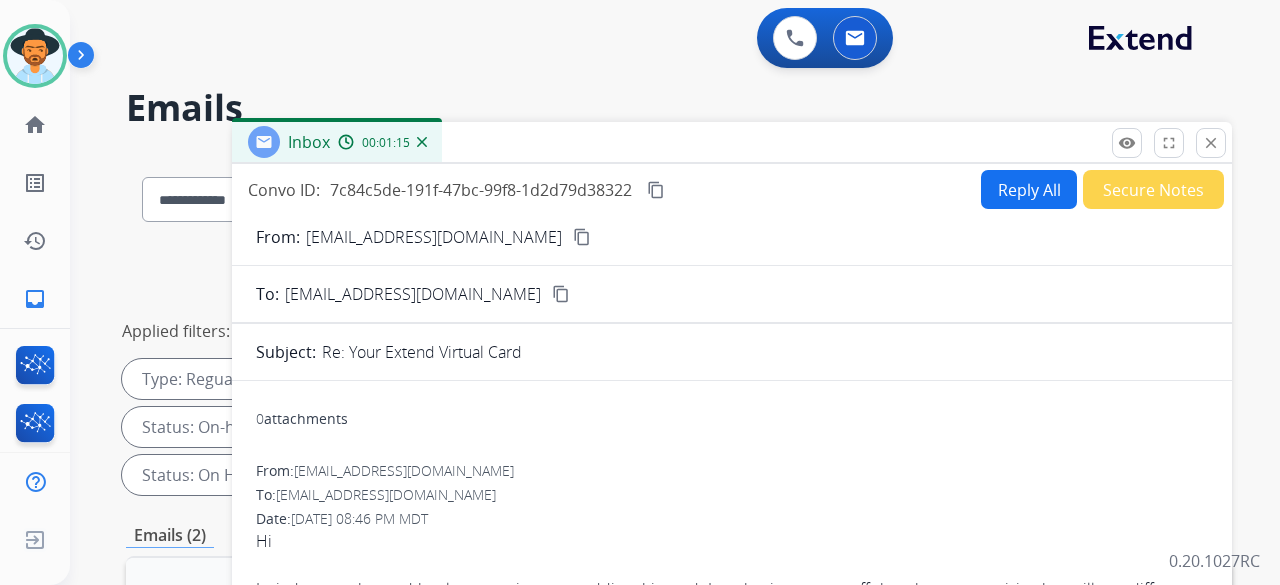 click on "content_copy" at bounding box center [582, 237] 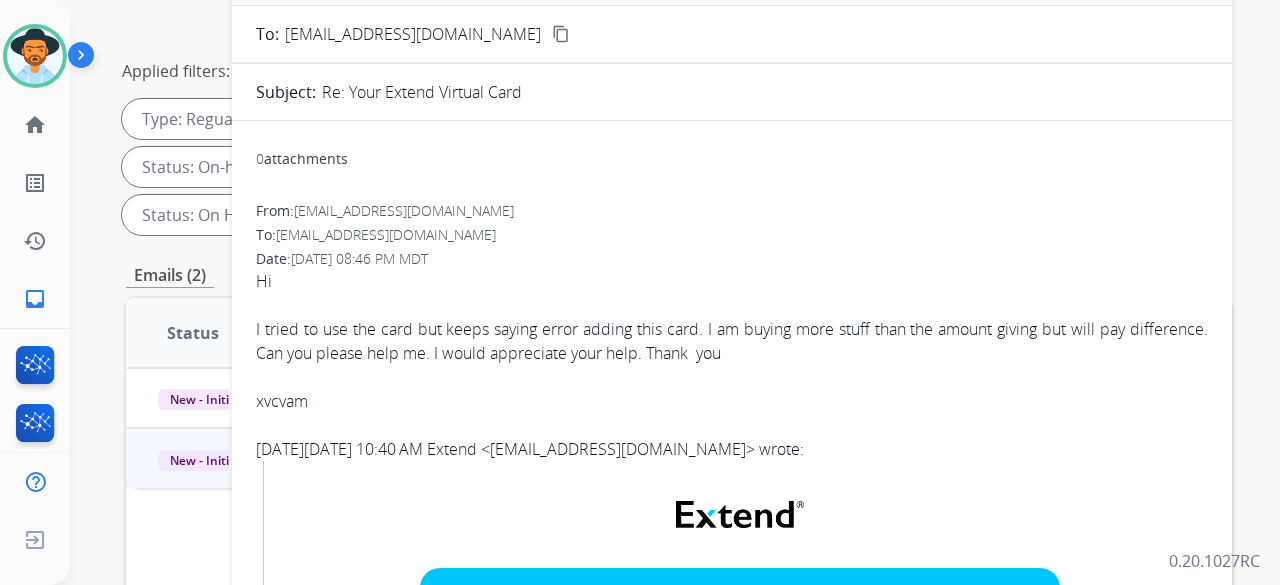 scroll, scrollTop: 400, scrollLeft: 0, axis: vertical 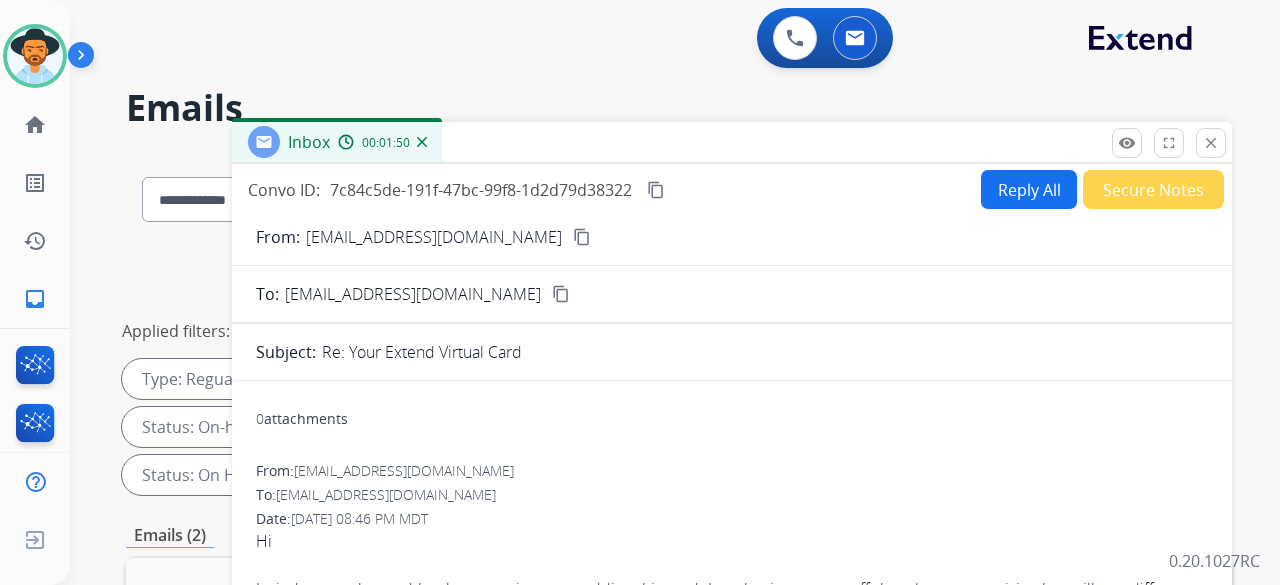 click on "content_copy" at bounding box center (582, 237) 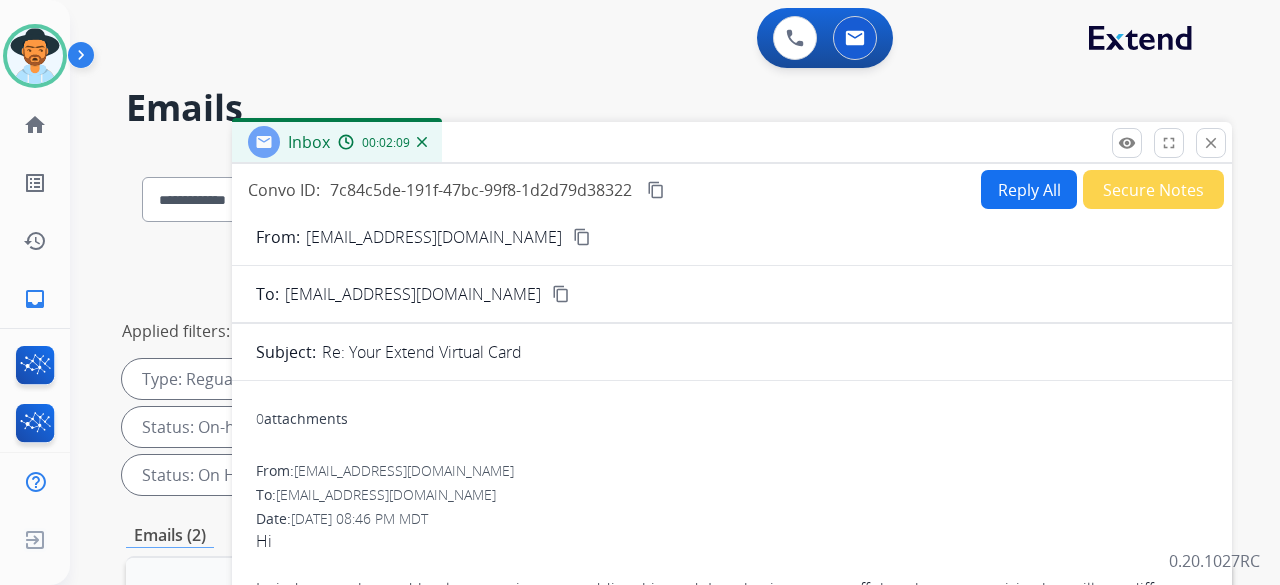 click on "Reply All" at bounding box center (1029, 189) 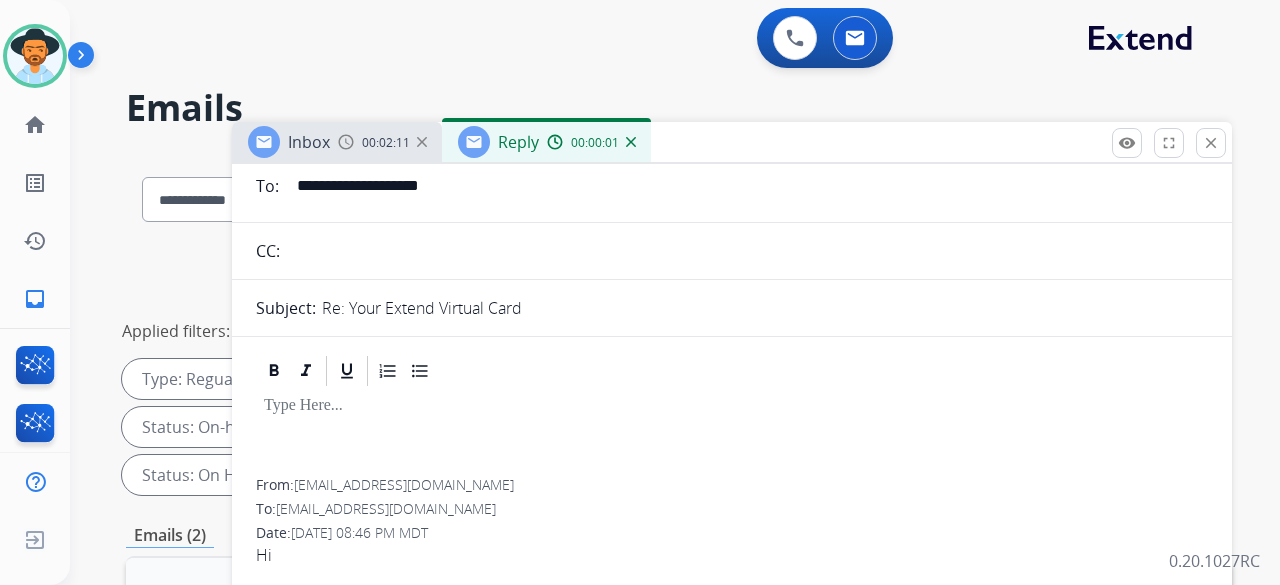 scroll, scrollTop: 0, scrollLeft: 0, axis: both 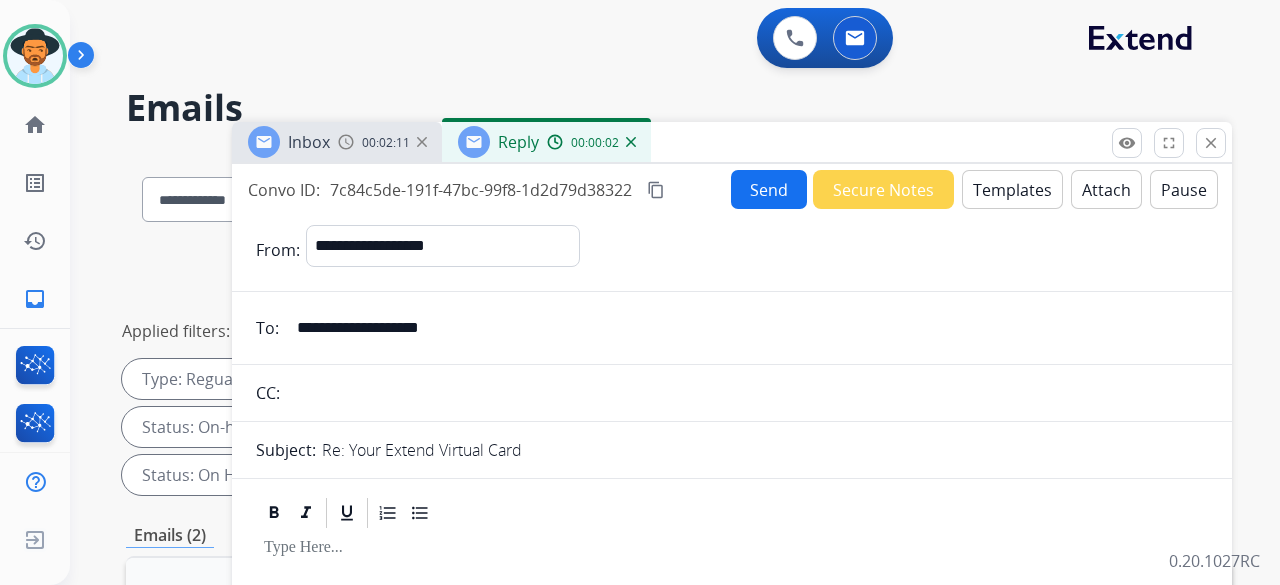 click on "Templates" at bounding box center [1012, 189] 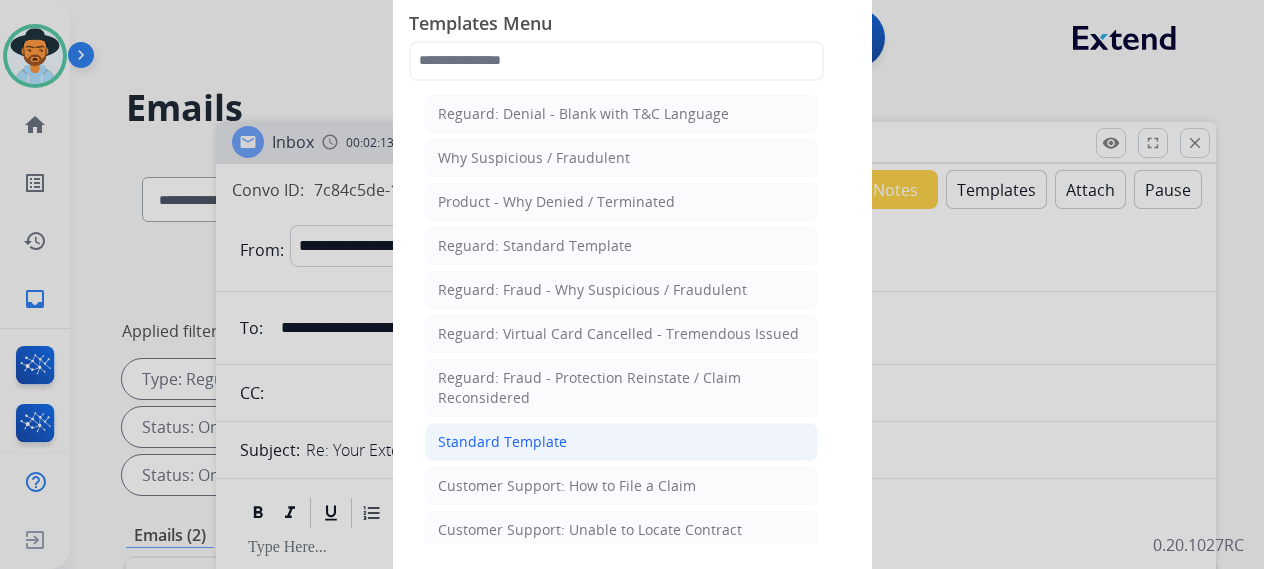 click on "Standard Template" 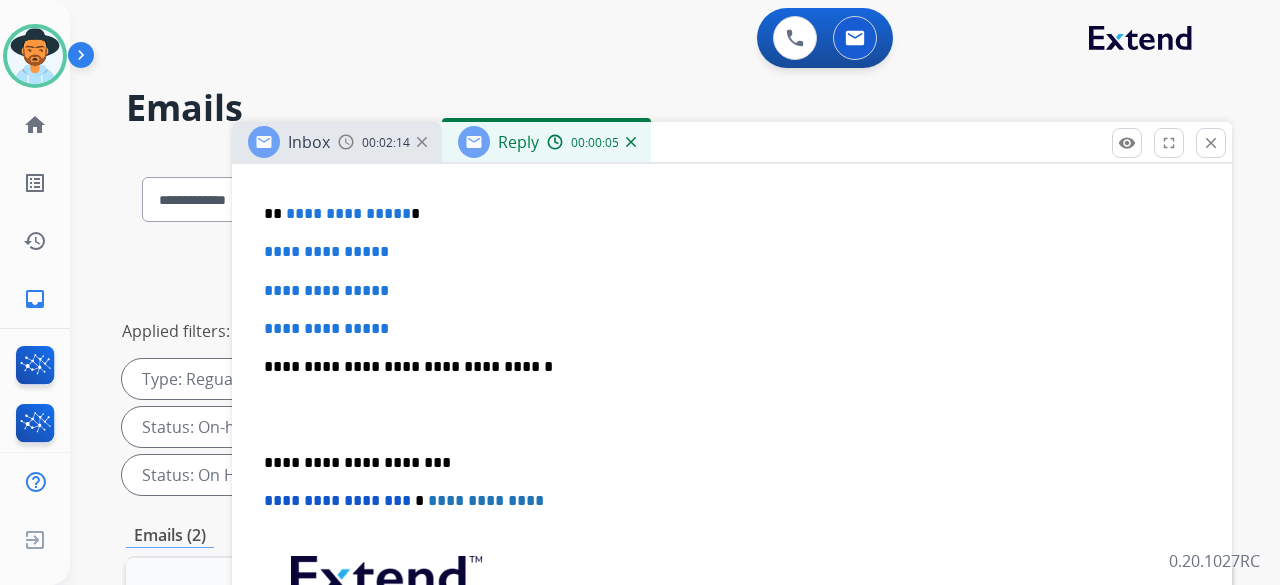 scroll, scrollTop: 600, scrollLeft: 0, axis: vertical 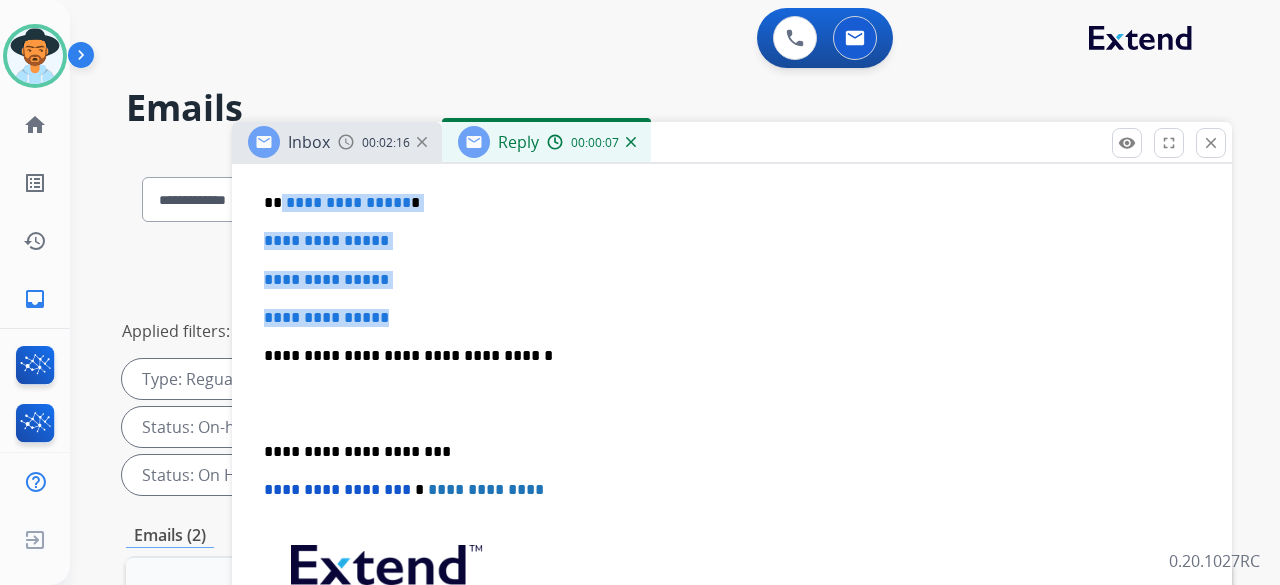drag, startPoint x: 420, startPoint y: 311, endPoint x: 291, endPoint y: 195, distance: 173.48486 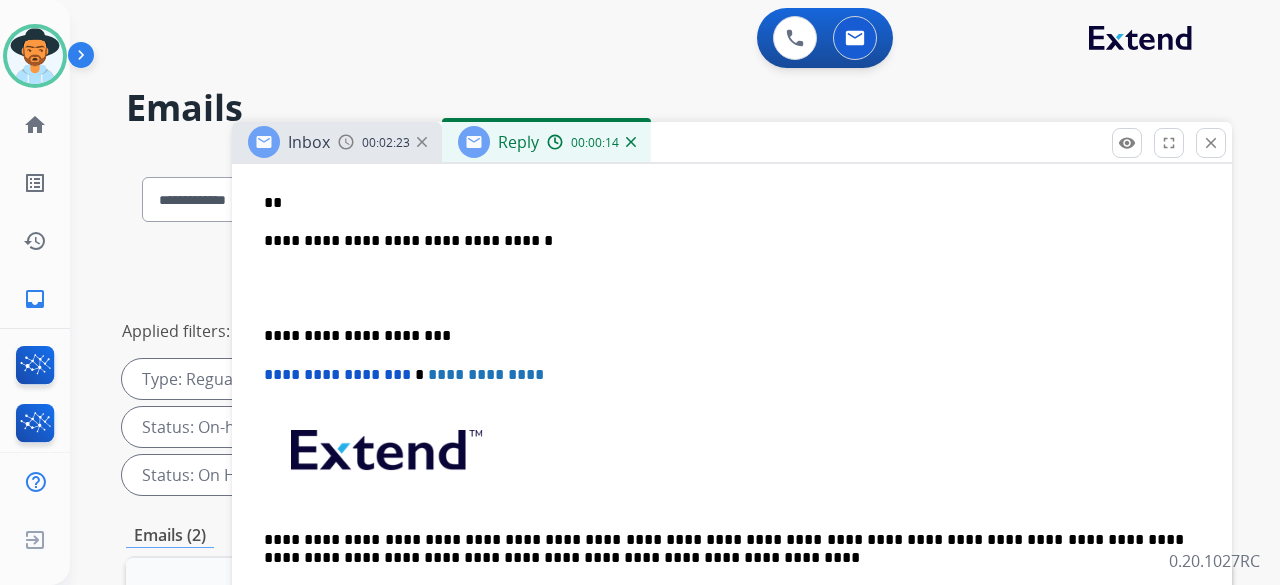 type 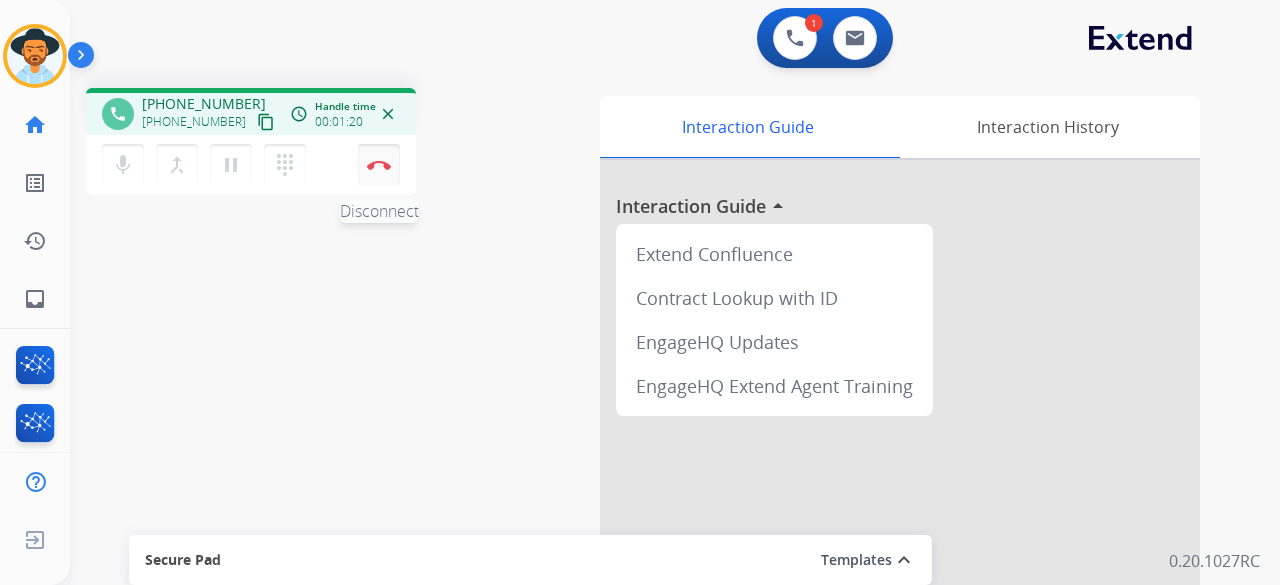 click on "Disconnect" at bounding box center [379, 165] 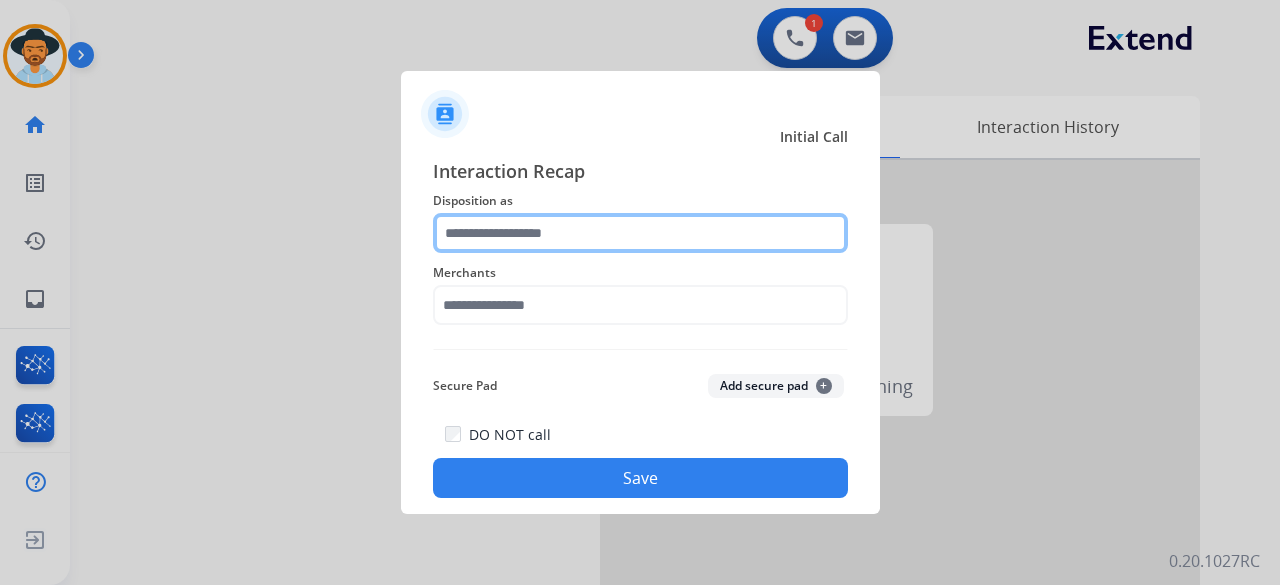 click 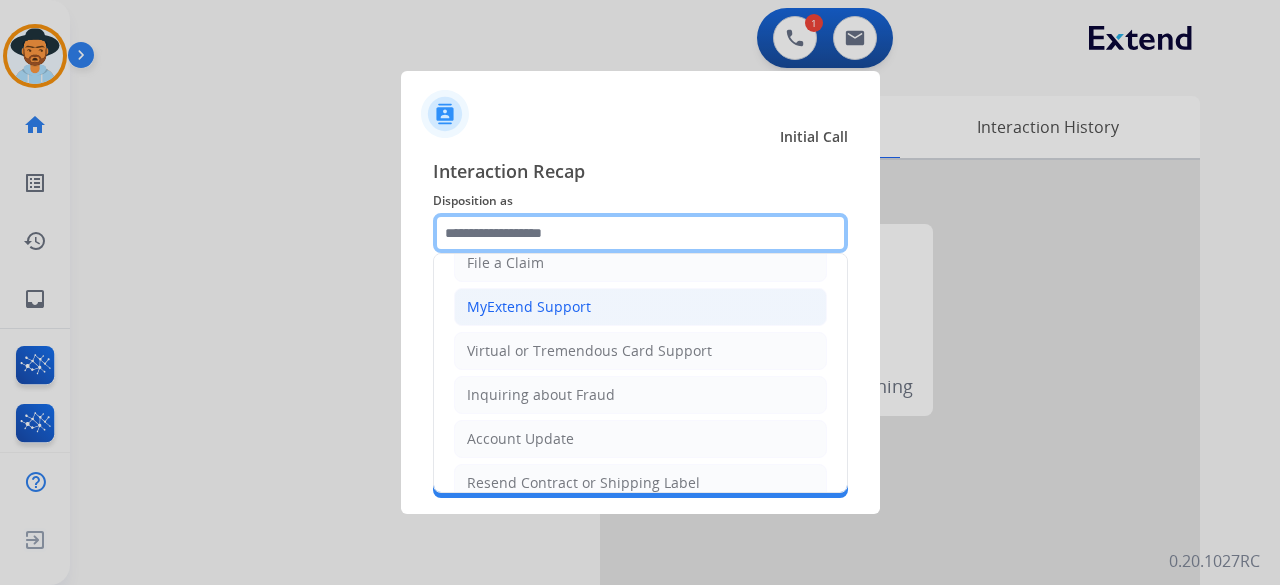 scroll, scrollTop: 100, scrollLeft: 0, axis: vertical 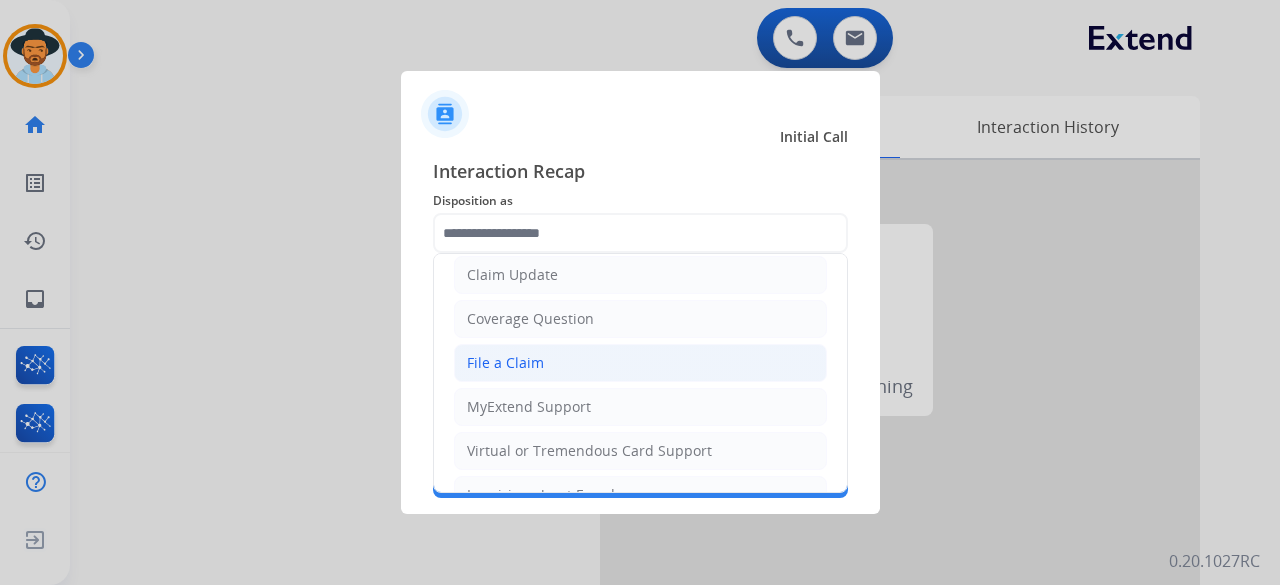 click on "File a Claim" 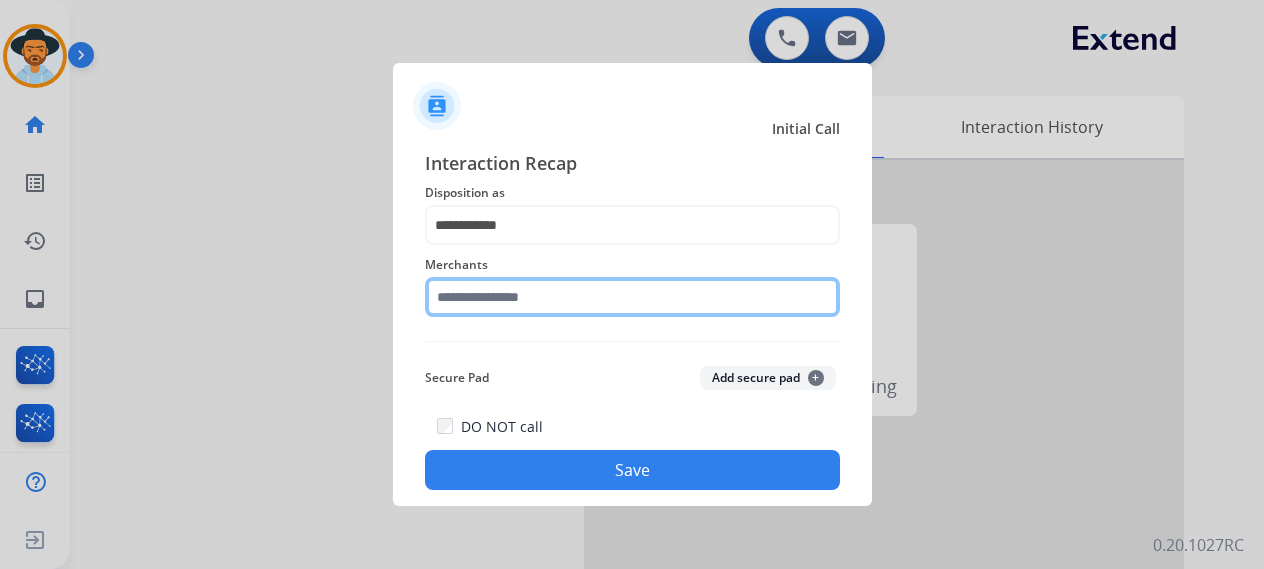 click 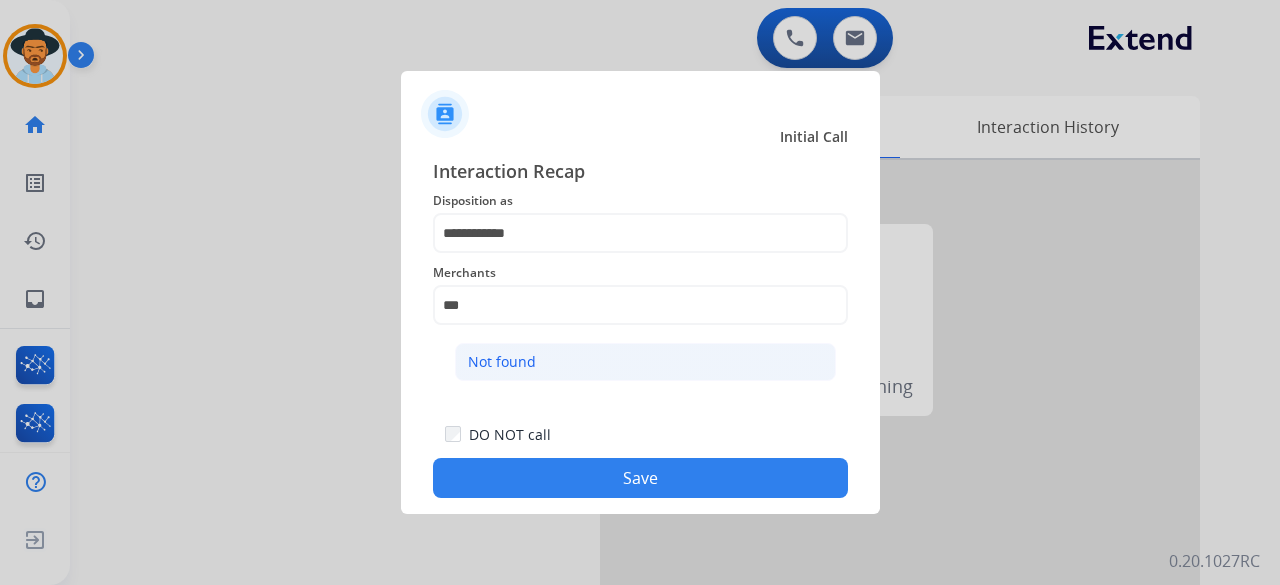 click on "Not found" 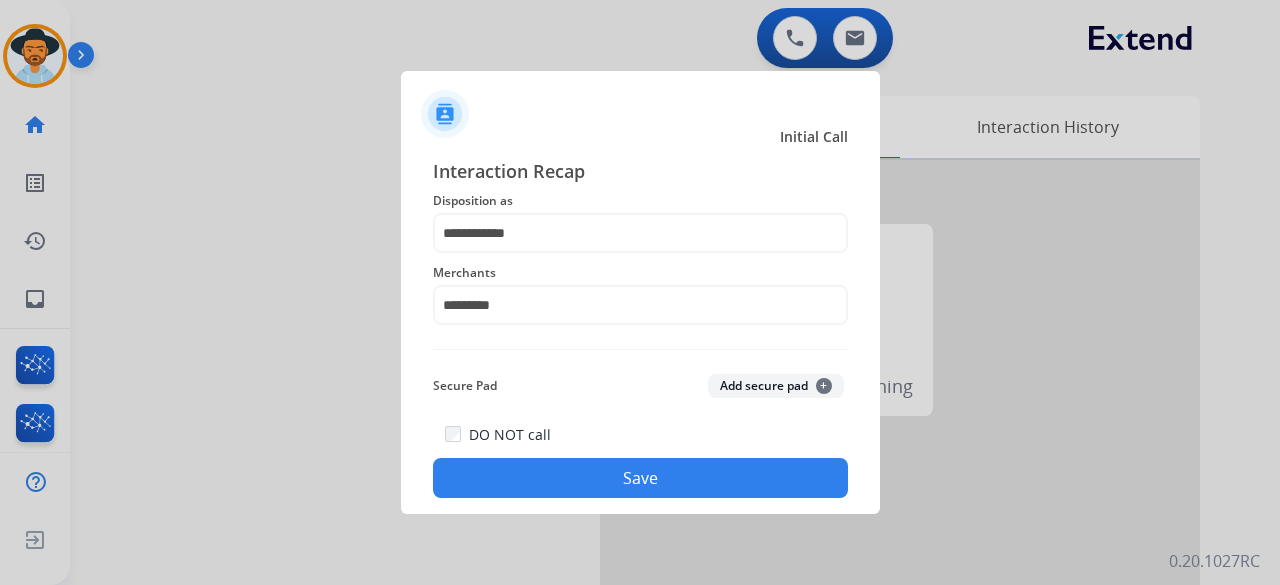 click on "Save" 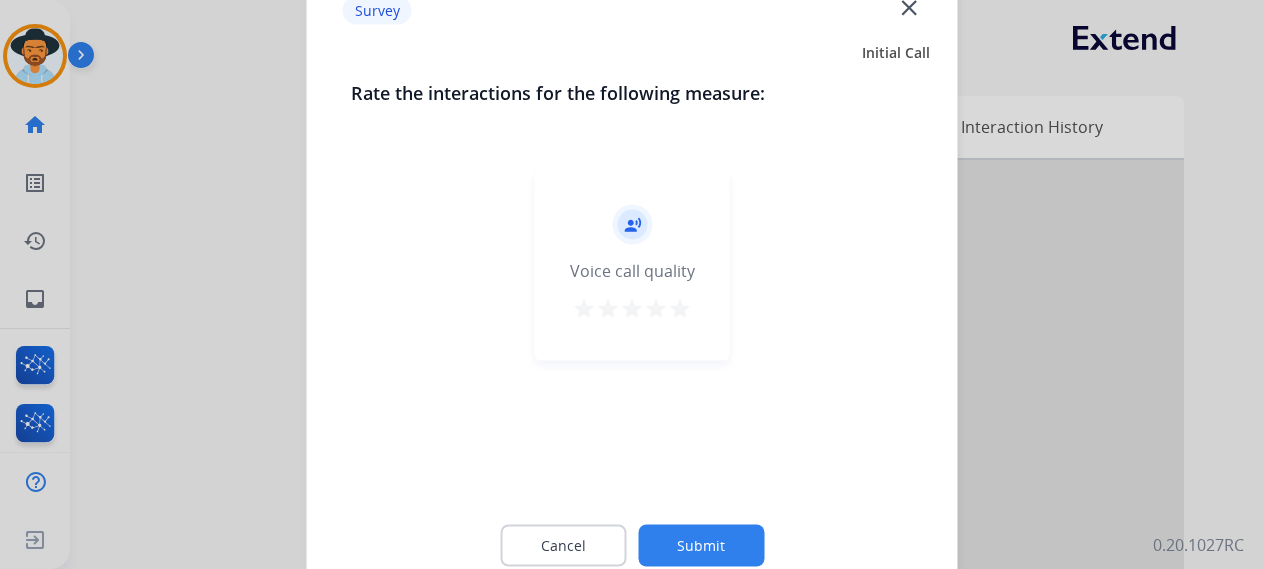 click on "star" at bounding box center (680, 308) 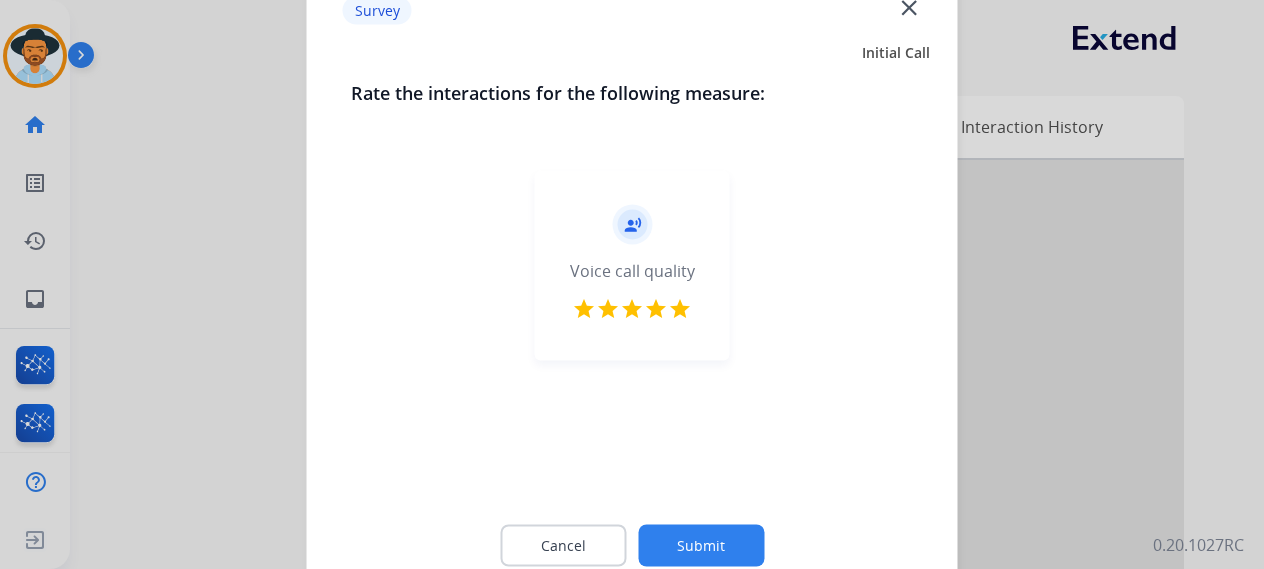 click on "Submit" 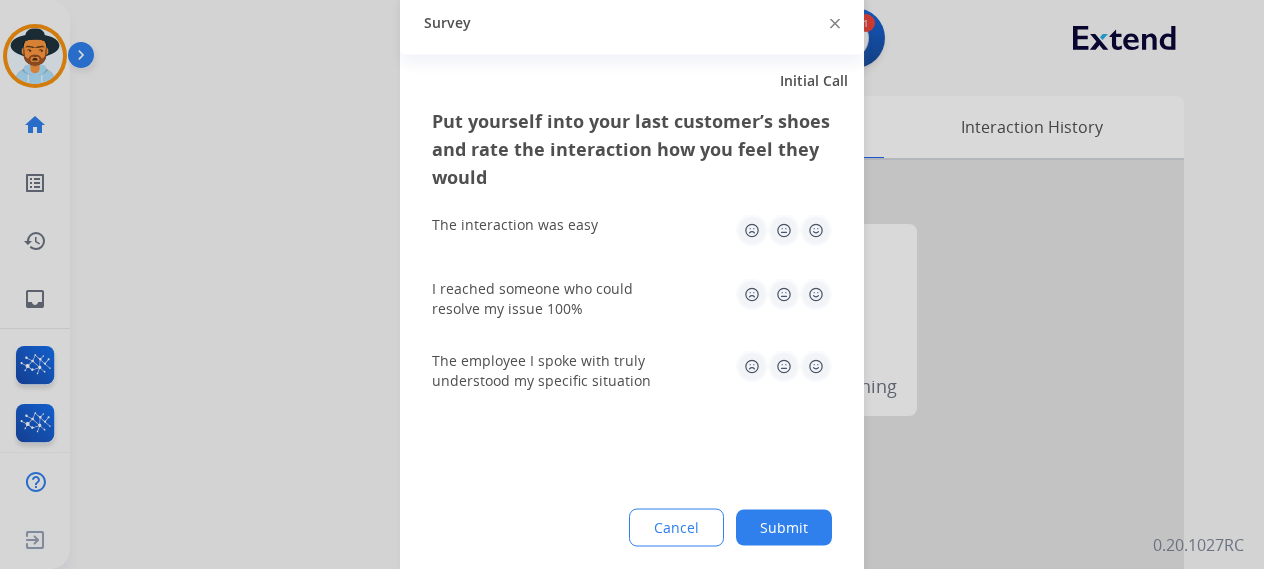 click 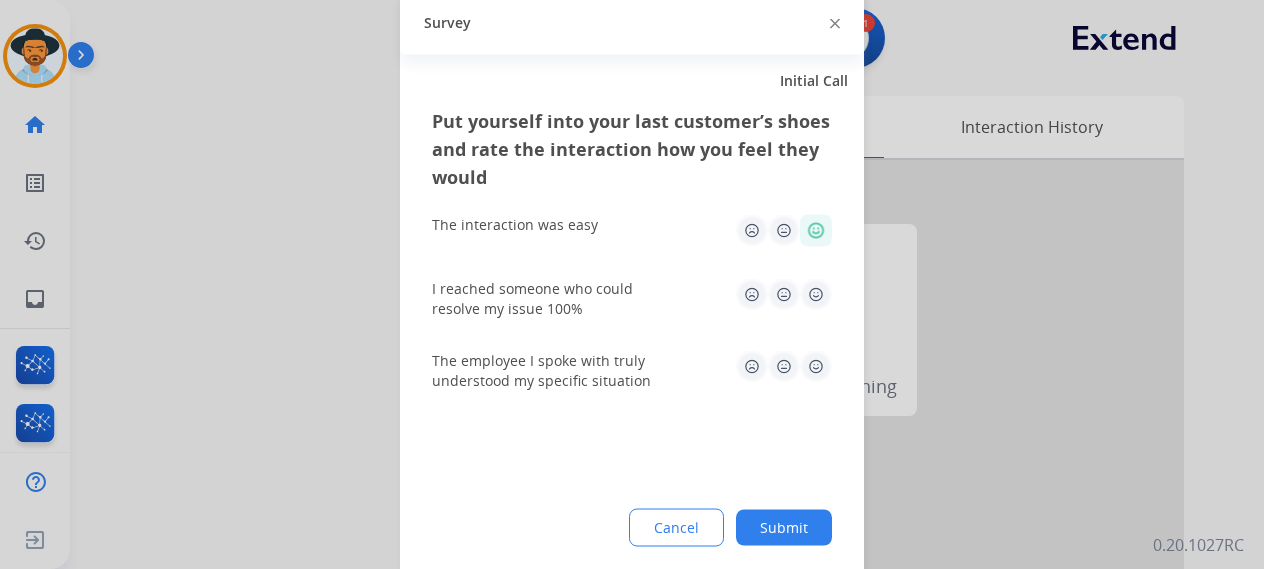 click 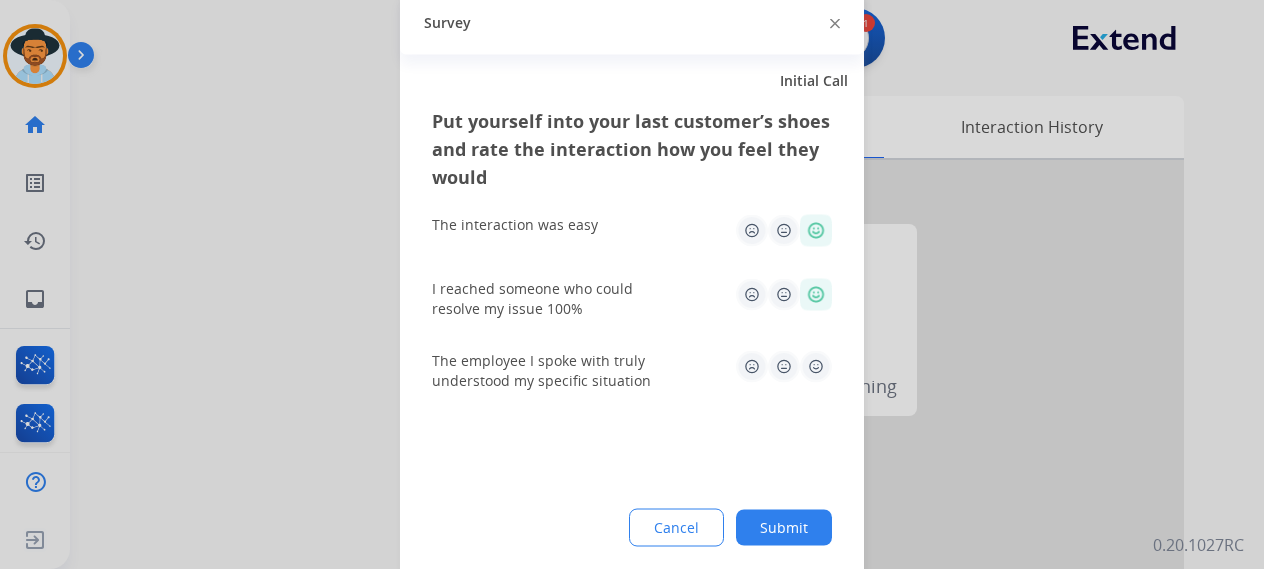 click 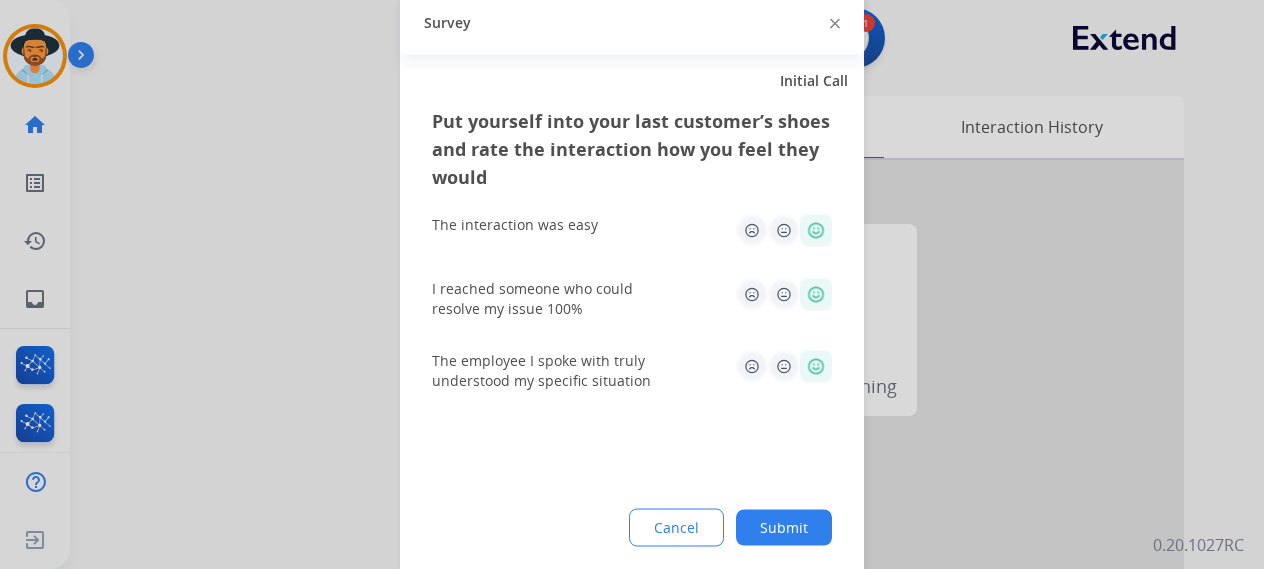 click on "Submit" 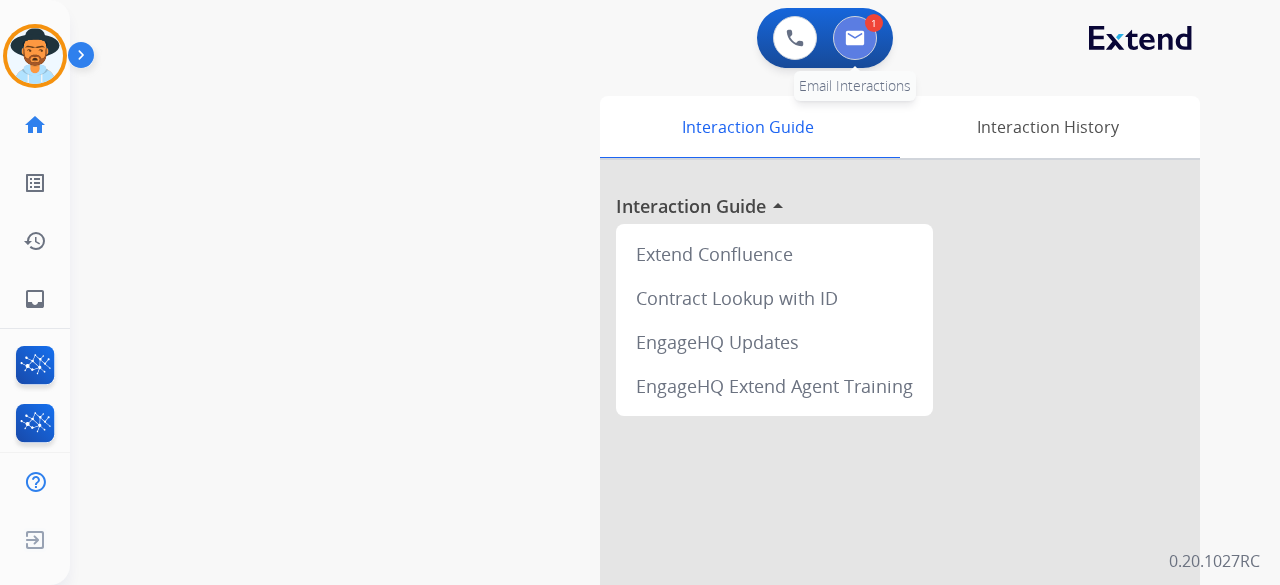 click at bounding box center [855, 38] 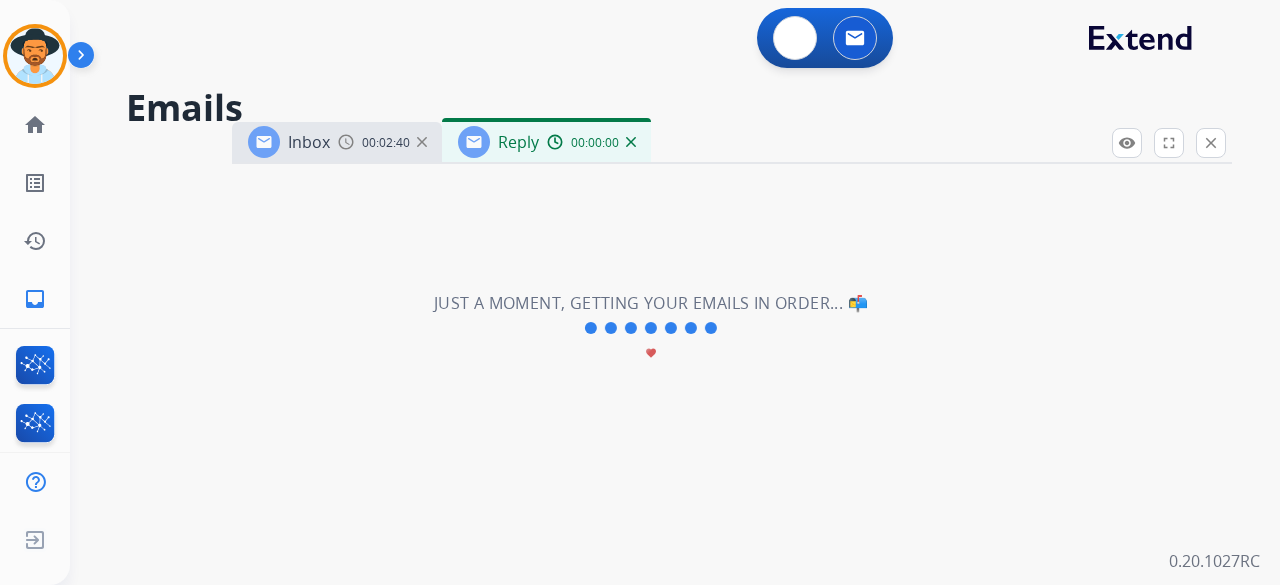 select on "**********" 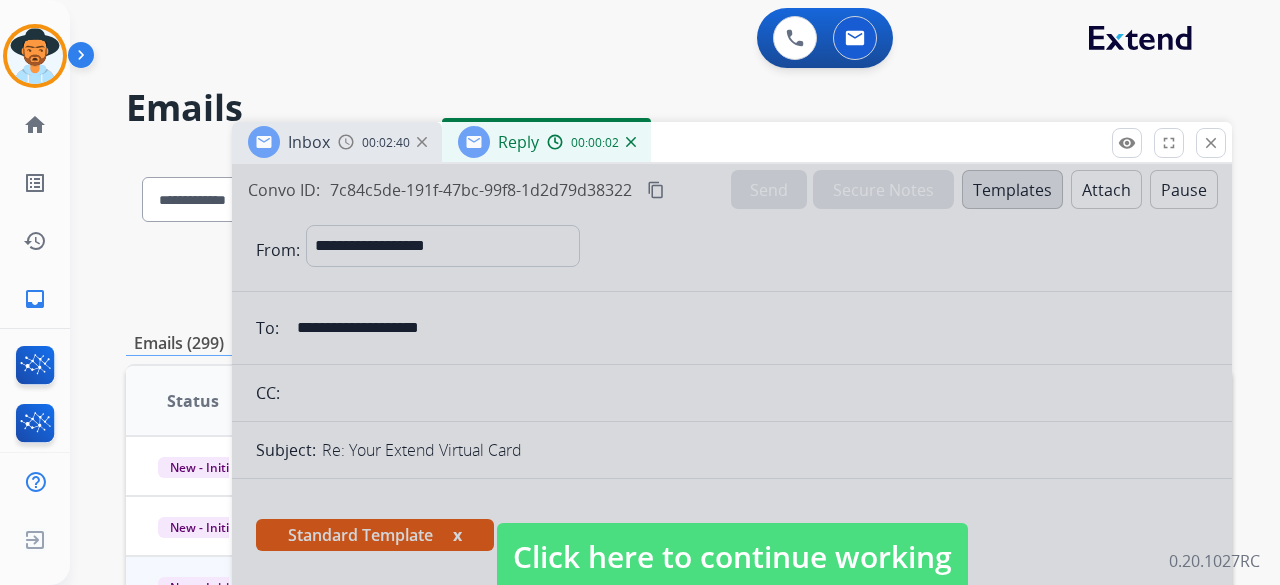 click on "Click here to continue working" at bounding box center (732, 557) 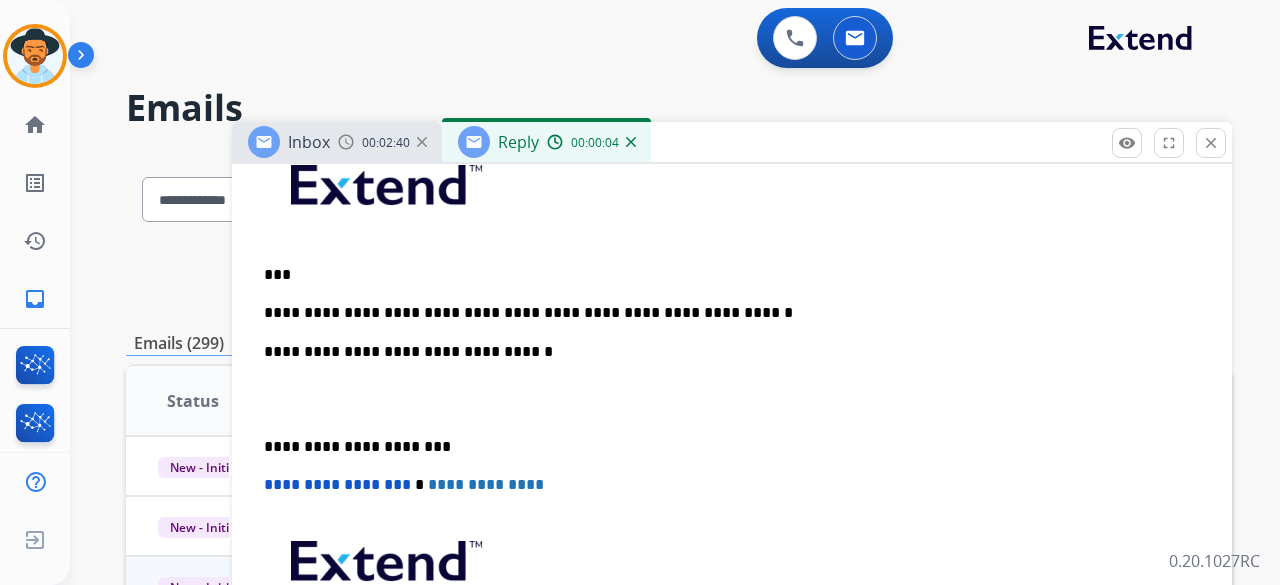 scroll, scrollTop: 600, scrollLeft: 0, axis: vertical 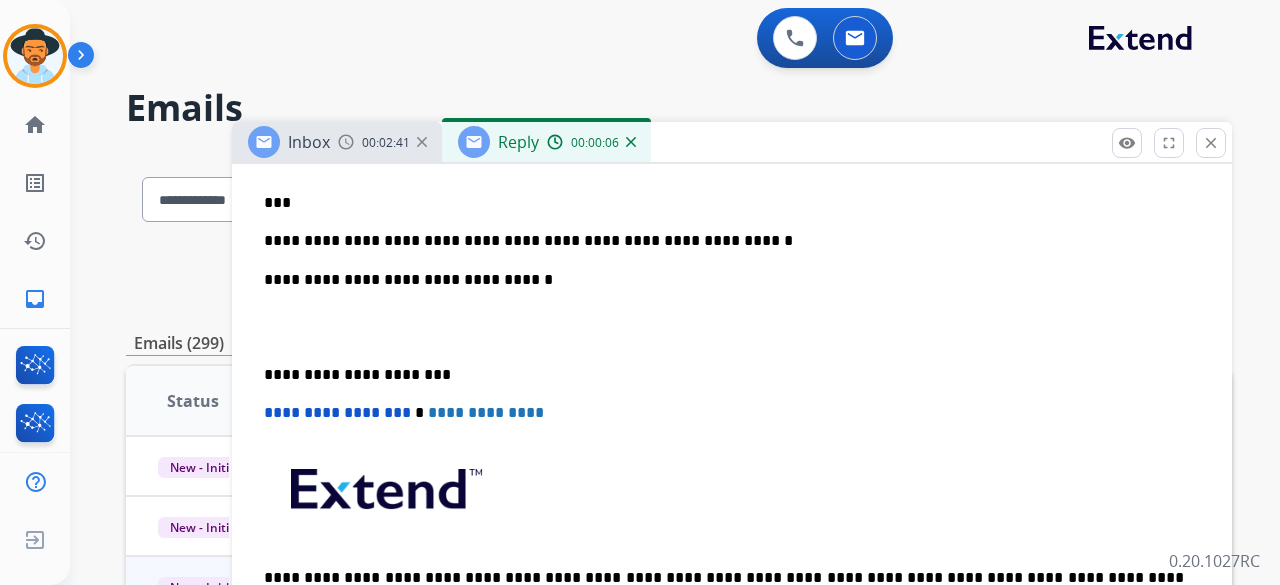 click on "**********" at bounding box center [724, 241] 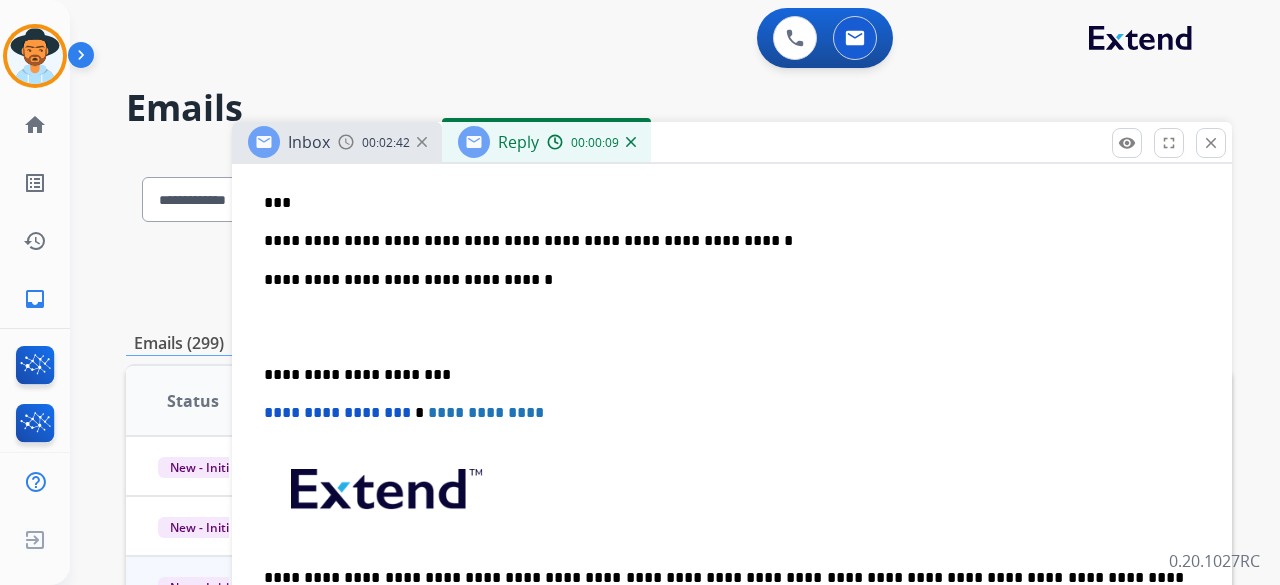type 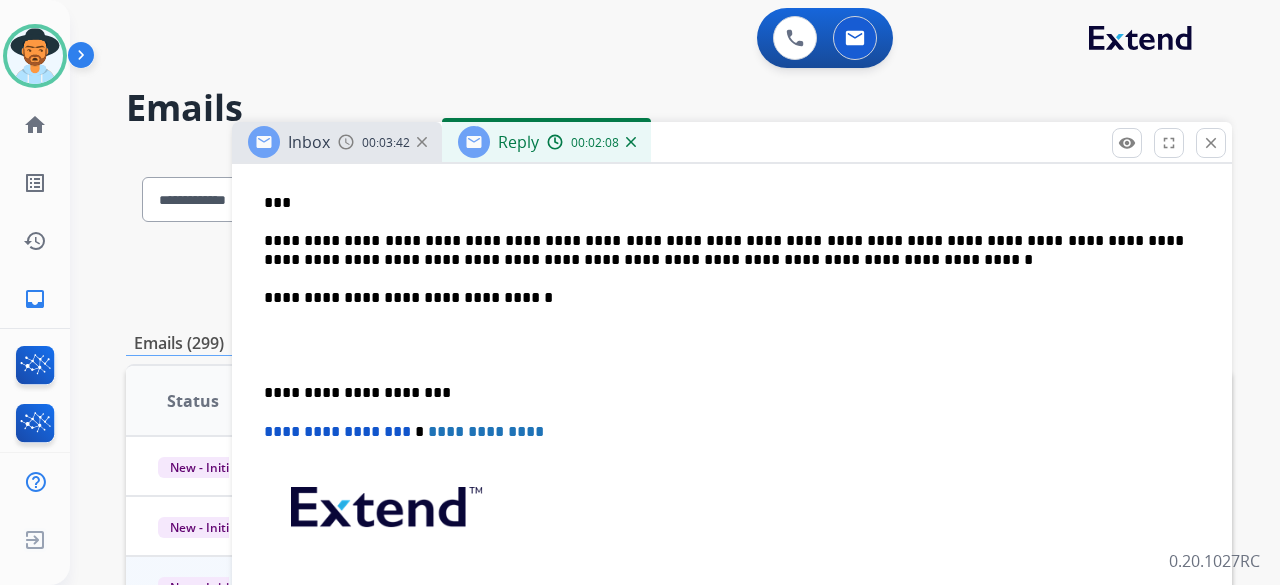 click on "**********" at bounding box center (724, 250) 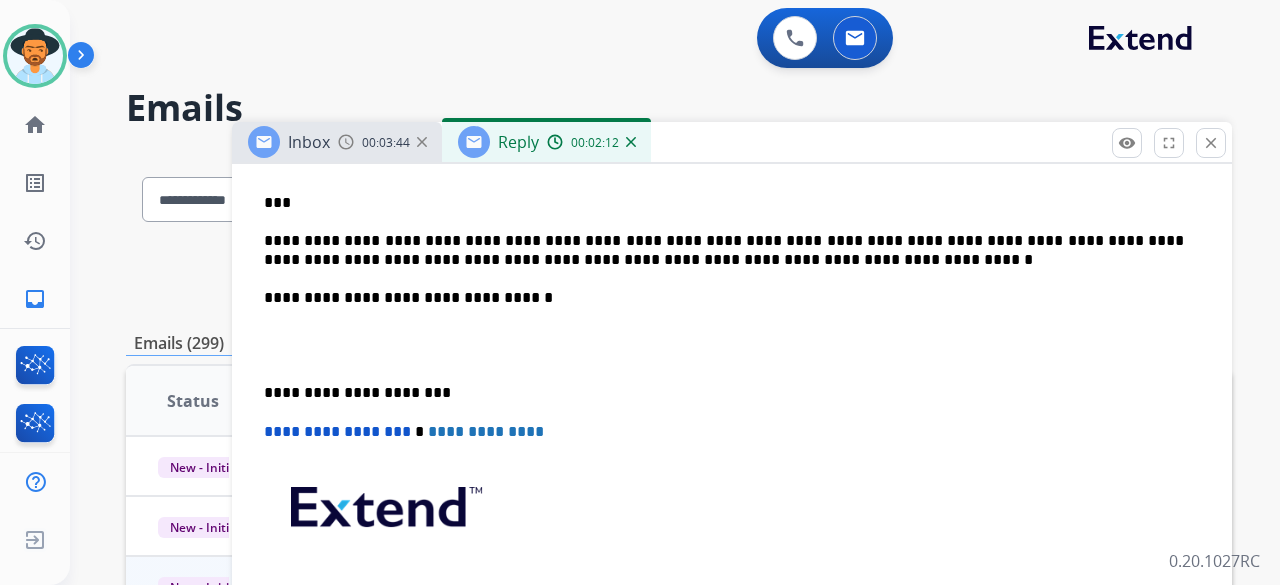 click on "**********" at bounding box center [724, 250] 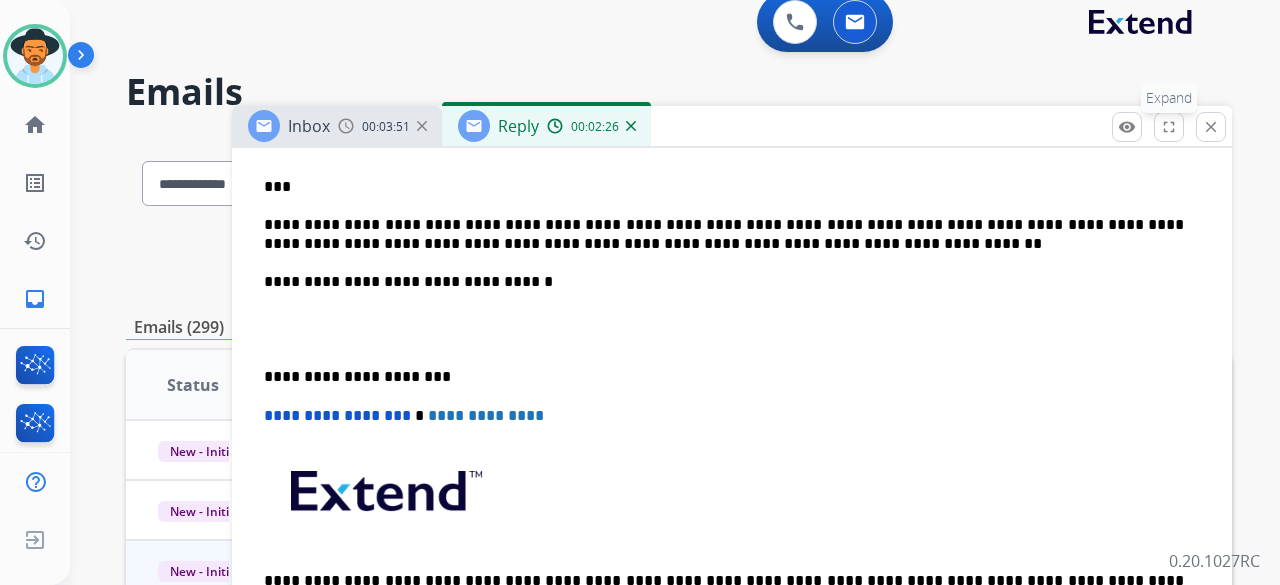 scroll, scrollTop: 34, scrollLeft: 0, axis: vertical 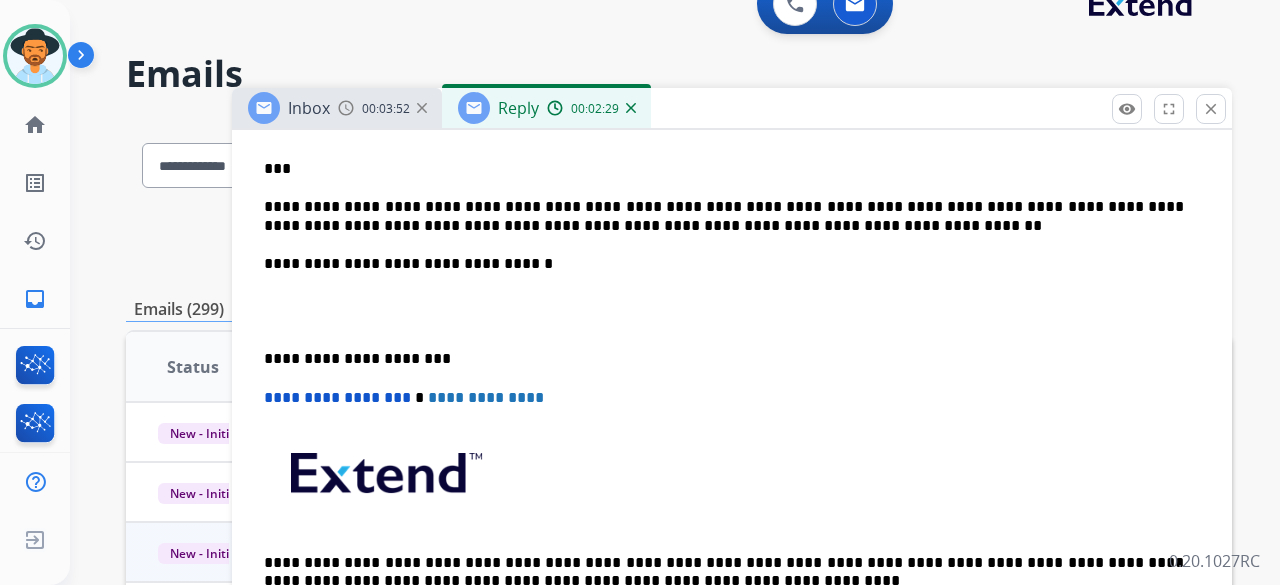 click at bounding box center [732, 311] 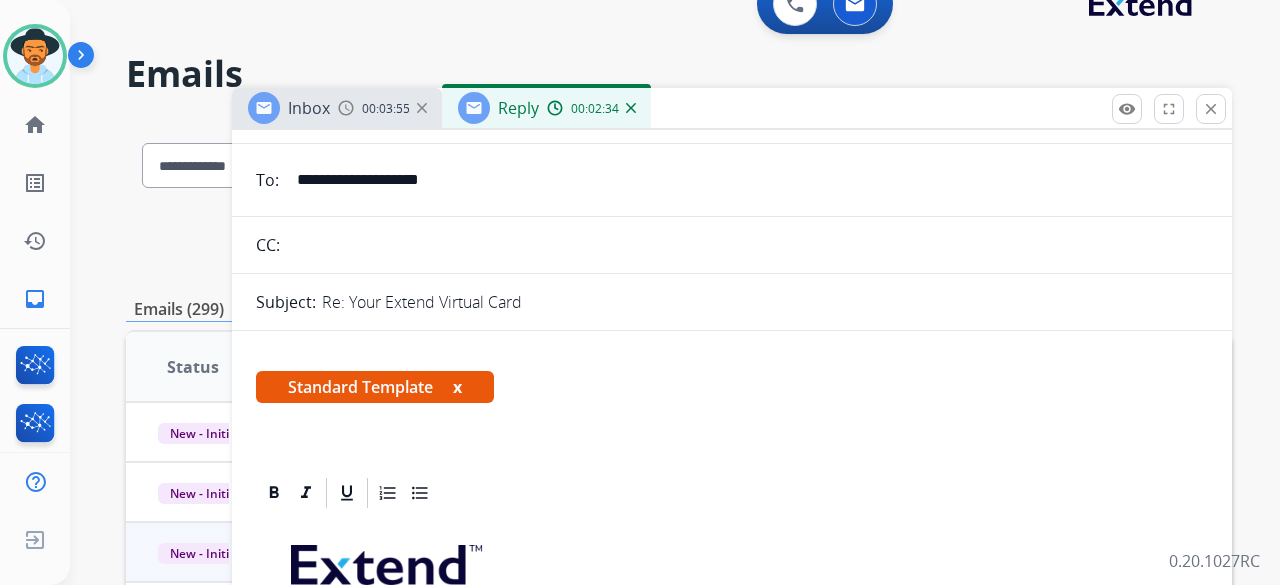 scroll, scrollTop: 0, scrollLeft: 0, axis: both 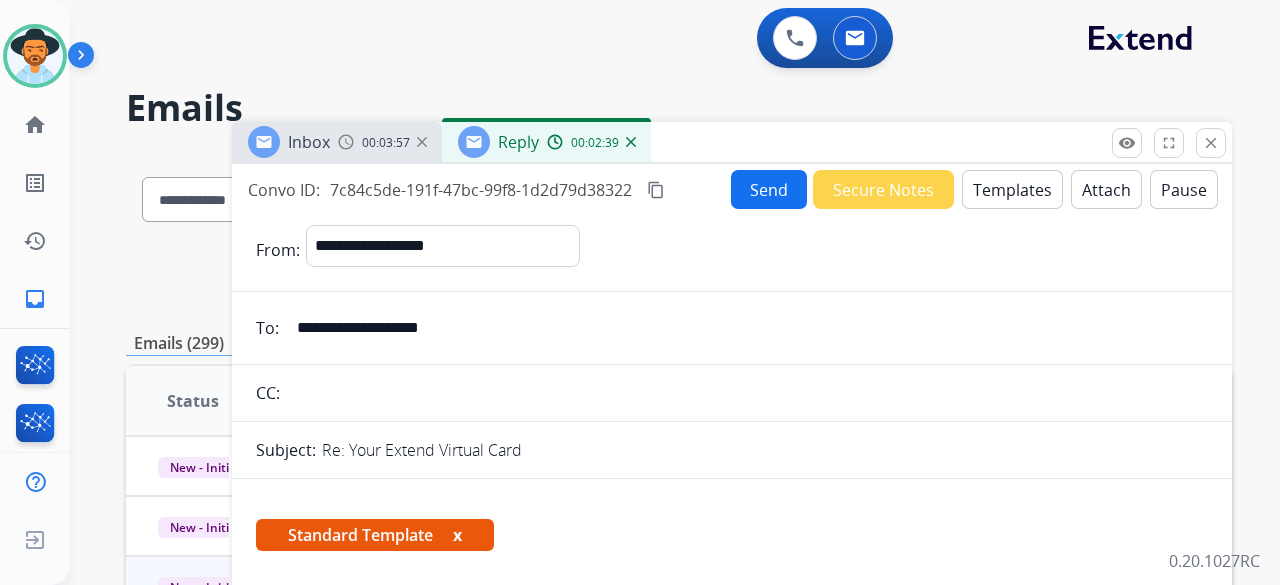 click on "content_copy" at bounding box center (656, 190) 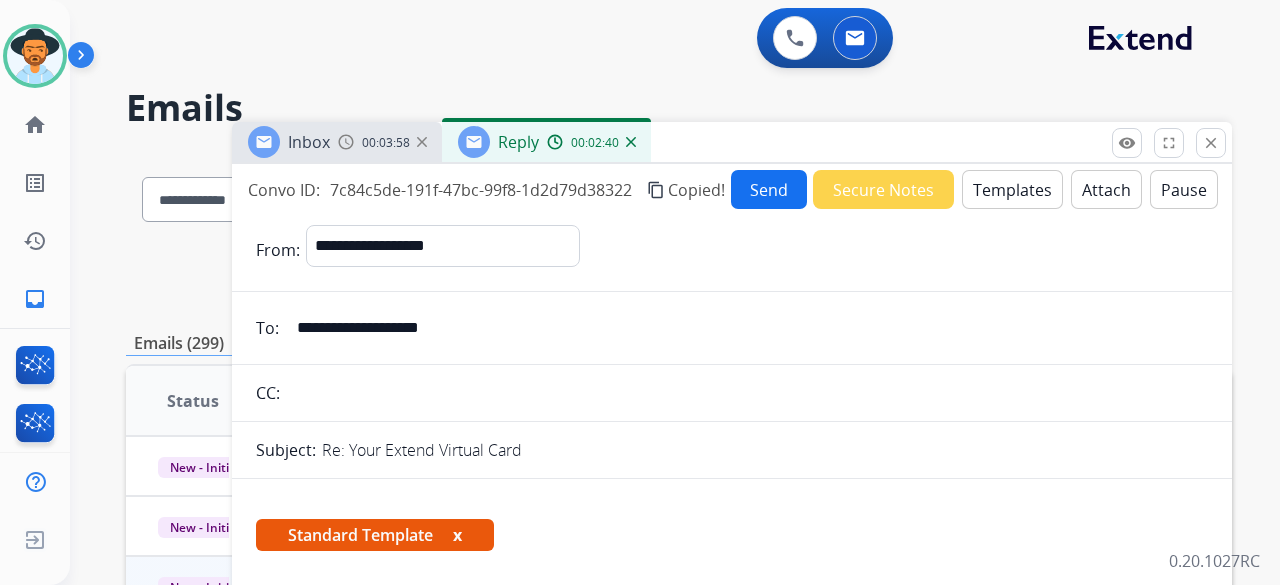 click on "Send" at bounding box center [769, 189] 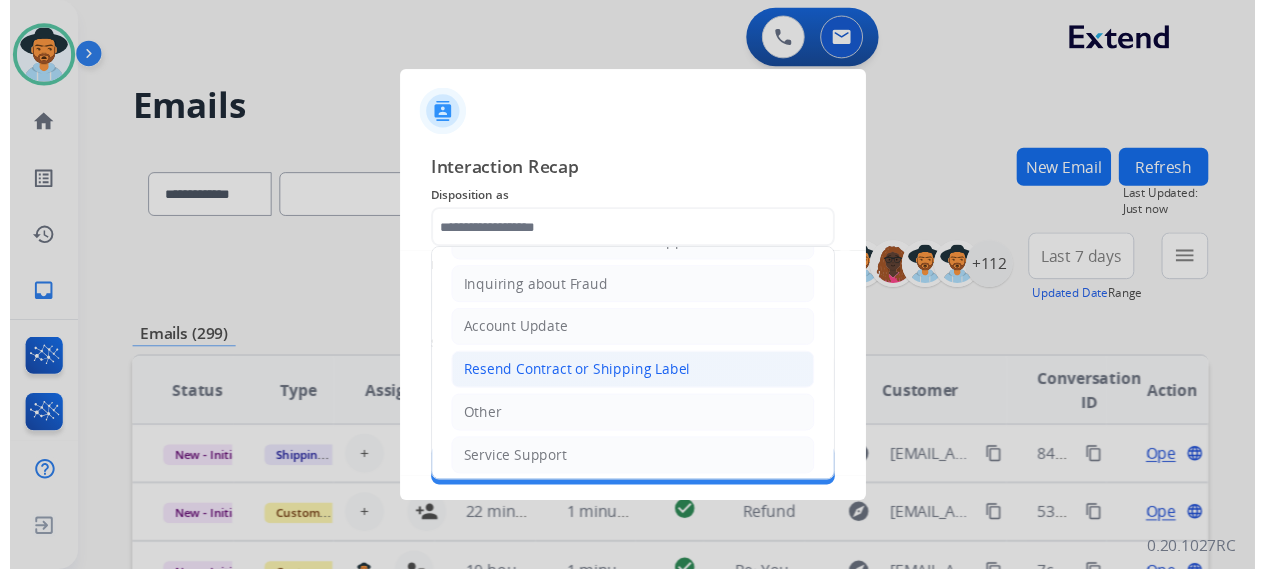 scroll, scrollTop: 203, scrollLeft: 0, axis: vertical 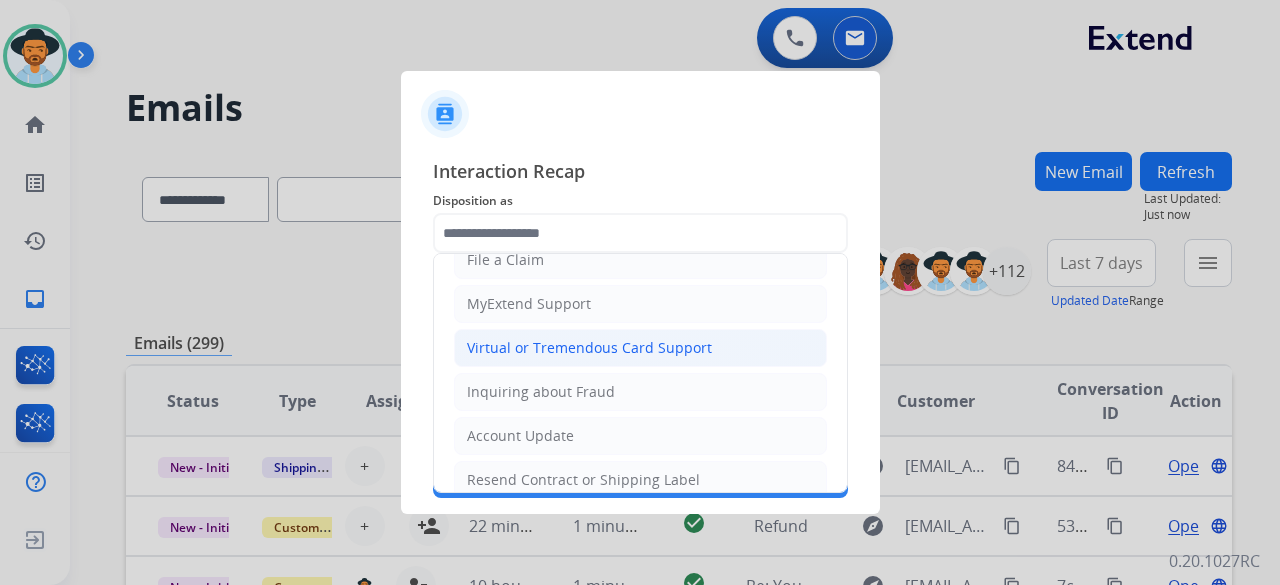 click on "Virtual or Tremendous Card Support" 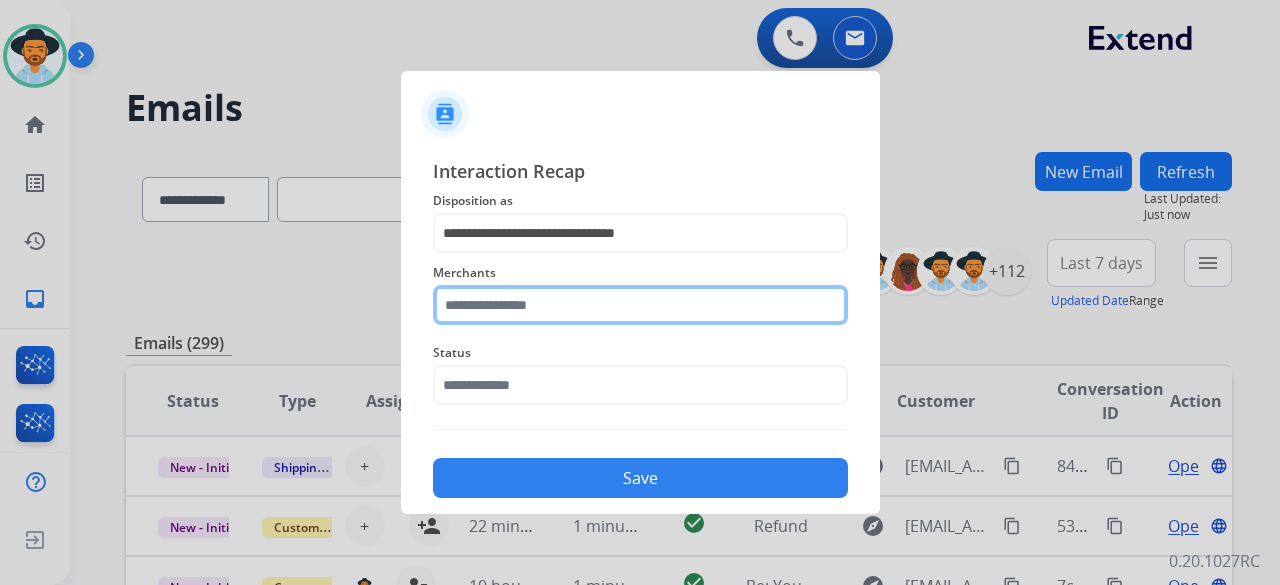 click 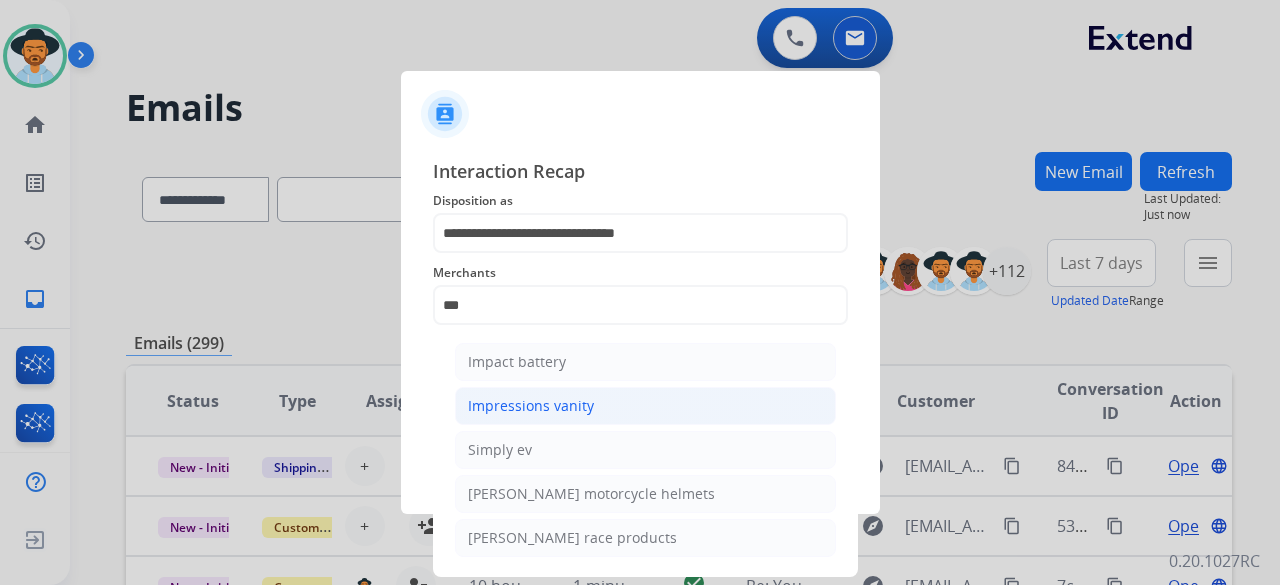 click on "Impressions vanity" 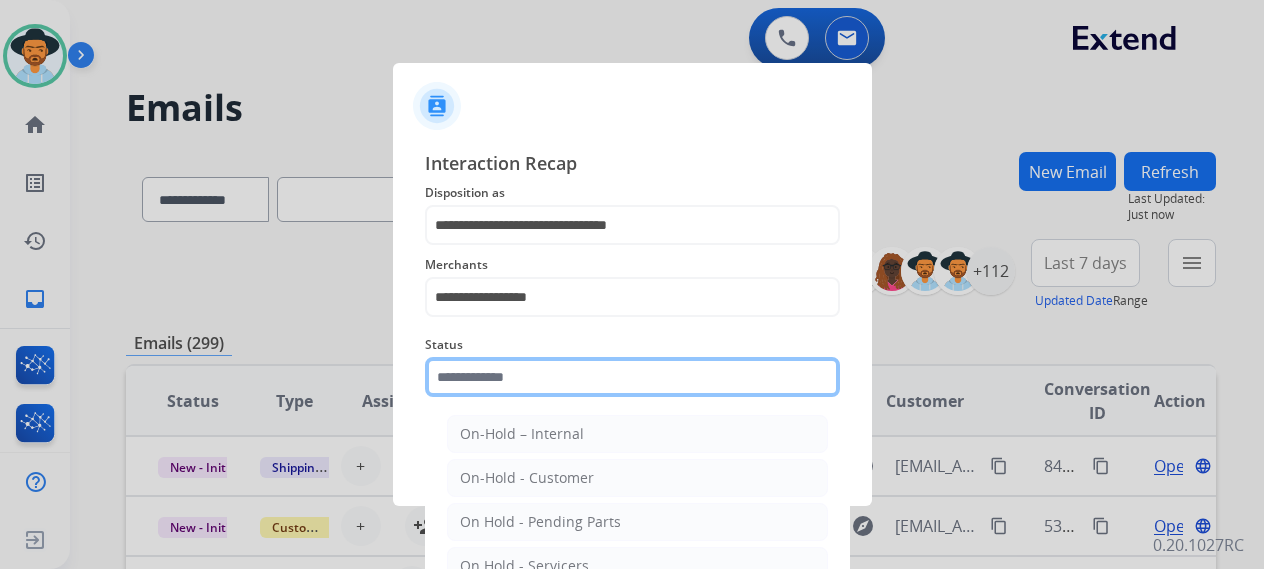 click 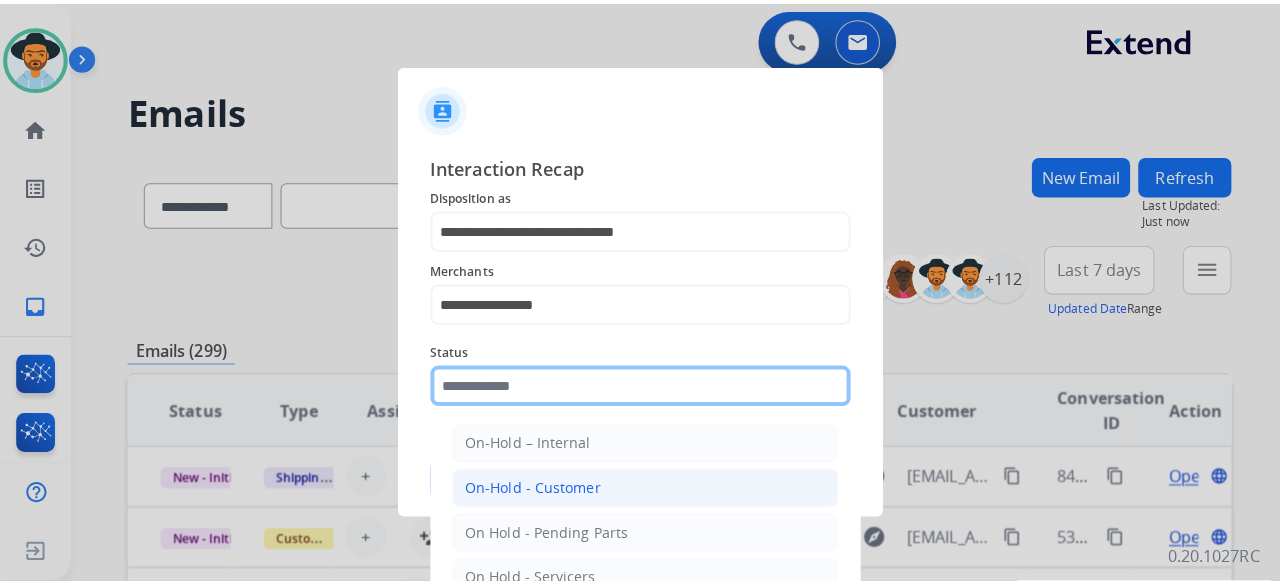scroll, scrollTop: 114, scrollLeft: 0, axis: vertical 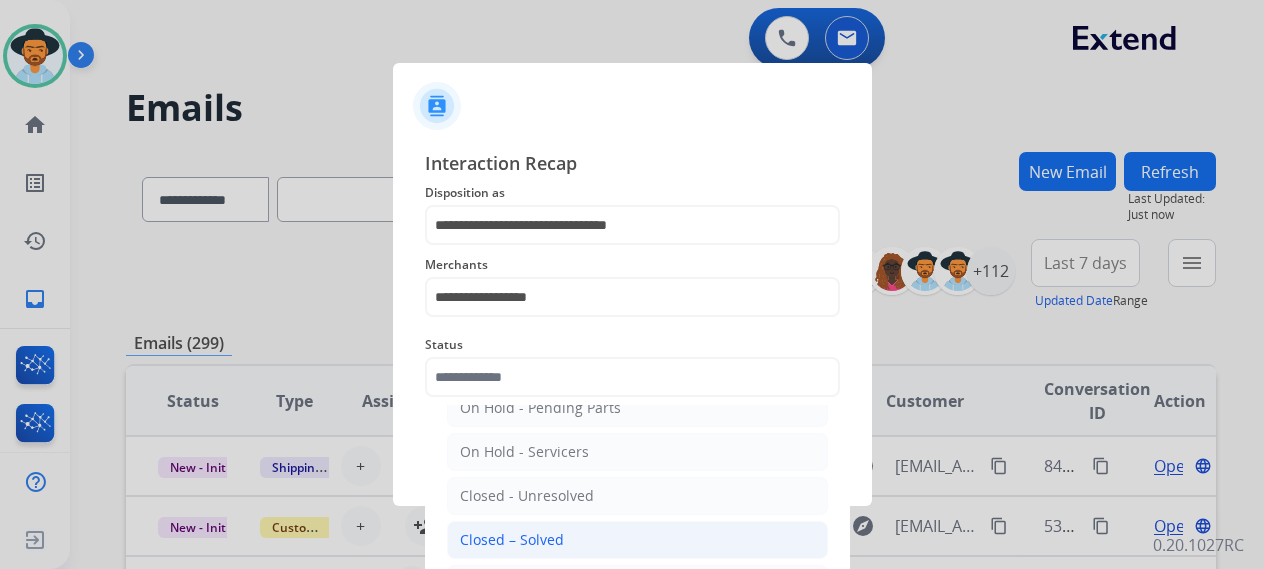 click on "Closed – Solved" 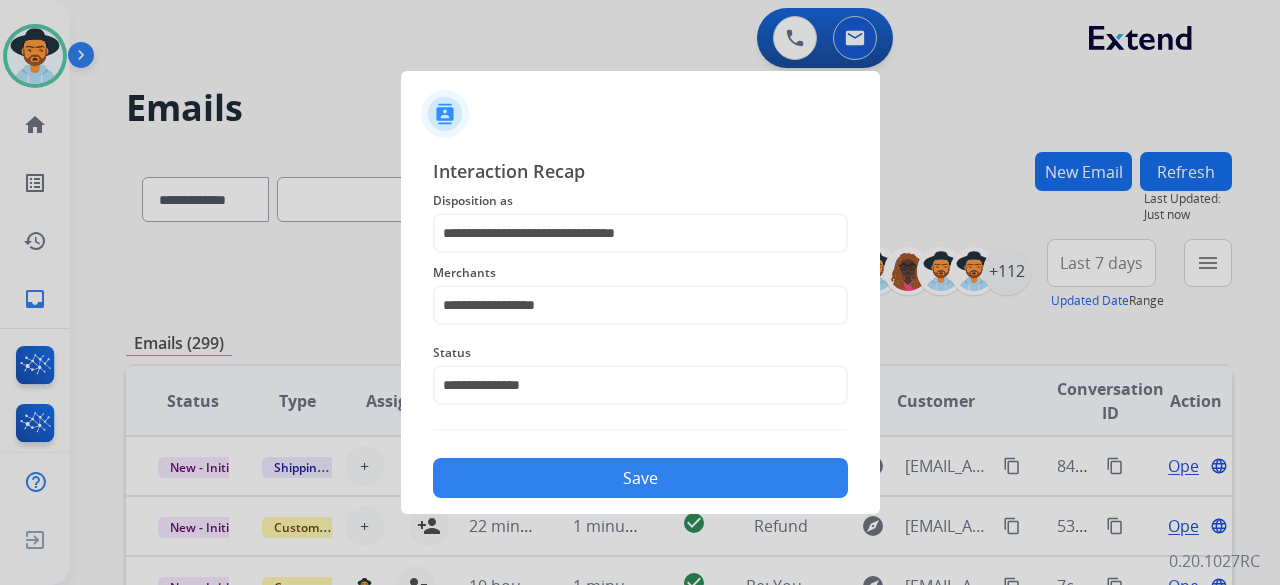click on "Save" 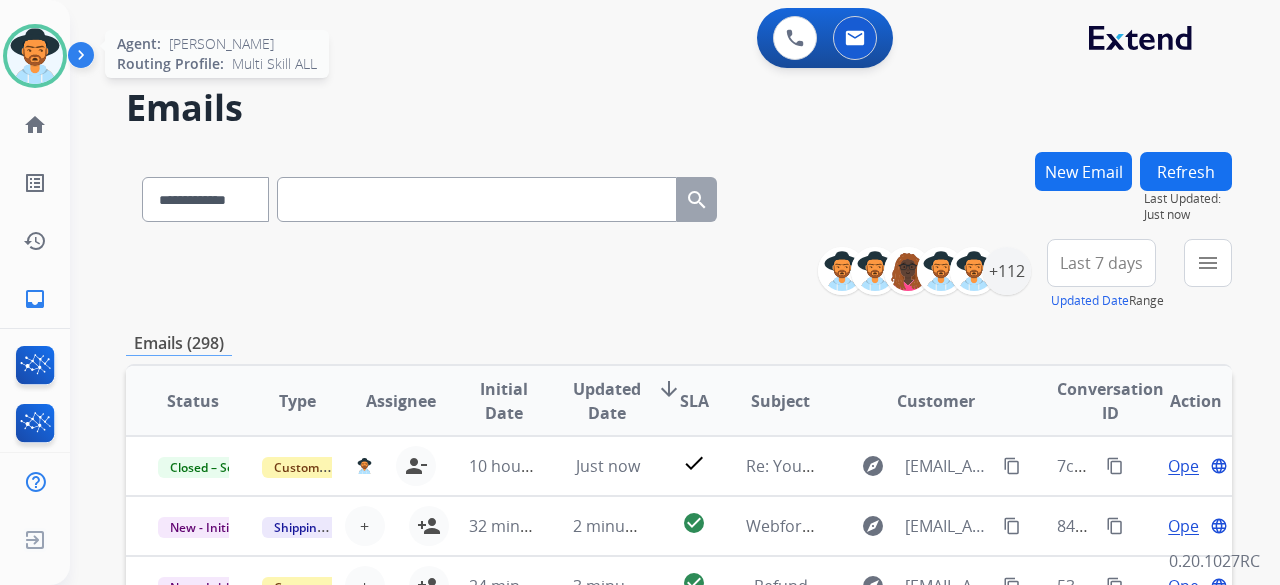 click at bounding box center (35, 56) 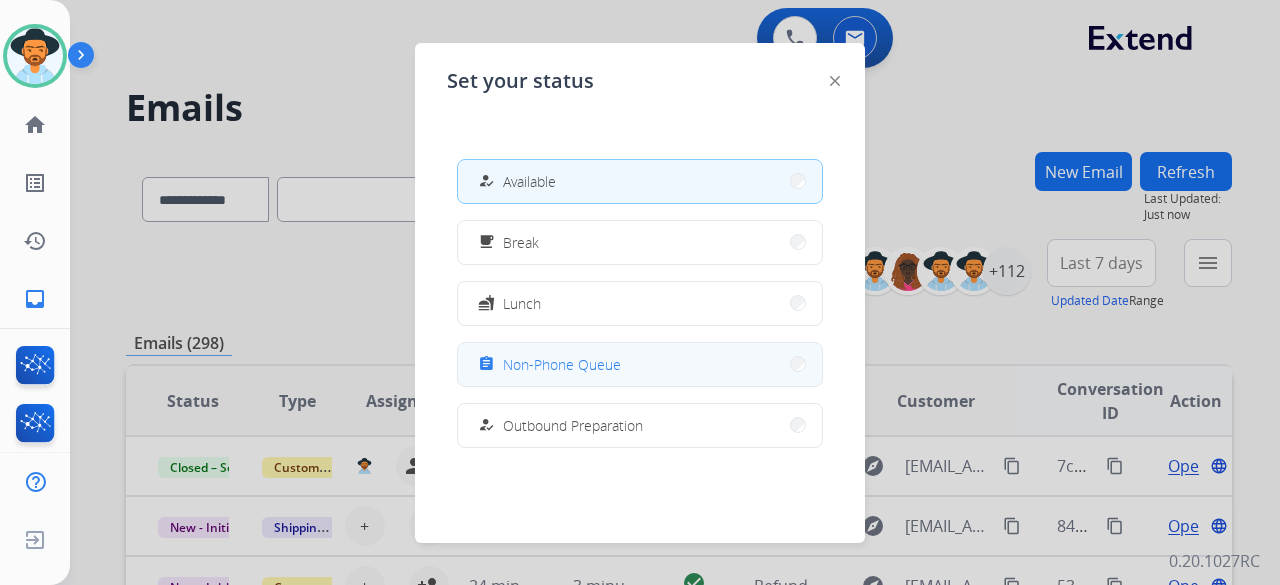 scroll, scrollTop: 200, scrollLeft: 0, axis: vertical 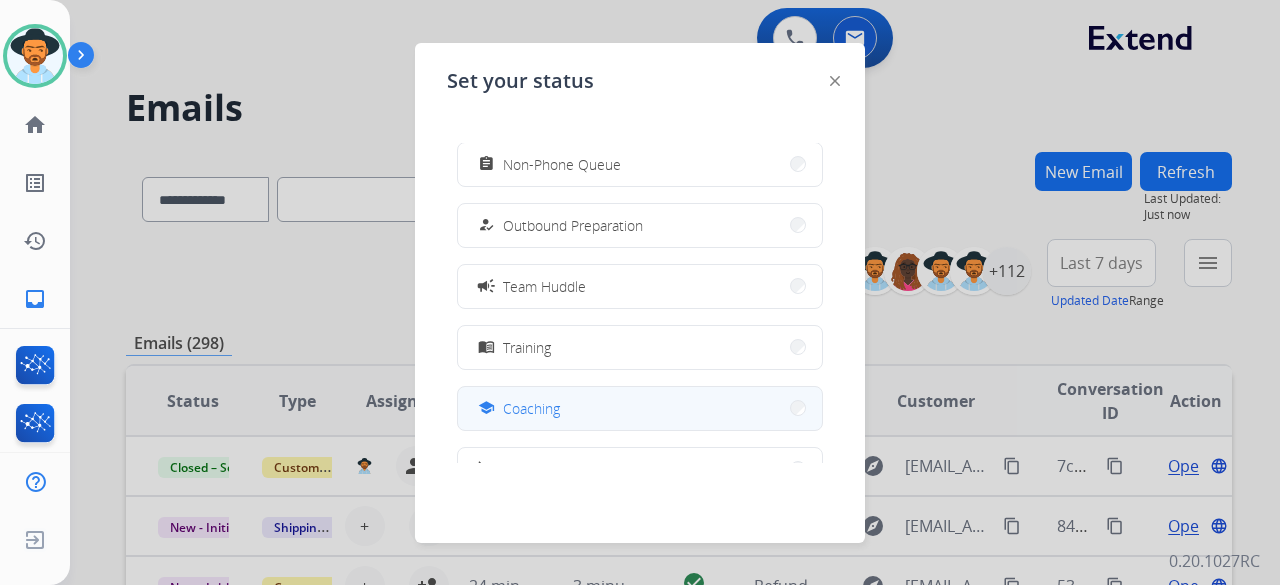 click on "school Coaching" at bounding box center [640, 408] 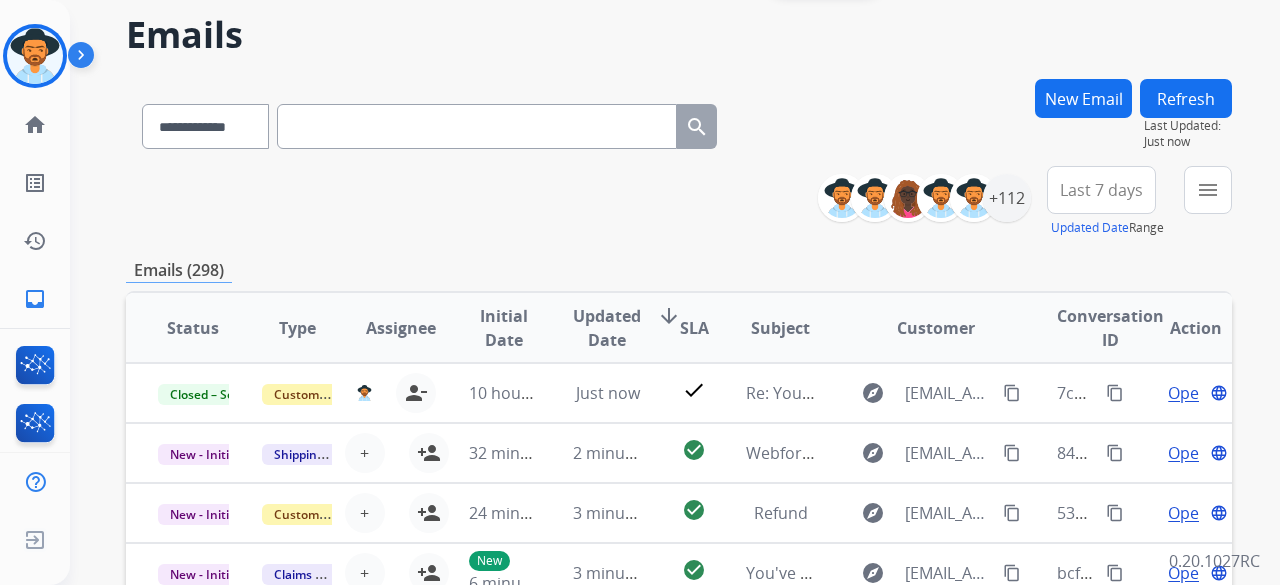 scroll, scrollTop: 100, scrollLeft: 0, axis: vertical 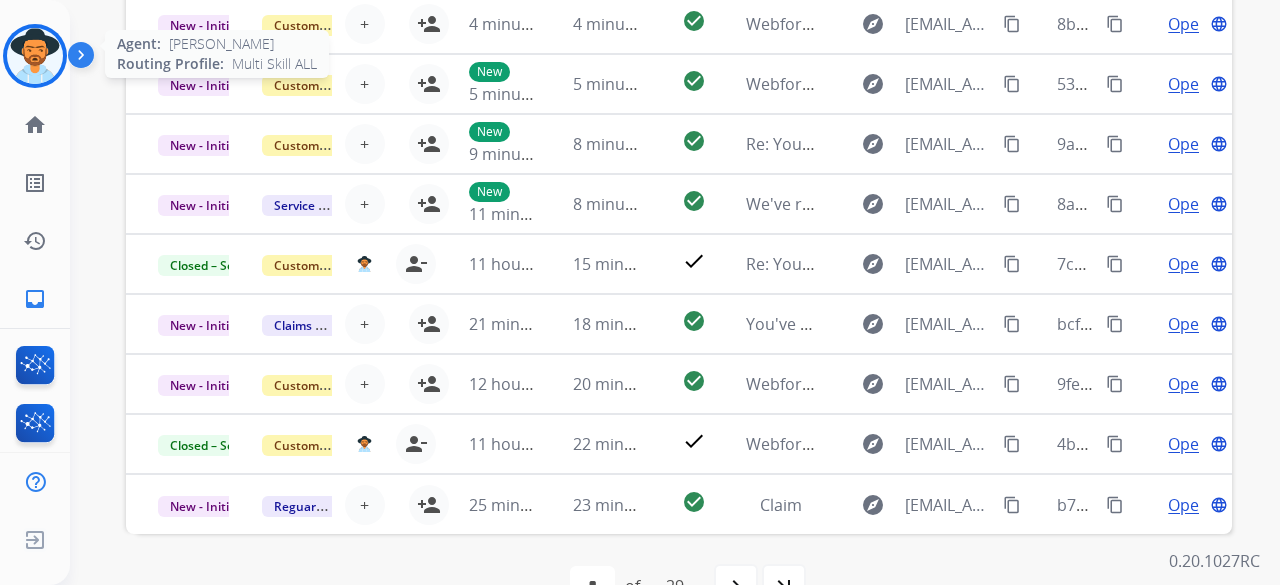 click at bounding box center [35, 56] 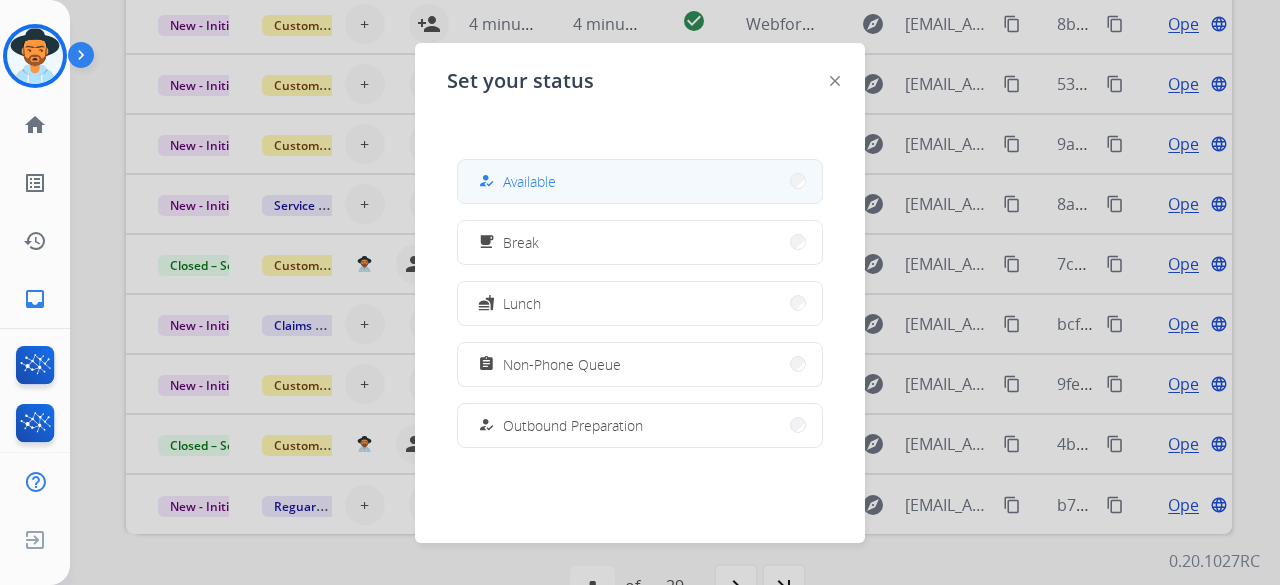 click on "Available" at bounding box center [529, 181] 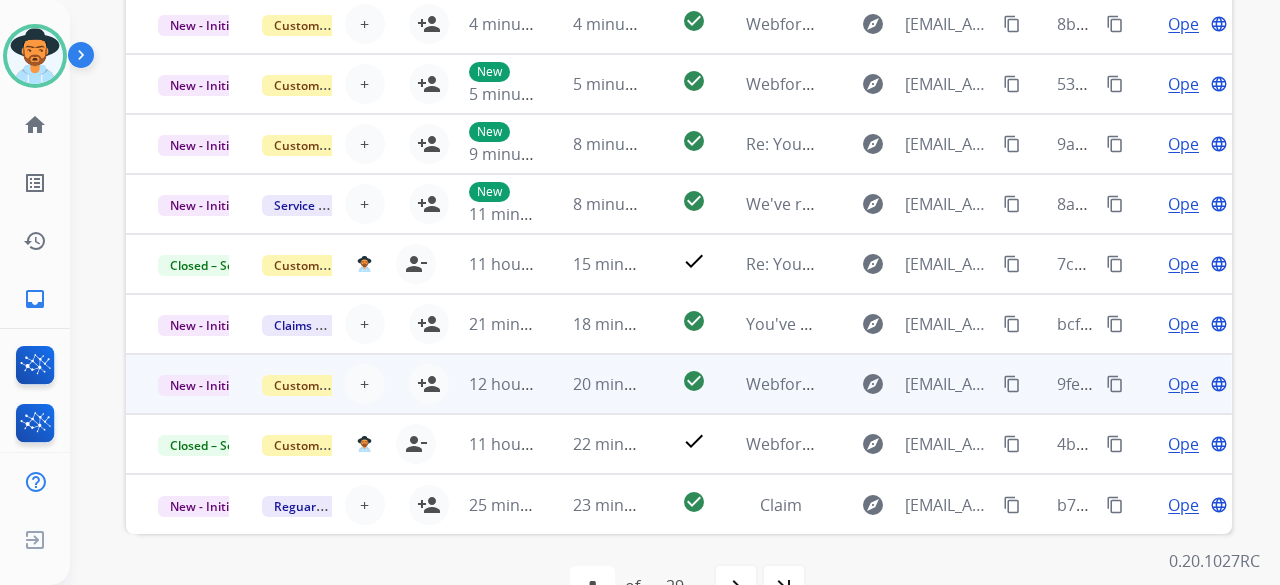 scroll, scrollTop: 0, scrollLeft: 0, axis: both 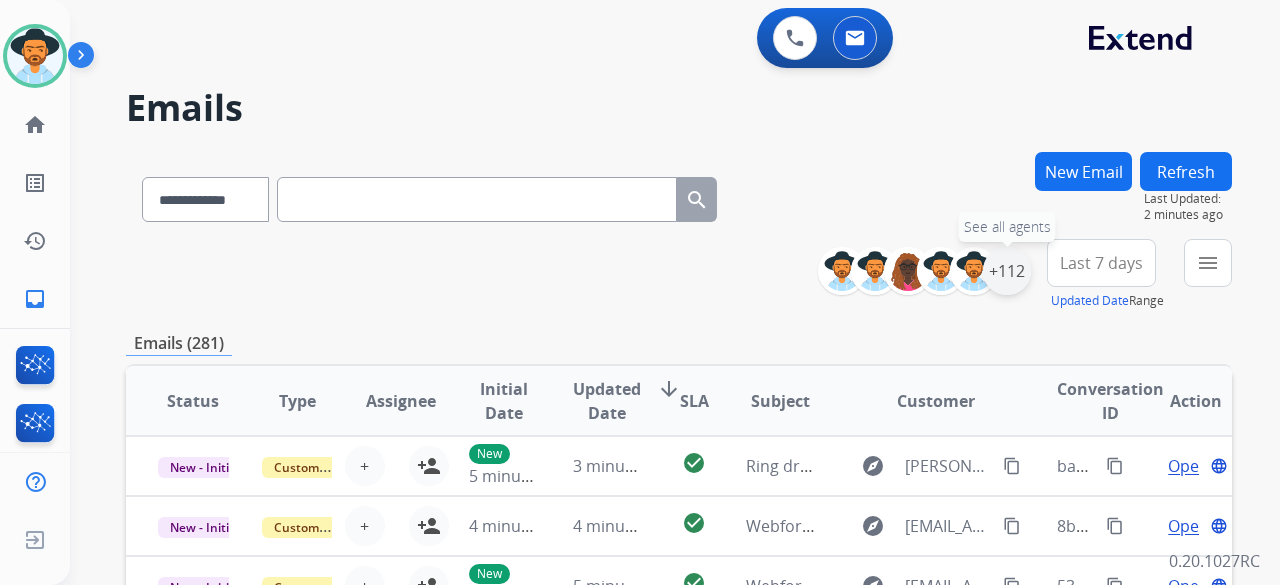 click on "+112" at bounding box center [1007, 271] 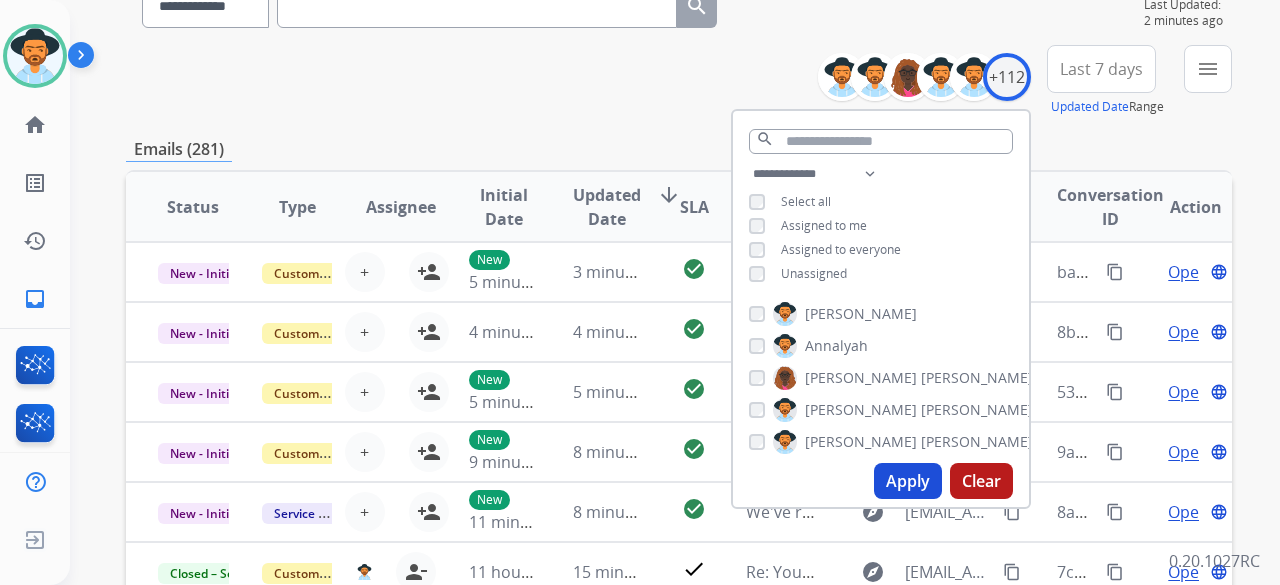 scroll, scrollTop: 200, scrollLeft: 0, axis: vertical 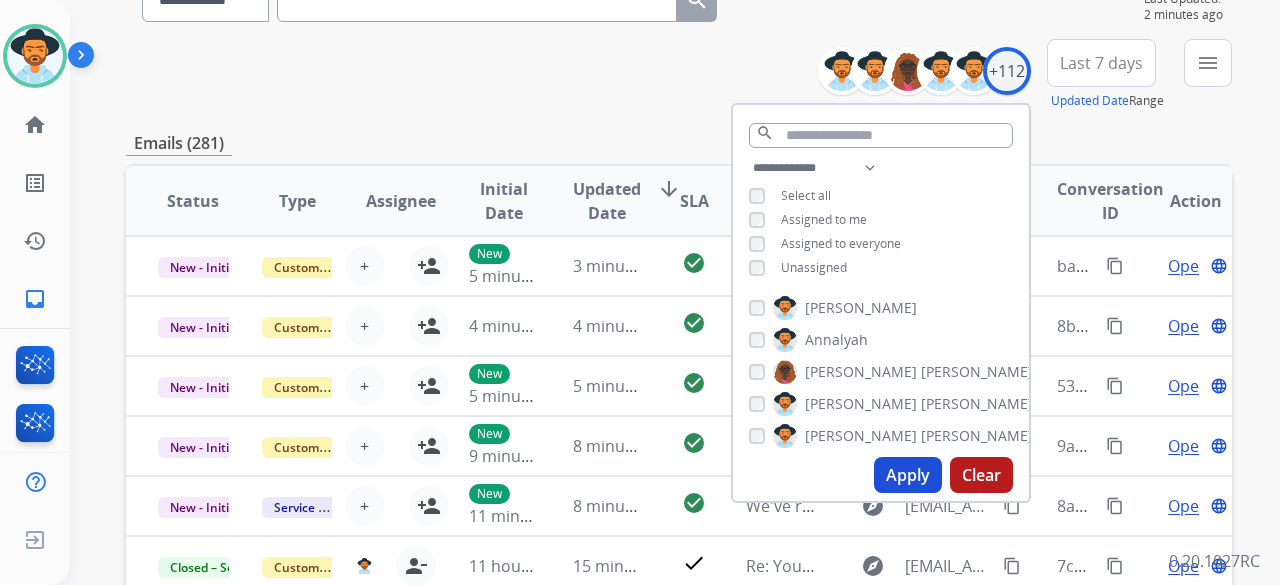 click on "Apply" at bounding box center [908, 475] 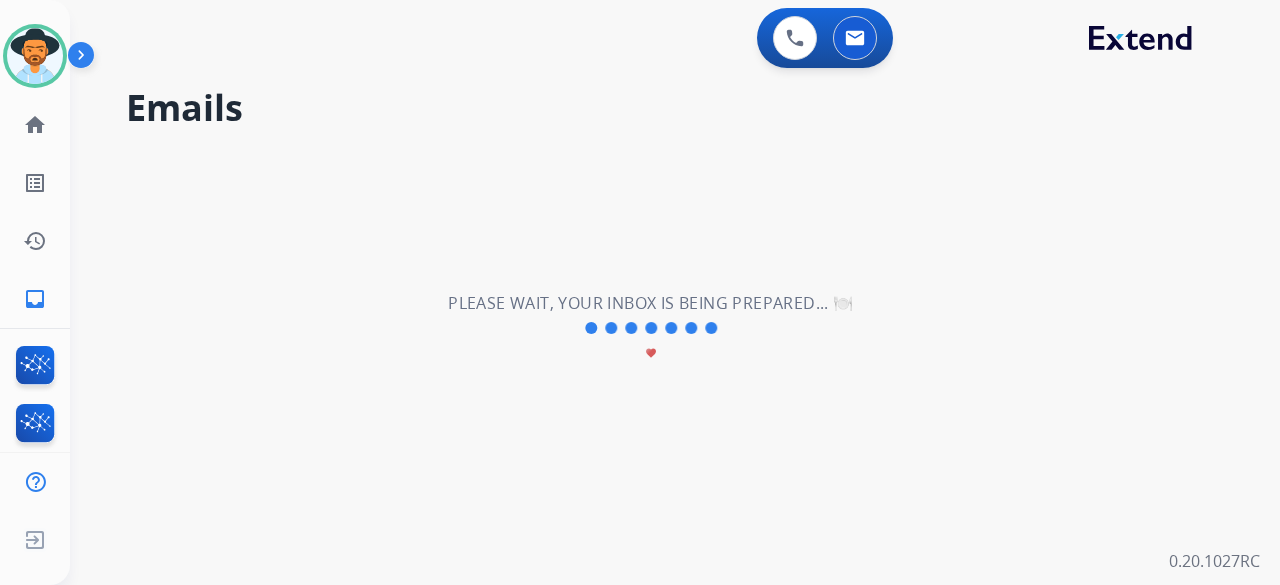 scroll, scrollTop: 0, scrollLeft: 0, axis: both 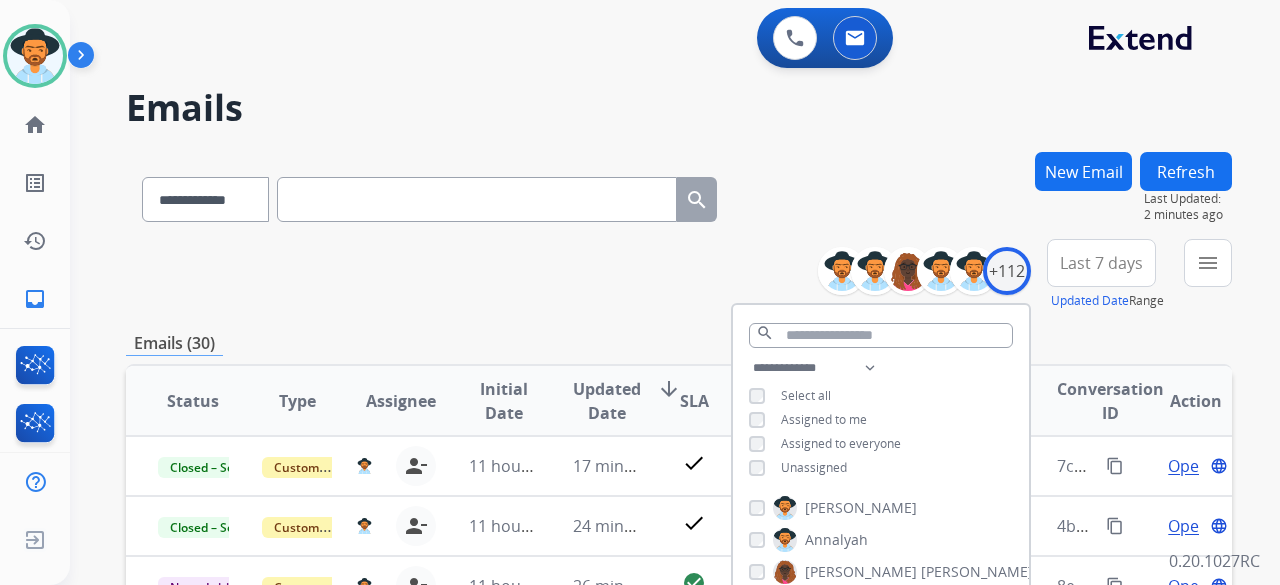click on "**********" at bounding box center [679, 195] 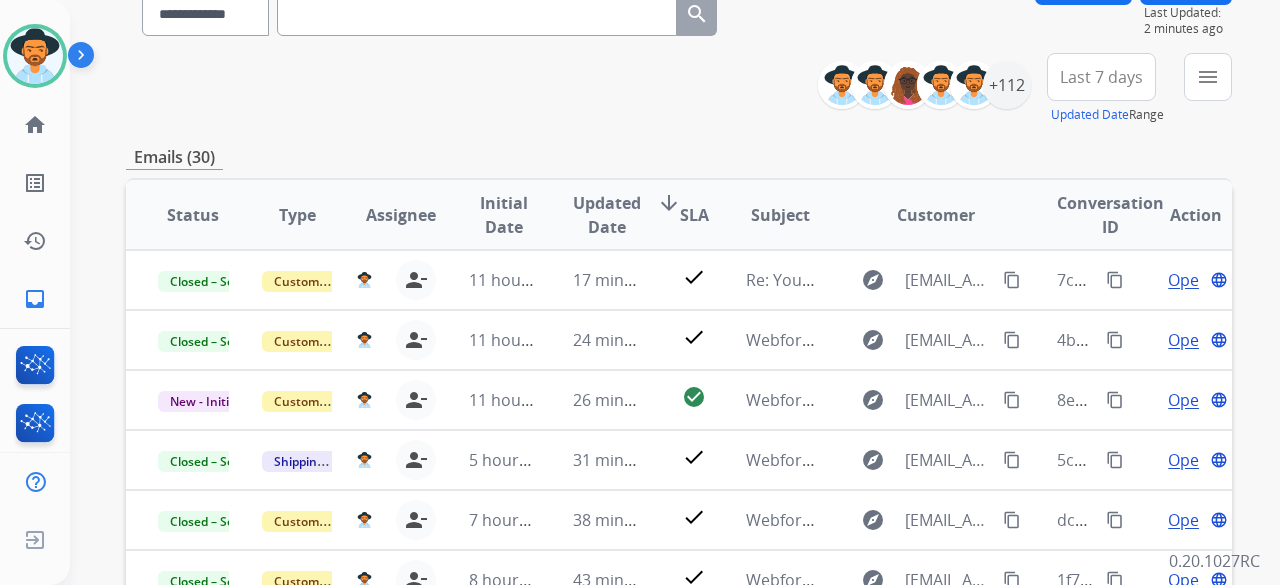 scroll, scrollTop: 400, scrollLeft: 0, axis: vertical 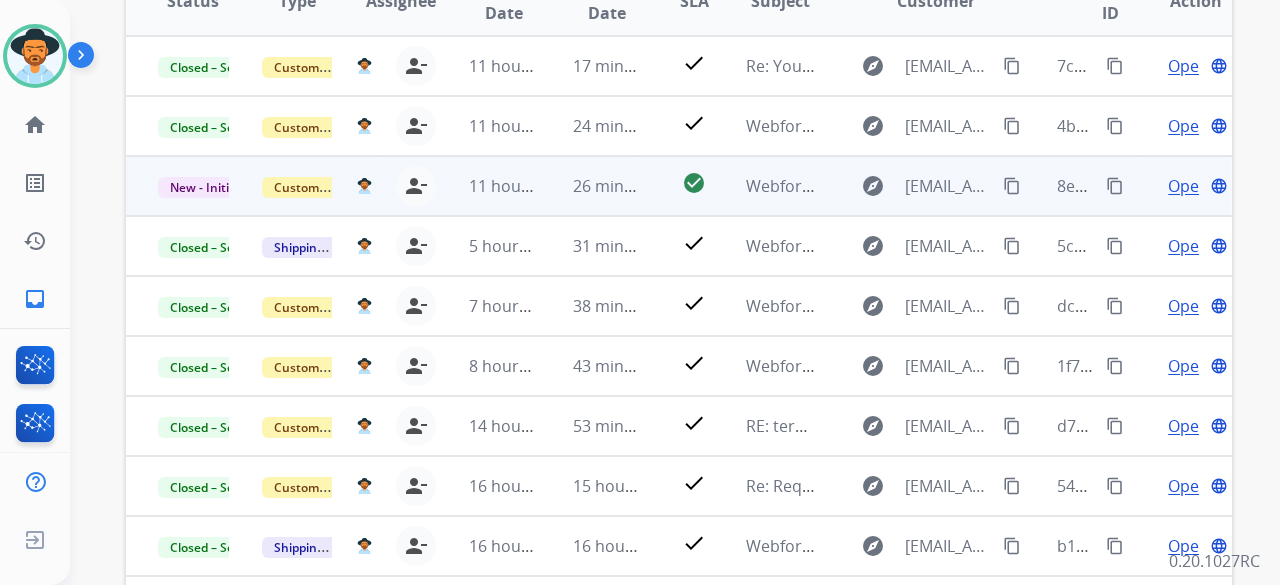 click on "Open" at bounding box center [1188, 186] 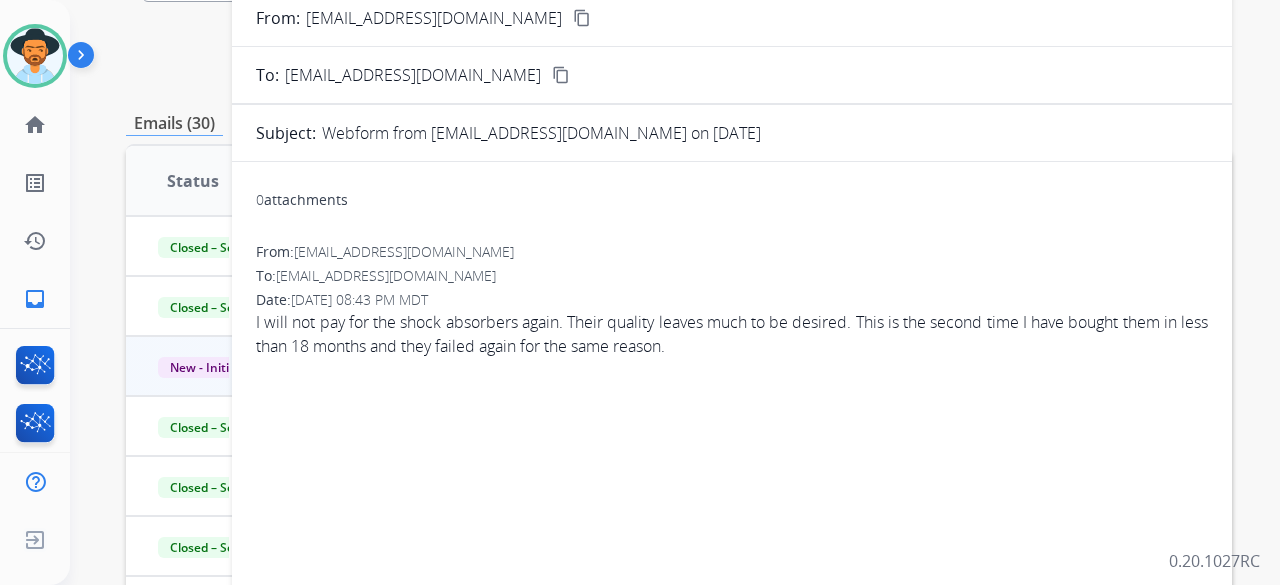 scroll, scrollTop: 100, scrollLeft: 0, axis: vertical 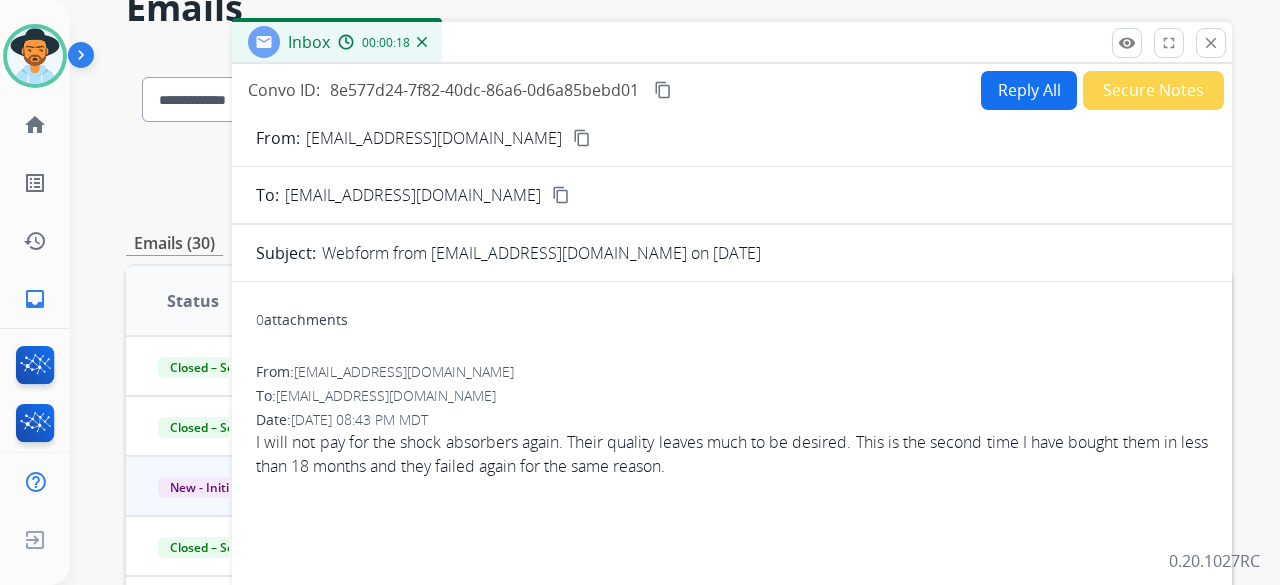 click on "content_copy" at bounding box center [582, 138] 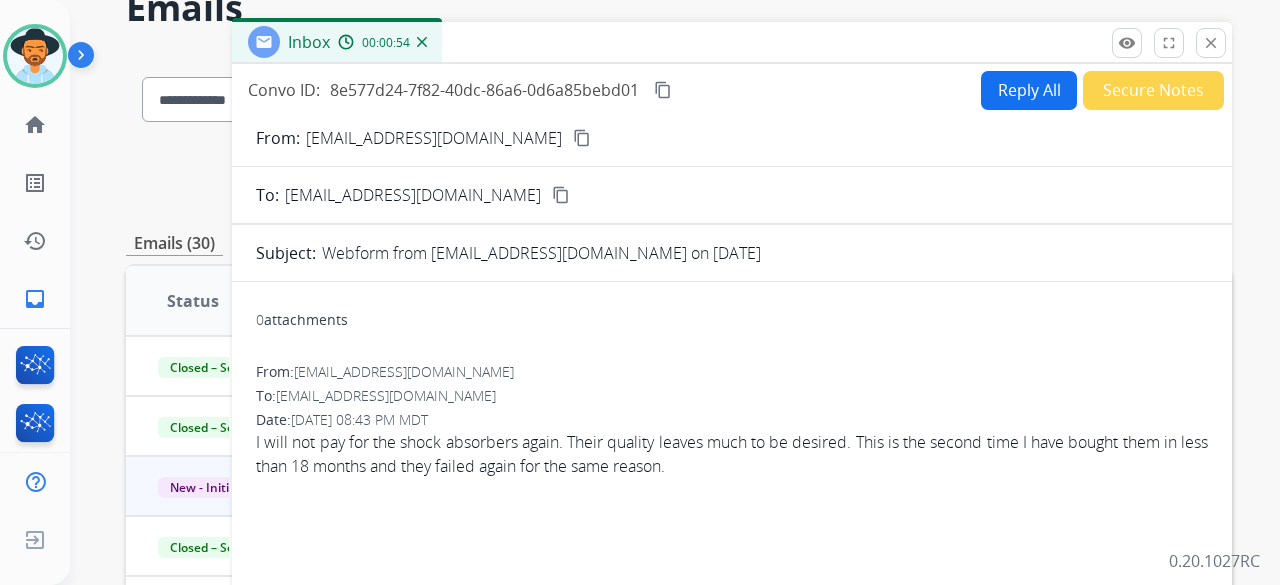 click on "Reply All" at bounding box center [1029, 90] 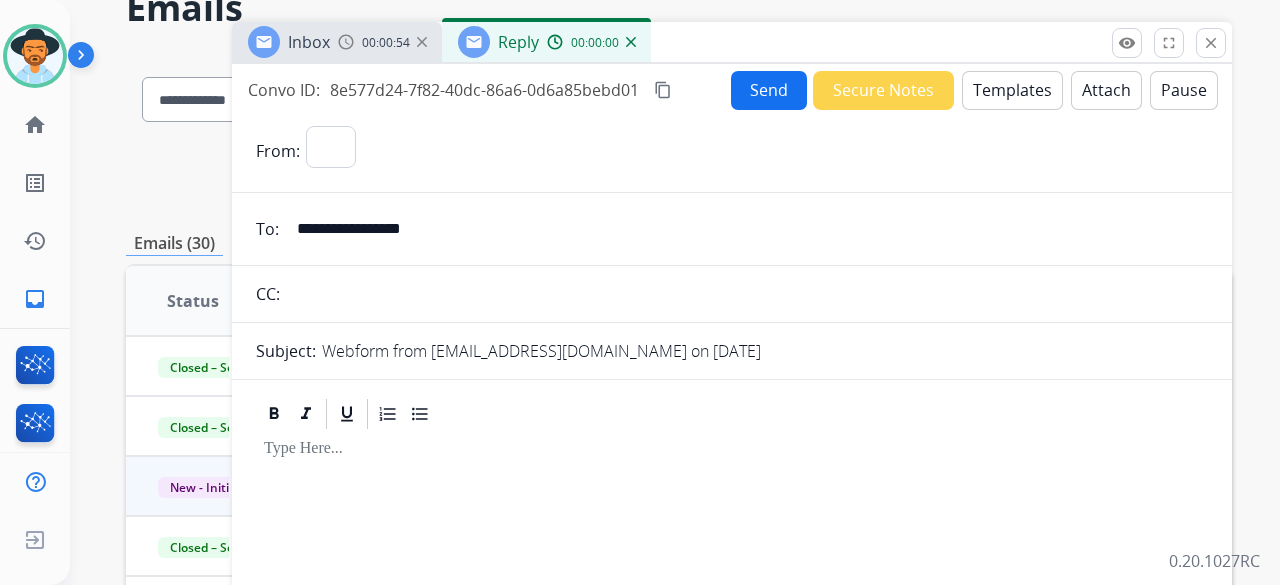 select on "**********" 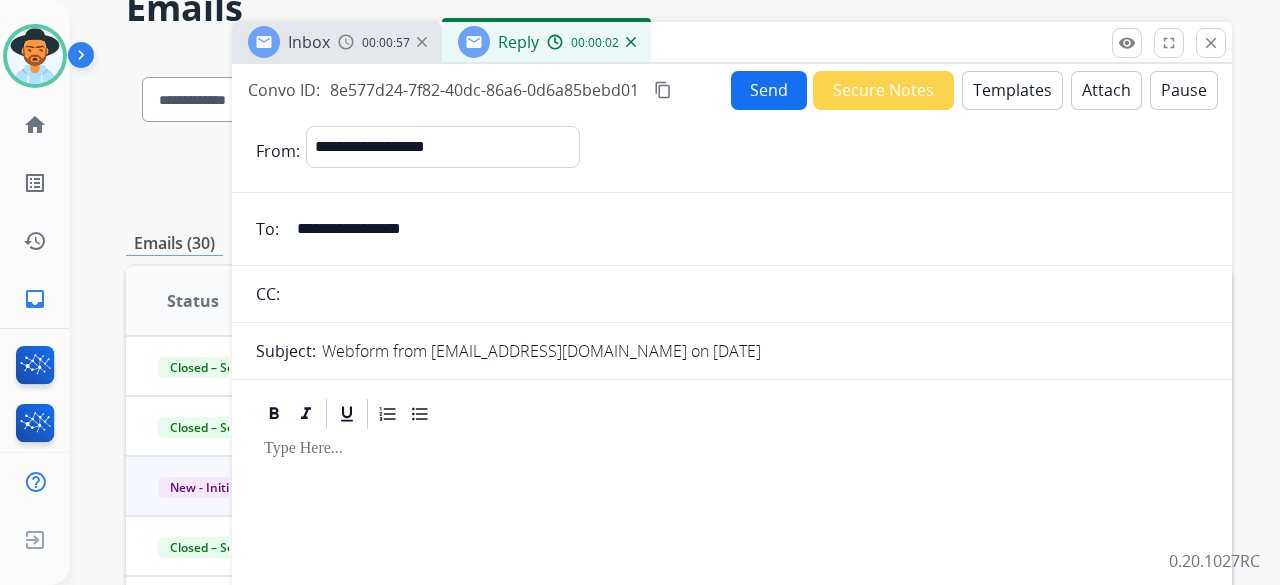 click on "Templates" at bounding box center (1012, 90) 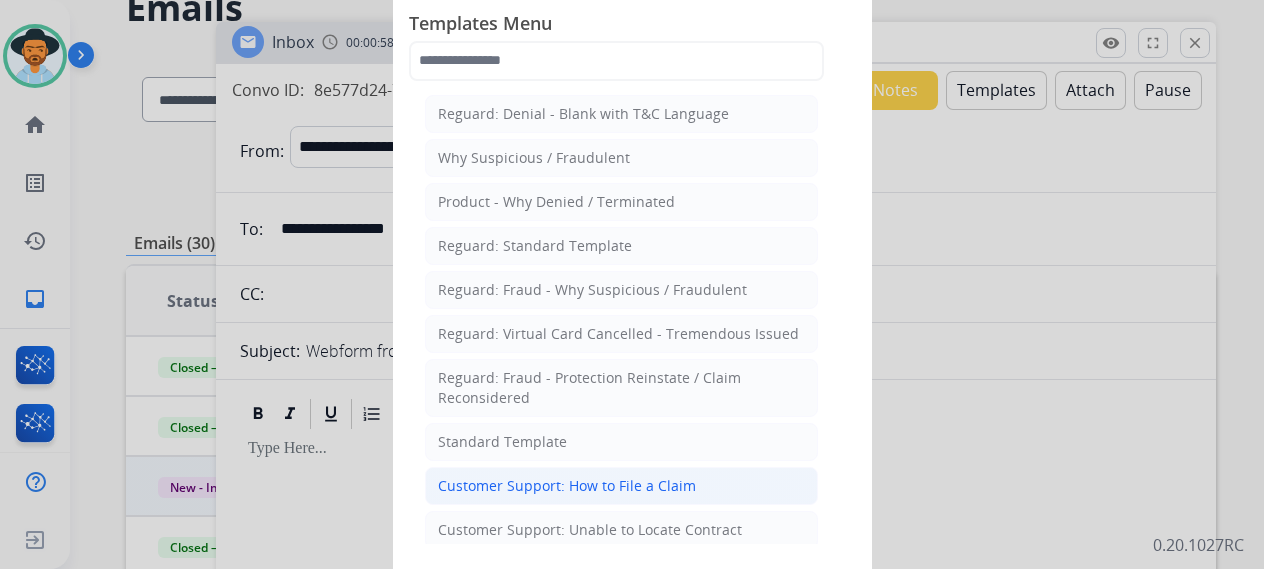 click on "Customer Support: How to File a Claim" 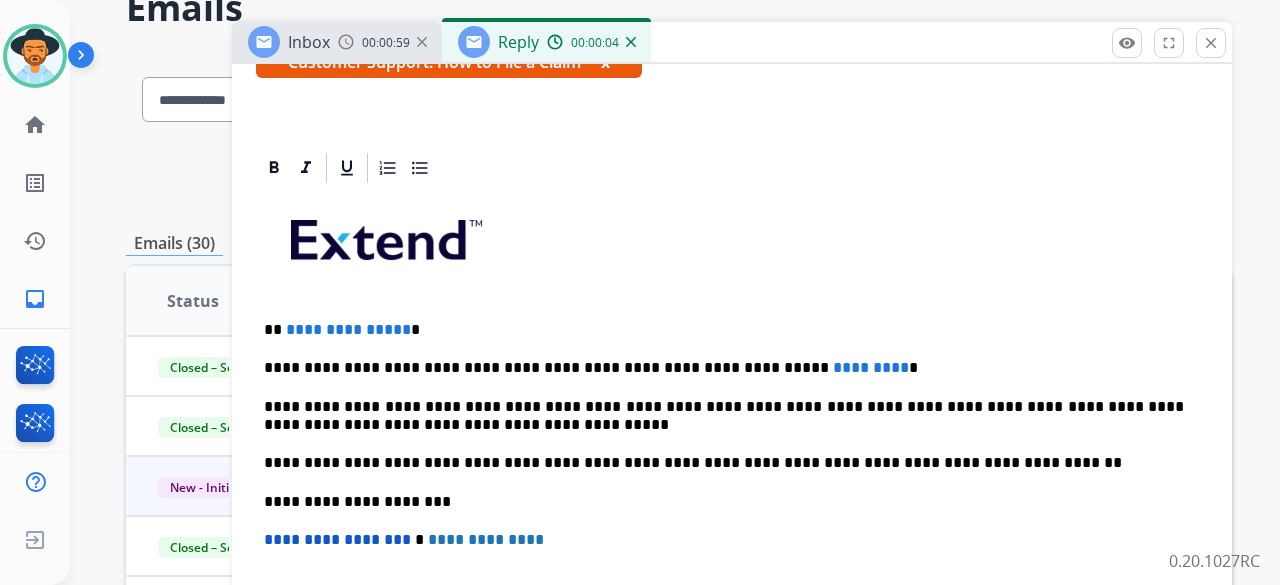 scroll, scrollTop: 499, scrollLeft: 0, axis: vertical 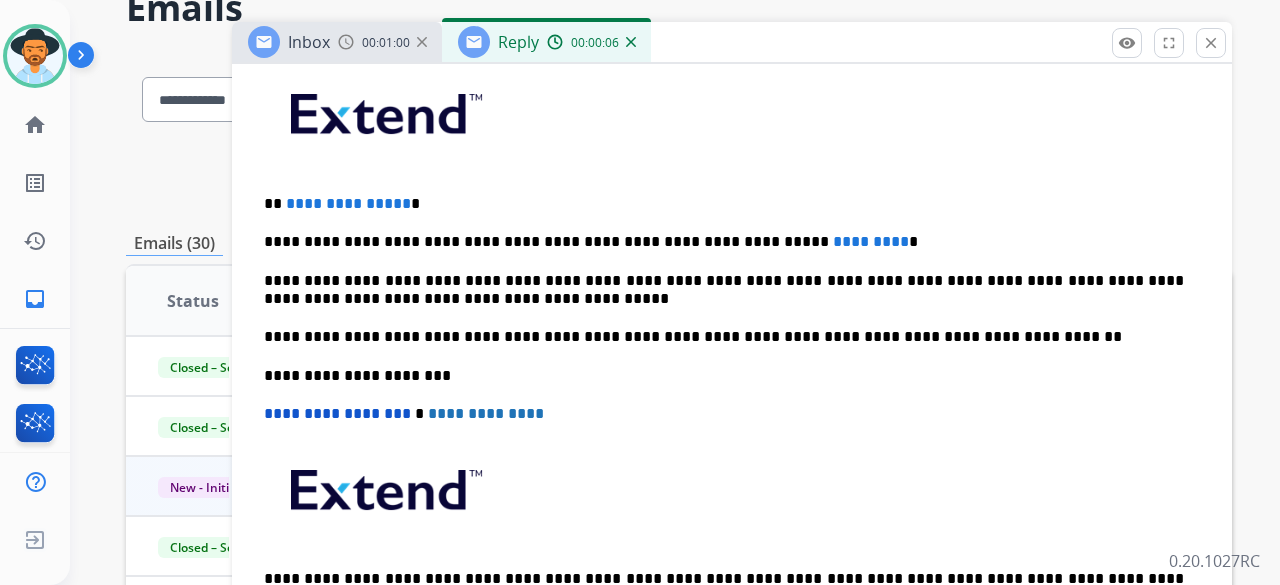 click on "**********" at bounding box center [724, 204] 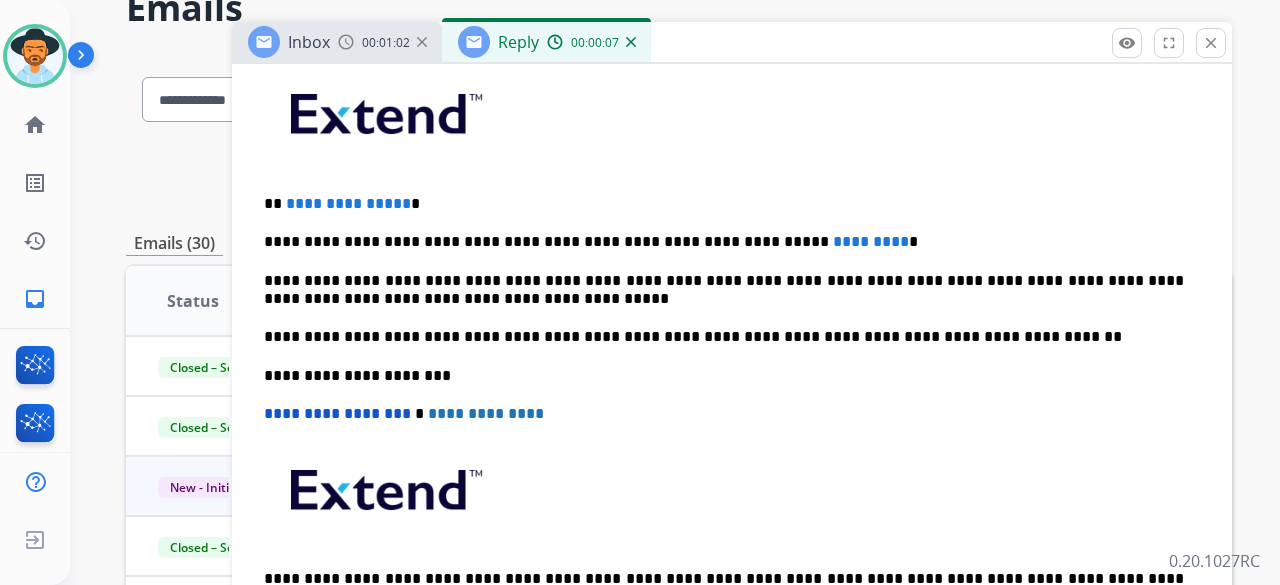 type 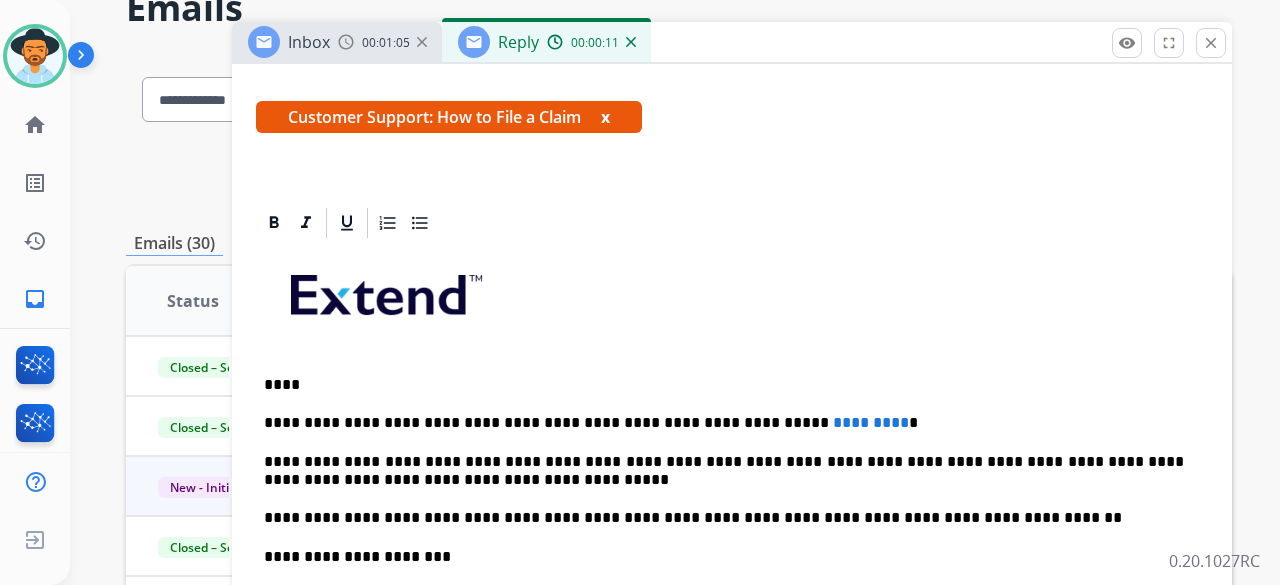 scroll, scrollTop: 299, scrollLeft: 0, axis: vertical 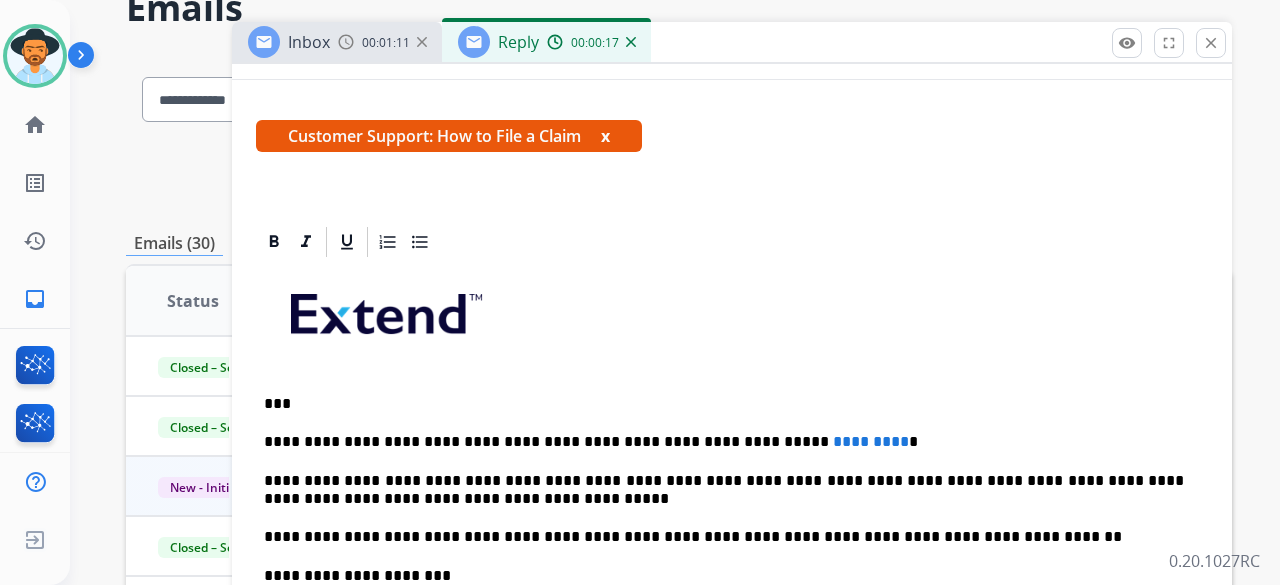 click on "**********" at bounding box center [724, 442] 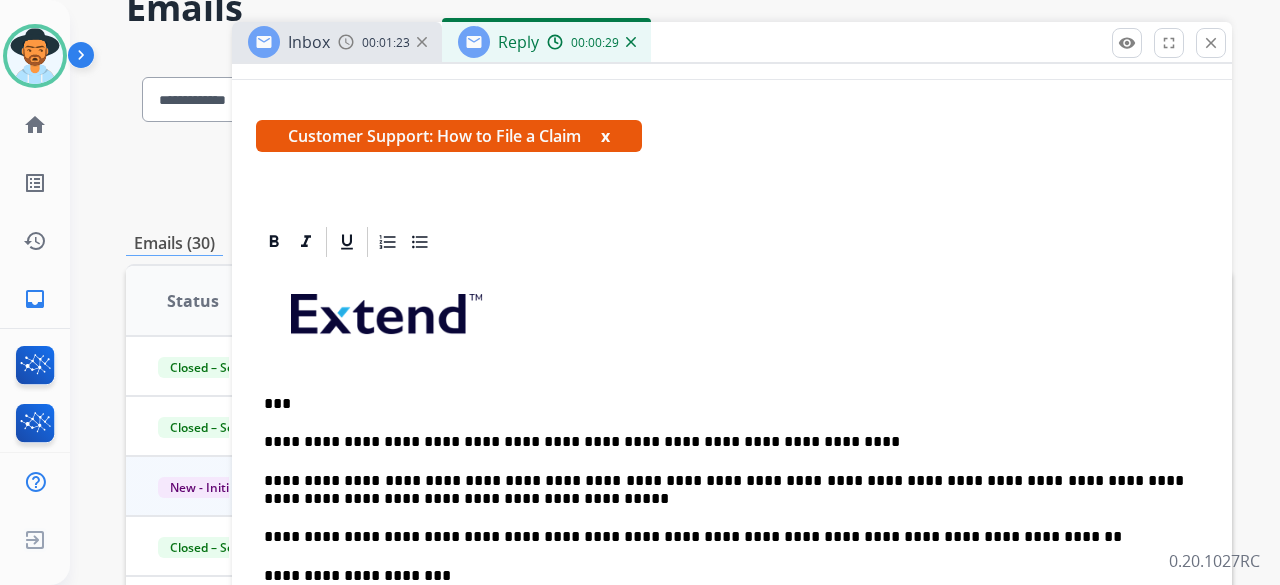 scroll, scrollTop: 0, scrollLeft: 0, axis: both 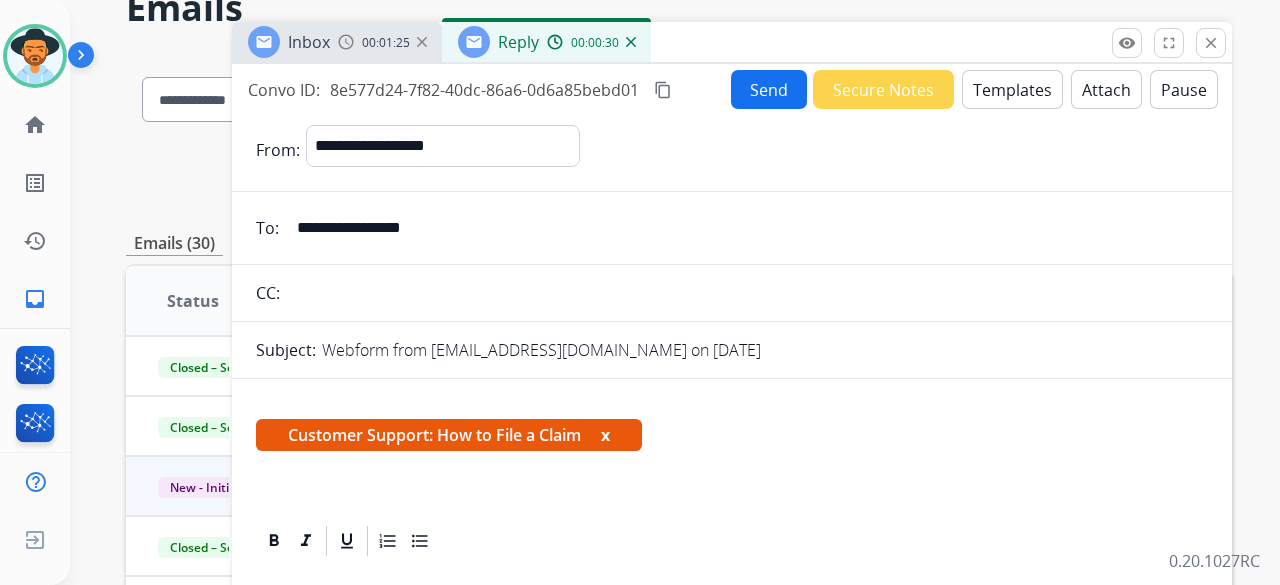 click on "Send" at bounding box center (769, 89) 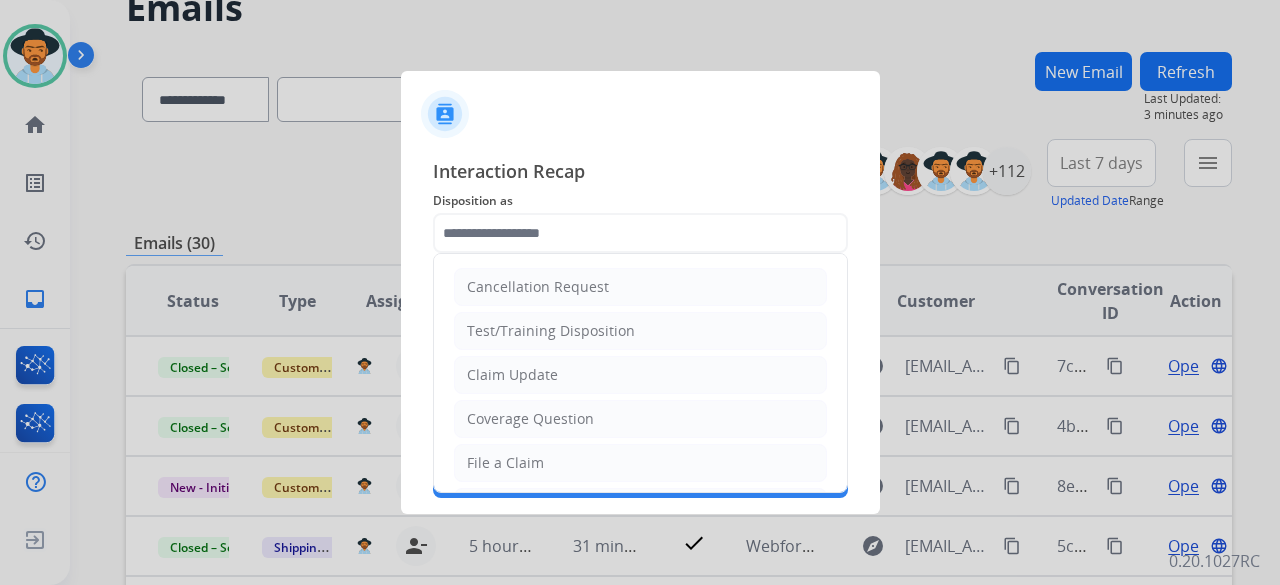 click 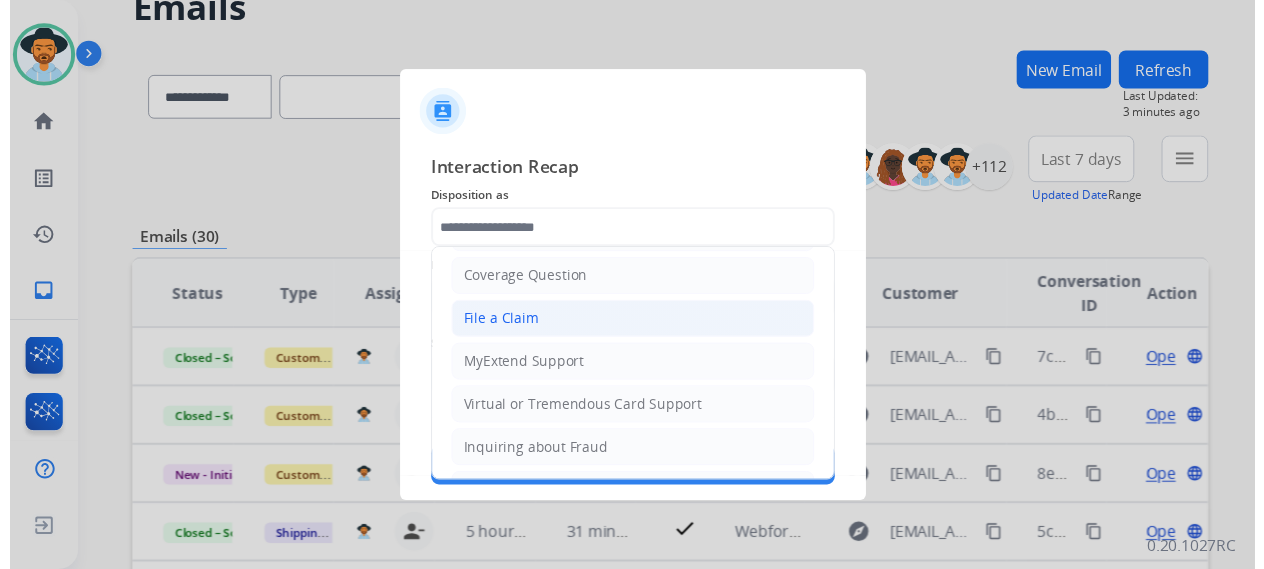 scroll, scrollTop: 0, scrollLeft: 0, axis: both 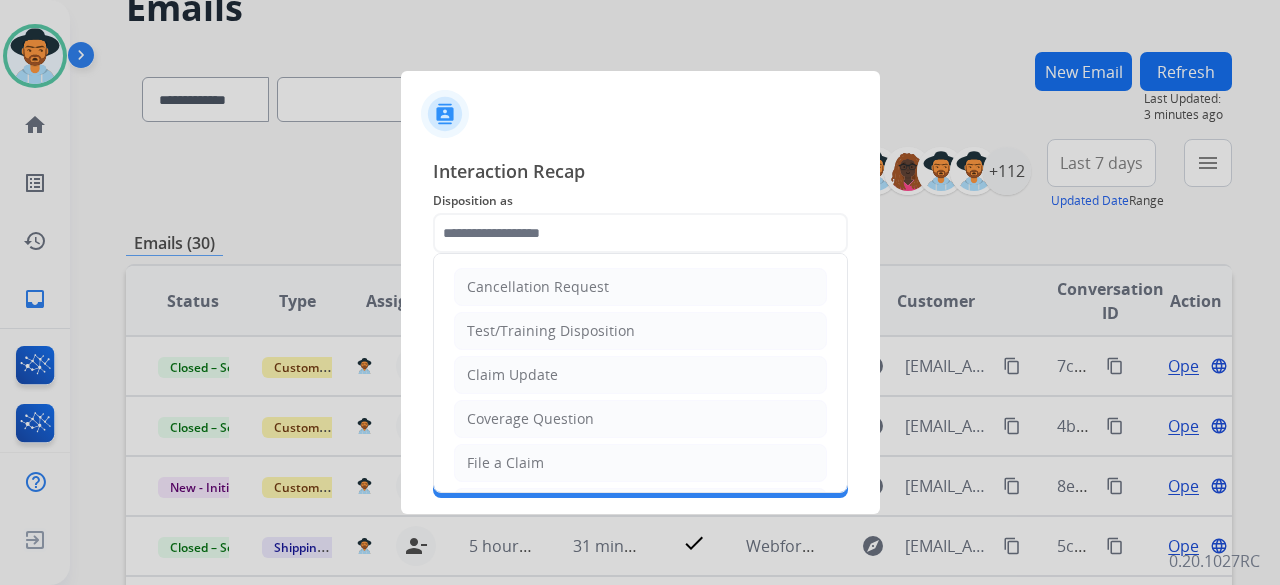 drag, startPoint x: 552, startPoint y: 451, endPoint x: 568, endPoint y: 444, distance: 17.464249 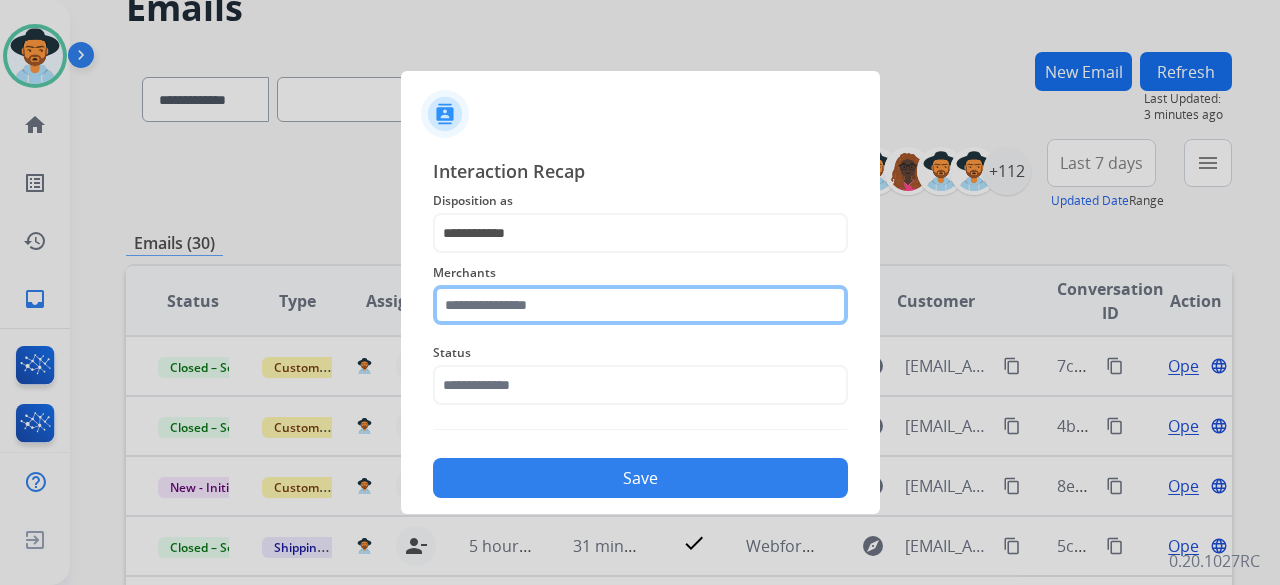 click 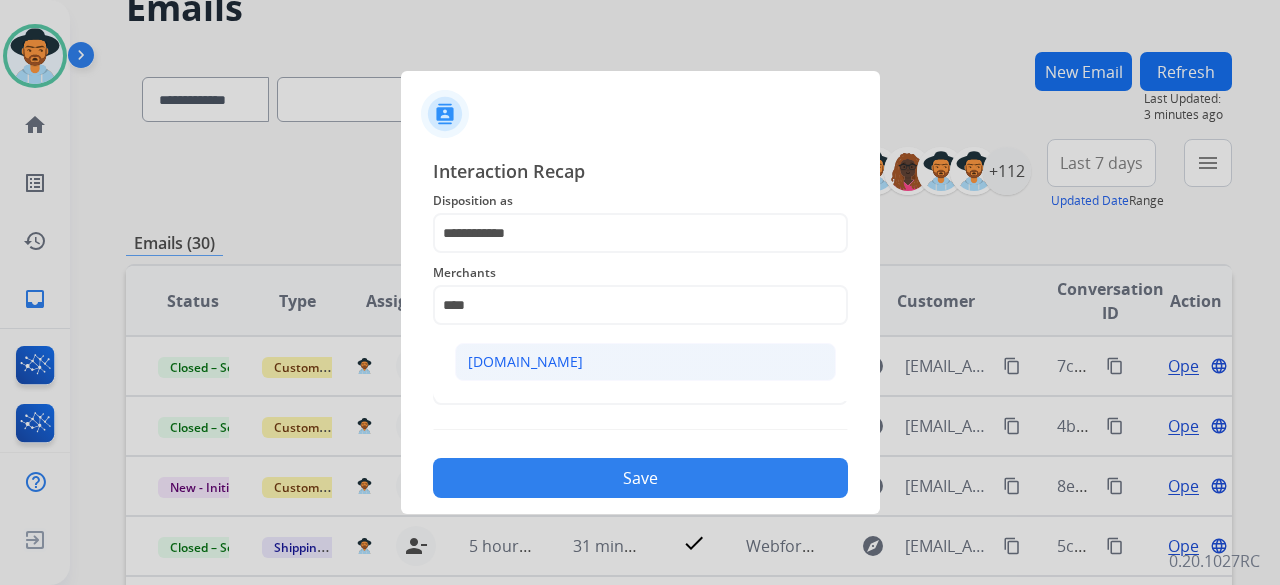click on "[DOMAIN_NAME]" 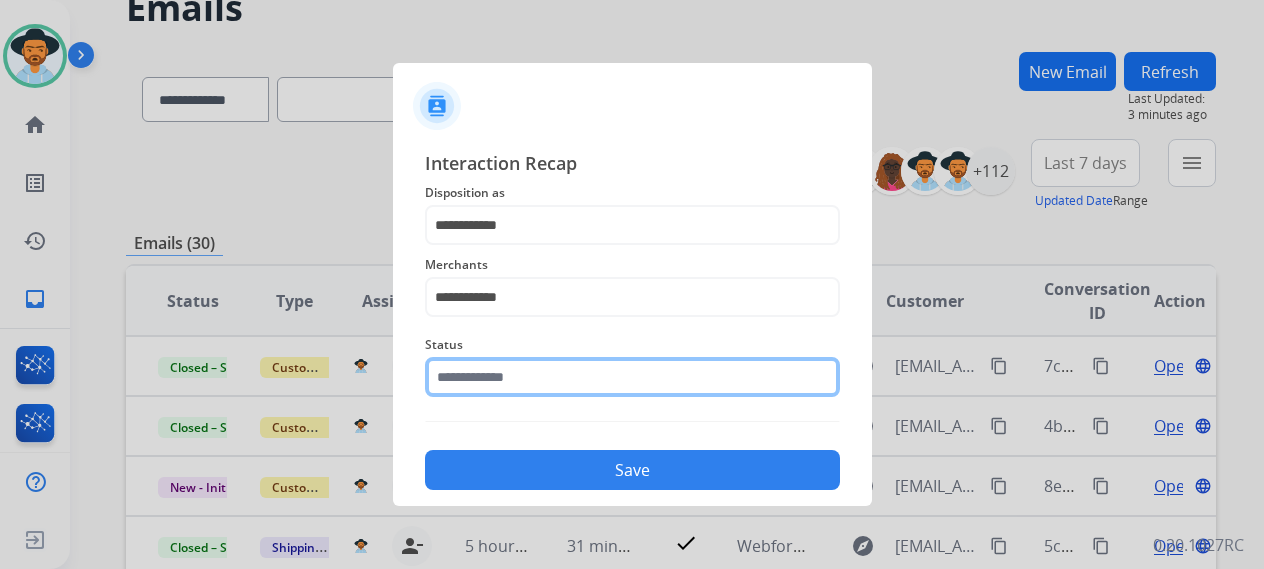 click 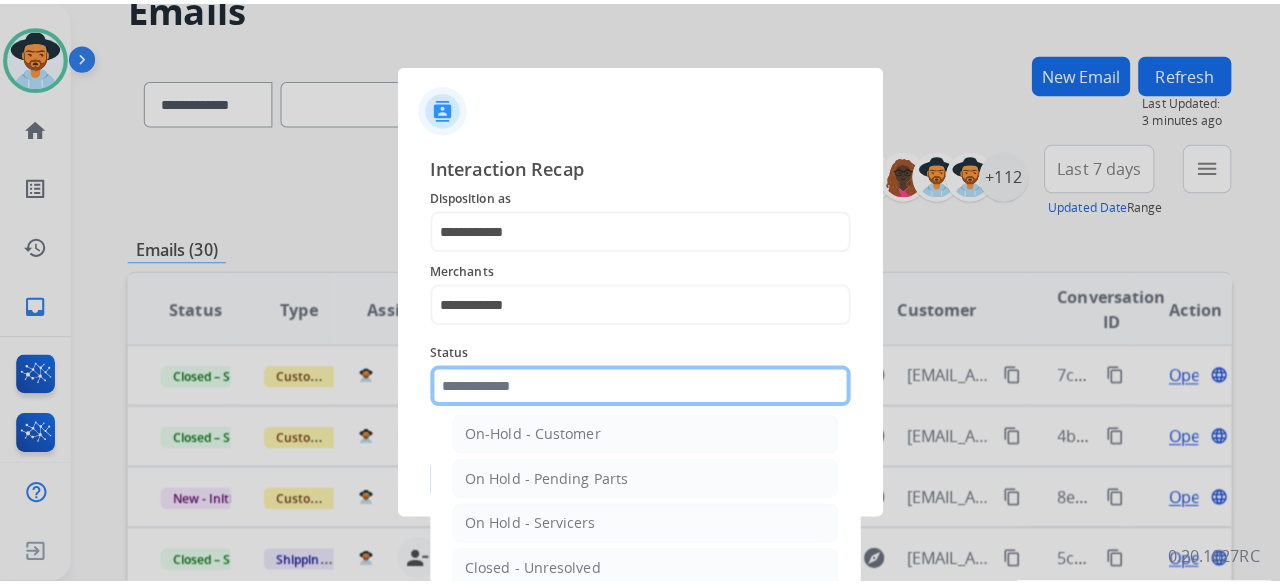 scroll, scrollTop: 114, scrollLeft: 0, axis: vertical 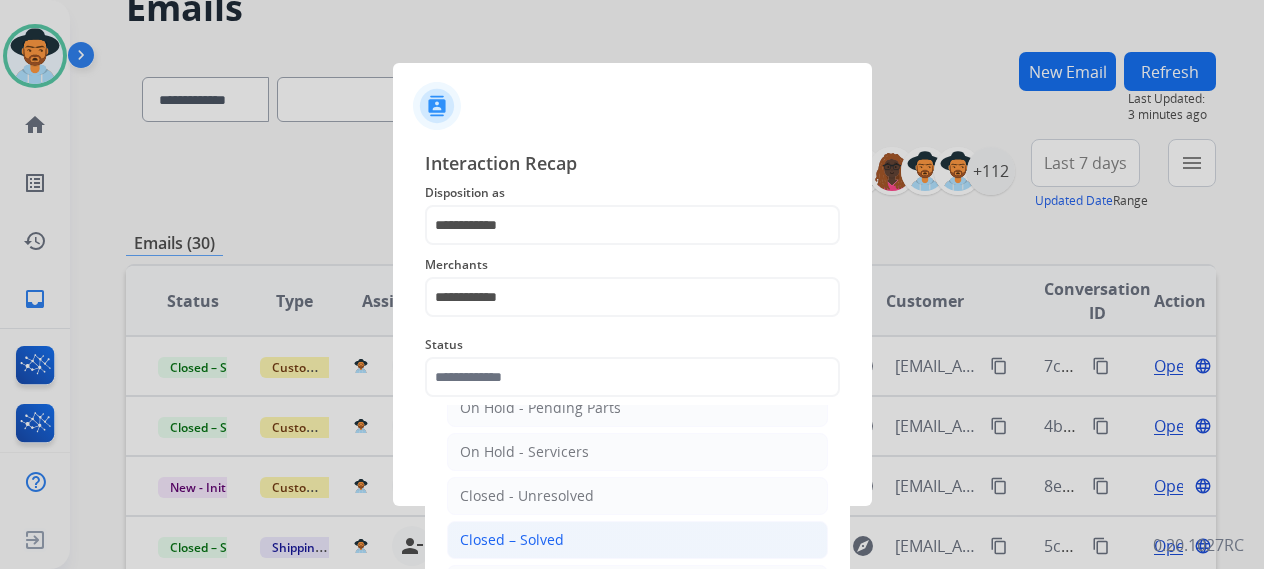 click on "Closed – Solved" 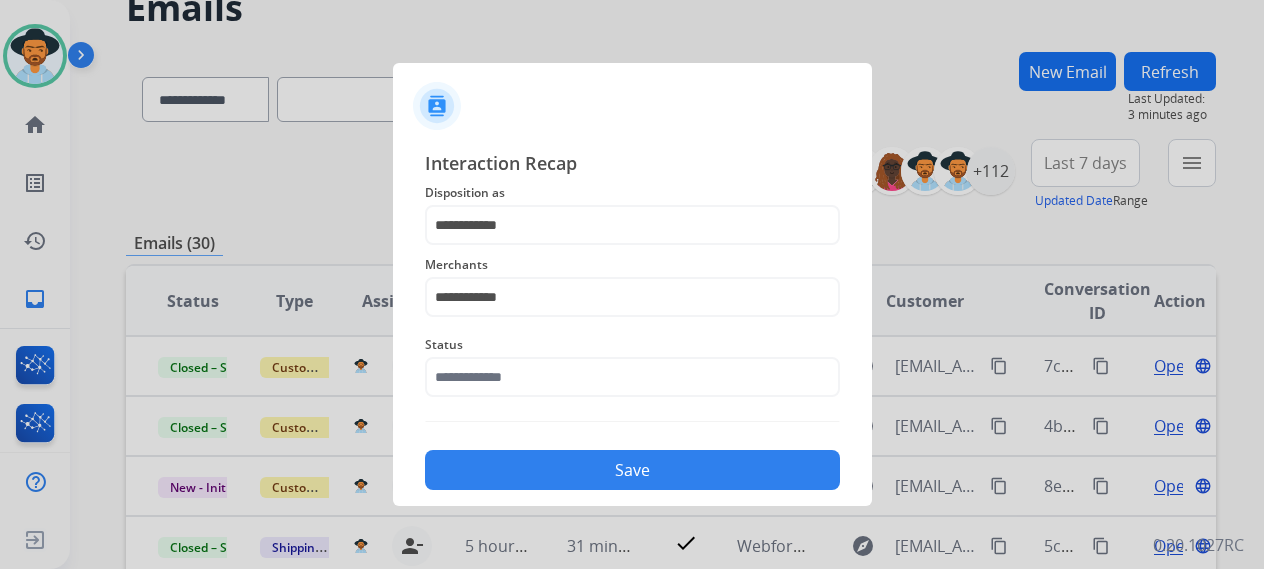 type on "**********" 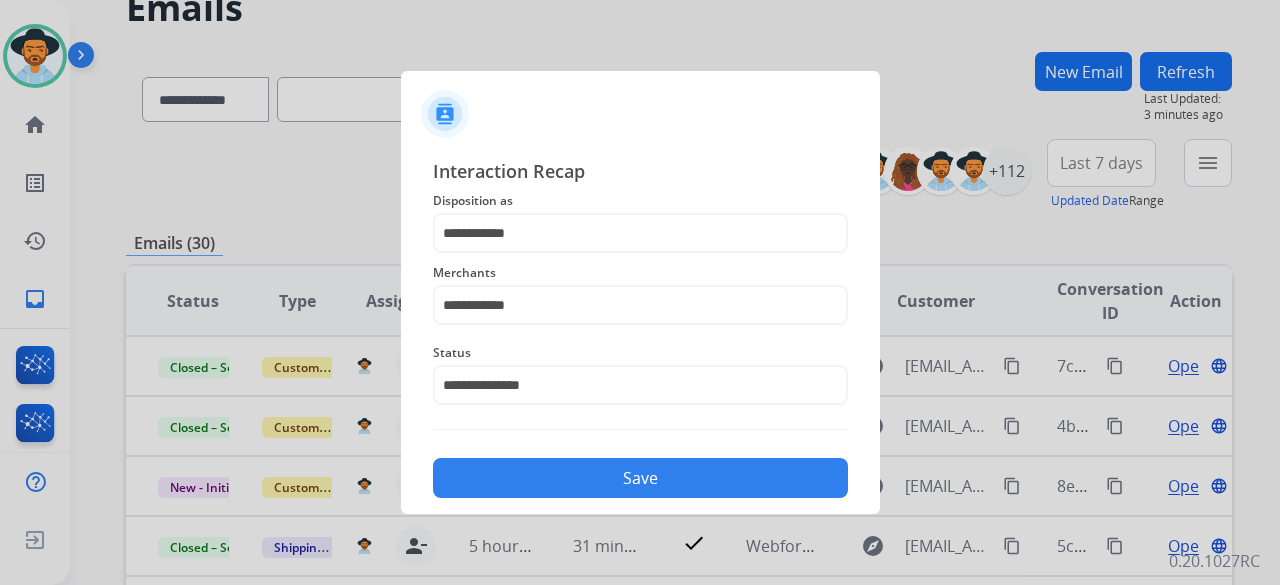 click on "Save" 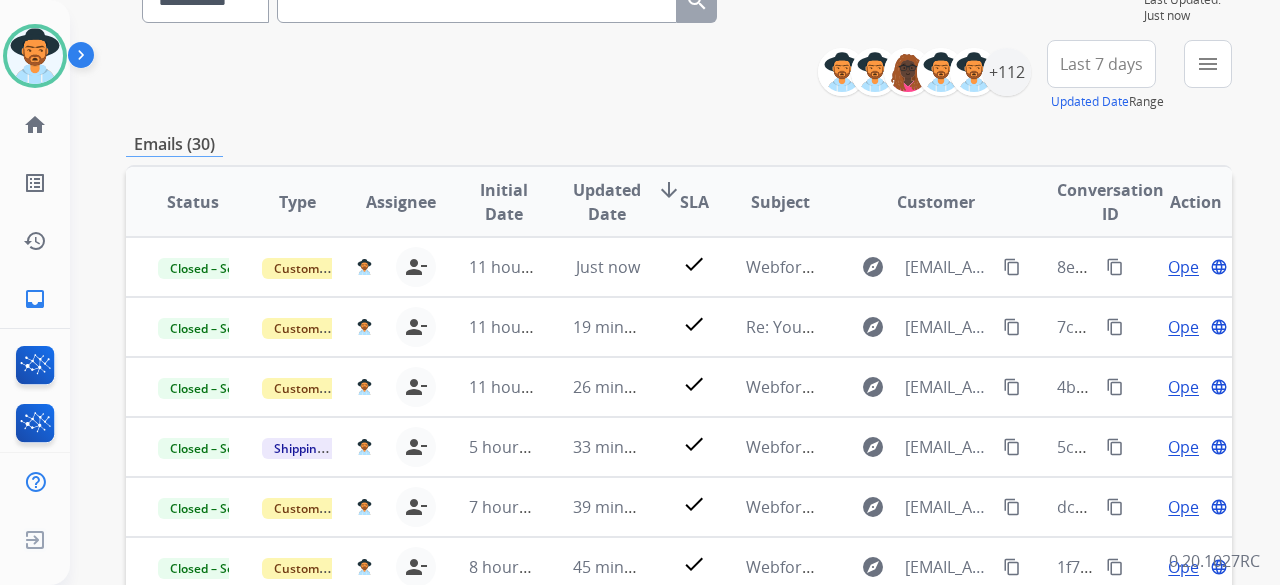 scroll, scrollTop: 200, scrollLeft: 0, axis: vertical 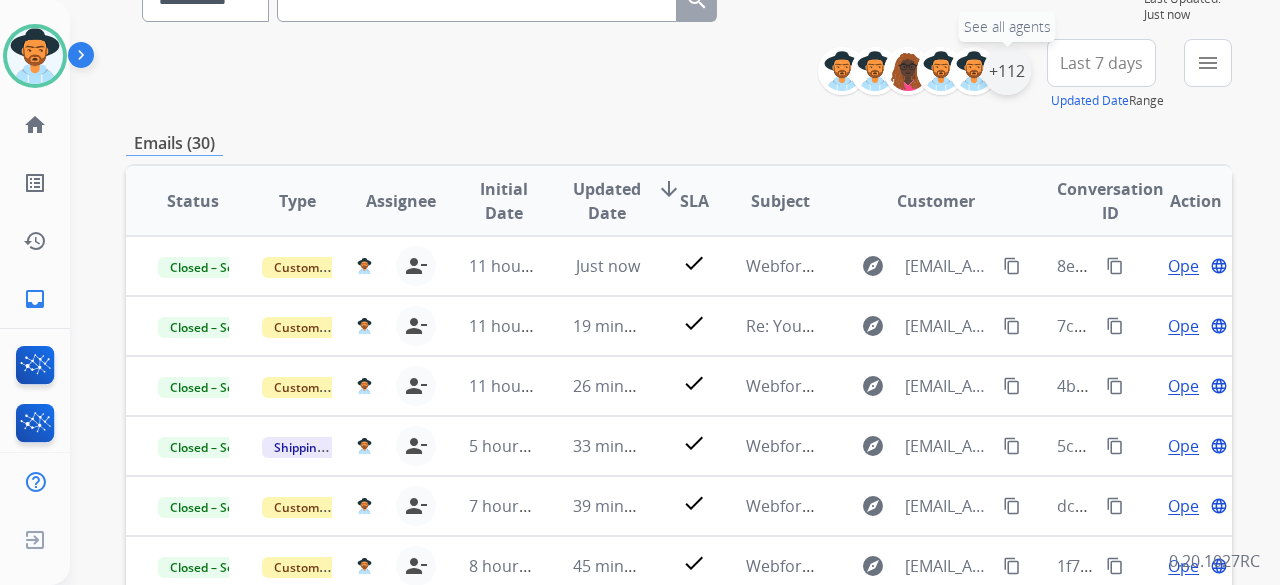 click on "+112" at bounding box center [1007, 71] 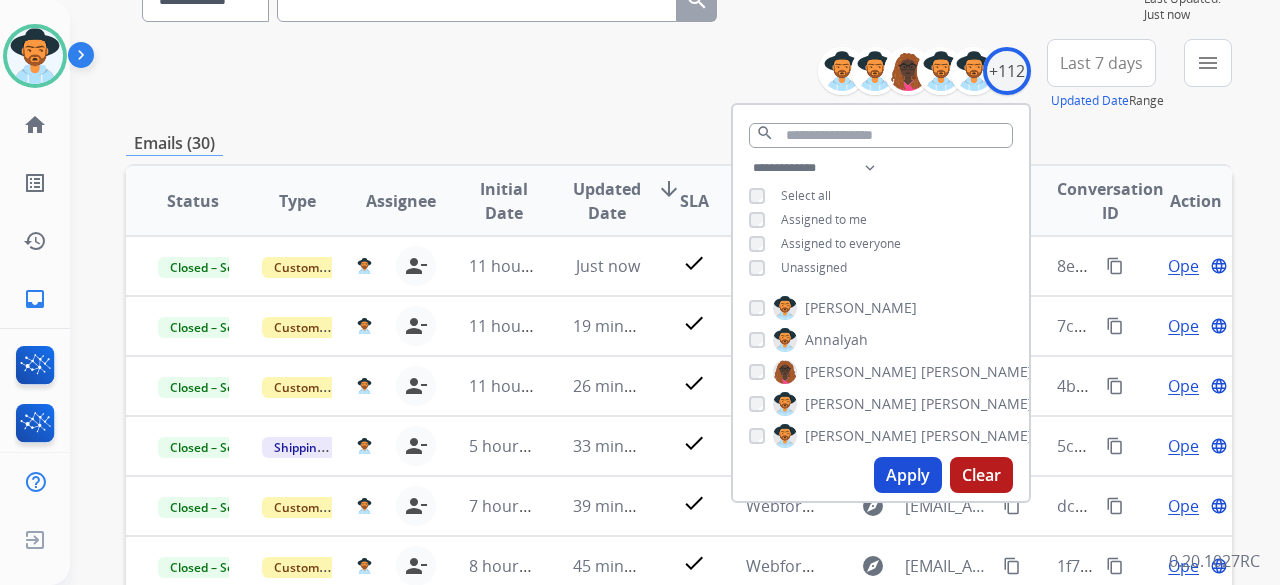 click on "Apply" at bounding box center [908, 475] 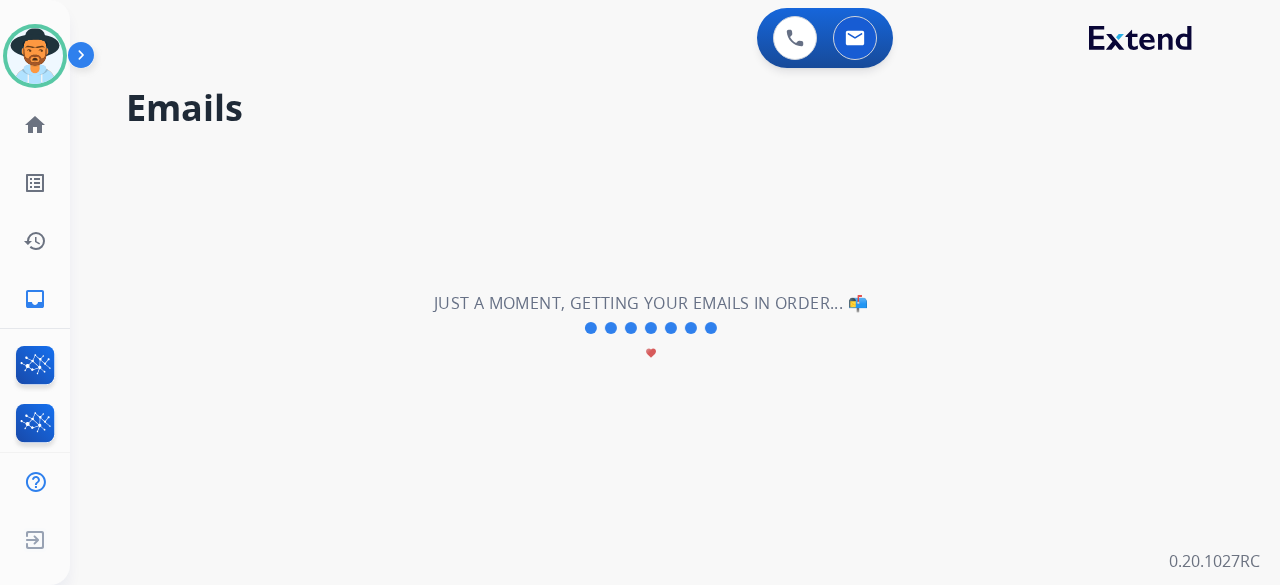 scroll, scrollTop: 0, scrollLeft: 0, axis: both 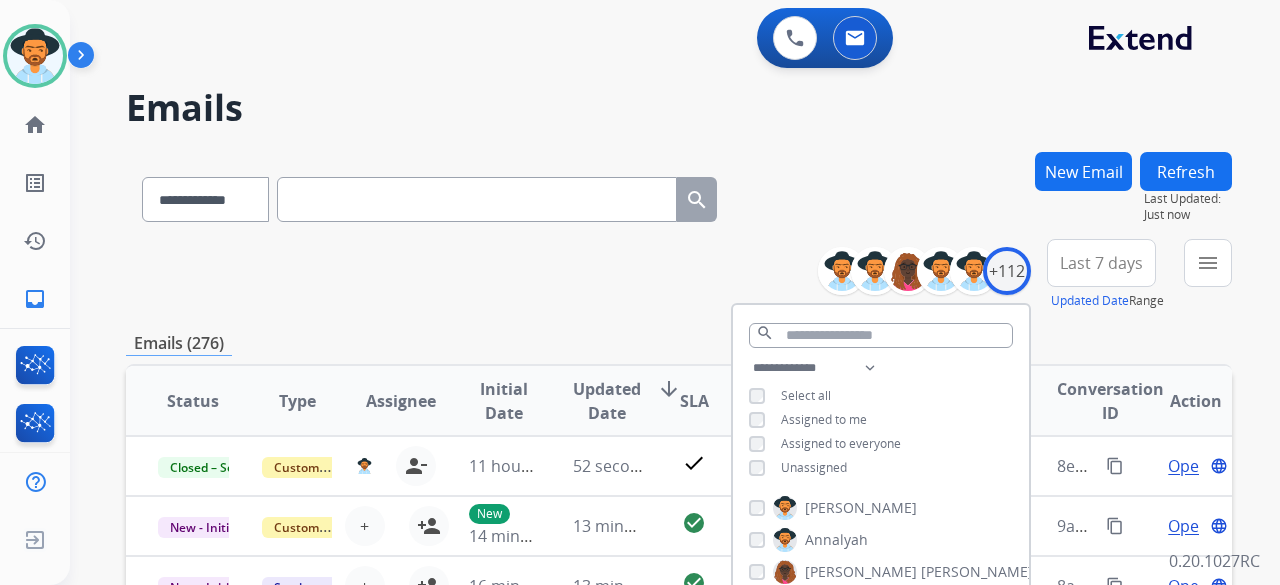 click on "Last 7 days" at bounding box center (1101, 263) 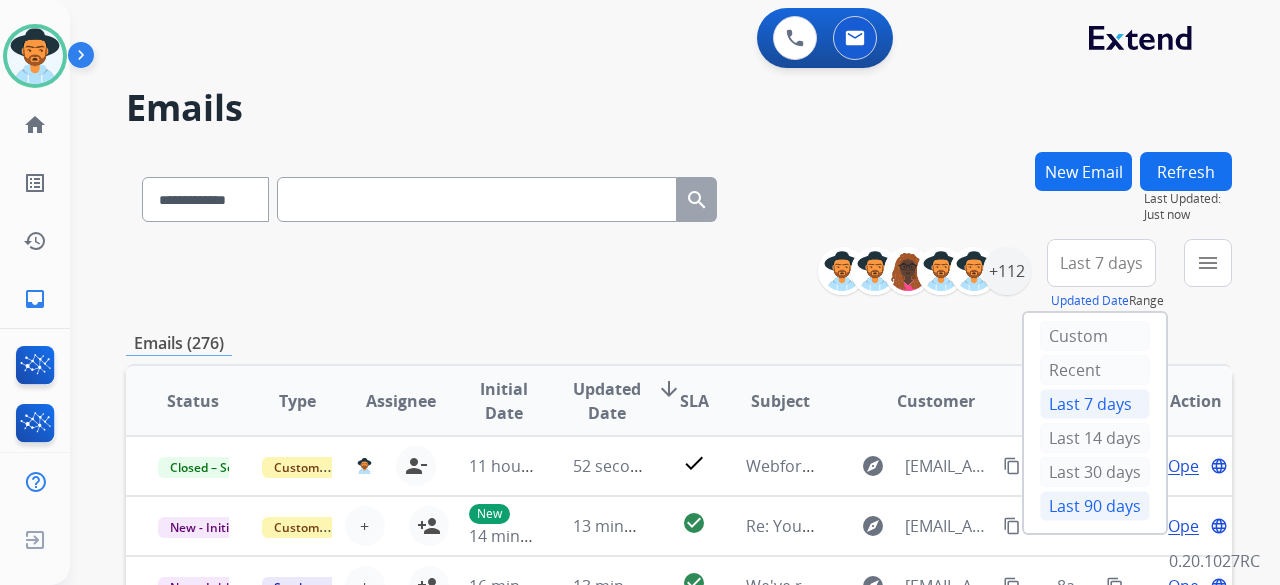 click on "Last 90 days" at bounding box center (1095, 506) 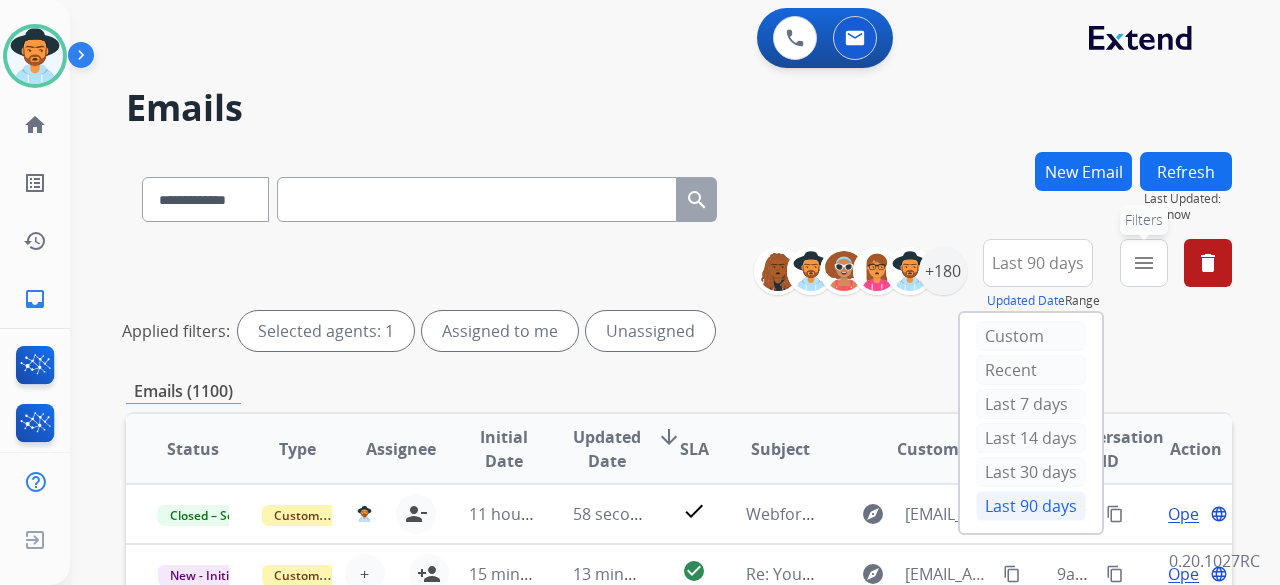 click on "menu  Filters" at bounding box center (1144, 263) 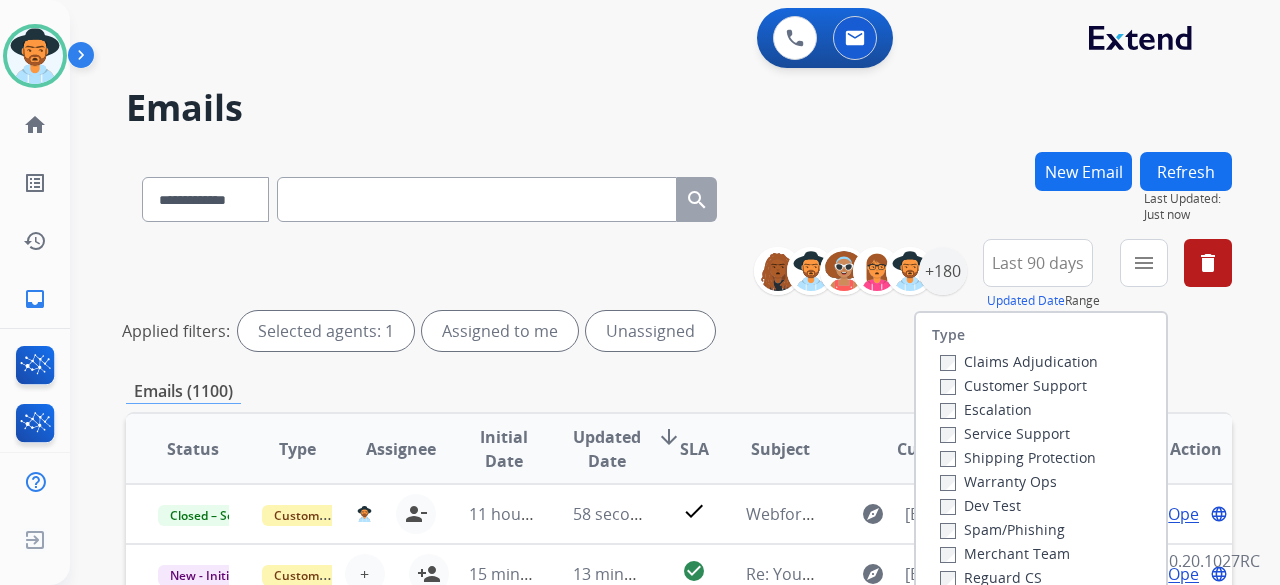 click on "Customer Support" at bounding box center (1013, 385) 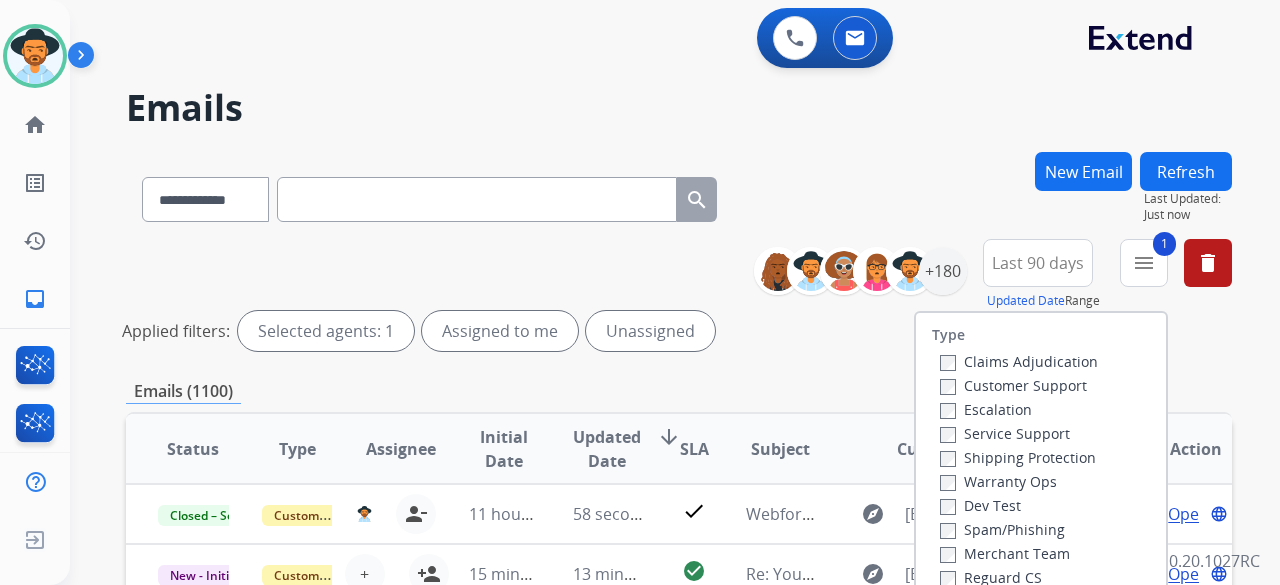 click on "Shipping Protection" at bounding box center [1019, 457] 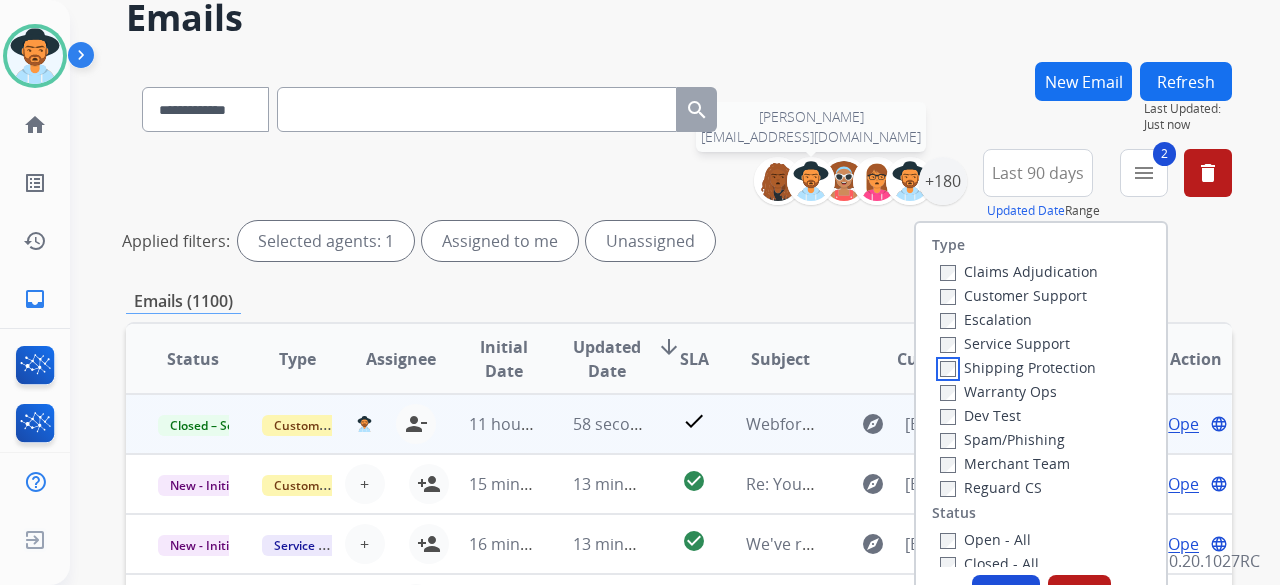 scroll, scrollTop: 200, scrollLeft: 0, axis: vertical 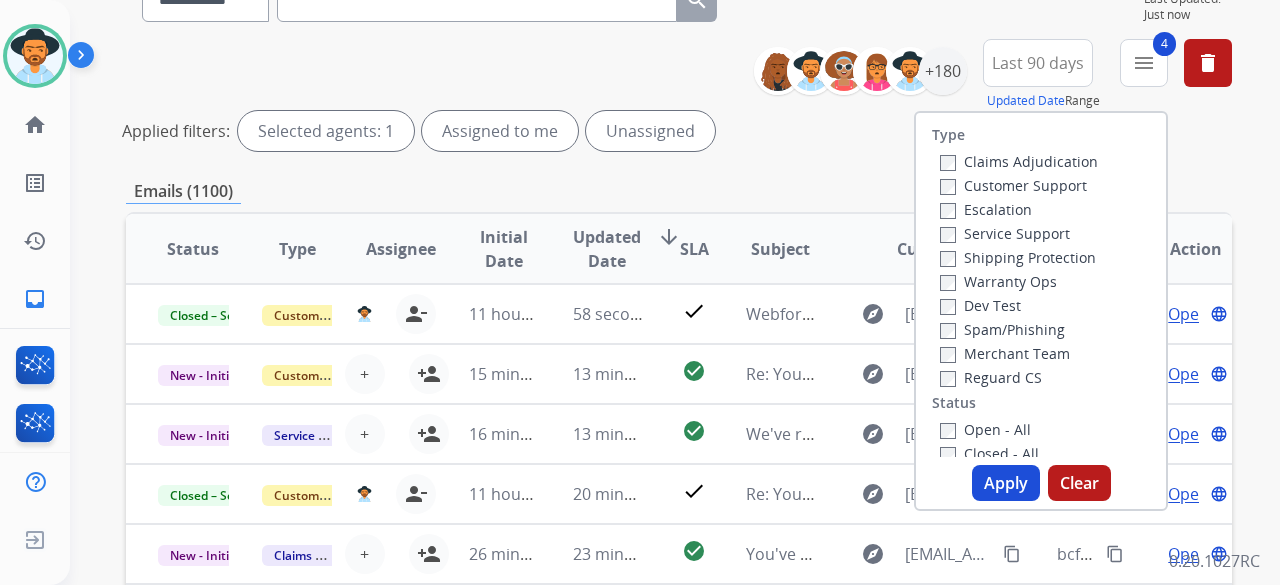 click on "Apply" at bounding box center [1006, 483] 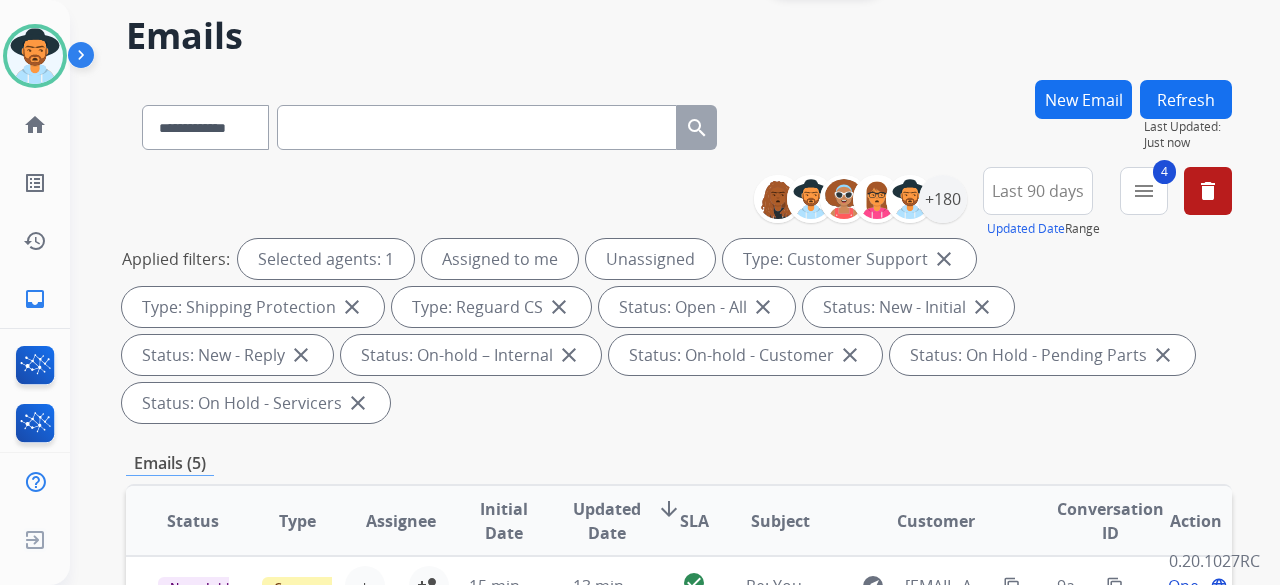 scroll, scrollTop: 0, scrollLeft: 0, axis: both 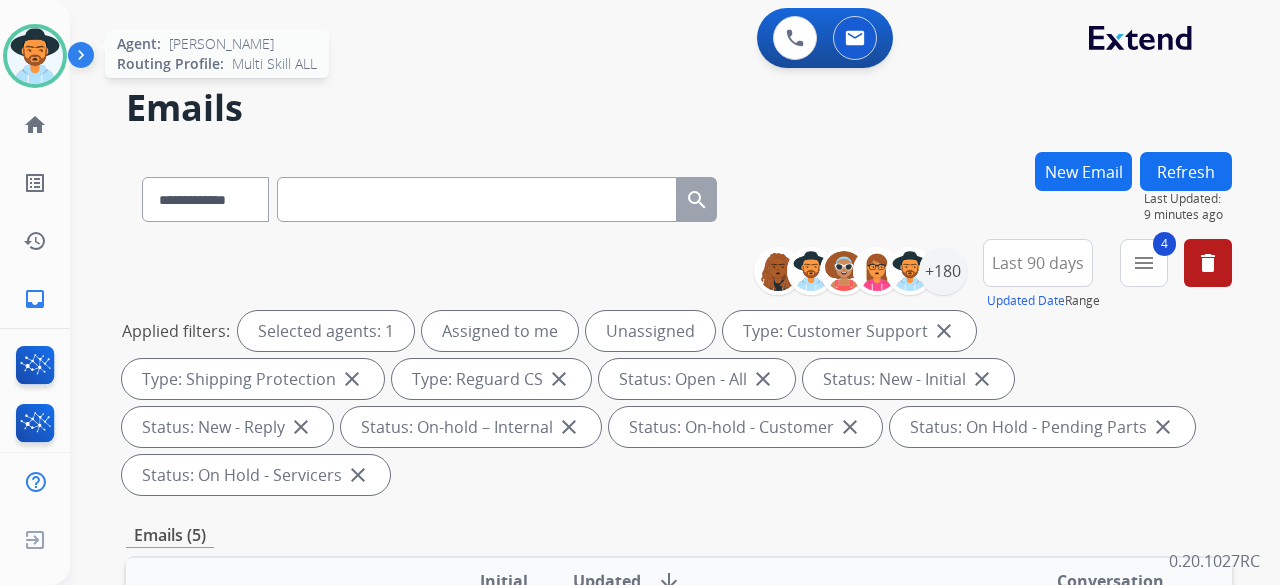 click at bounding box center [35, 56] 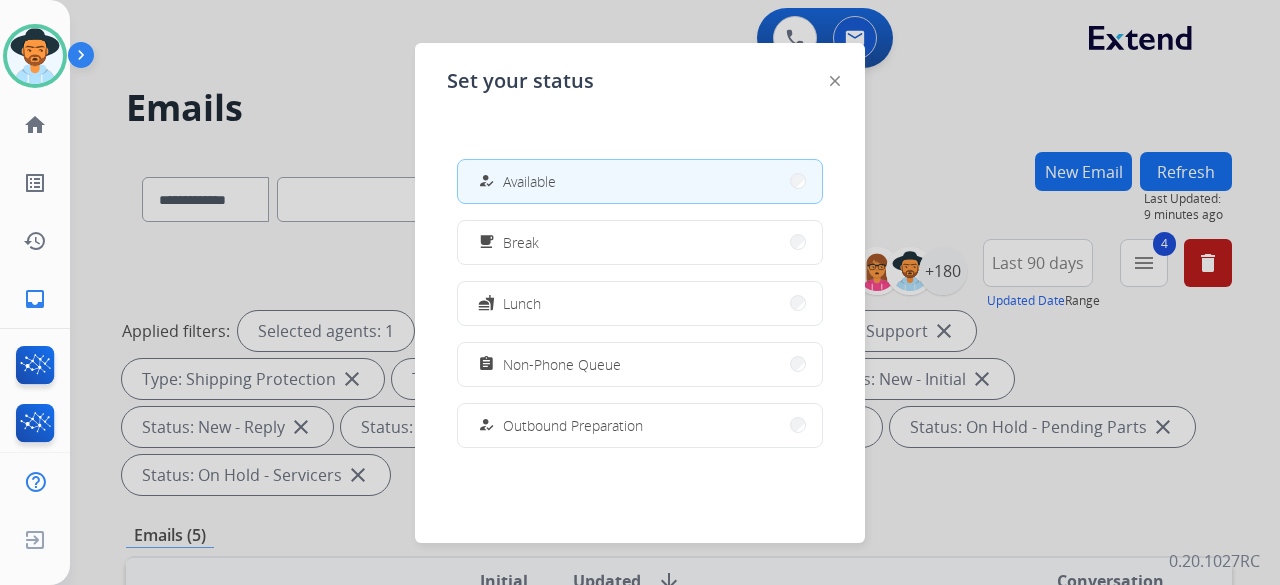 click at bounding box center (85, 59) 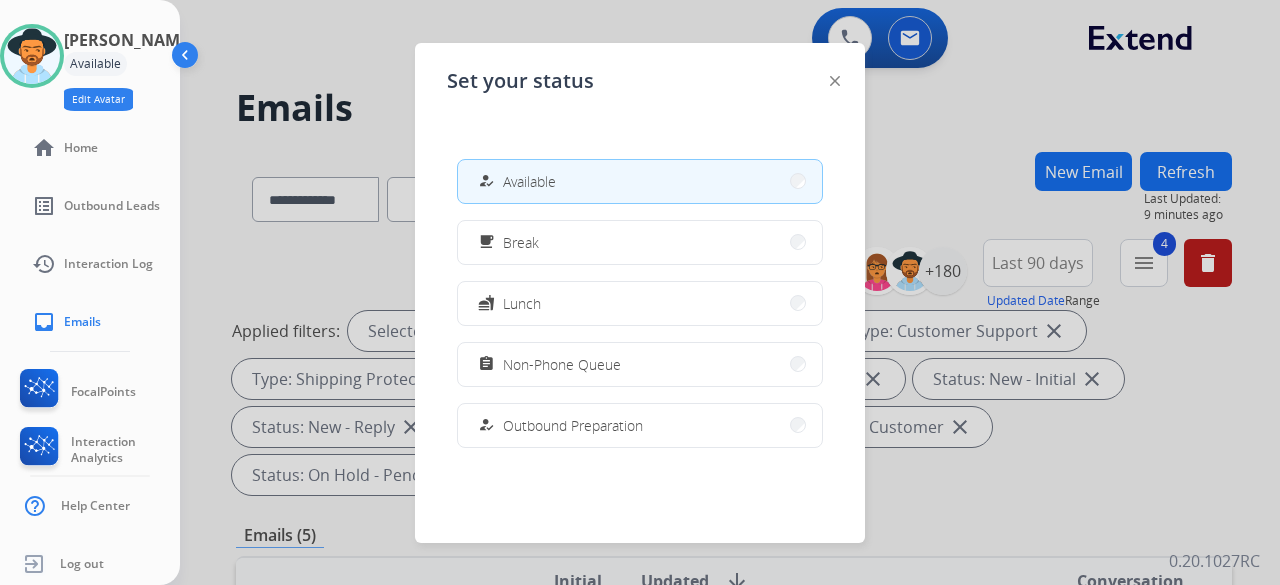 click on "Edit Avatar" 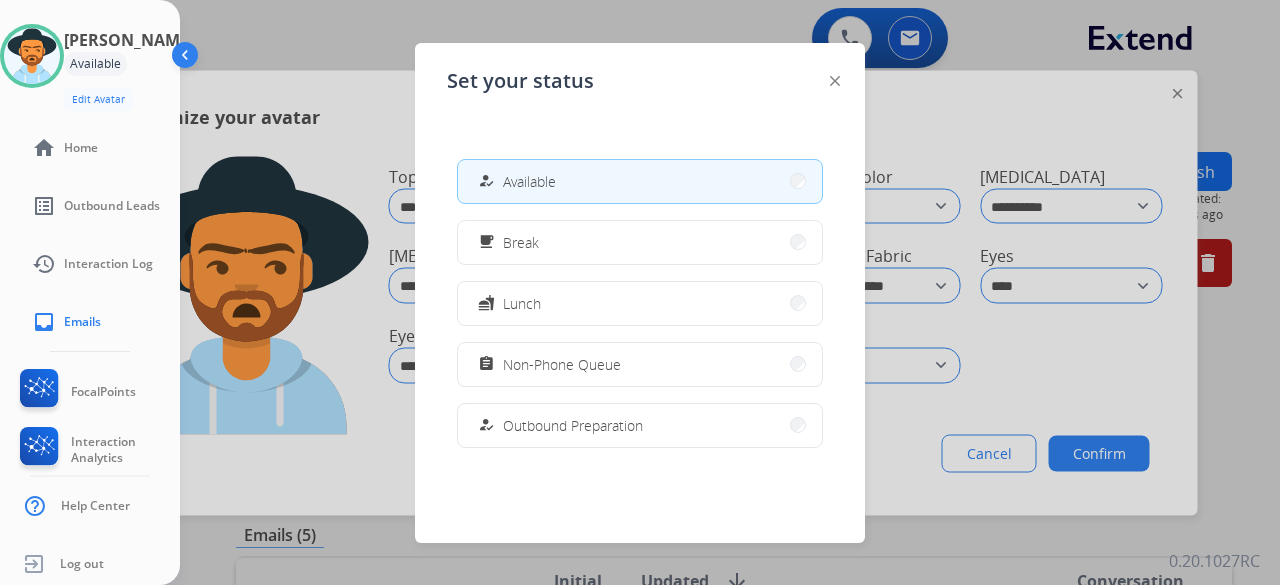 click on "Set your status how_to_reg Available free_breakfast Break fastfood Lunch assignment Non-Phone Queue how_to_reg Outbound Preparation campaign Team Huddle menu_book Training school Coaching phonelink_off System Issue login Logged In work_off Offline" 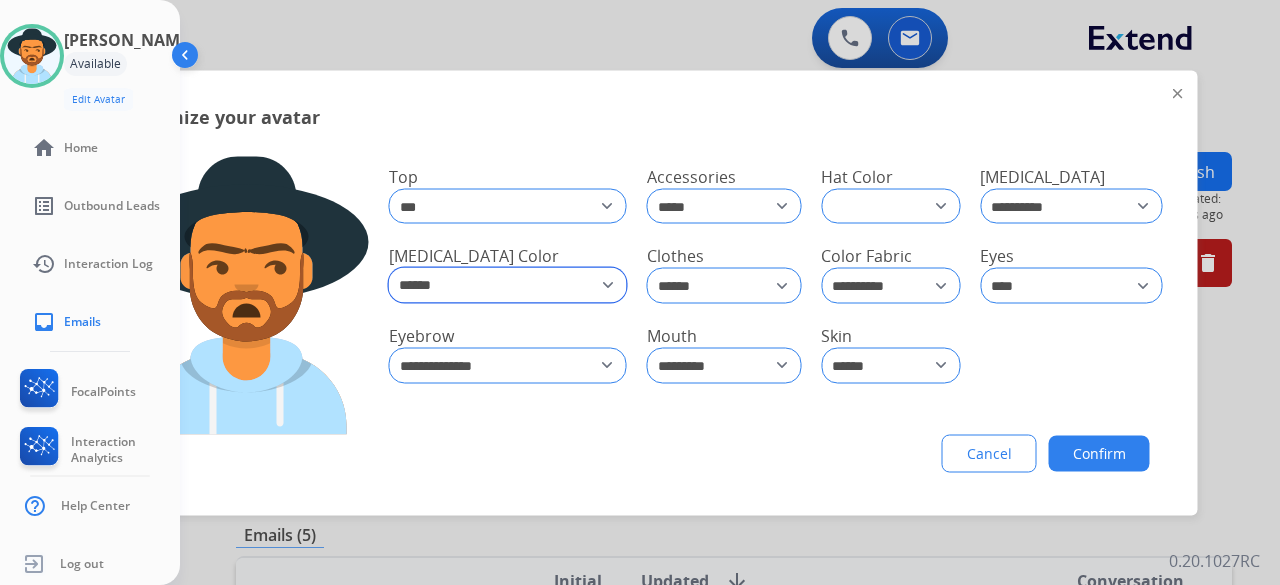 click on "**********" 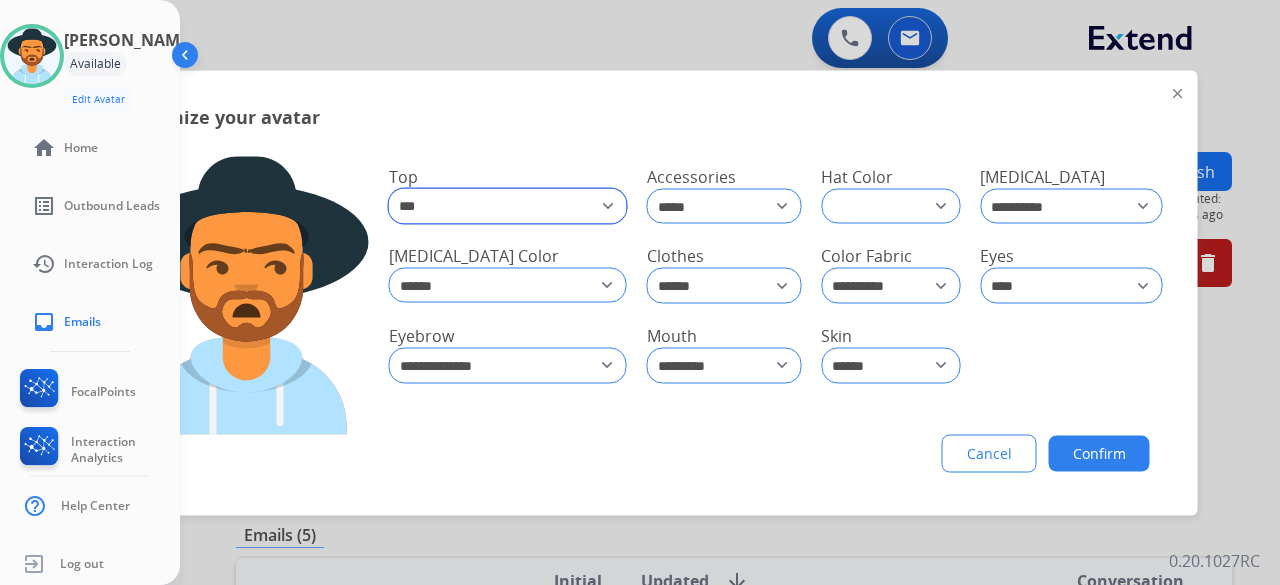 click on "**********" 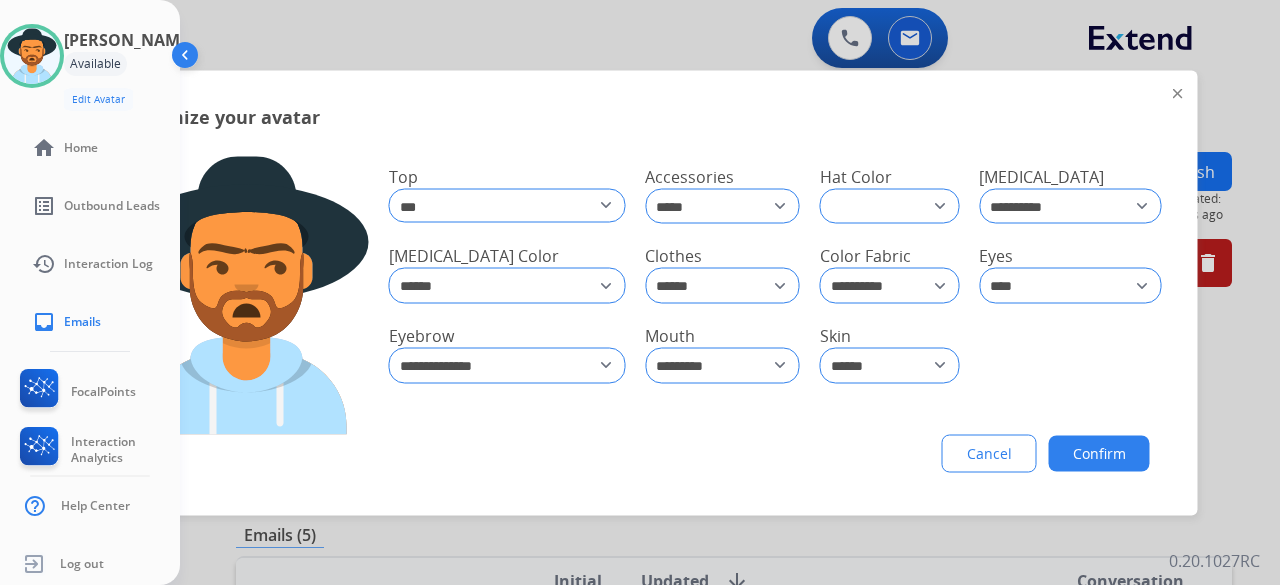 click on "**********" 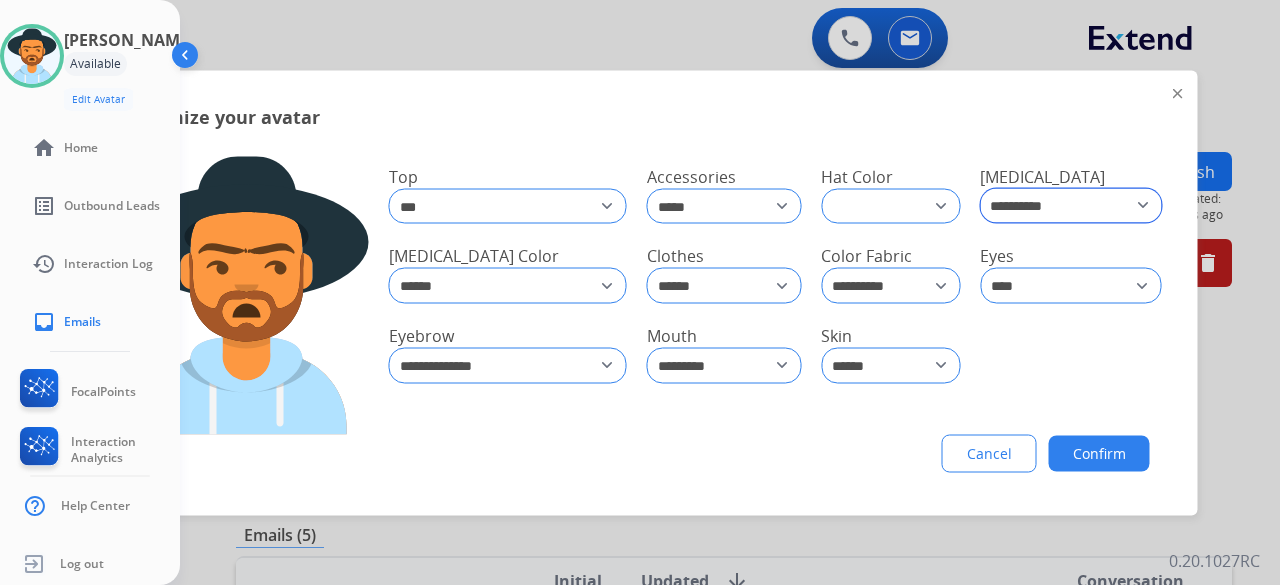 click on "**********" 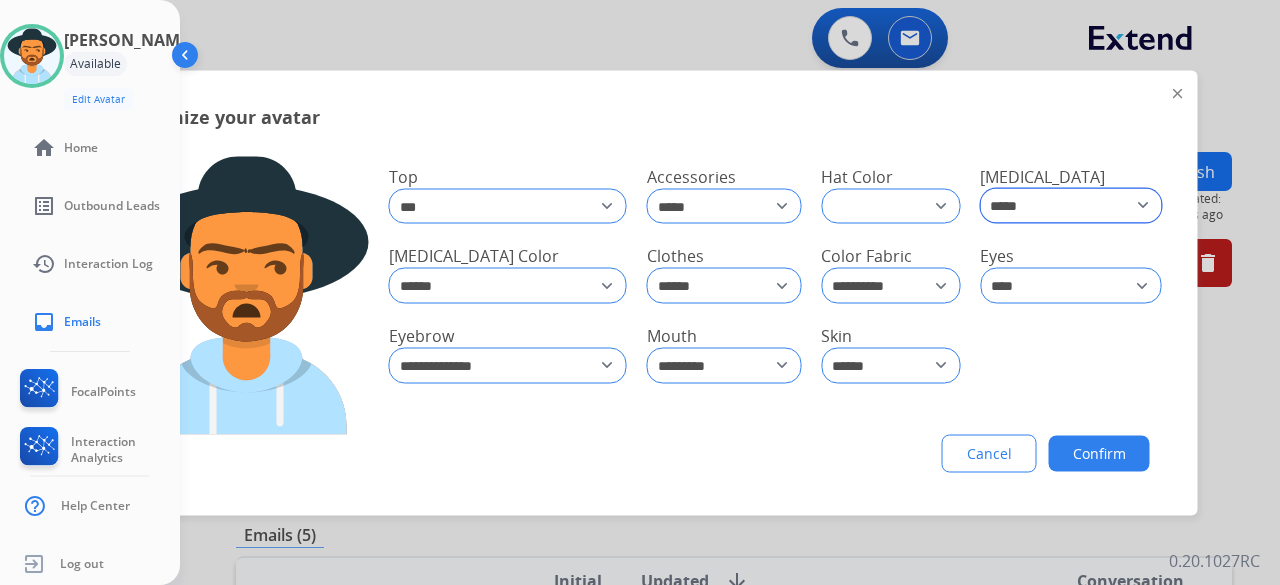 click on "**********" 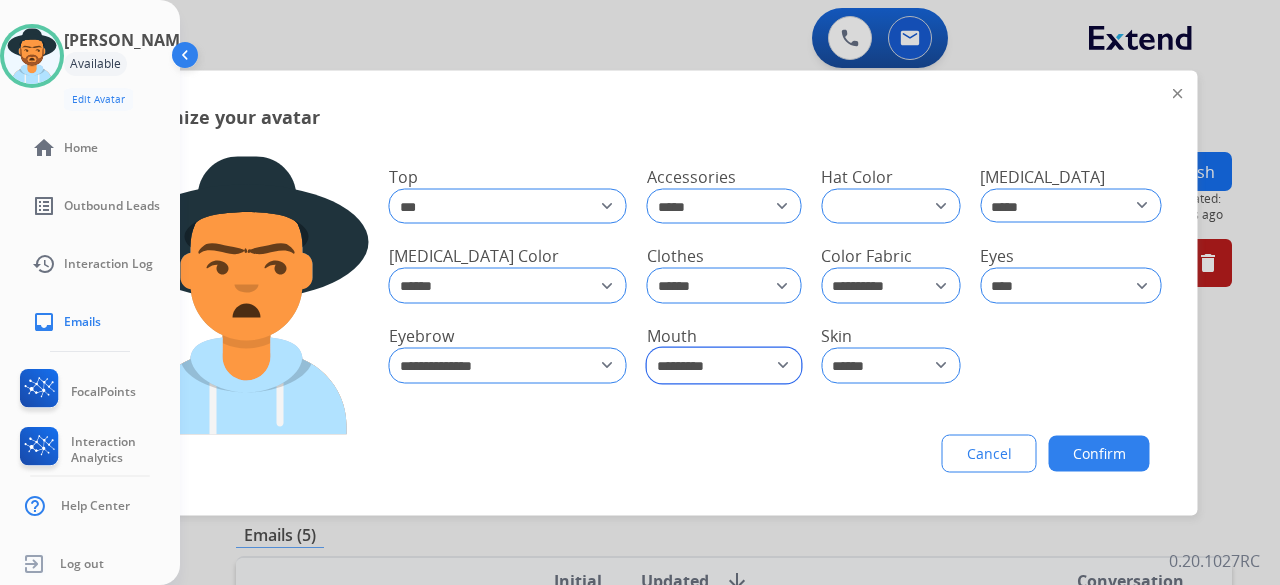 click on "**********" 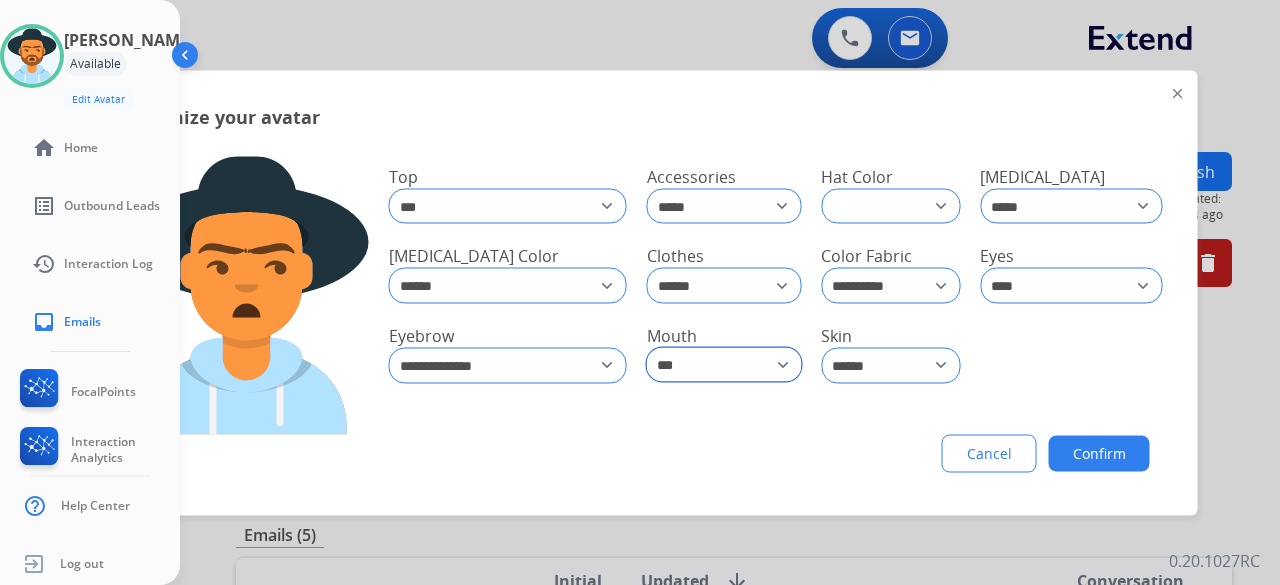 click on "**********" 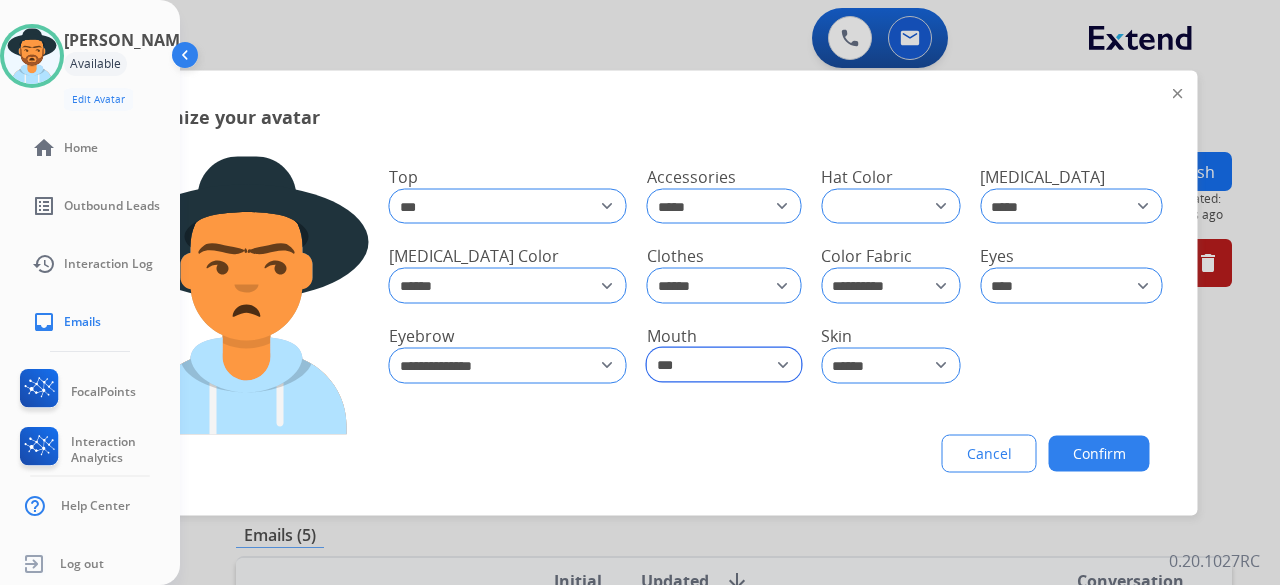 click on "**********" 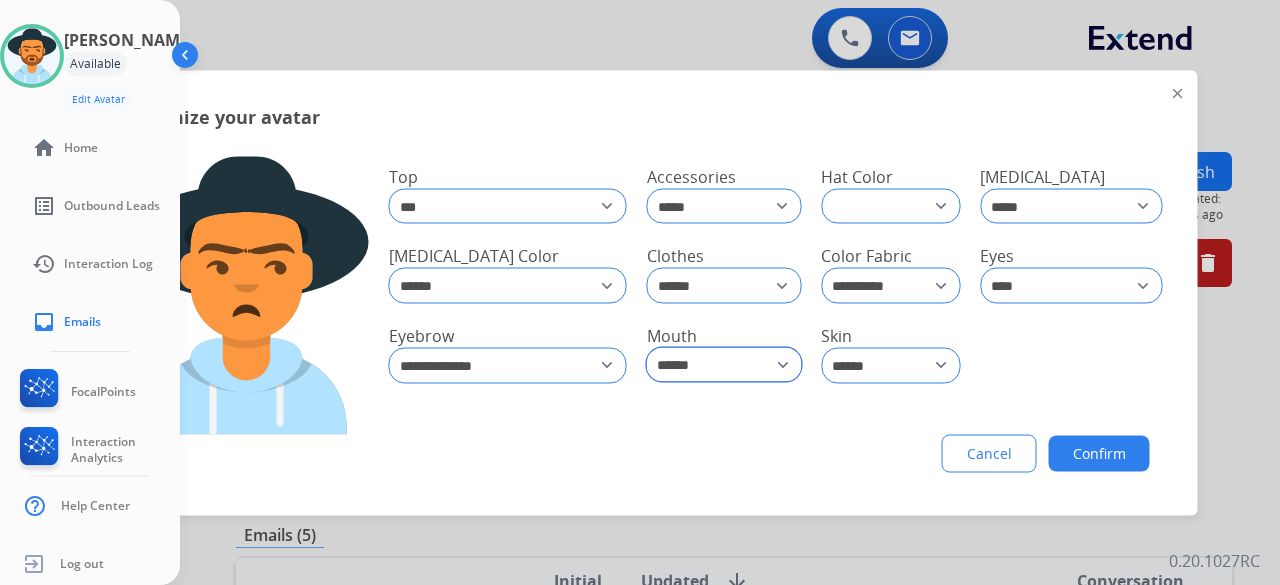 click on "**********" 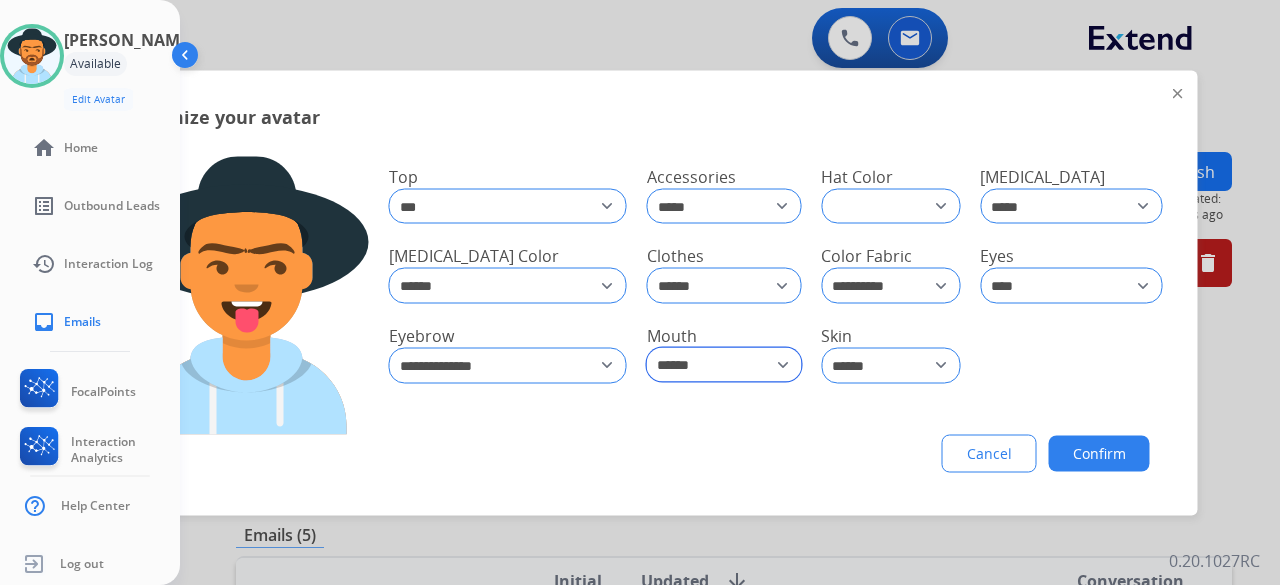 click on "**********" 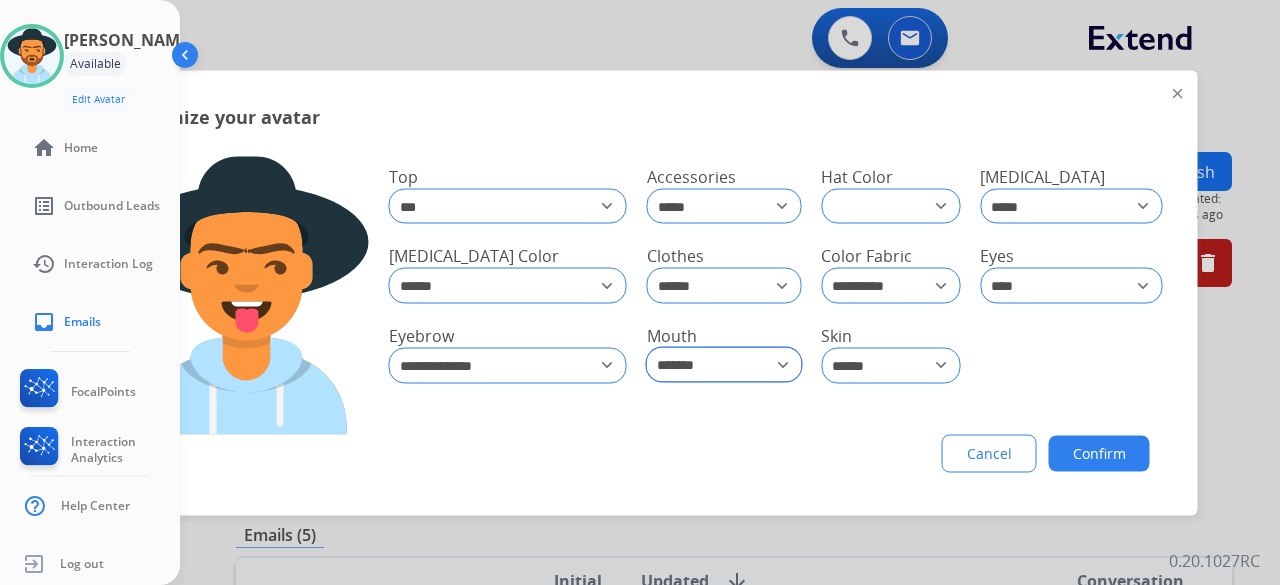 click on "**********" 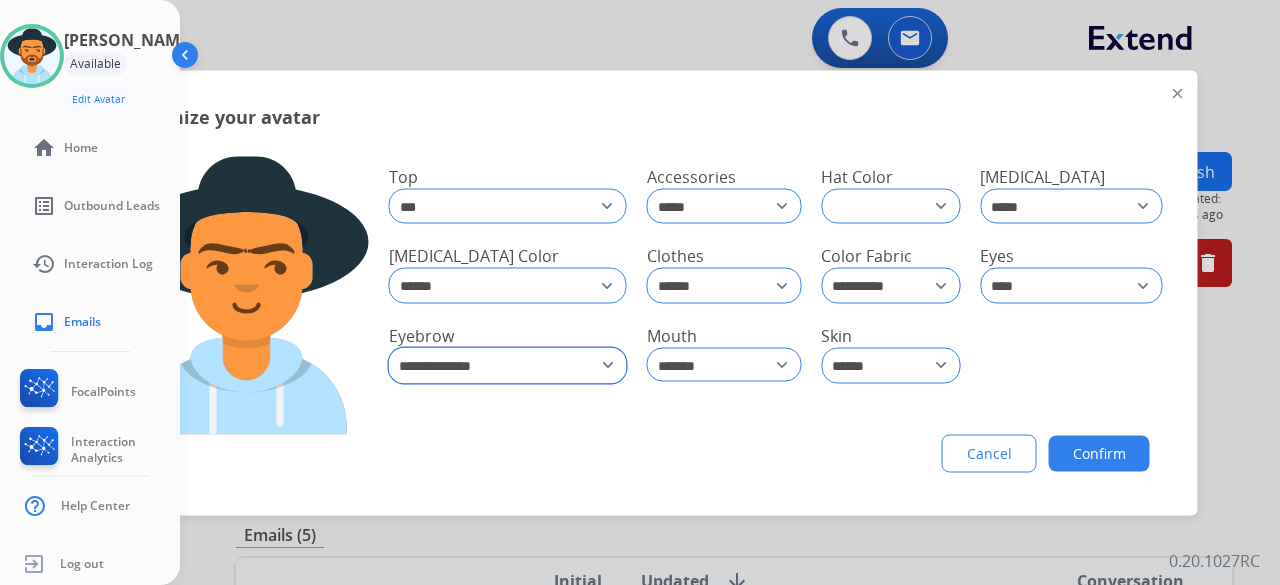 click on "**********" 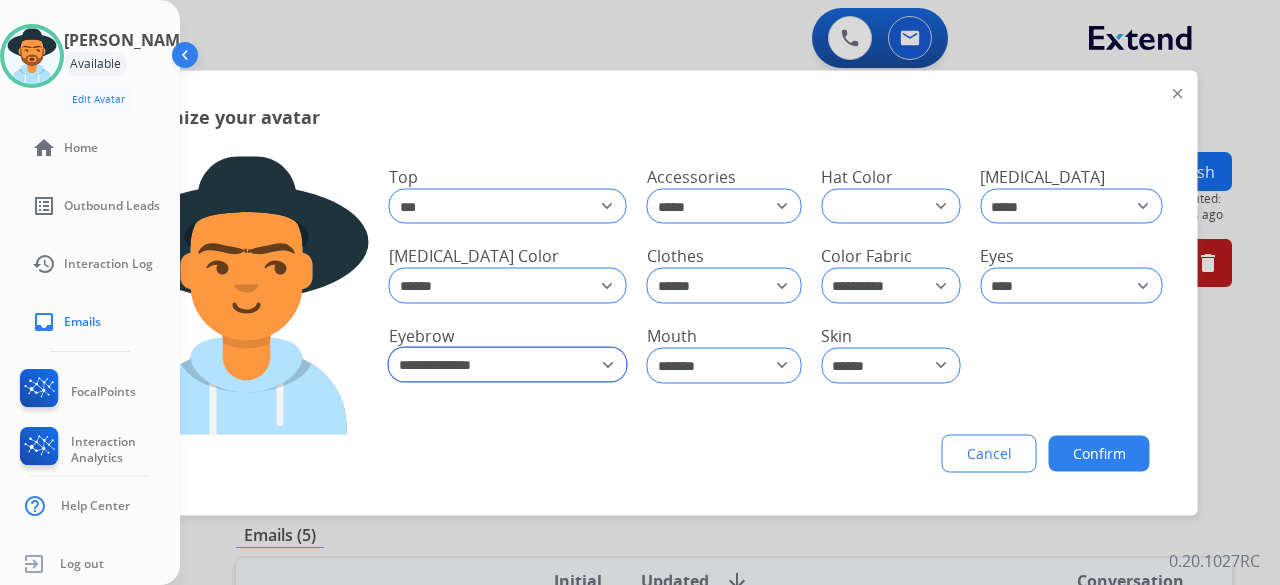 click on "**********" 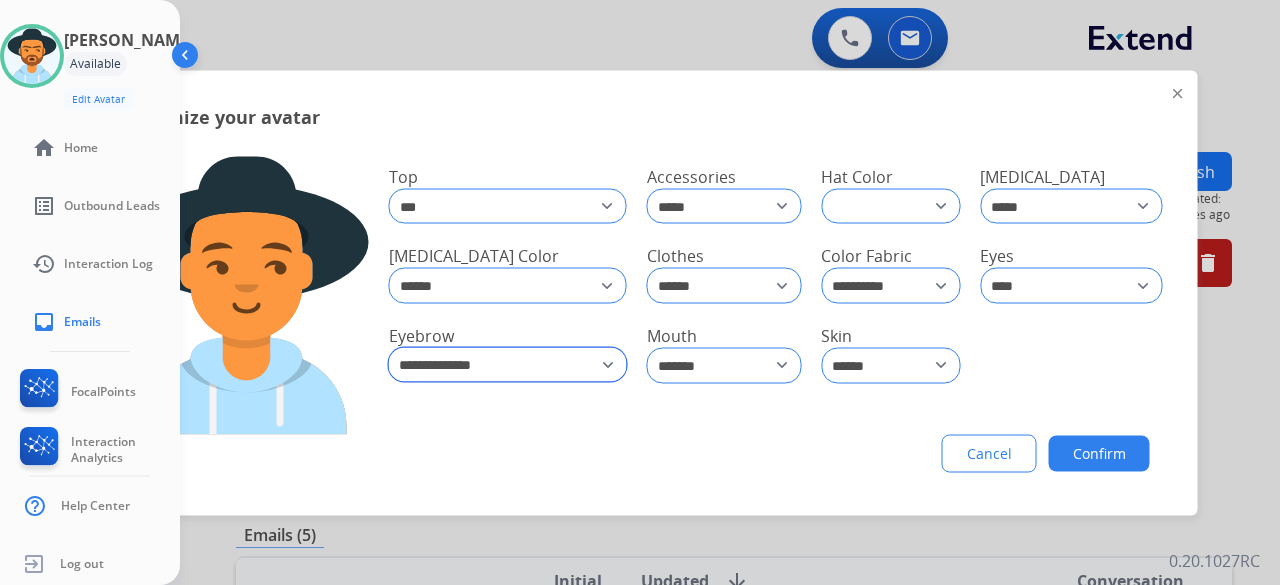 click on "**********" 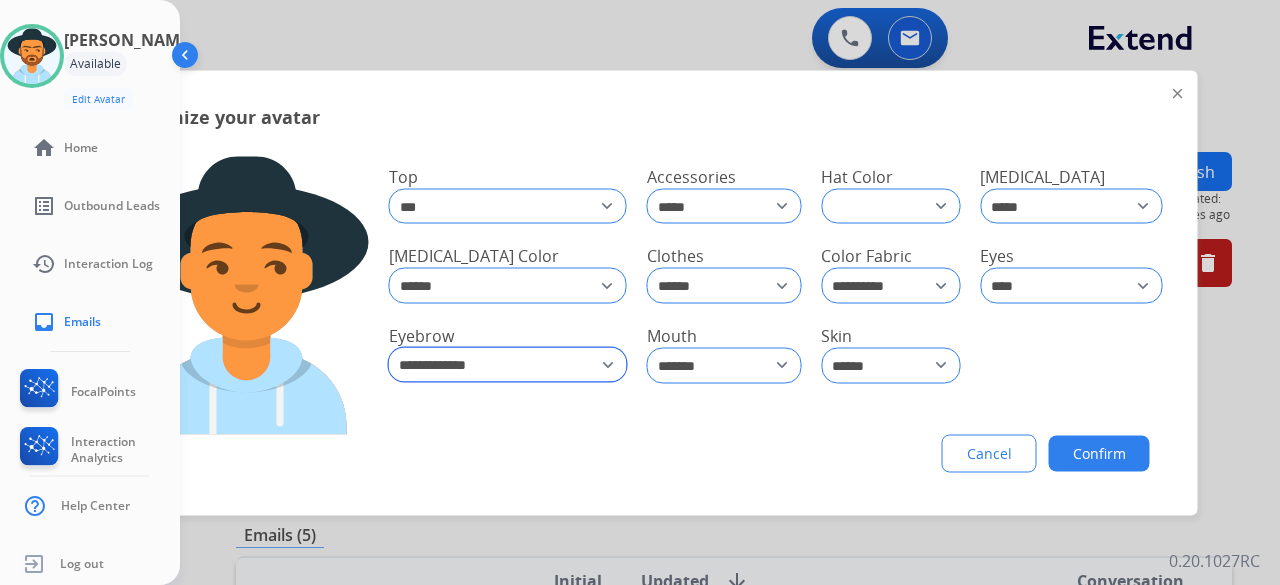 click on "**********" 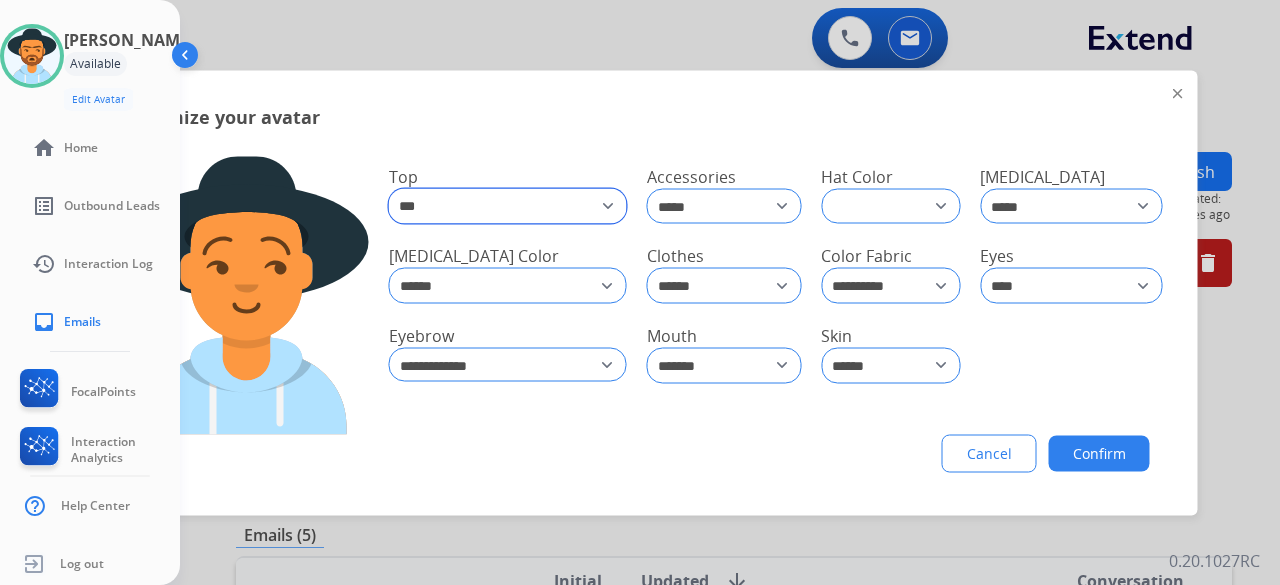 click on "**********" 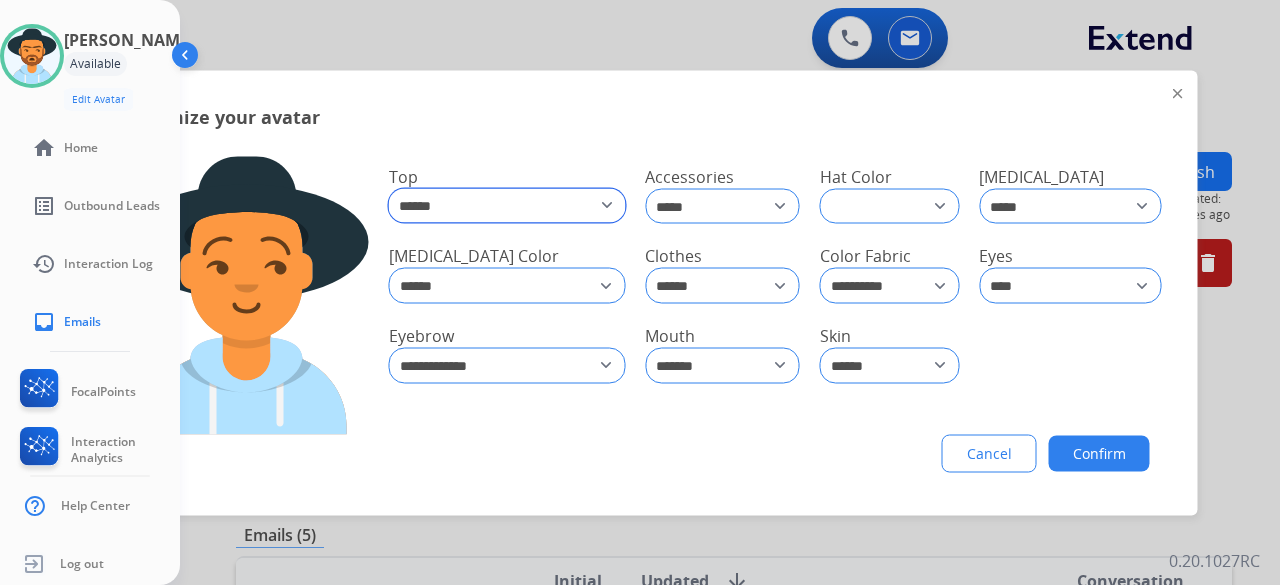 click on "**********" 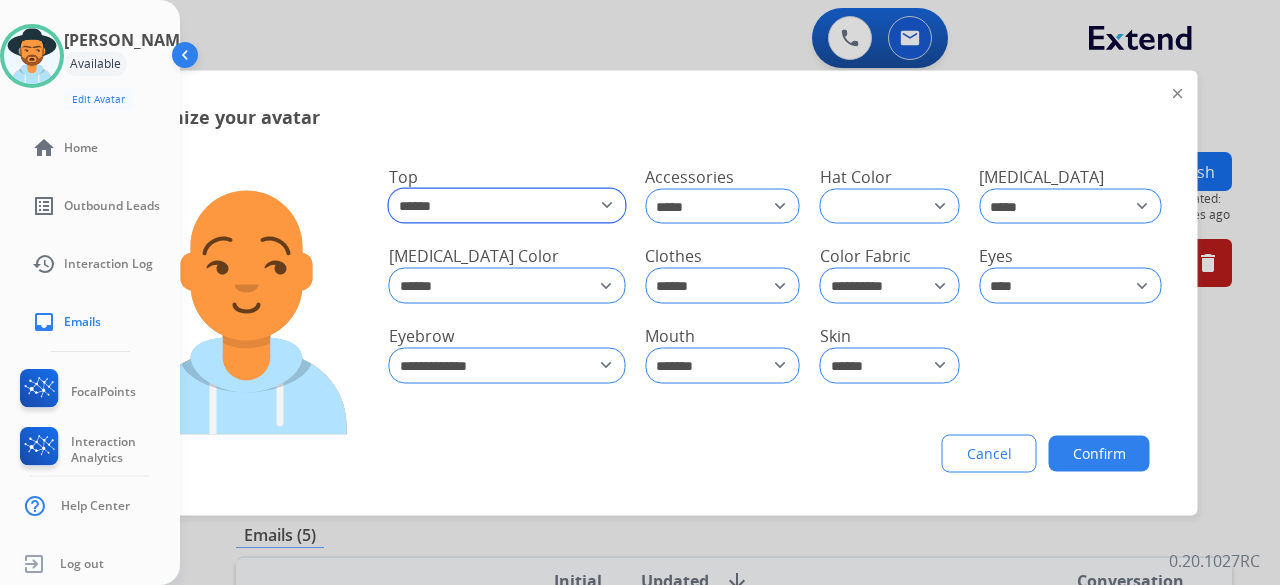 click on "**********" 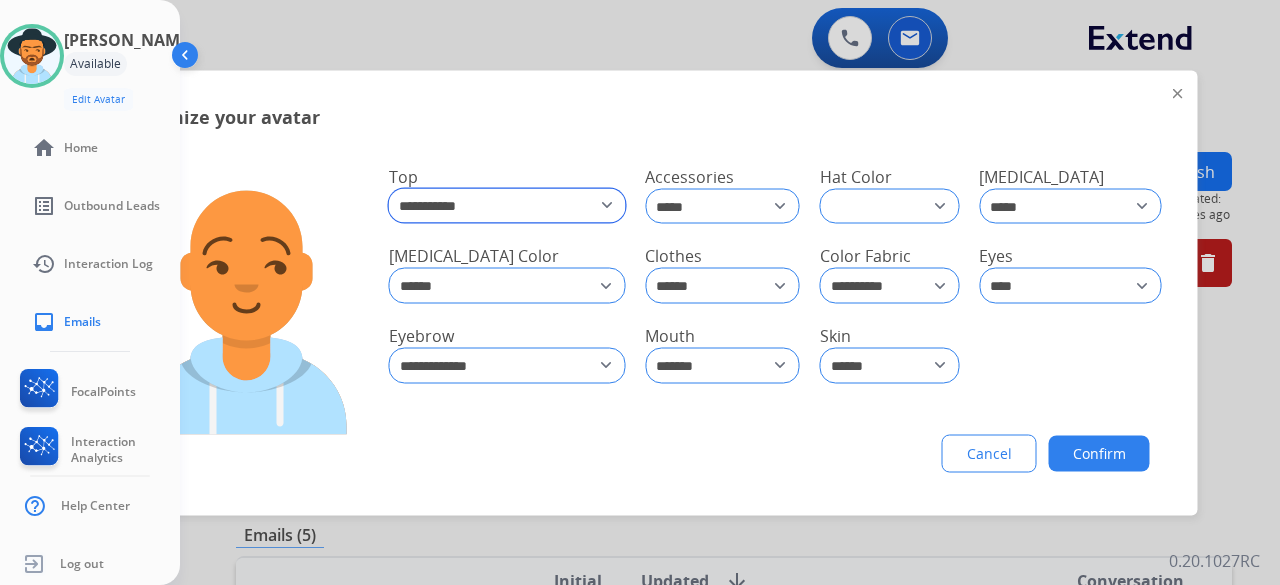 click on "**********" 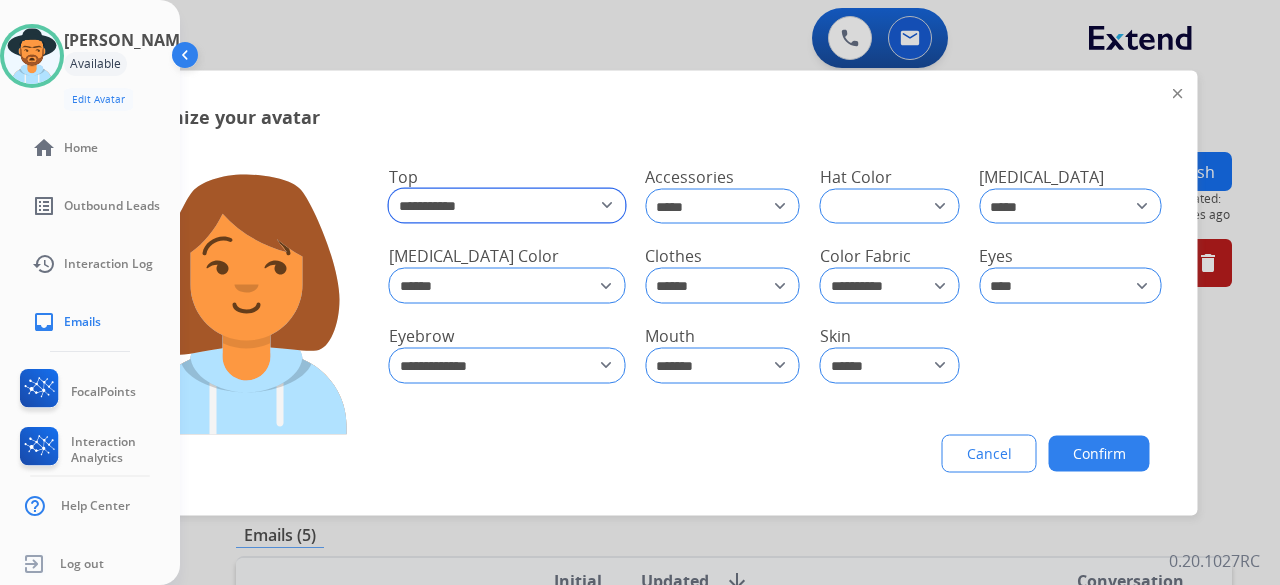 click on "**********" 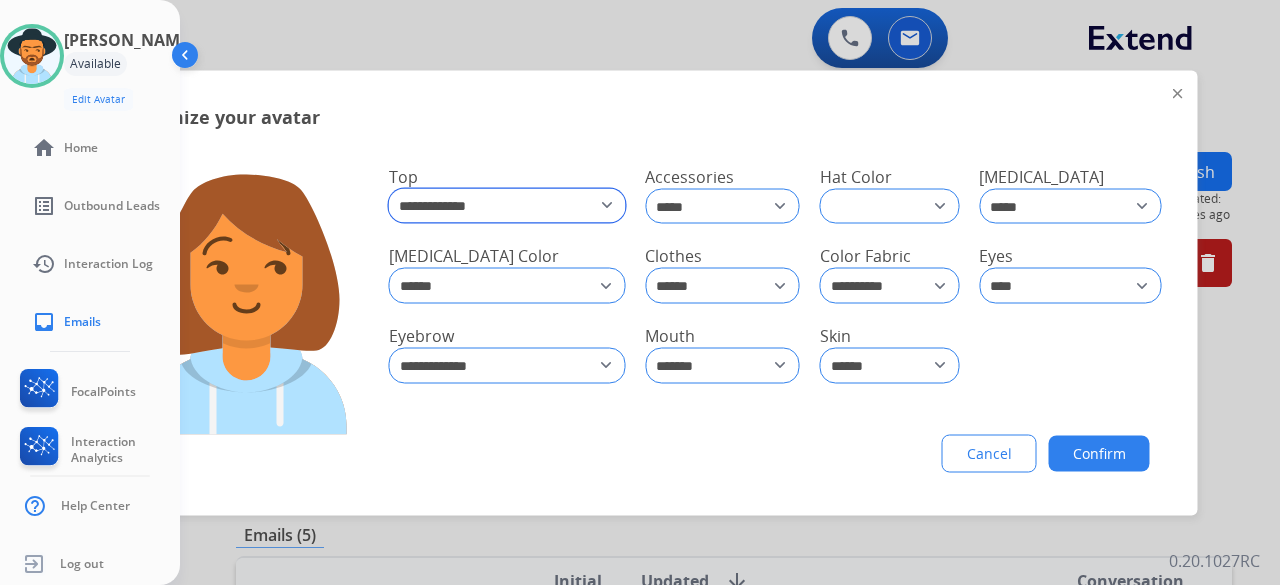 click on "**********" 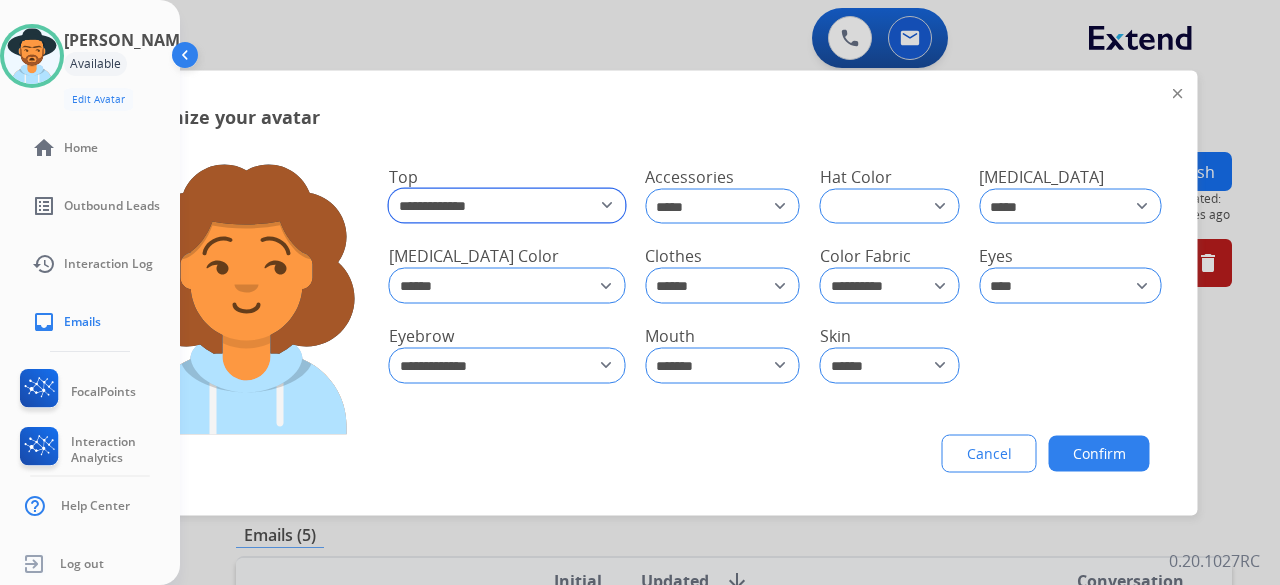 click on "**********" 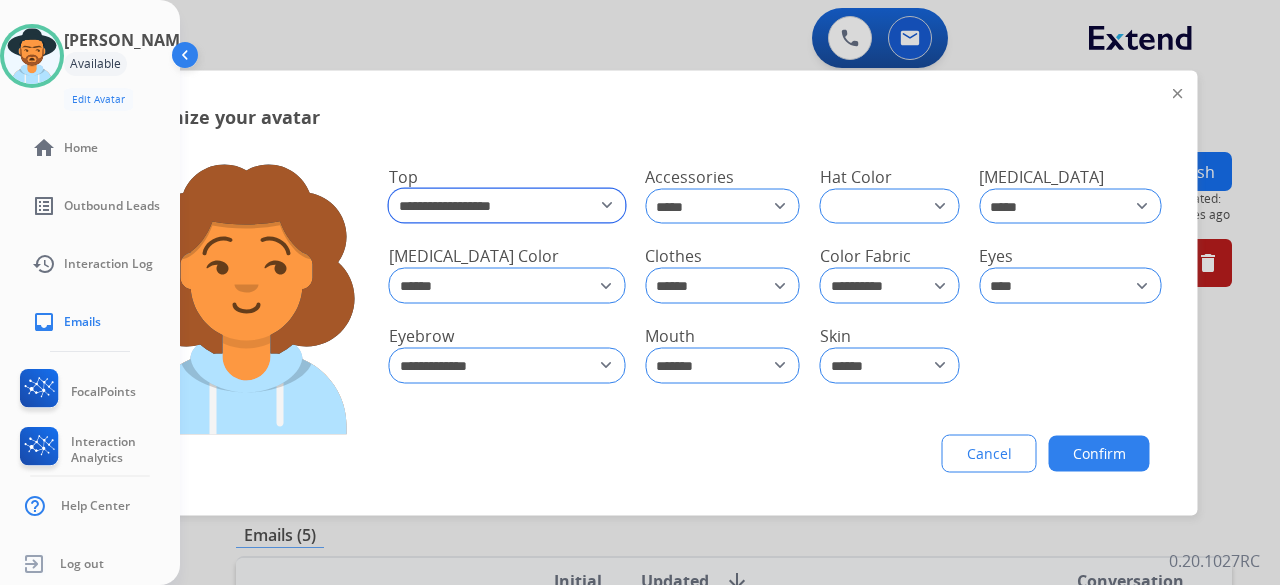 click on "**********" 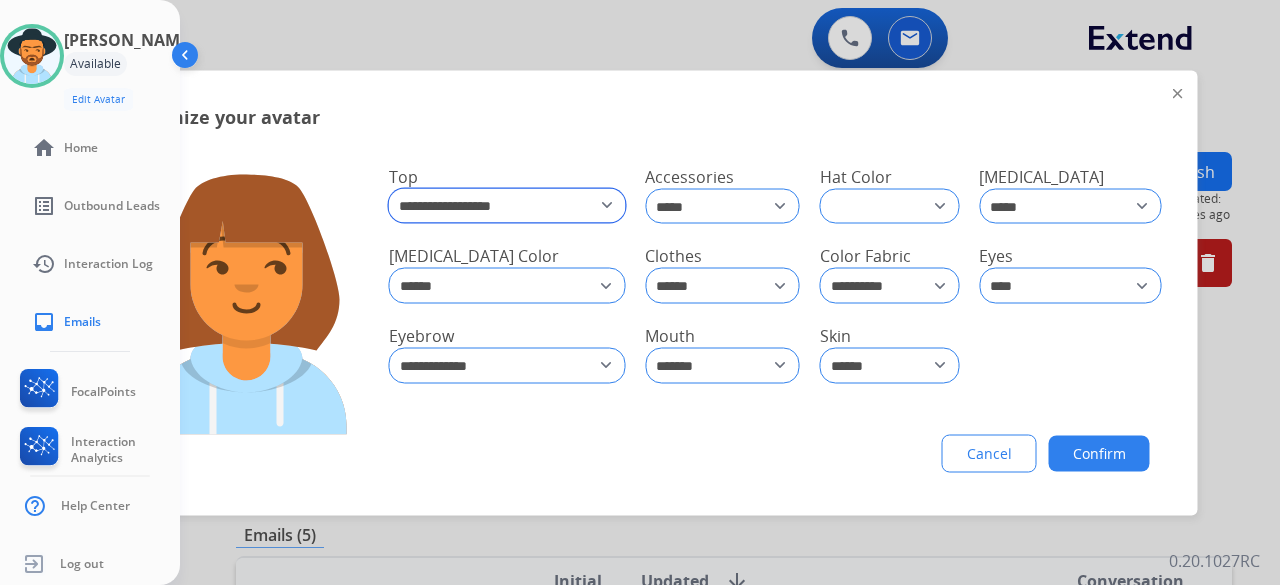 click on "**********" 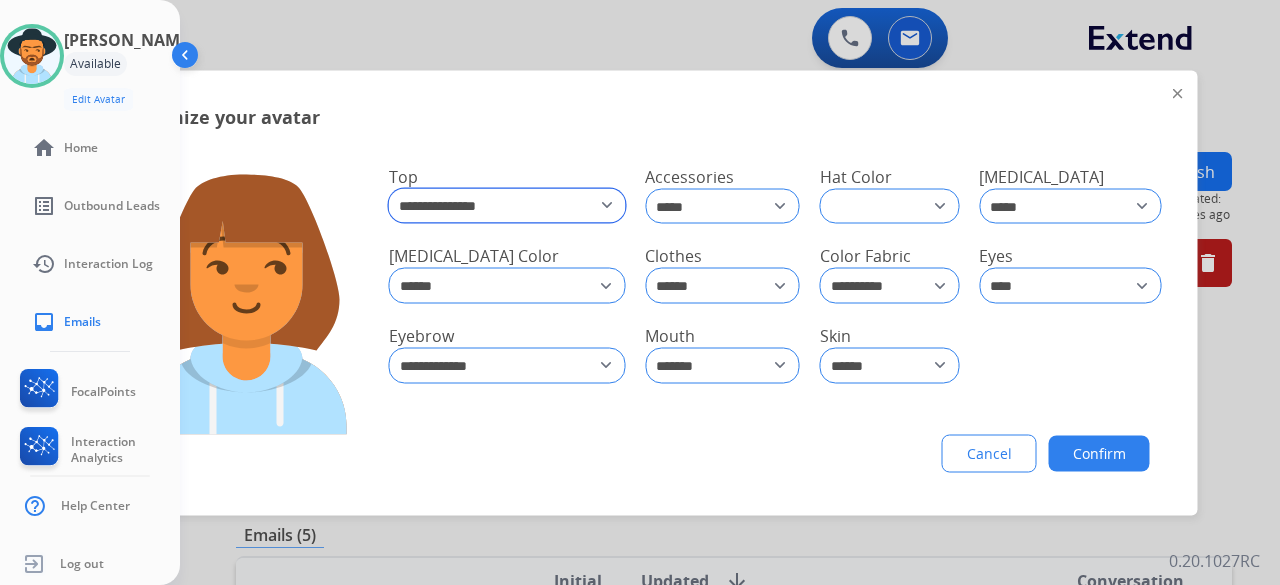 click on "**********" 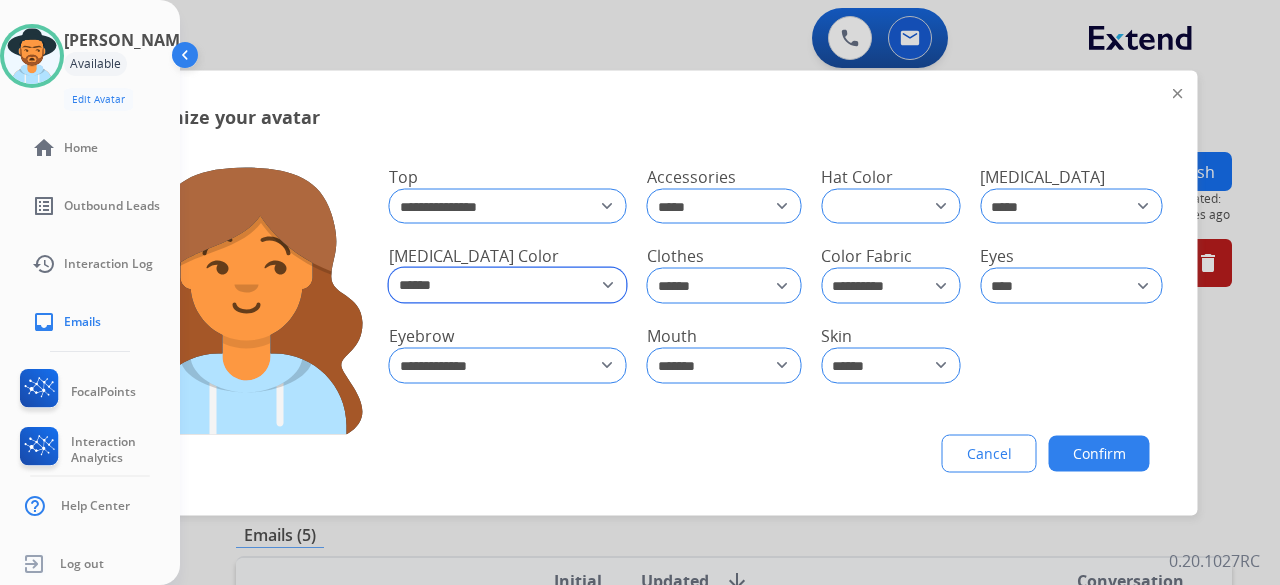 click on "**********" 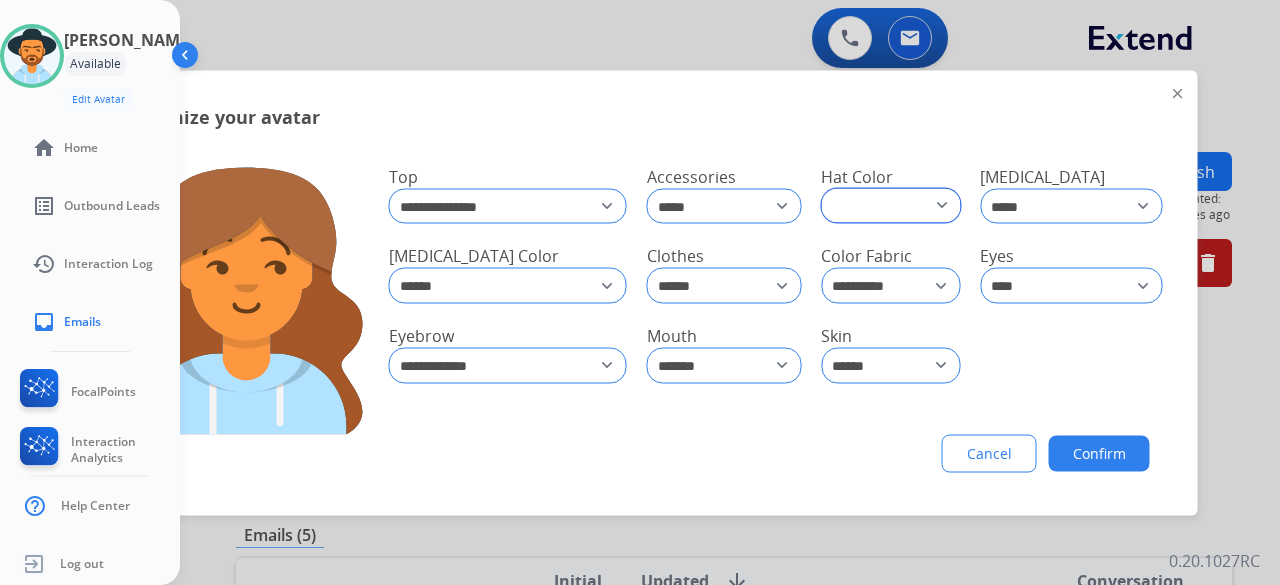 click on "**********" 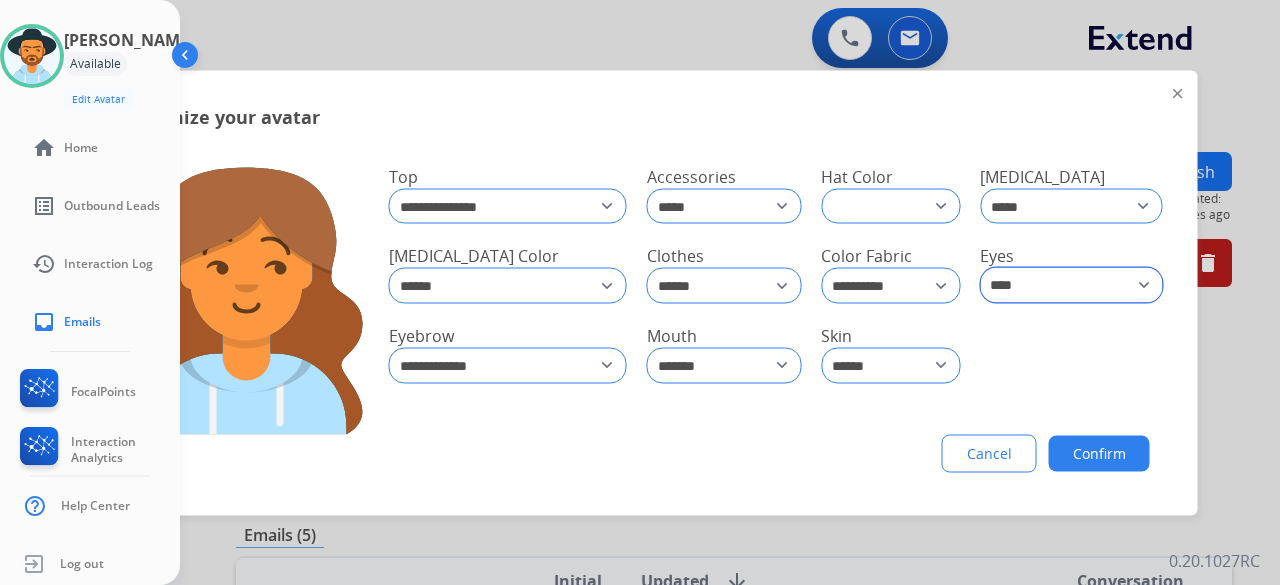 click on "**** ***** *** ******* ***** ******* ***** ****** **** ****** ********* **** *********" 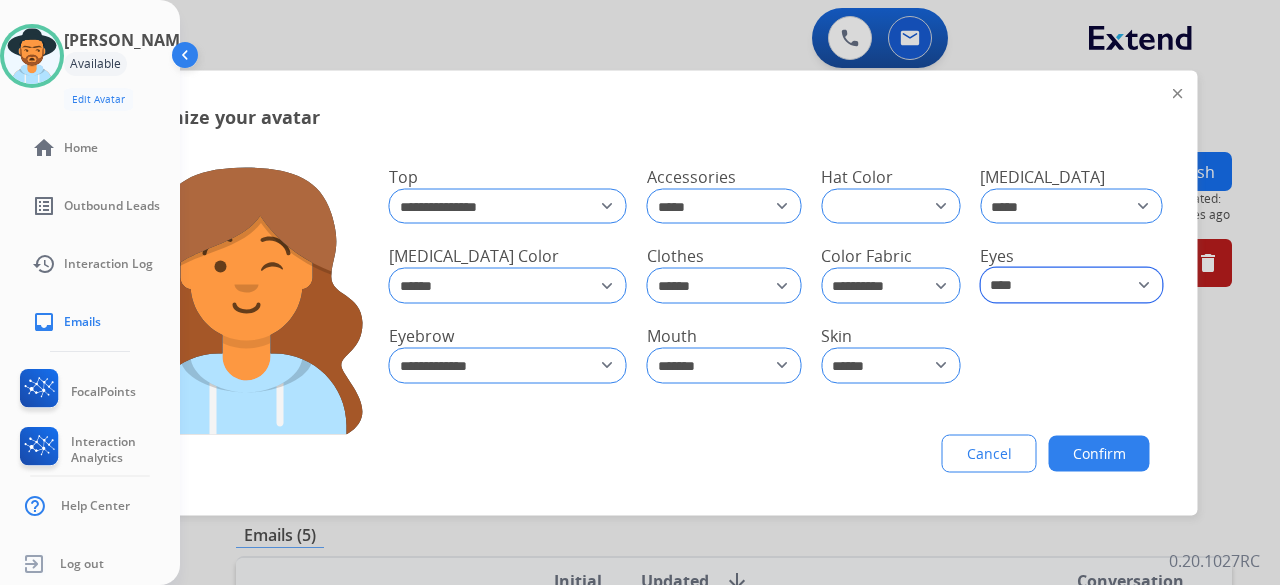 click on "**** ***** *** ******* ***** ******* ***** ****** **** ****** ********* **** *********" 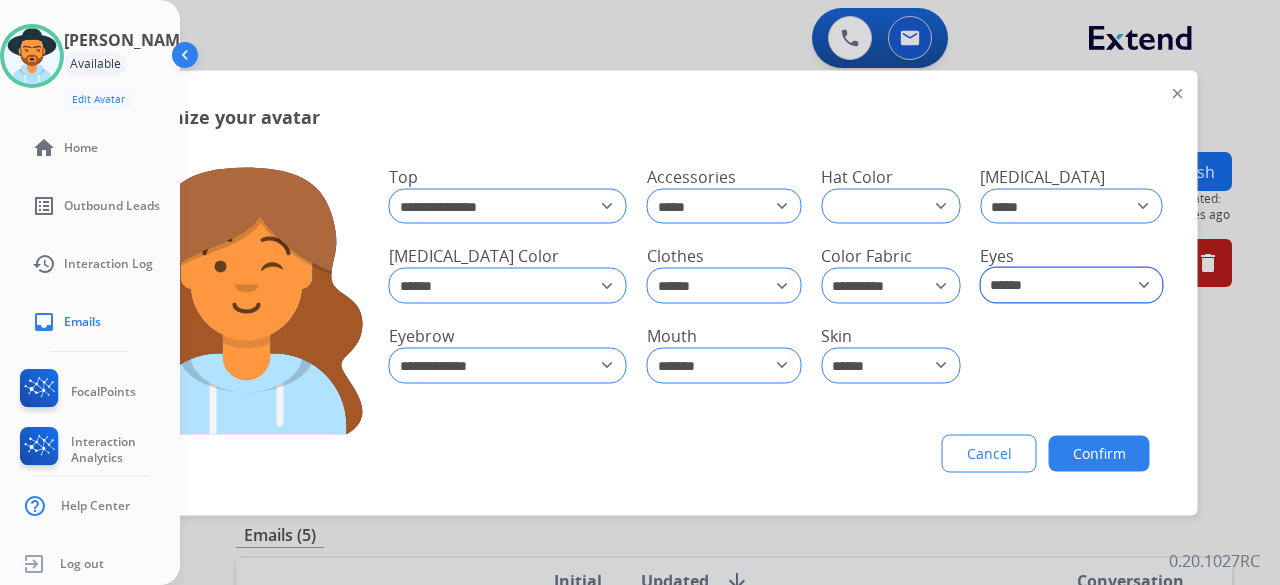 click on "**** ***** *** ******* ***** ******* ***** ****** **** ****** ********* **** *********" 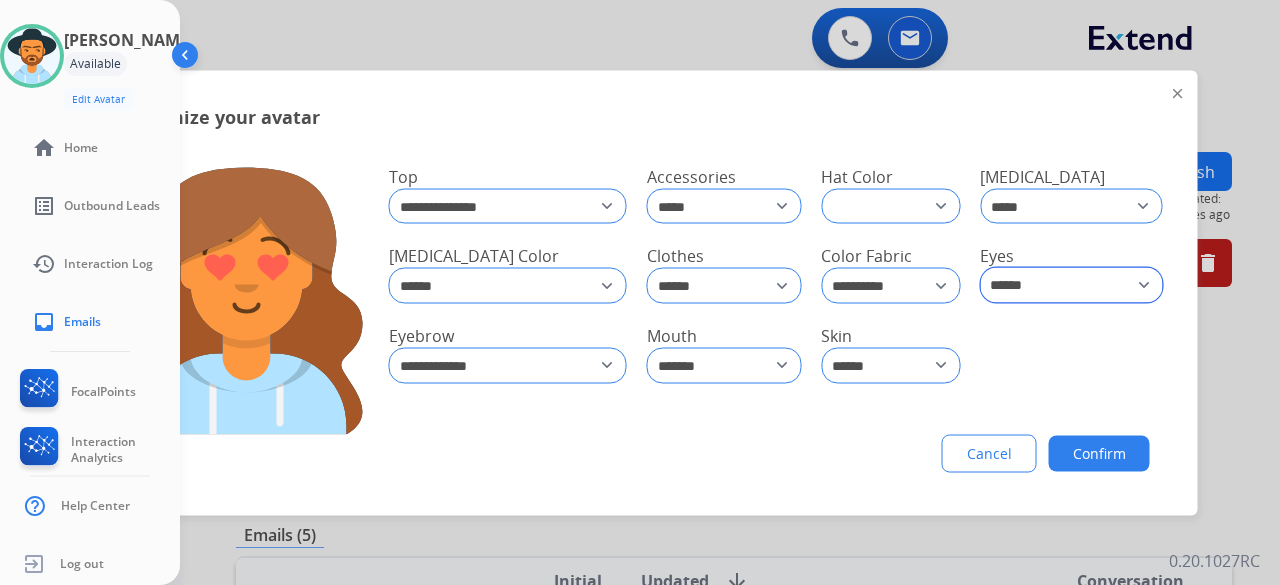 click on "**** ***** *** ******* ***** ******* ***** ****** **** ****** ********* **** *********" 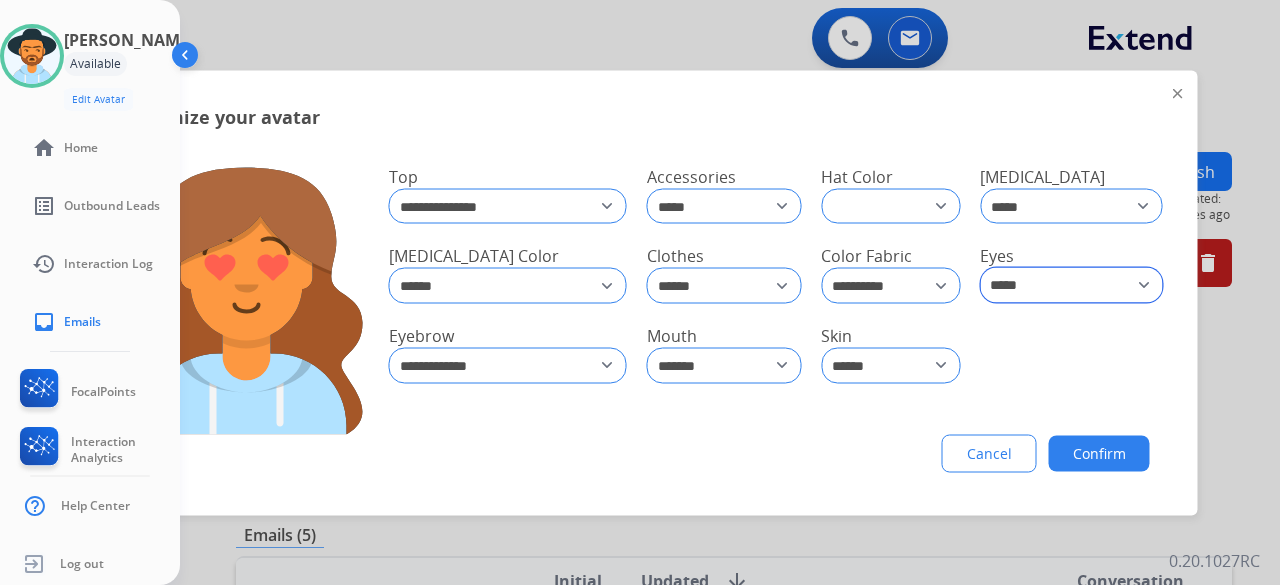 click on "**** ***** *** ******* ***** ******* ***** ****** **** ****** ********* **** *********" 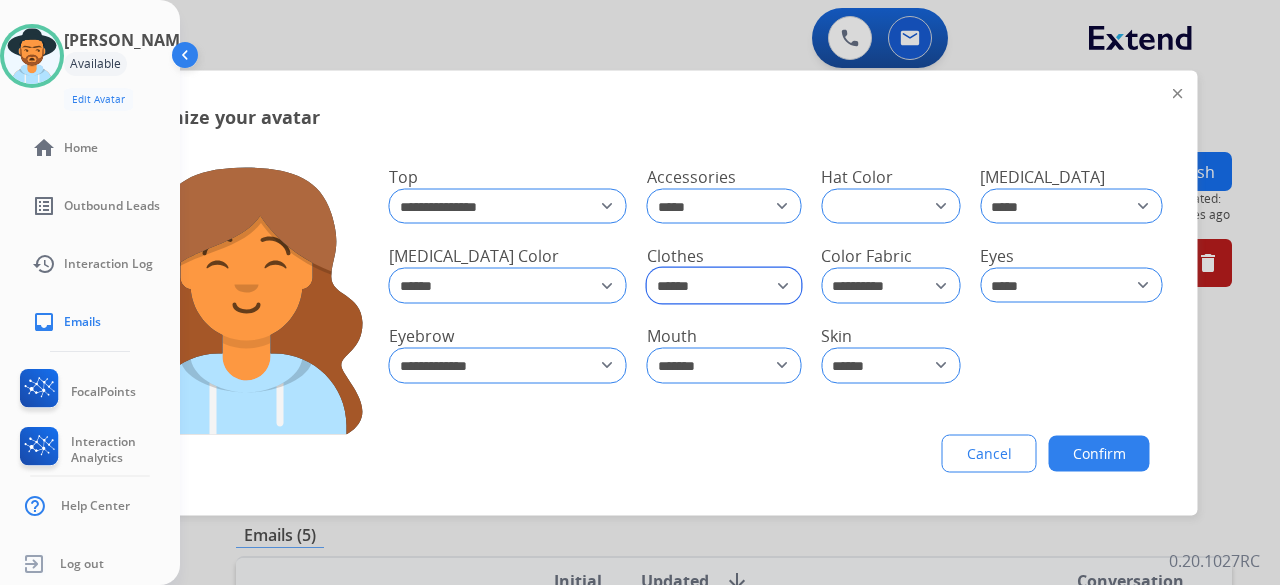 click on "**********" 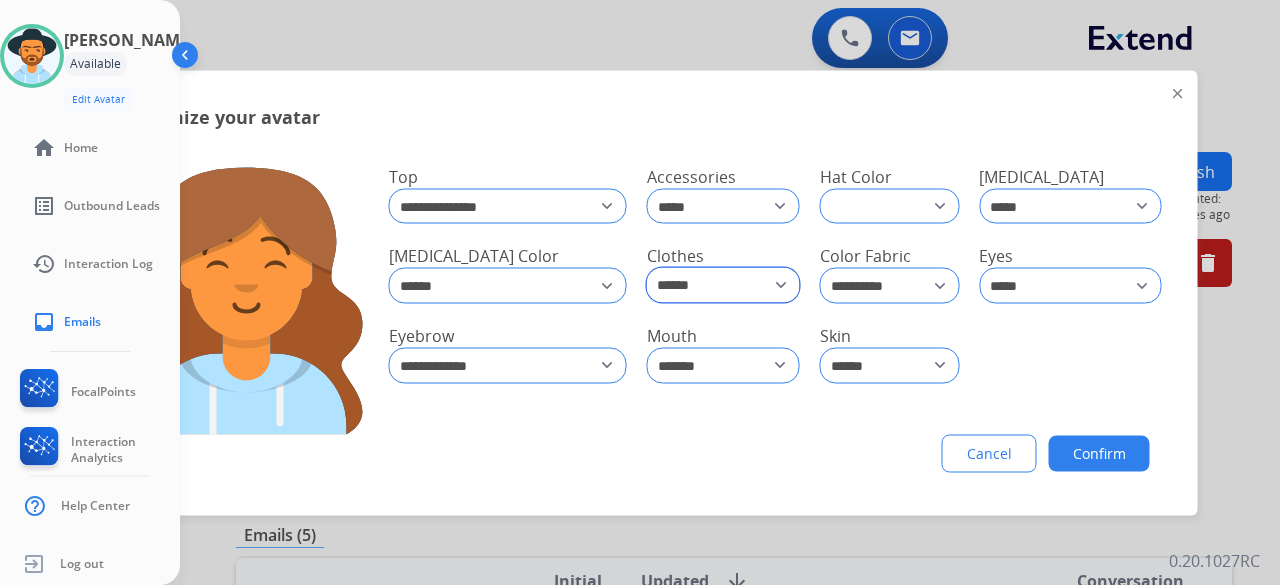 click on "**********" 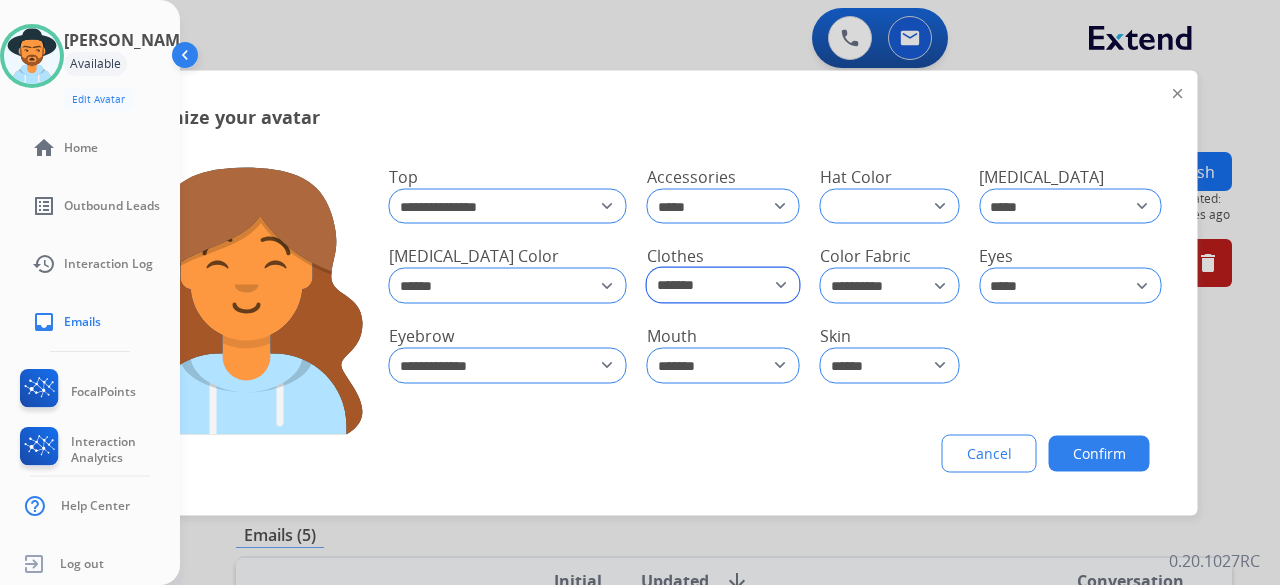 click on "**********" 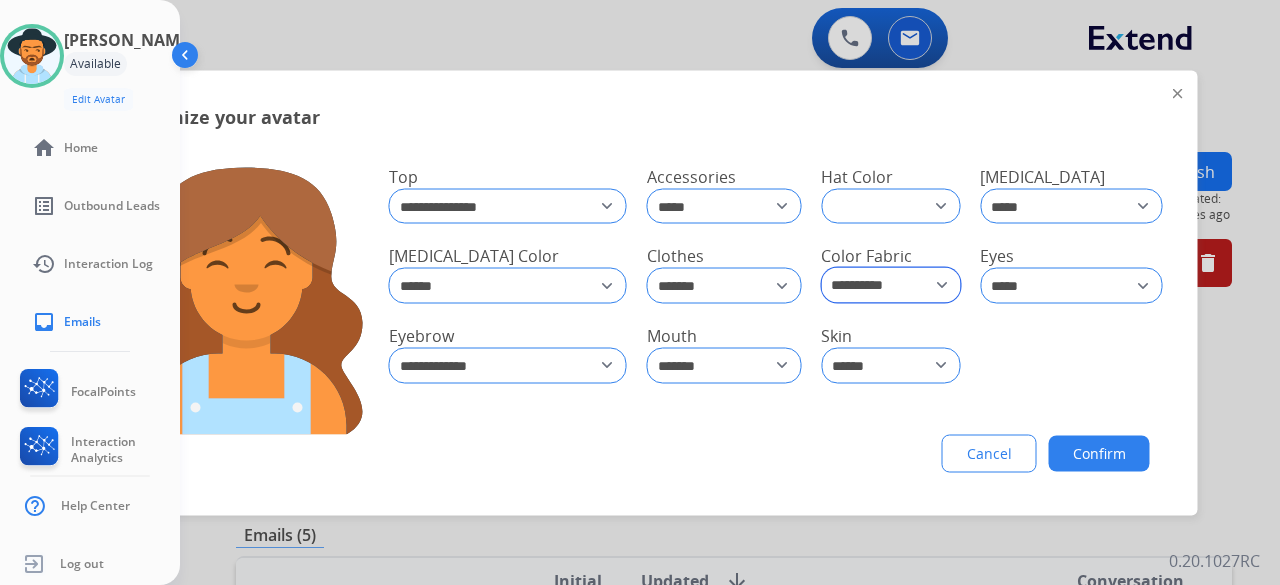 click on "**********" 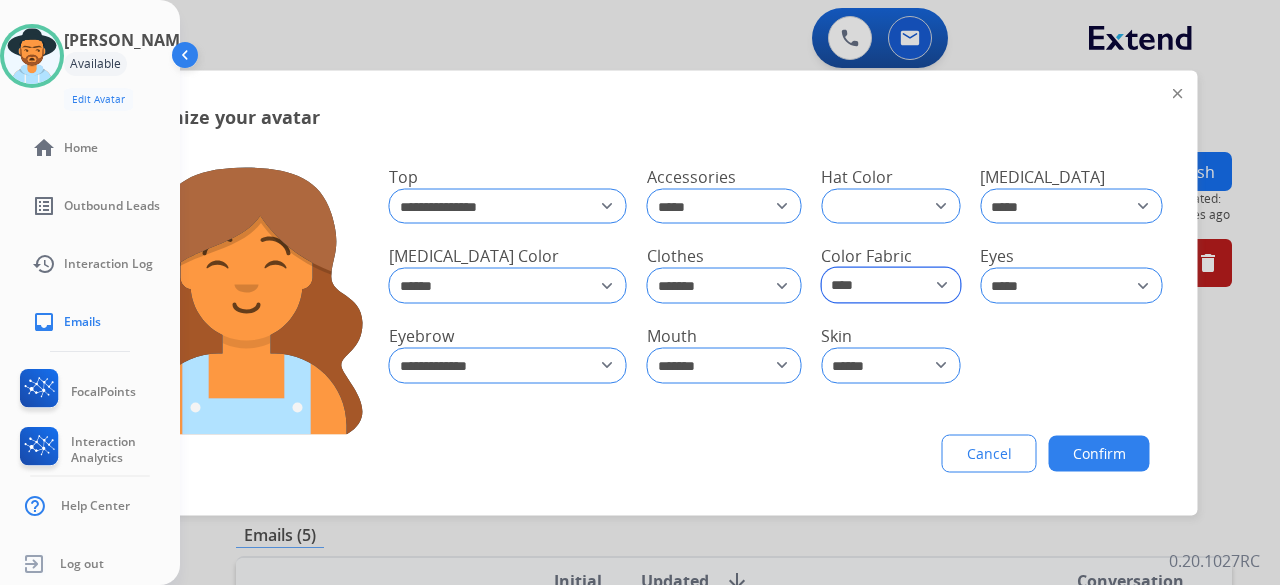 click on "**********" 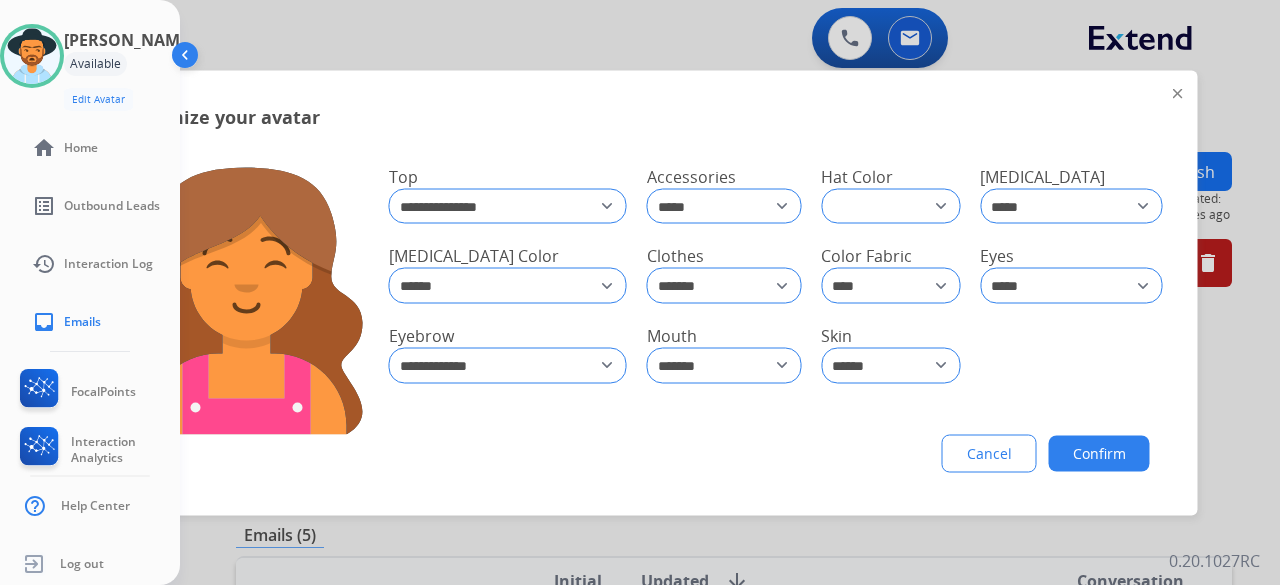 click on "Confirm" 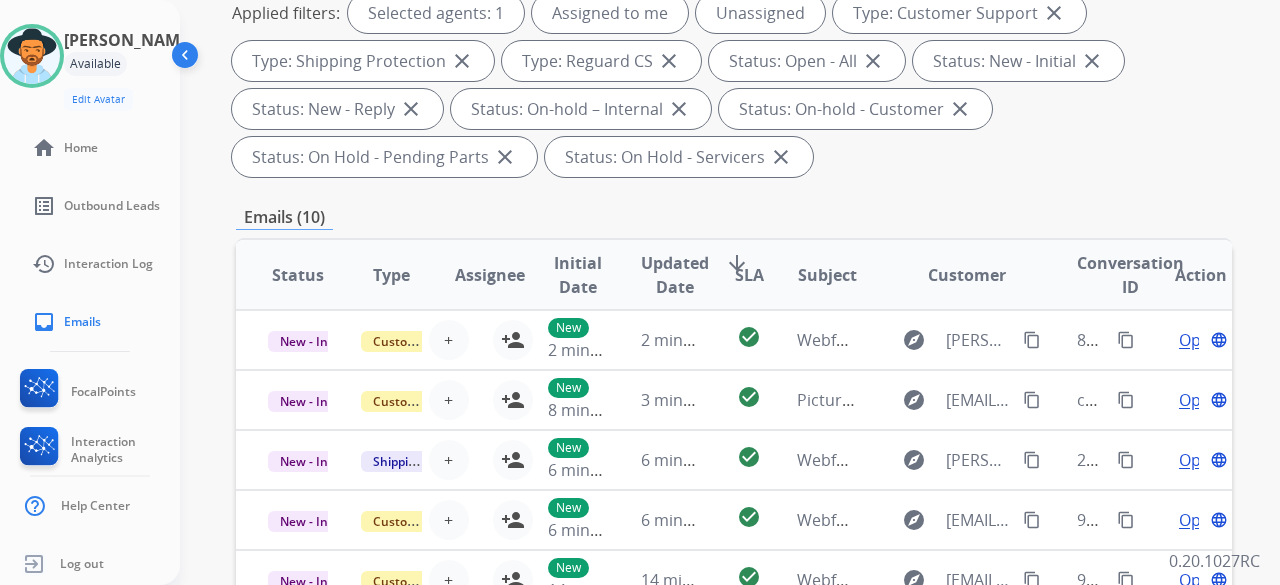 scroll, scrollTop: 200, scrollLeft: 0, axis: vertical 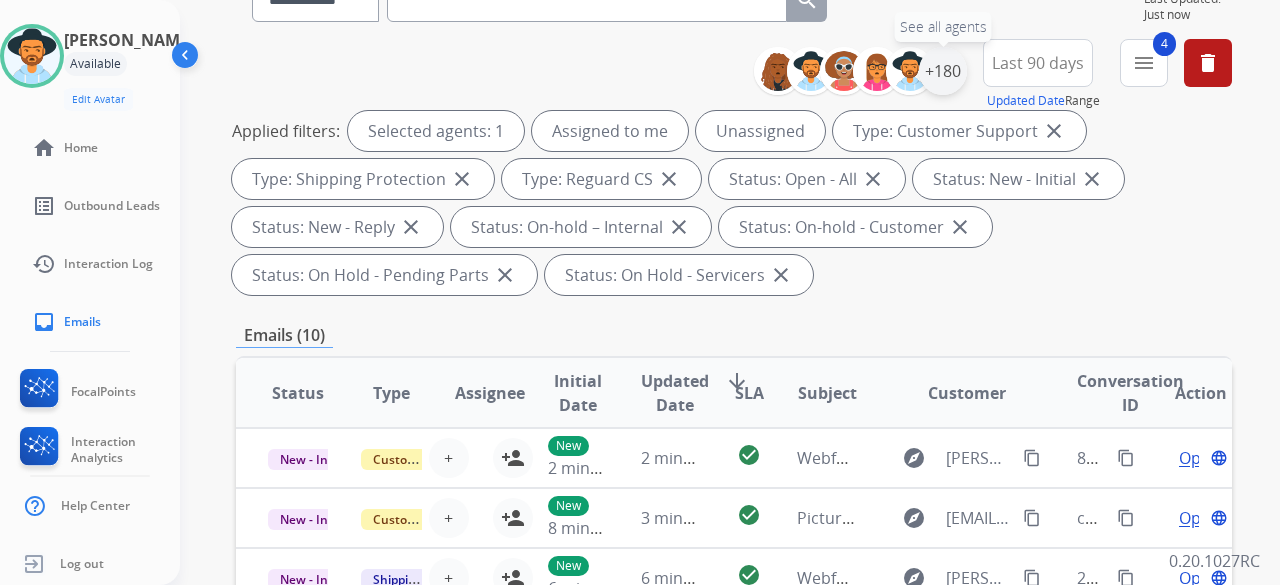 click on "+180" at bounding box center (943, 71) 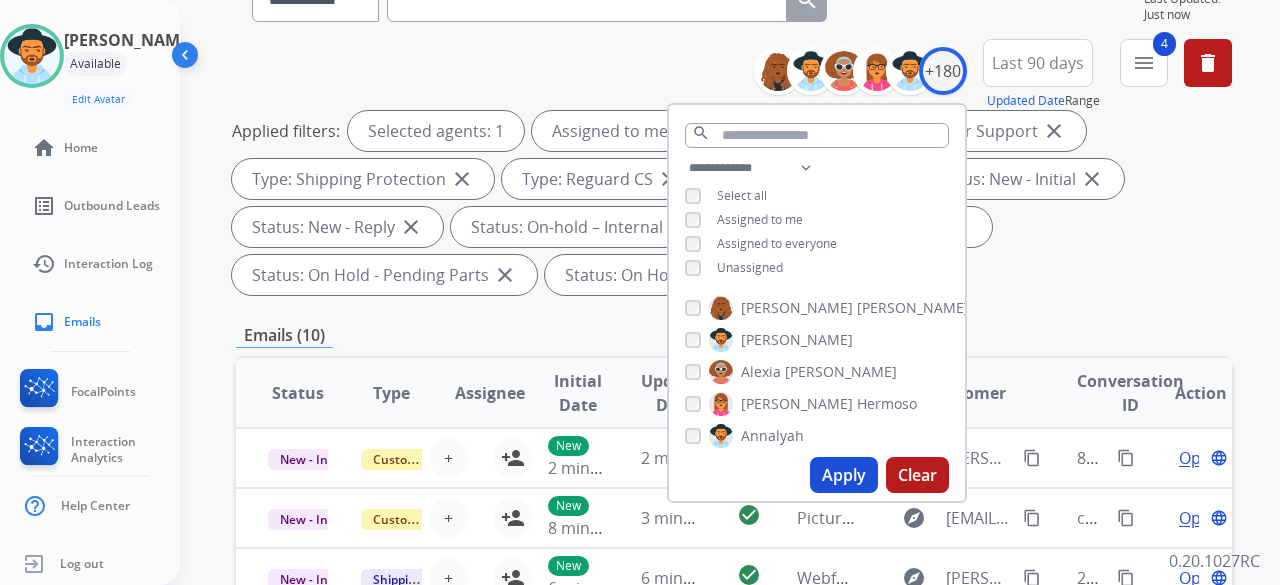 click on "Apply" at bounding box center [844, 475] 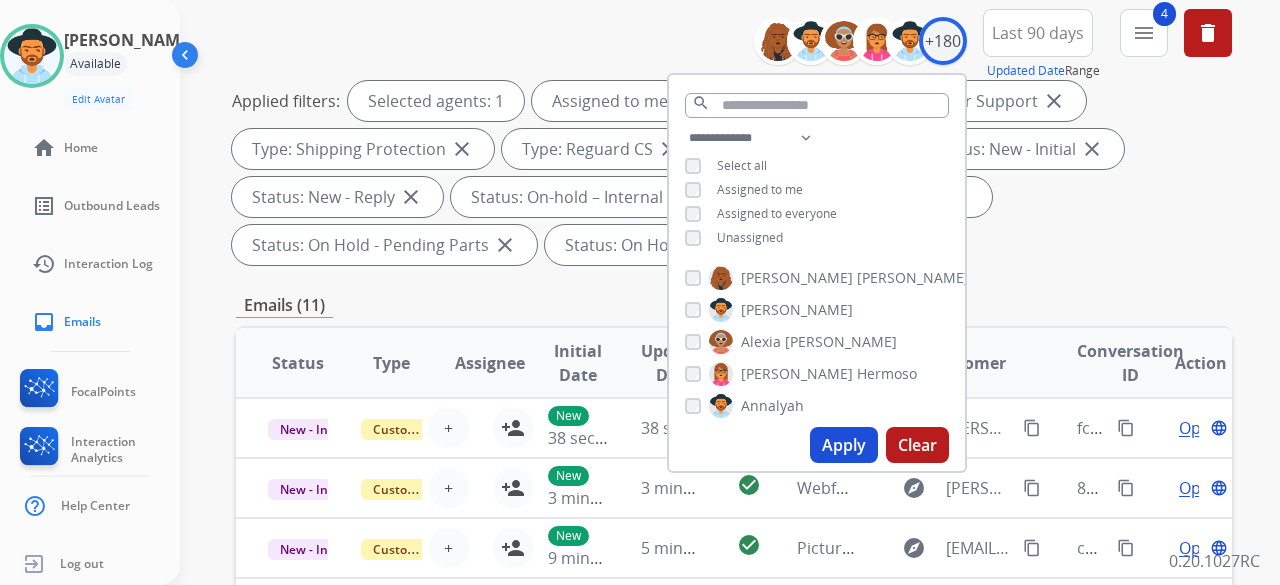 scroll, scrollTop: 200, scrollLeft: 0, axis: vertical 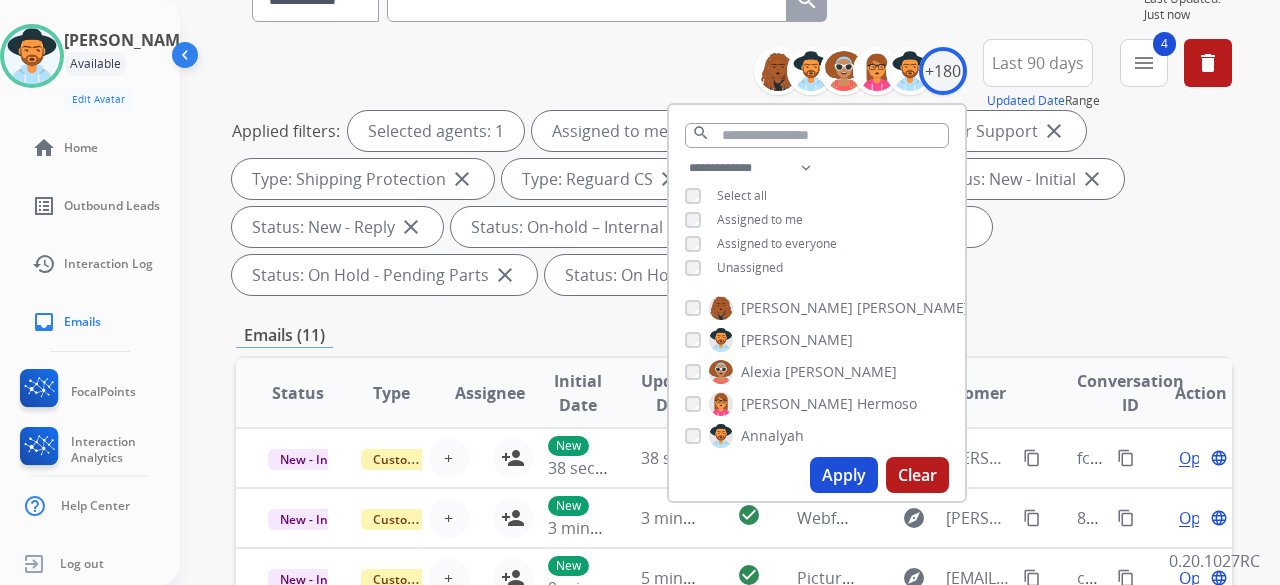 click on "Last 90 days" at bounding box center [1038, 63] 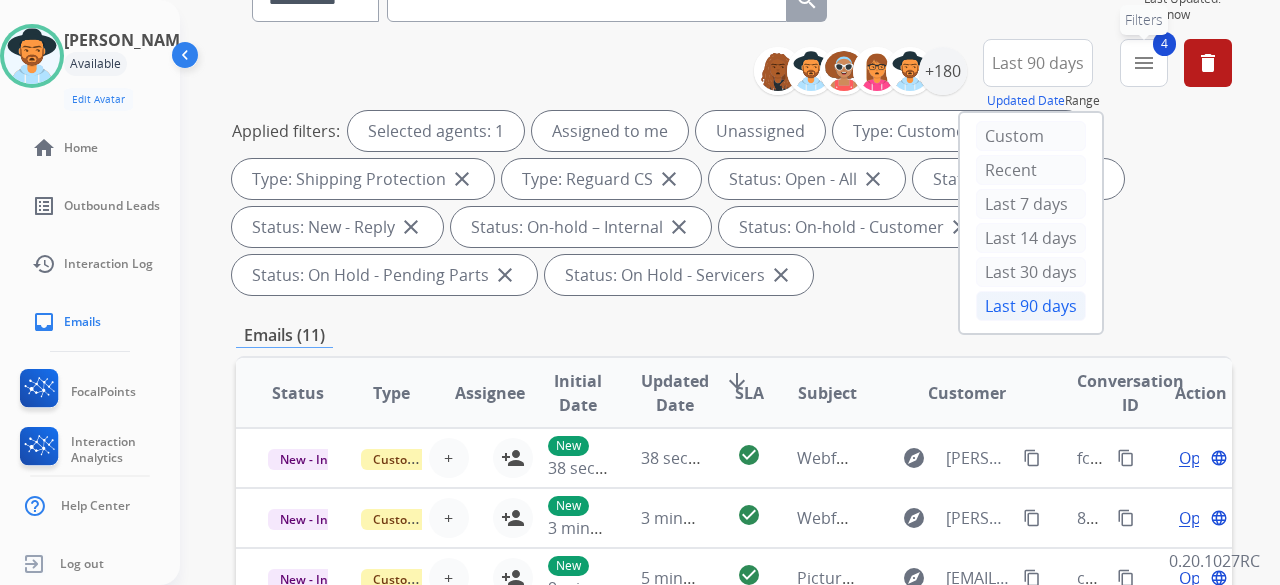 click on "menu" at bounding box center [1144, 63] 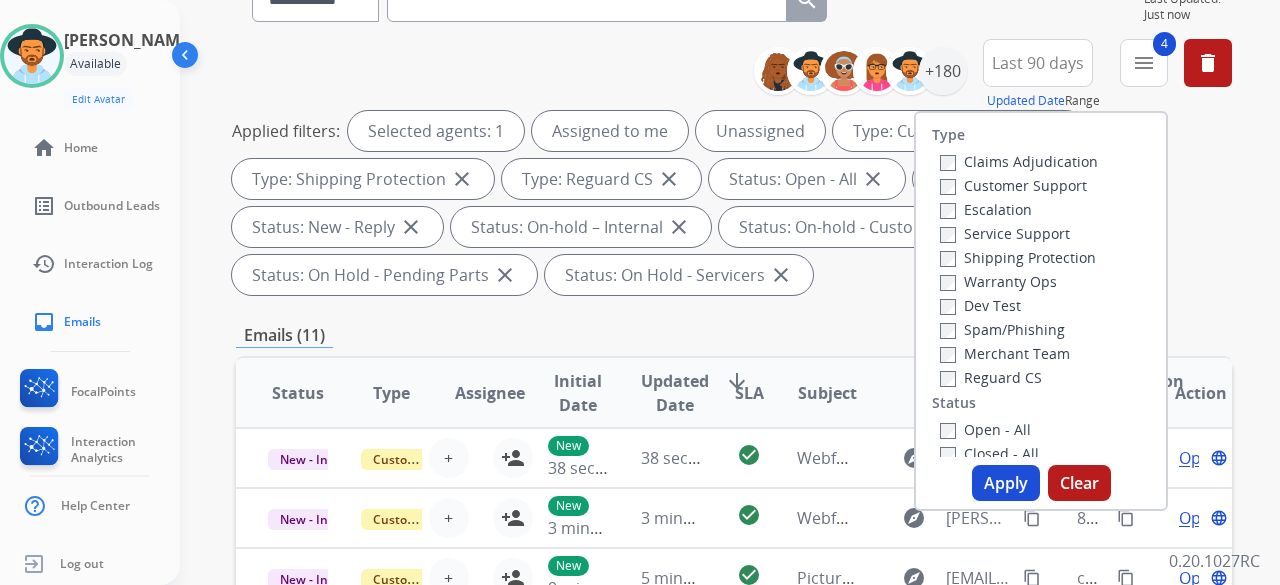 click on "Apply" at bounding box center [1006, 483] 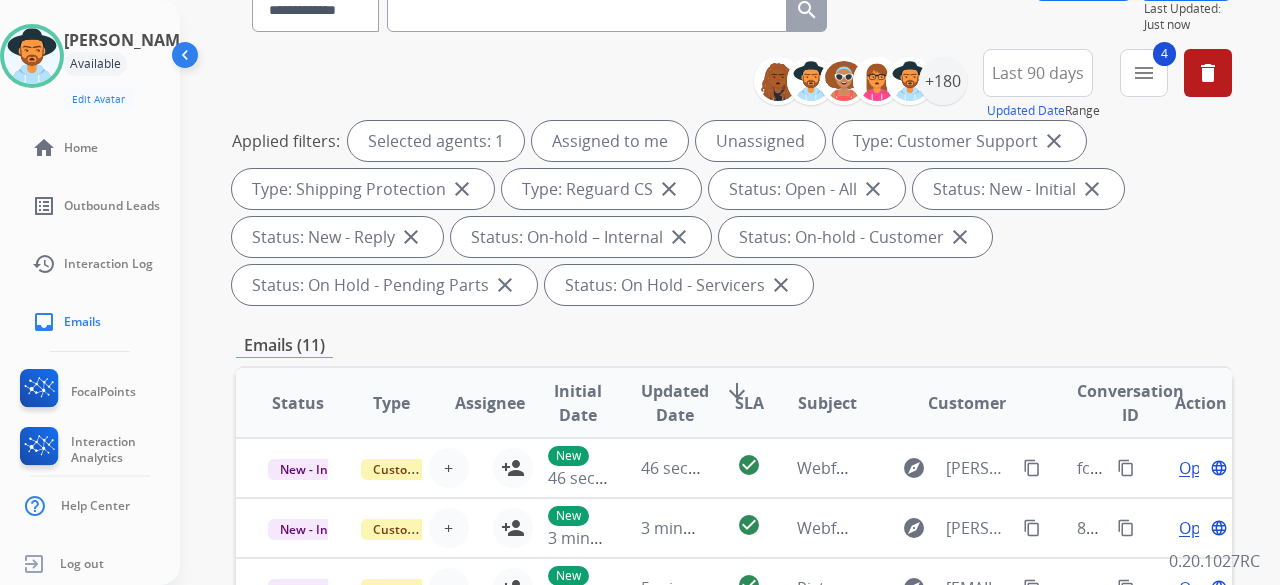 scroll, scrollTop: 300, scrollLeft: 0, axis: vertical 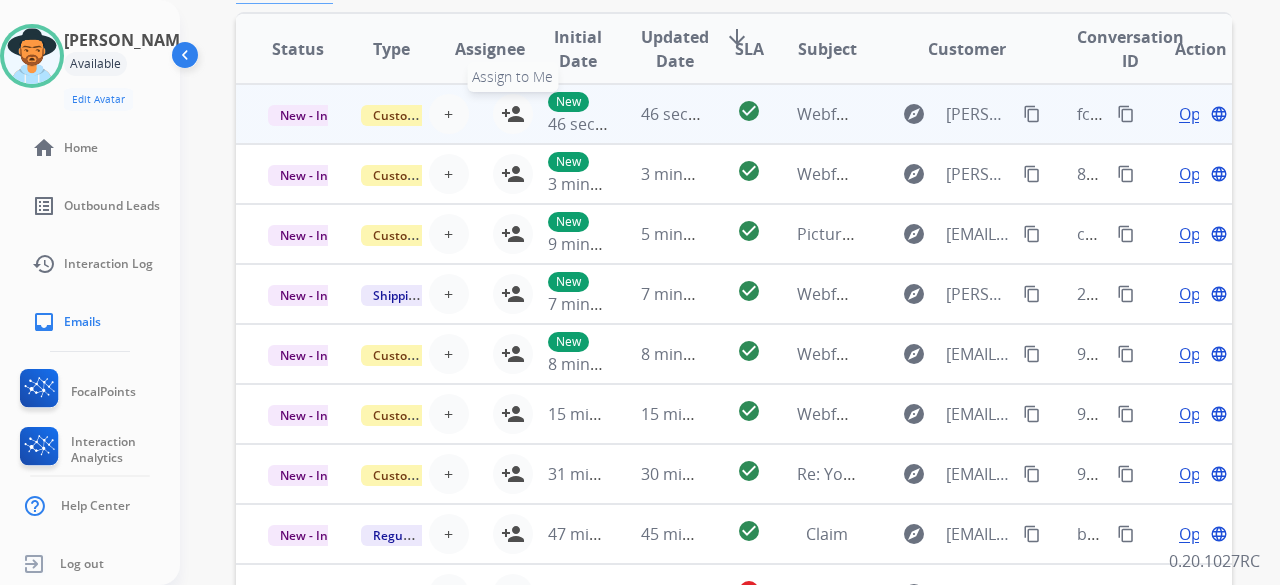 click on "person_add" at bounding box center [513, 114] 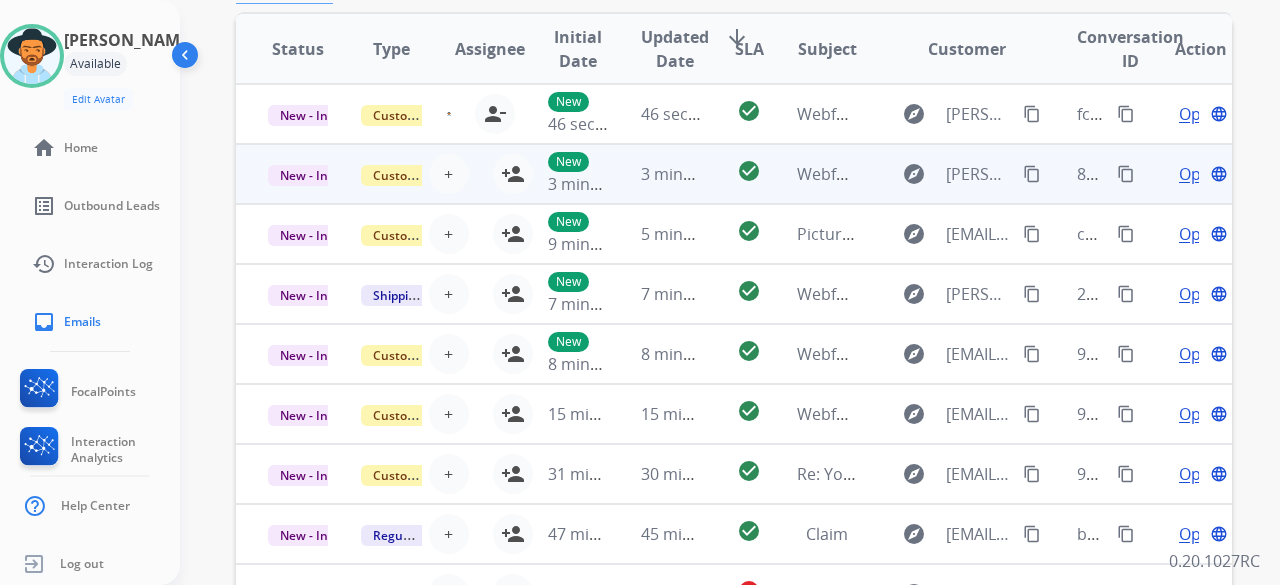 click on "New 3 minutes ago" at bounding box center [562, 174] 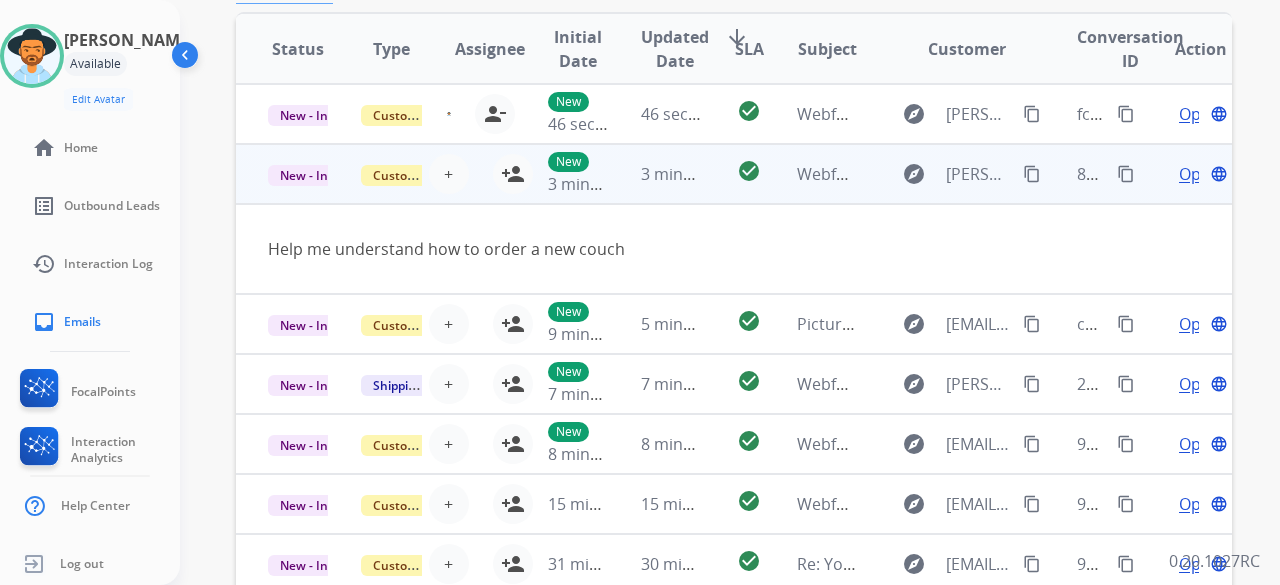 scroll, scrollTop: 60, scrollLeft: 0, axis: vertical 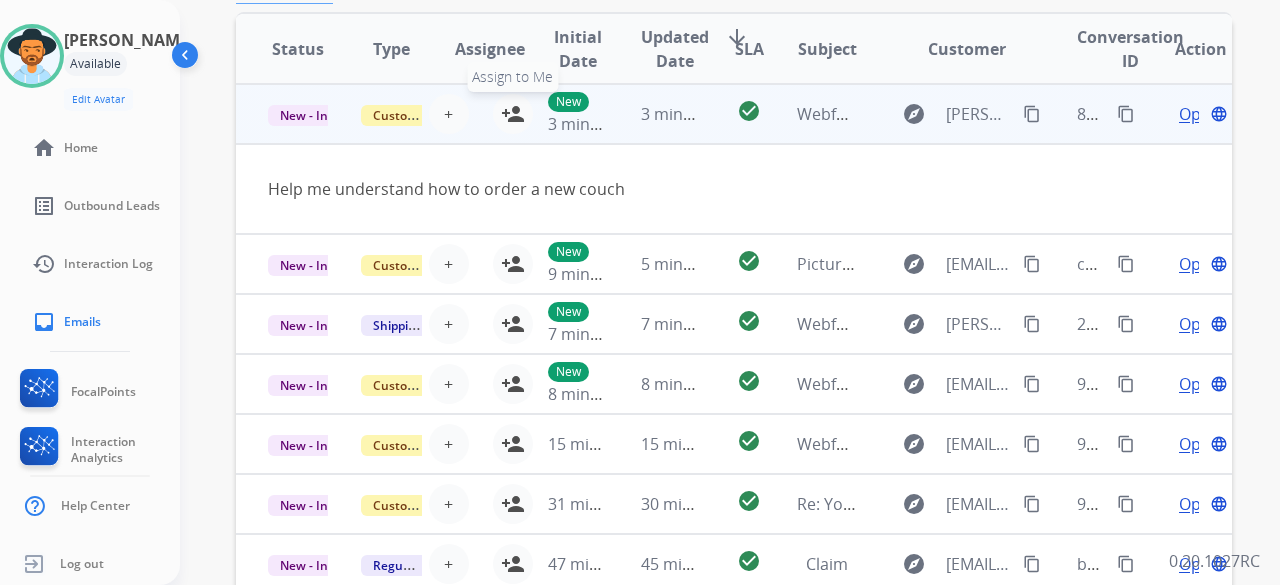 click on "person_add" at bounding box center [513, 114] 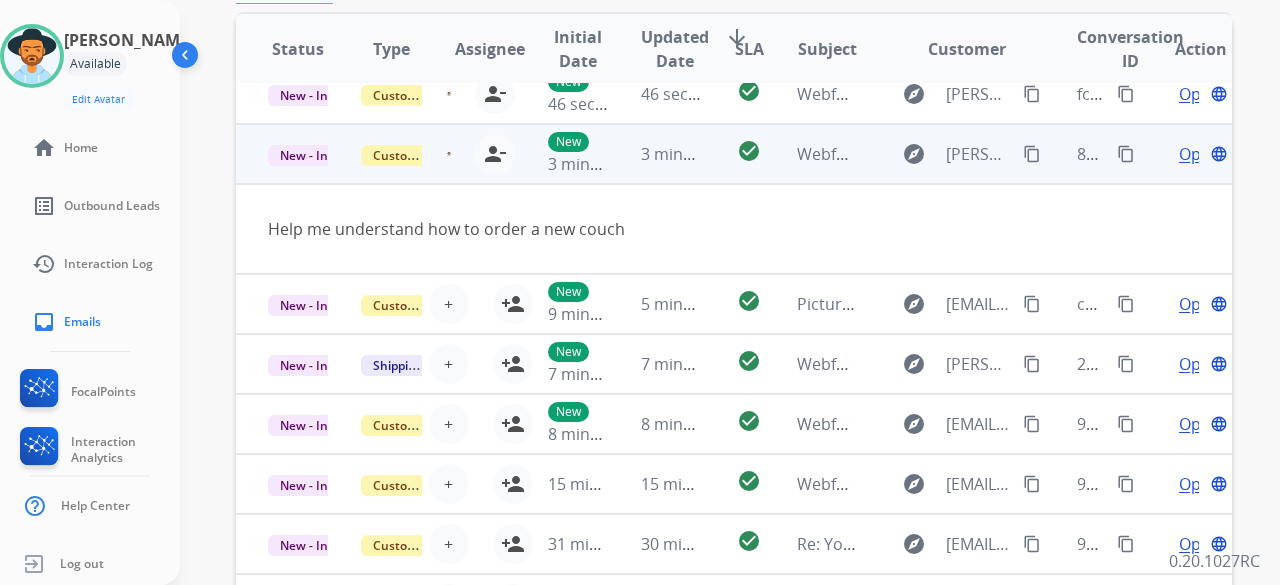 scroll, scrollTop: 0, scrollLeft: 0, axis: both 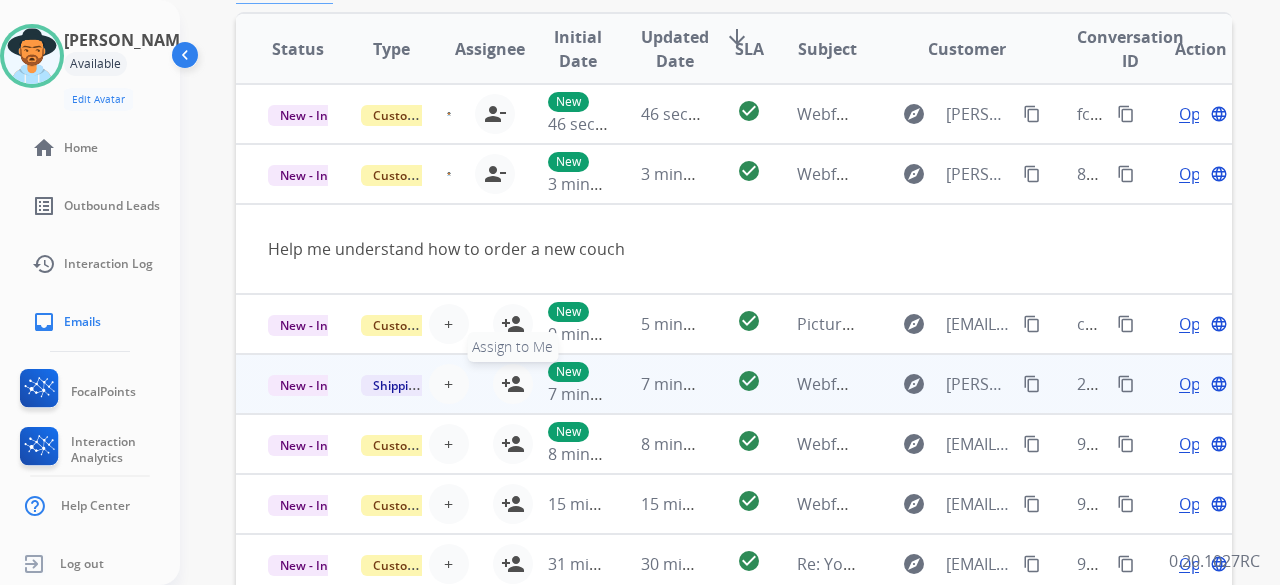 click on "person_add" at bounding box center [513, 384] 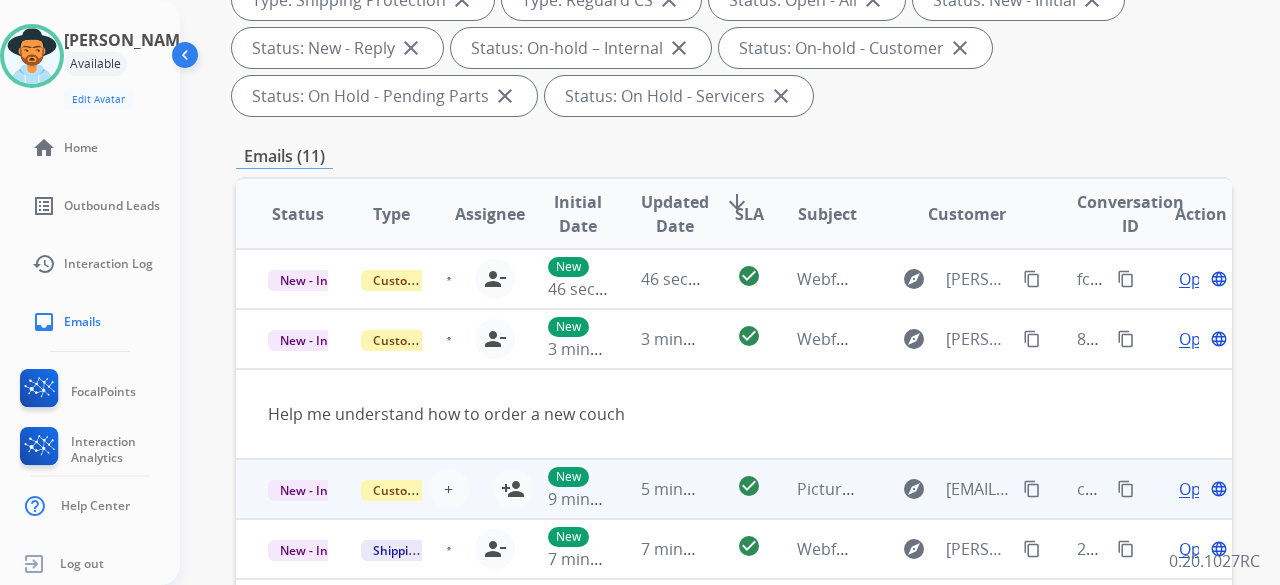 scroll, scrollTop: 344, scrollLeft: 0, axis: vertical 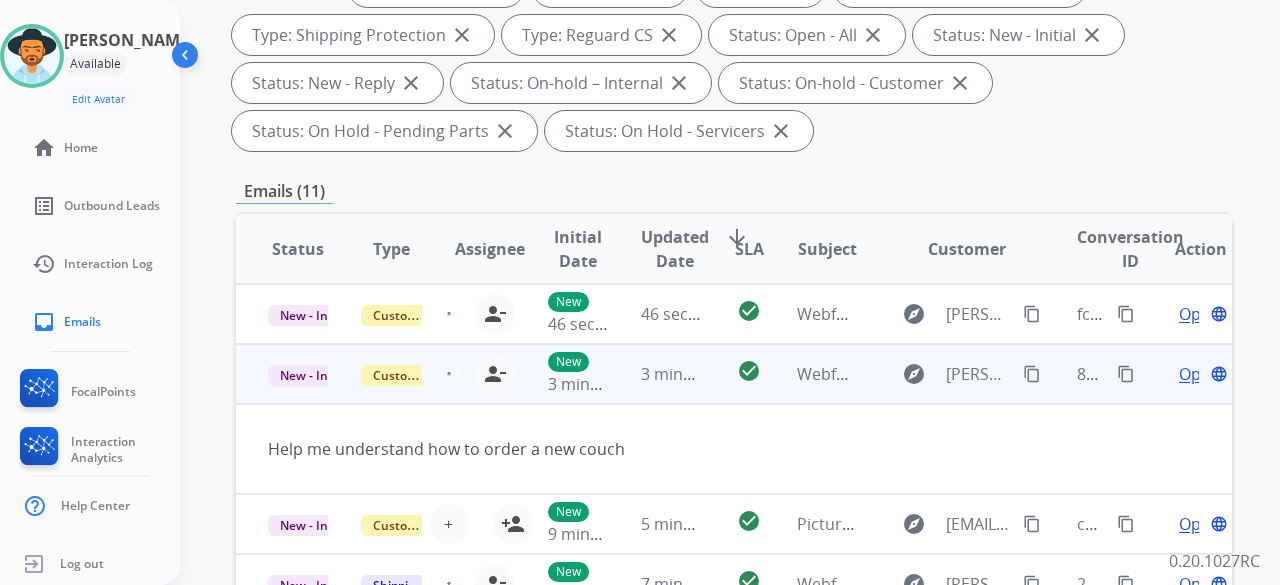 click on "Open" at bounding box center (1199, 374) 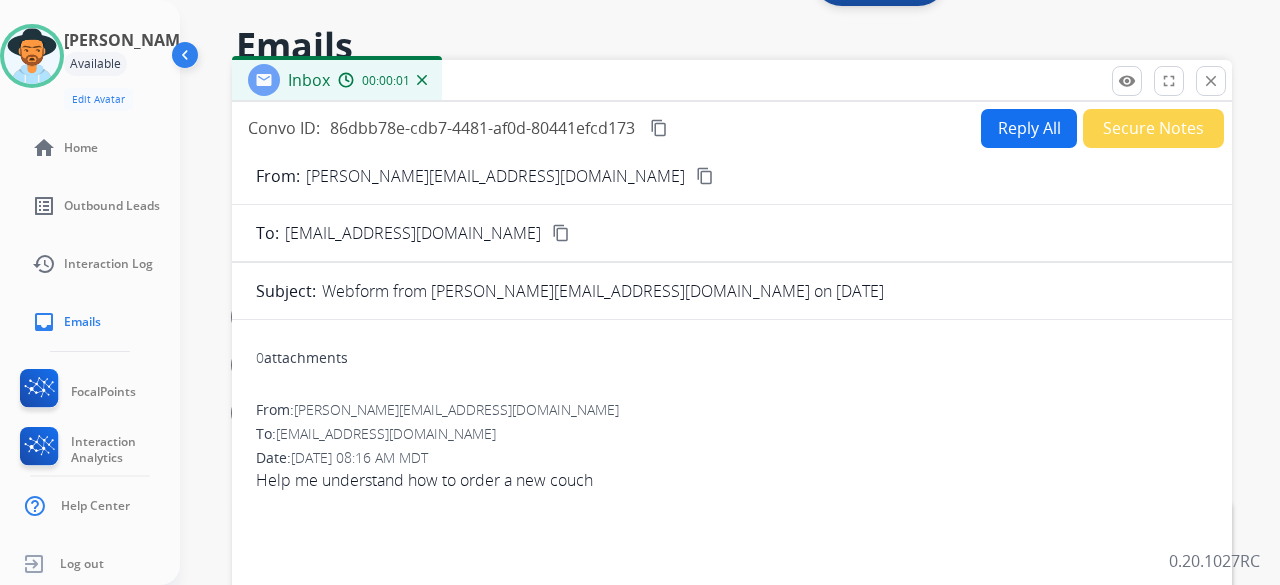 scroll, scrollTop: 0, scrollLeft: 0, axis: both 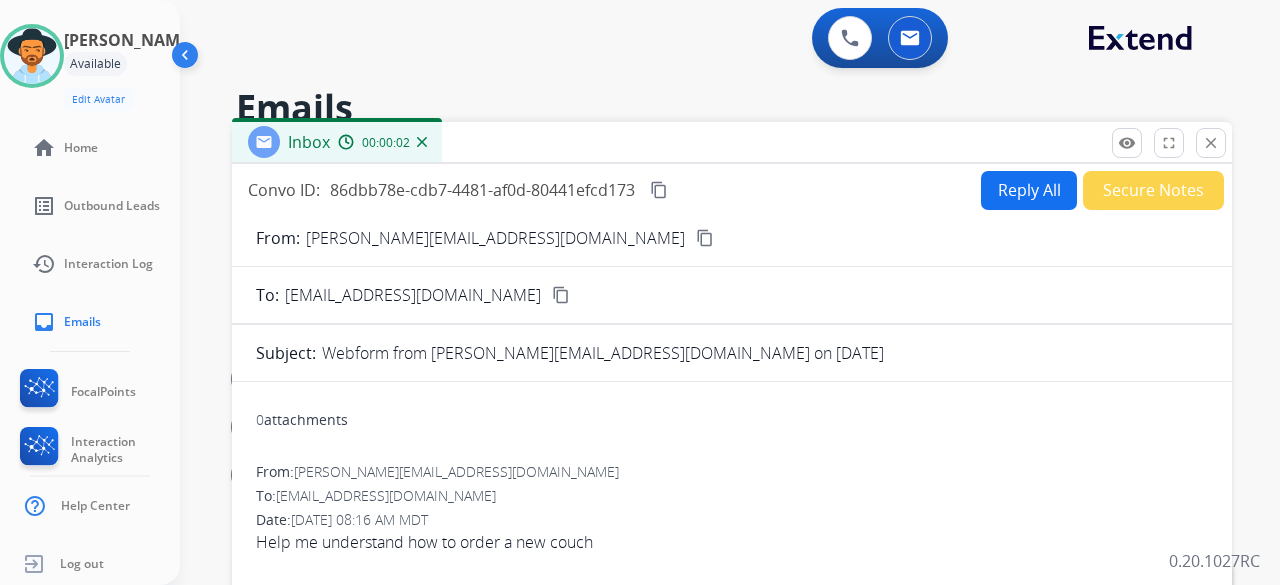 click on "content_copy" at bounding box center [705, 238] 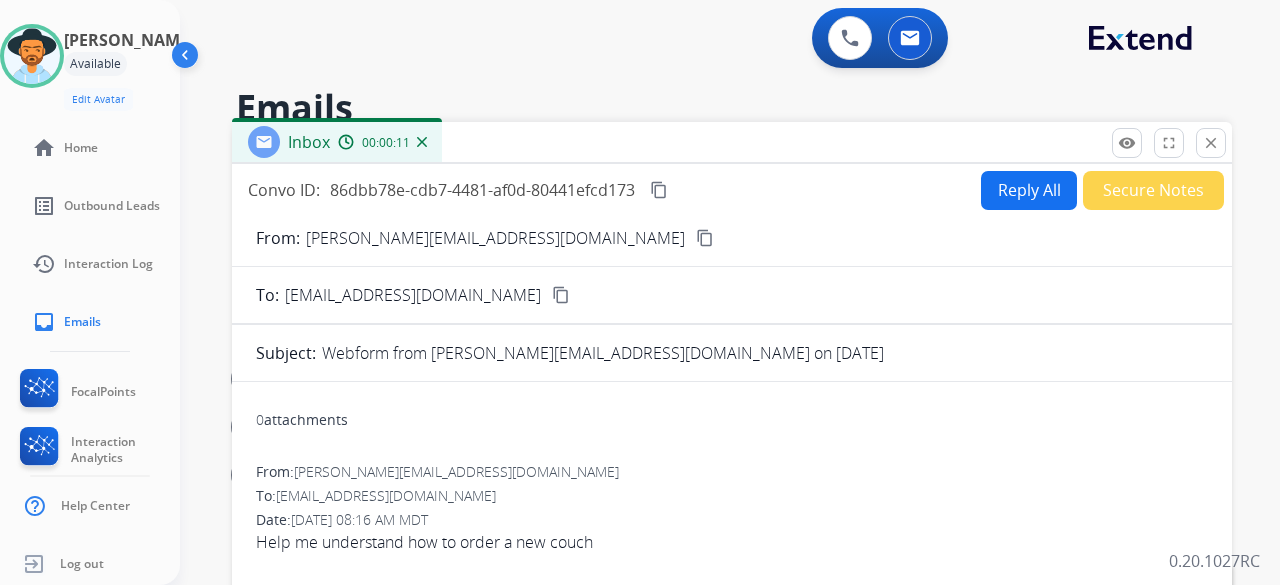 click on "Reply All" at bounding box center (1029, 190) 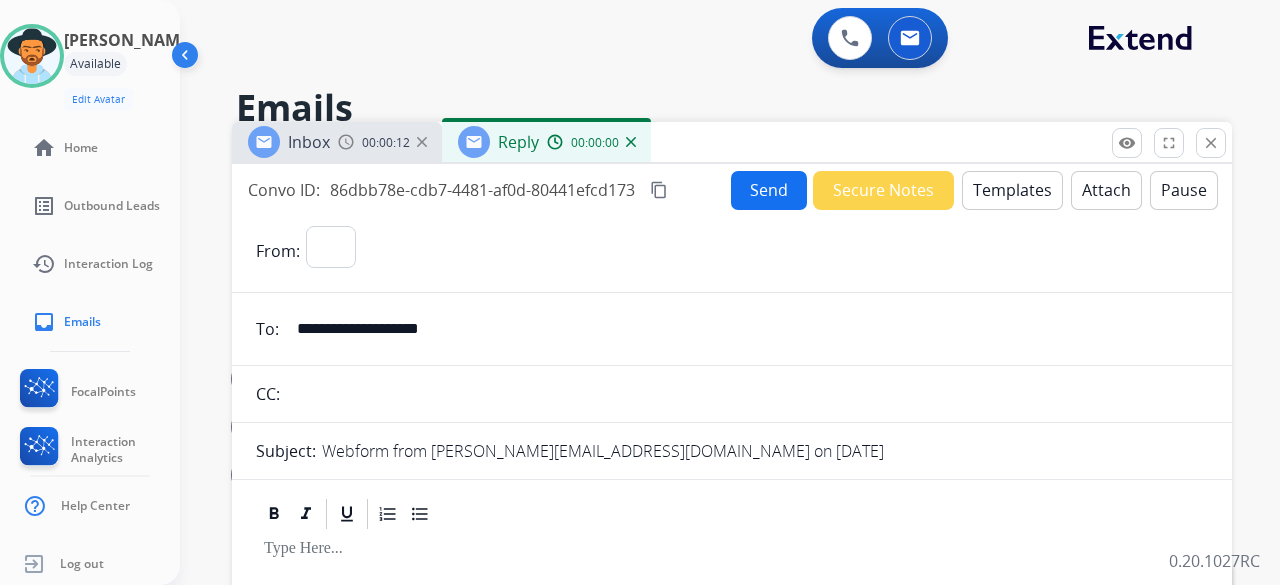 select on "**********" 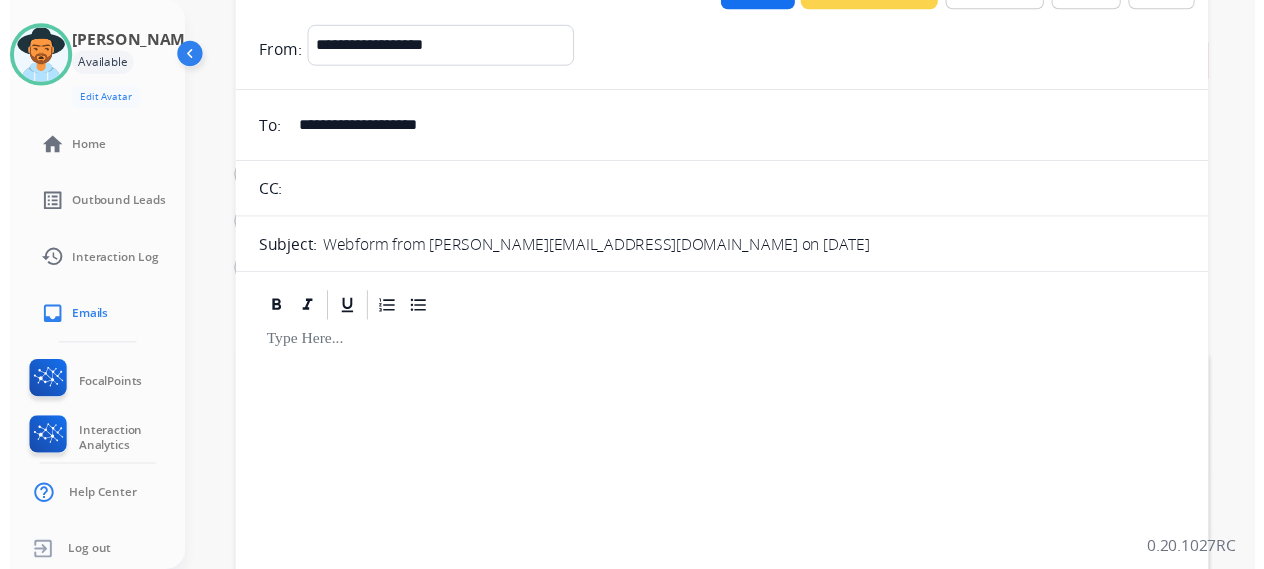 scroll, scrollTop: 0, scrollLeft: 0, axis: both 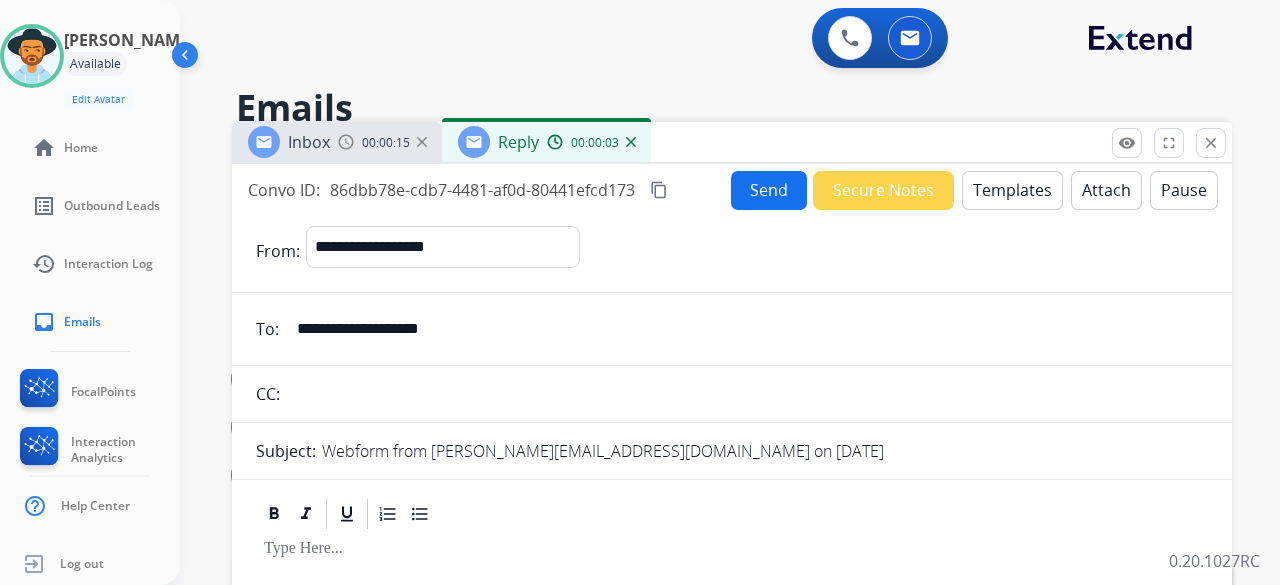click on "Templates" at bounding box center [1012, 190] 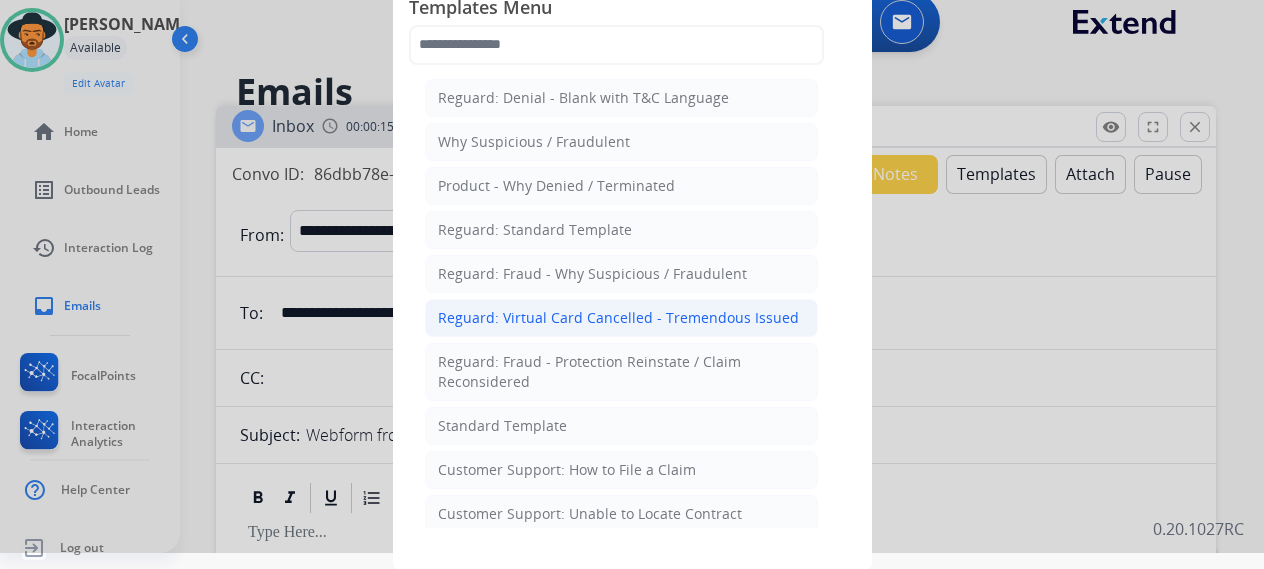 scroll, scrollTop: 7, scrollLeft: 0, axis: vertical 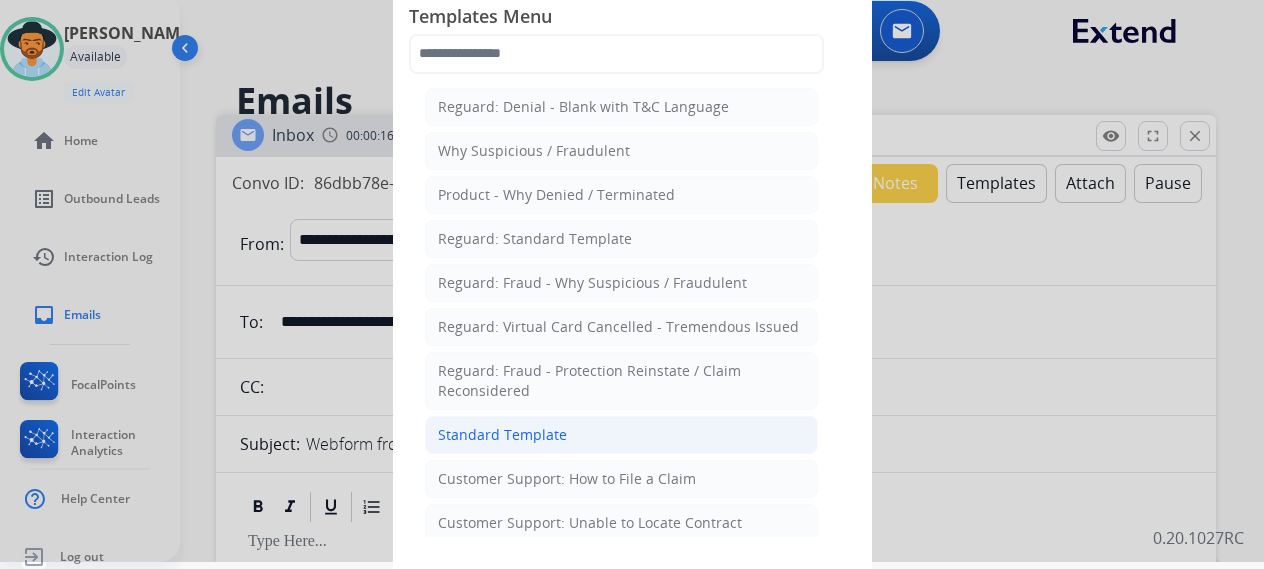 click on "Standard Template" 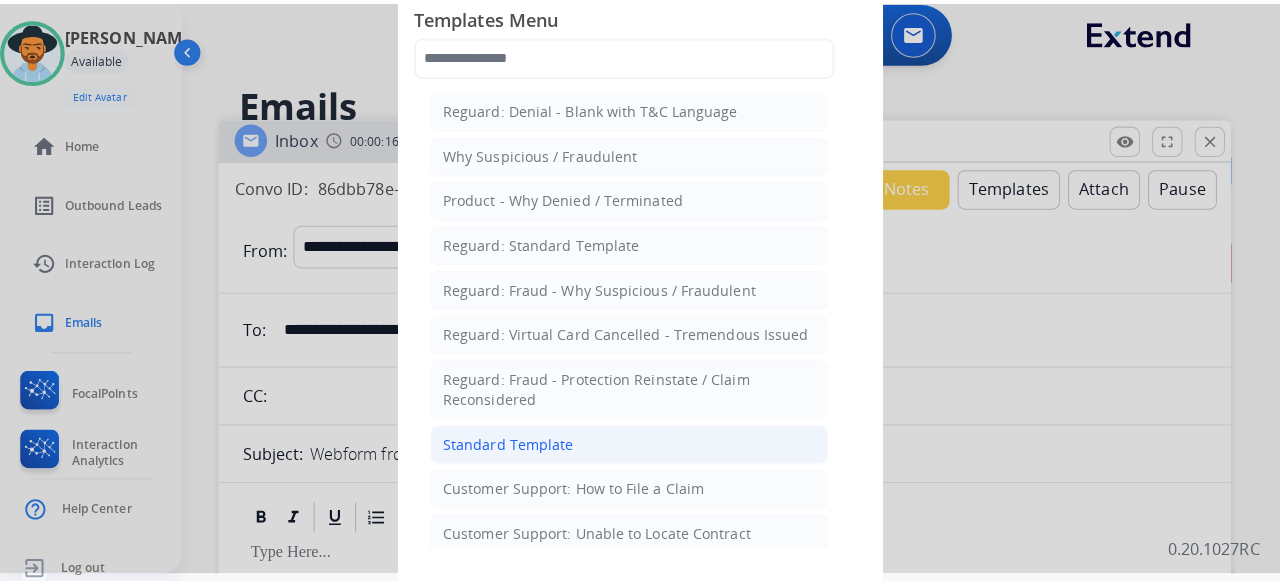 scroll, scrollTop: 0, scrollLeft: 0, axis: both 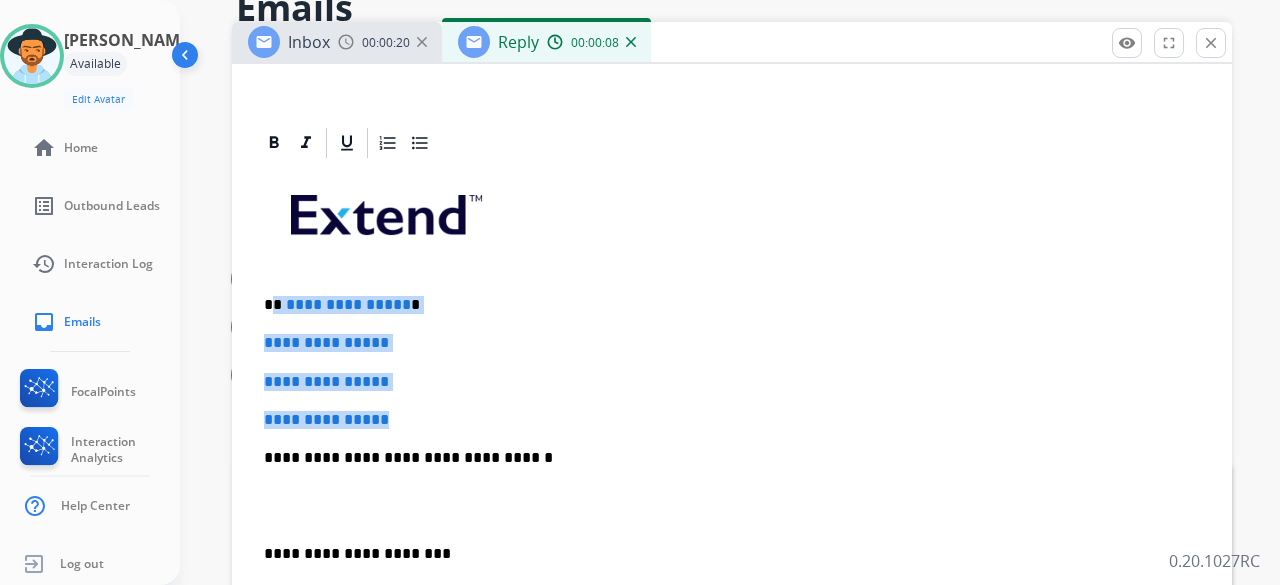 drag, startPoint x: 406, startPoint y: 423, endPoint x: 277, endPoint y: 304, distance: 175.50499 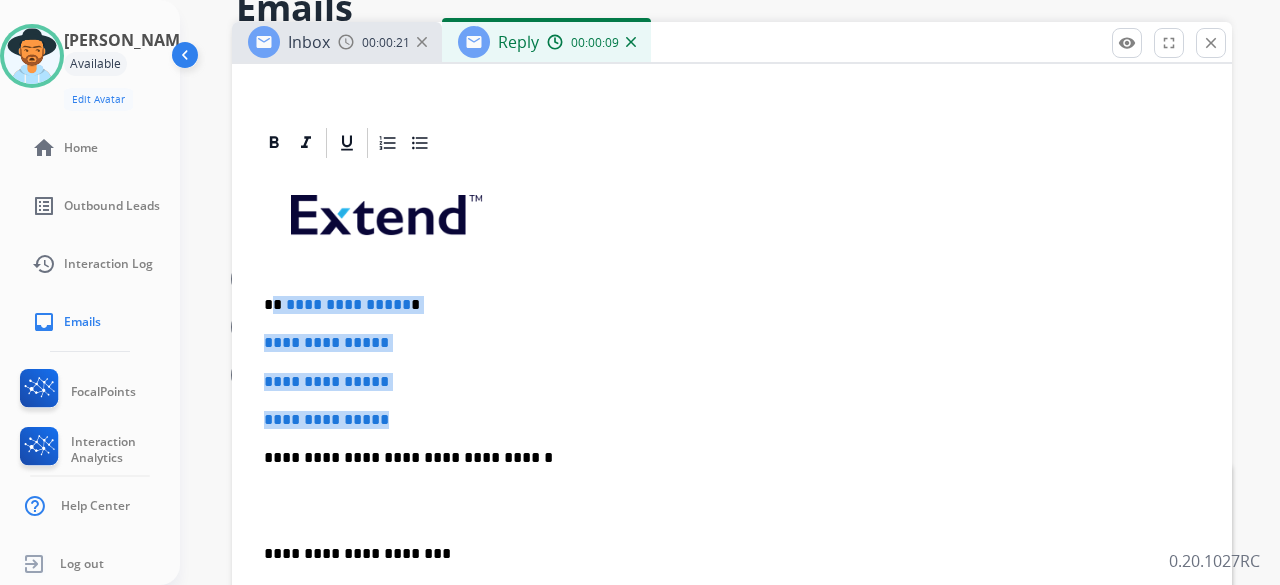 click on "**********" at bounding box center (724, 305) 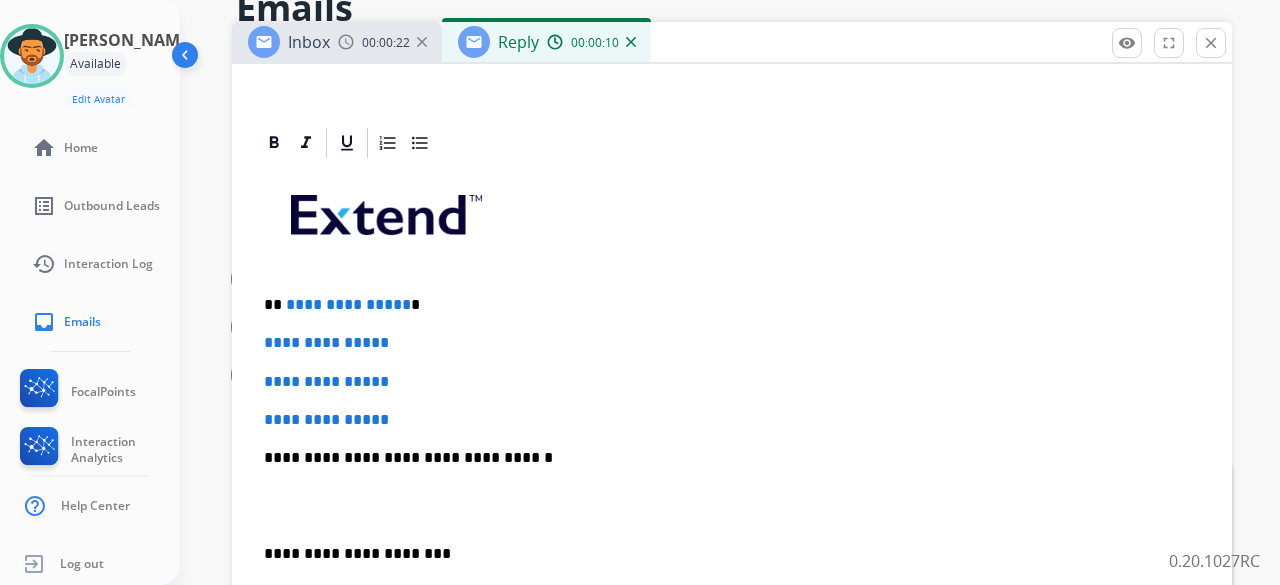 drag, startPoint x: 438, startPoint y: 373, endPoint x: 432, endPoint y: 412, distance: 39.45884 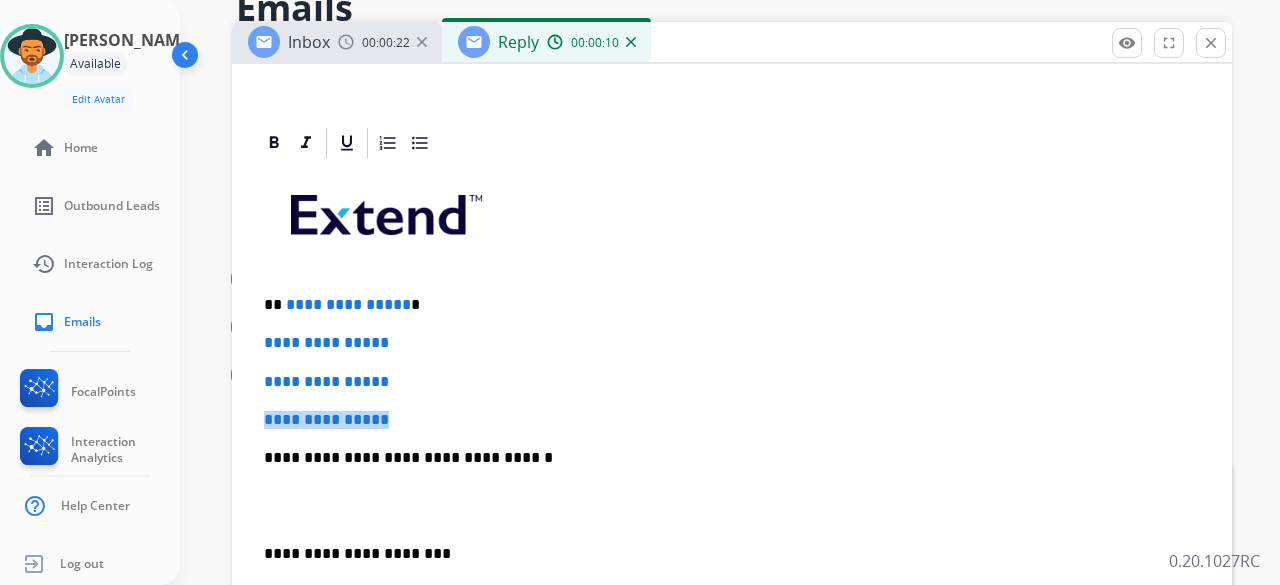click on "**********" at bounding box center (732, 420) 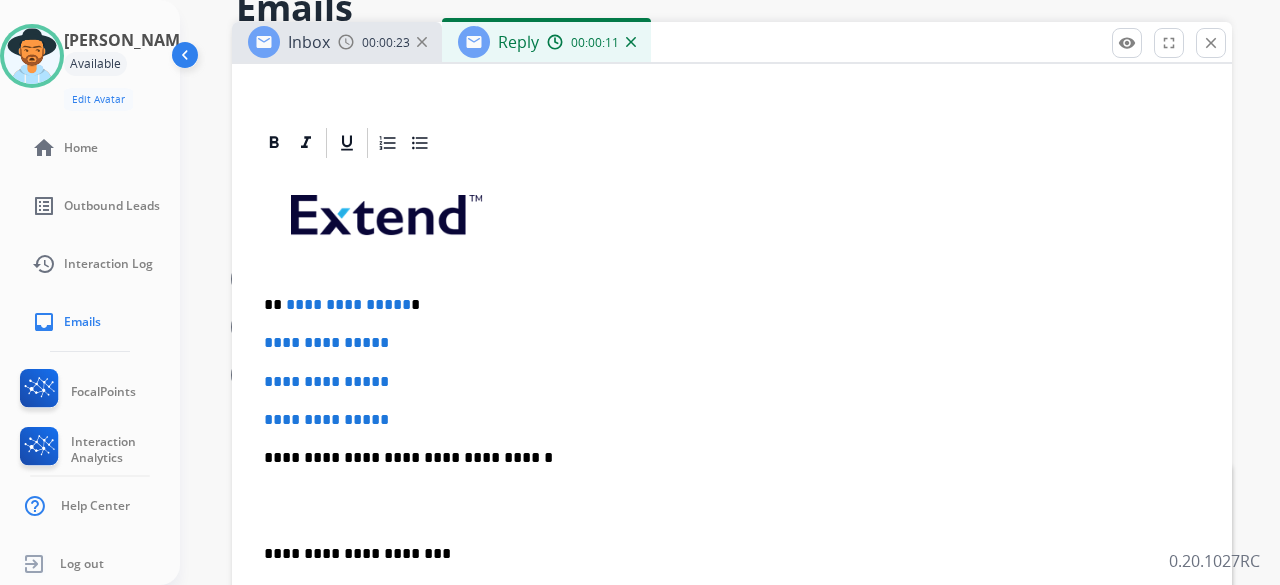 click on "**********" at bounding box center (732, 505) 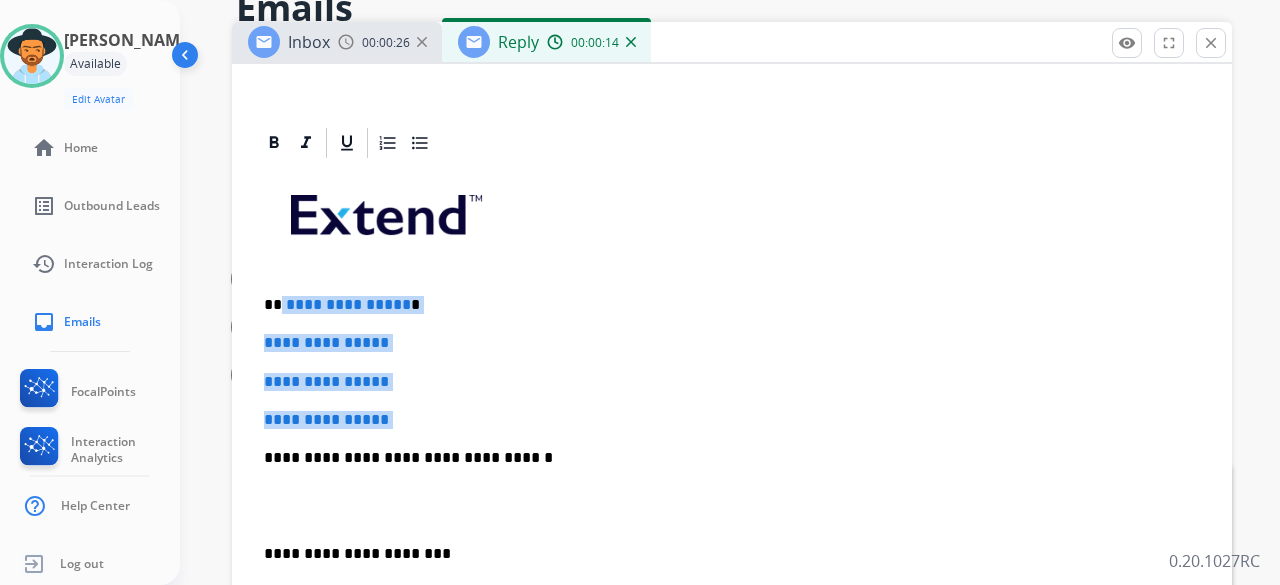 drag, startPoint x: 407, startPoint y: 419, endPoint x: 281, endPoint y: 283, distance: 185.39687 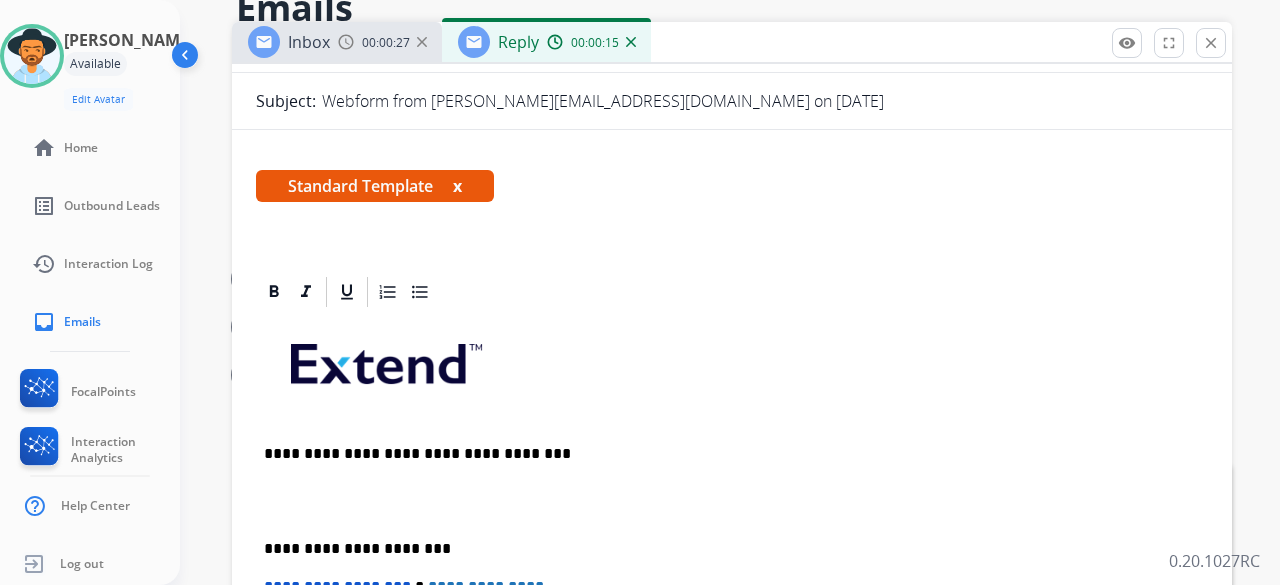scroll, scrollTop: 245, scrollLeft: 0, axis: vertical 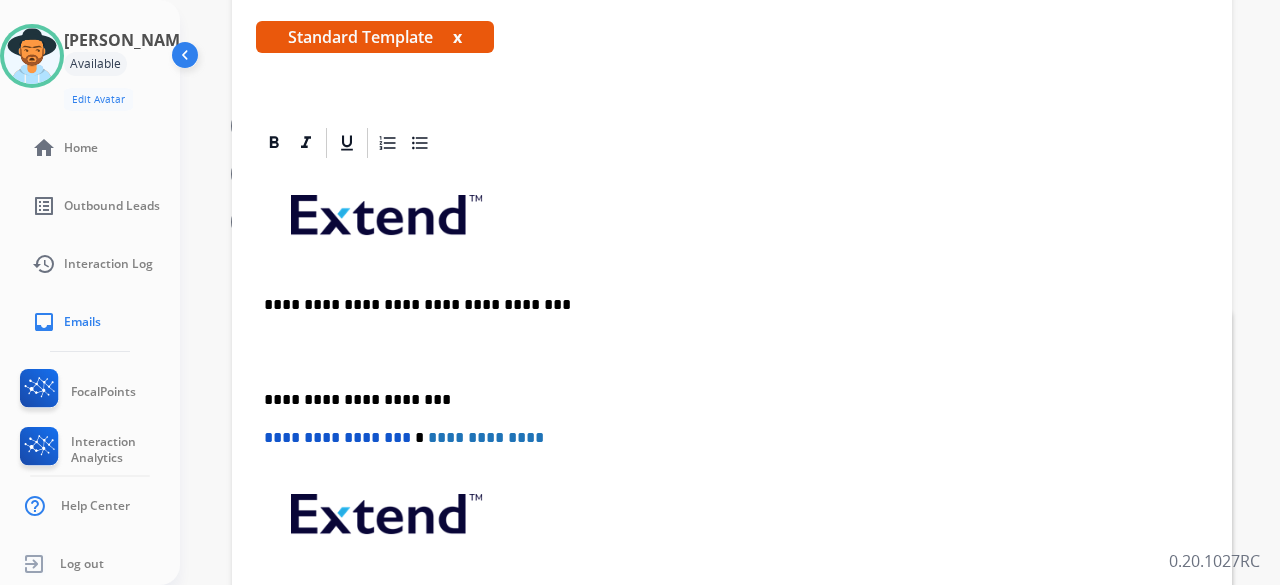 type 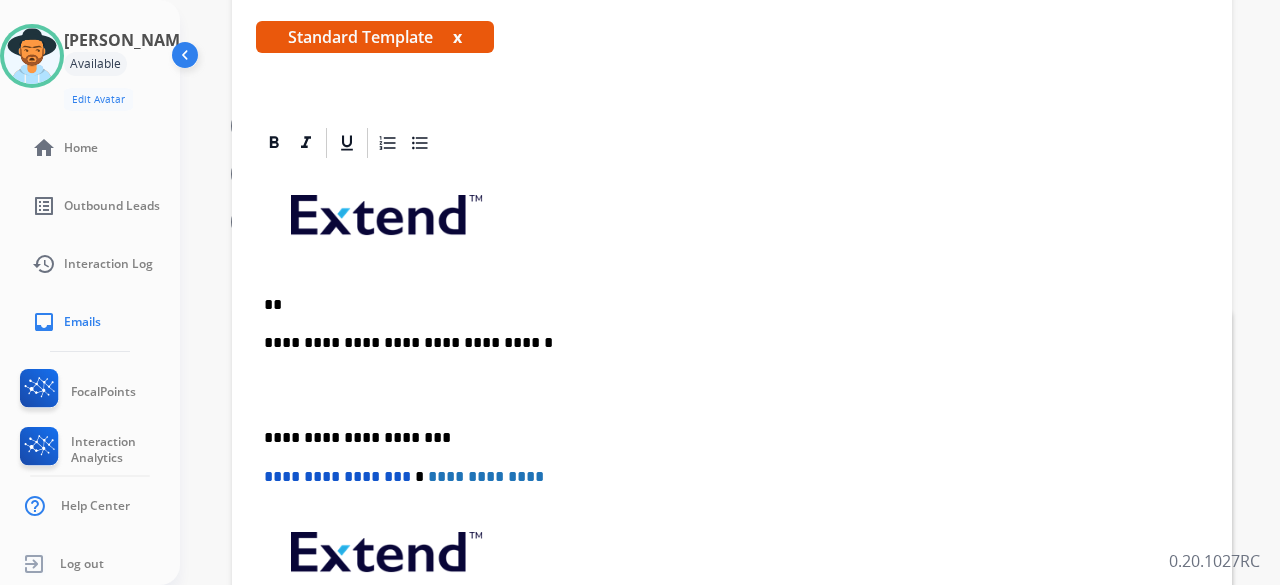scroll, scrollTop: 284, scrollLeft: 0, axis: vertical 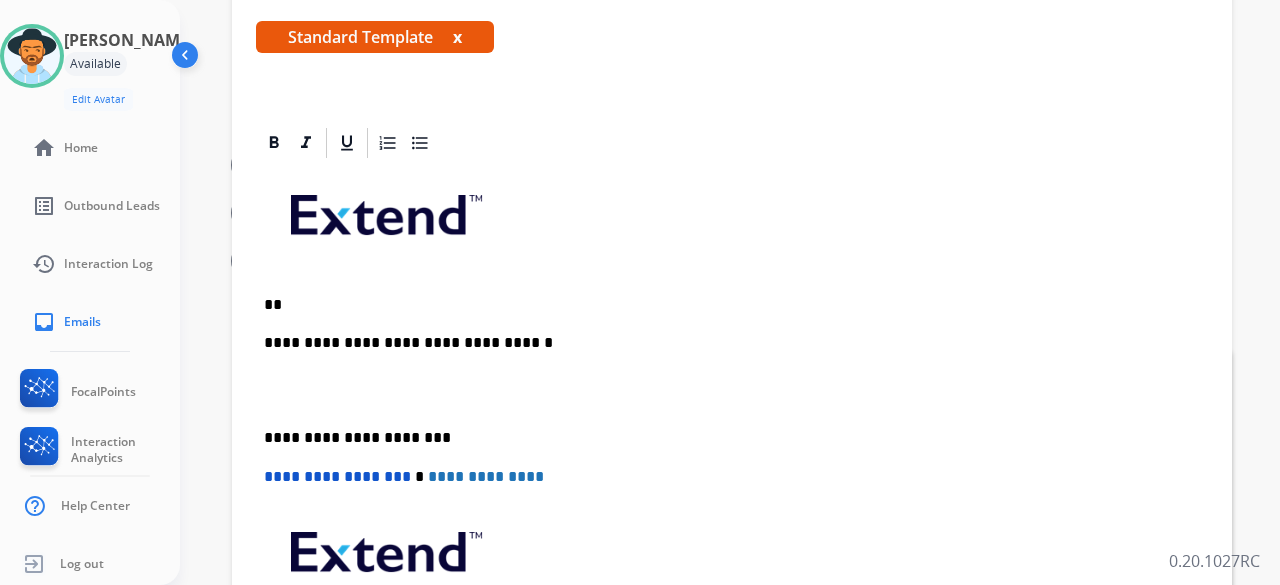 click on "**********" at bounding box center (732, 447) 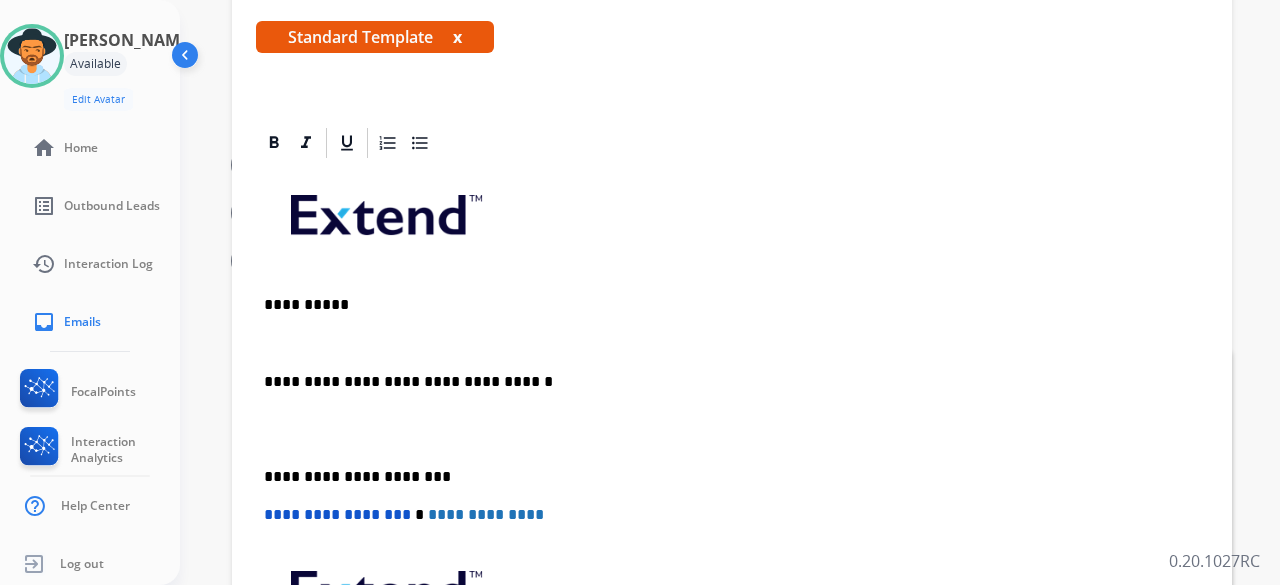 scroll, scrollTop: 322, scrollLeft: 0, axis: vertical 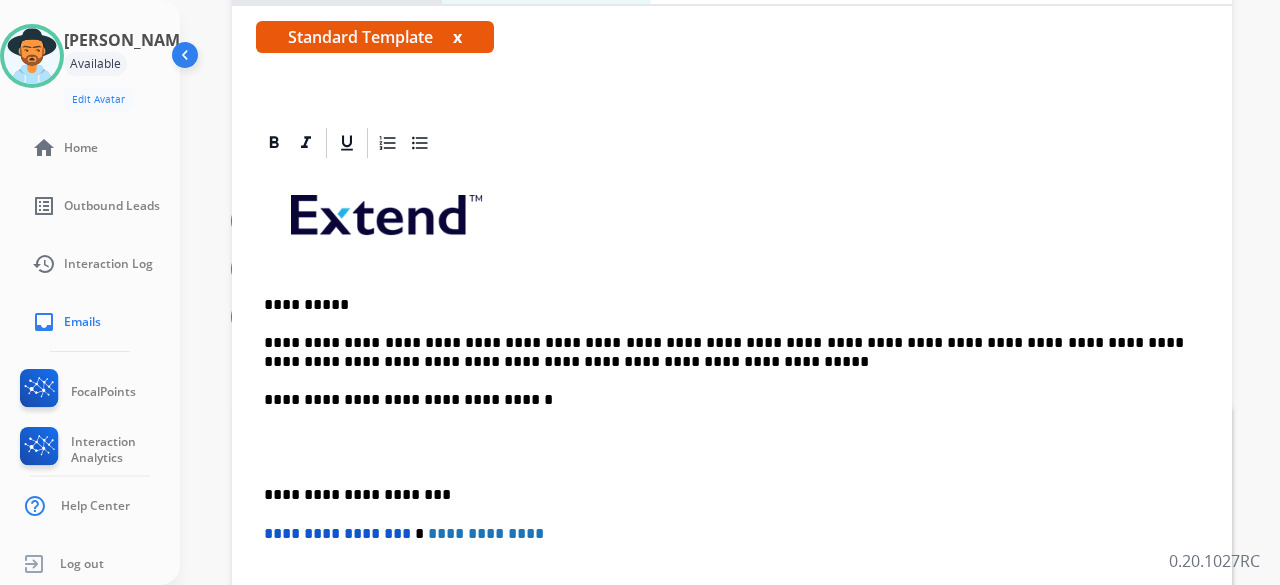 click on "**********" at bounding box center [732, 476] 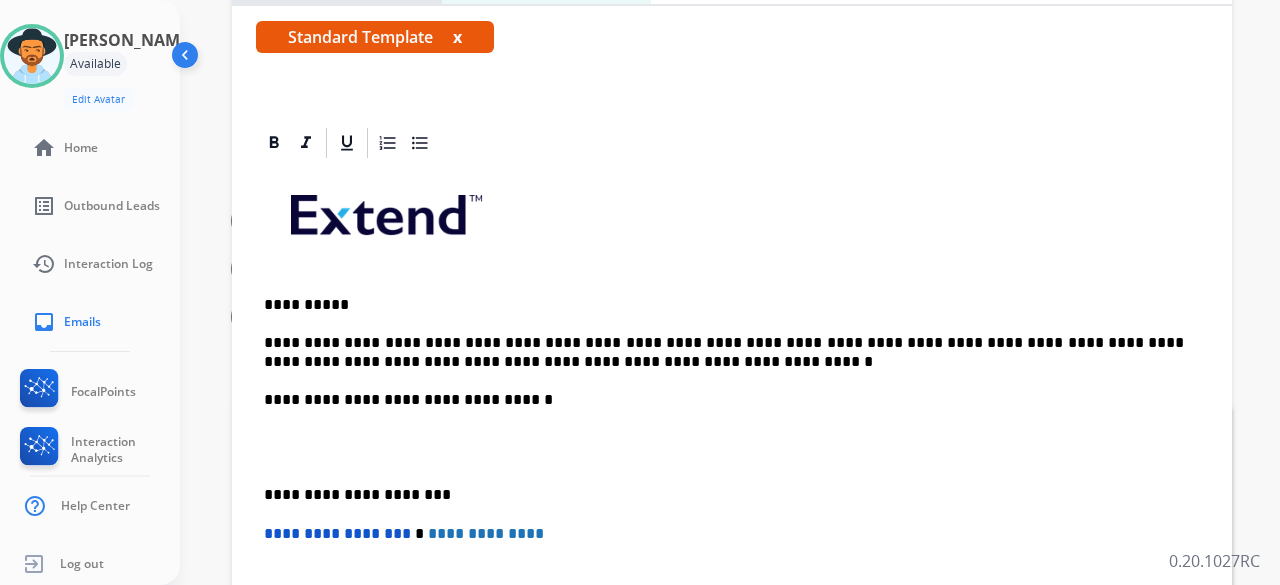 click on "**********" at bounding box center (724, 352) 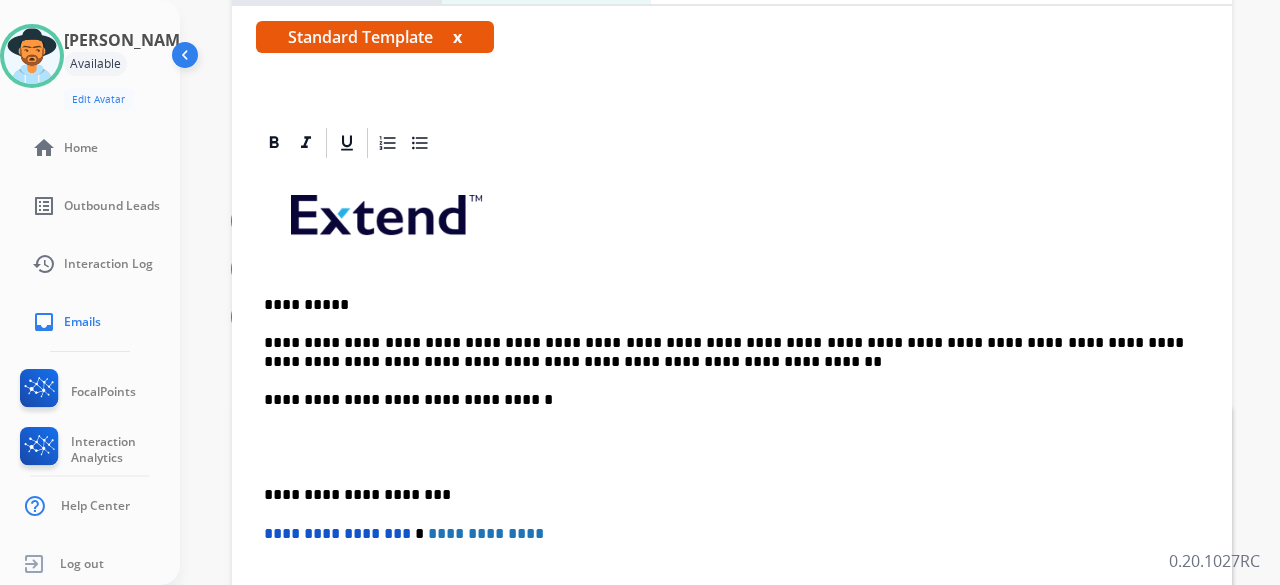 click on "**********" at bounding box center [724, 352] 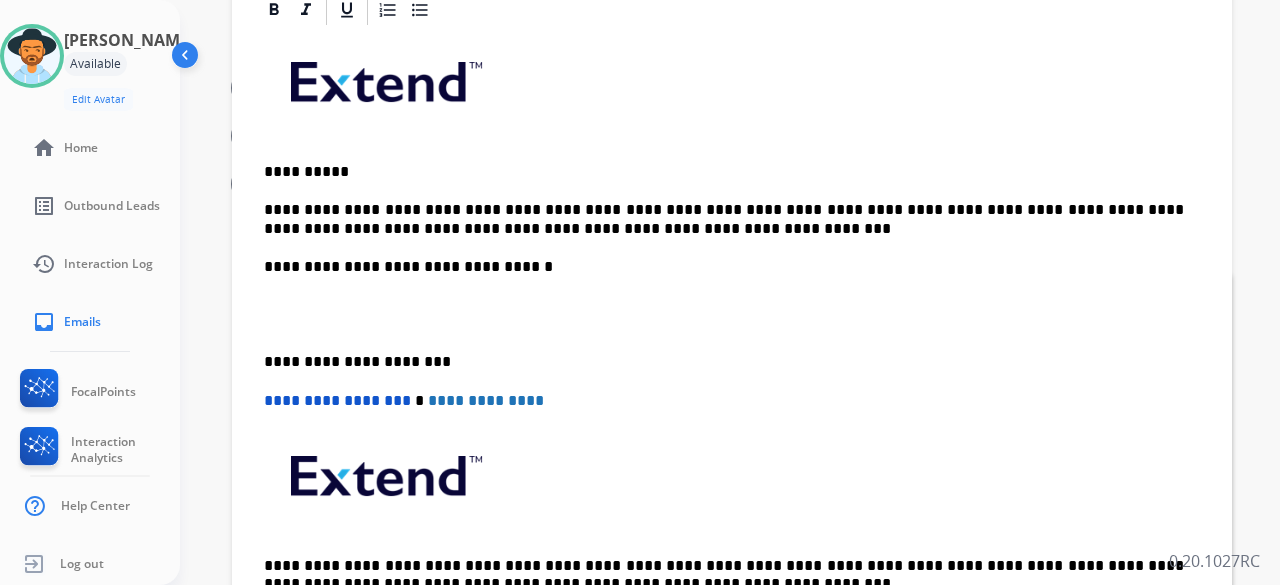 scroll, scrollTop: 294, scrollLeft: 0, axis: vertical 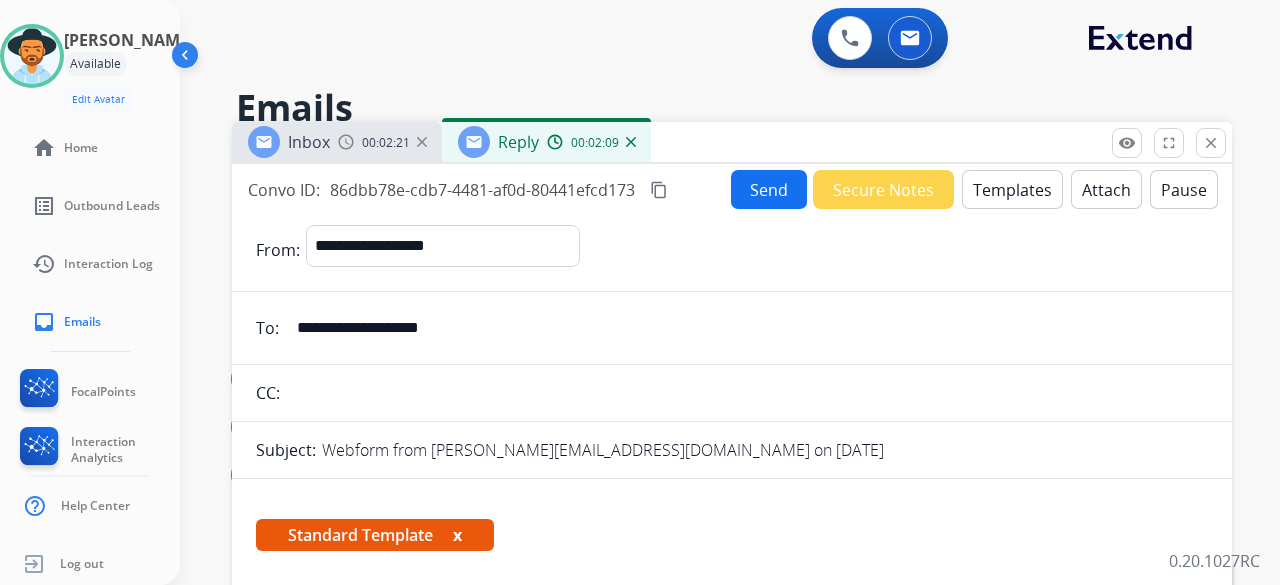 click on "Send" at bounding box center [769, 189] 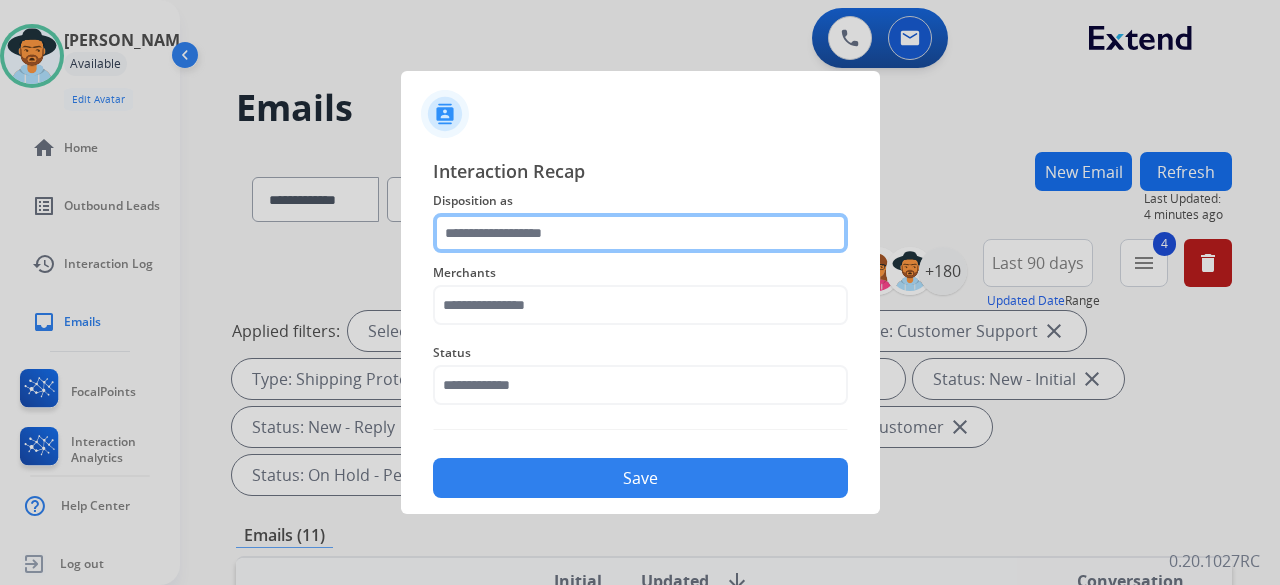 click 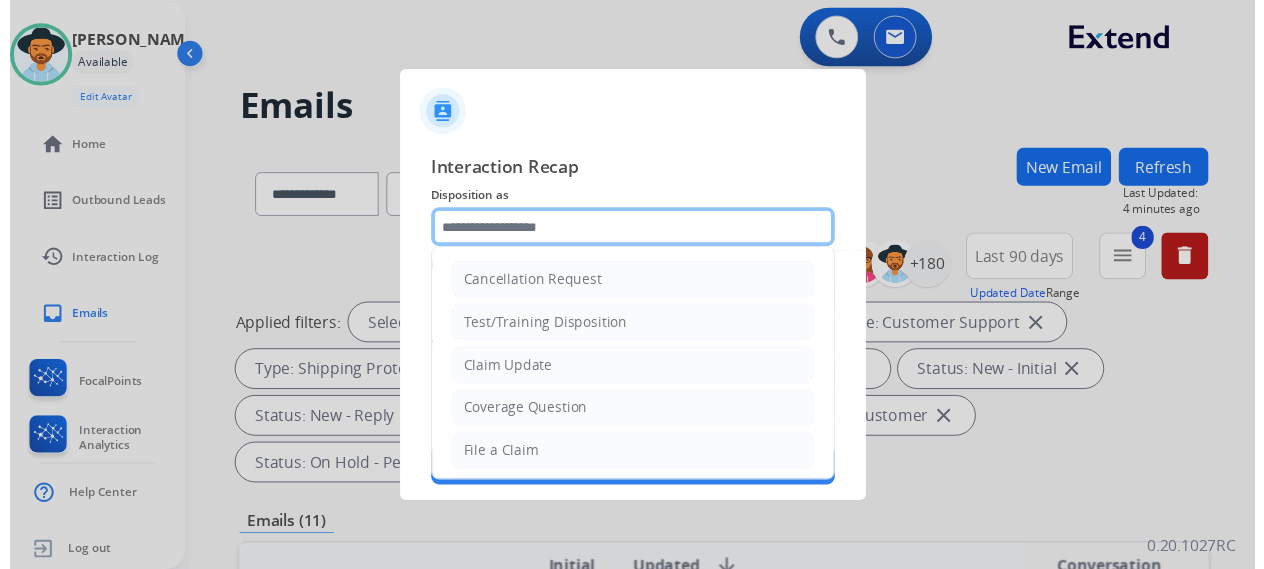 scroll, scrollTop: 303, scrollLeft: 0, axis: vertical 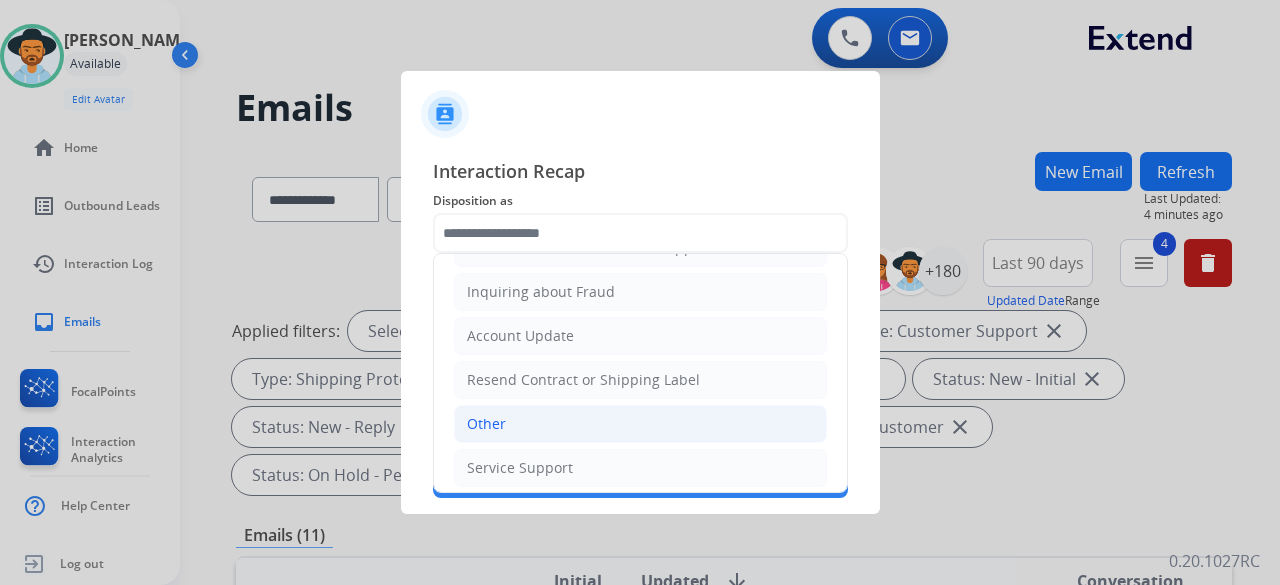 click on "Other" 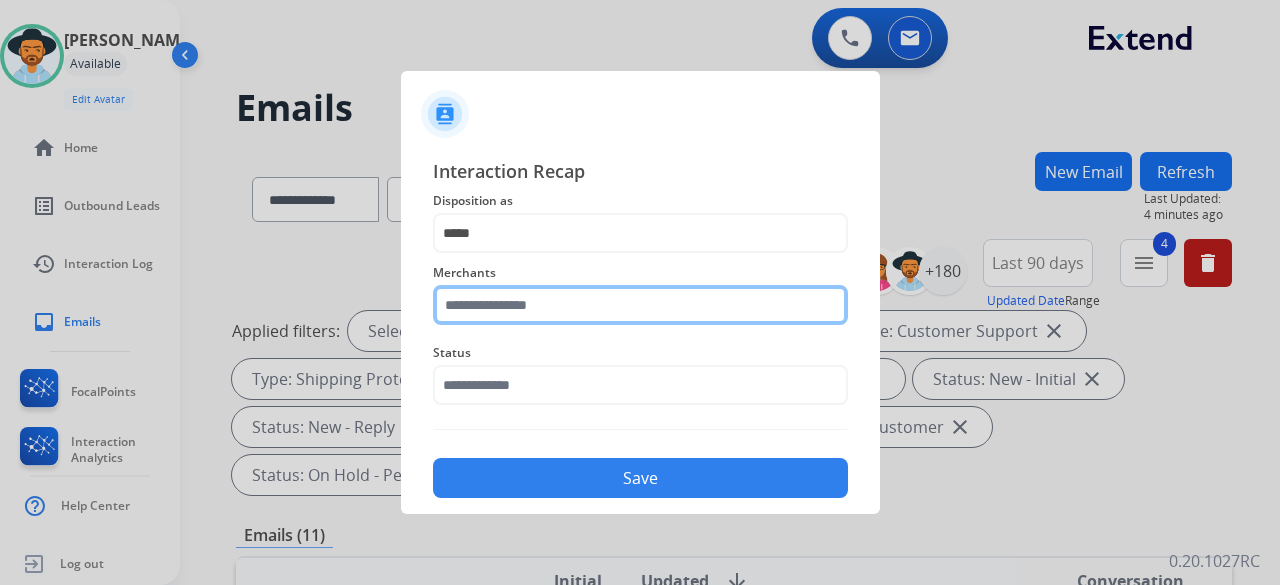 click 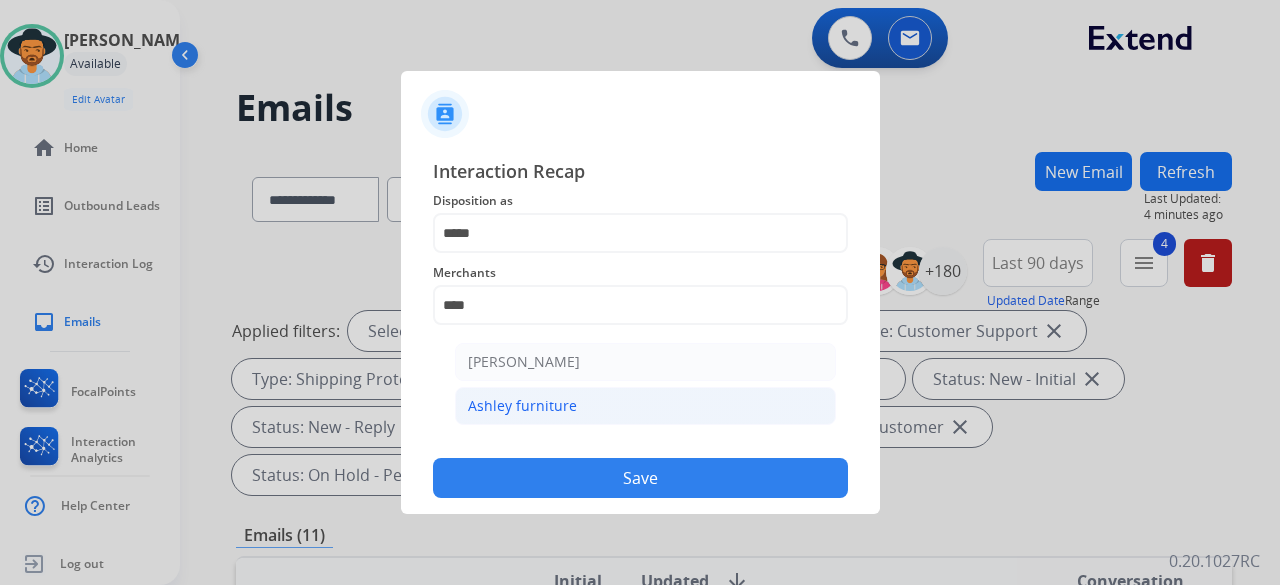 click on "Ashley furniture" 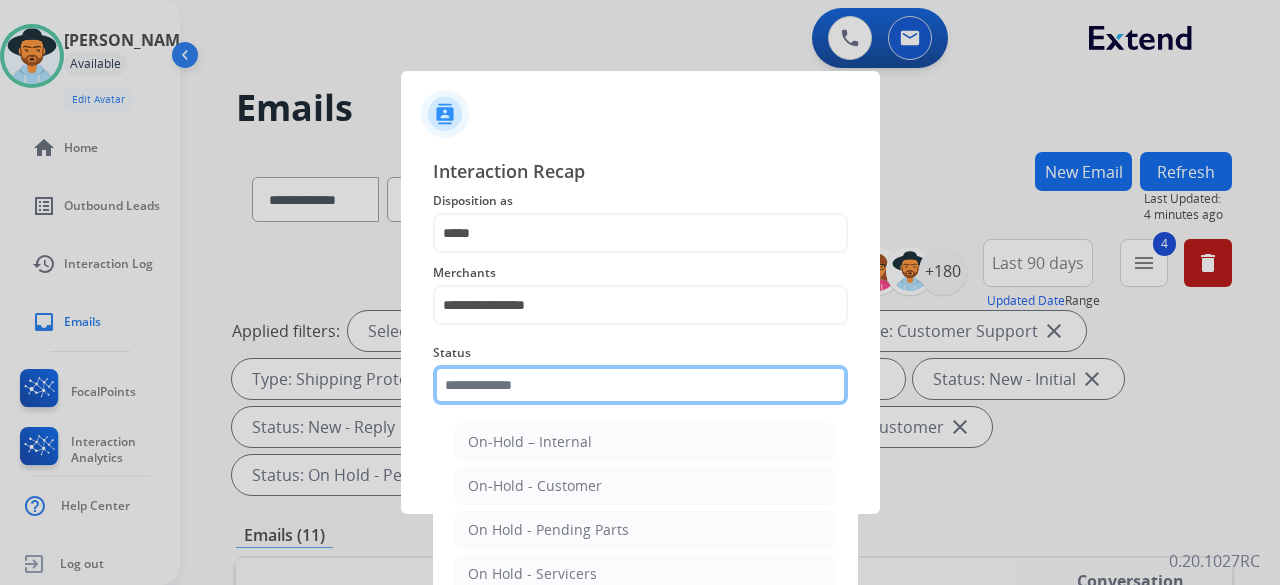 click 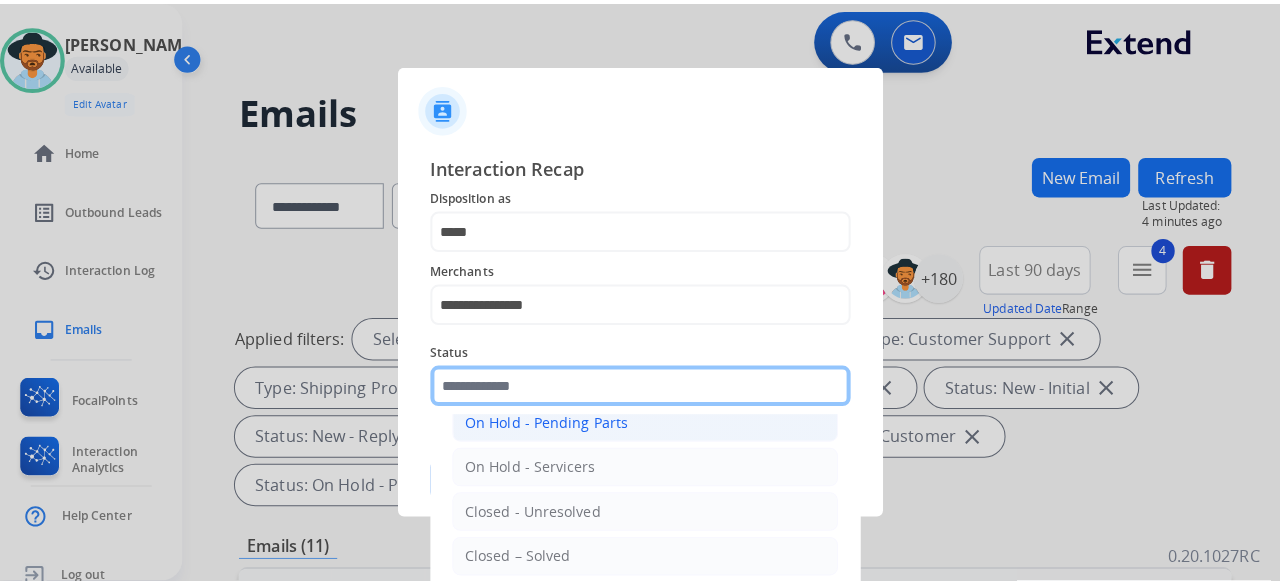 scroll, scrollTop: 114, scrollLeft: 0, axis: vertical 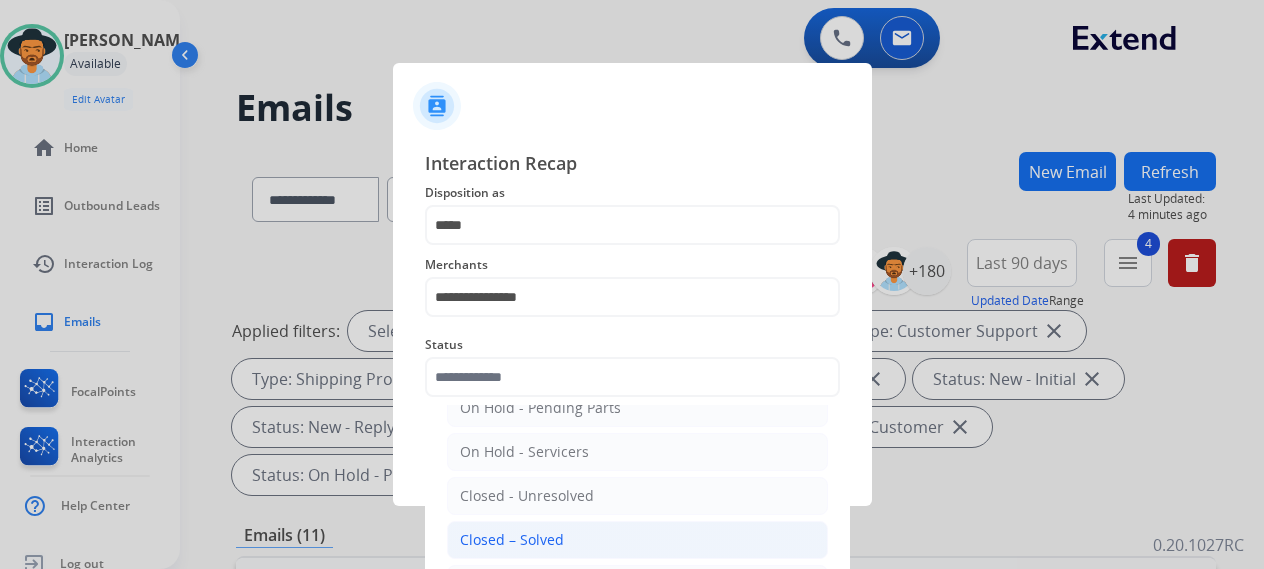 click on "Closed – Solved" 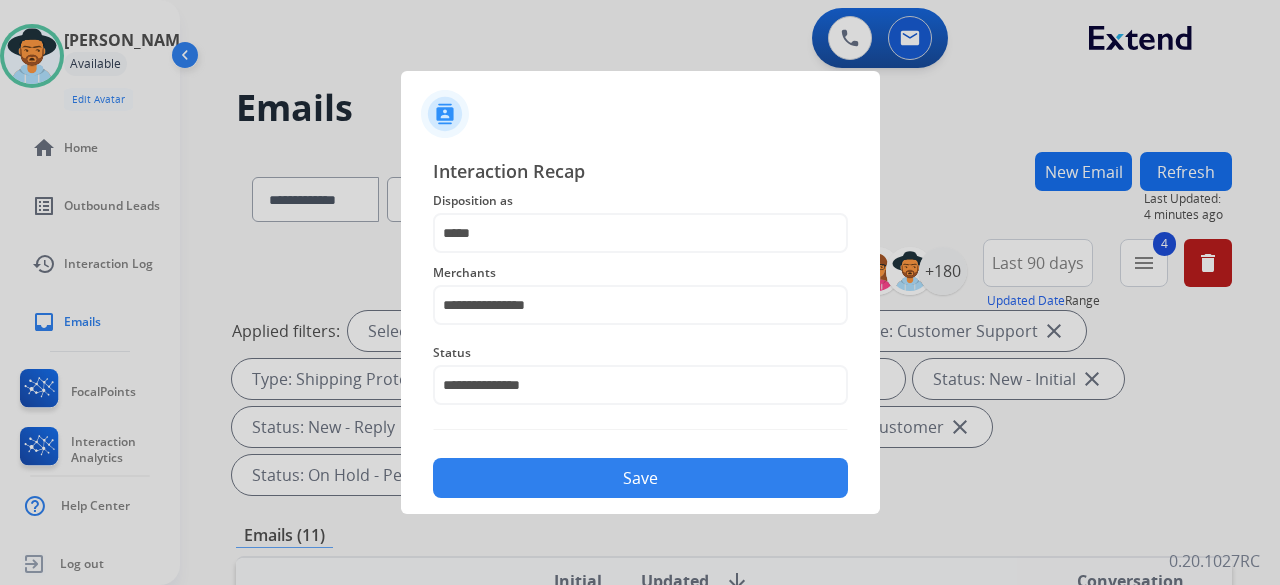 click on "Save" 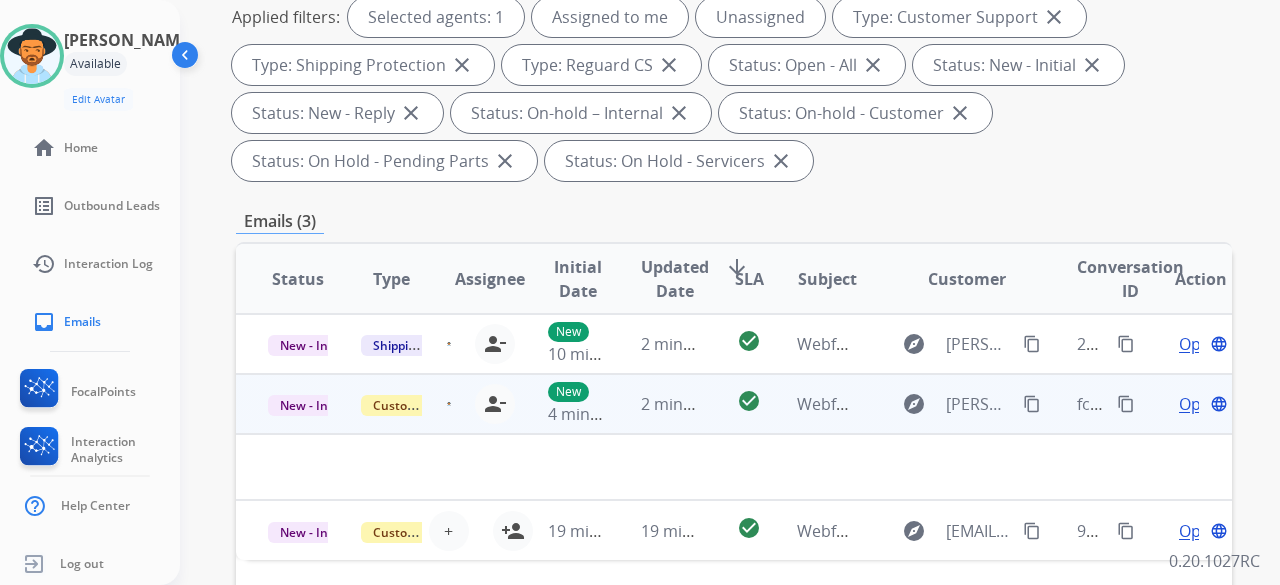 scroll, scrollTop: 400, scrollLeft: 0, axis: vertical 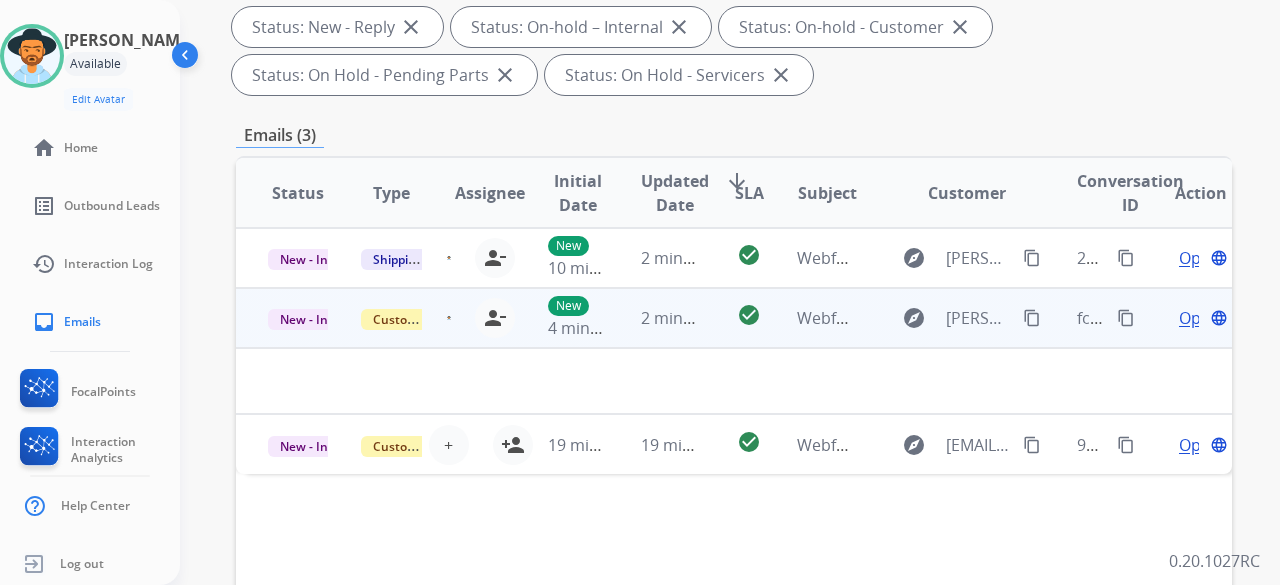 click on "Open language" at bounding box center (1201, 318) 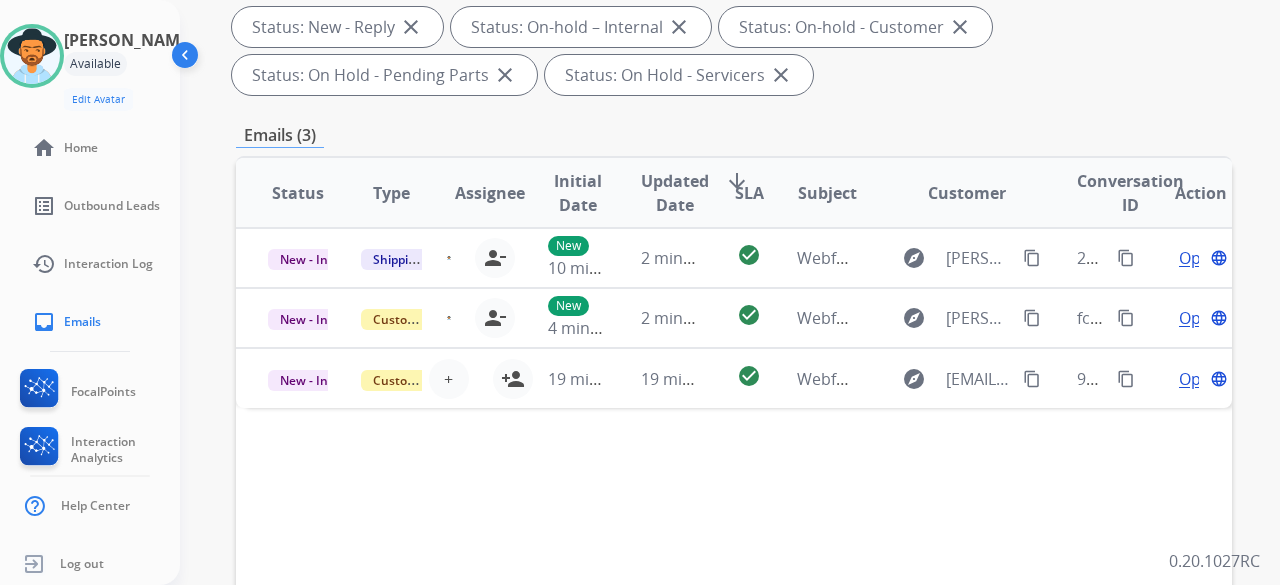 scroll, scrollTop: 0, scrollLeft: 0, axis: both 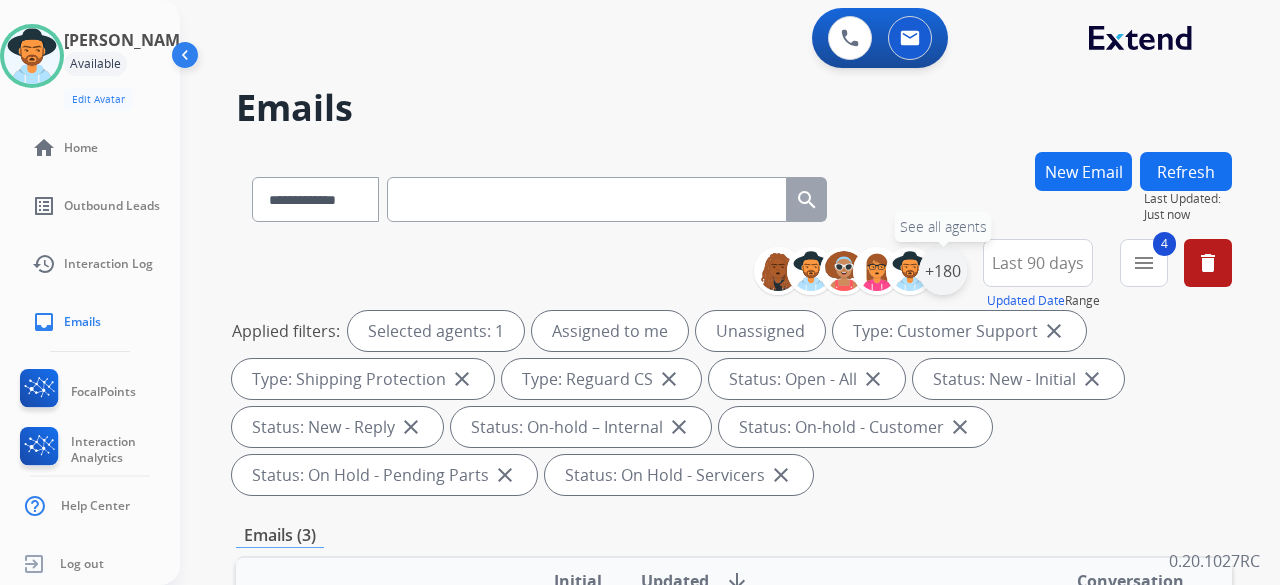 click on "+180" at bounding box center [943, 271] 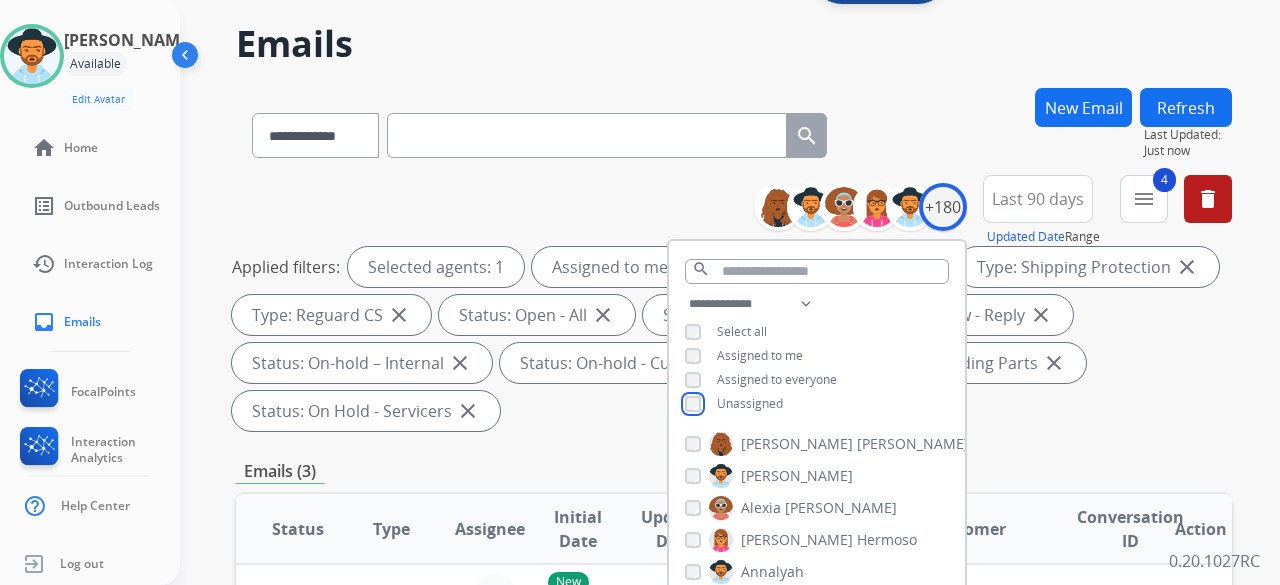 scroll, scrollTop: 200, scrollLeft: 0, axis: vertical 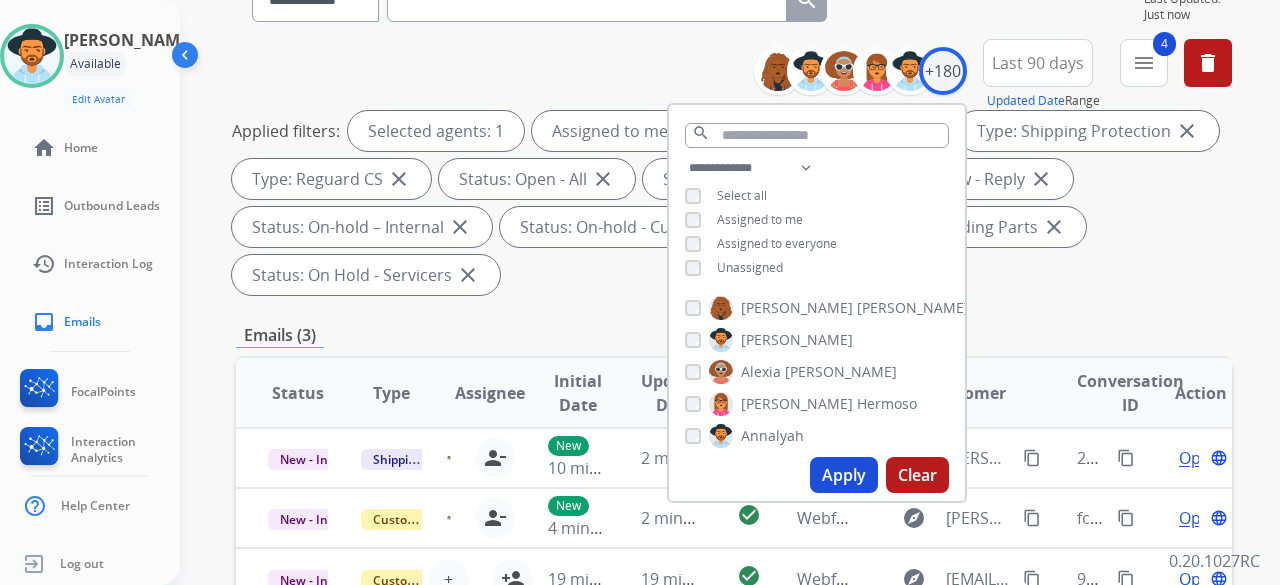 click on "Apply" at bounding box center (844, 475) 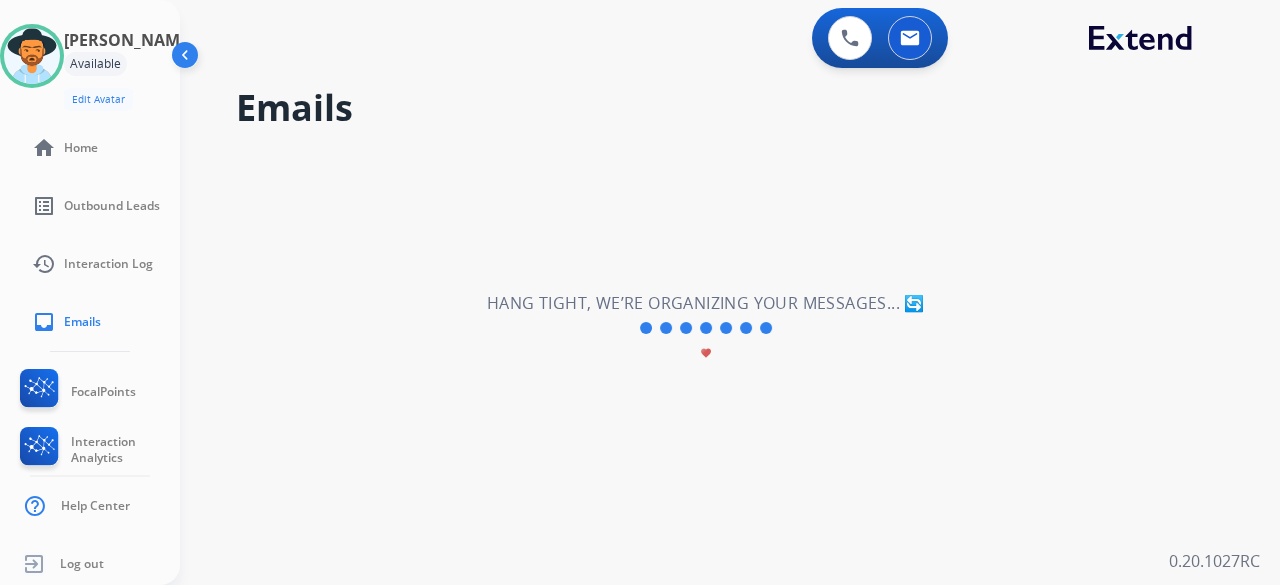 scroll, scrollTop: 0, scrollLeft: 0, axis: both 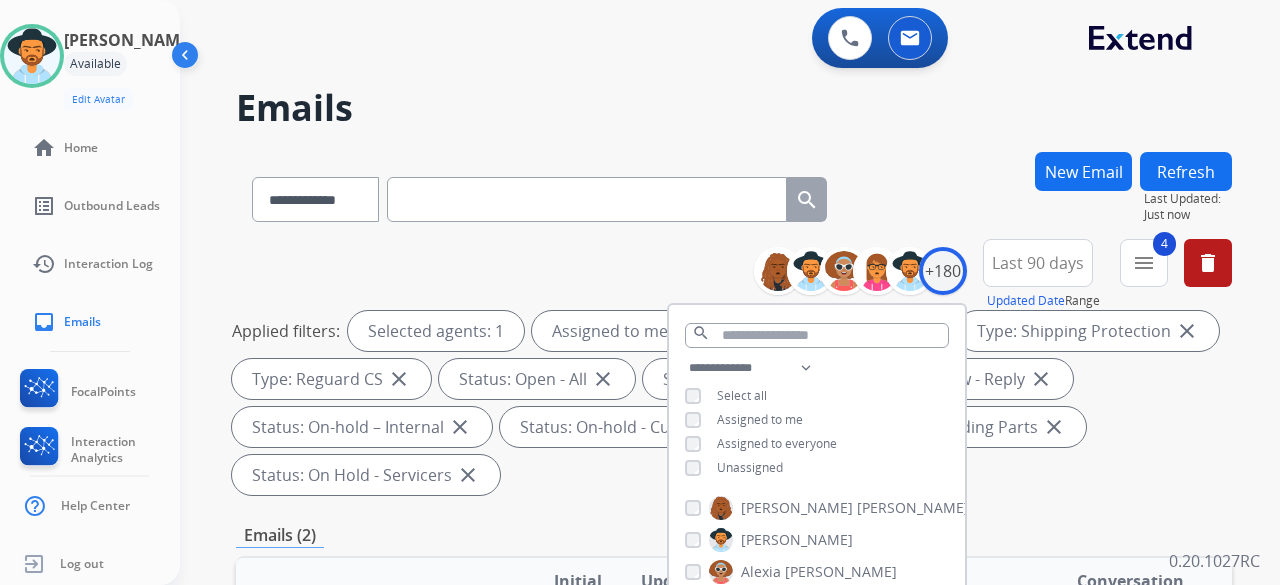 click on "Last 90 days" at bounding box center (1038, 263) 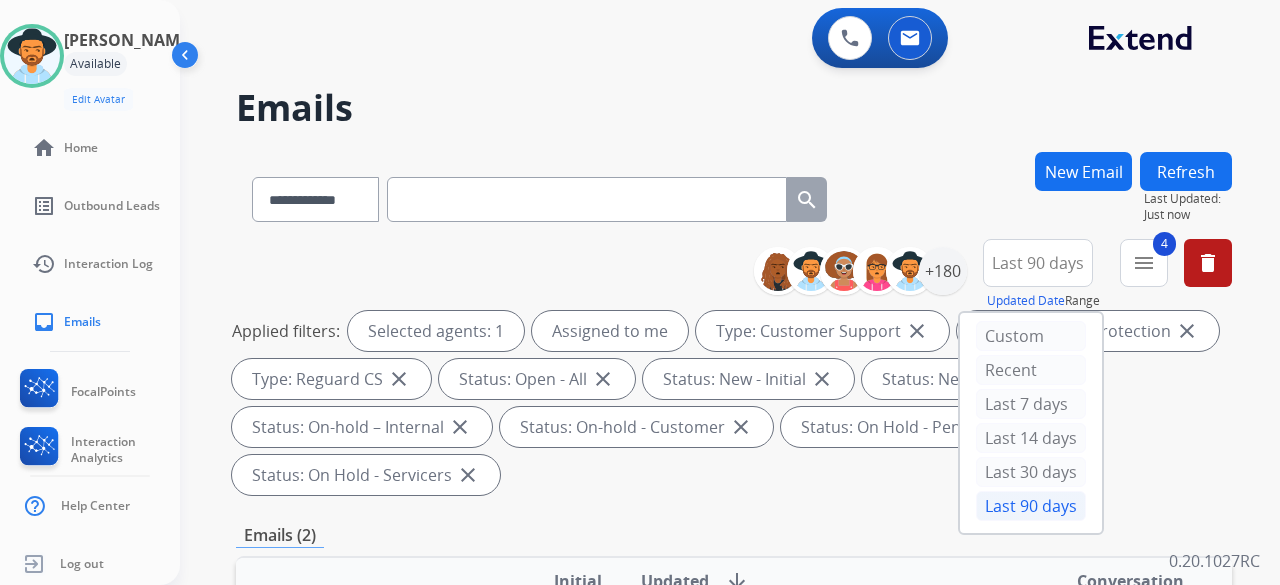 click on "**********" at bounding box center [734, 195] 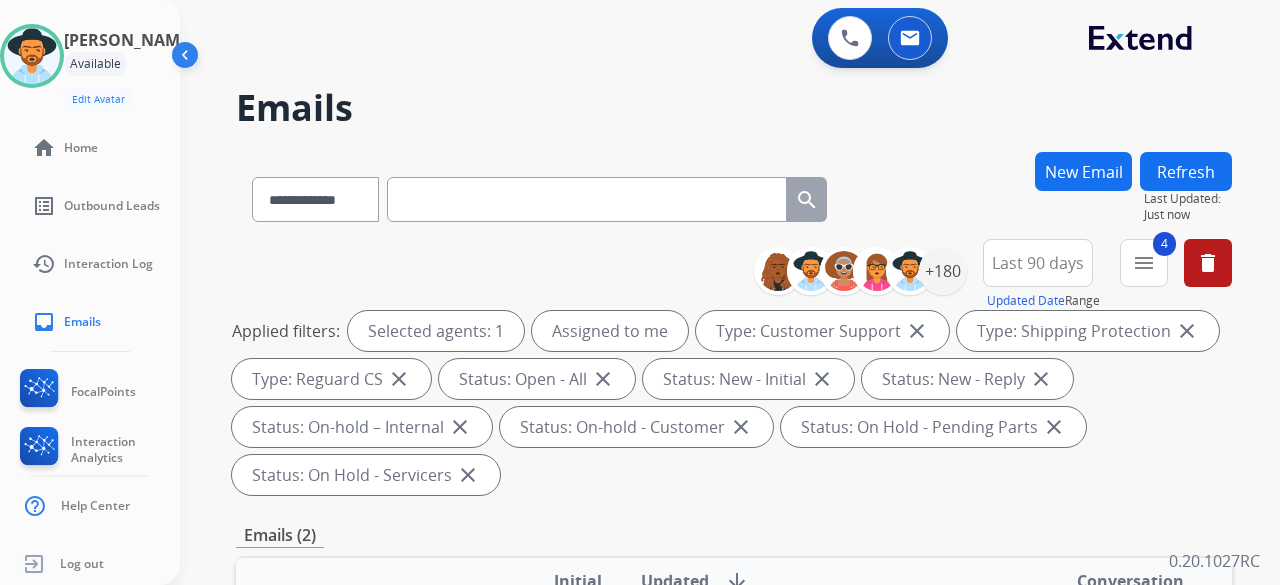 scroll, scrollTop: 300, scrollLeft: 0, axis: vertical 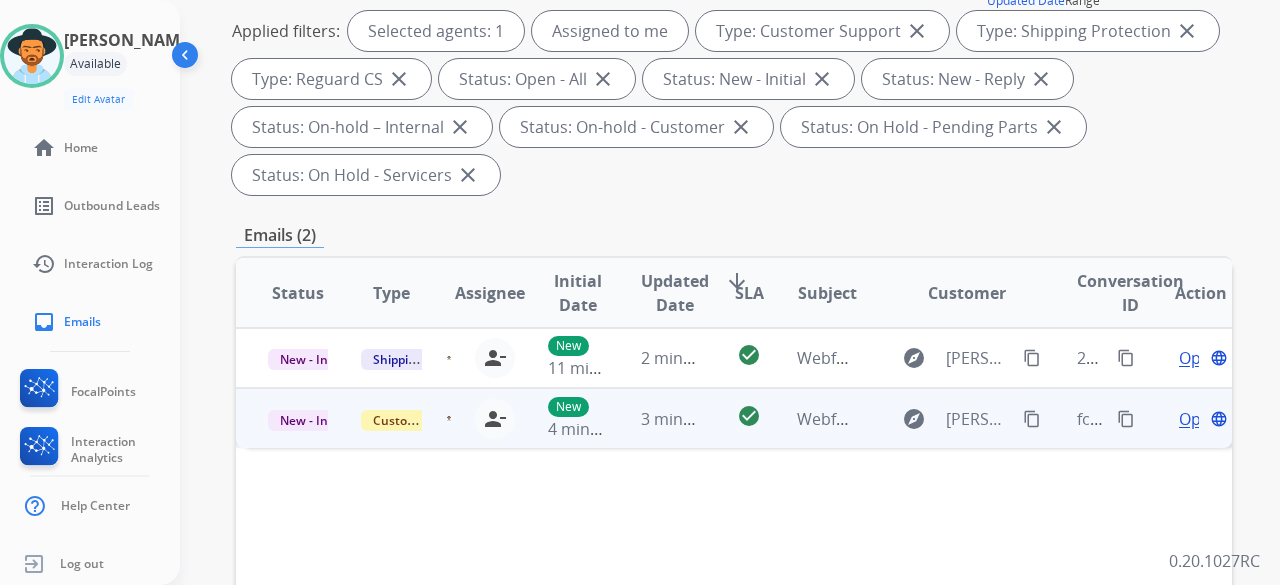 click on "Open" at bounding box center (1199, 419) 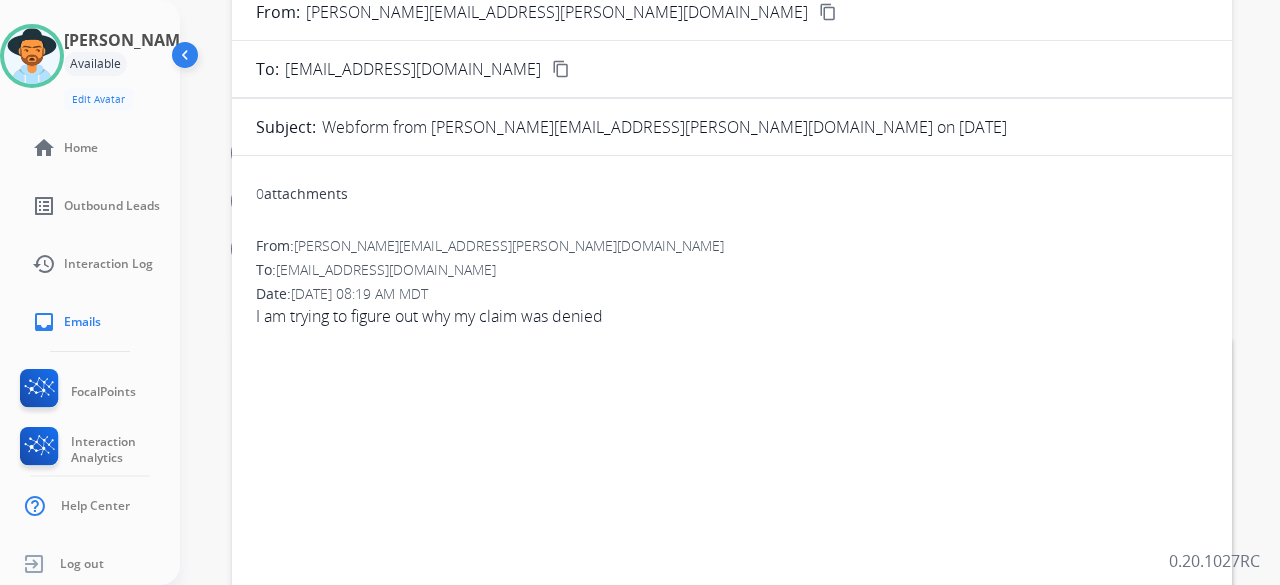 scroll, scrollTop: 0, scrollLeft: 0, axis: both 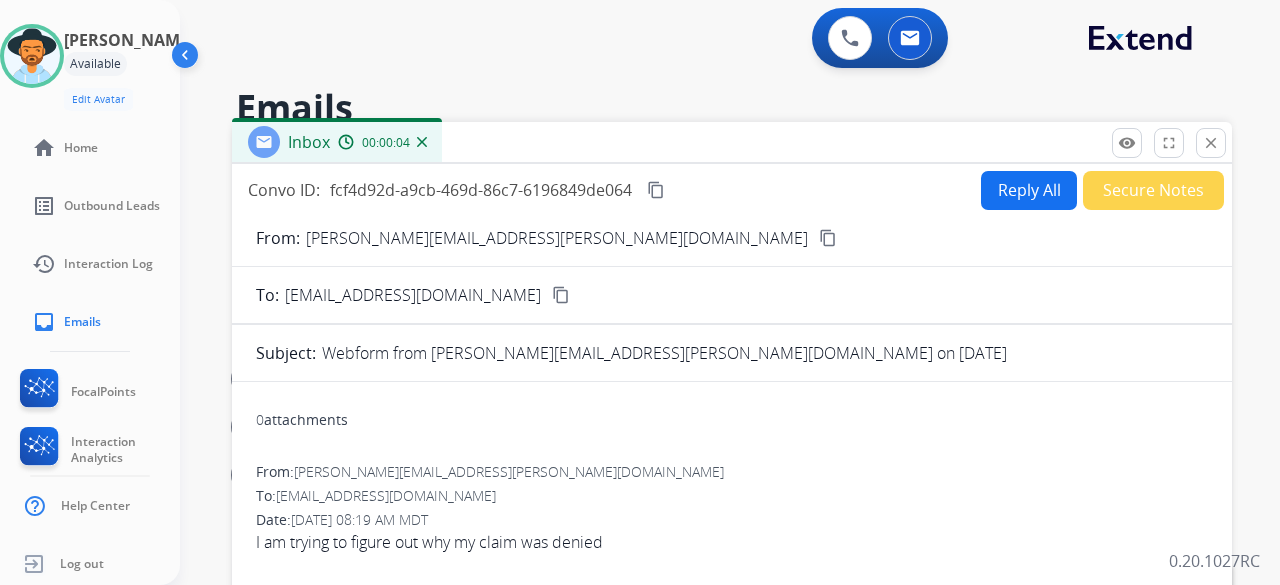 click on "content_copy" at bounding box center [828, 238] 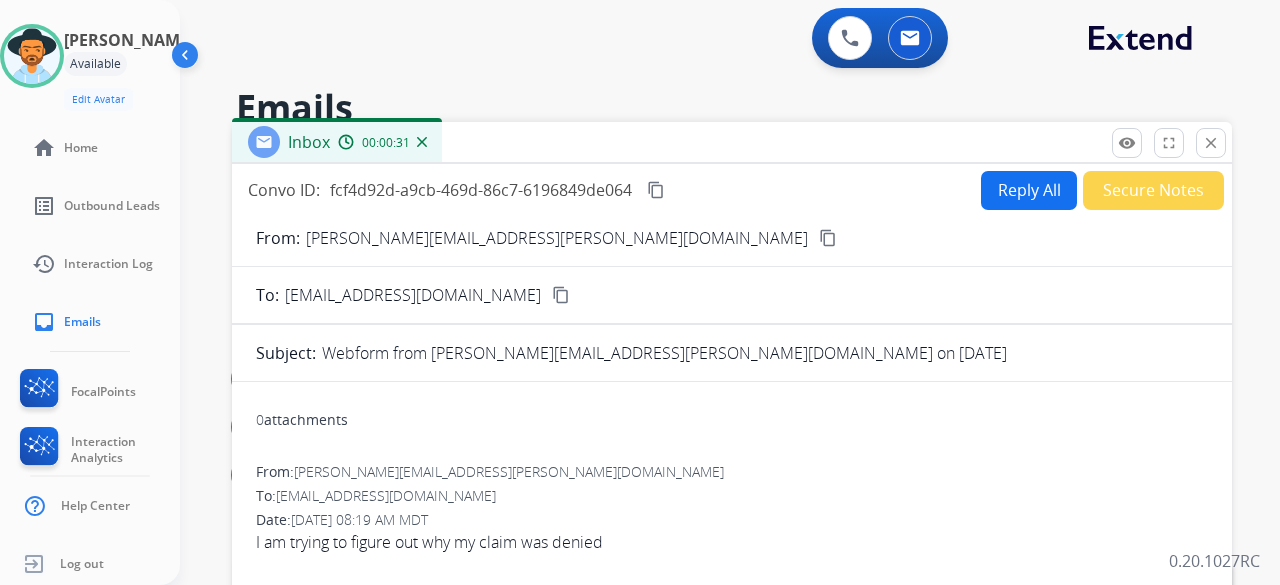 click on "Reply All" at bounding box center (1029, 190) 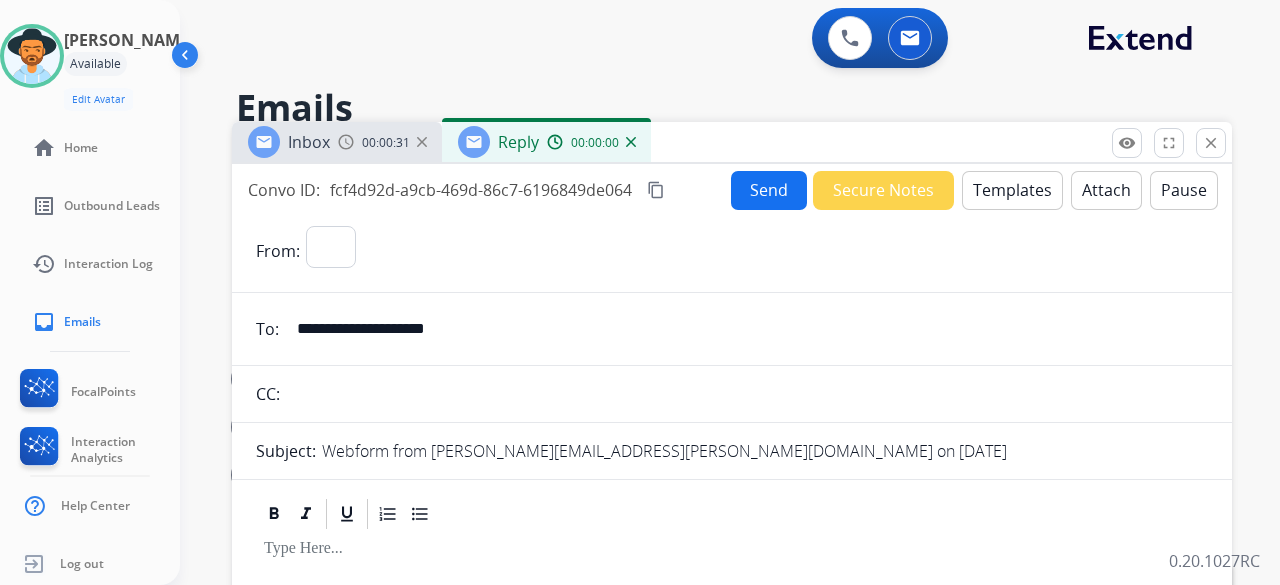 select on "**********" 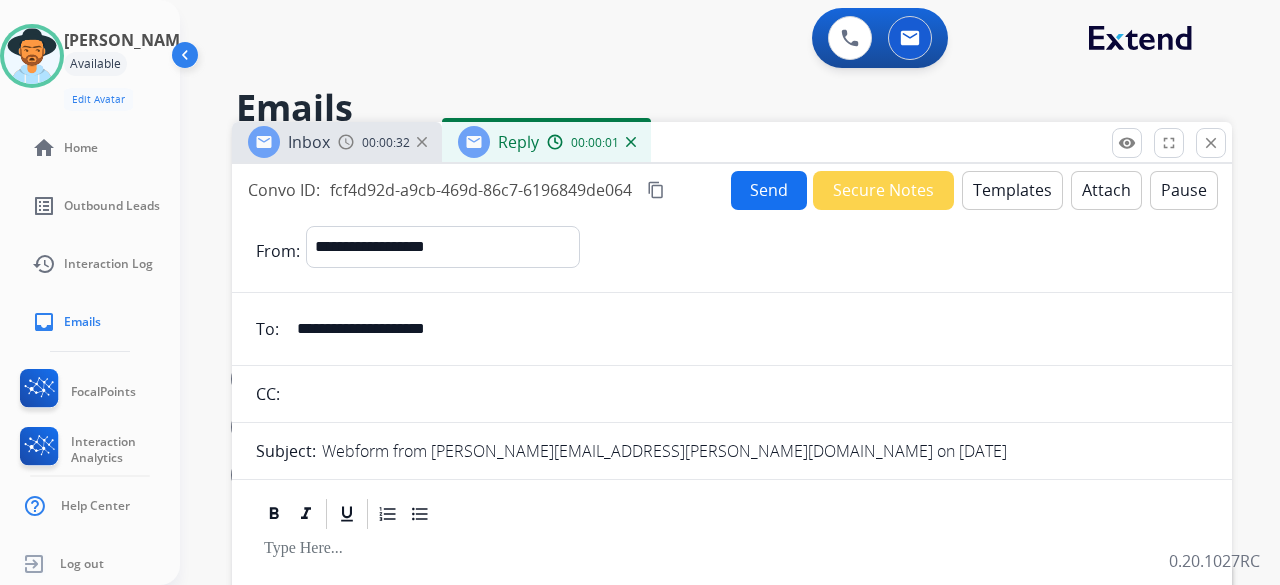 click on "Templates" at bounding box center (1012, 190) 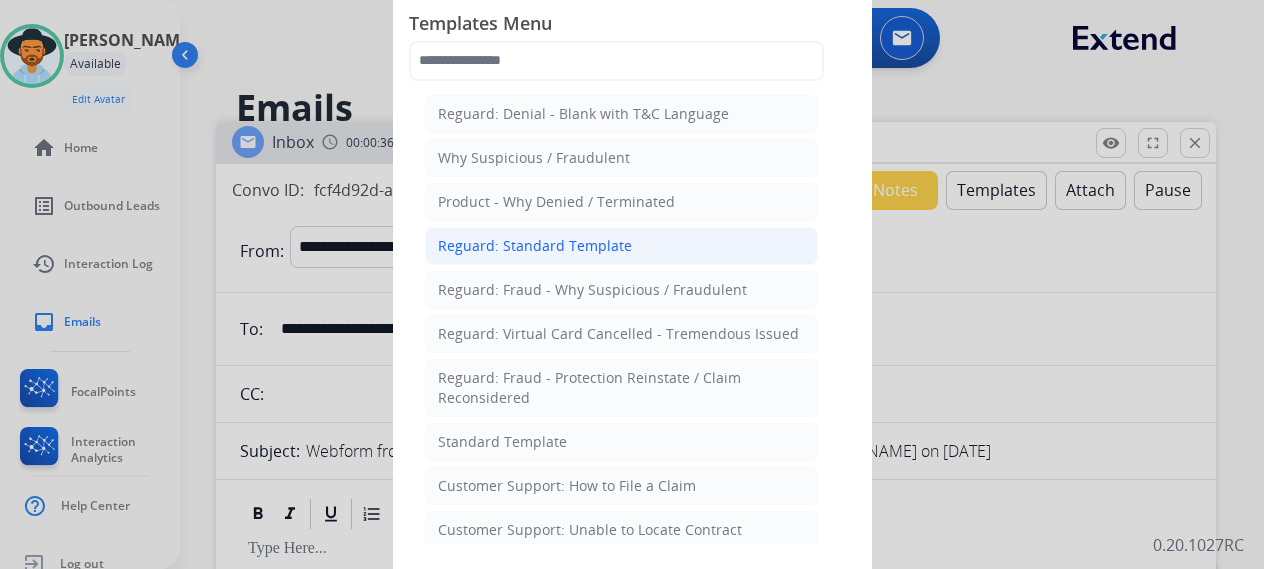 click on "Reguard: Standard Template" 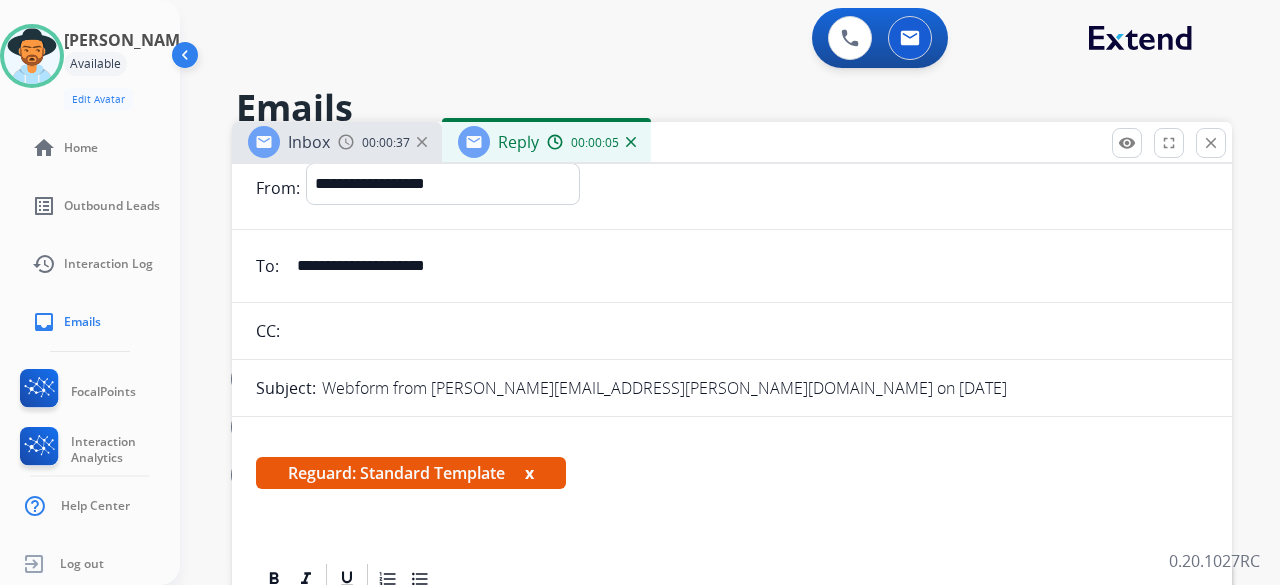 scroll, scrollTop: 106, scrollLeft: 0, axis: vertical 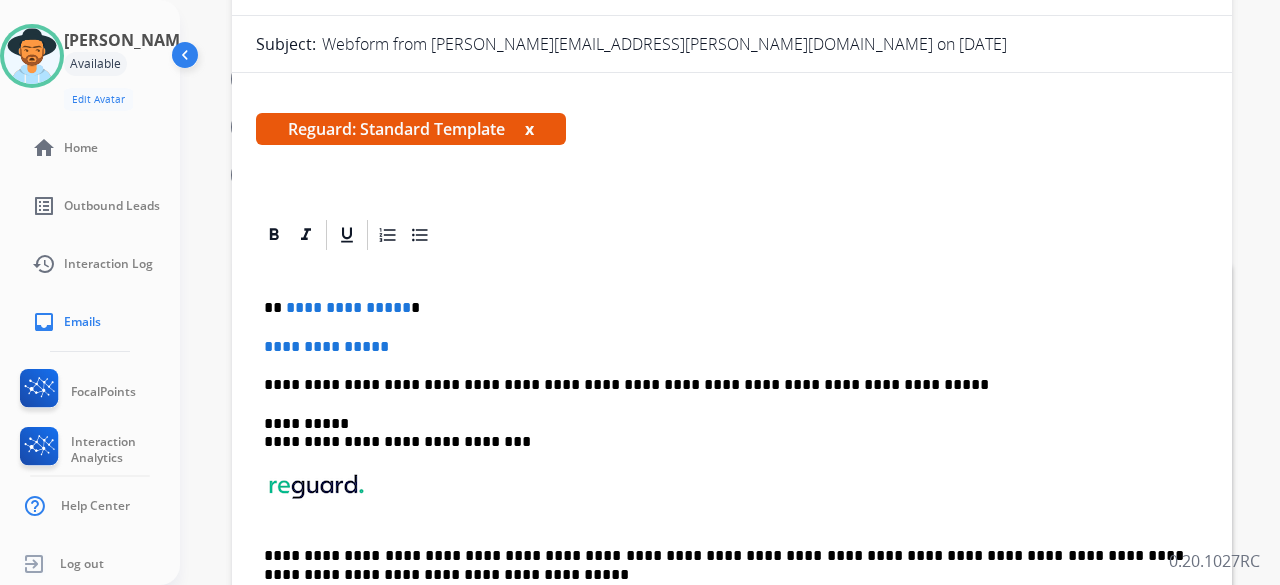 click on "**********" at bounding box center (732, 347) 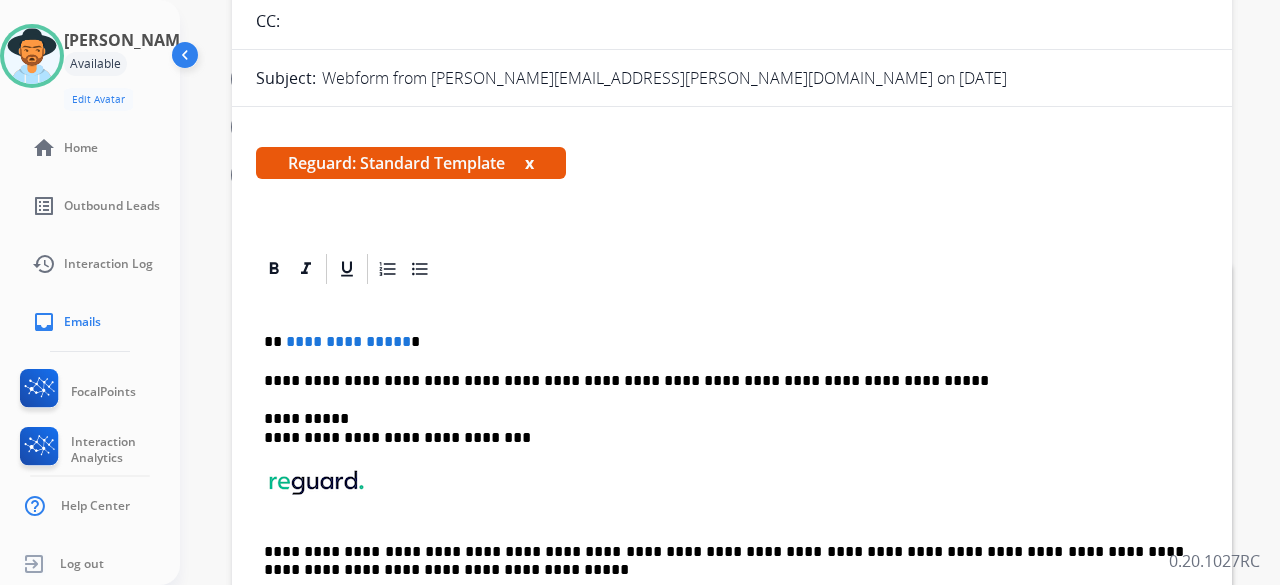 scroll, scrollTop: 68, scrollLeft: 0, axis: vertical 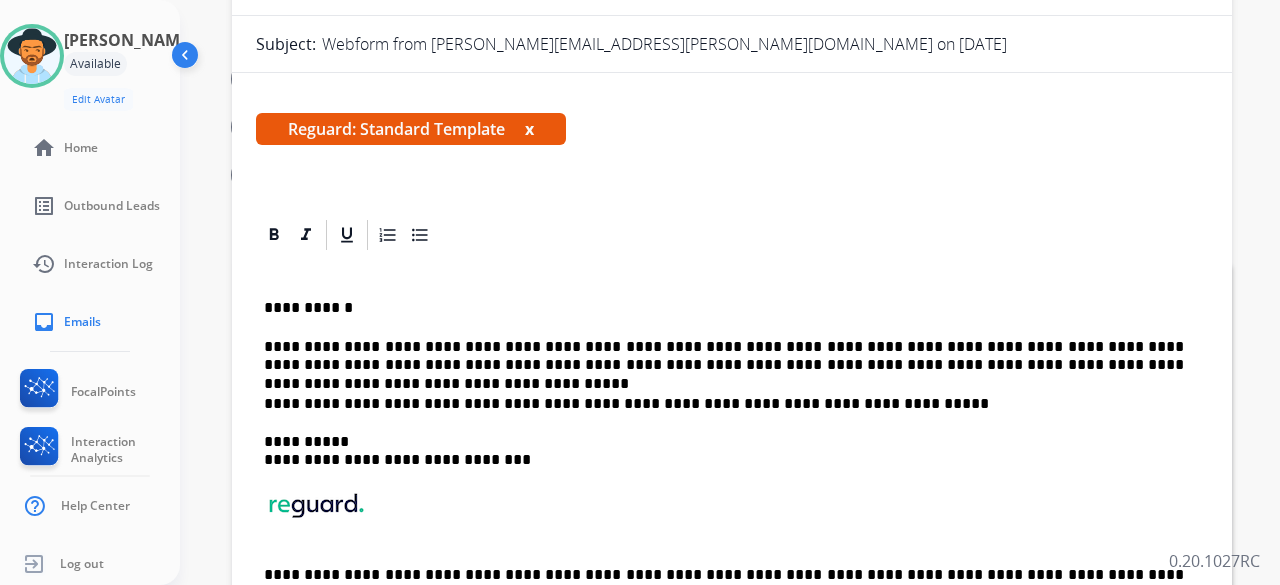 click on "**********" at bounding box center [724, 356] 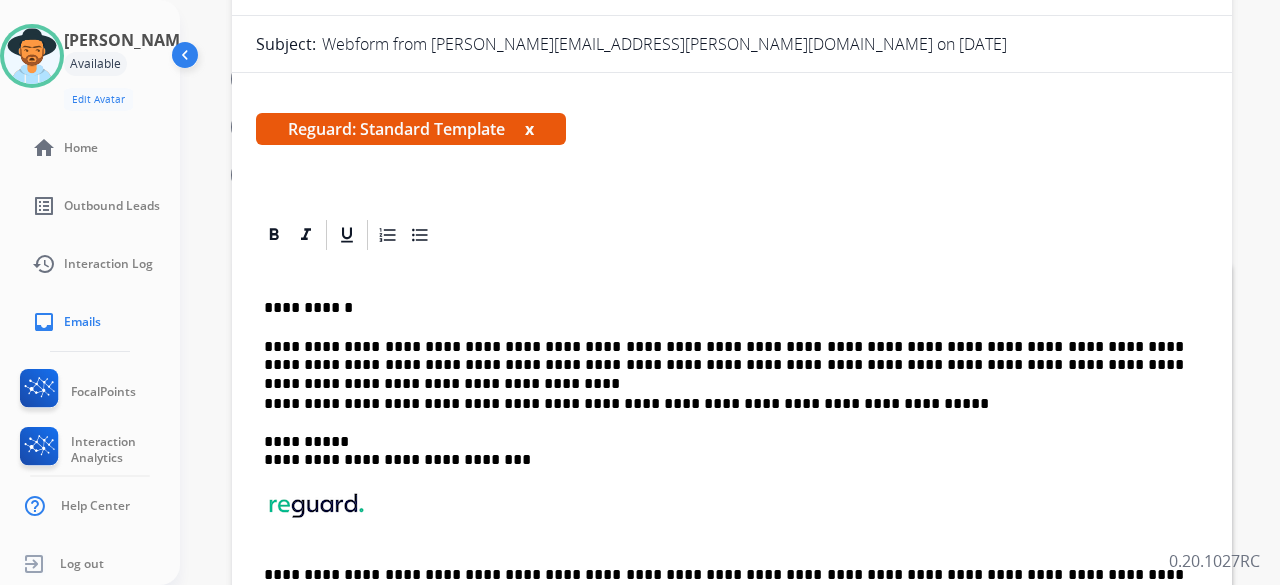 click on "**********" at bounding box center [724, 356] 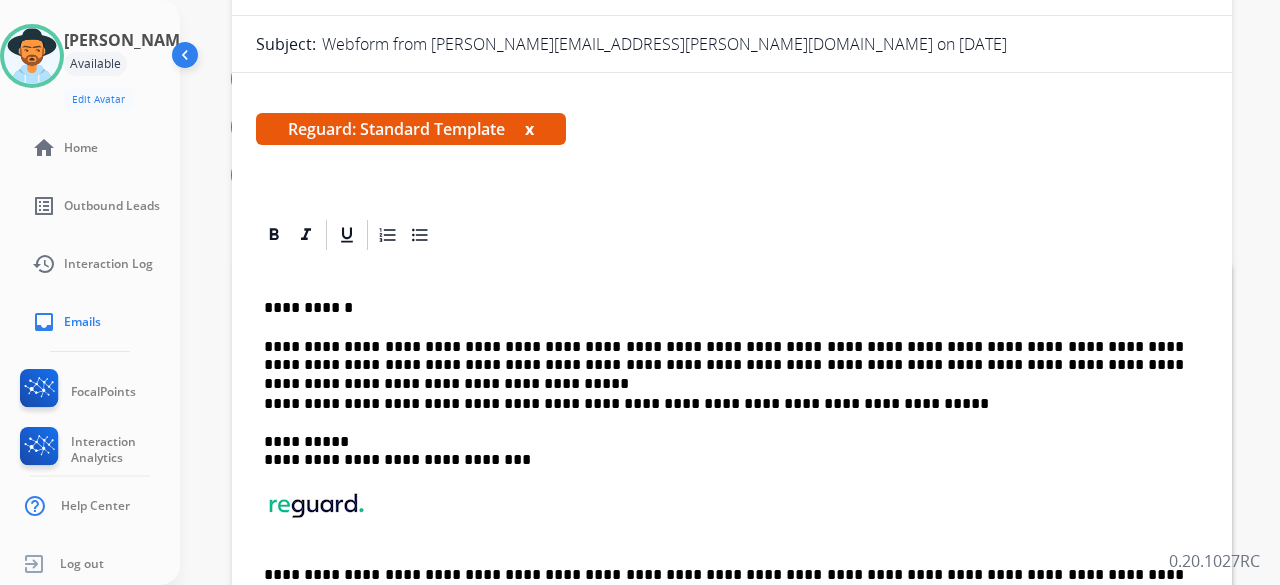 click on "**********" at bounding box center (724, 356) 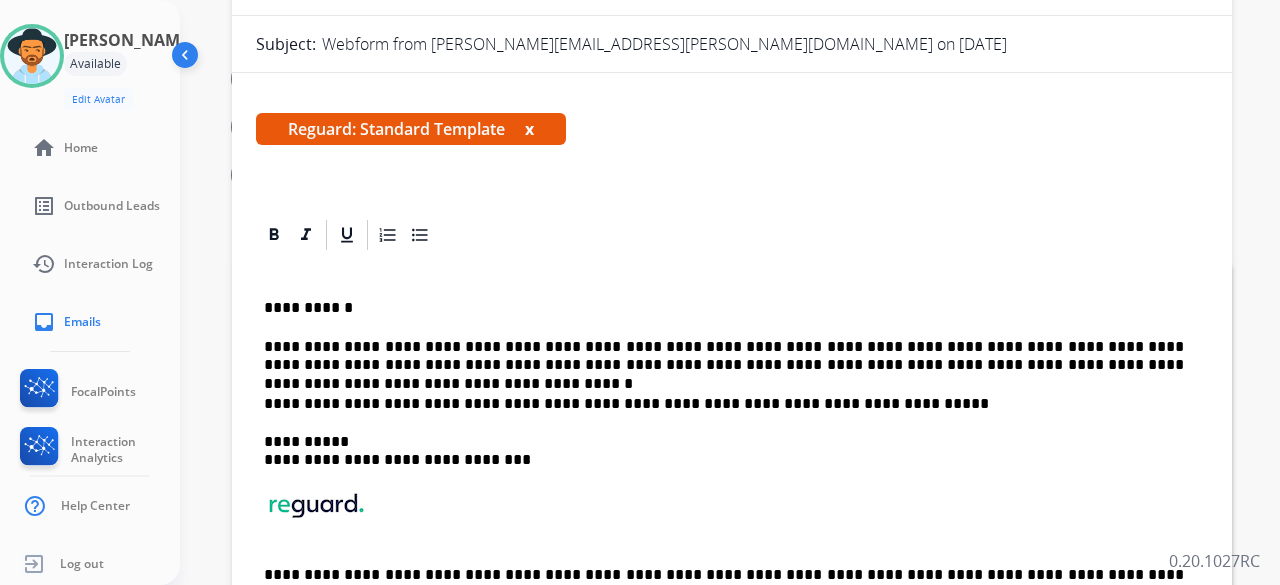 click on "**********" at bounding box center [724, 356] 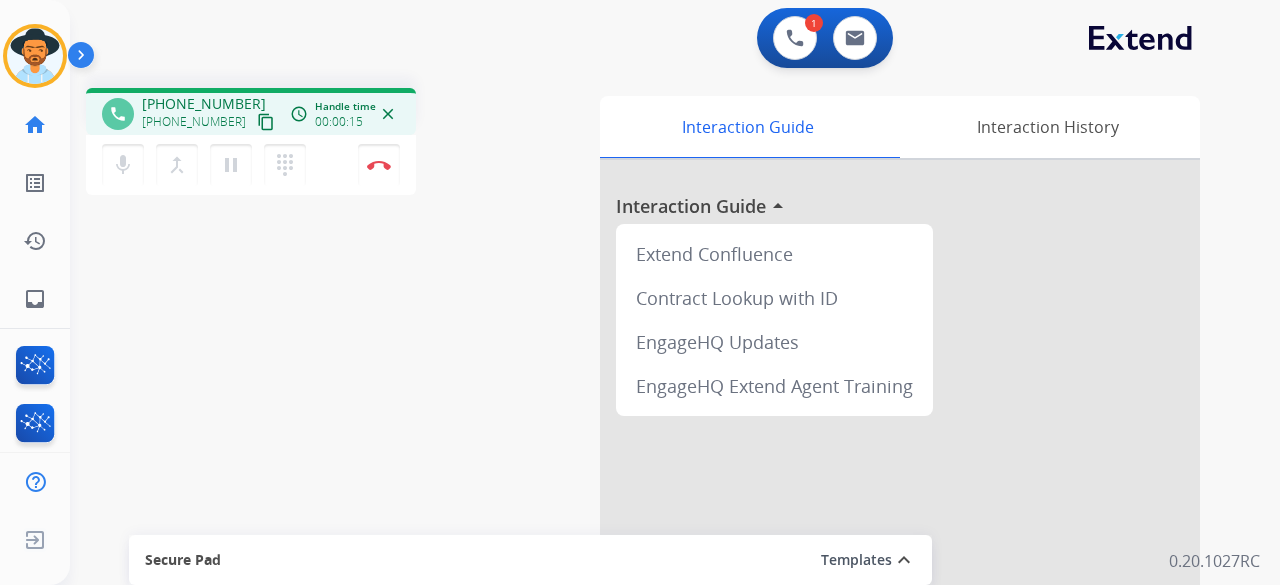 click on "content_copy" at bounding box center [266, 122] 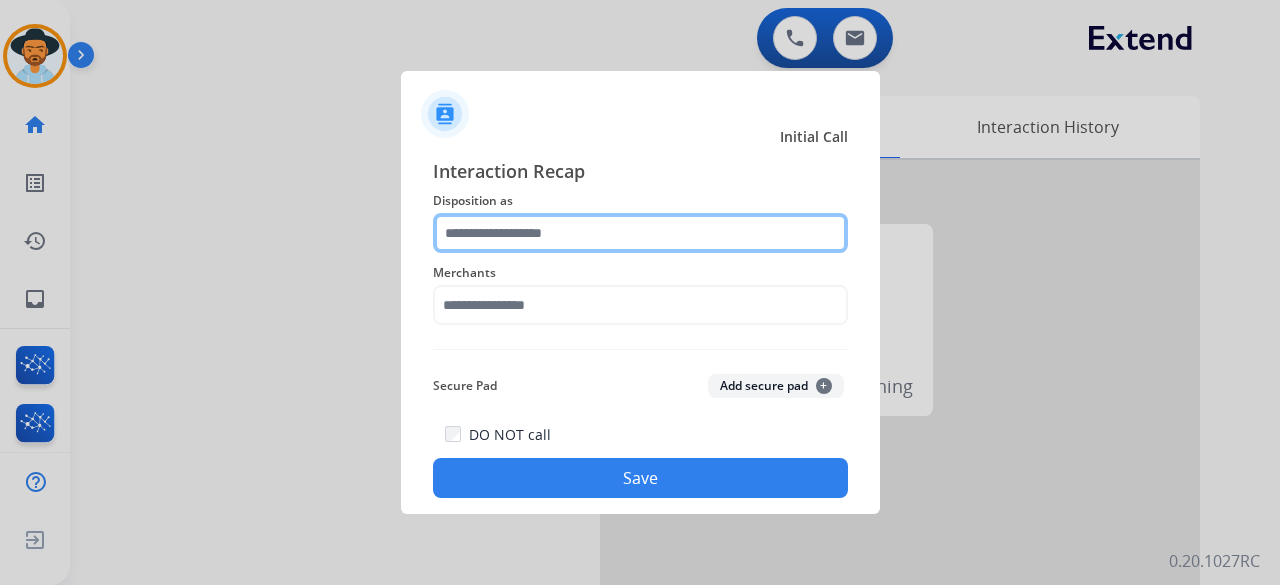 click 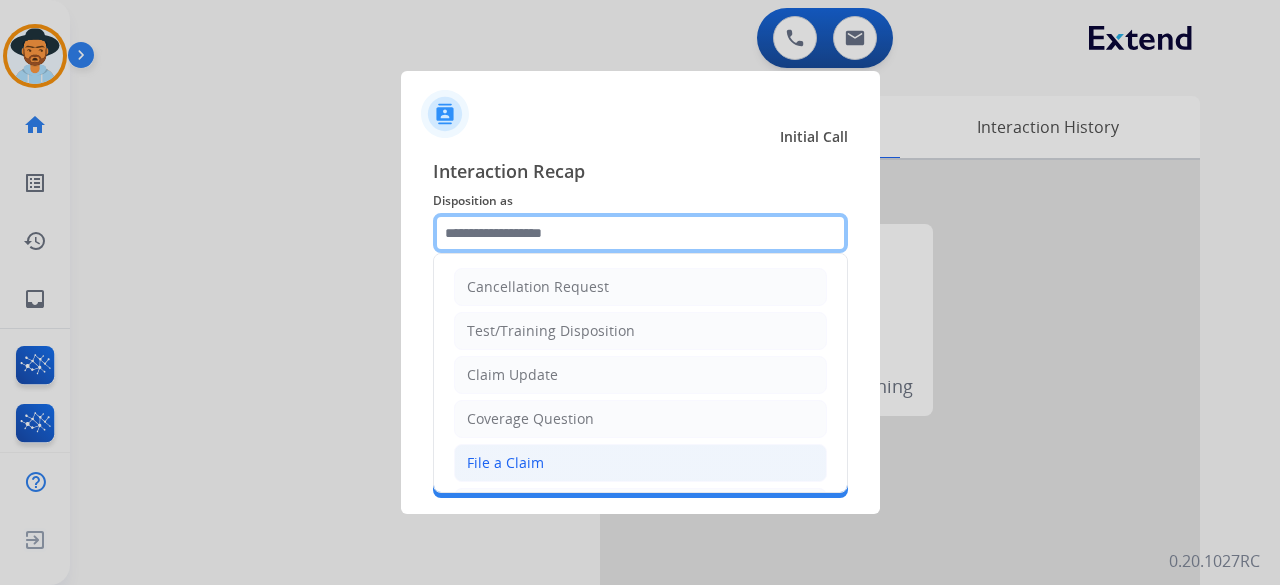 scroll, scrollTop: 303, scrollLeft: 0, axis: vertical 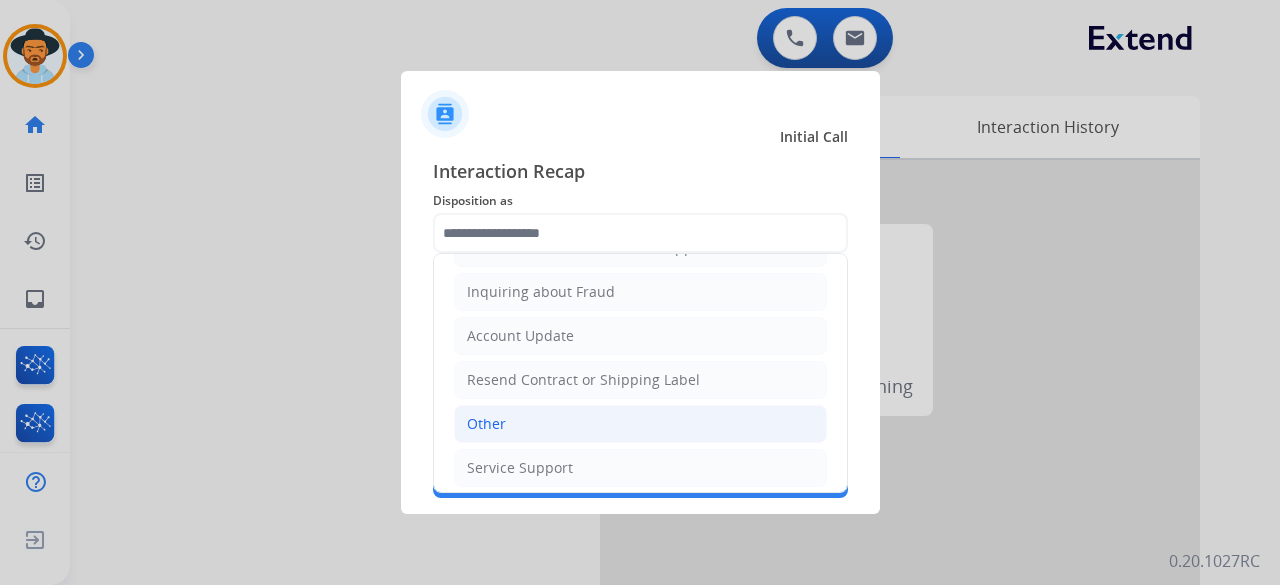 click on "Other" 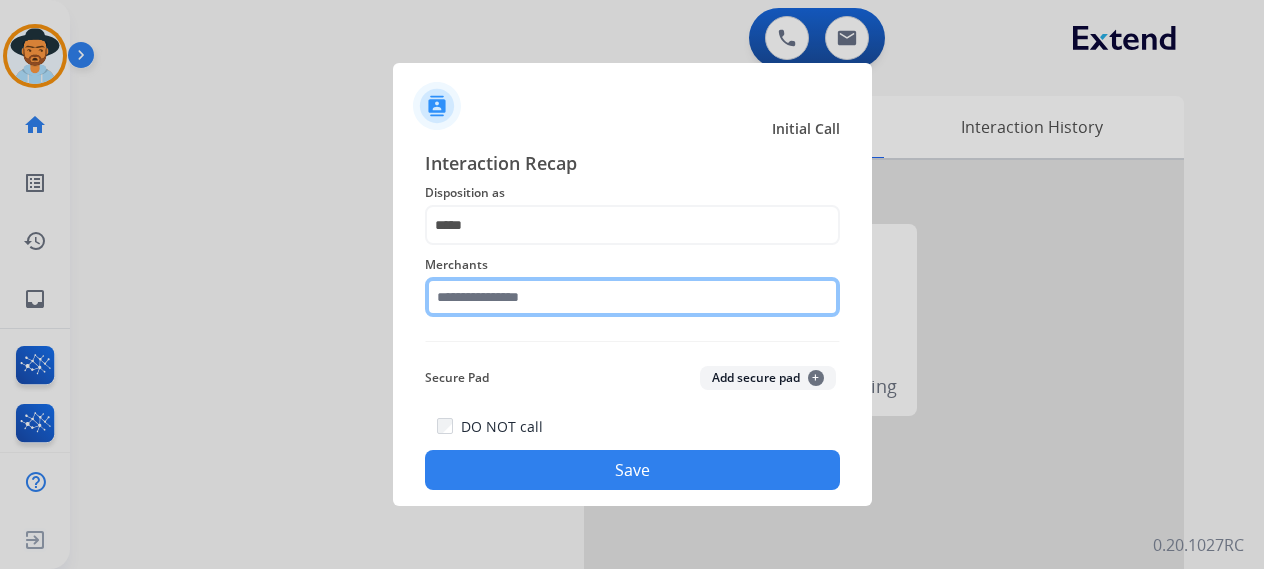 click 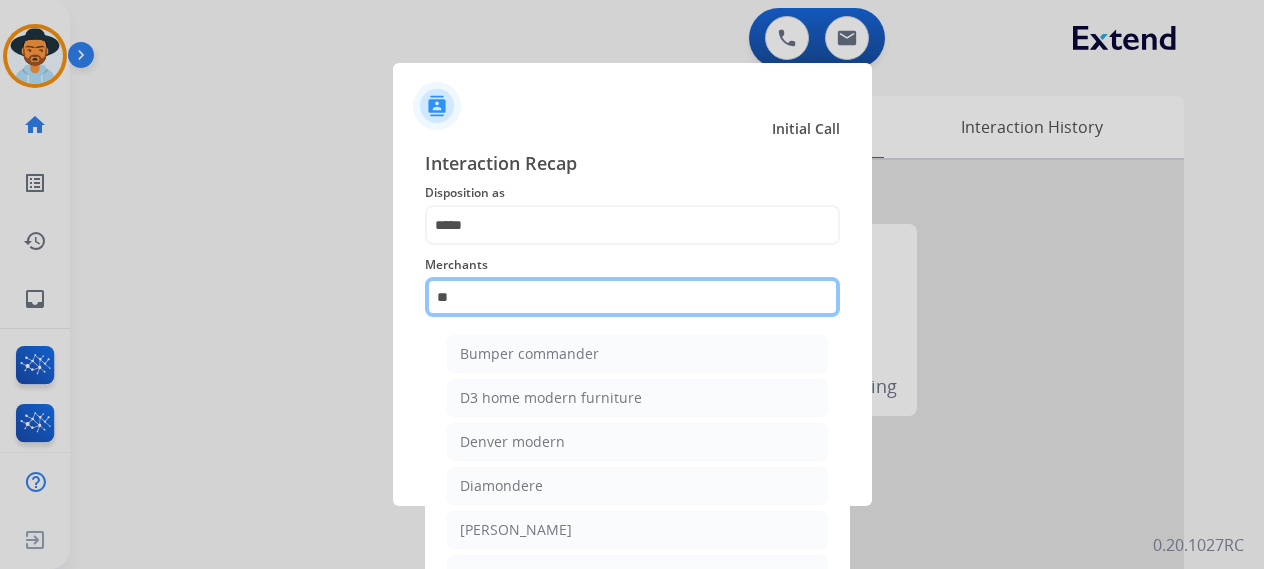 type on "*" 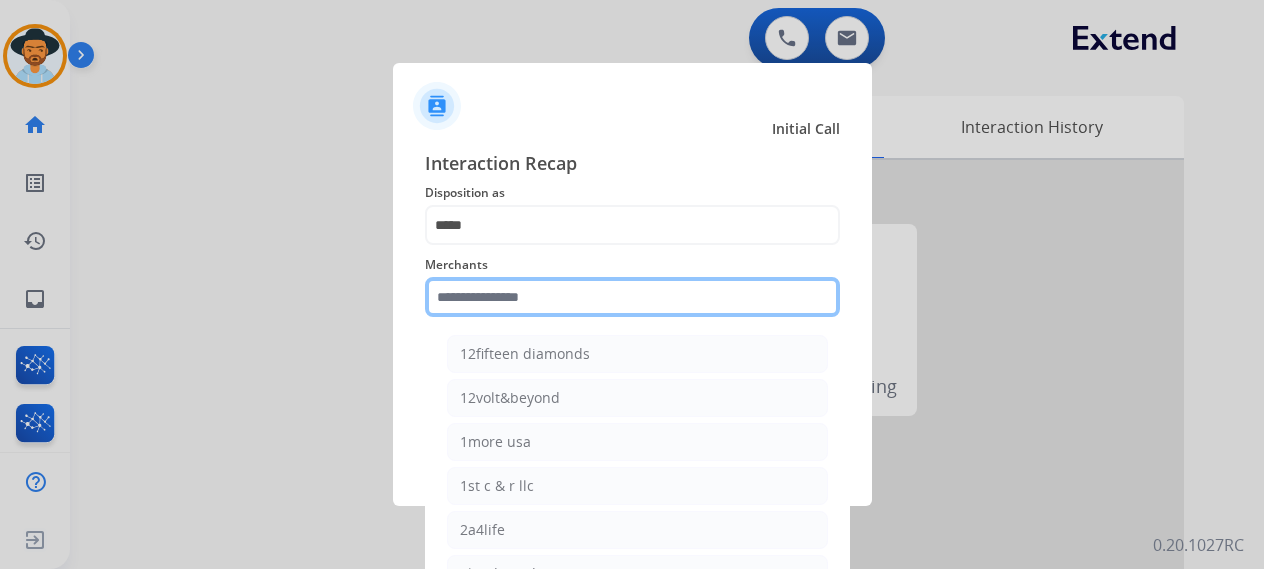 type on "*" 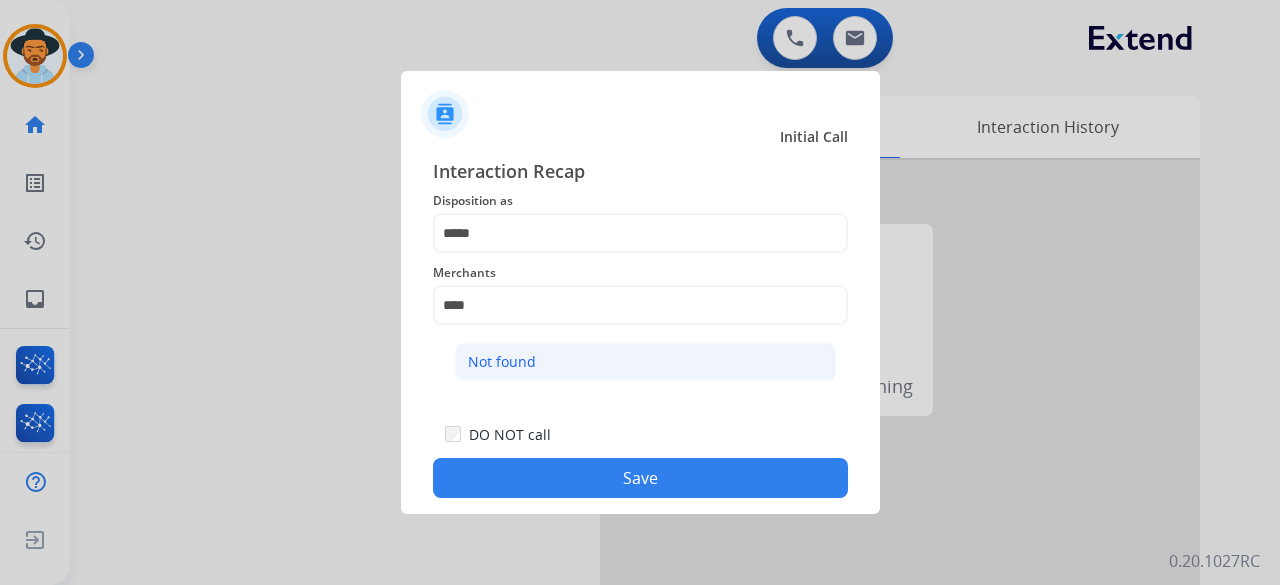 click on "Not found" 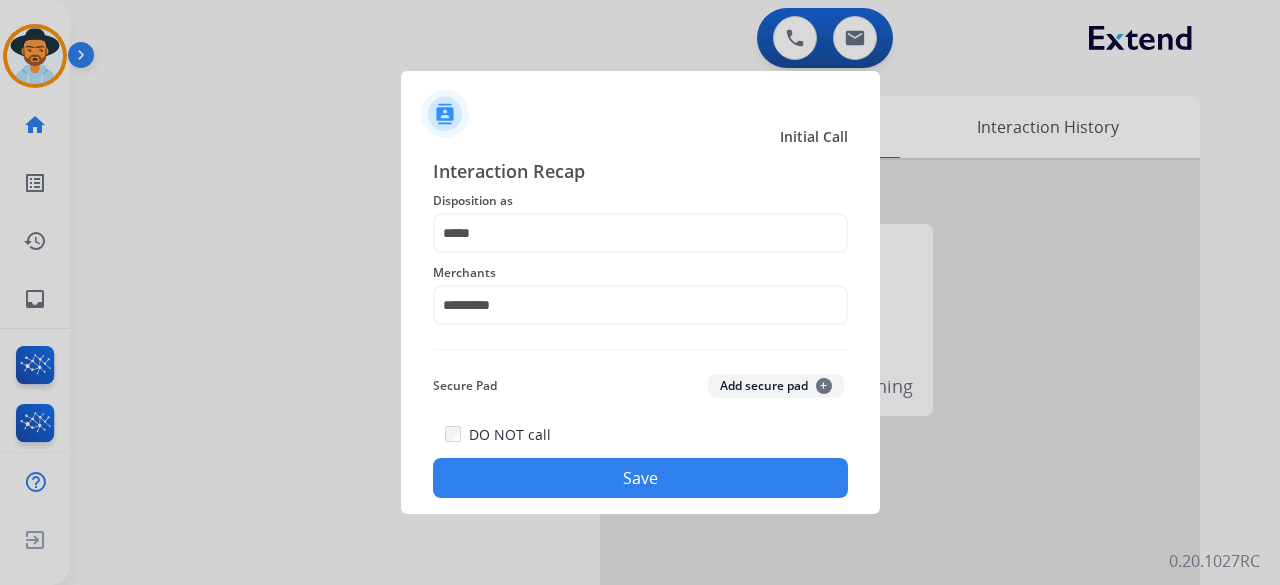 click on "Save" 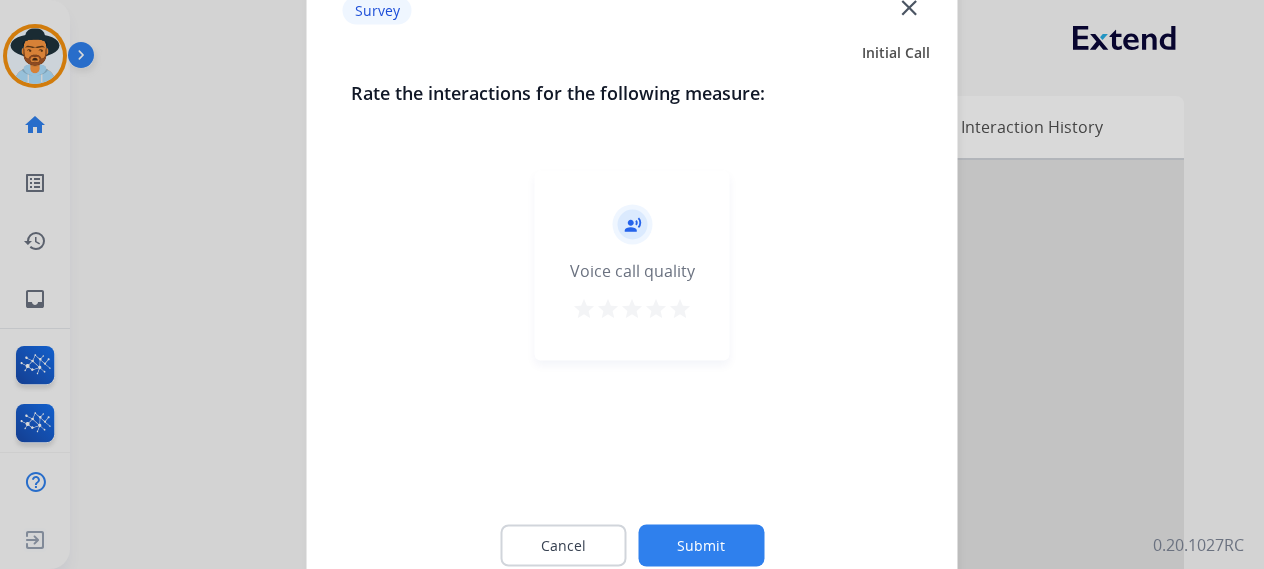 click on "star" at bounding box center [680, 308] 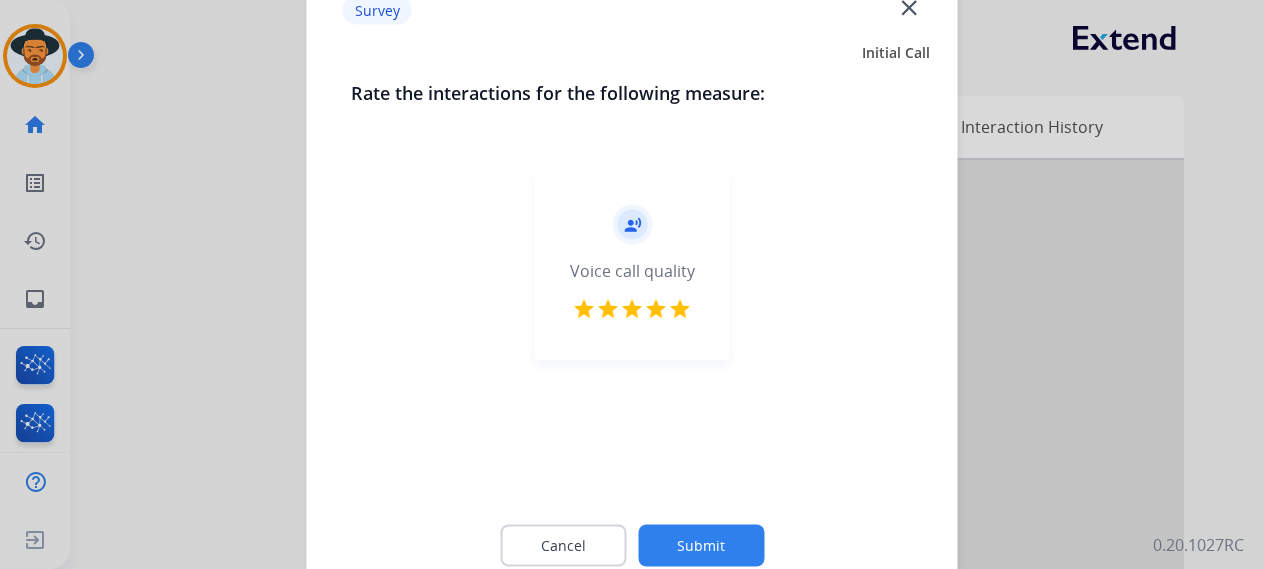click on "Submit" 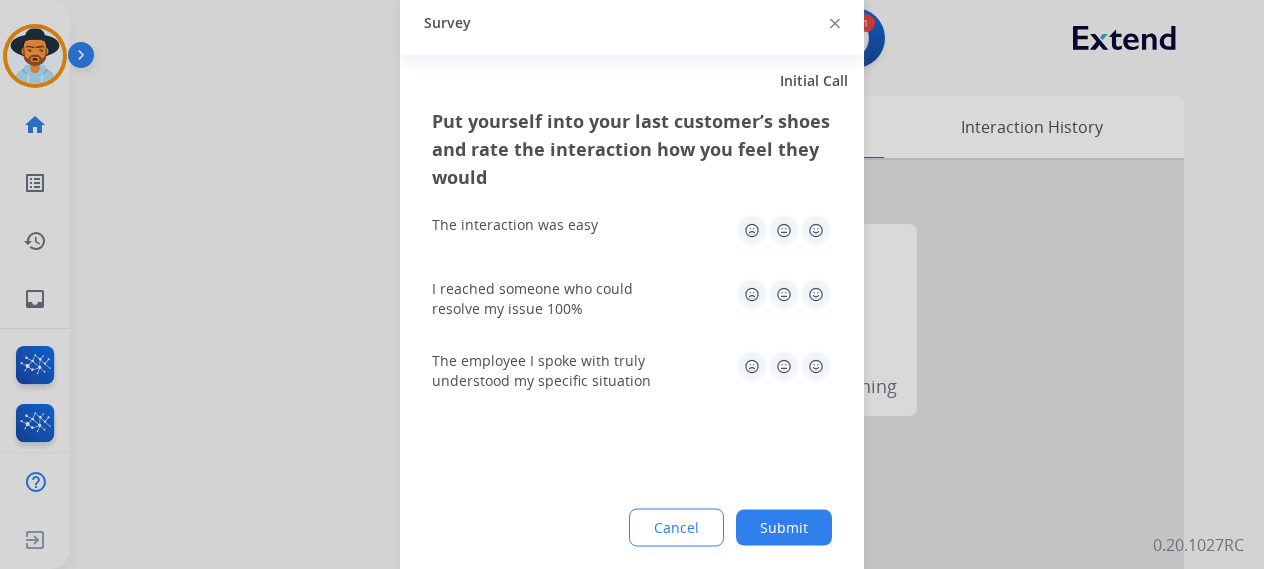 click 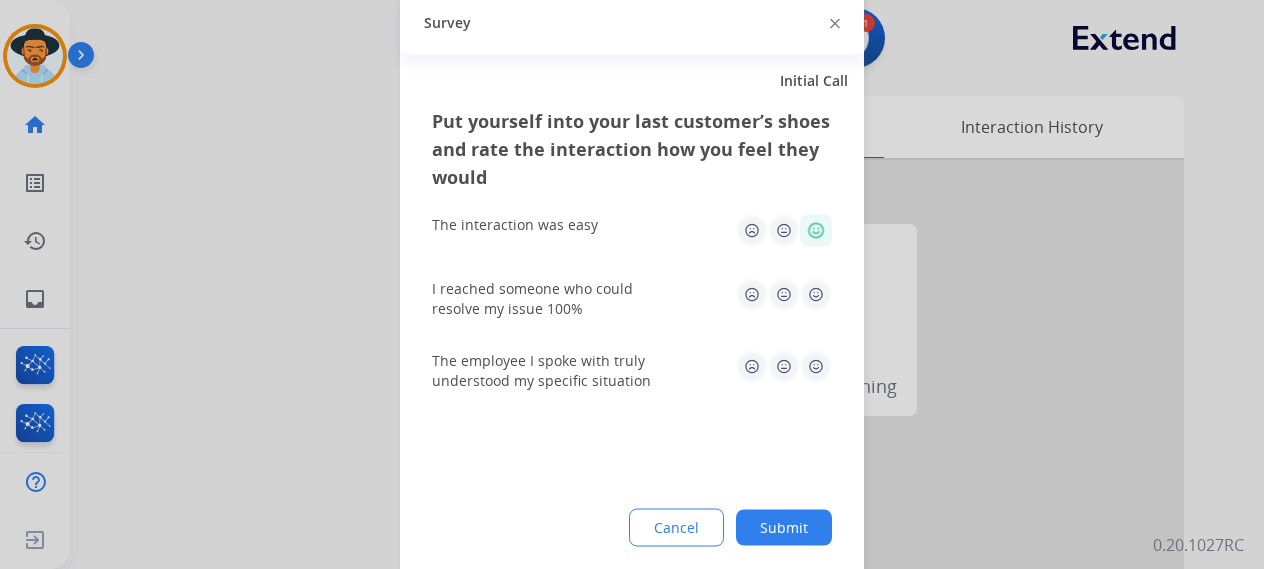 click 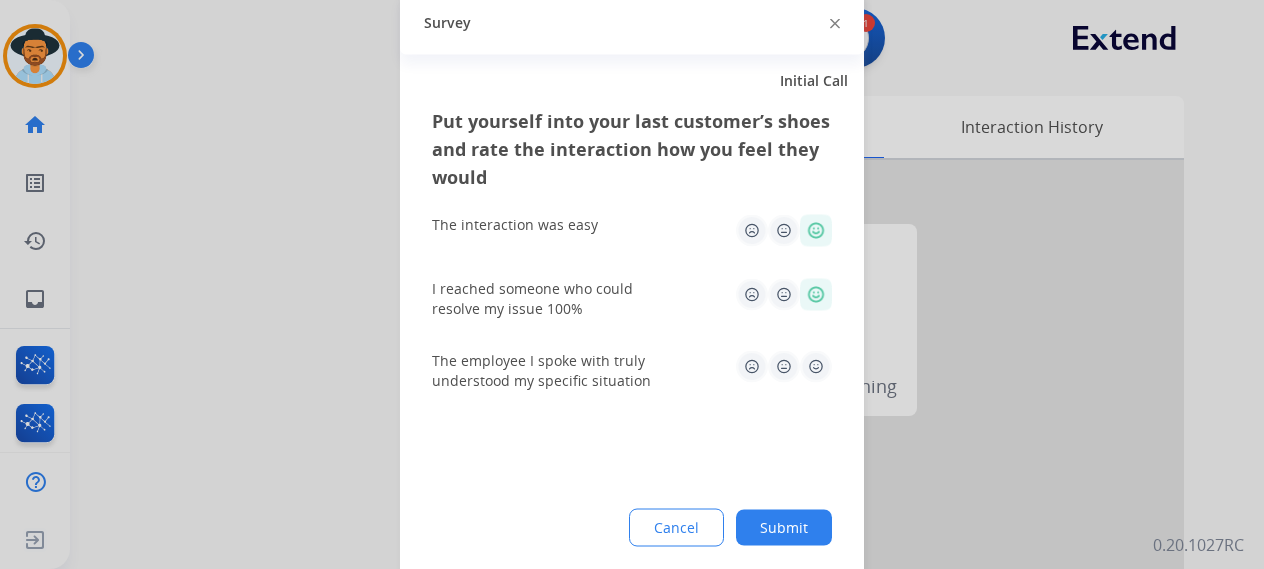 click 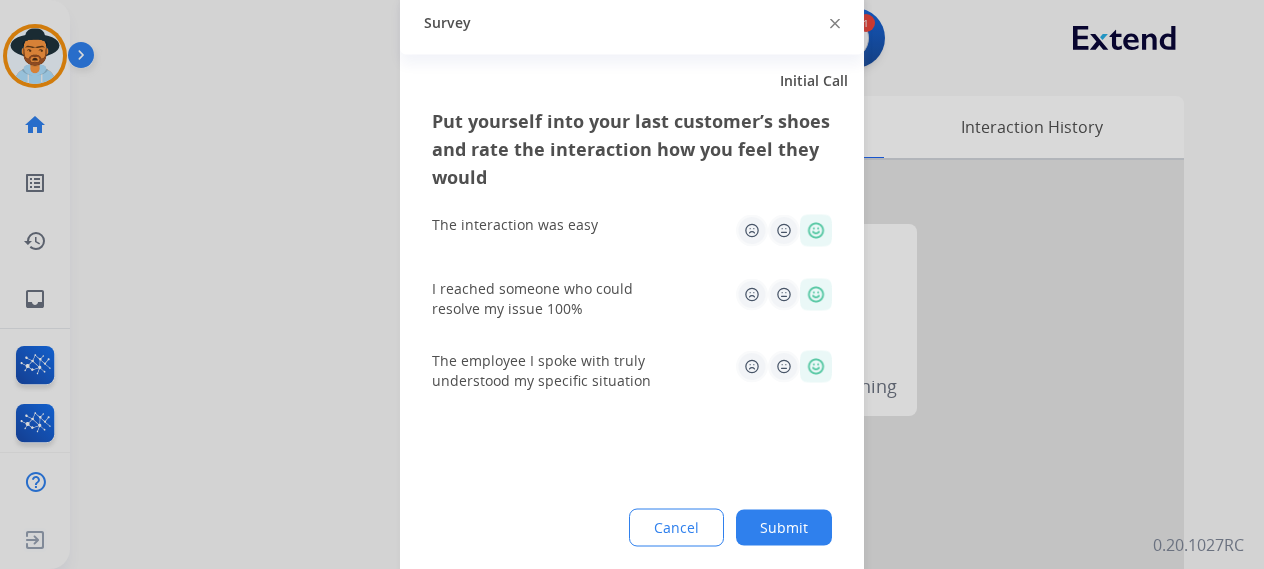 click on "Submit" 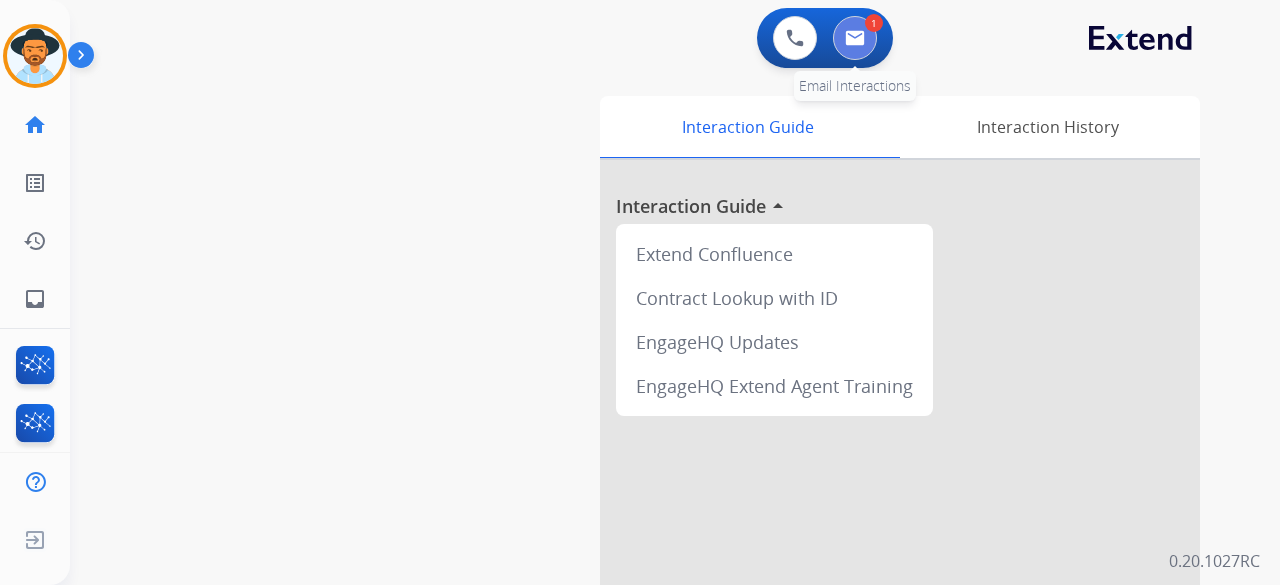 click at bounding box center [855, 38] 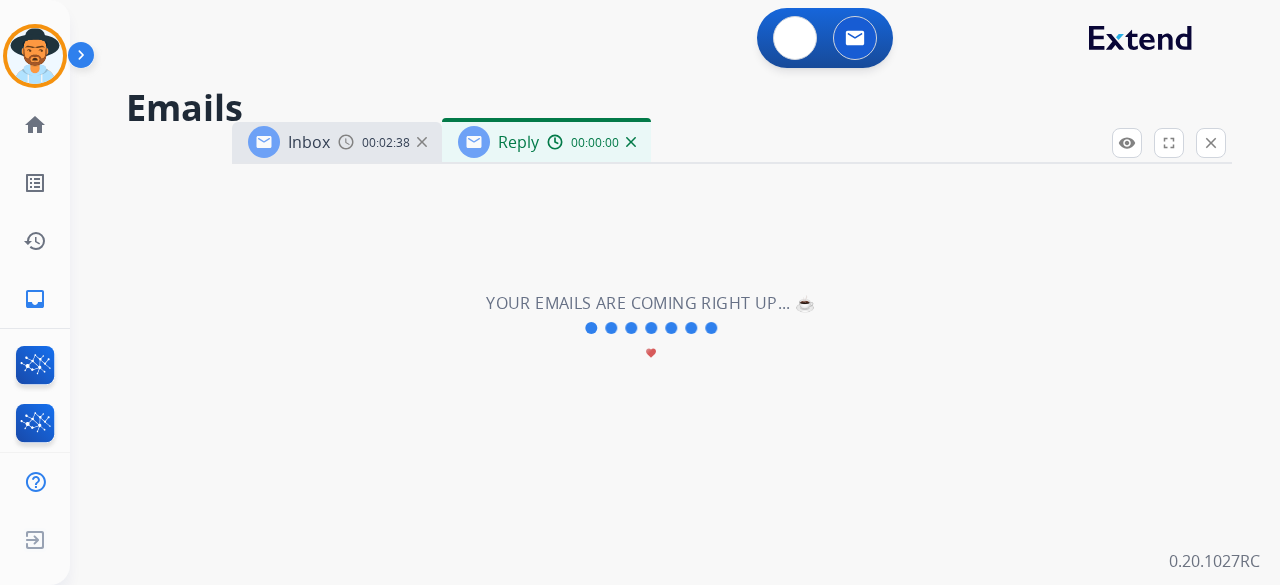 select on "**********" 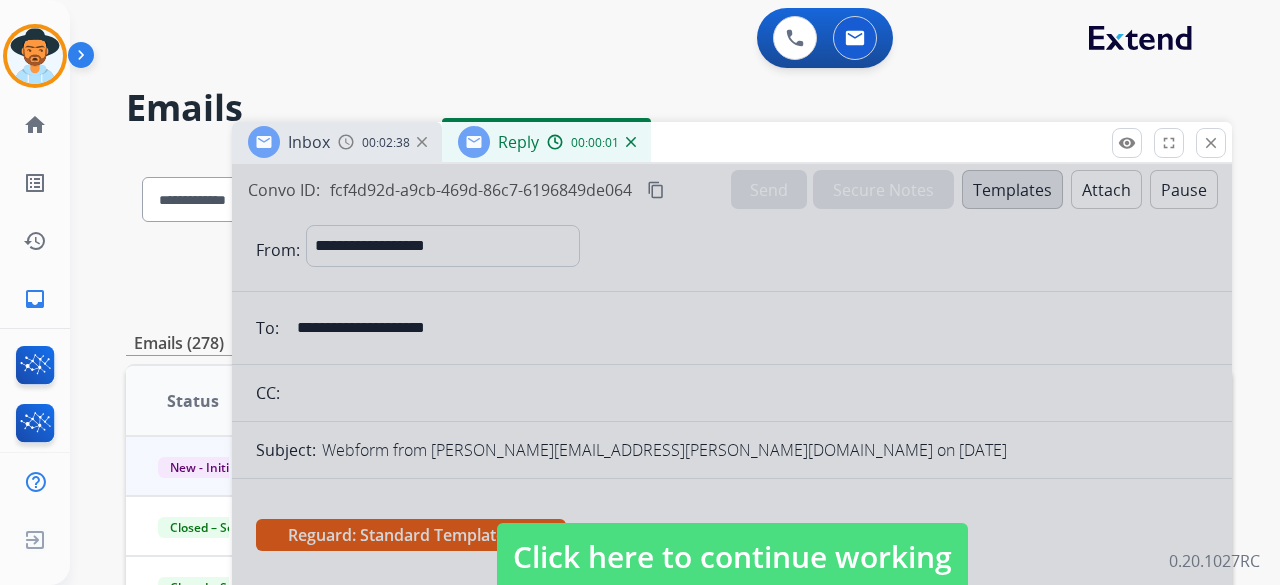 click on "Click here to continue working" at bounding box center [732, 557] 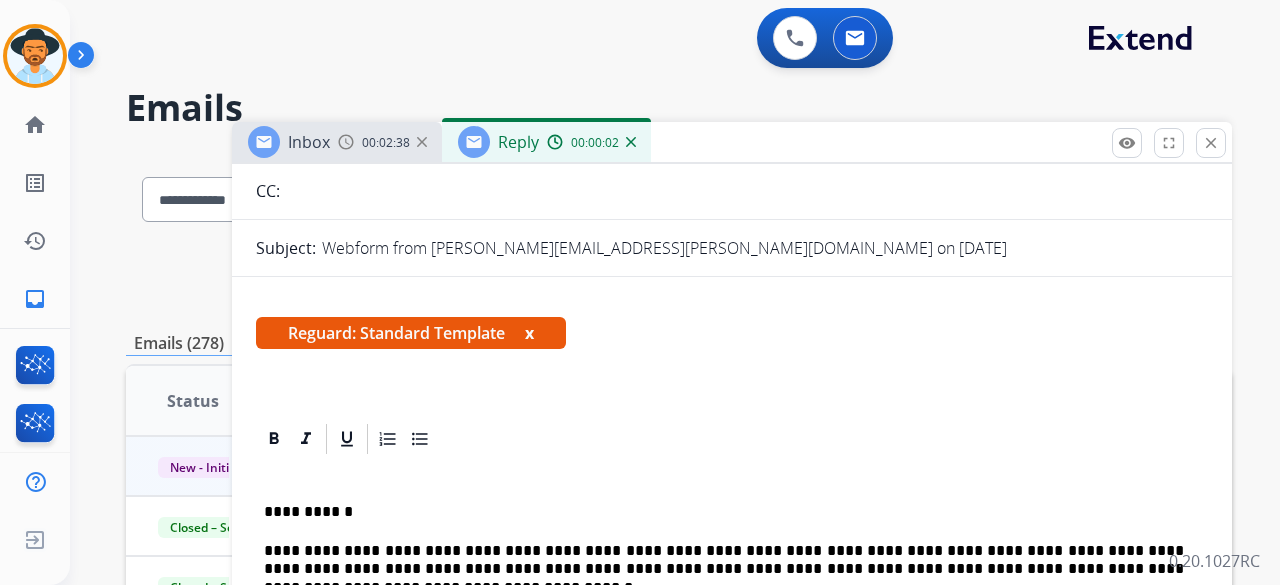 scroll, scrollTop: 278, scrollLeft: 0, axis: vertical 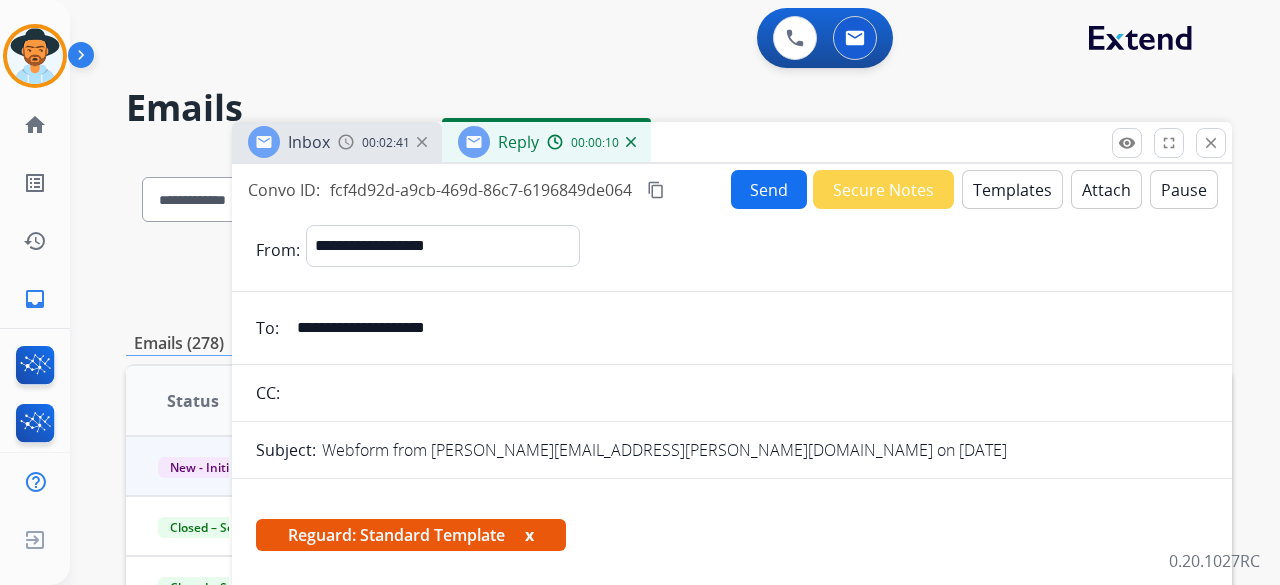 click on "Send" at bounding box center [769, 189] 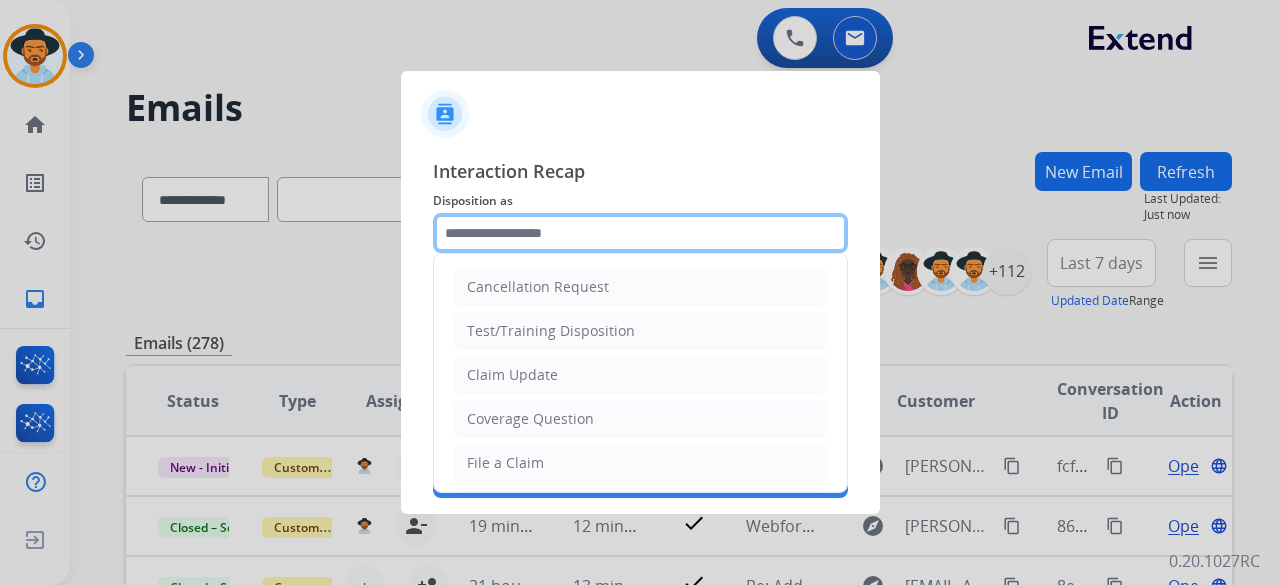 click 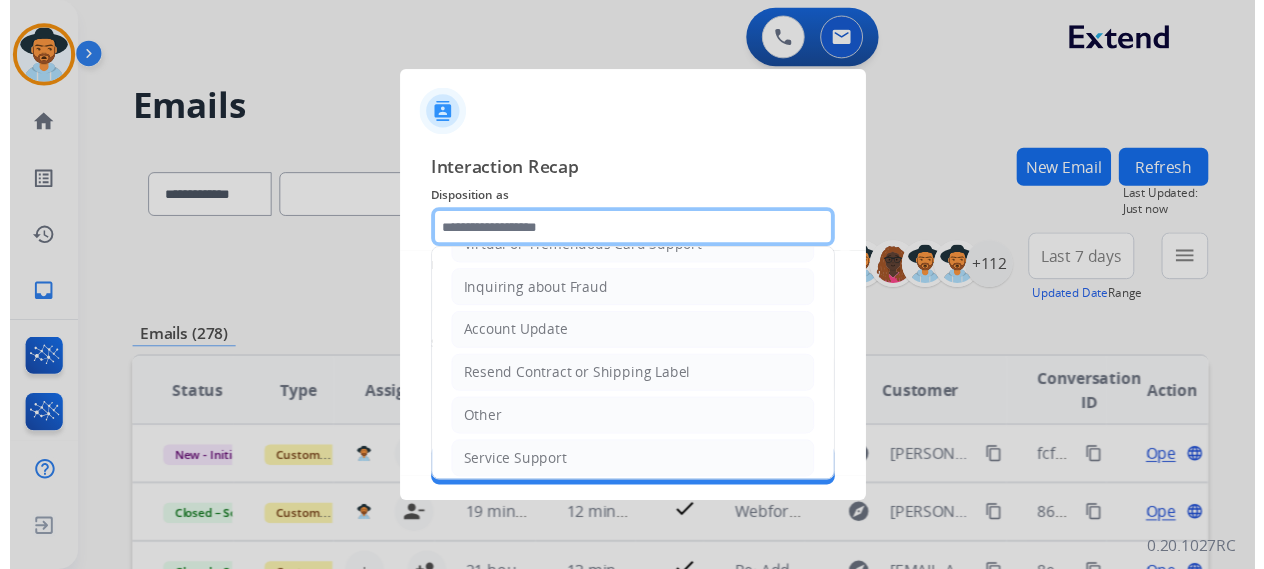 scroll, scrollTop: 303, scrollLeft: 0, axis: vertical 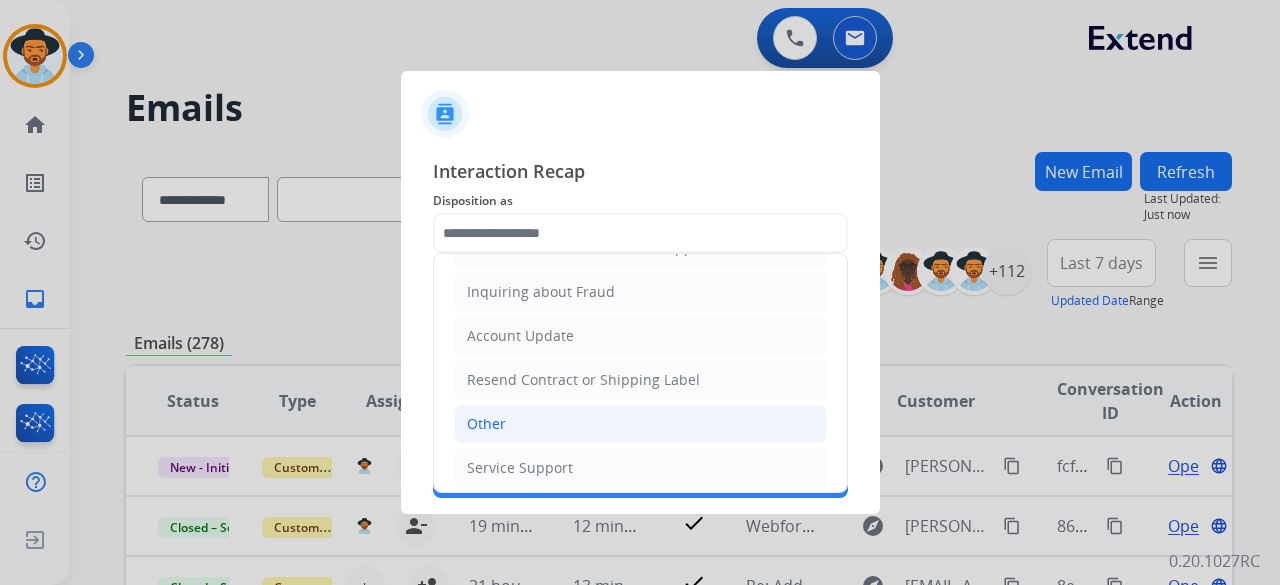 click on "Other" 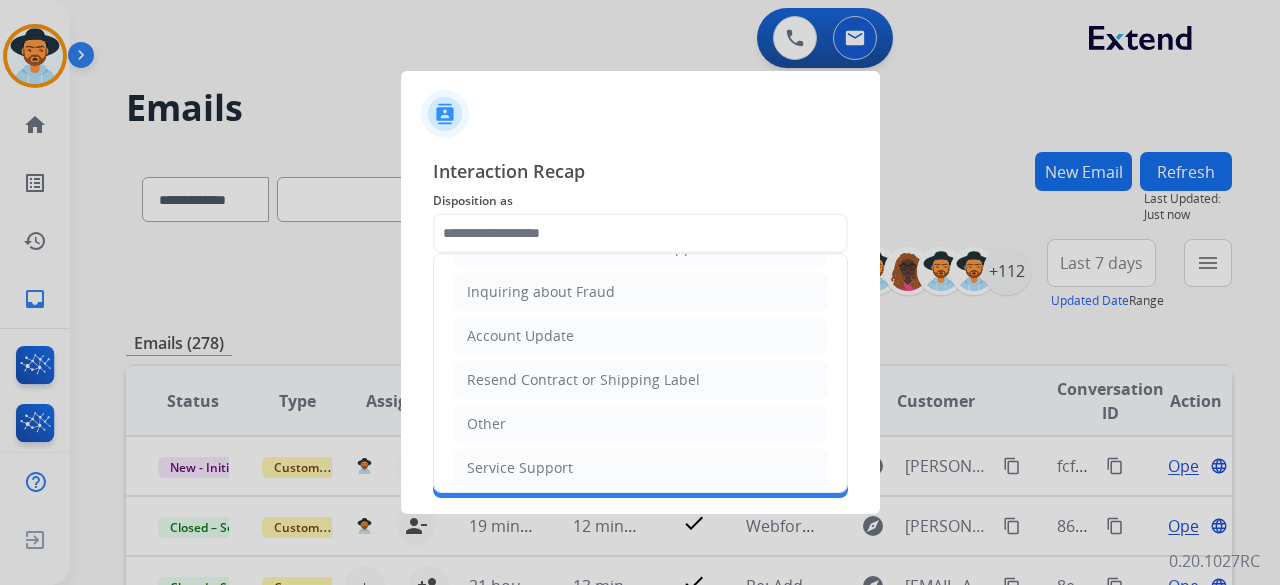 type on "*****" 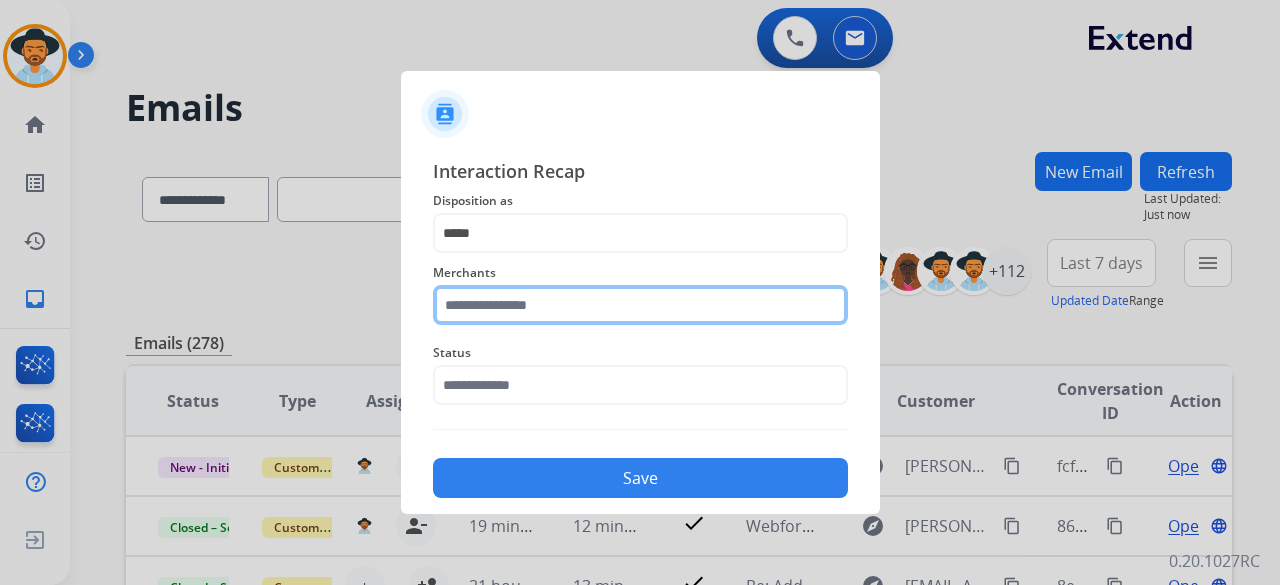 click 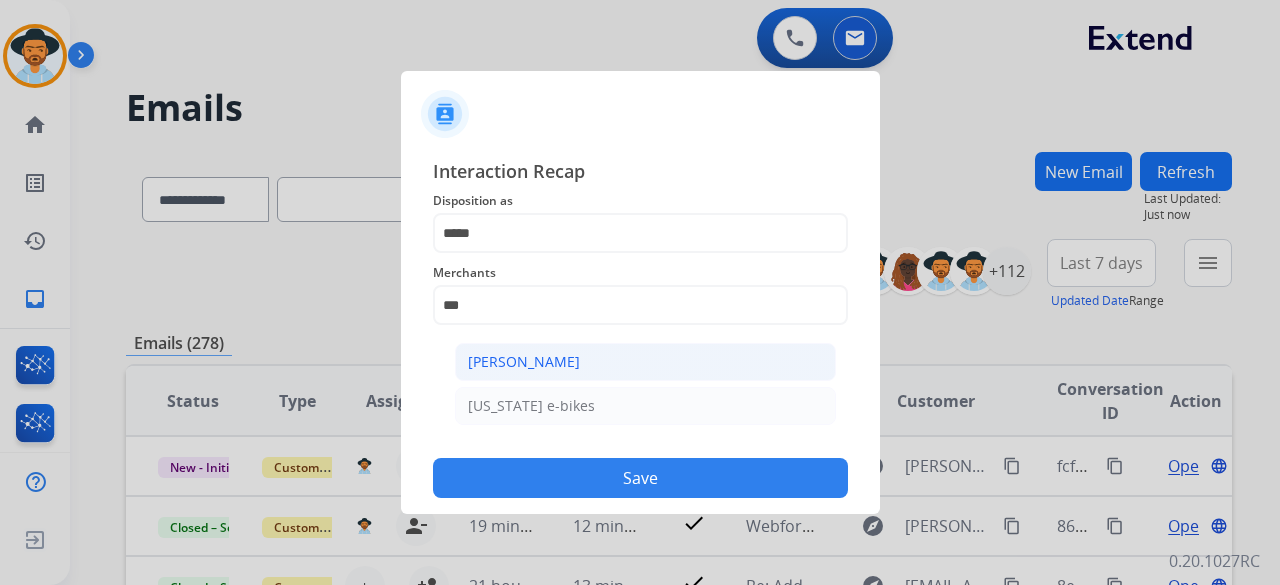 click on "[PERSON_NAME]" 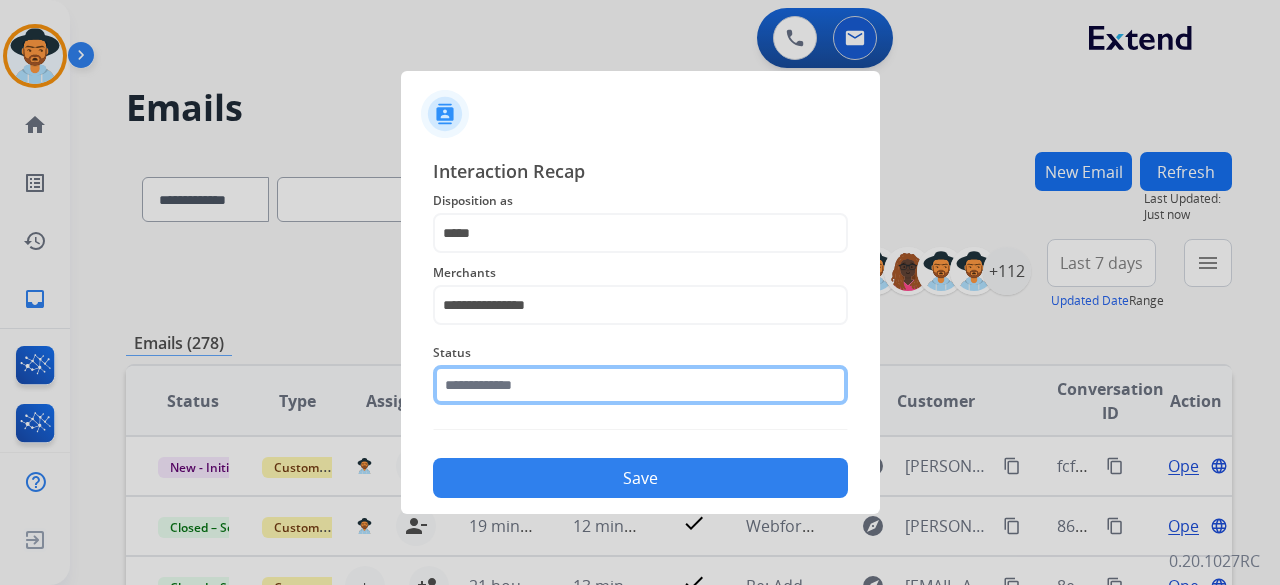 click 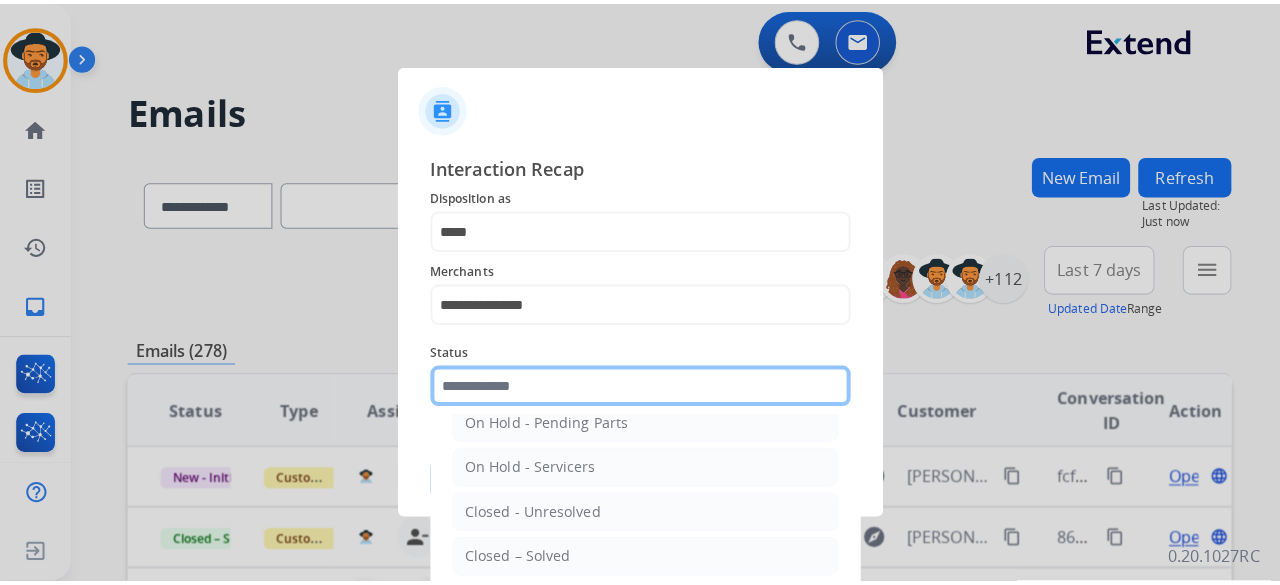 scroll, scrollTop: 114, scrollLeft: 0, axis: vertical 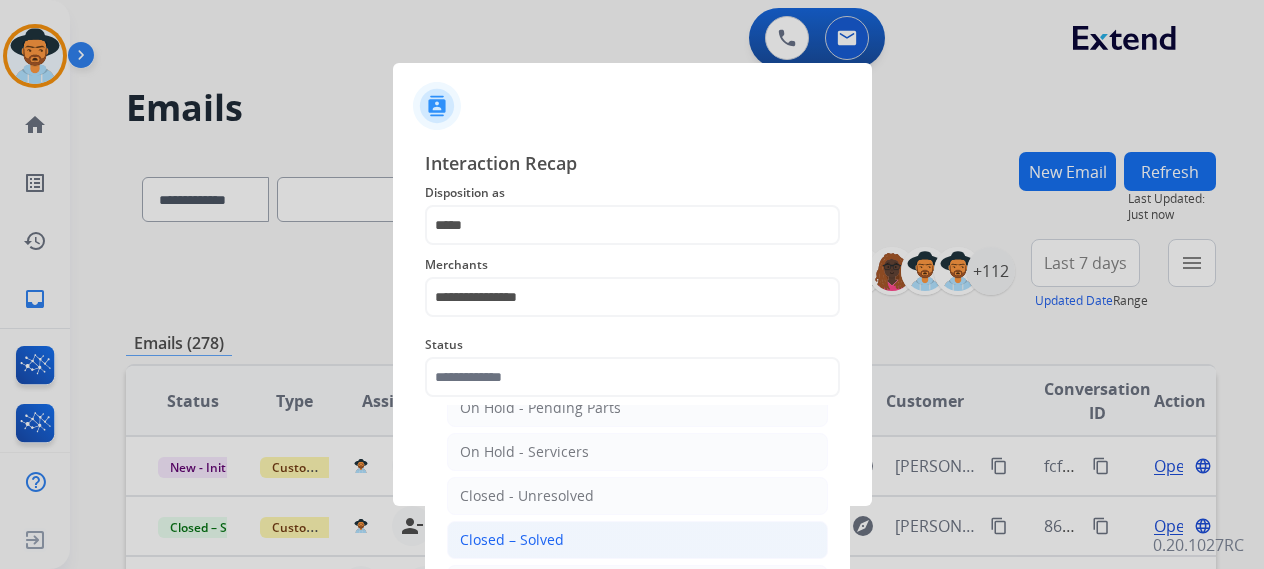 click on "Closed – Solved" 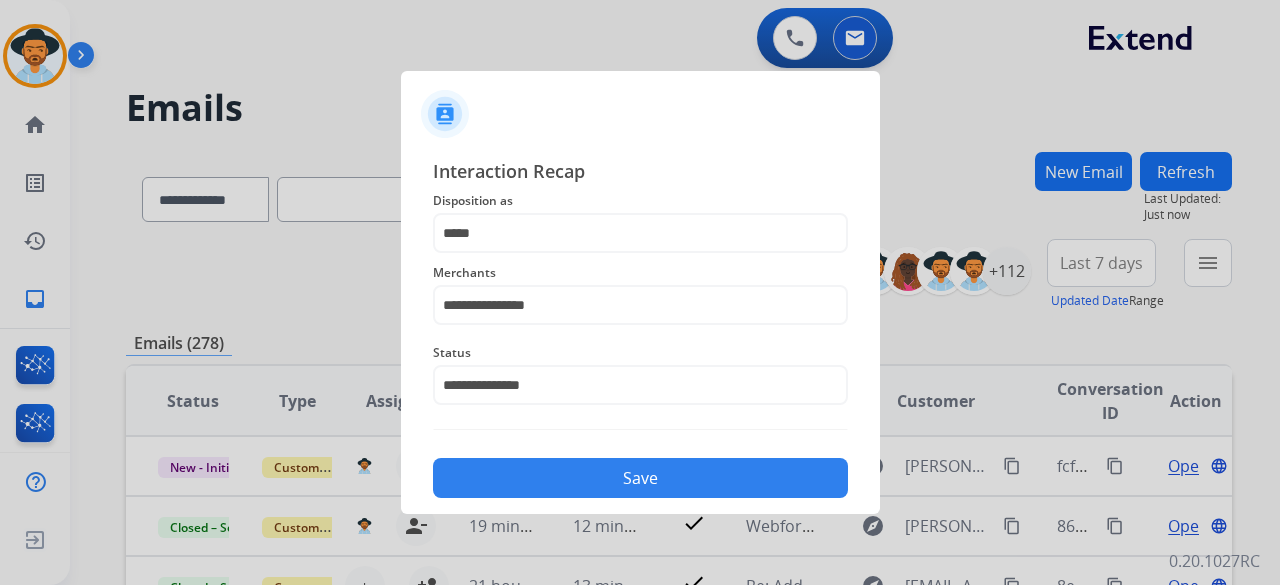 click on "Save" 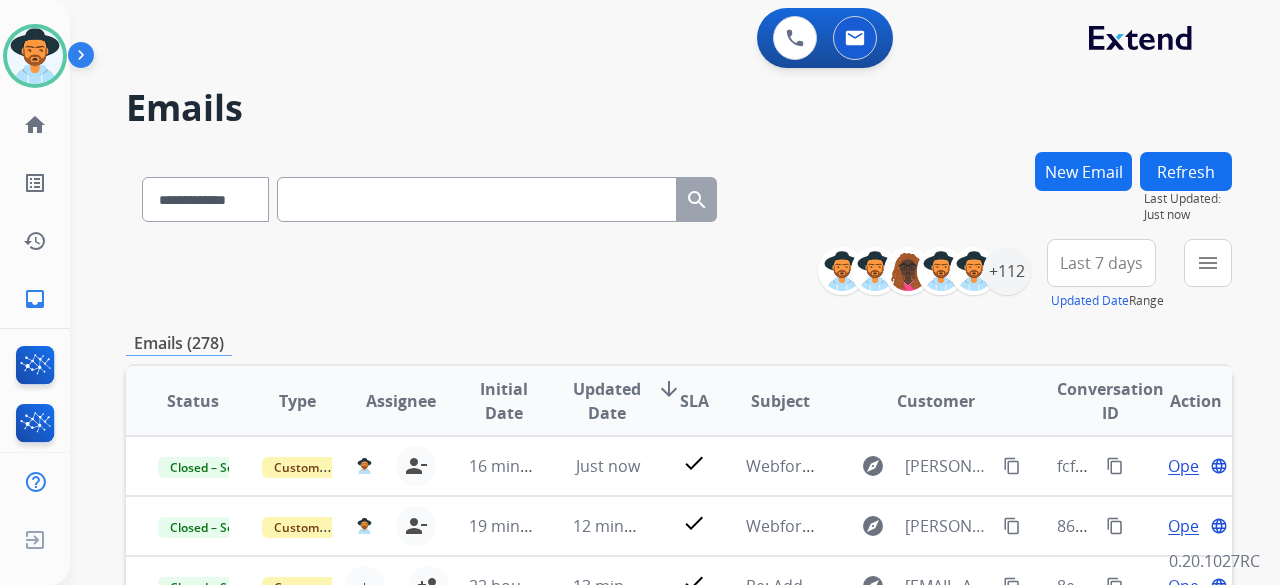 scroll, scrollTop: 2, scrollLeft: 0, axis: vertical 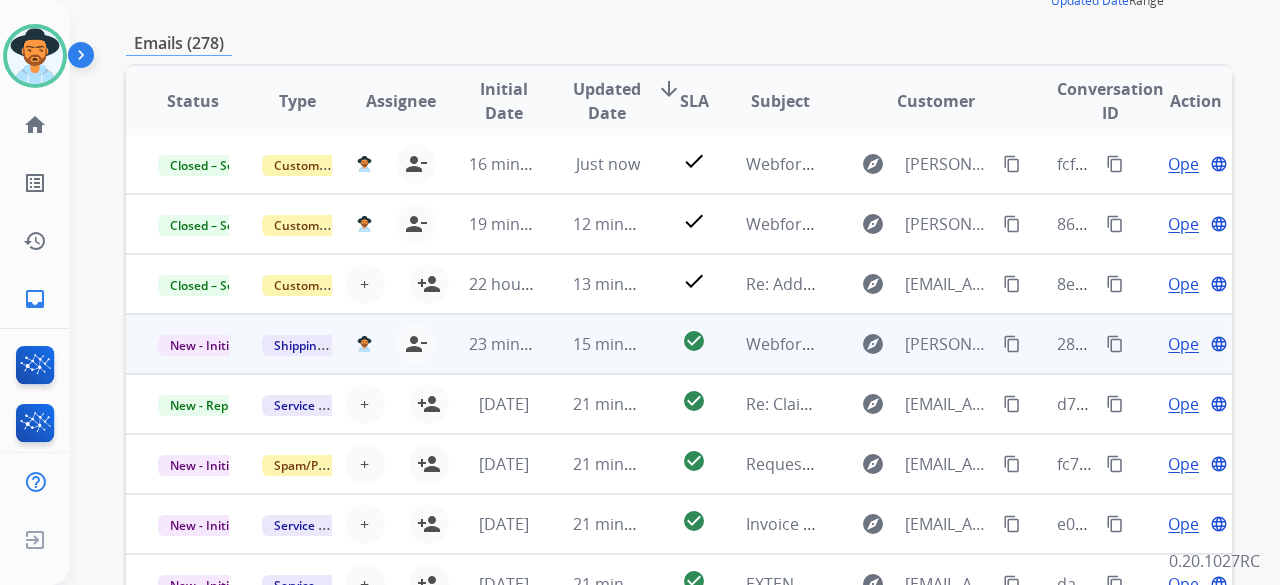 click on "Open" at bounding box center [1188, 344] 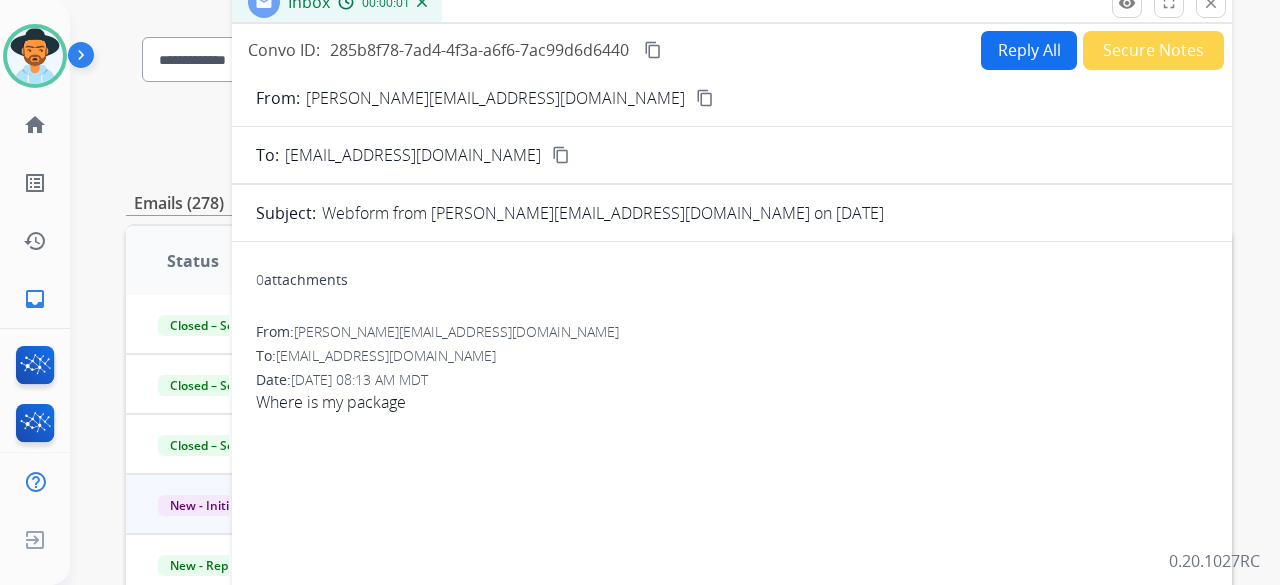 scroll, scrollTop: 100, scrollLeft: 0, axis: vertical 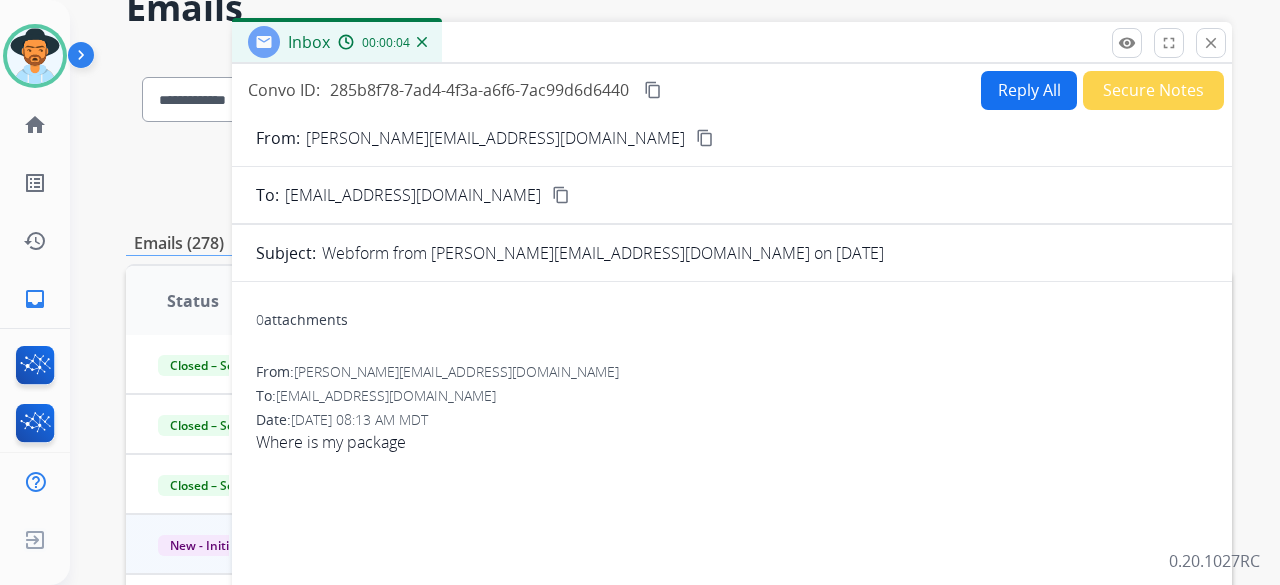 click on "content_copy" at bounding box center (705, 138) 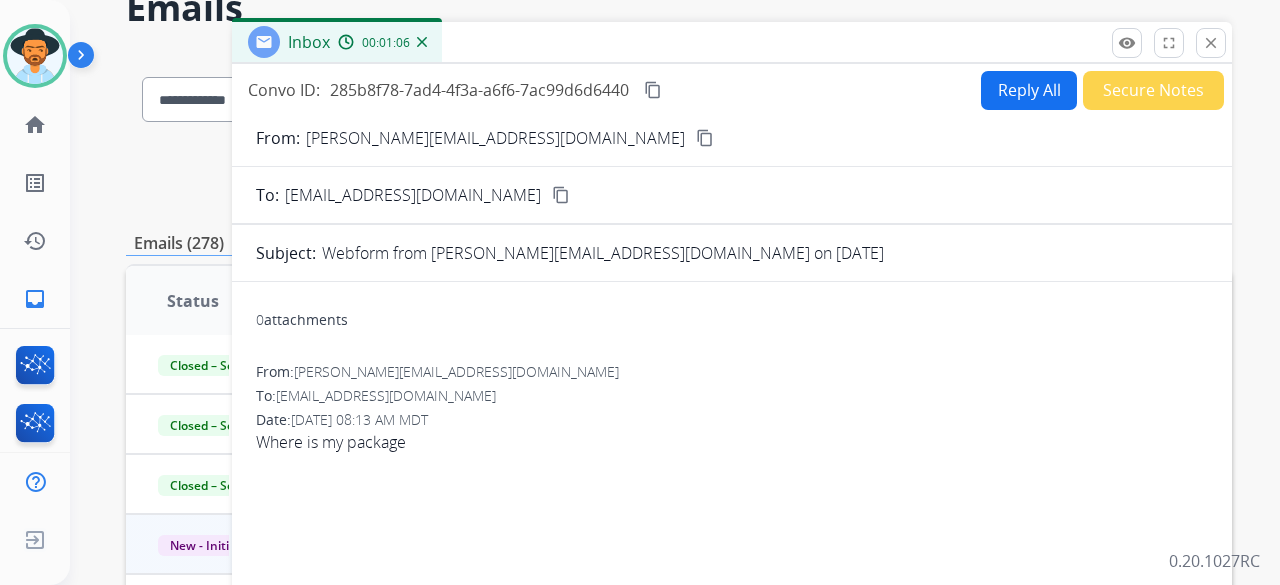click on "Reply All" at bounding box center (1029, 90) 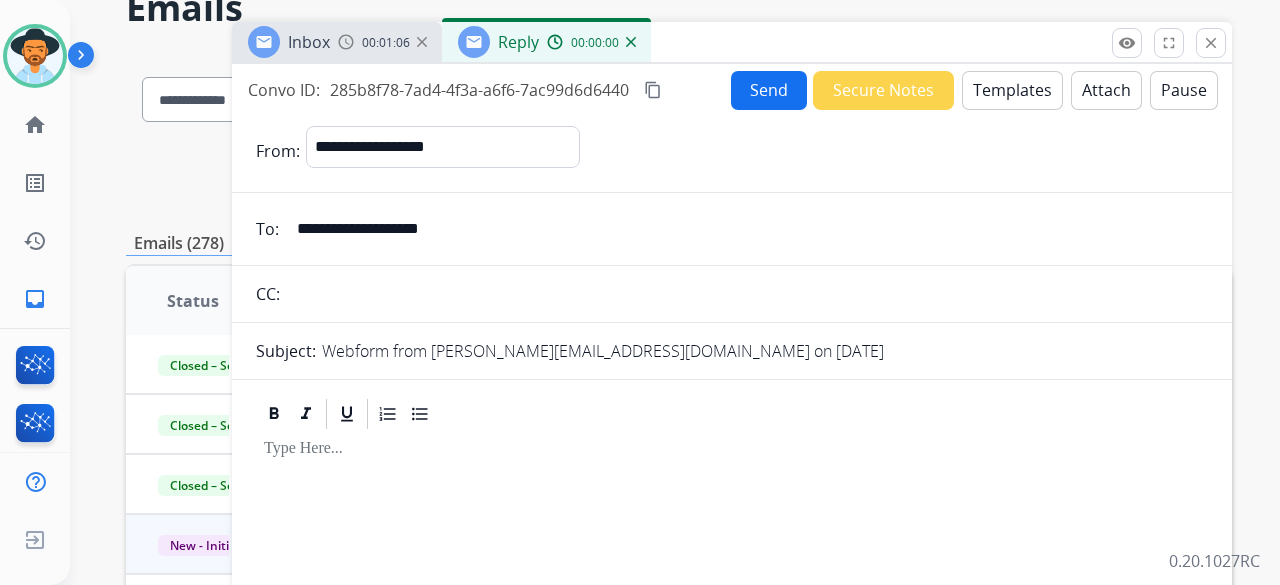 click on "Templates" at bounding box center (1012, 90) 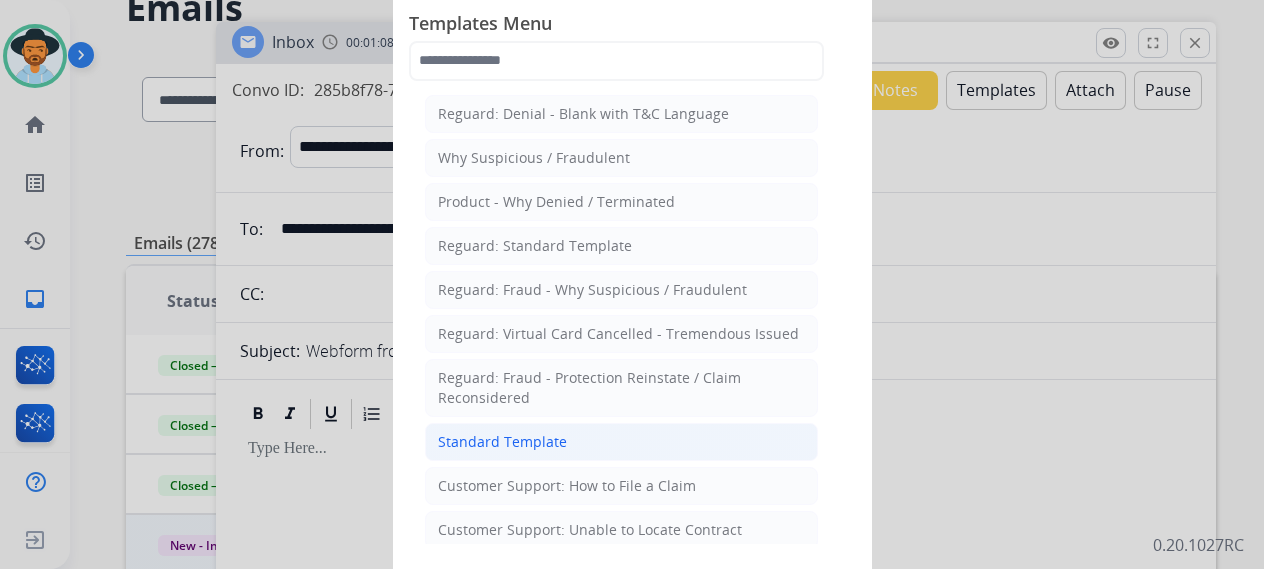 click on "Standard Template" 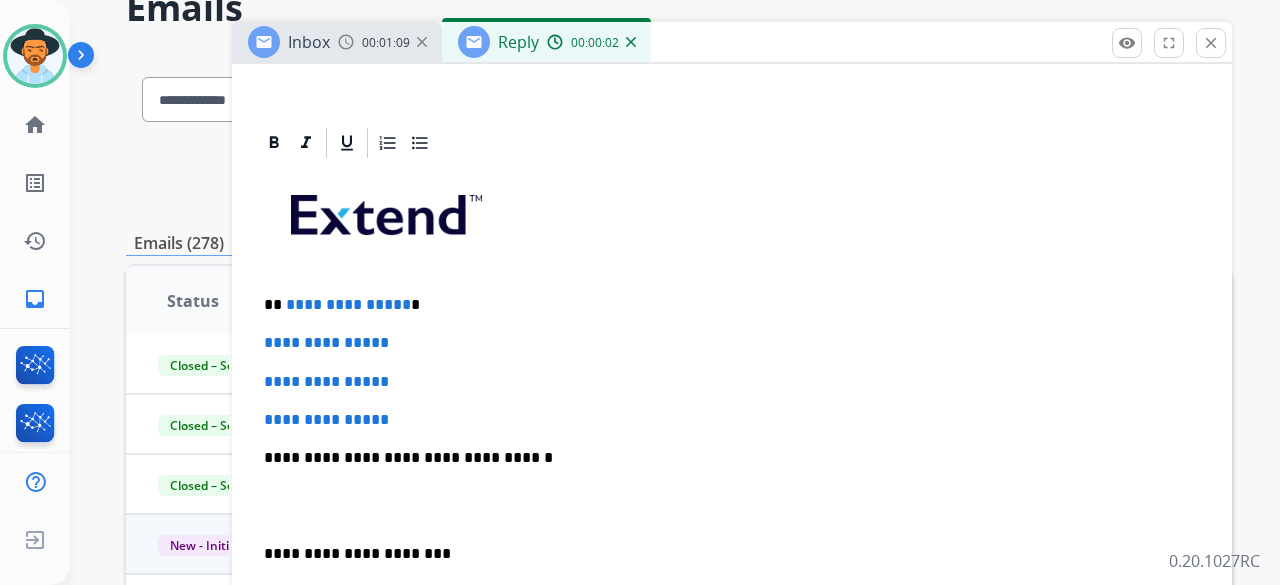 scroll, scrollTop: 400, scrollLeft: 0, axis: vertical 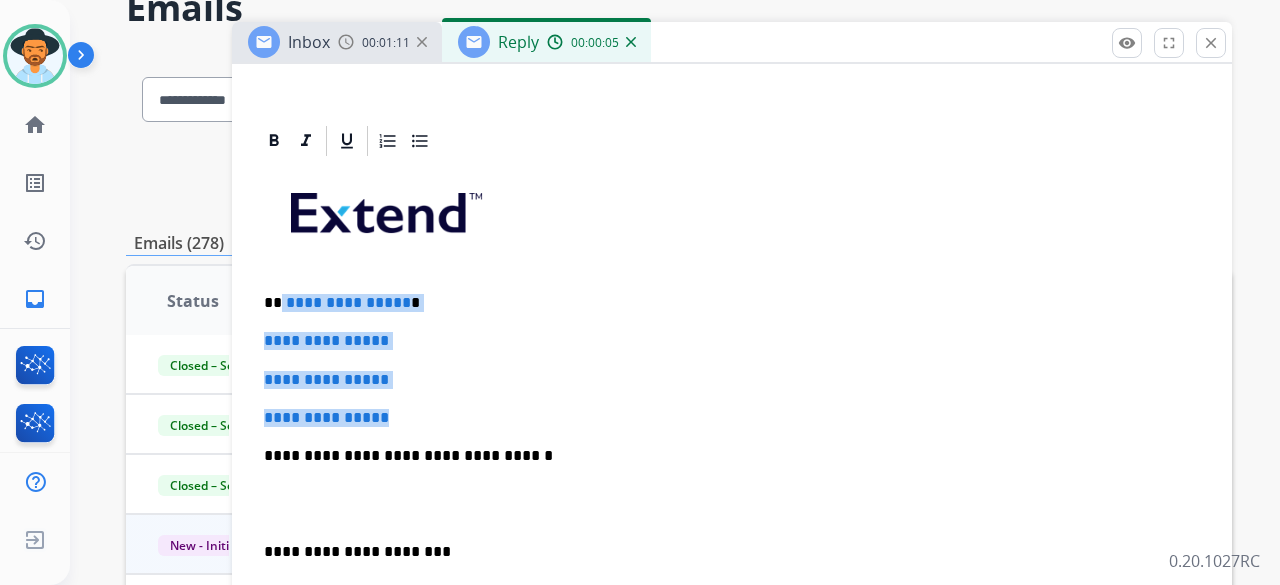 drag, startPoint x: 477, startPoint y: 395, endPoint x: 330, endPoint y: 310, distance: 169.80577 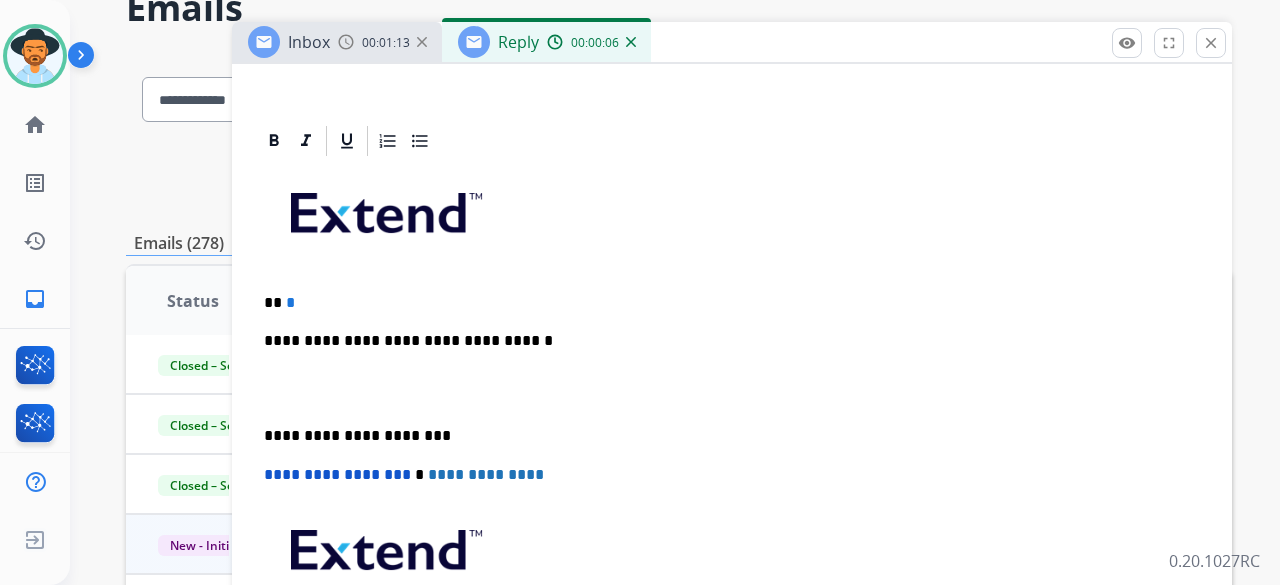 type 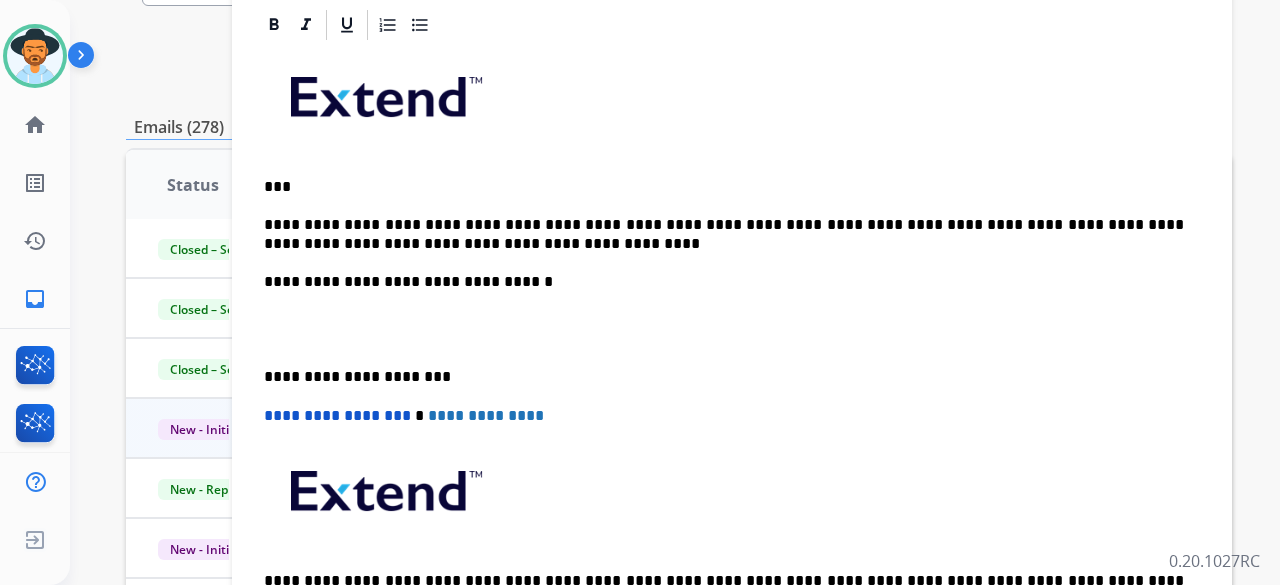 scroll, scrollTop: 234, scrollLeft: 0, axis: vertical 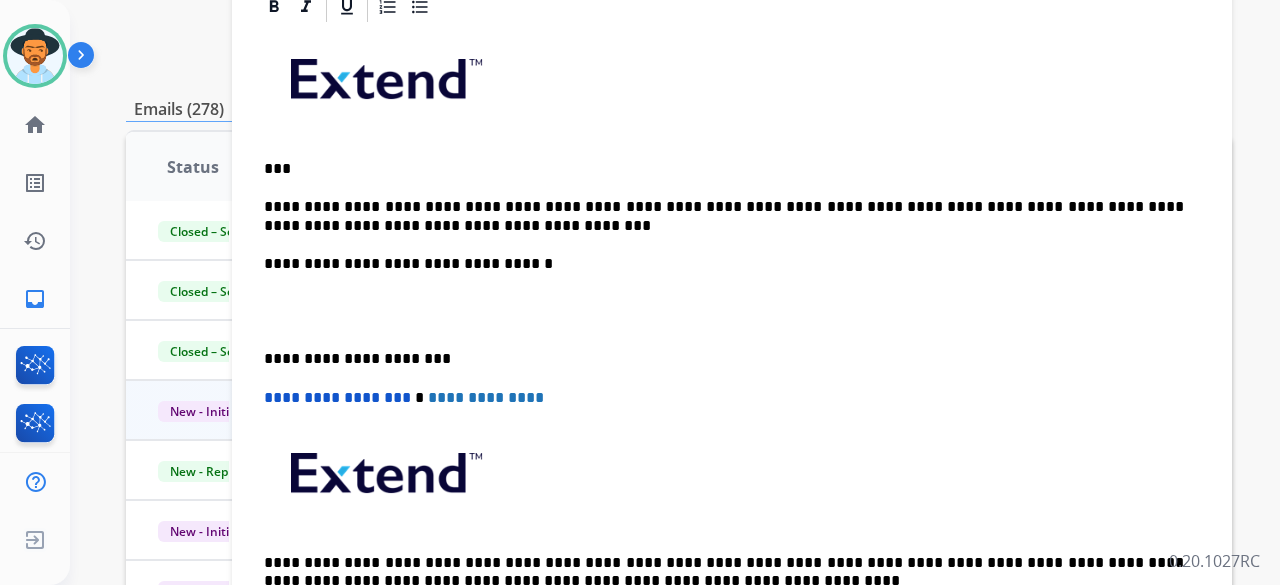 click on "**********" at bounding box center (724, 264) 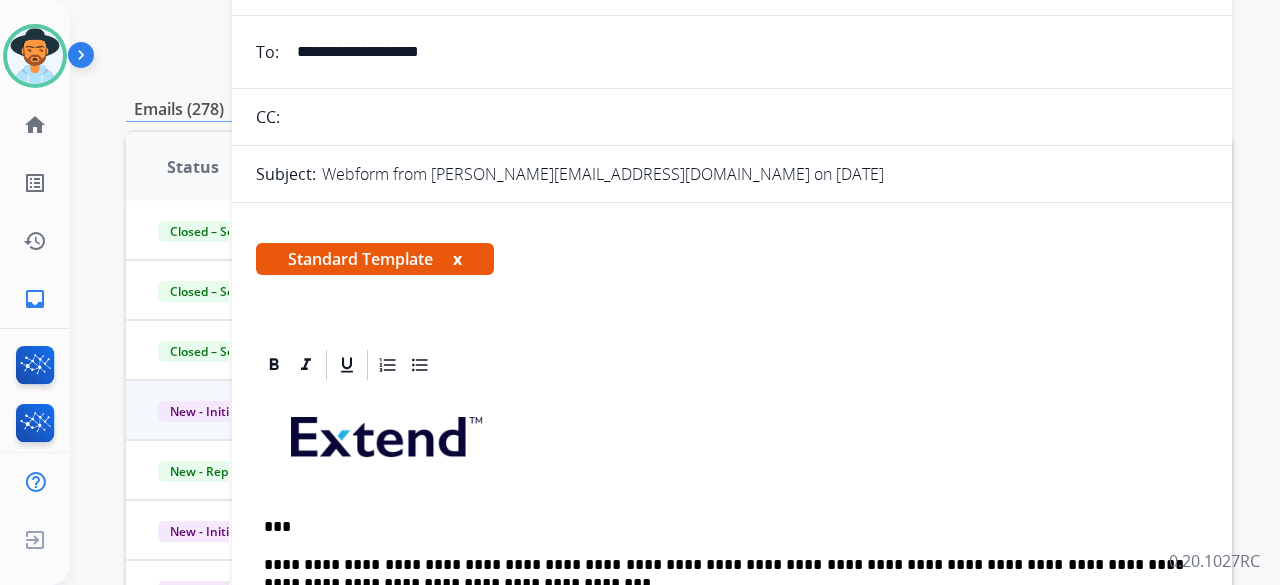 scroll, scrollTop: 0, scrollLeft: 0, axis: both 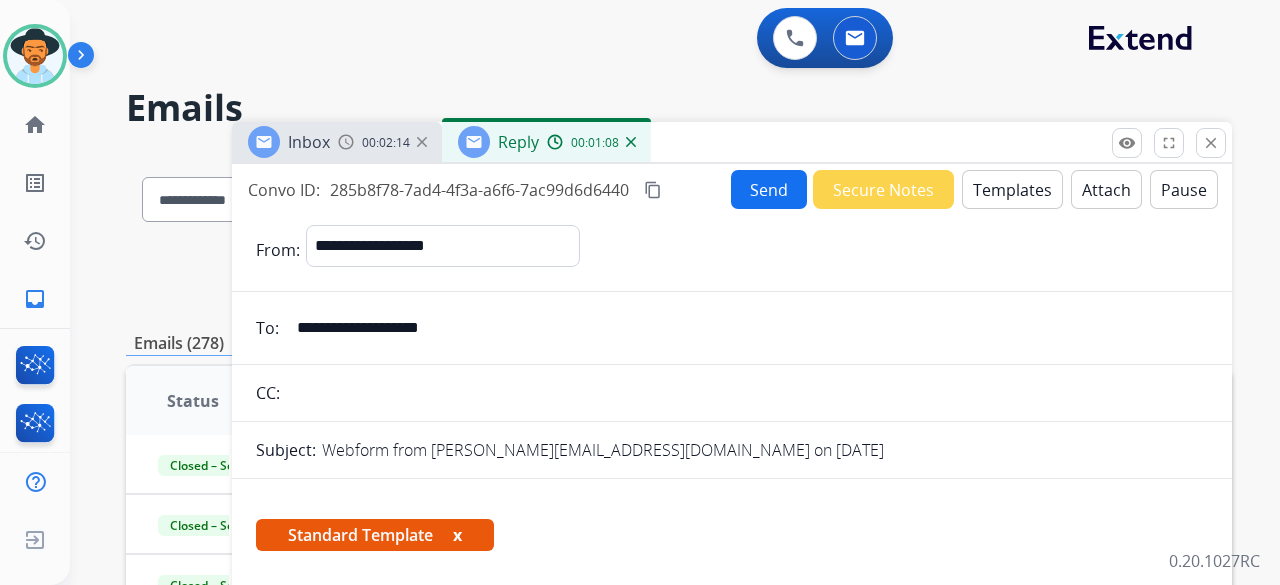 click on "Send" at bounding box center [769, 189] 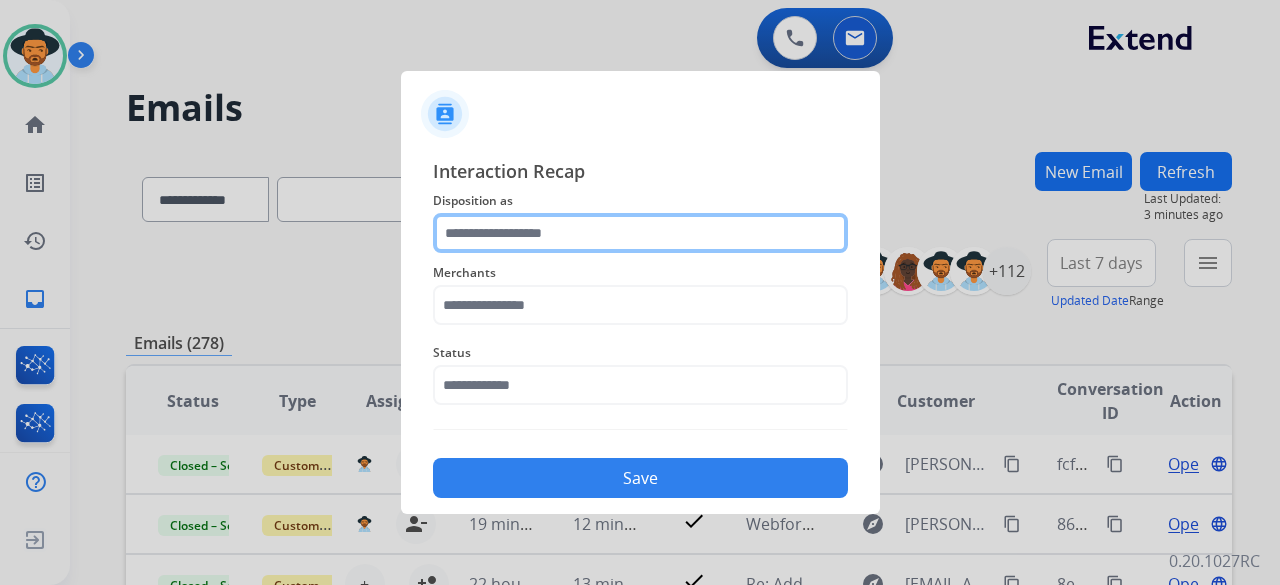 click 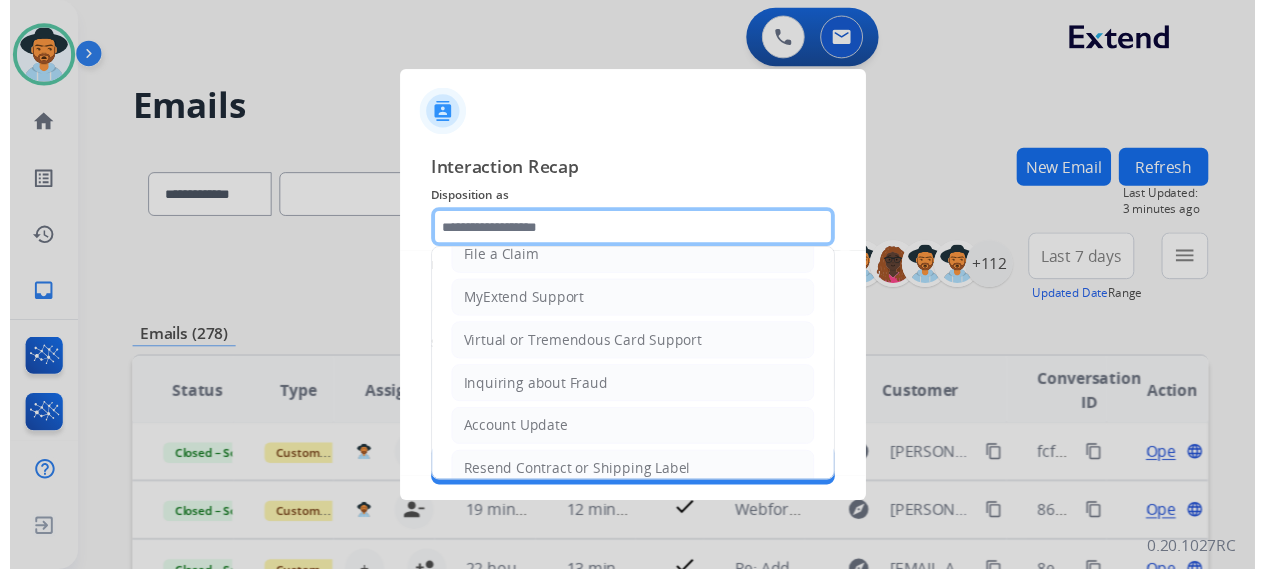 scroll, scrollTop: 303, scrollLeft: 0, axis: vertical 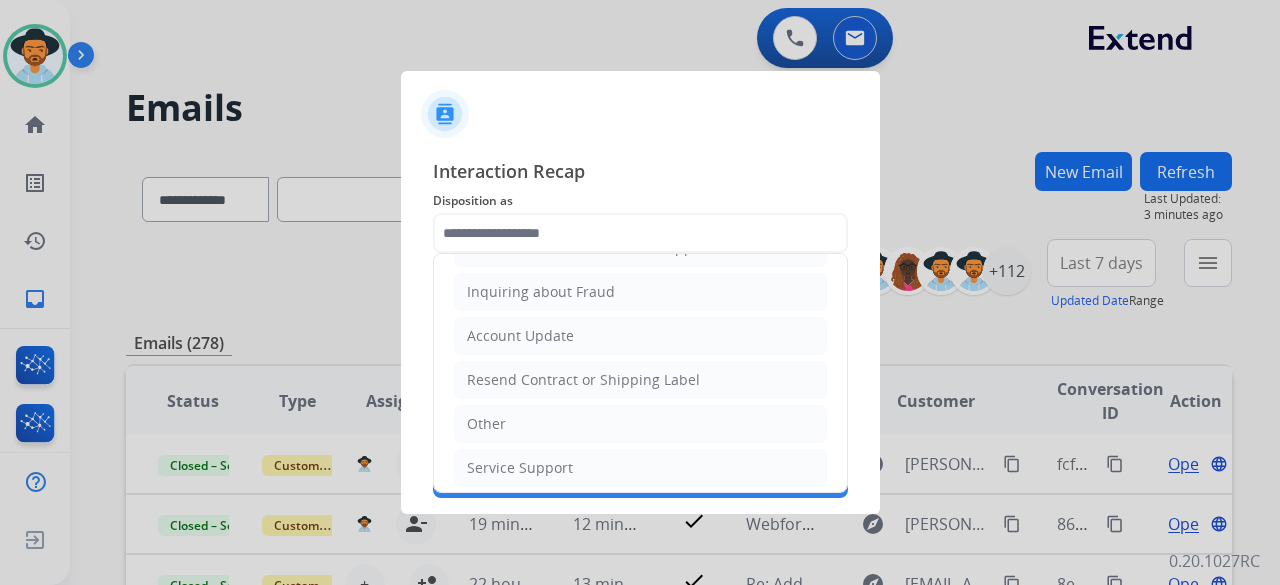 click on "Other" 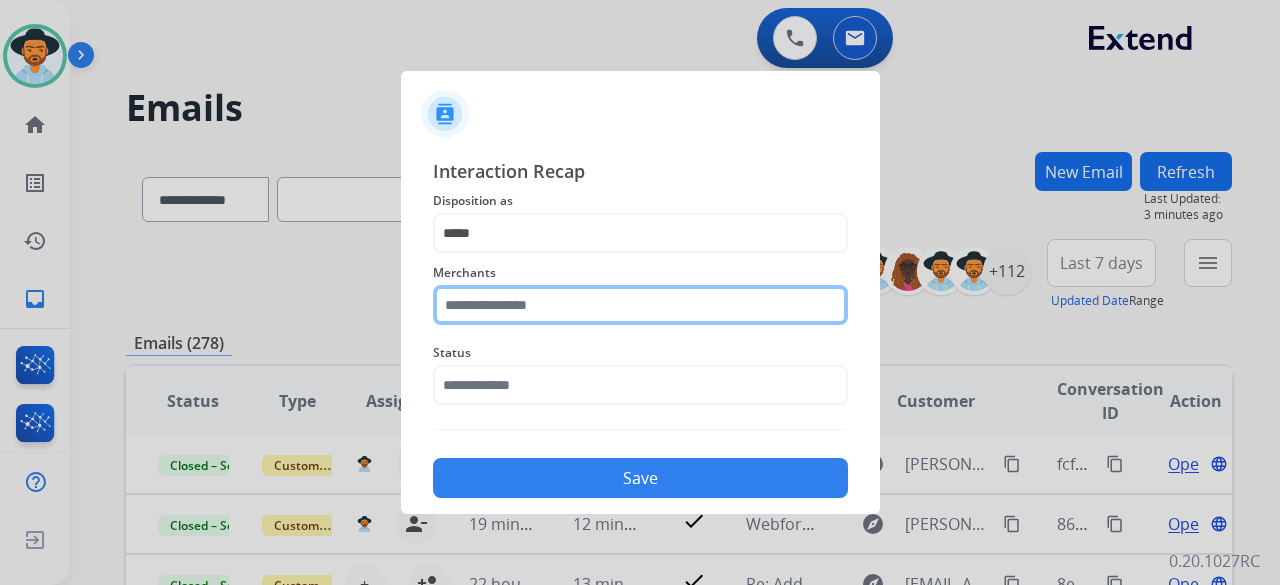 click 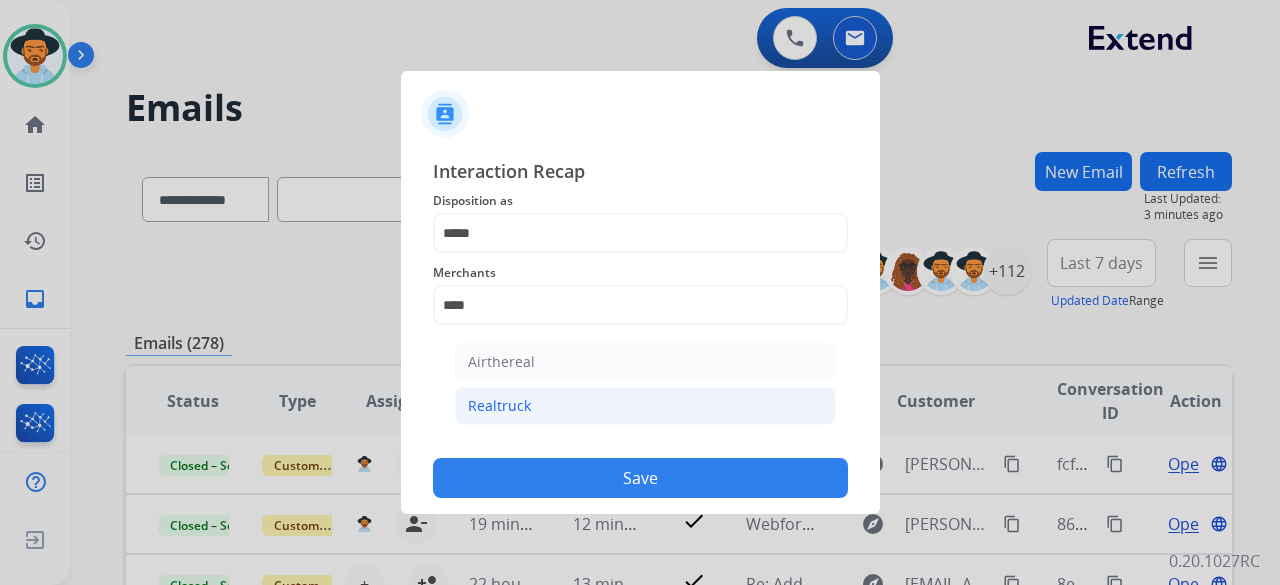 click on "Realtruck" 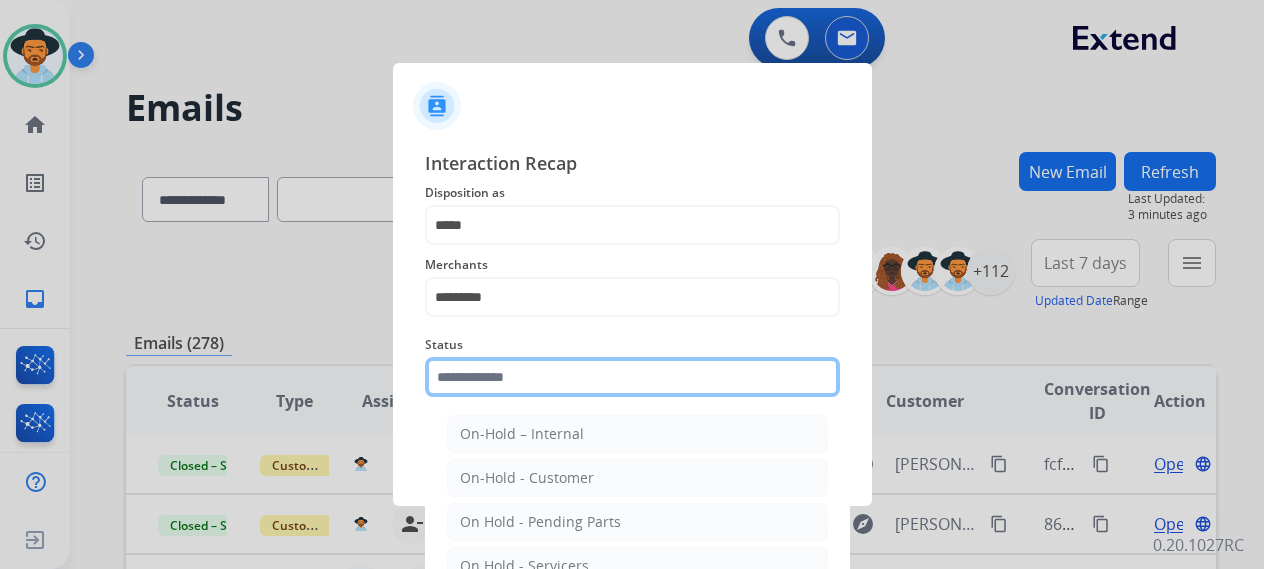click 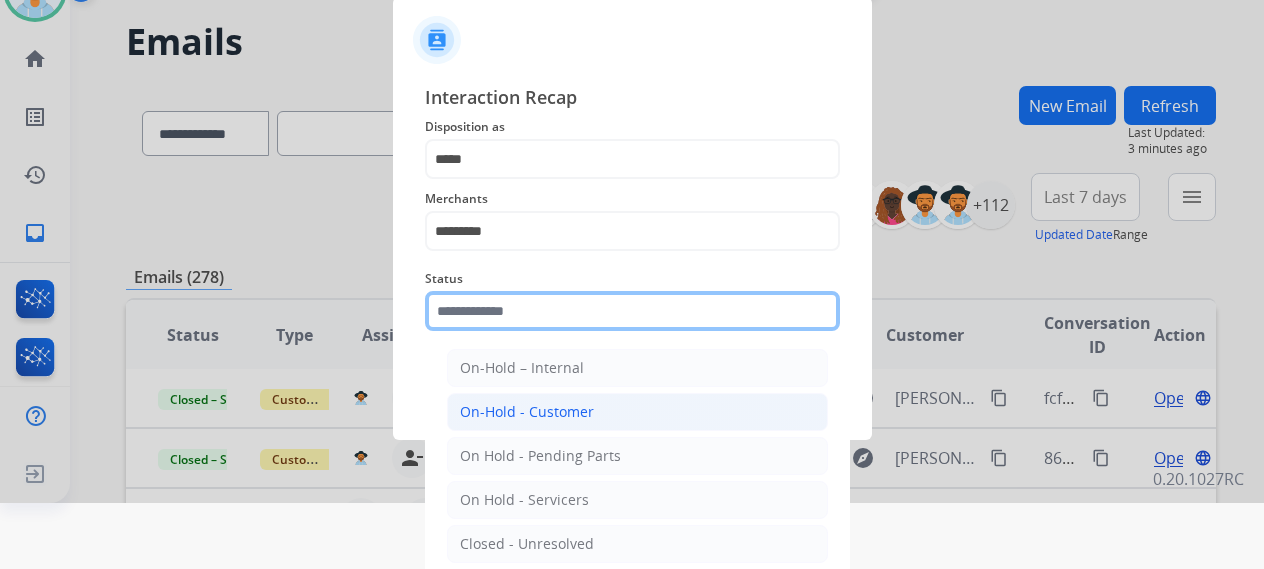scroll, scrollTop: 136, scrollLeft: 0, axis: vertical 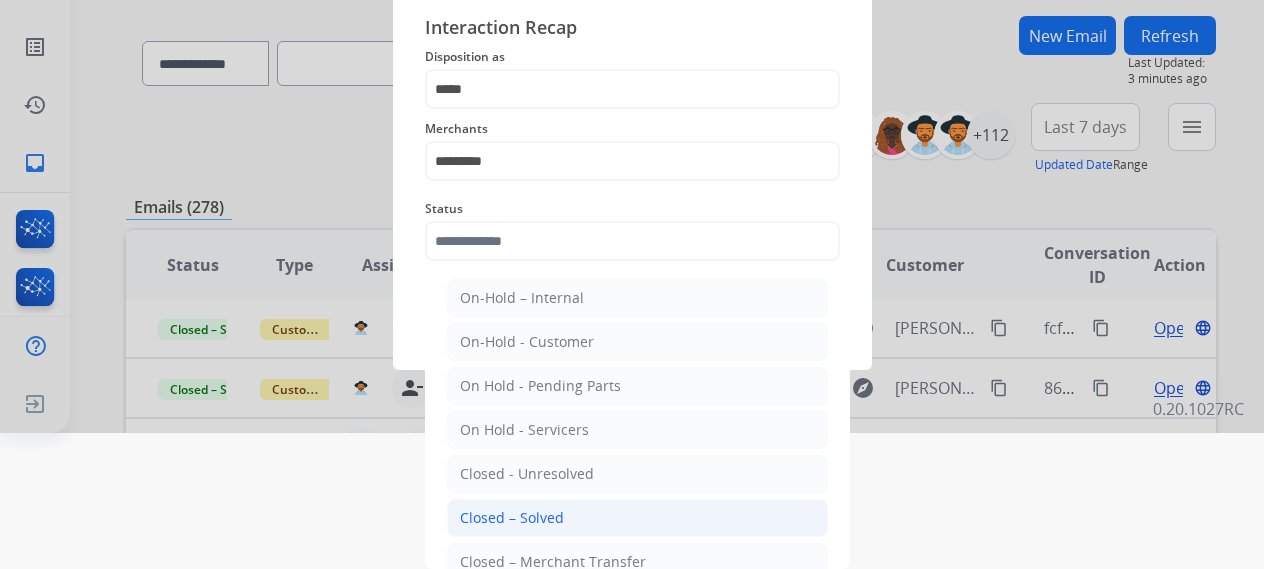click on "Closed – Solved" 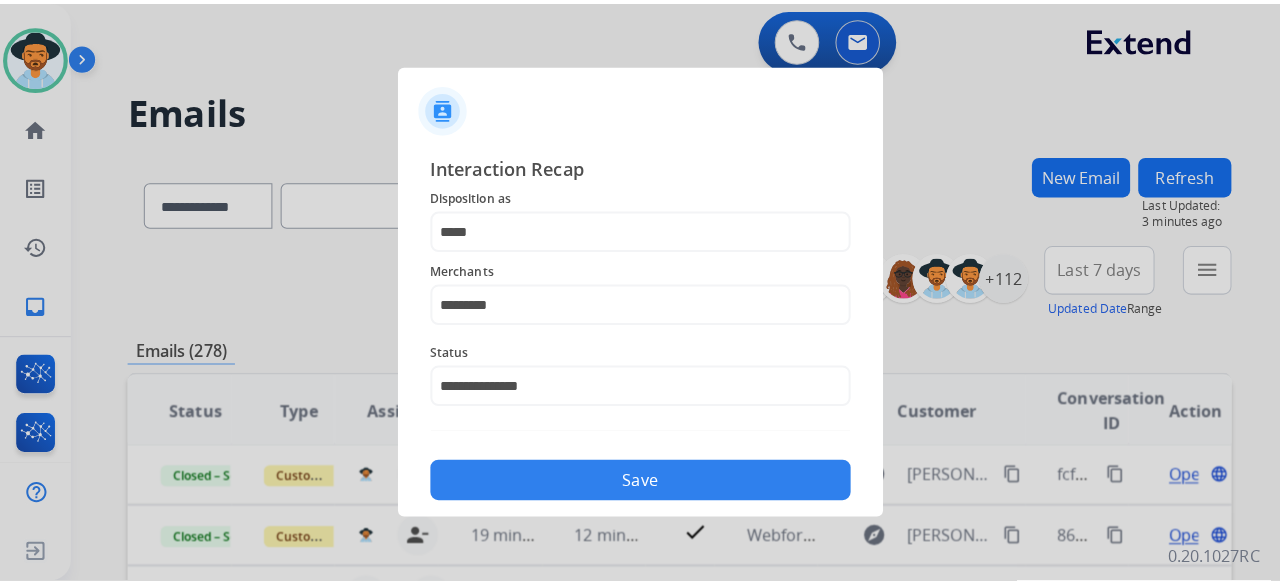 scroll, scrollTop: 0, scrollLeft: 0, axis: both 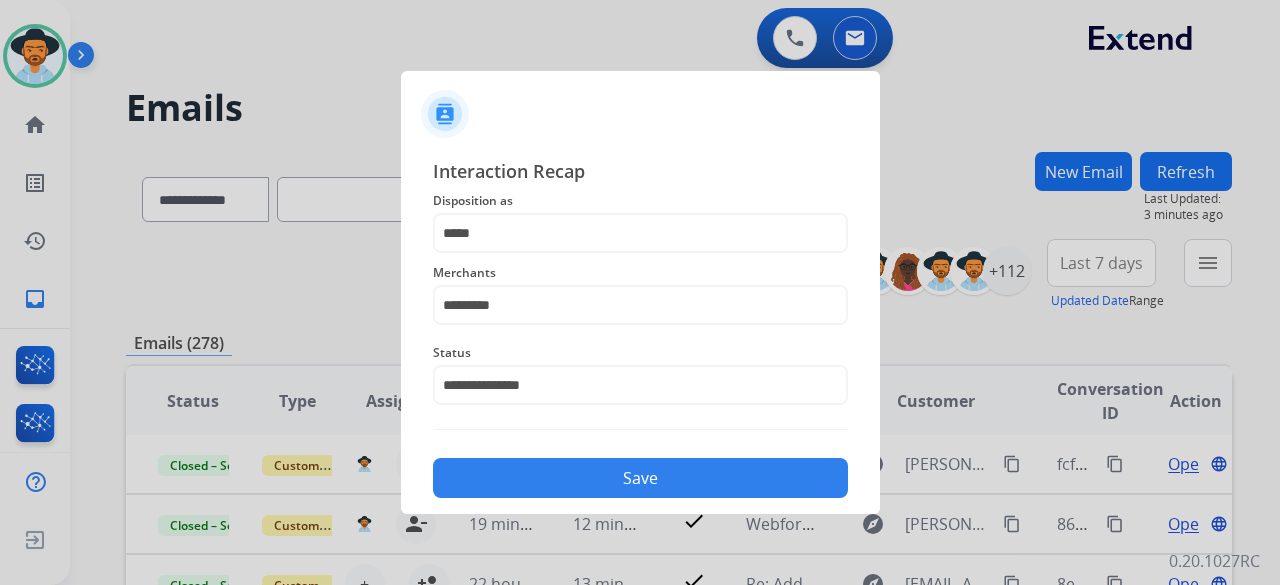 click on "Save" 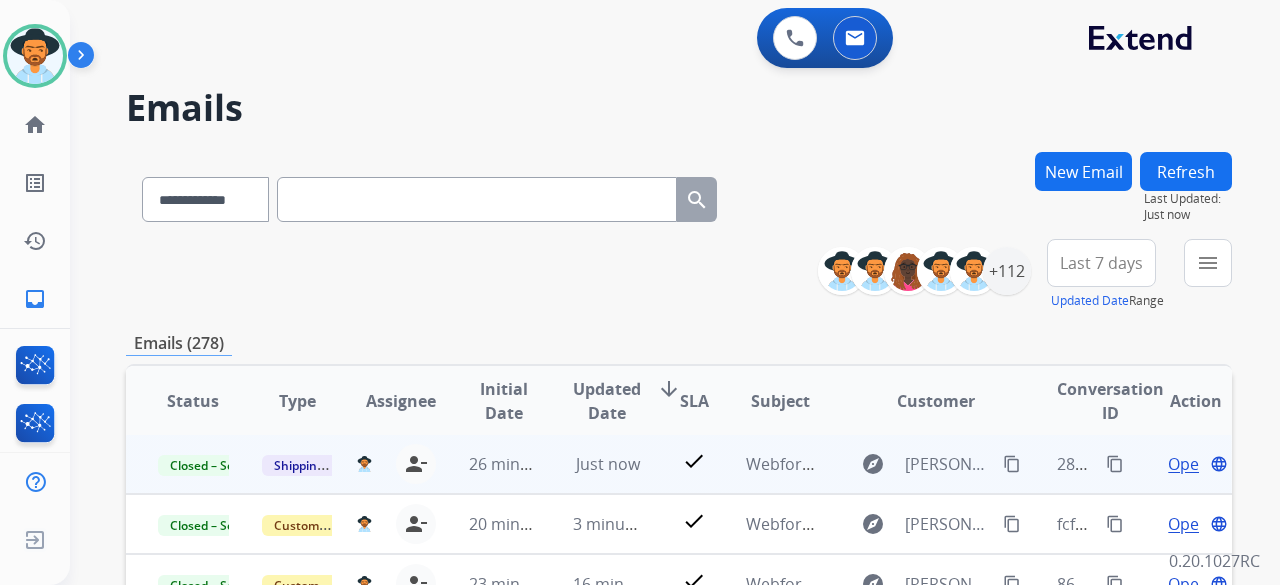 scroll, scrollTop: 400, scrollLeft: 0, axis: vertical 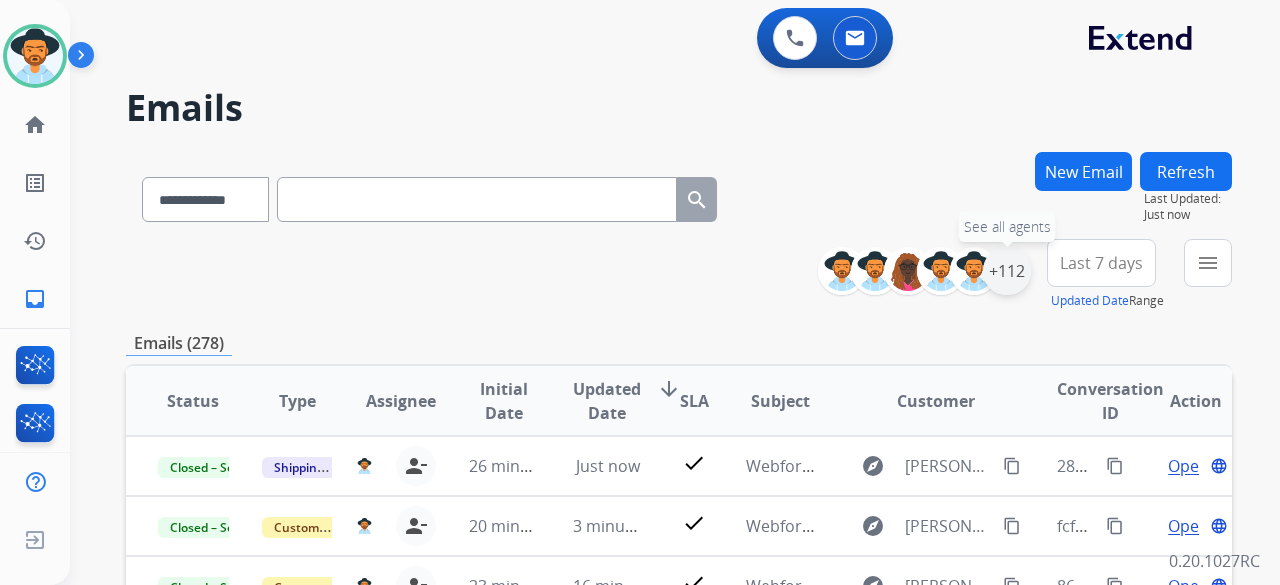 click on "+112" at bounding box center (1007, 271) 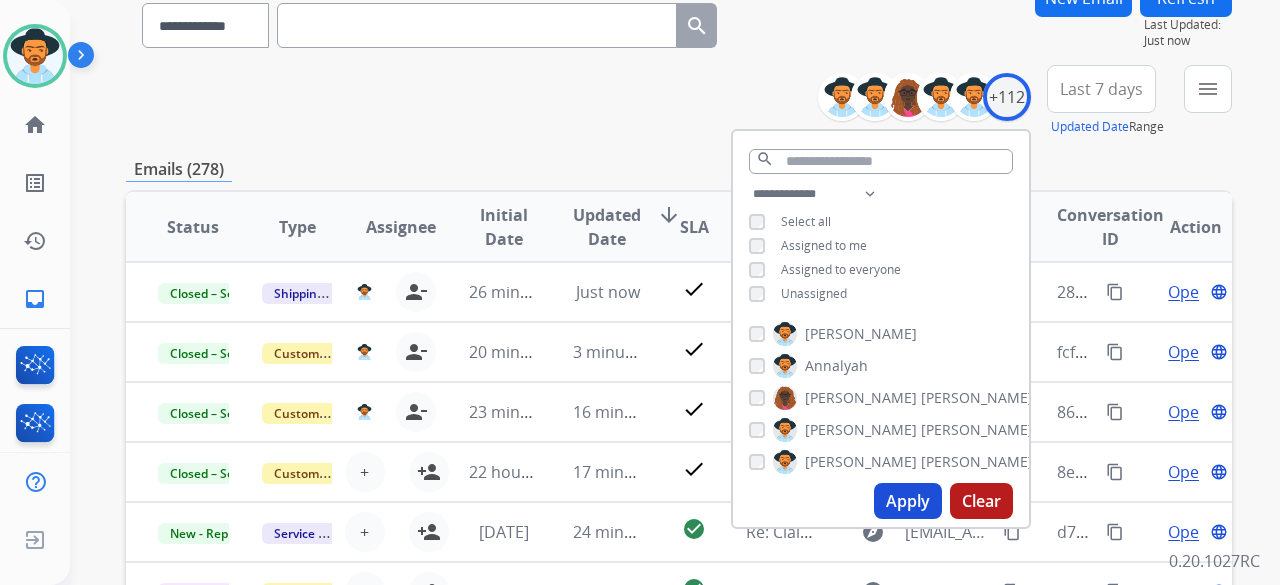 scroll, scrollTop: 300, scrollLeft: 0, axis: vertical 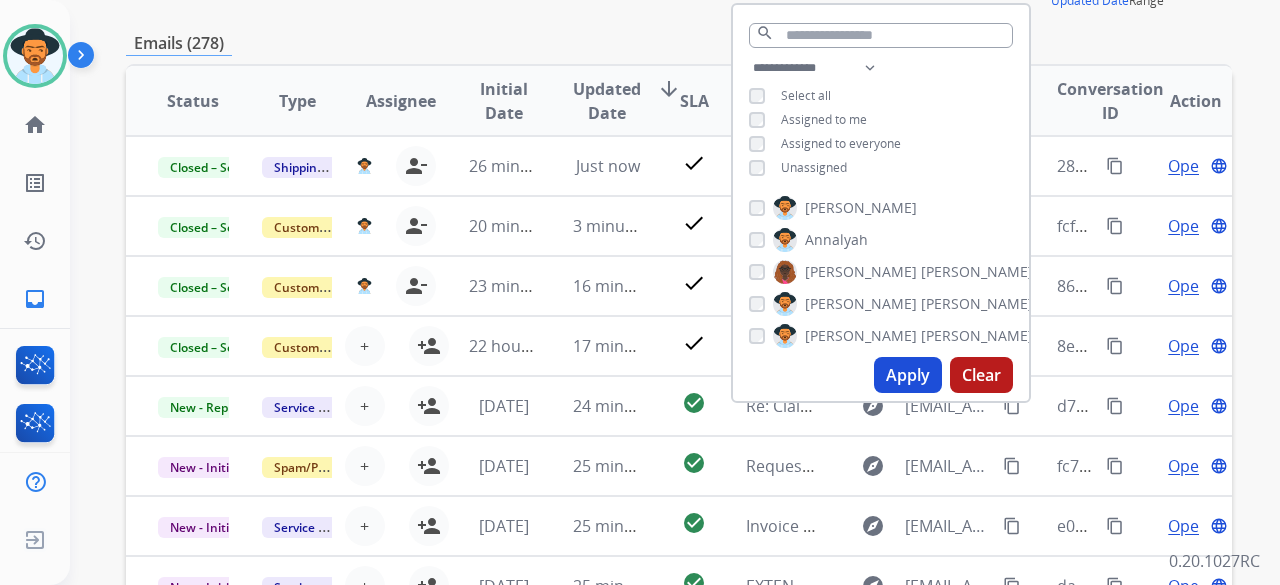 click on "Apply" at bounding box center (908, 375) 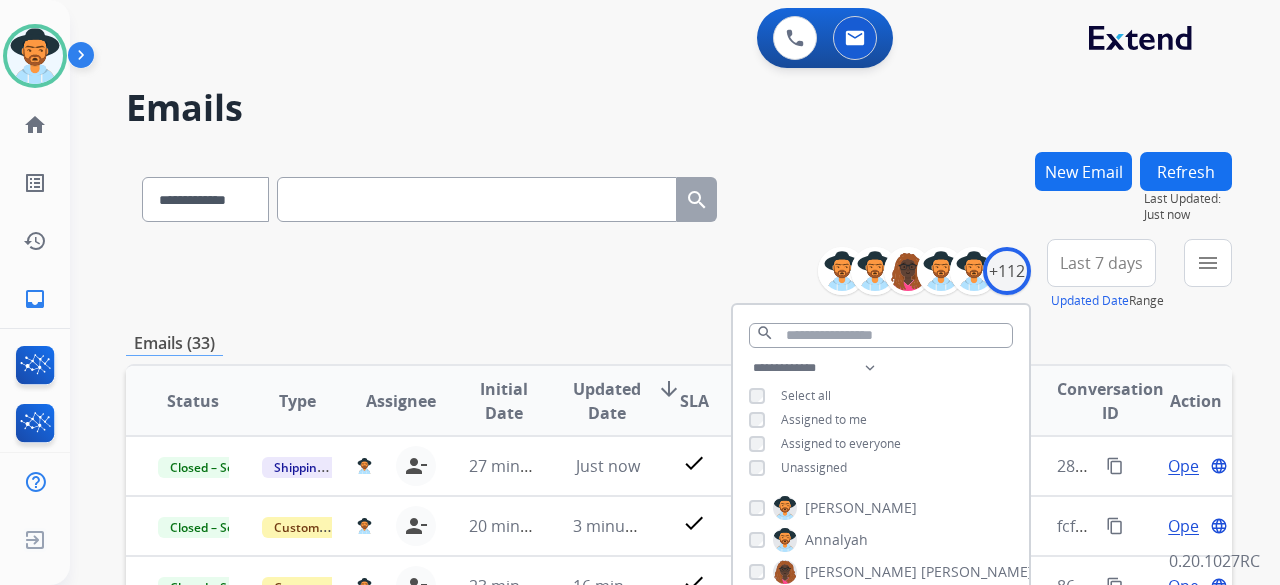 click on "**********" at bounding box center [679, 275] 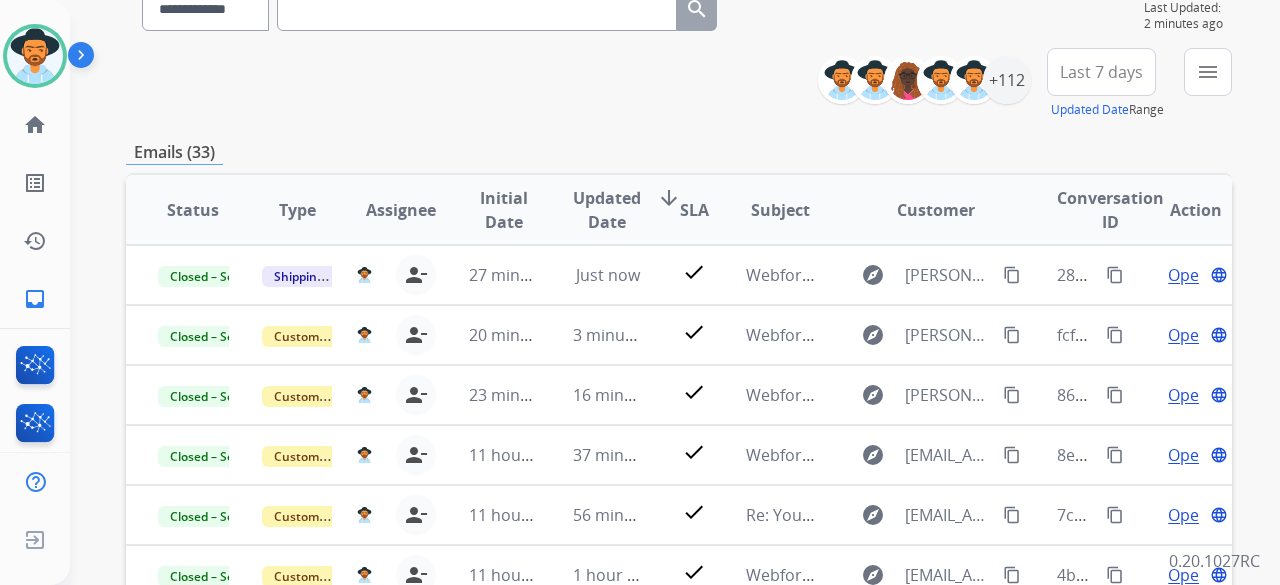 scroll, scrollTop: 100, scrollLeft: 0, axis: vertical 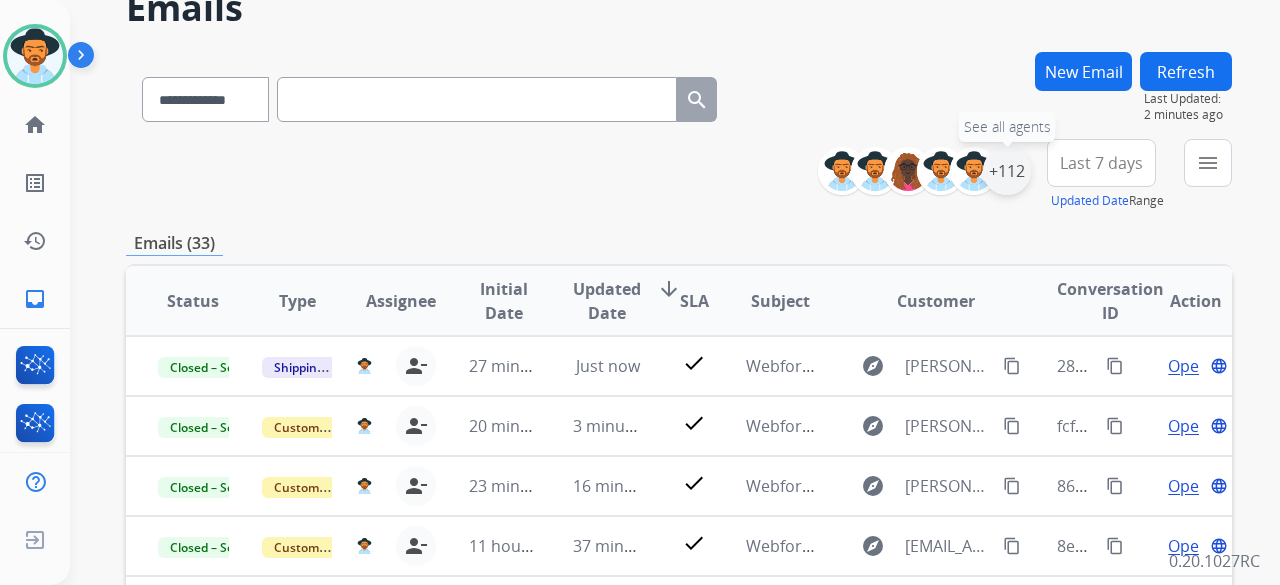 click on "+112" at bounding box center [1007, 171] 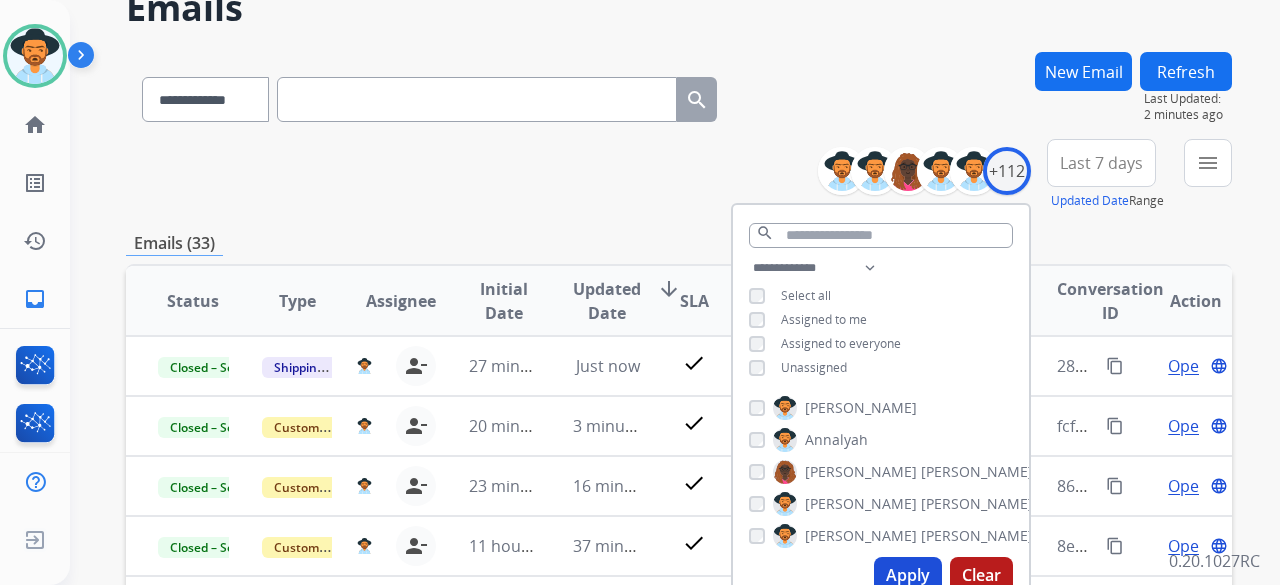 click on "Apply" at bounding box center (908, 575) 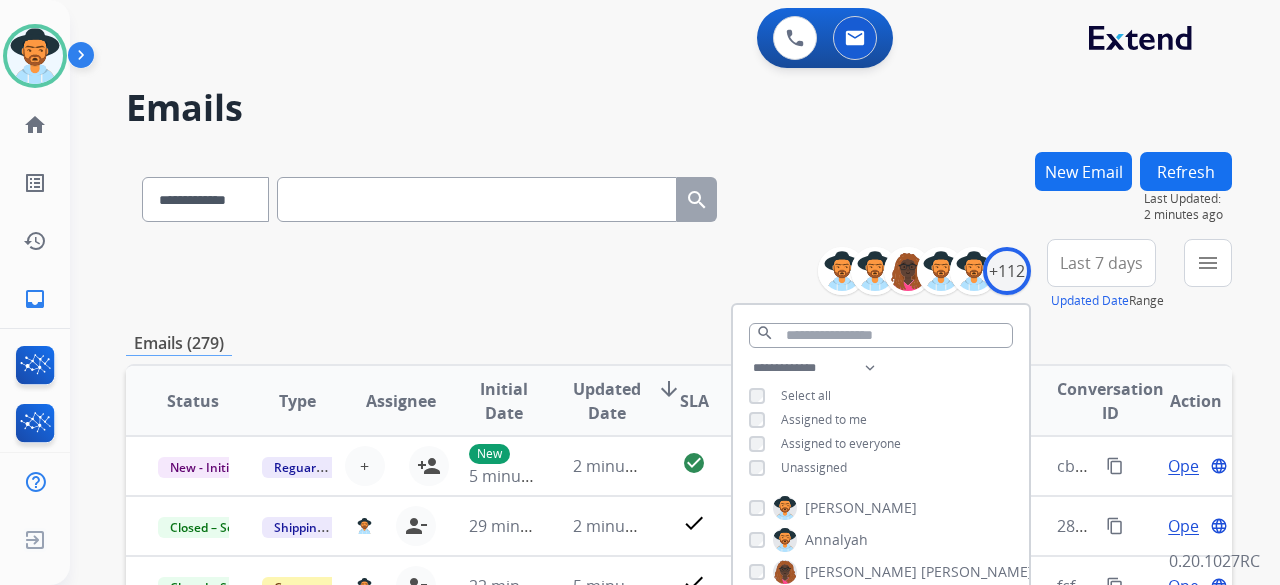 click on "Last 7 days" at bounding box center (1101, 263) 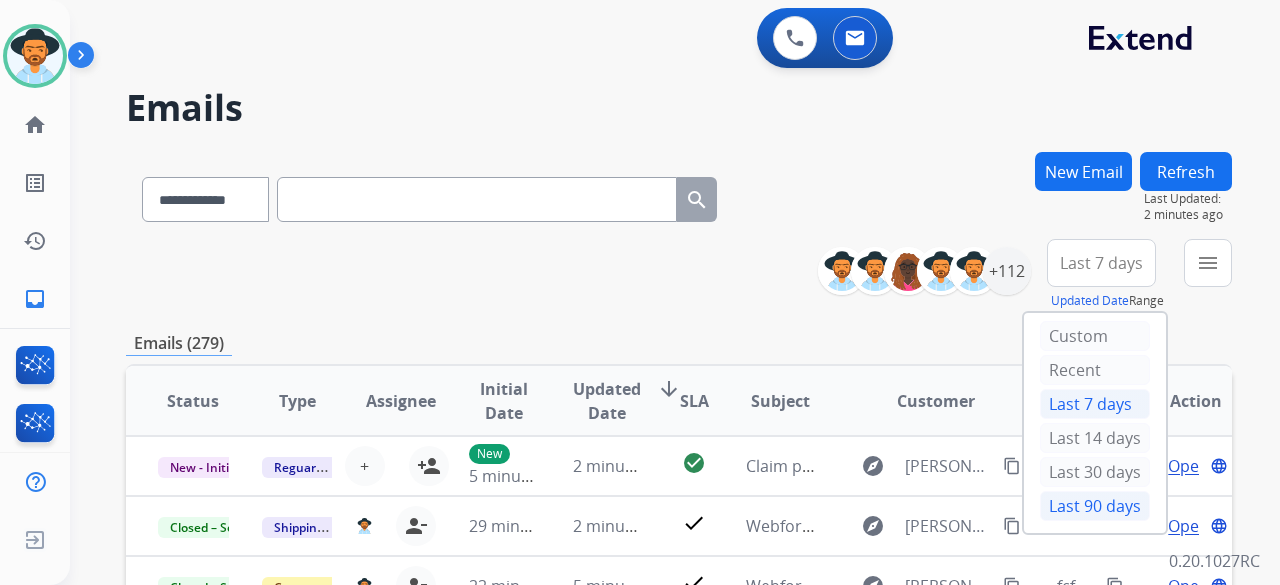click on "Last 90 days" at bounding box center [1095, 506] 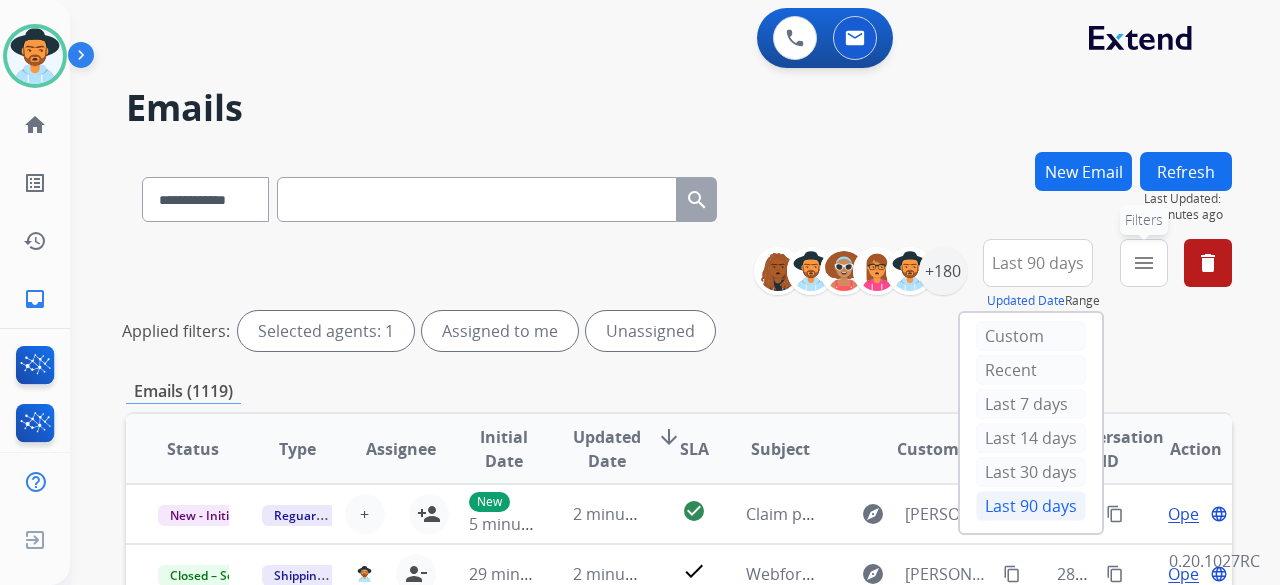 click on "menu" at bounding box center [1144, 263] 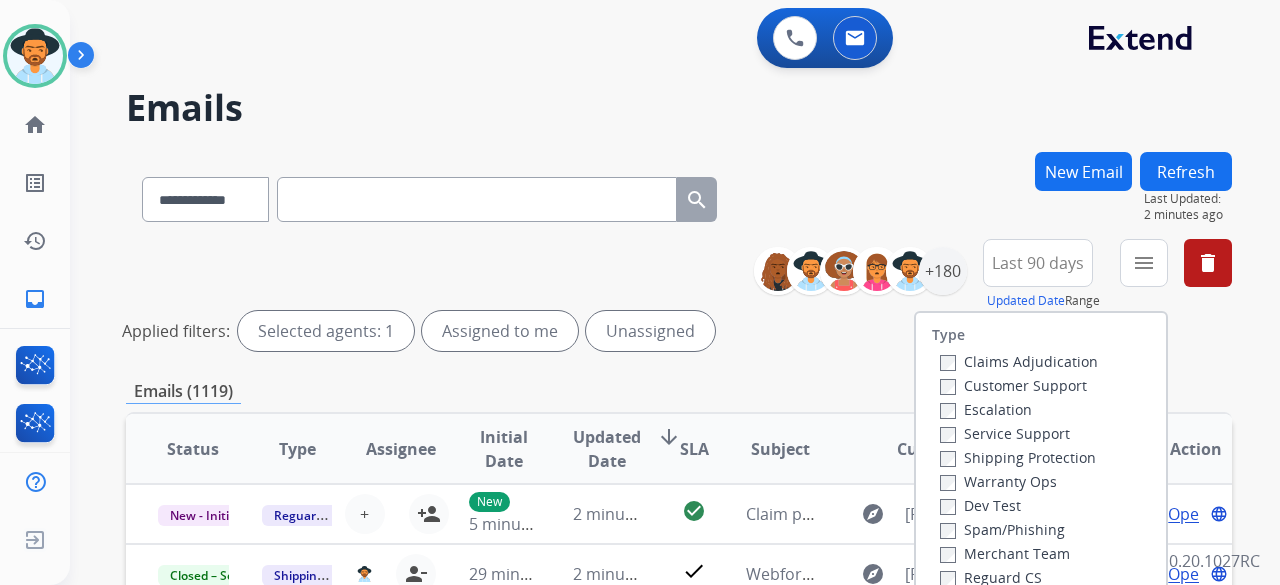 click on "Customer Support" at bounding box center [1013, 385] 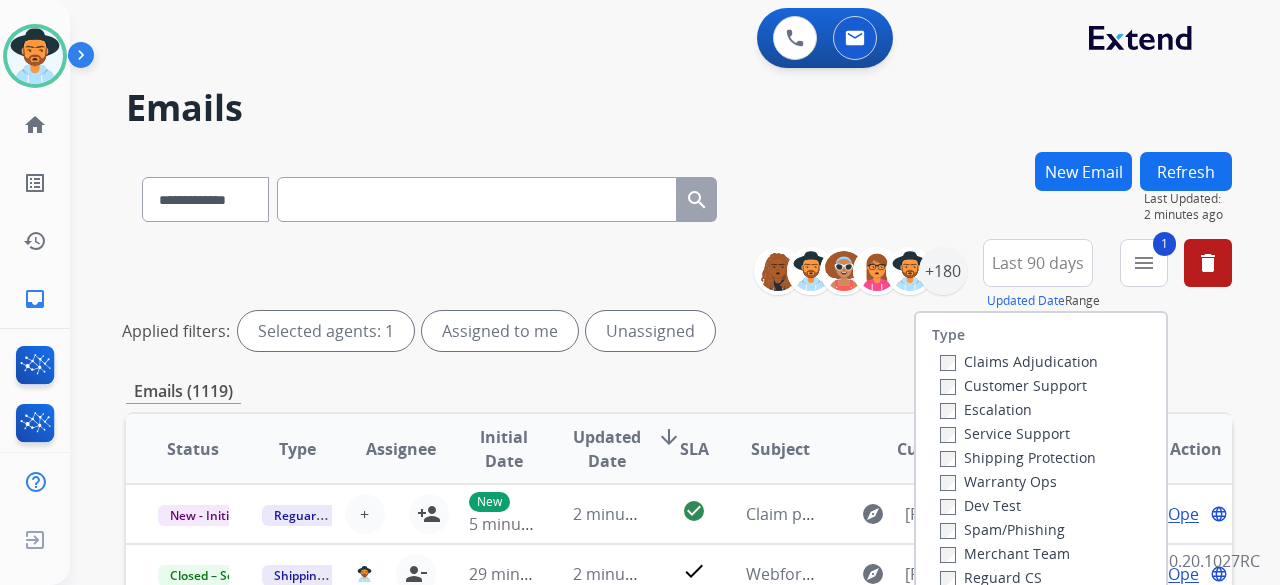 click on "Shipping Protection" at bounding box center [1018, 457] 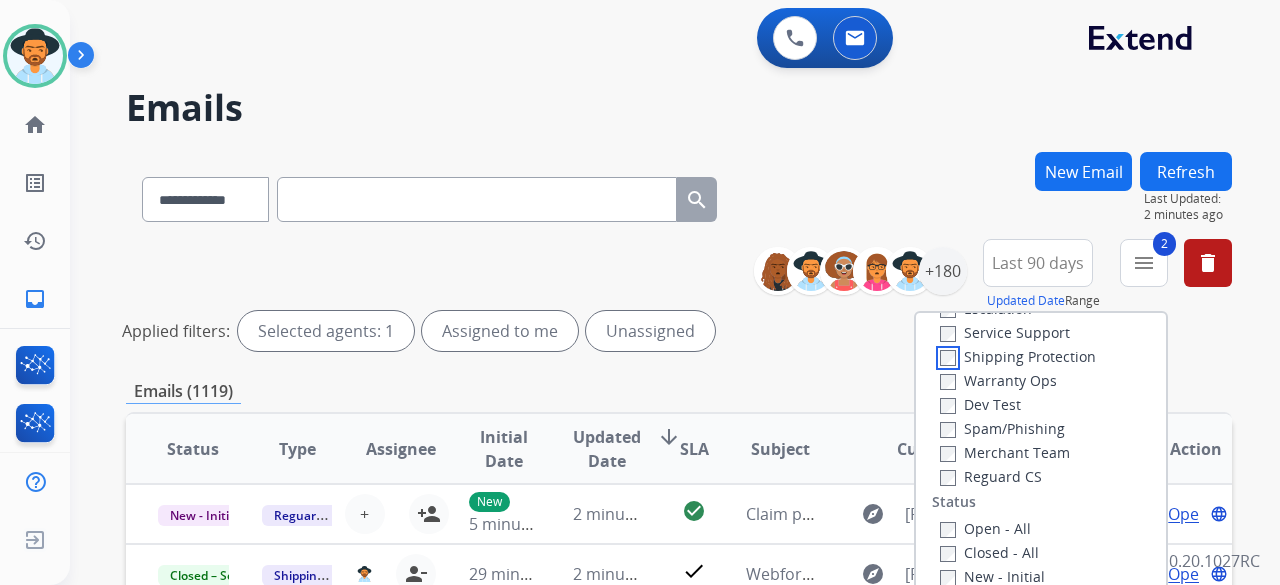 scroll, scrollTop: 200, scrollLeft: 0, axis: vertical 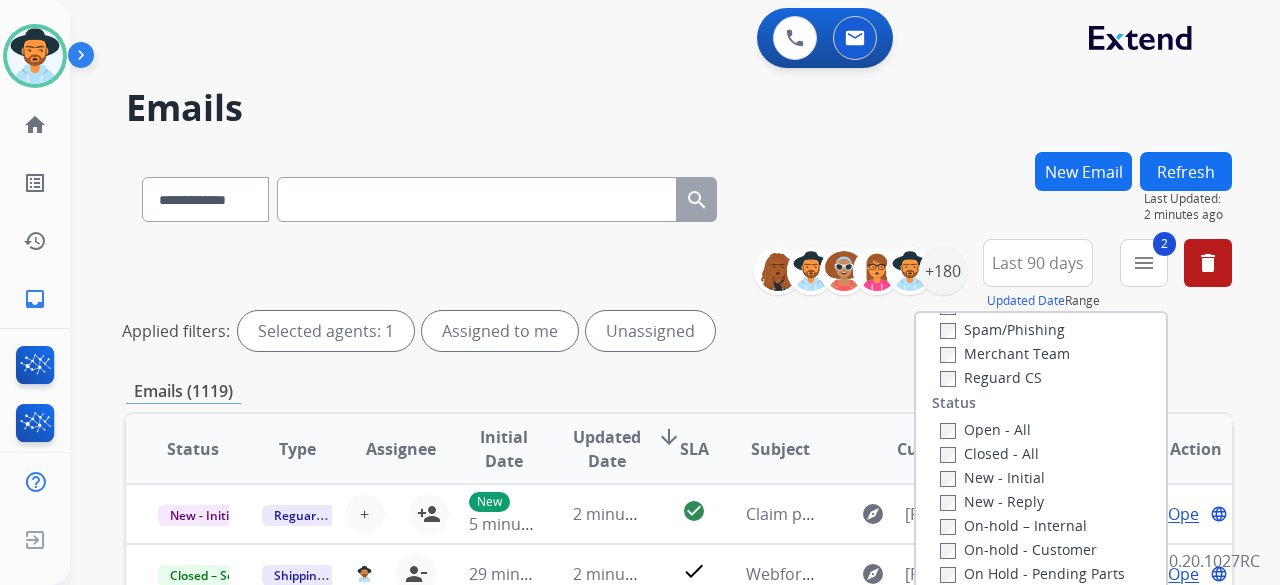 click on "Reguard CS" at bounding box center [991, 377] 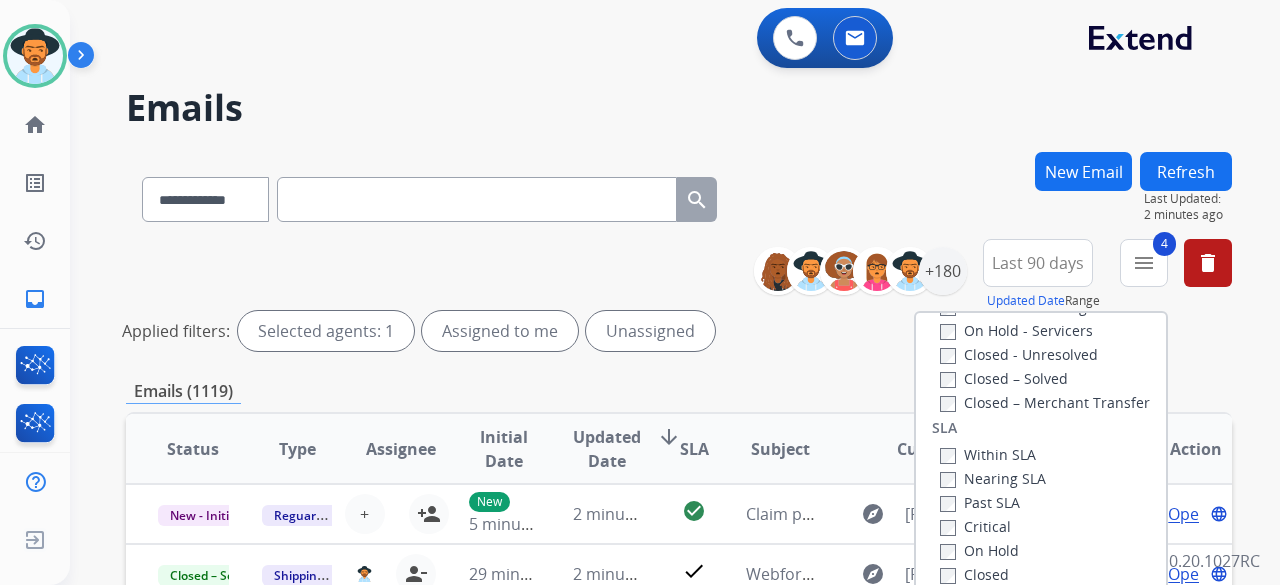 scroll, scrollTop: 528, scrollLeft: 0, axis: vertical 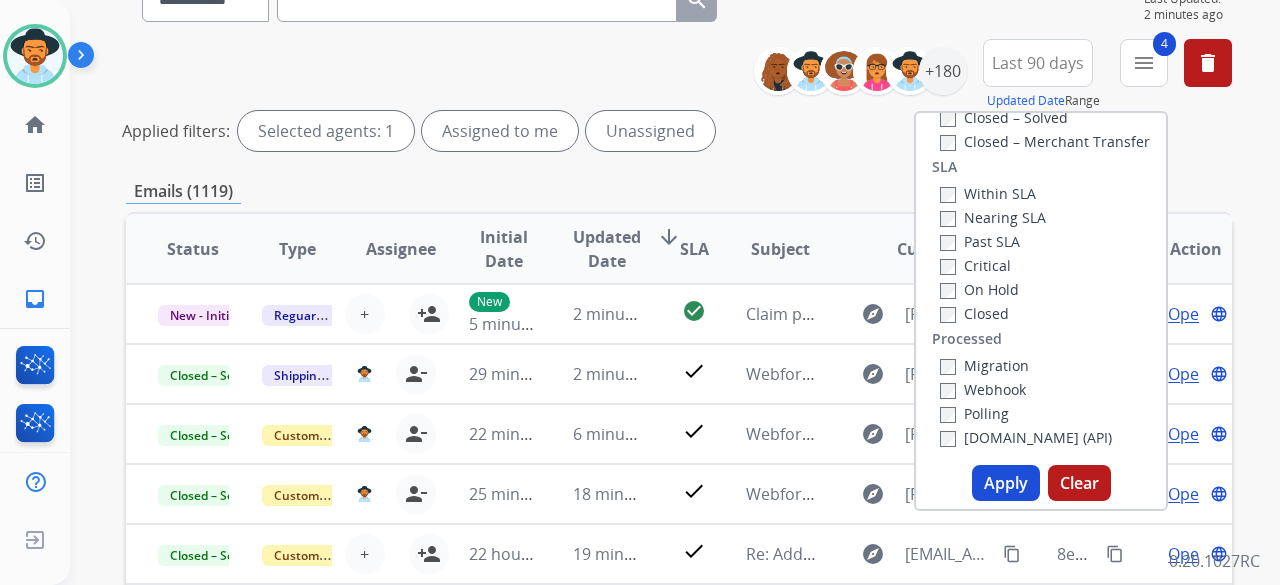 click on "Apply" at bounding box center (1006, 483) 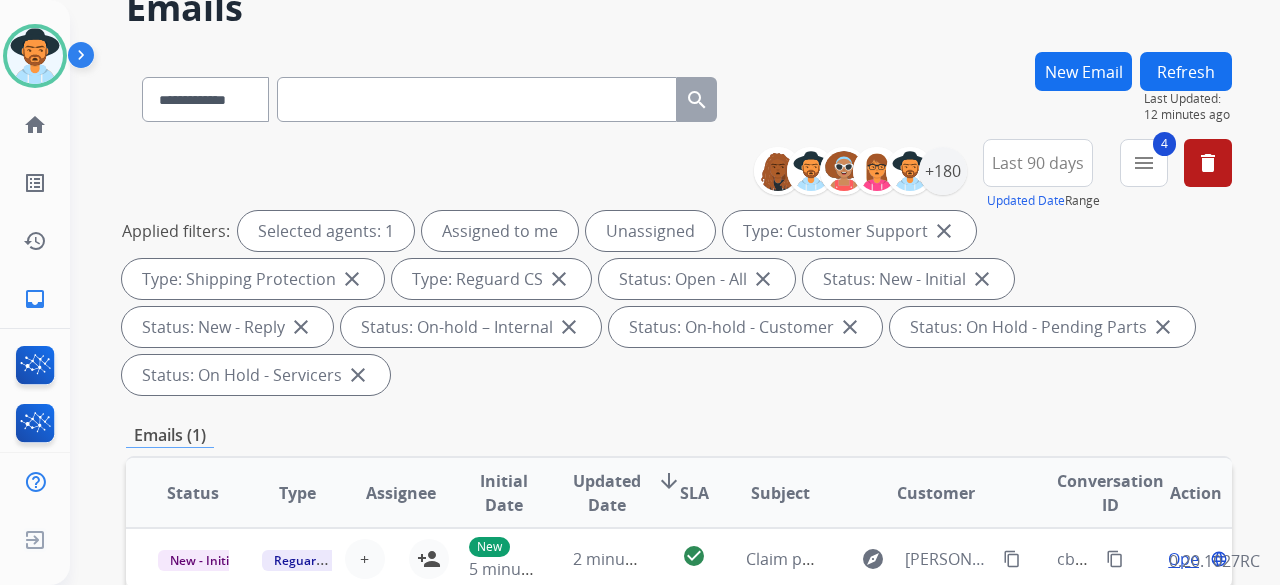 scroll, scrollTop: 100, scrollLeft: 0, axis: vertical 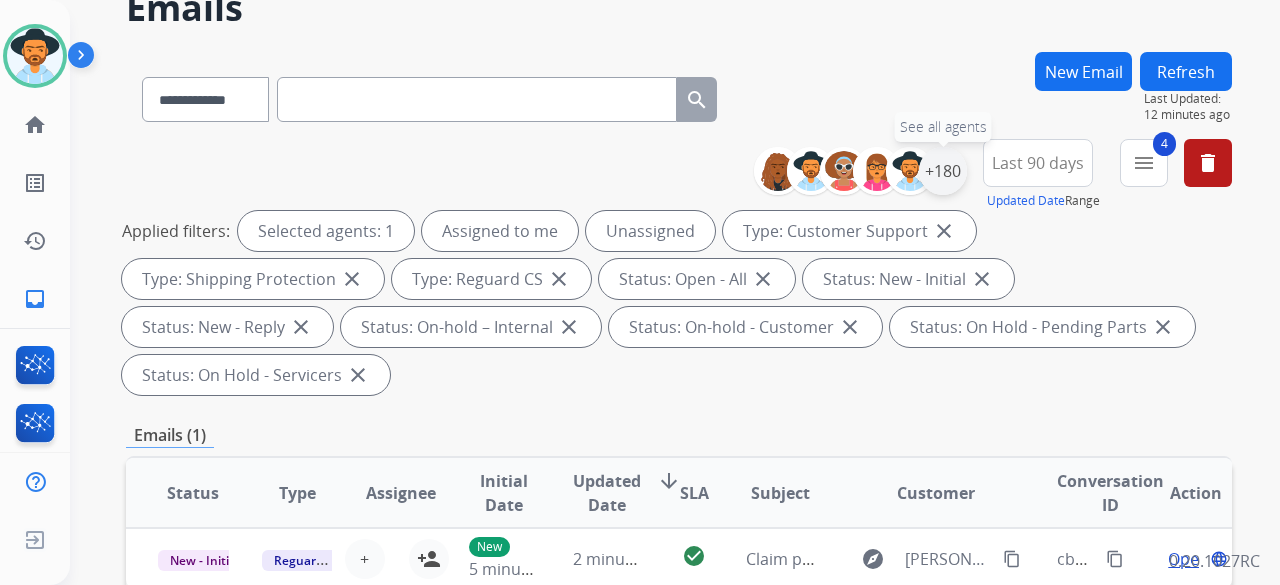 click on "+180" at bounding box center [943, 171] 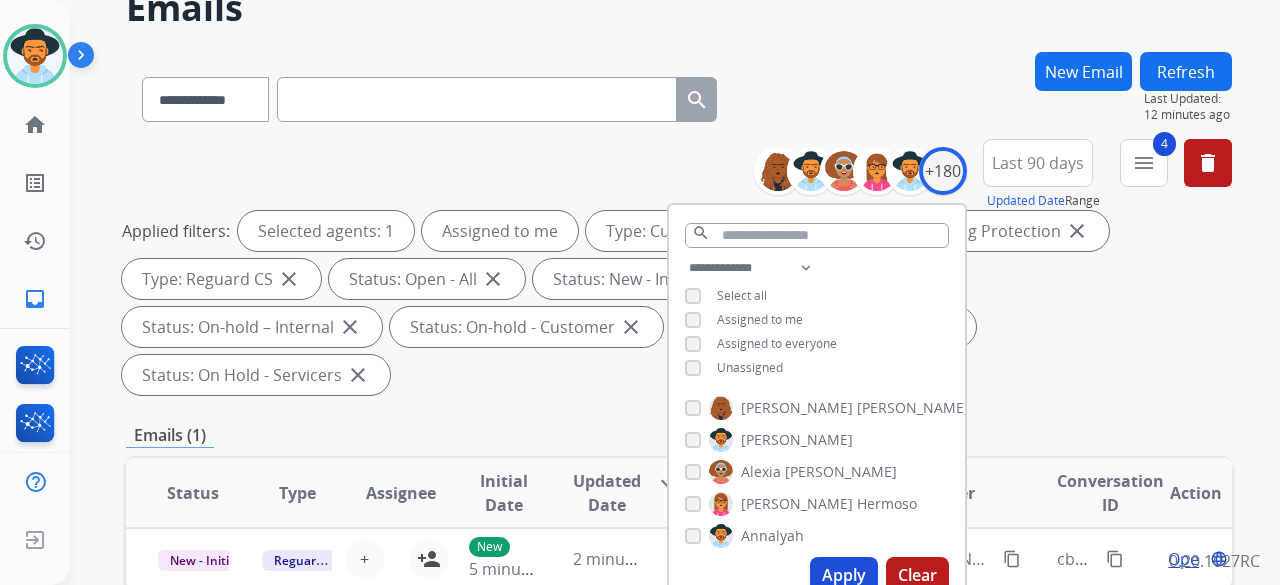 click on "Apply" at bounding box center (844, 575) 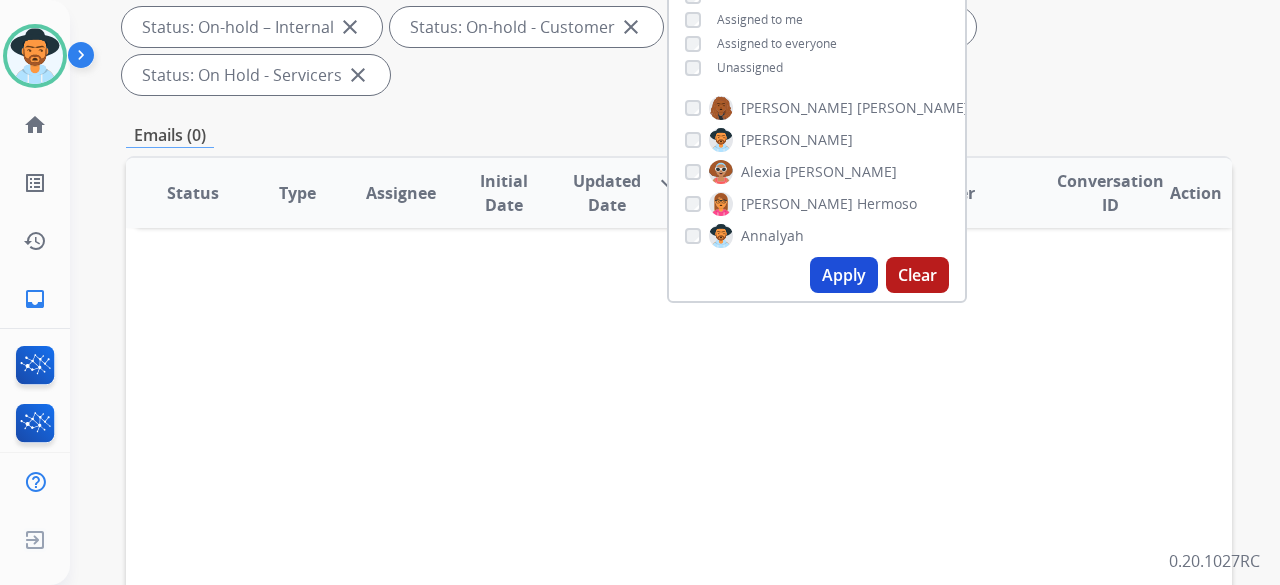 scroll, scrollTop: 100, scrollLeft: 0, axis: vertical 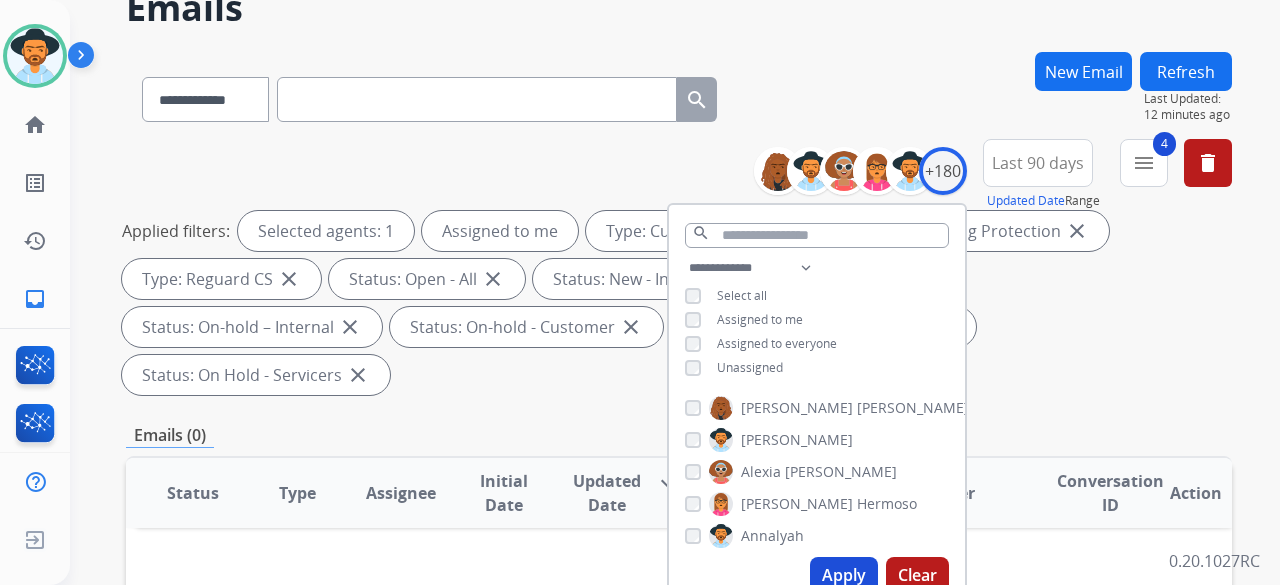 click on "Emails (0)" at bounding box center (679, 435) 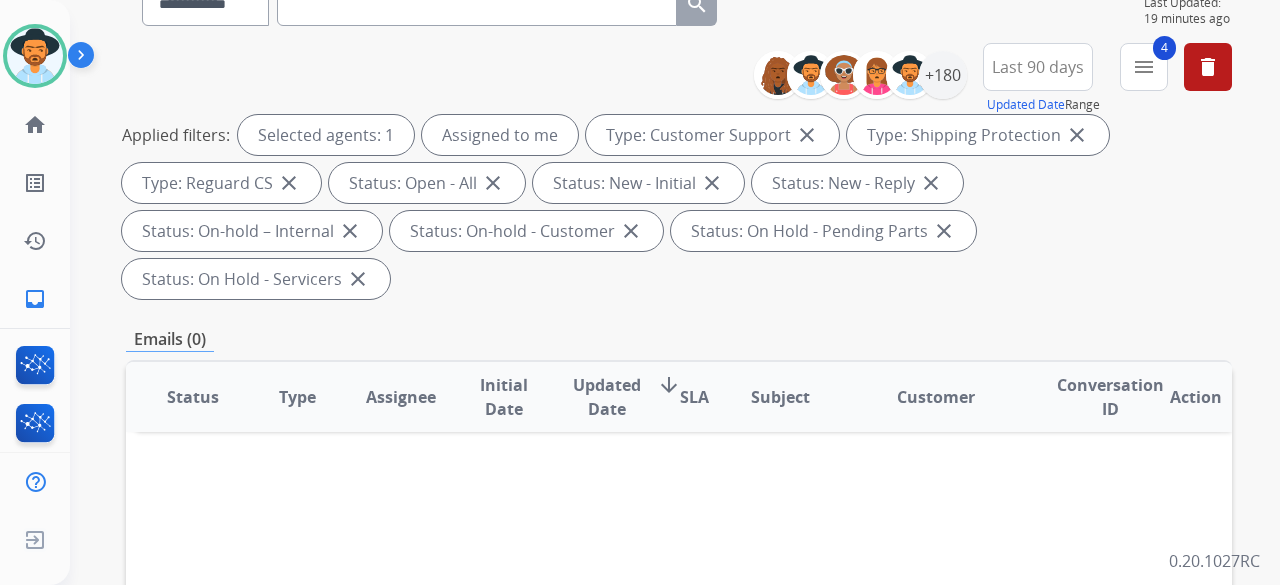 scroll, scrollTop: 0, scrollLeft: 0, axis: both 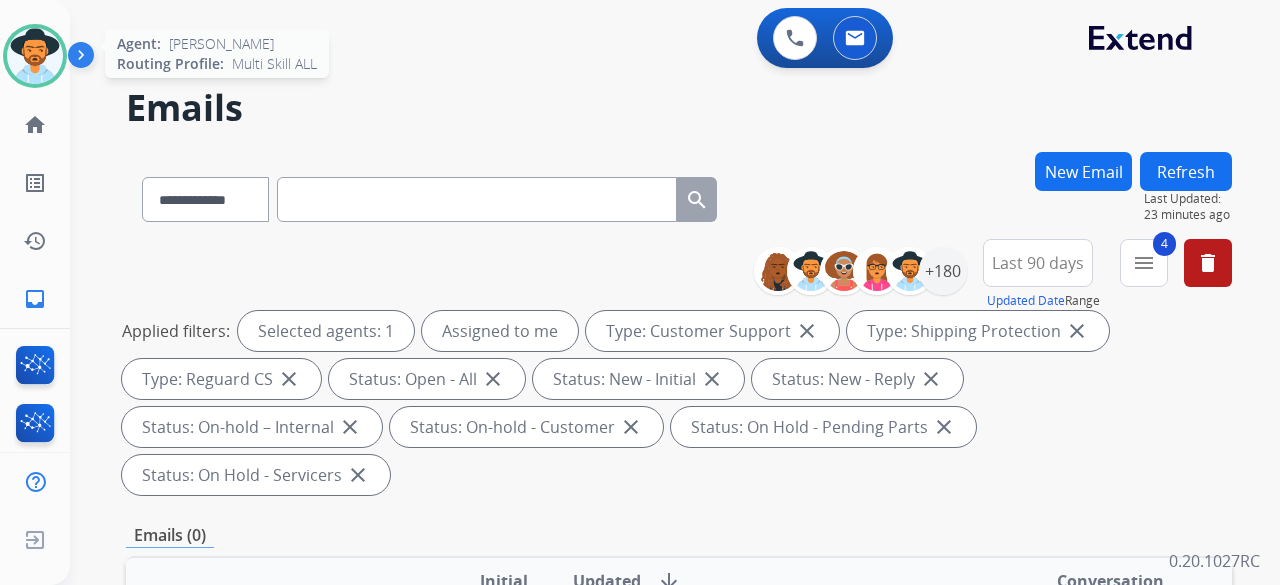 click at bounding box center [35, 56] 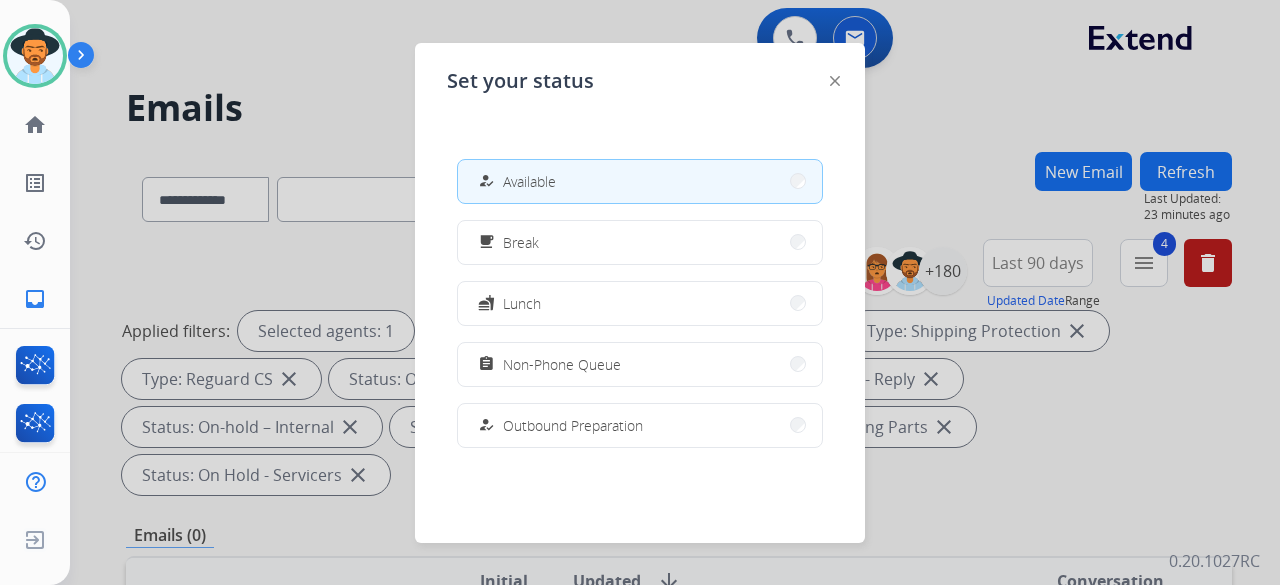 click at bounding box center (640, 292) 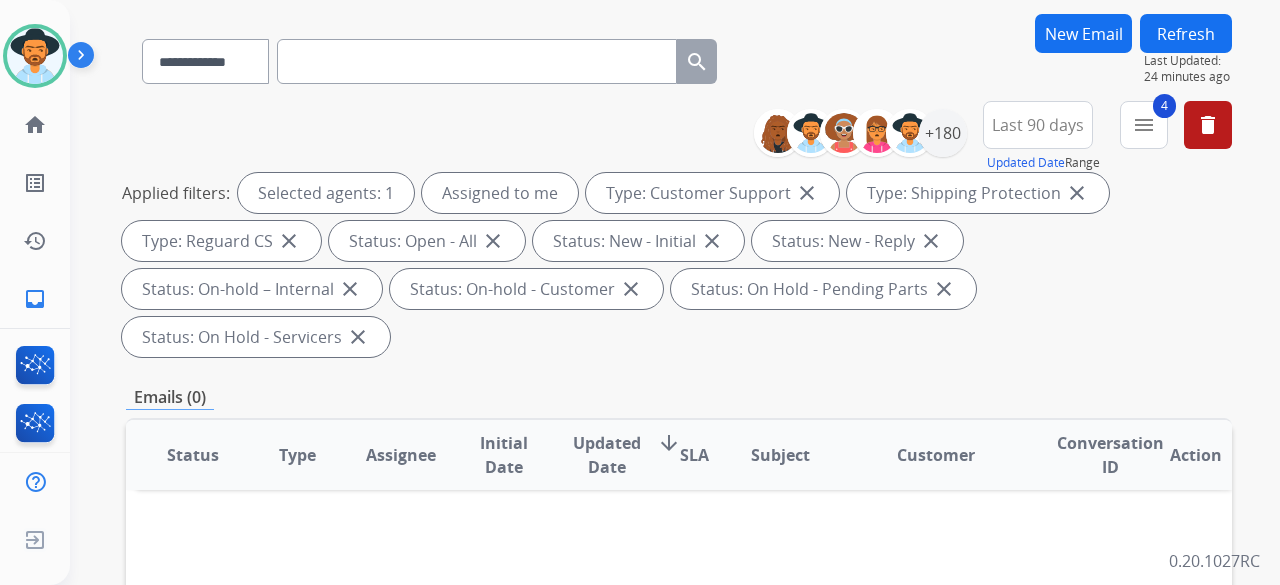 scroll, scrollTop: 0, scrollLeft: 0, axis: both 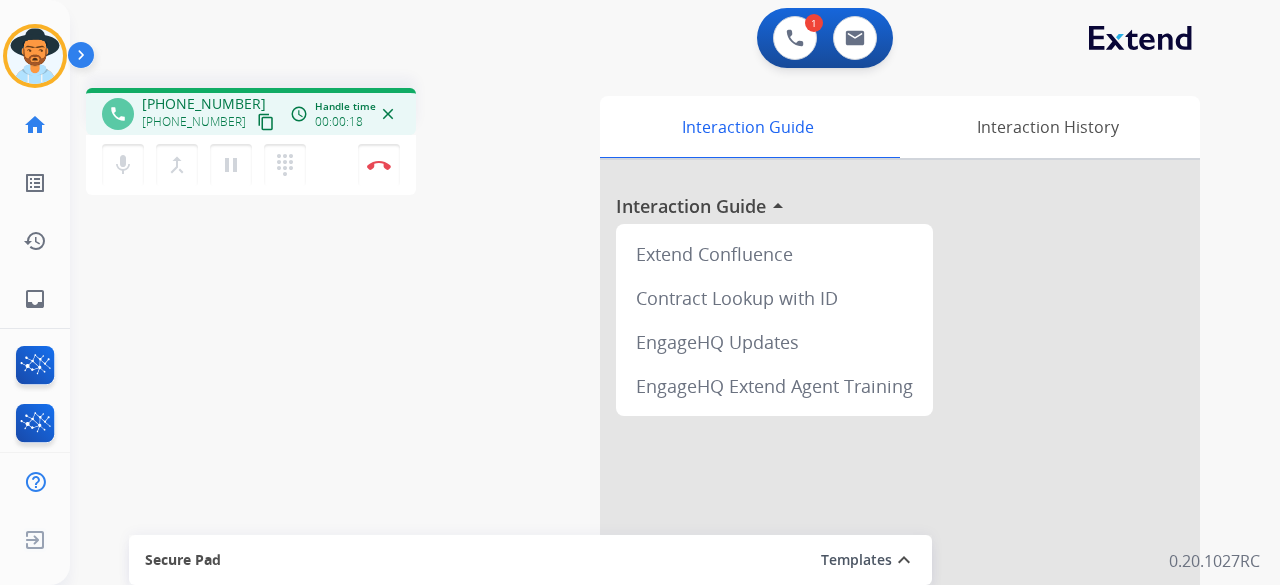 click on "content_copy" at bounding box center [266, 122] 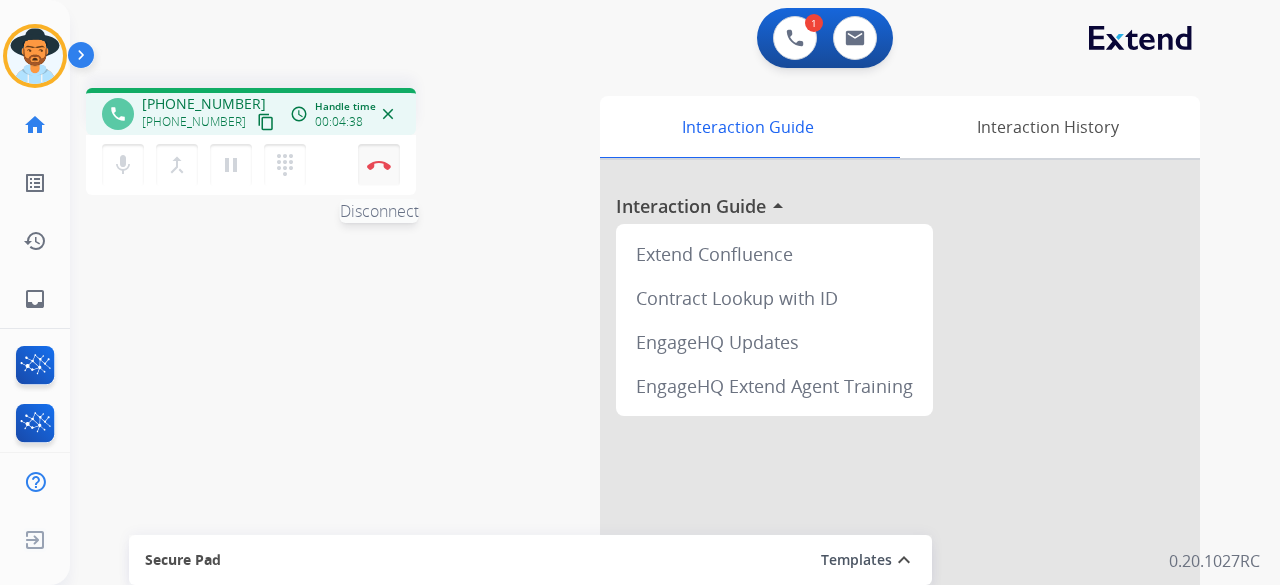 click at bounding box center (379, 165) 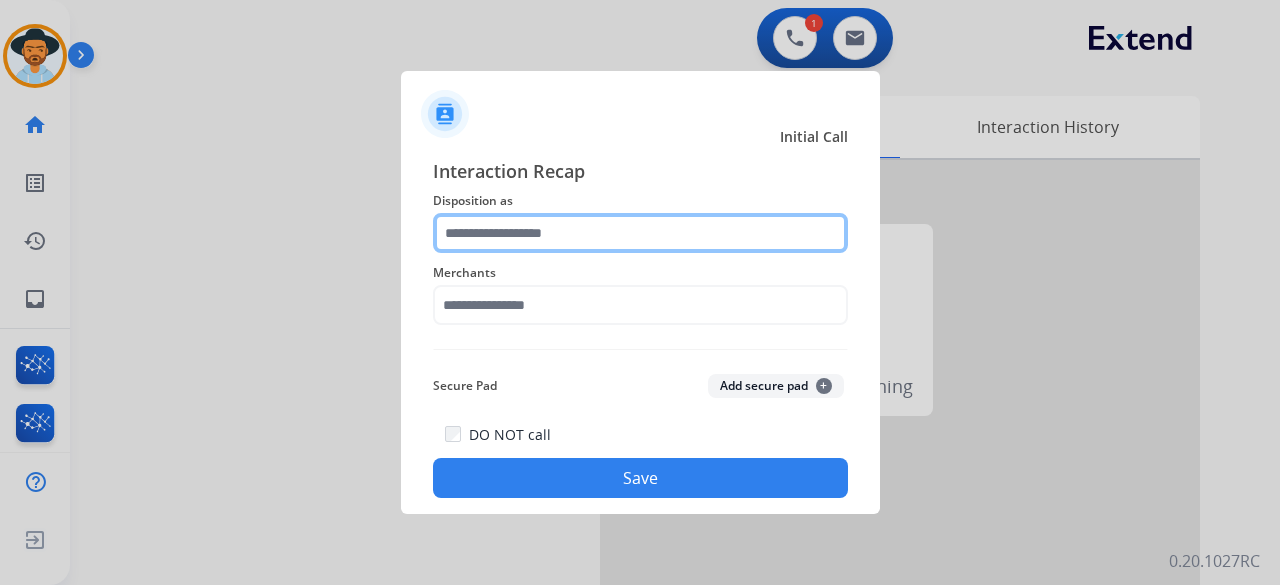 click 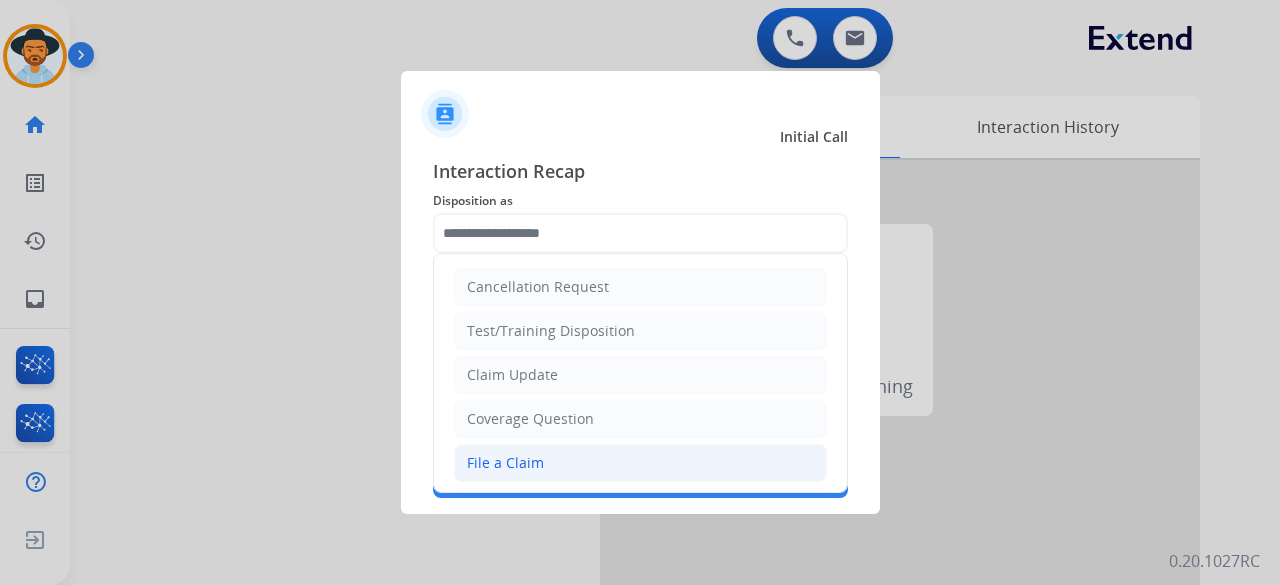click on "File a Claim" 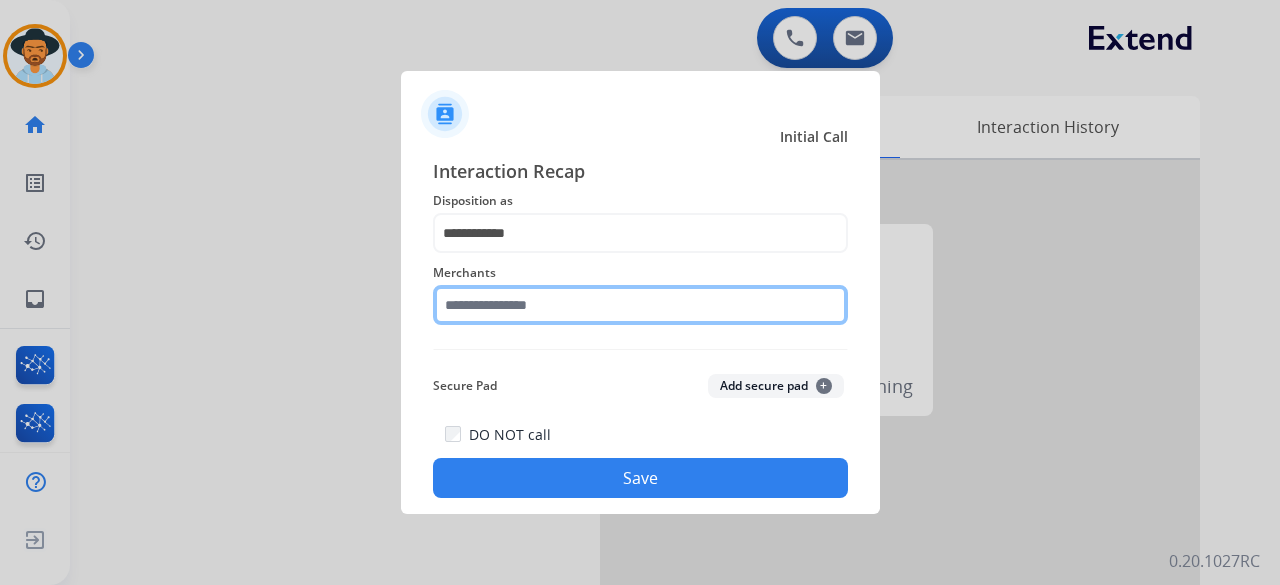 click on "Merchants" 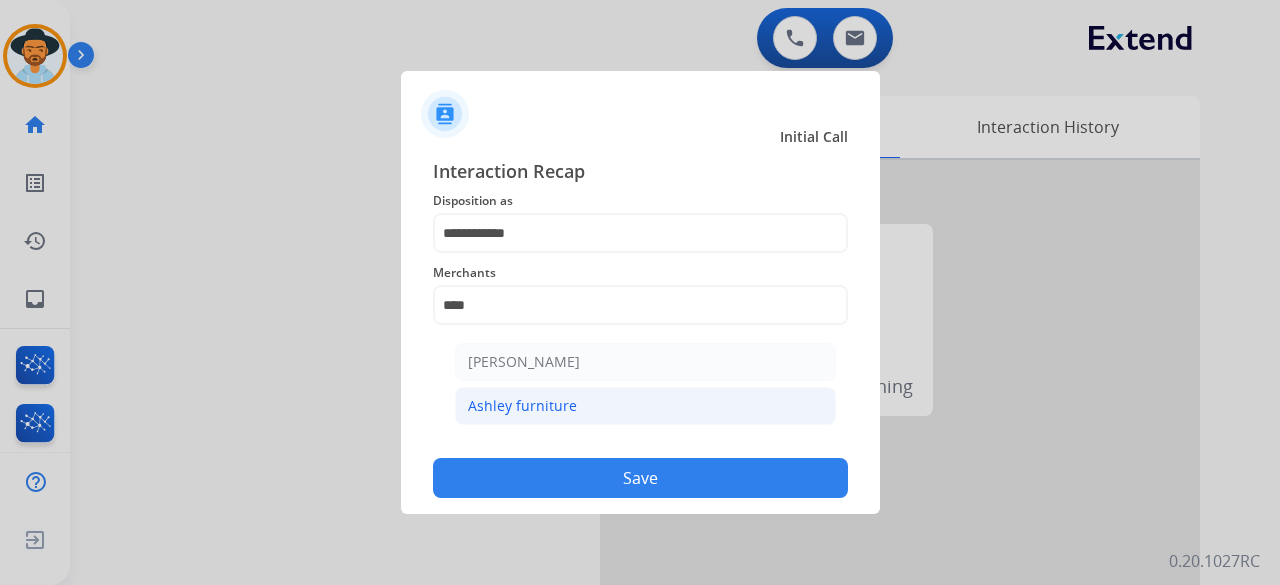 click on "Ashley furniture" 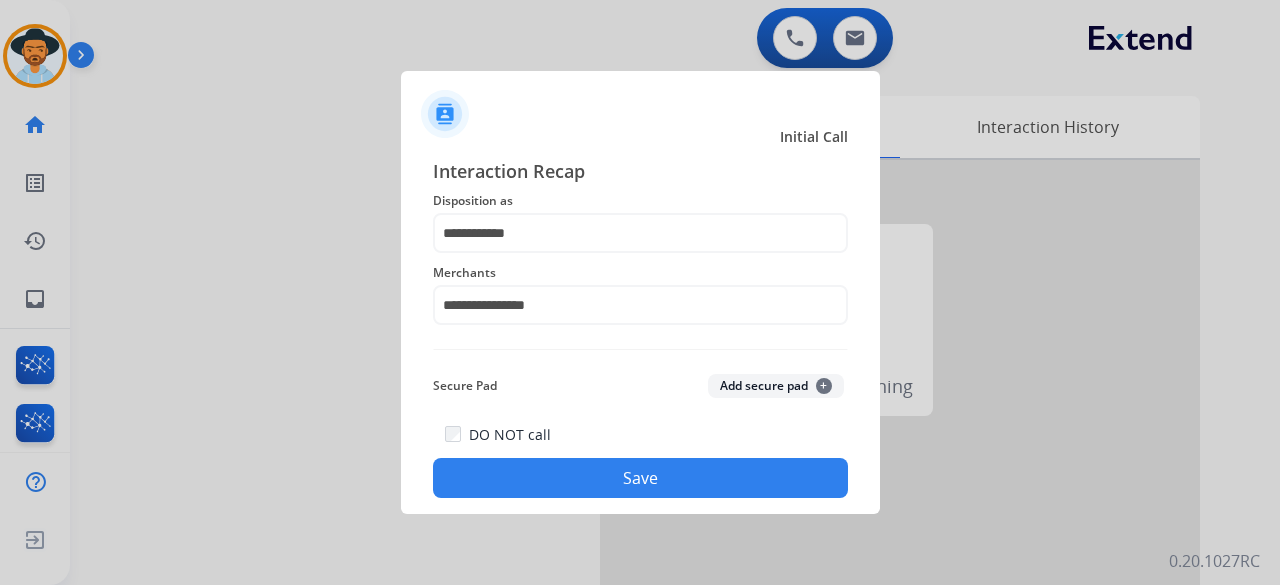 click on "Save" 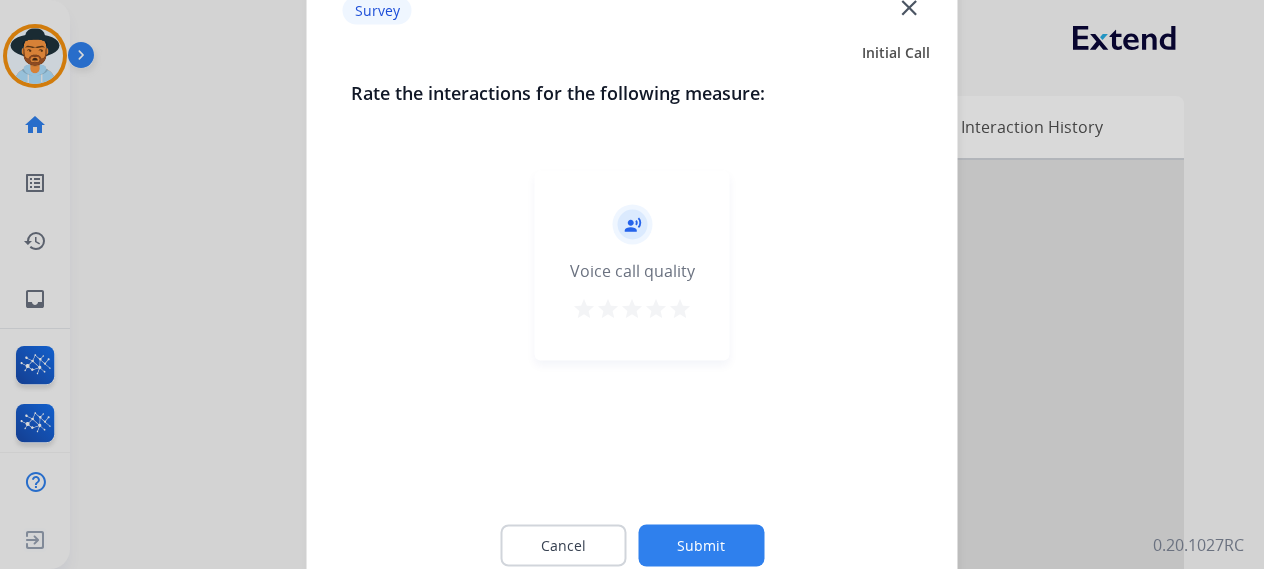 click on "record_voice_over   Voice call quality   star   star   star   star   star" 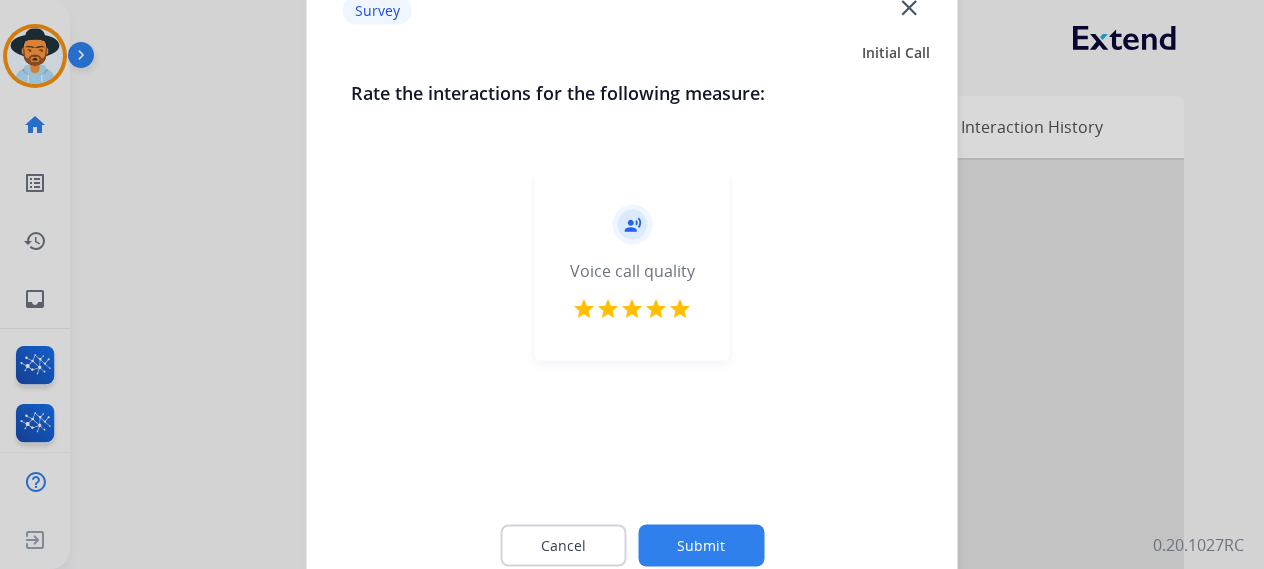 click on "Submit" 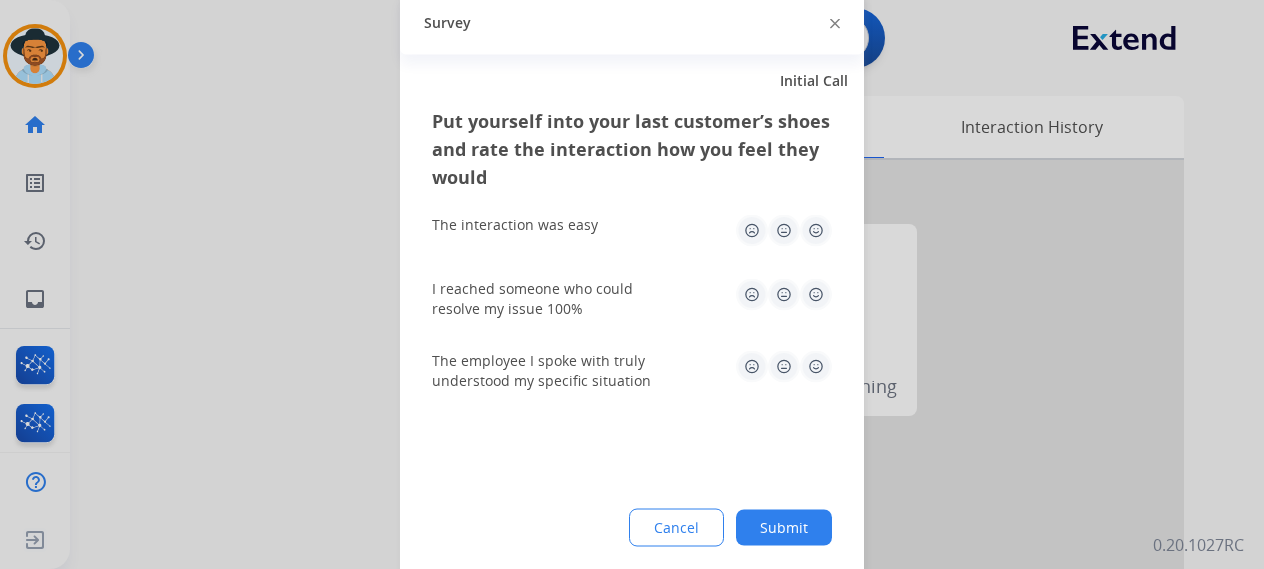 click 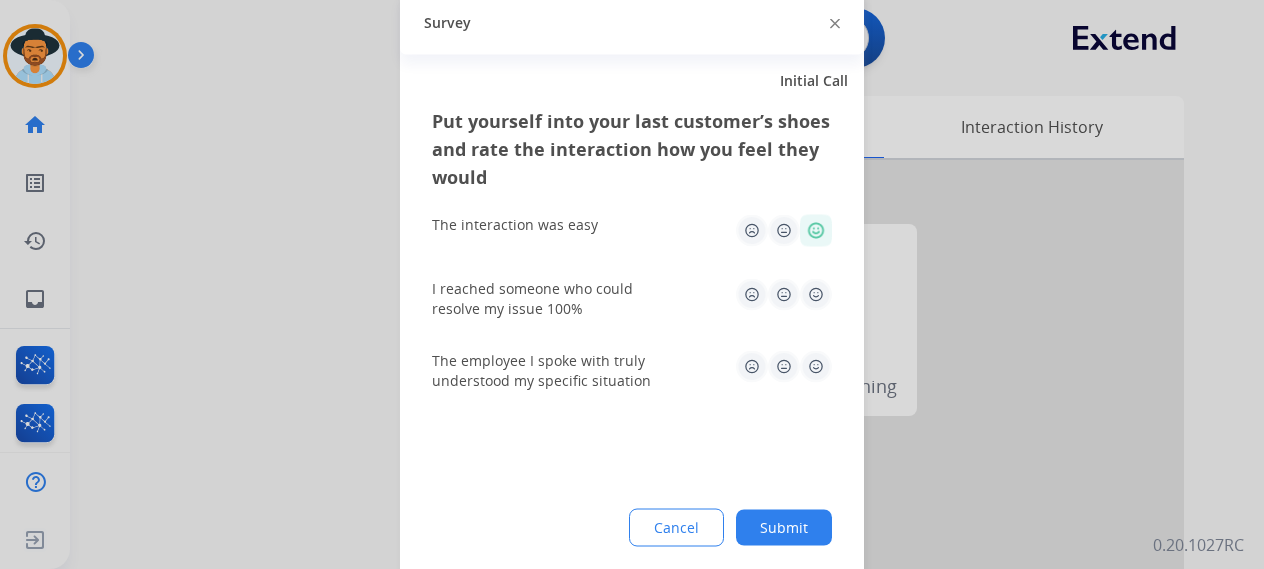 click 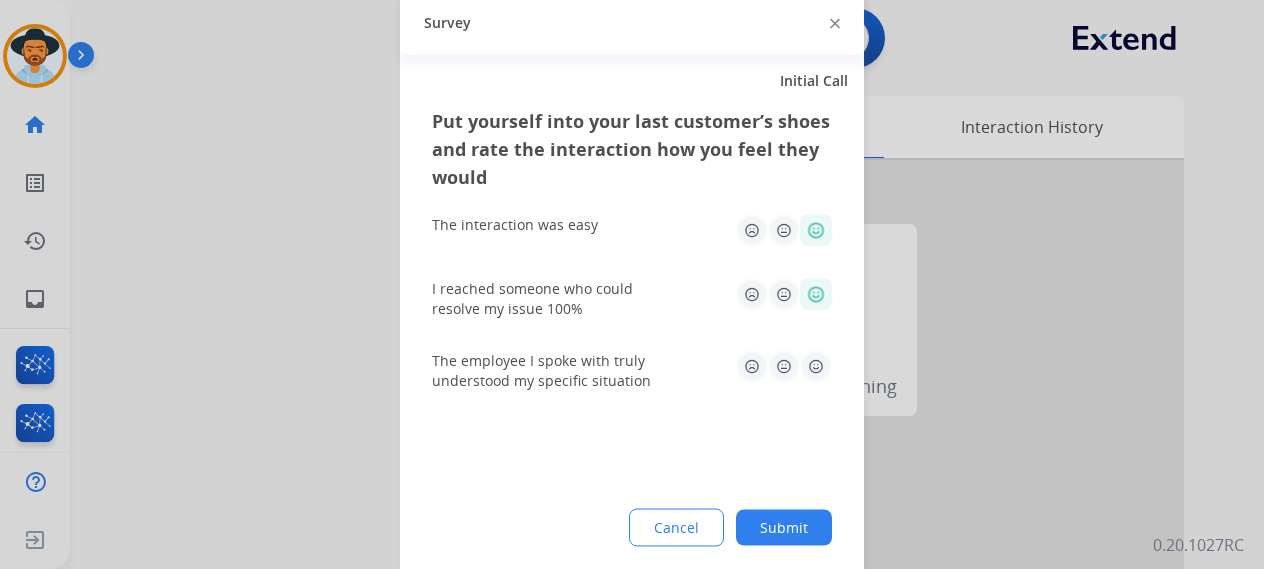 click 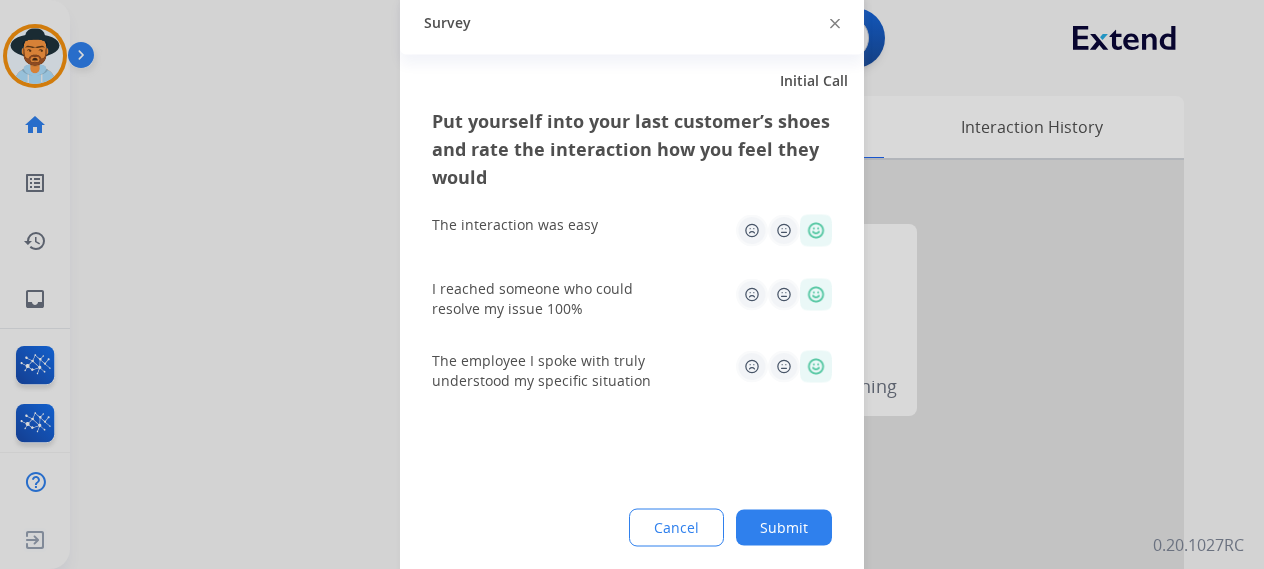 click on "Submit" 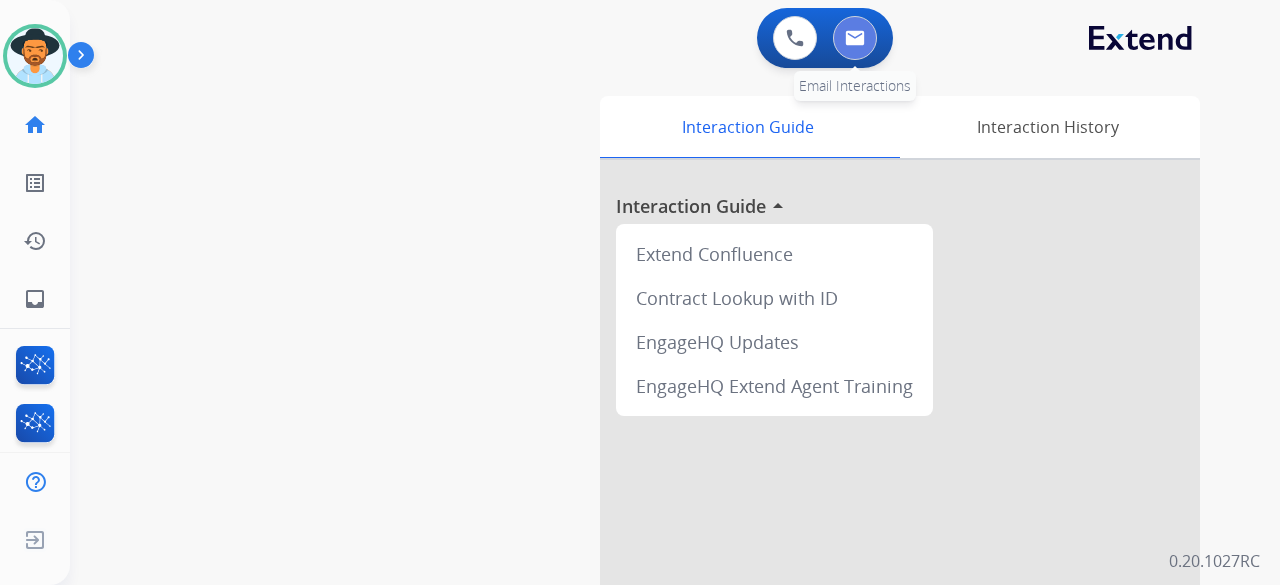 click at bounding box center (855, 38) 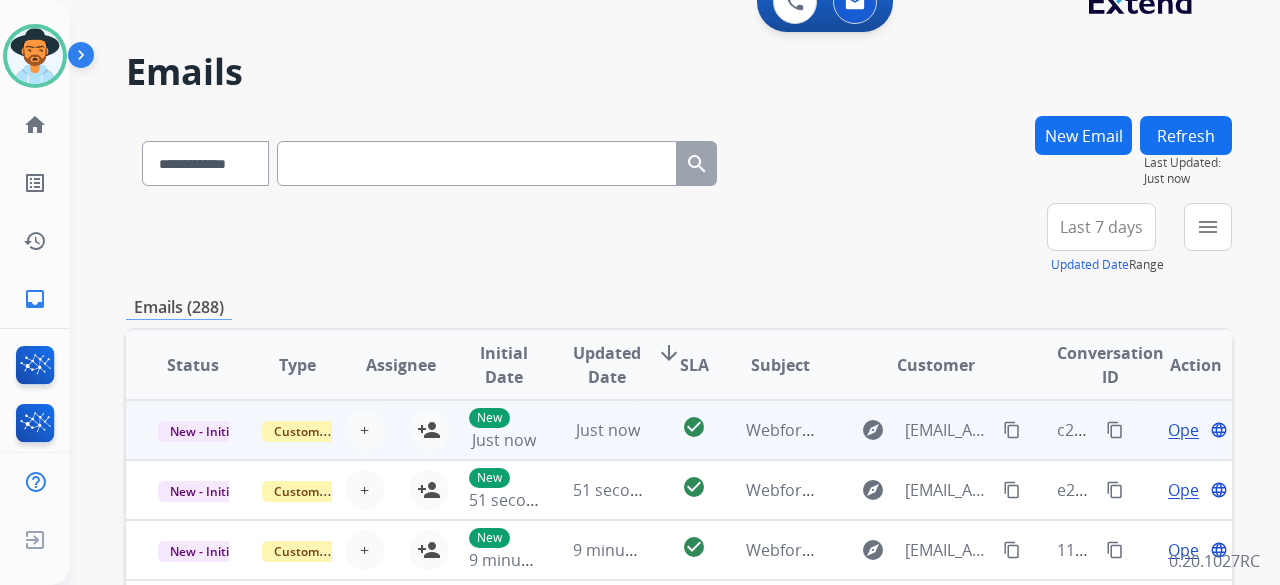 scroll, scrollTop: 200, scrollLeft: 0, axis: vertical 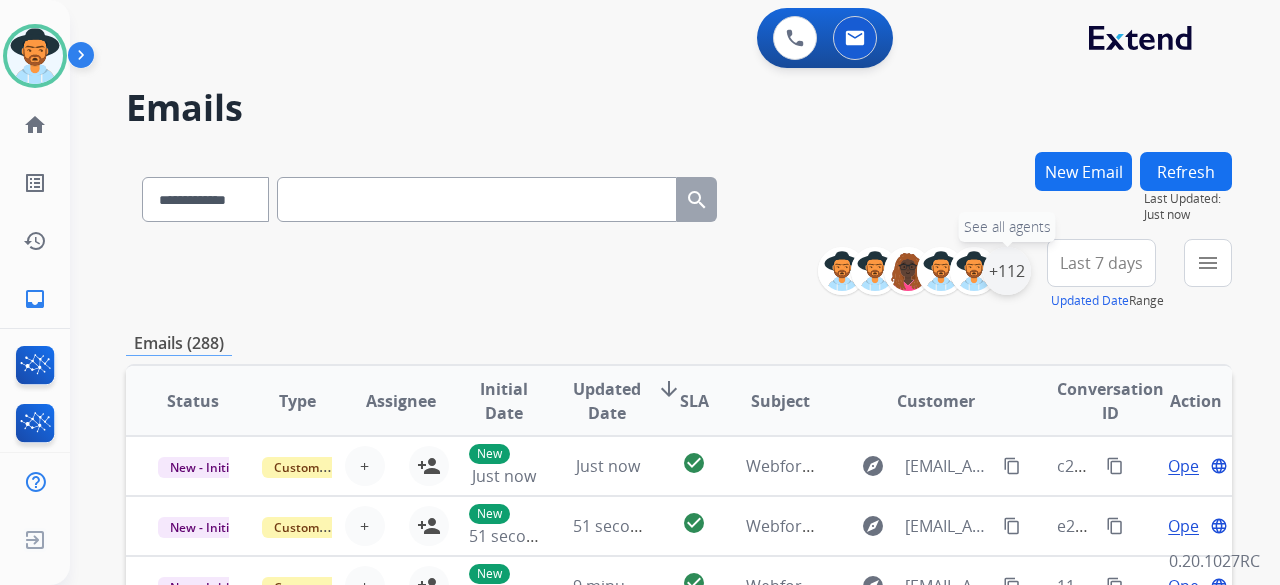 click on "+112" at bounding box center (1007, 271) 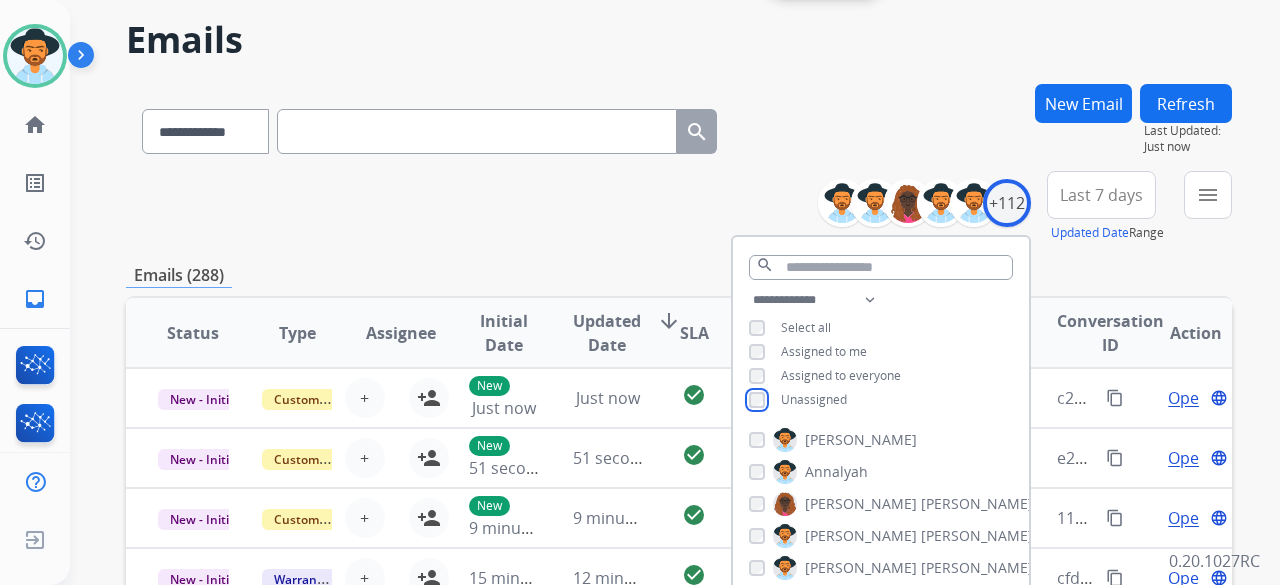 scroll, scrollTop: 100, scrollLeft: 0, axis: vertical 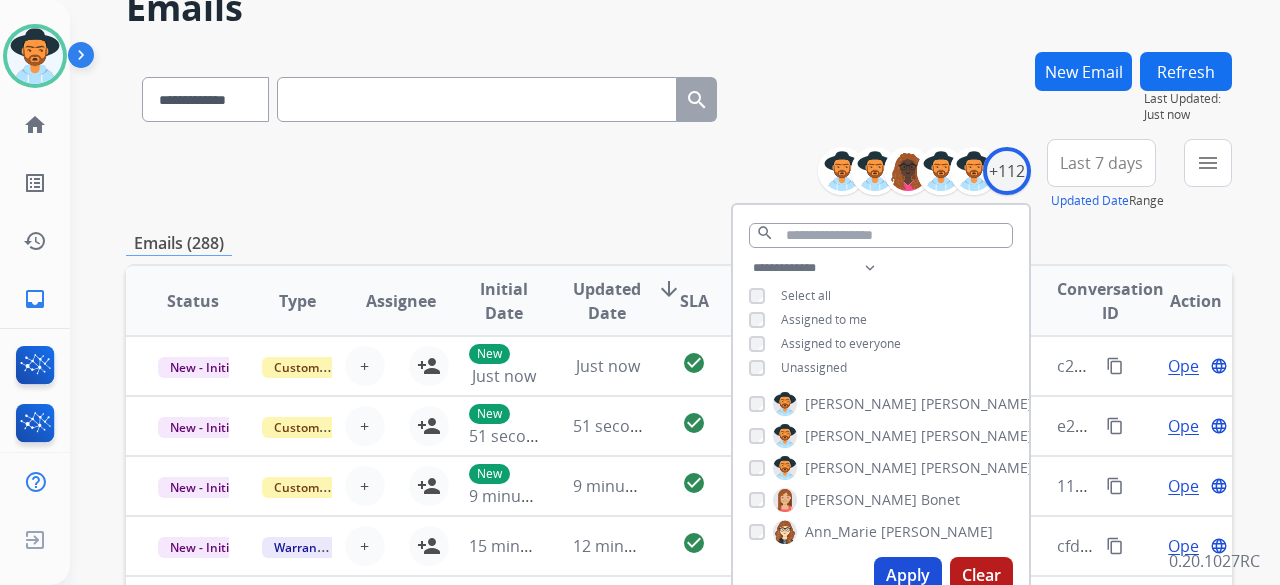 click on "Apply" at bounding box center (908, 575) 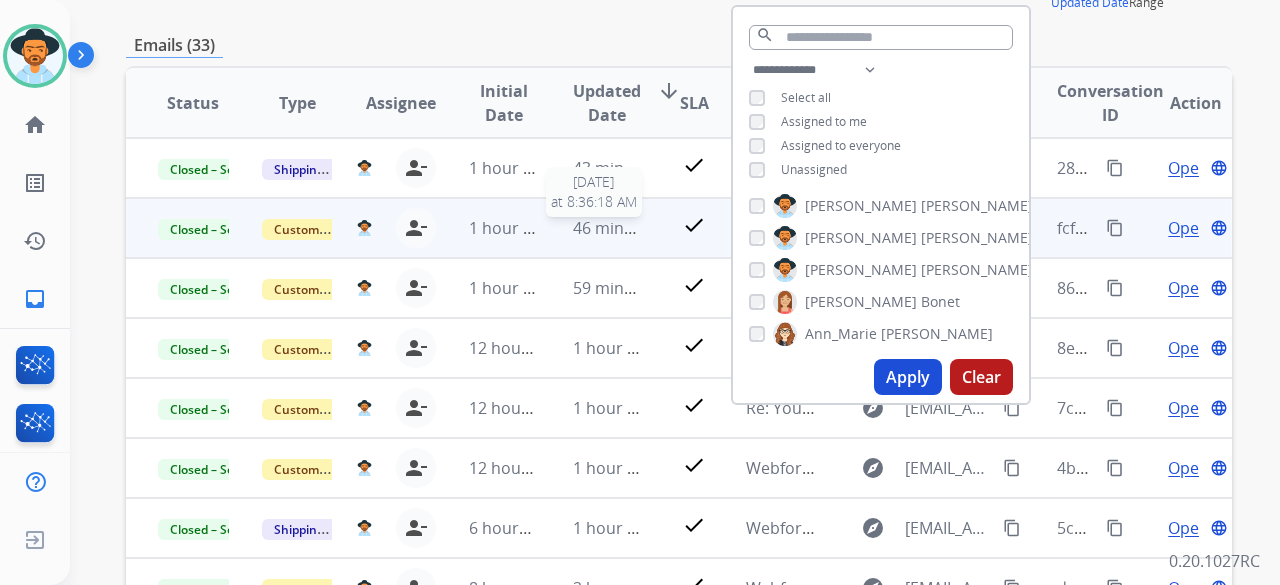 scroll, scrollTop: 300, scrollLeft: 0, axis: vertical 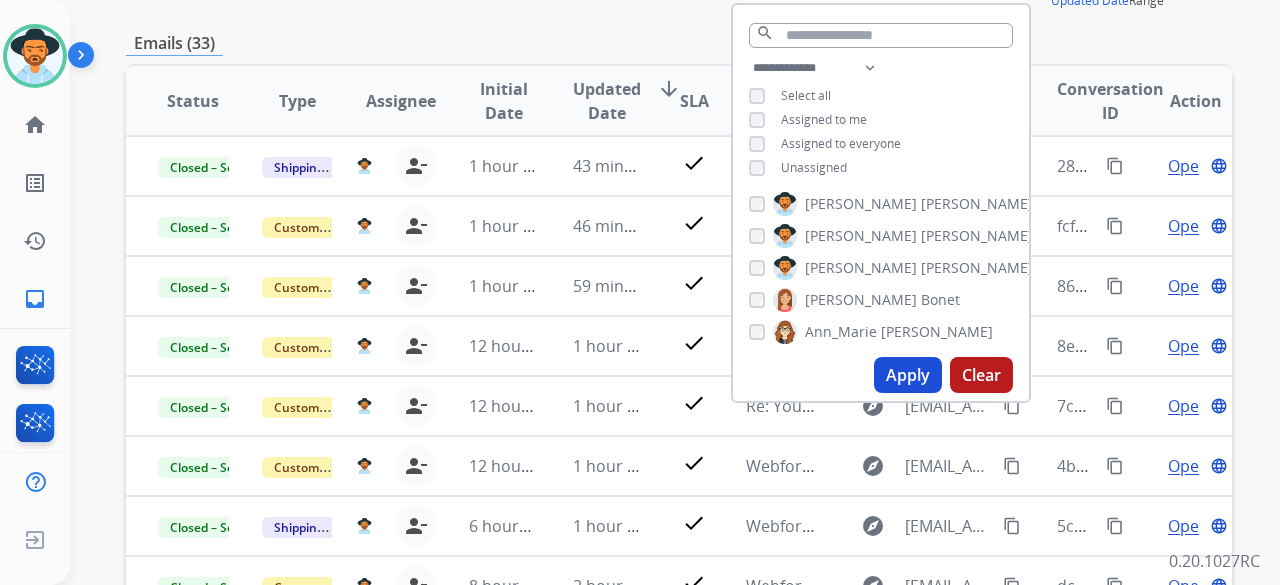click on "**********" at bounding box center [679, -25] 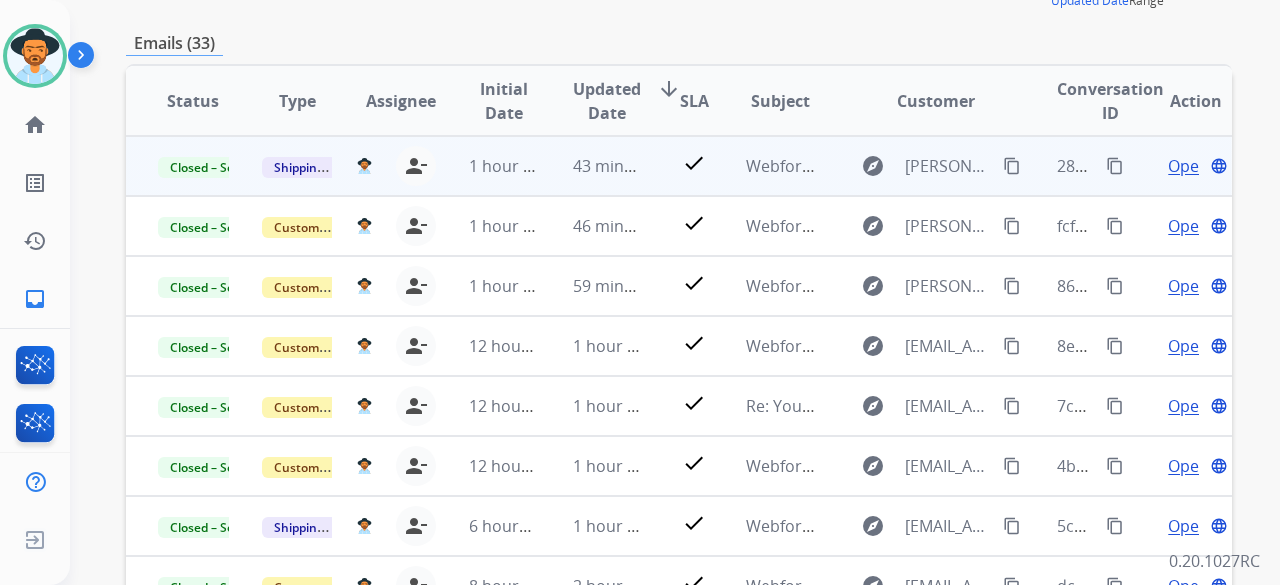 scroll, scrollTop: 2, scrollLeft: 0, axis: vertical 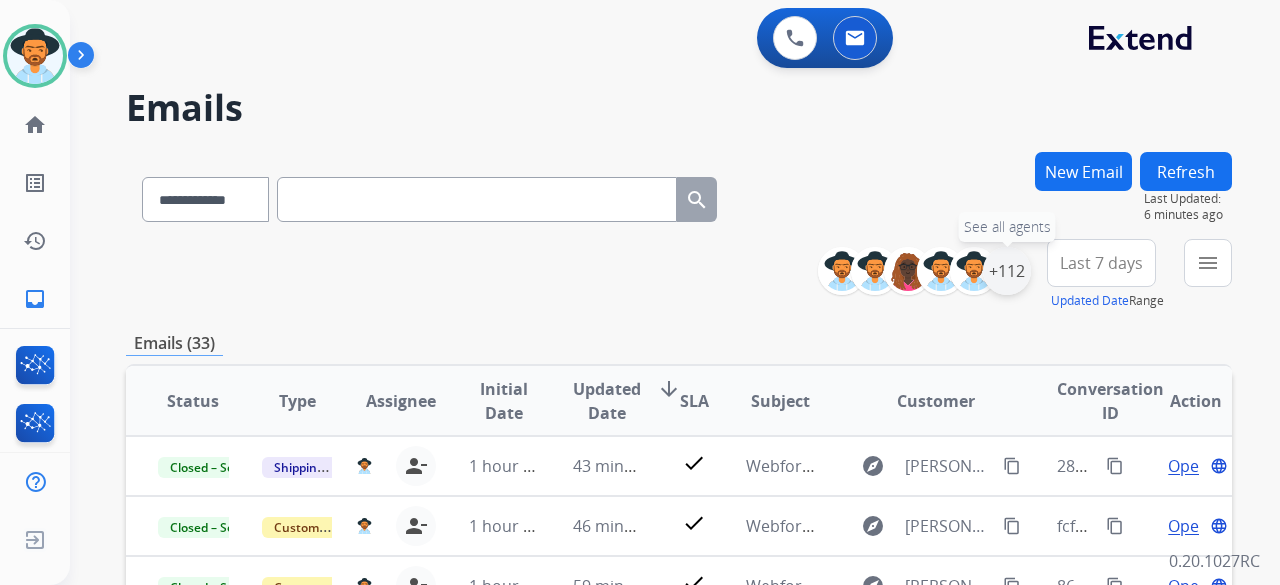 click on "+112" at bounding box center [1007, 271] 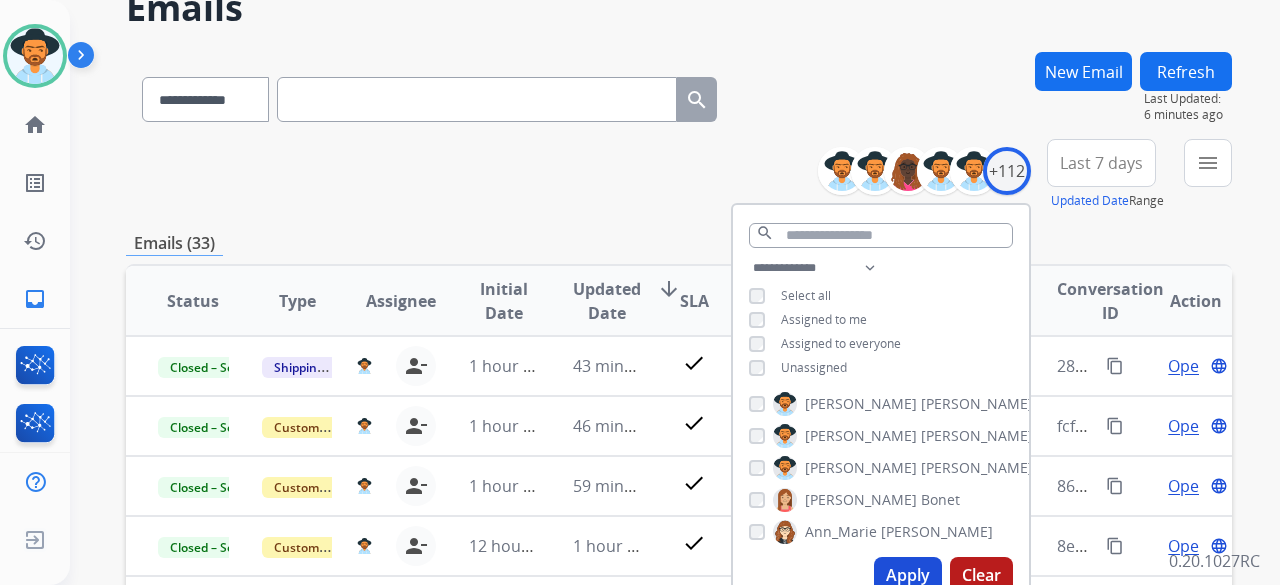 scroll, scrollTop: 200, scrollLeft: 0, axis: vertical 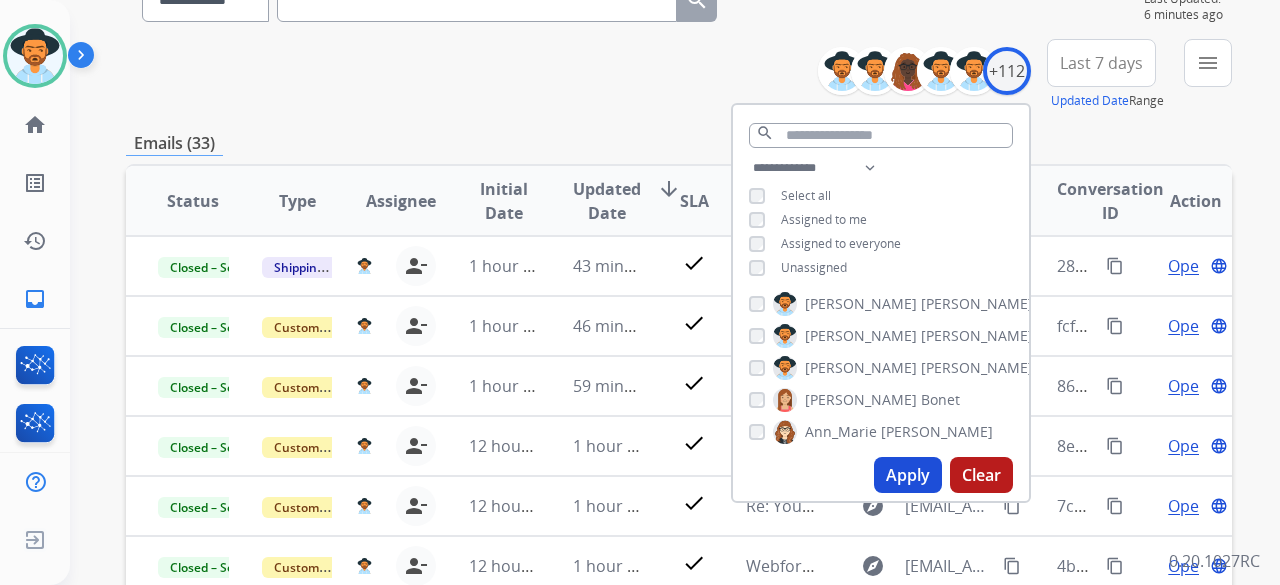 click on "Apply" at bounding box center [908, 475] 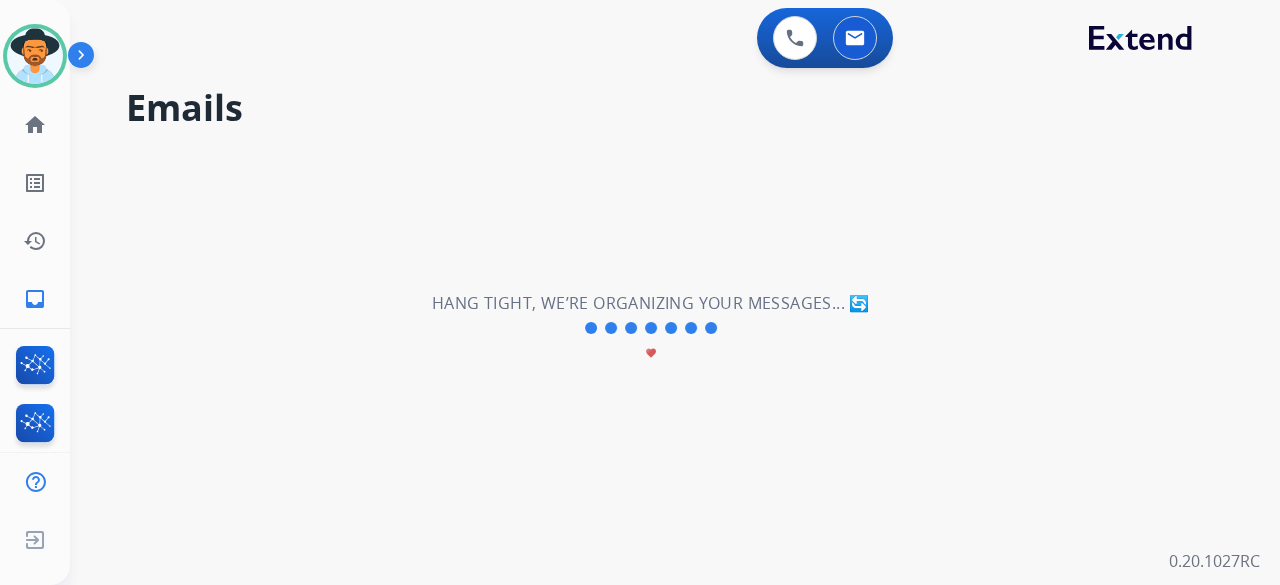 scroll, scrollTop: 0, scrollLeft: 0, axis: both 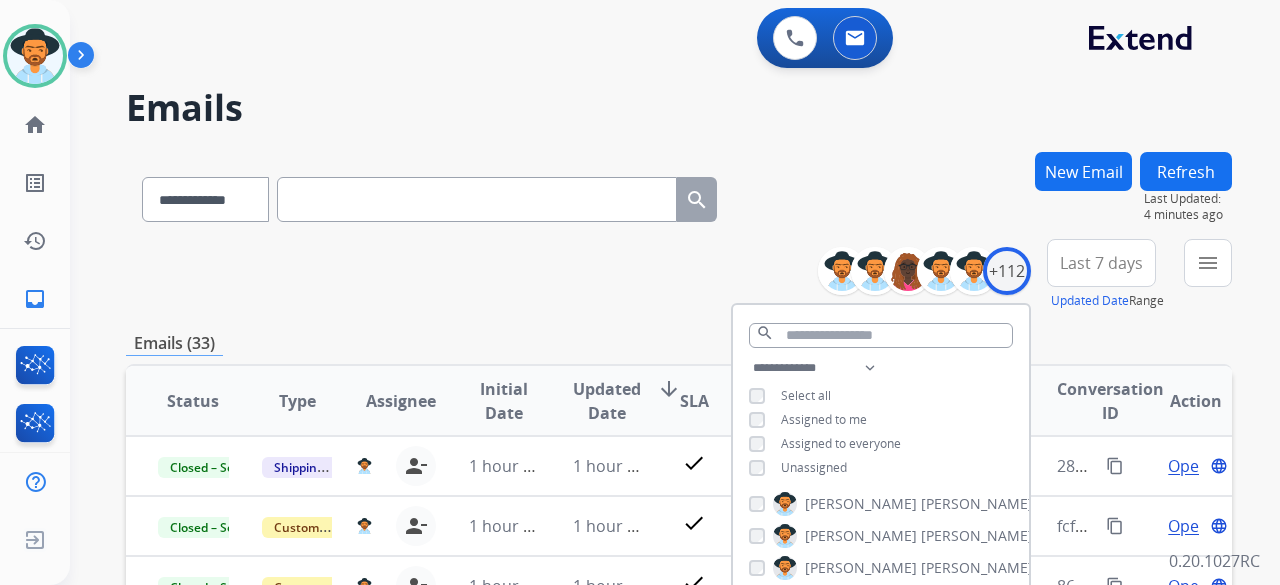 click on "Last 7 days" at bounding box center (1101, 263) 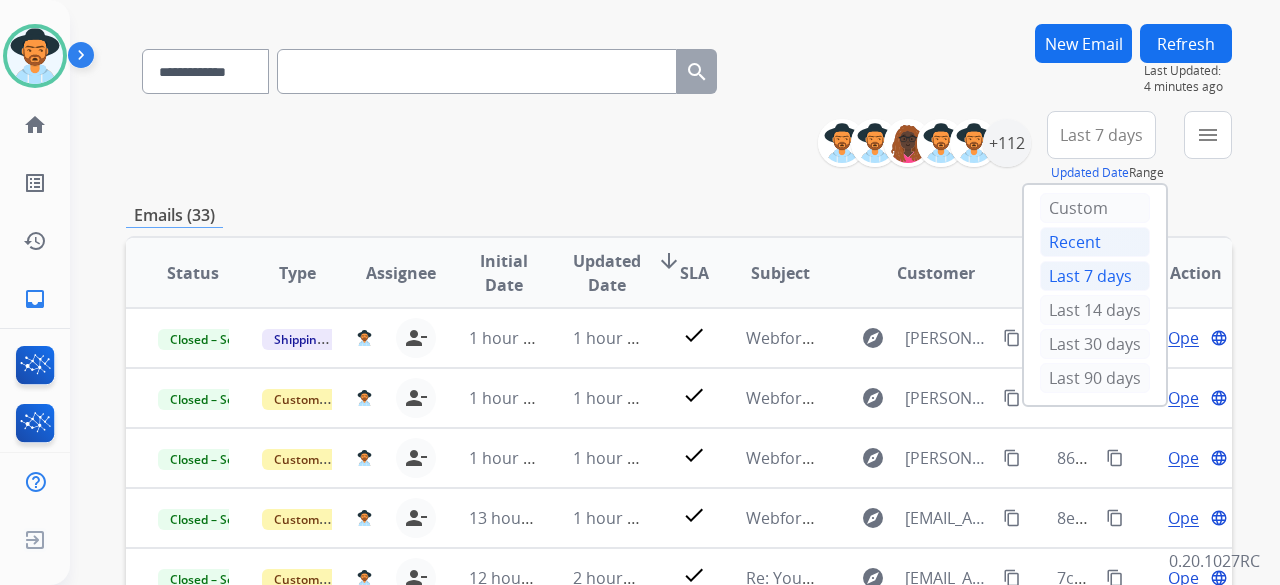 scroll, scrollTop: 200, scrollLeft: 0, axis: vertical 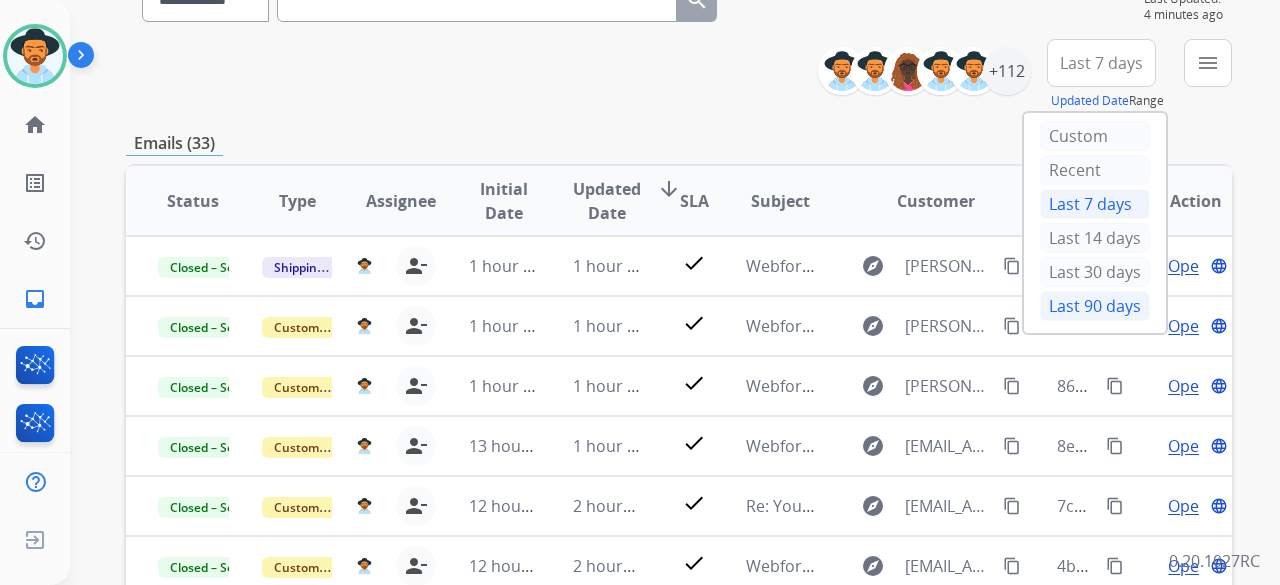 click on "Last 90 days" at bounding box center [1095, 306] 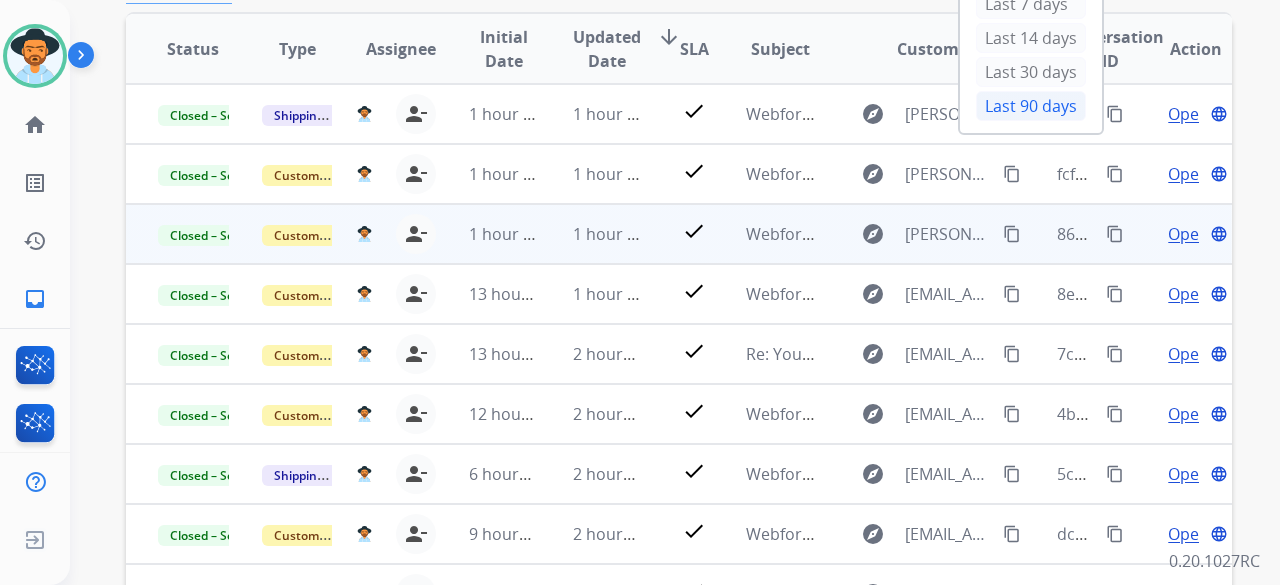 scroll, scrollTop: 200, scrollLeft: 0, axis: vertical 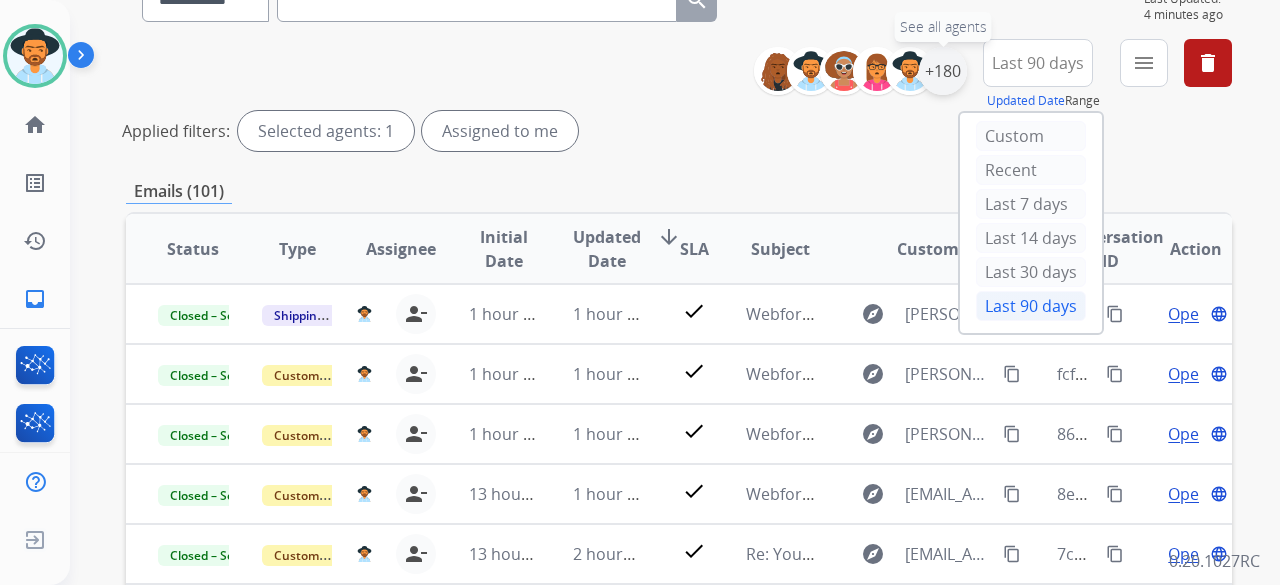 click on "+180" at bounding box center (943, 71) 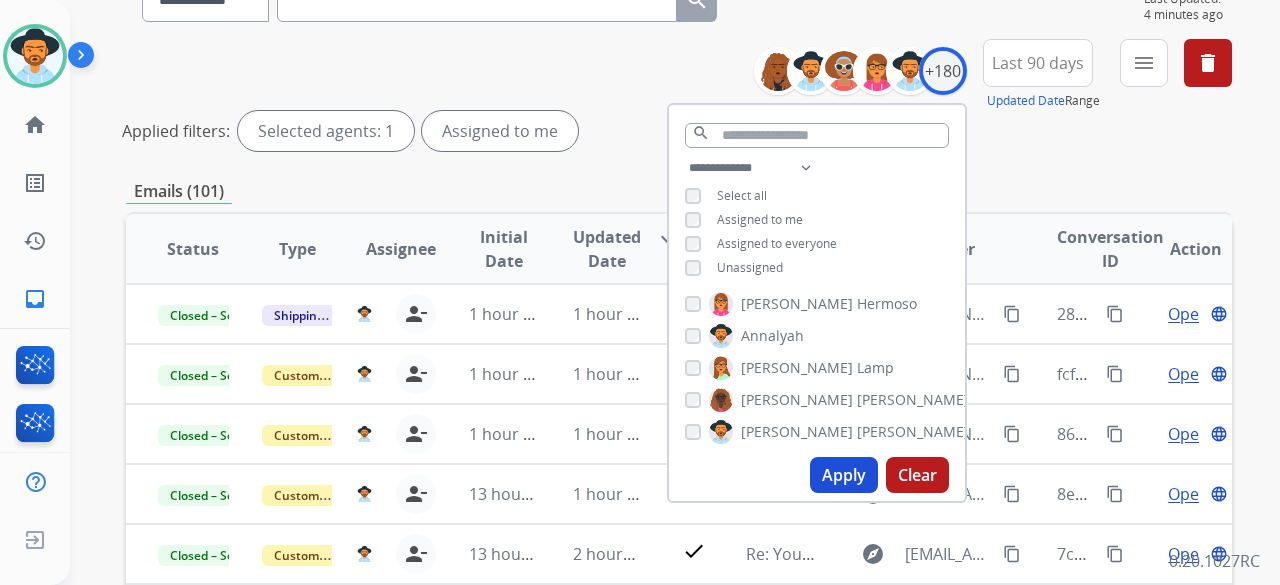 click on "Unassigned" at bounding box center [750, 267] 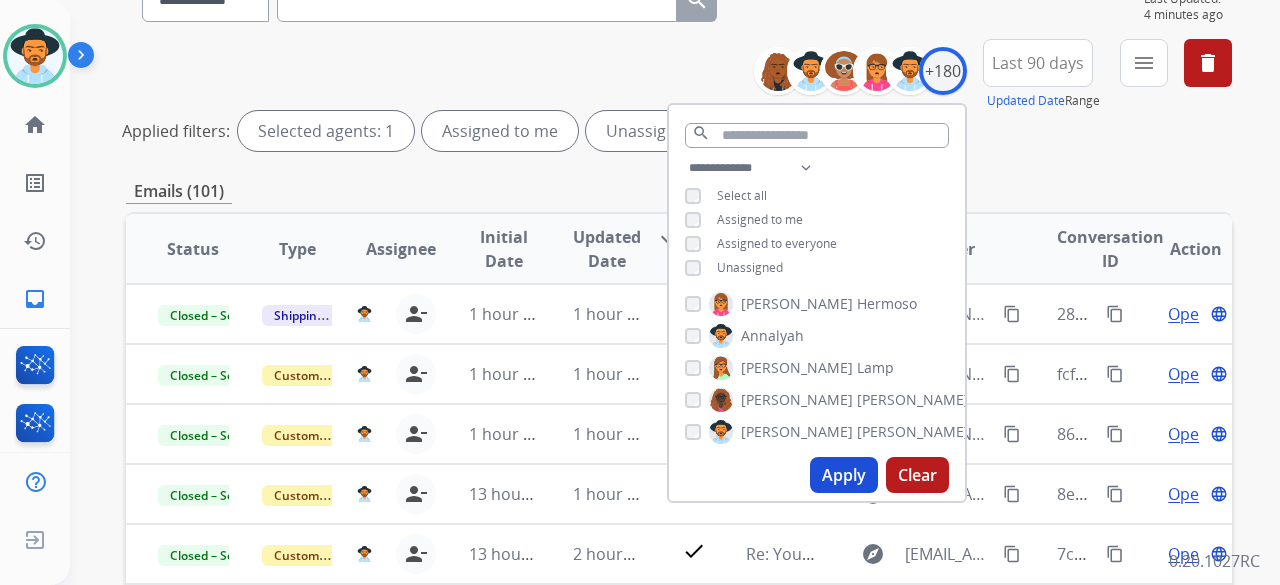 click on "Apply" at bounding box center (844, 475) 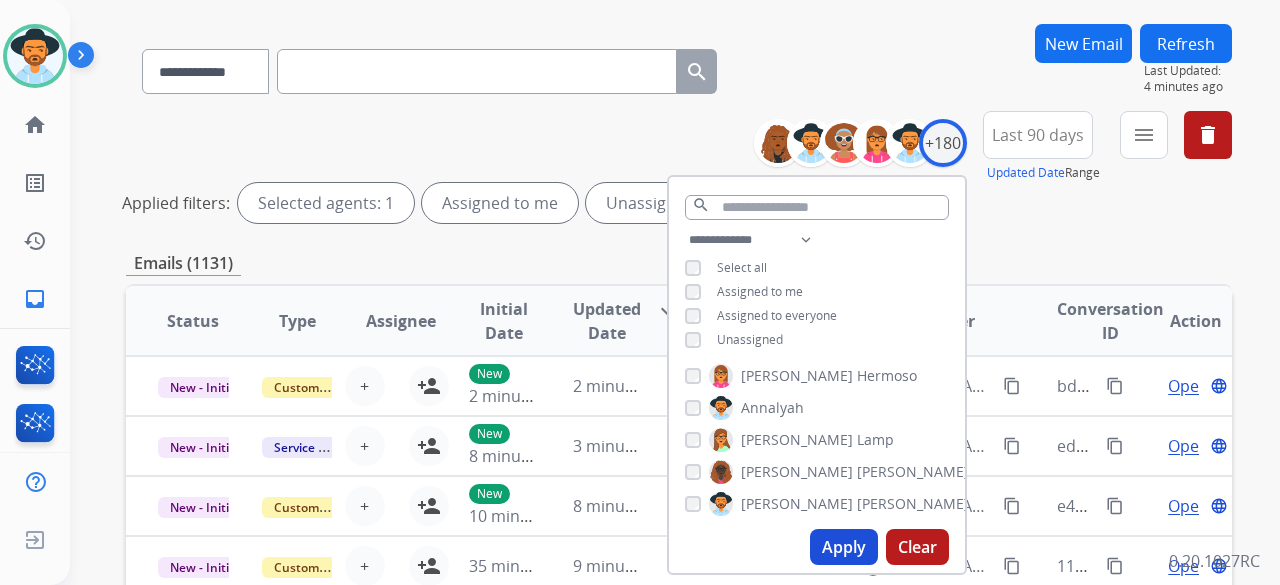 scroll, scrollTop: 200, scrollLeft: 0, axis: vertical 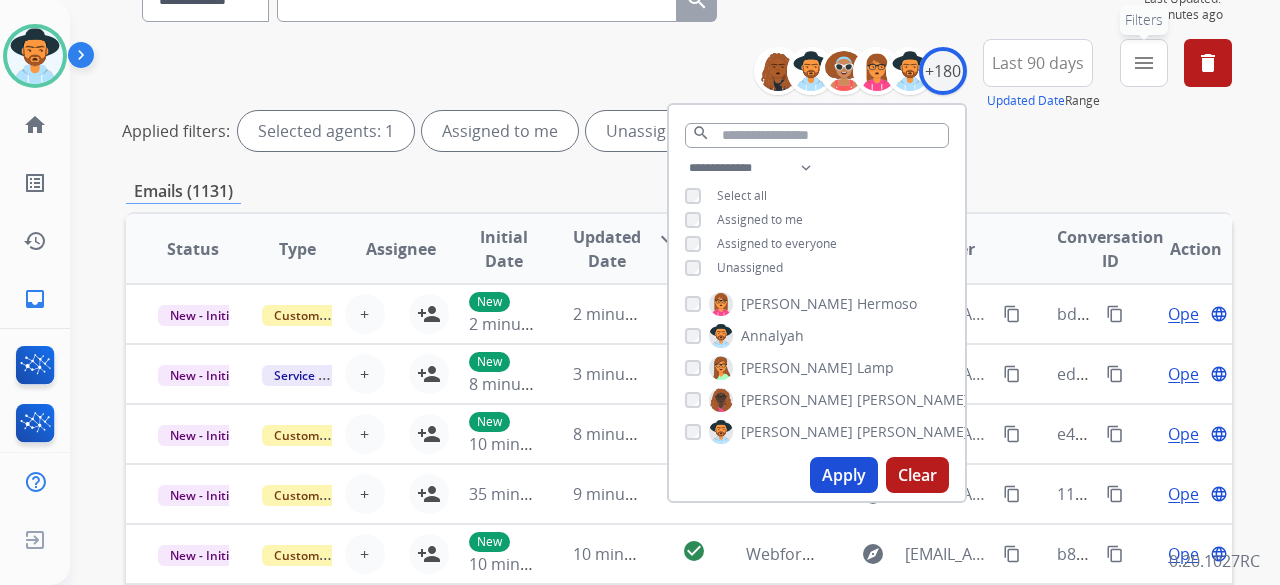 click on "menu" at bounding box center (1144, 63) 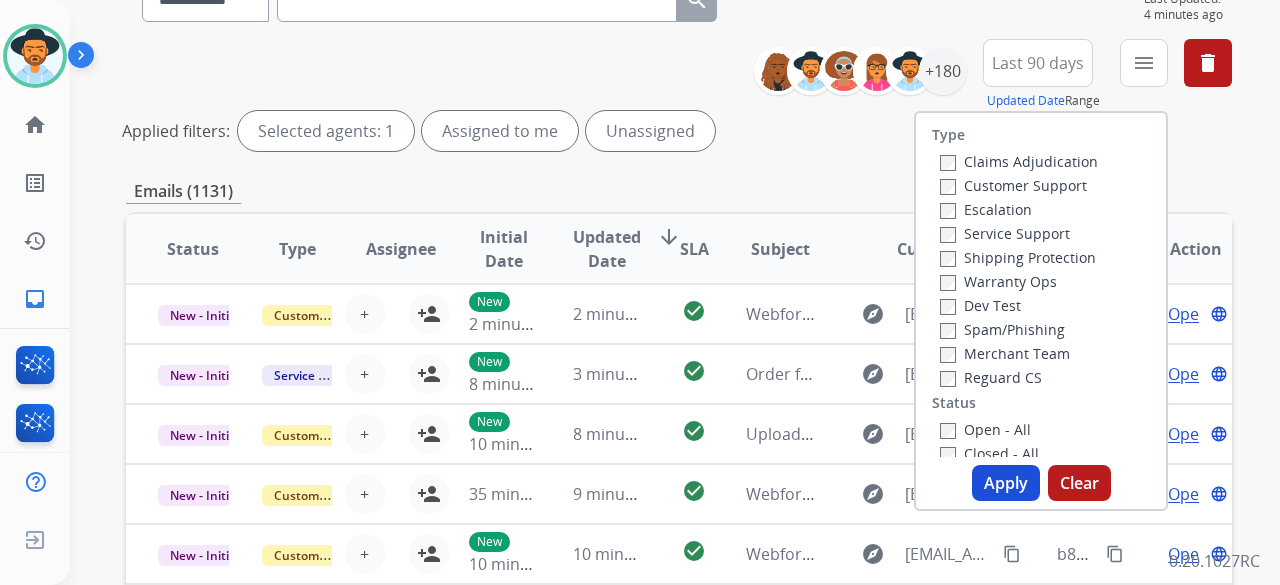 click on "Customer Support" at bounding box center [1013, 185] 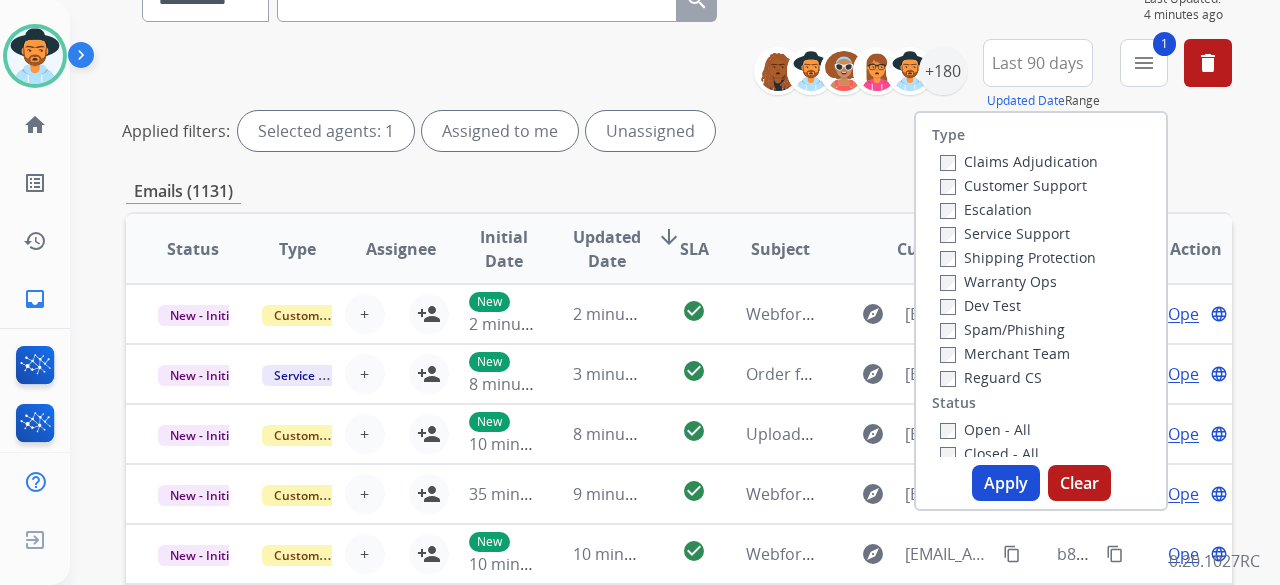 click on "Shipping Protection" at bounding box center (1018, 257) 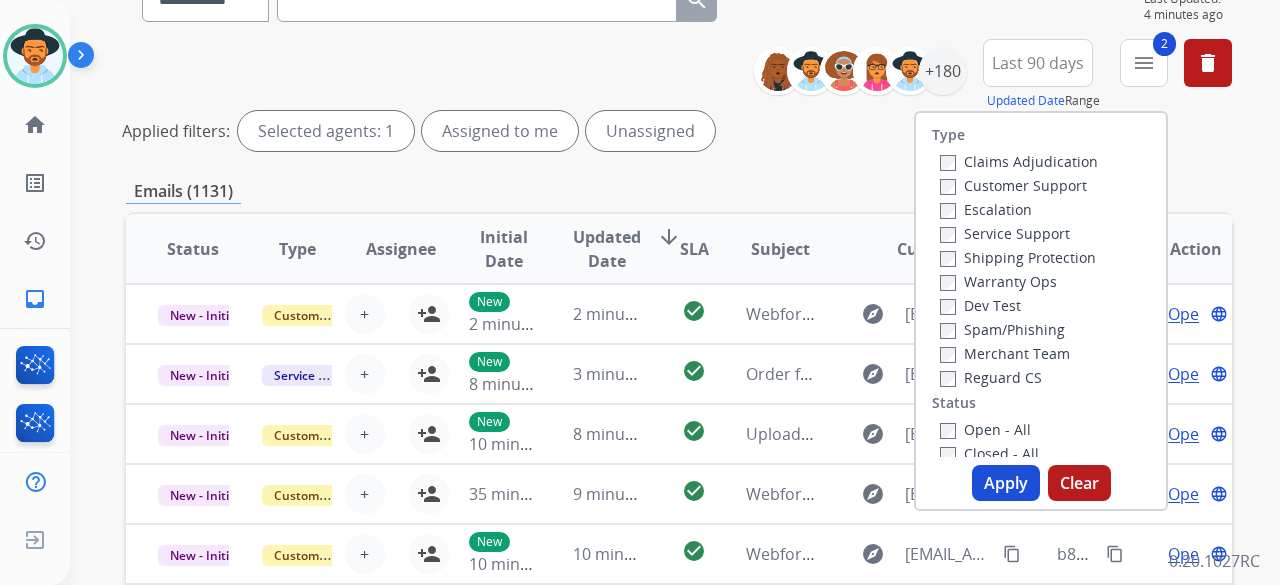 click on "Type  Claims Adjudication   Customer Support   Escalation   Service Support   Shipping Protection   Warranty Ops   Dev Test   Spam/Phishing   Merchant Team   Reguard CS  Status  Open - All   Closed - All   New - Initial   New - Reply   On-hold – Internal   On-hold - Customer   On Hold - Pending Parts   On Hold - Servicers   Closed - Unresolved   Closed – Solved   Closed – Merchant Transfer  SLA  Within SLA   Nearing SLA   Past SLA   Critical   On Hold   Closed  Processed  Migration   Webhook   Polling   [DOMAIN_NAME] (API)" at bounding box center (1041, 285) 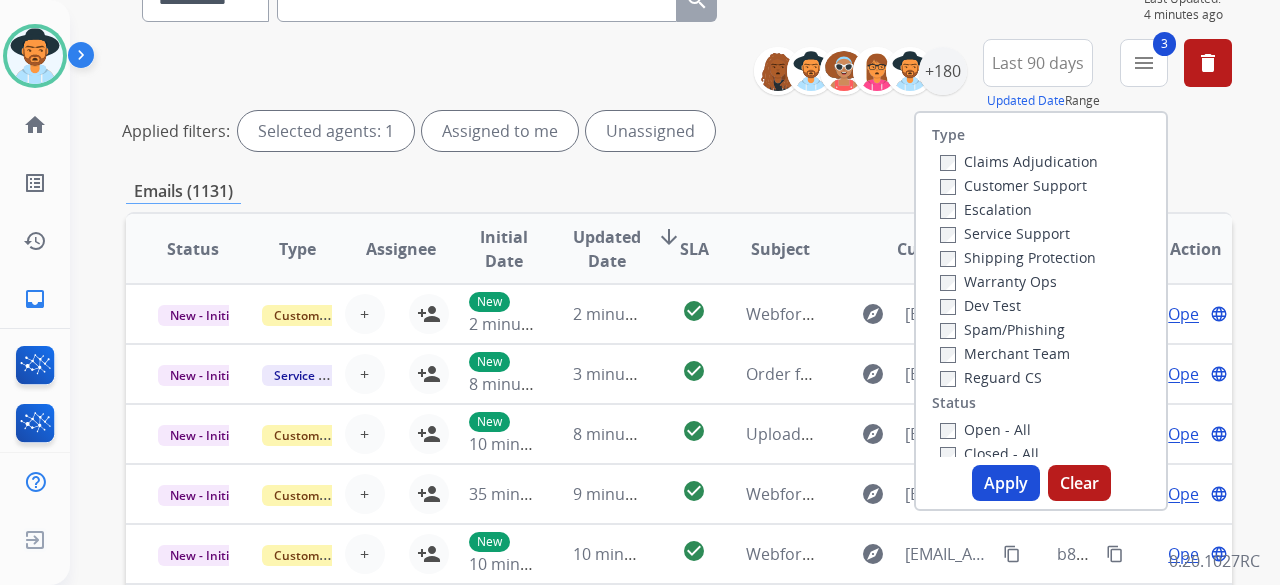 click on "Open - All" at bounding box center (985, 429) 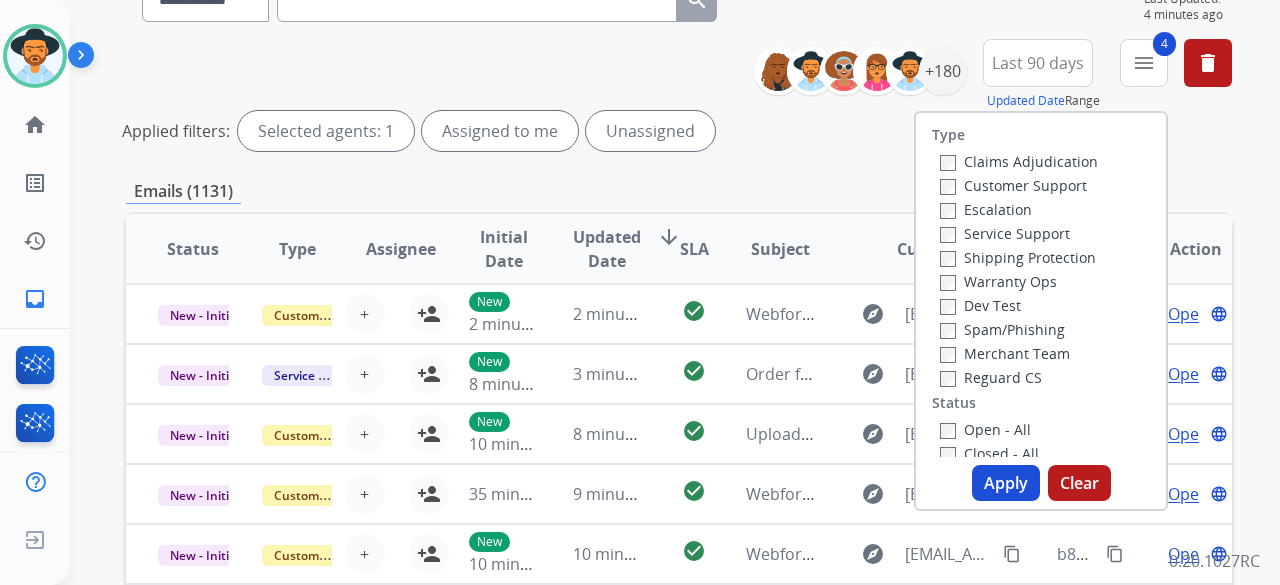 click on "Apply" at bounding box center (1006, 483) 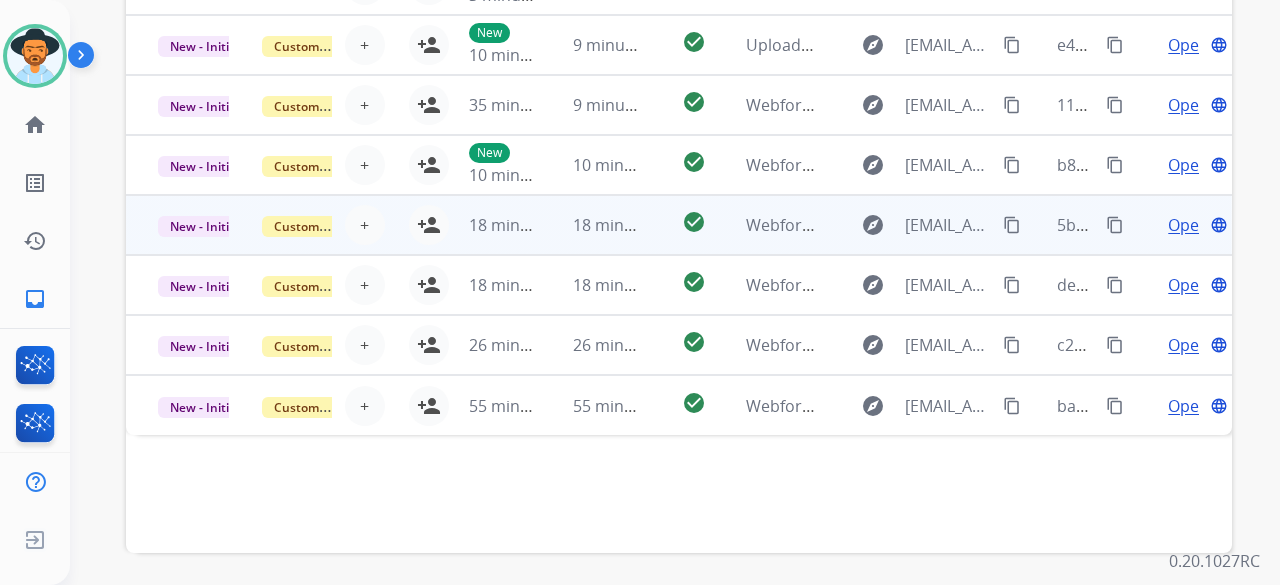 scroll, scrollTop: 744, scrollLeft: 0, axis: vertical 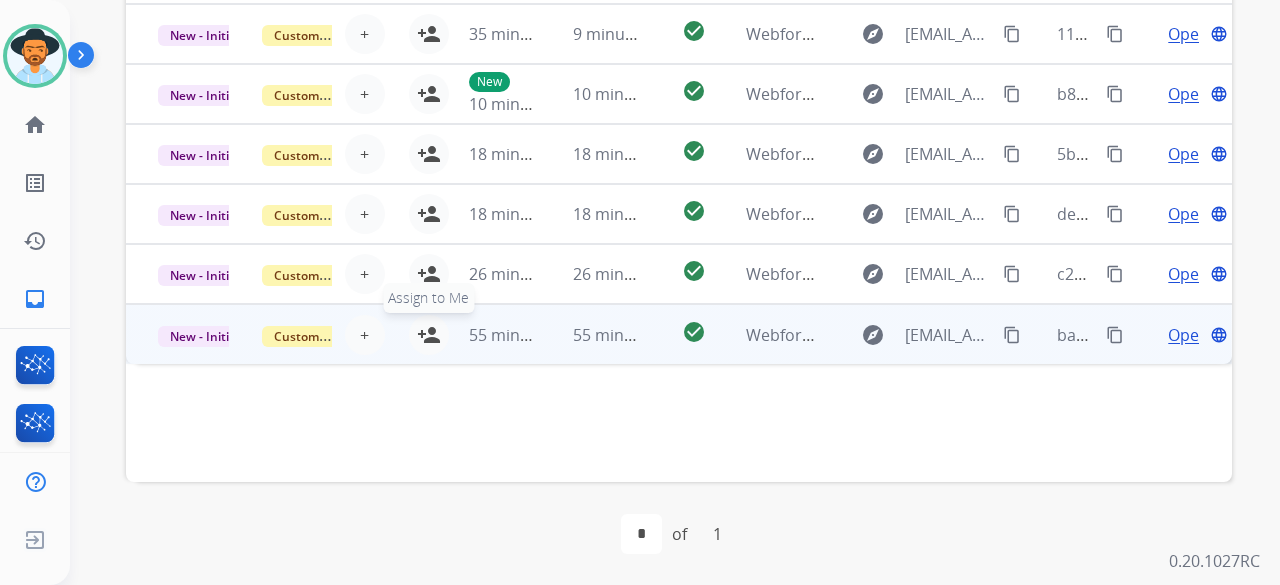 click on "person_add" at bounding box center (429, 335) 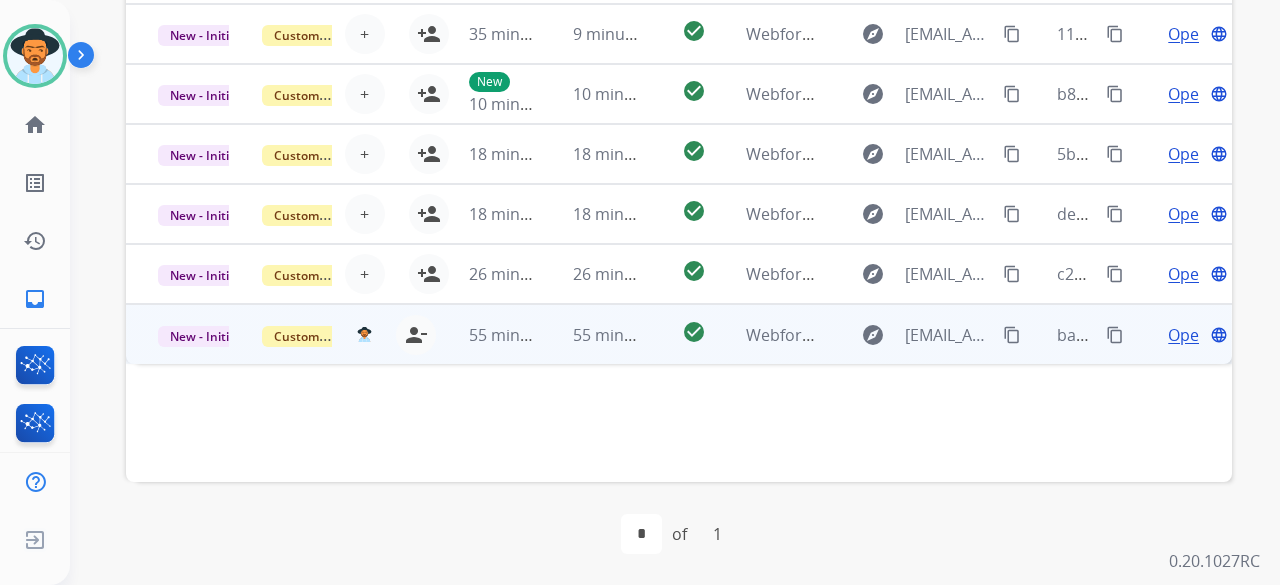 click on "Open" at bounding box center [1188, 335] 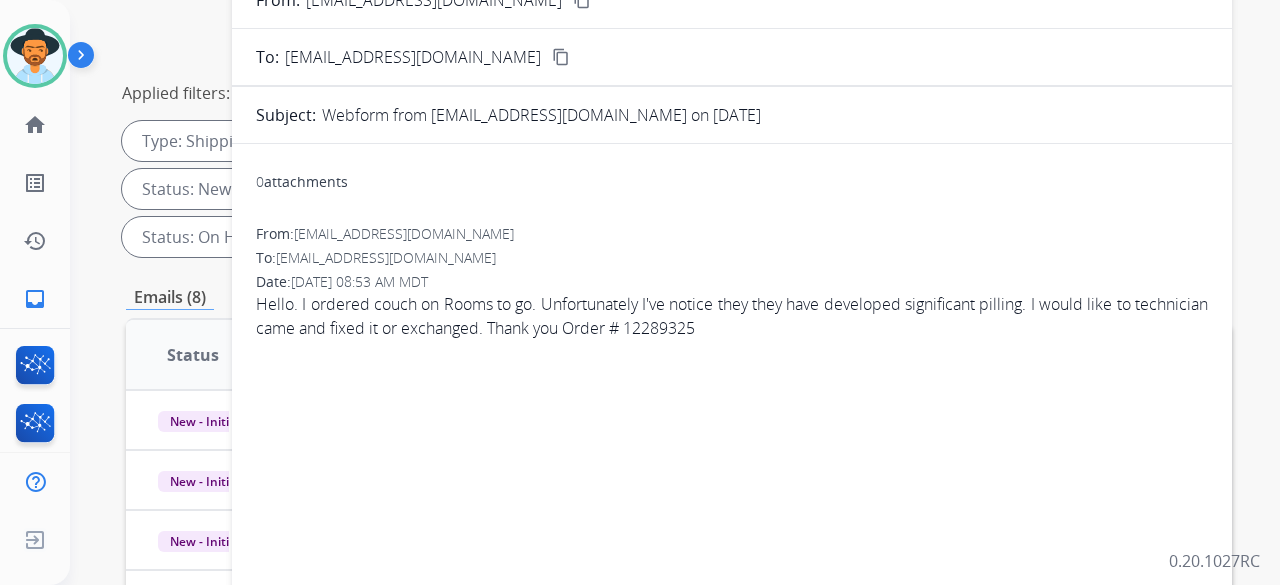 scroll, scrollTop: 144, scrollLeft: 0, axis: vertical 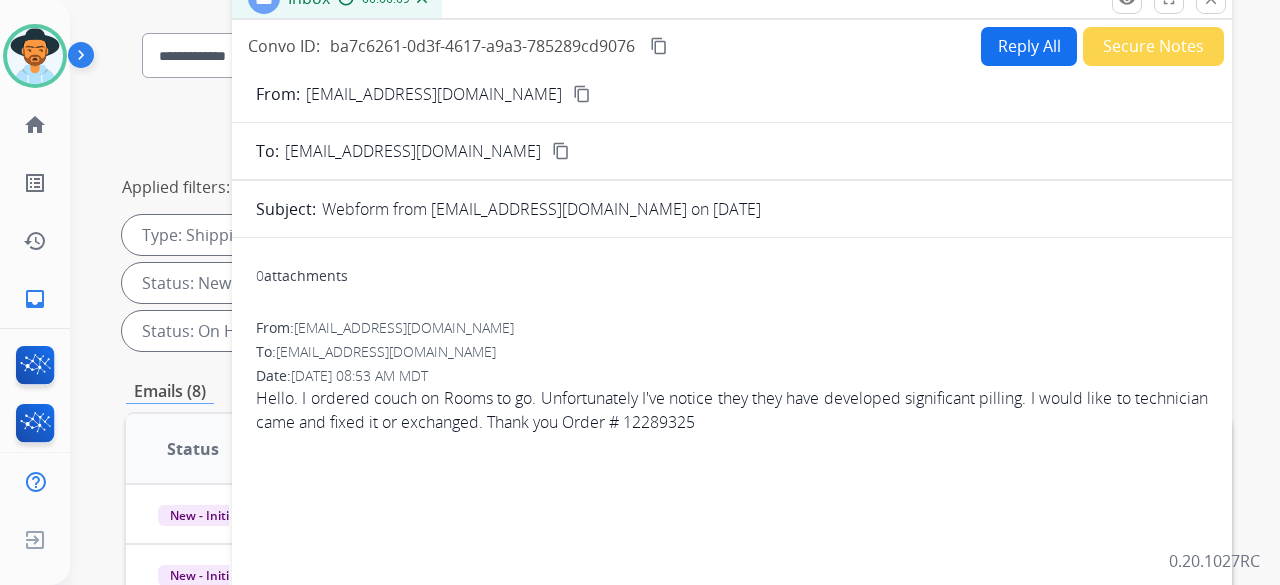 click on "content_copy" at bounding box center (582, 94) 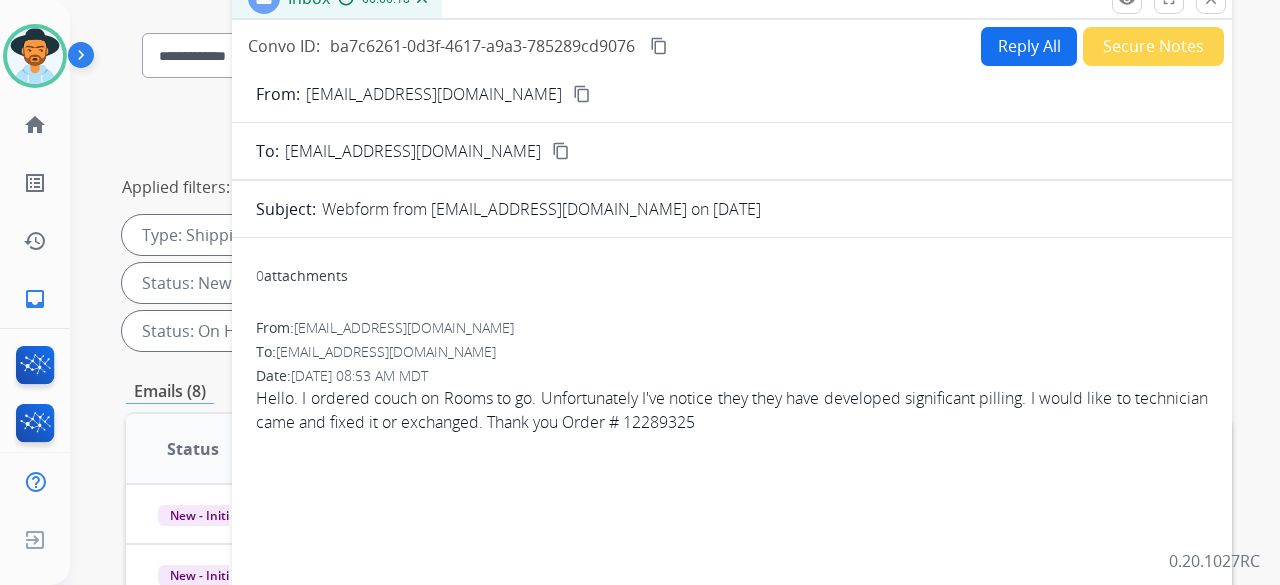 click on "Reply All" at bounding box center [1029, 46] 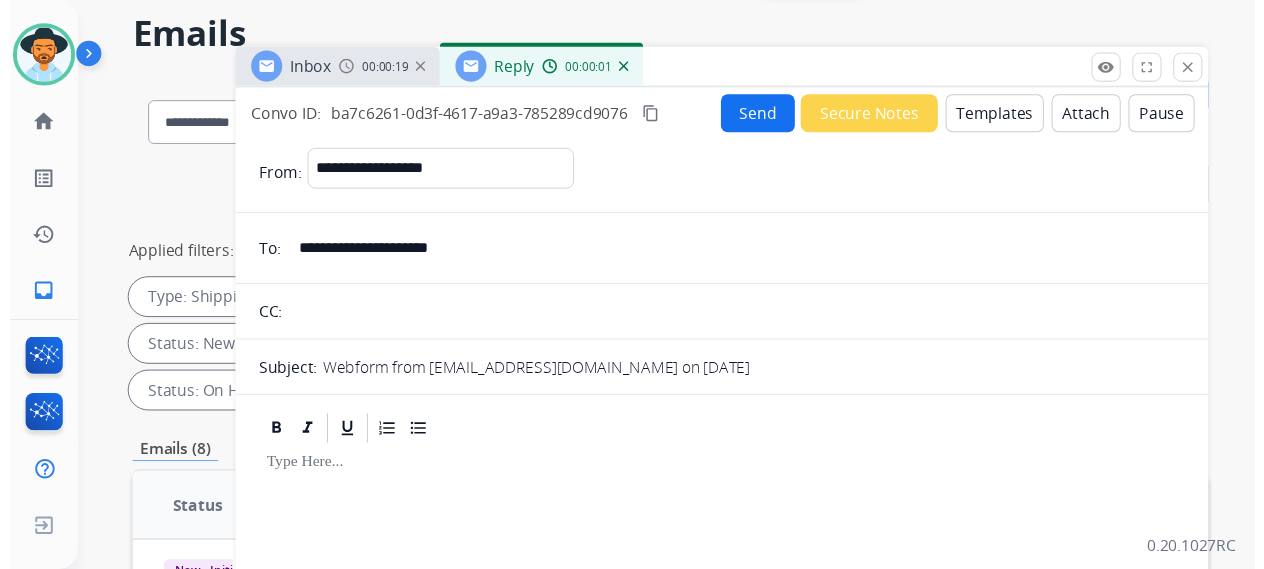 scroll, scrollTop: 44, scrollLeft: 0, axis: vertical 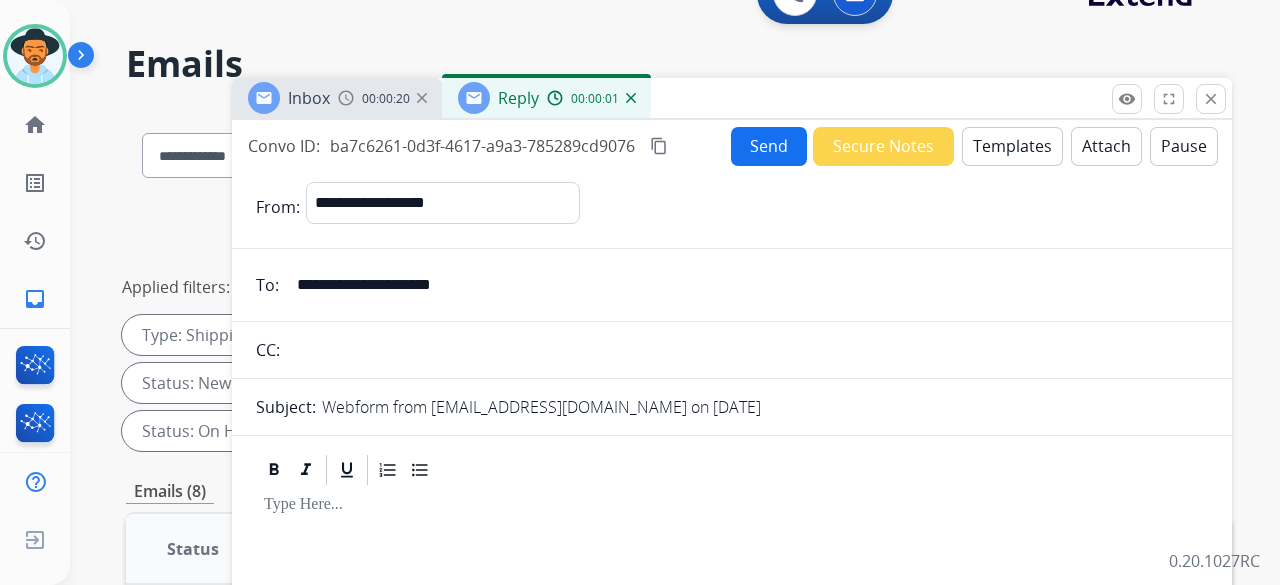 click on "Templates" at bounding box center [1012, 146] 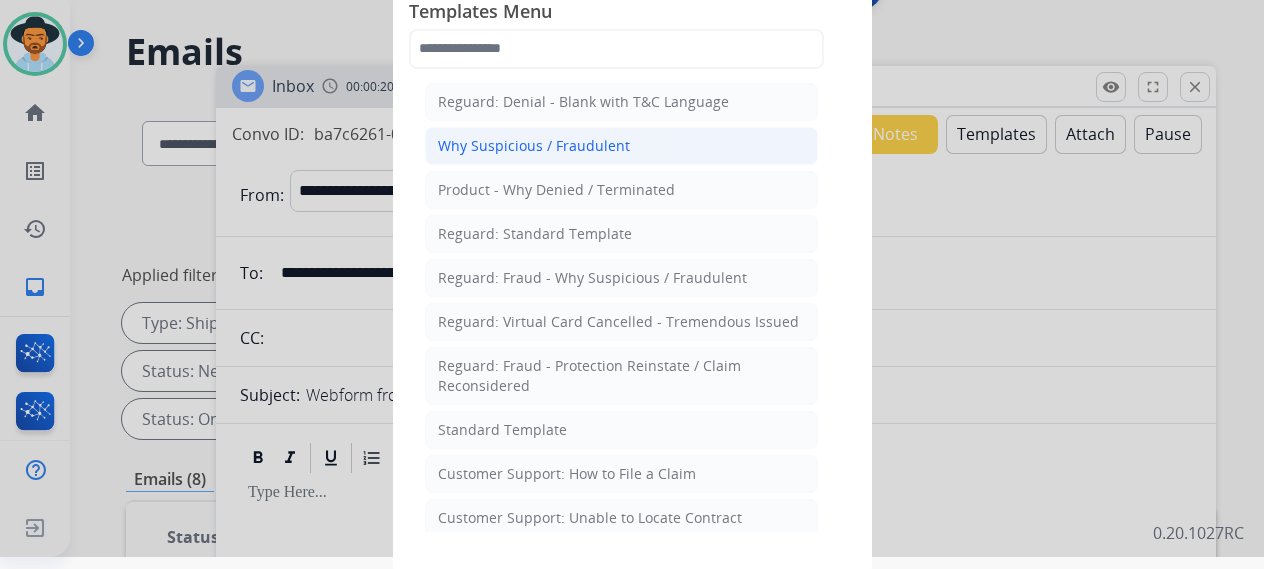 scroll, scrollTop: 16, scrollLeft: 0, axis: vertical 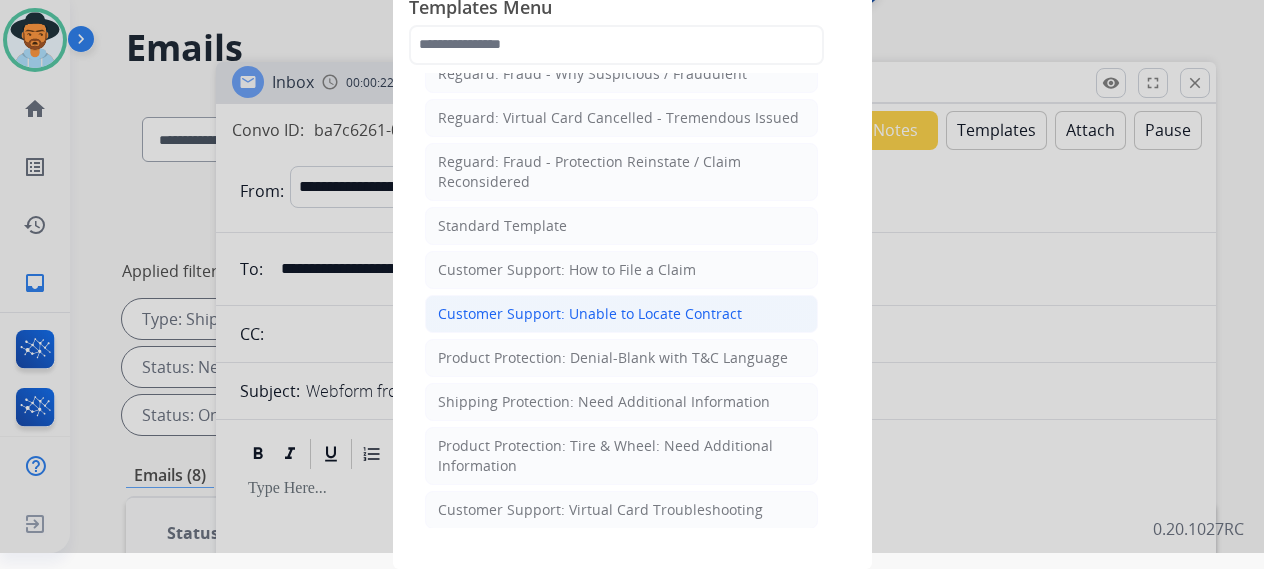 click on "Customer Support: Unable to Locate Contract" 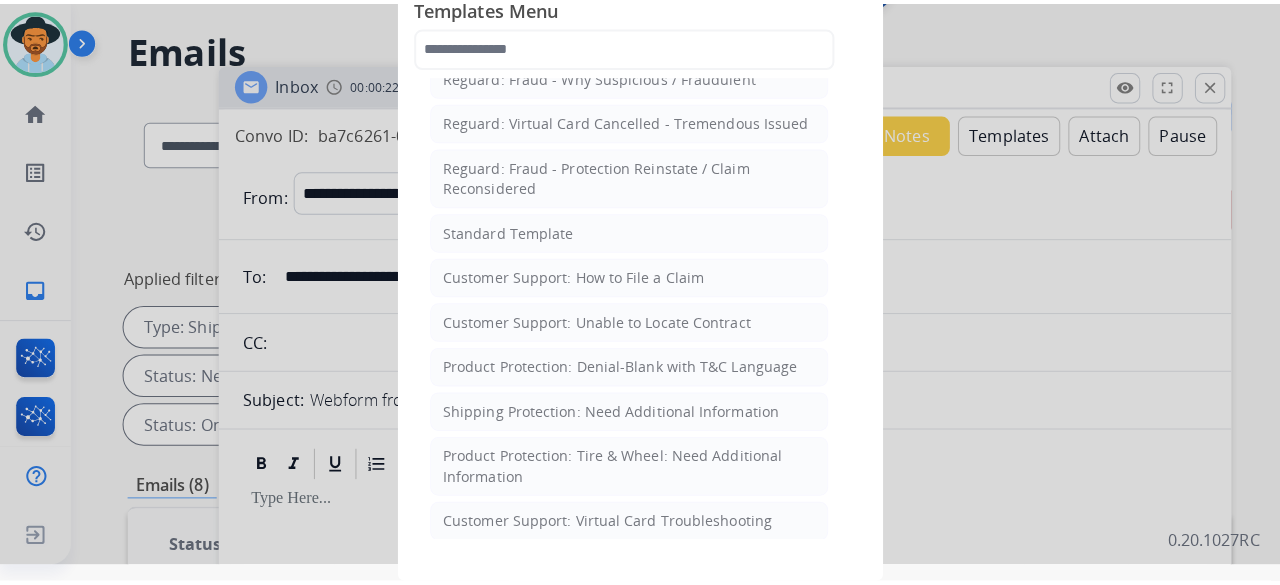 scroll, scrollTop: 0, scrollLeft: 0, axis: both 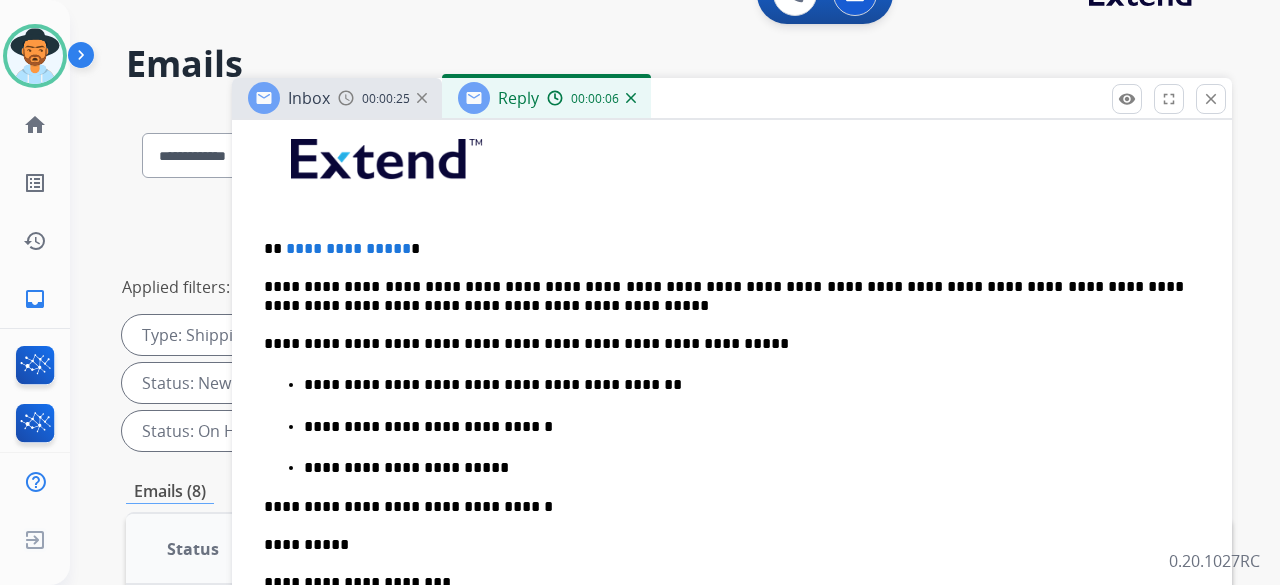 click on "**********" at bounding box center (348, 248) 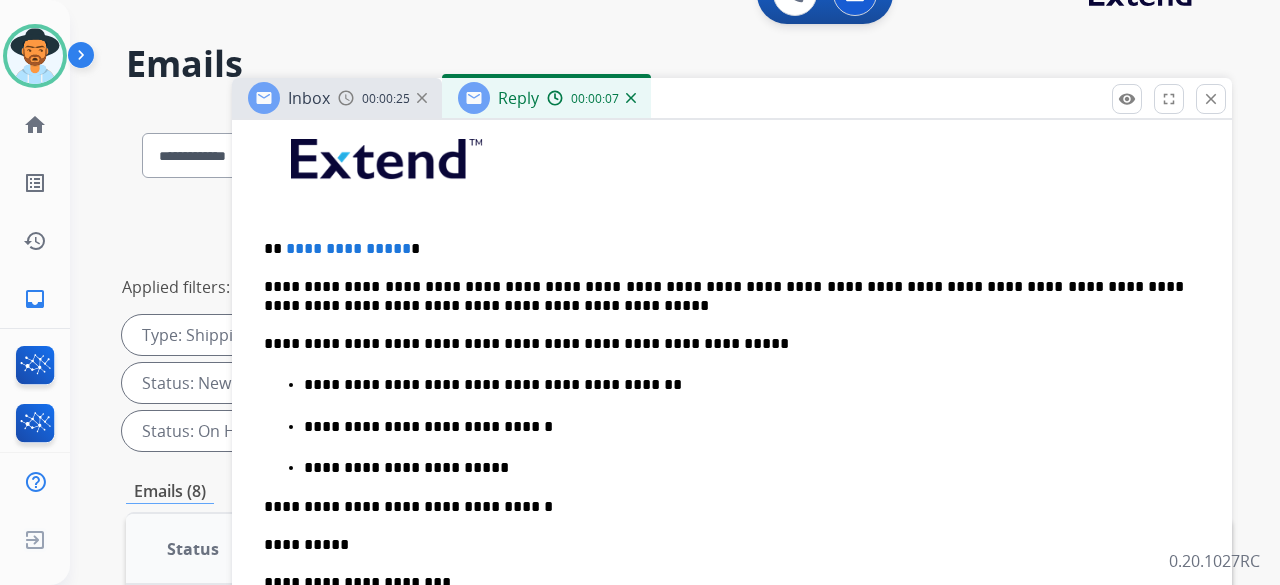 type 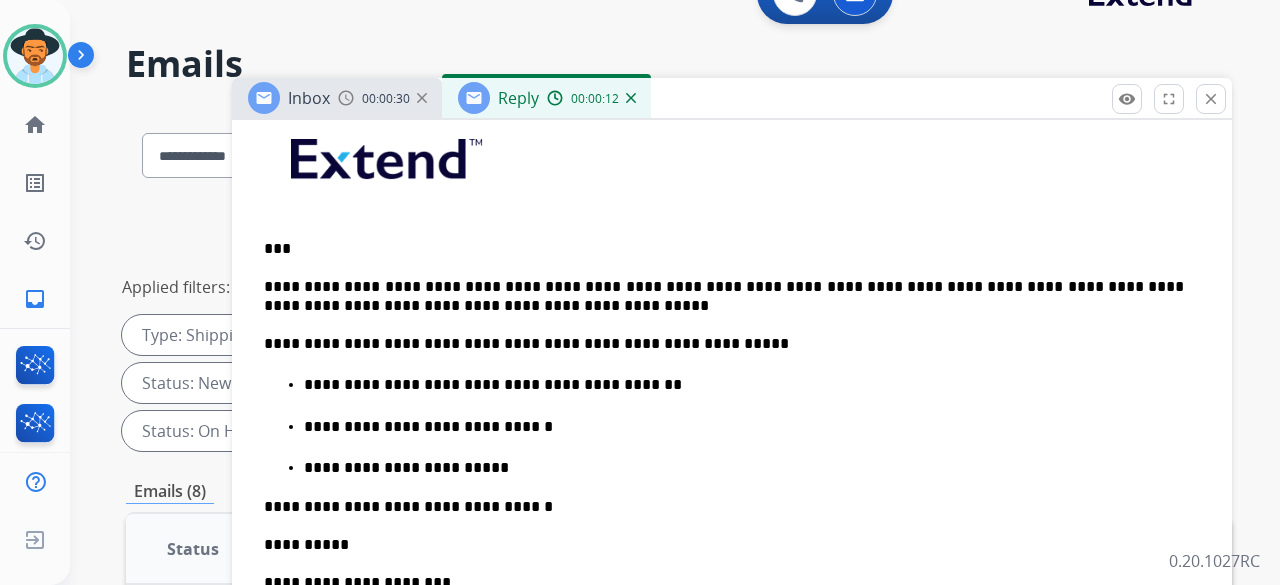 click on "**********" at bounding box center (724, 296) 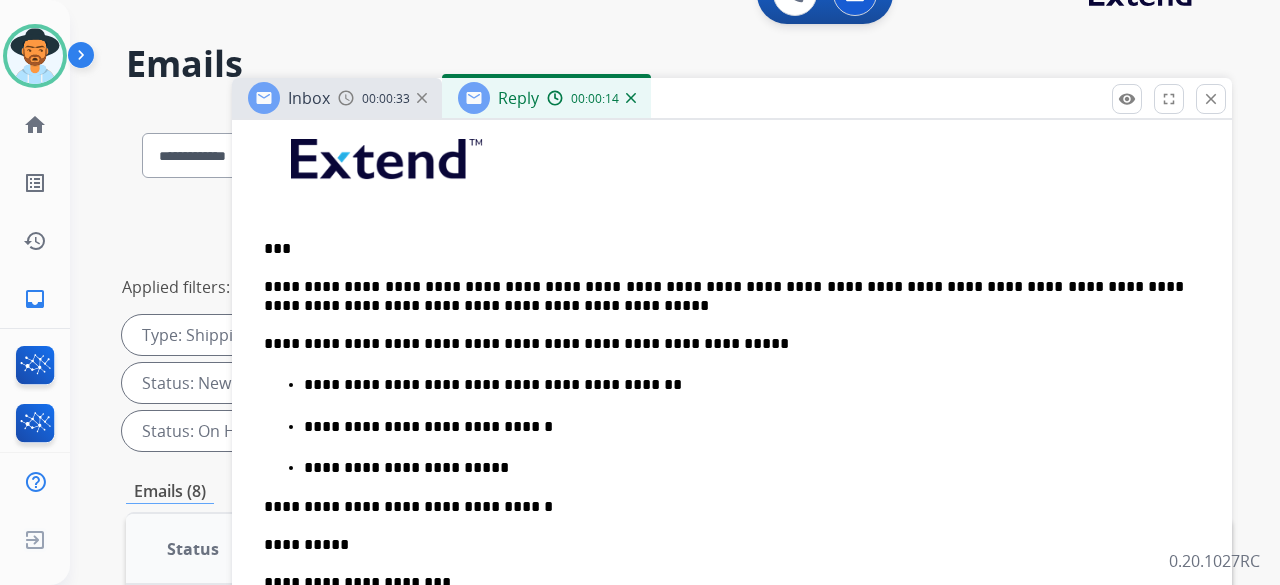click on "**********" at bounding box center [744, 385] 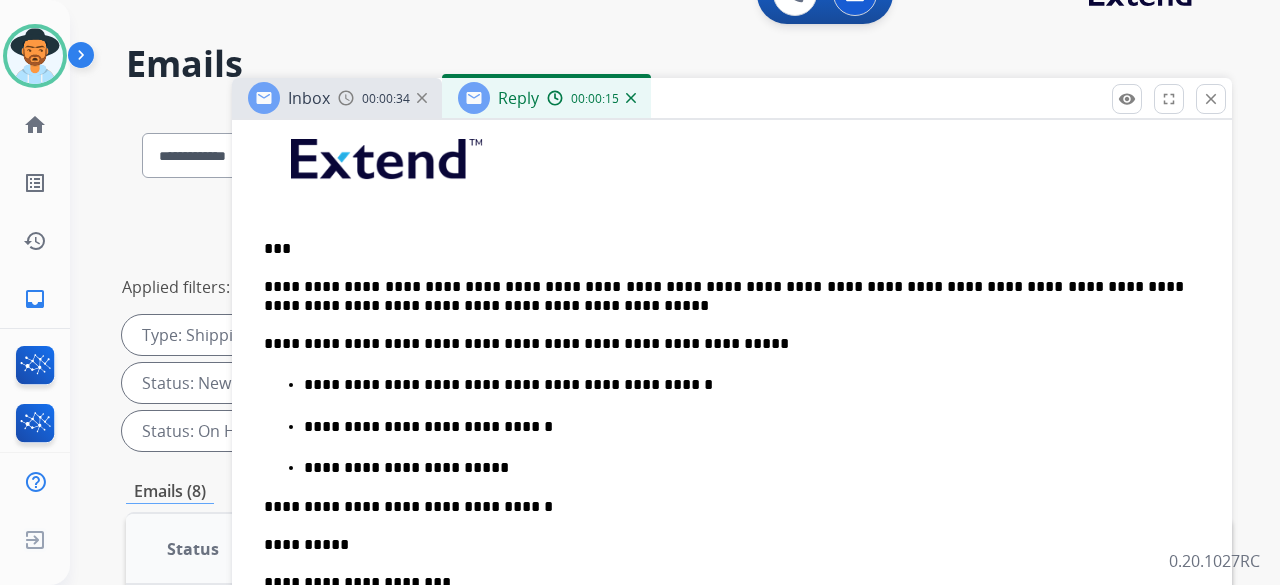 click on "**********" at bounding box center [744, 385] 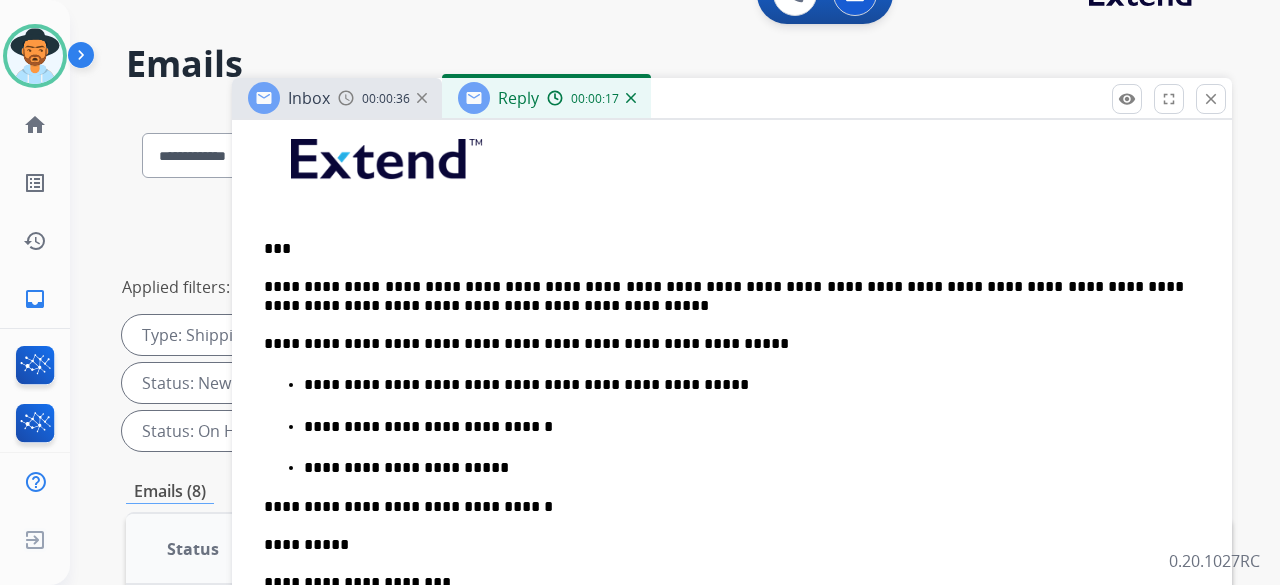 click on "**********" at bounding box center [744, 385] 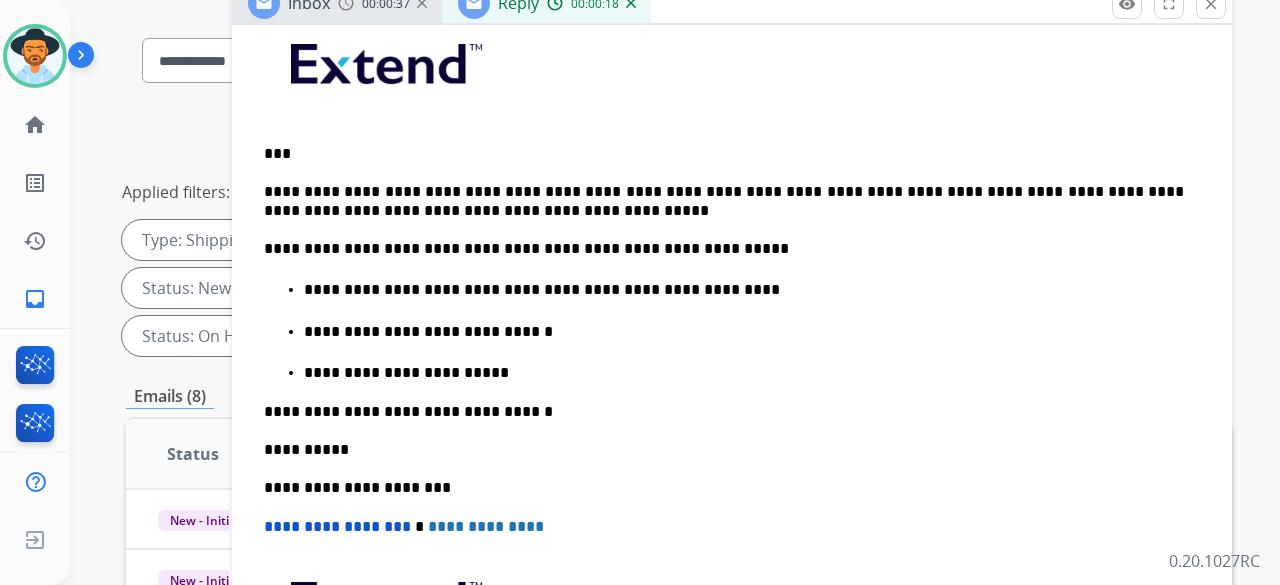 scroll, scrollTop: 244, scrollLeft: 0, axis: vertical 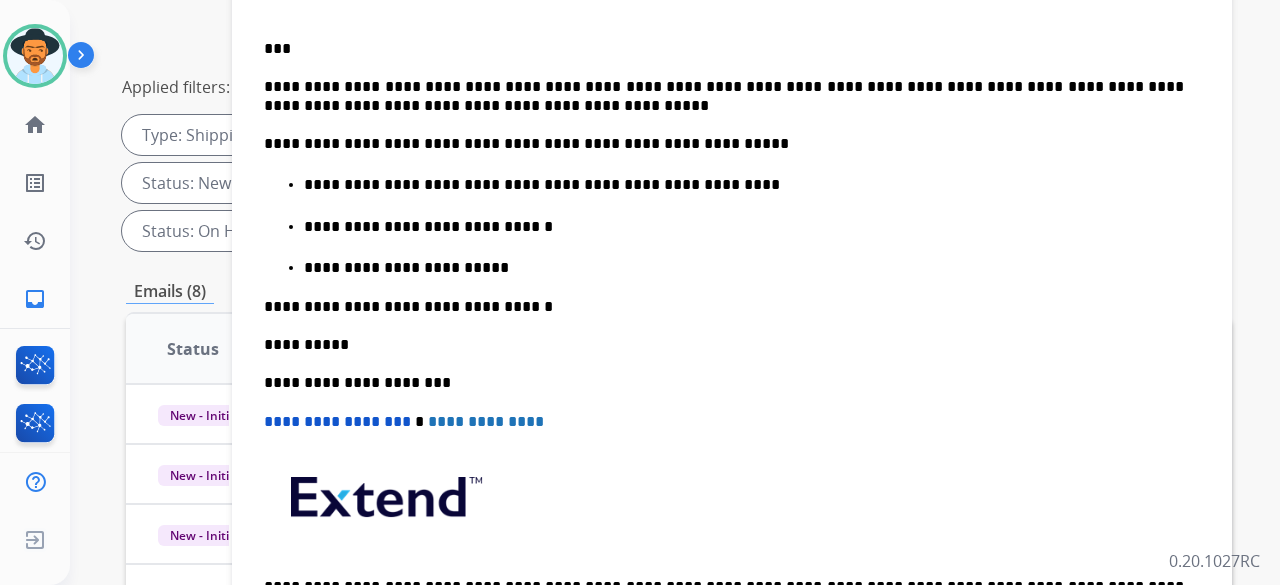click on "**********" at bounding box center (744, 268) 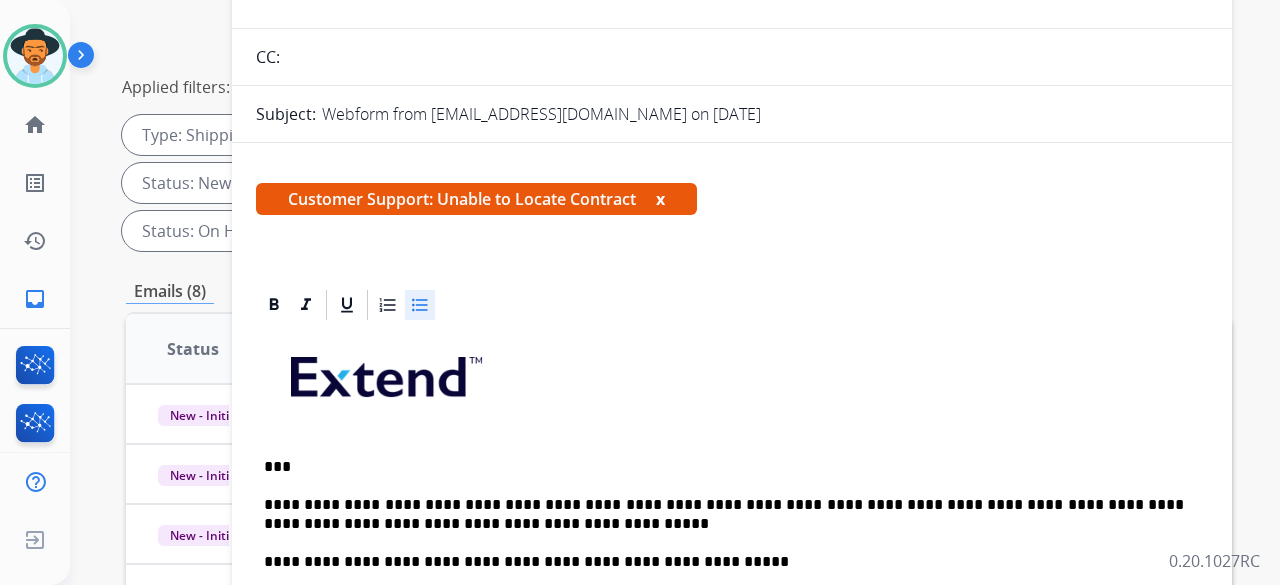 scroll, scrollTop: 0, scrollLeft: 0, axis: both 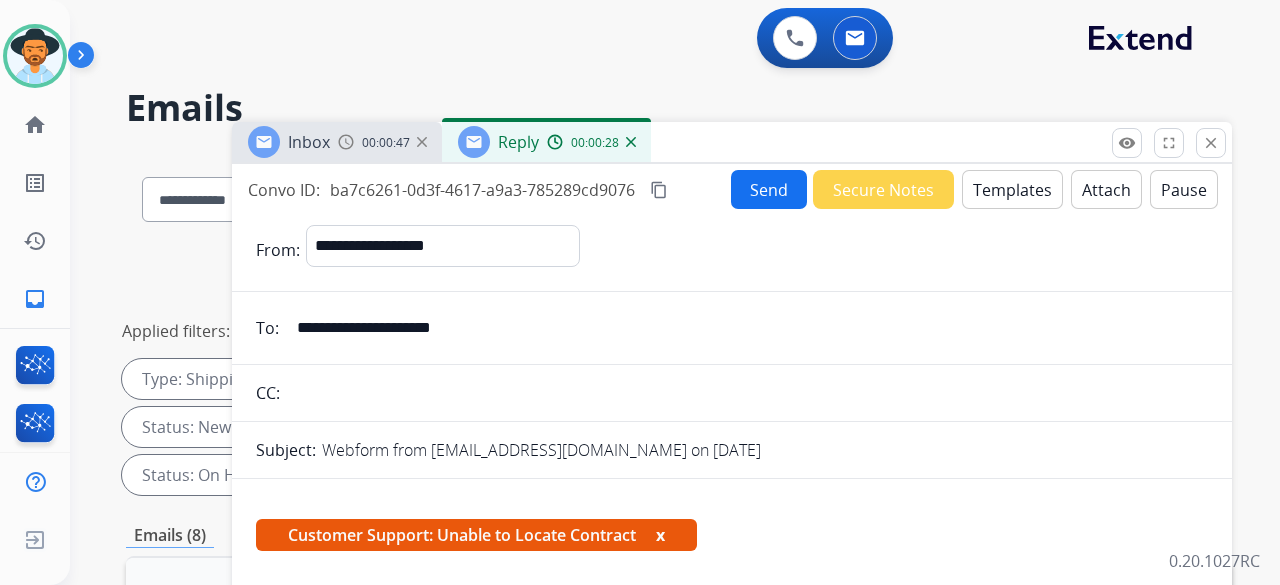 click on "Send" at bounding box center [769, 189] 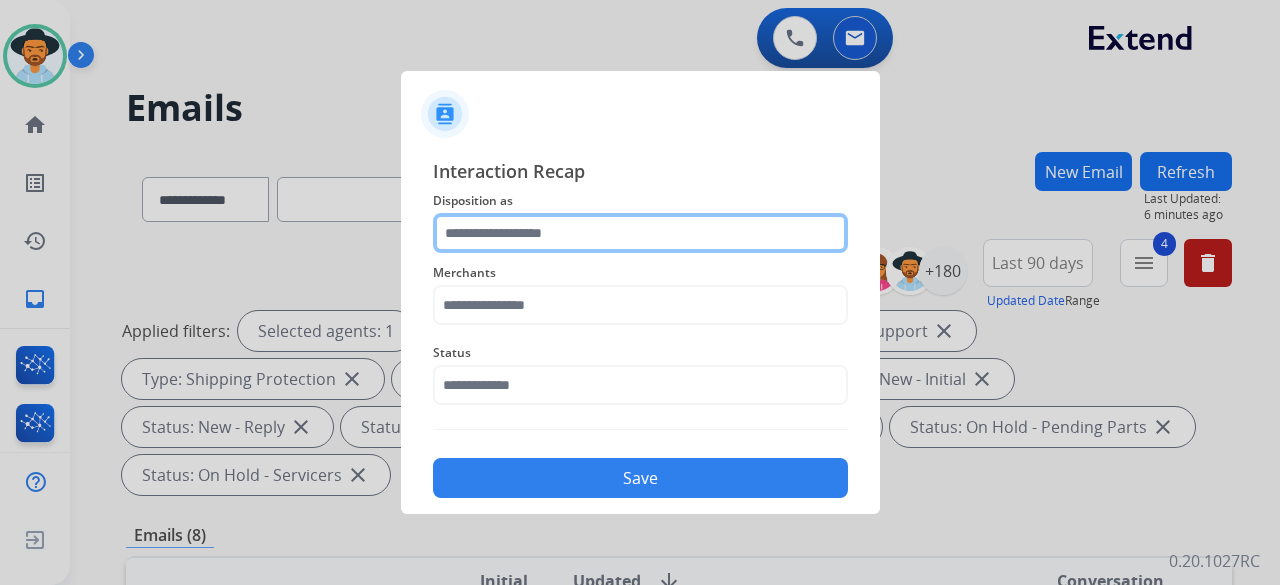 click 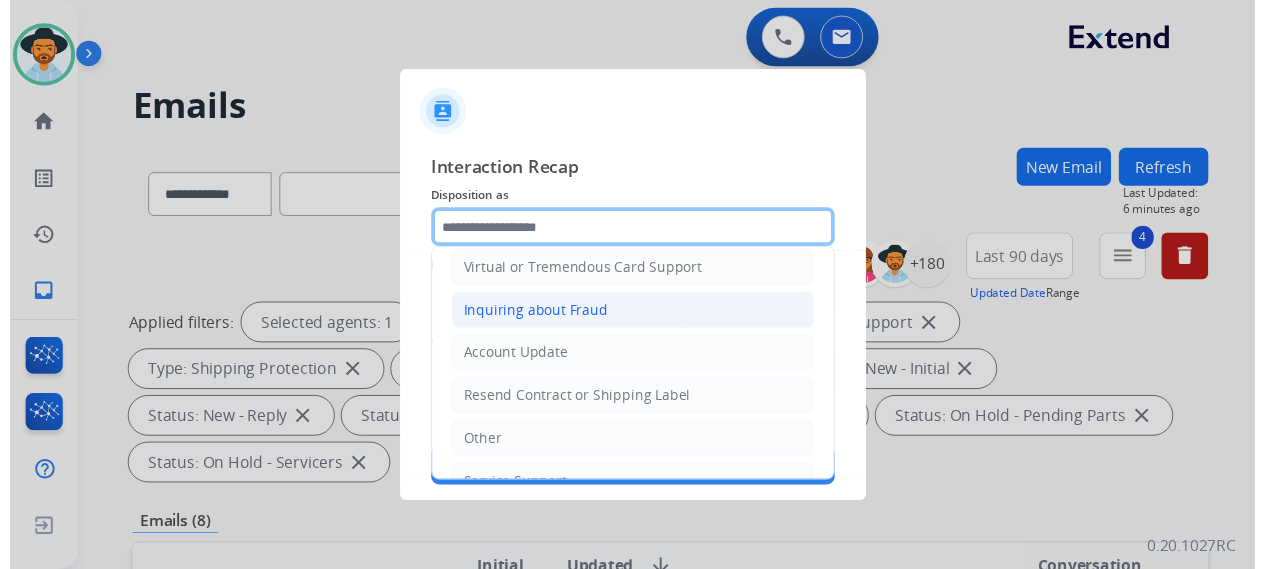 scroll, scrollTop: 303, scrollLeft: 0, axis: vertical 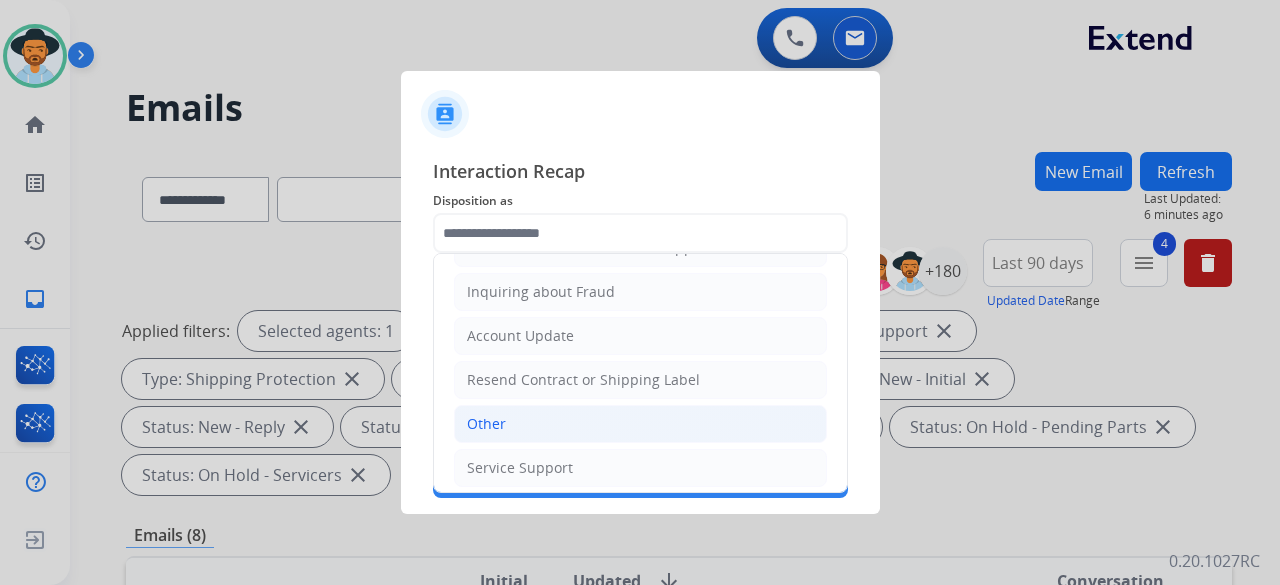 click on "Other" 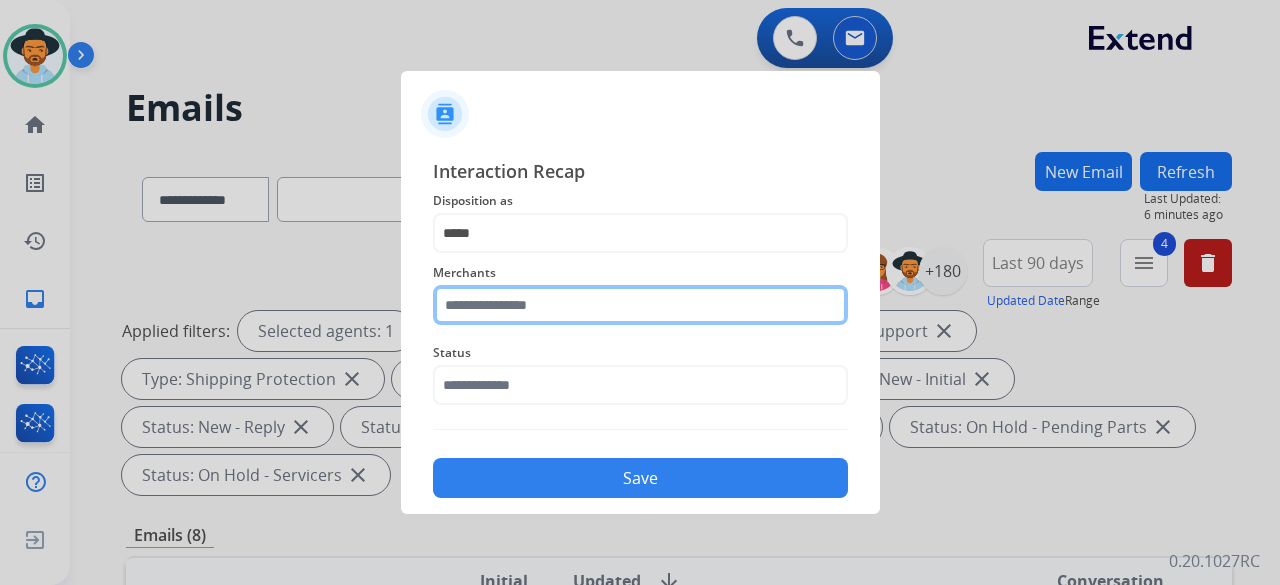 click 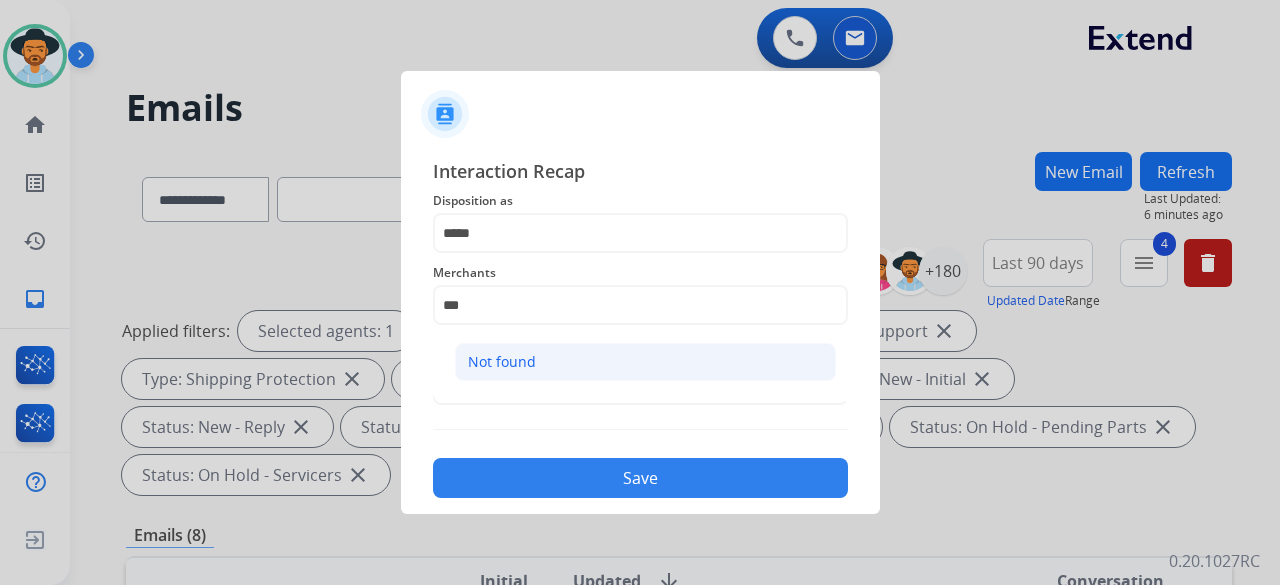 click on "Not found" 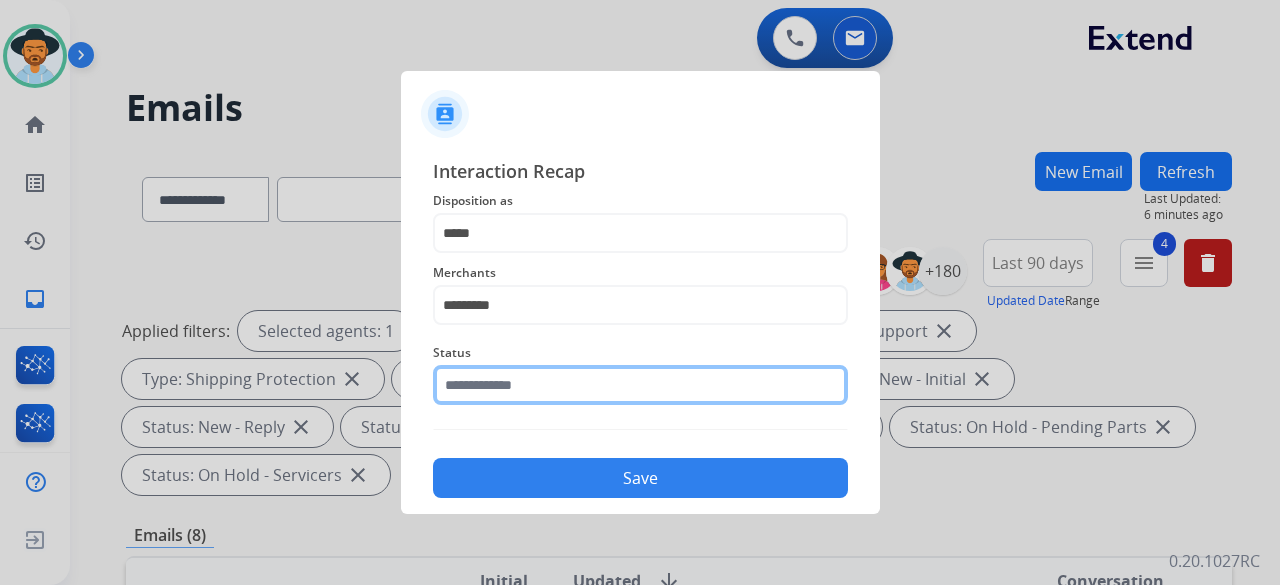 click on "Status" 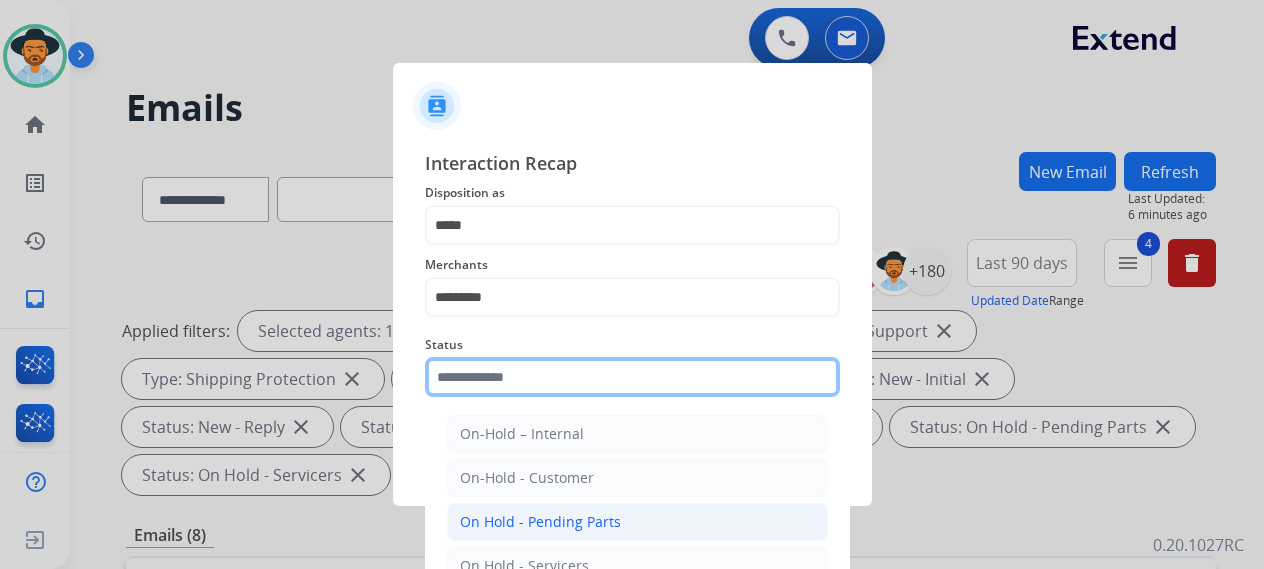 scroll, scrollTop: 136, scrollLeft: 0, axis: vertical 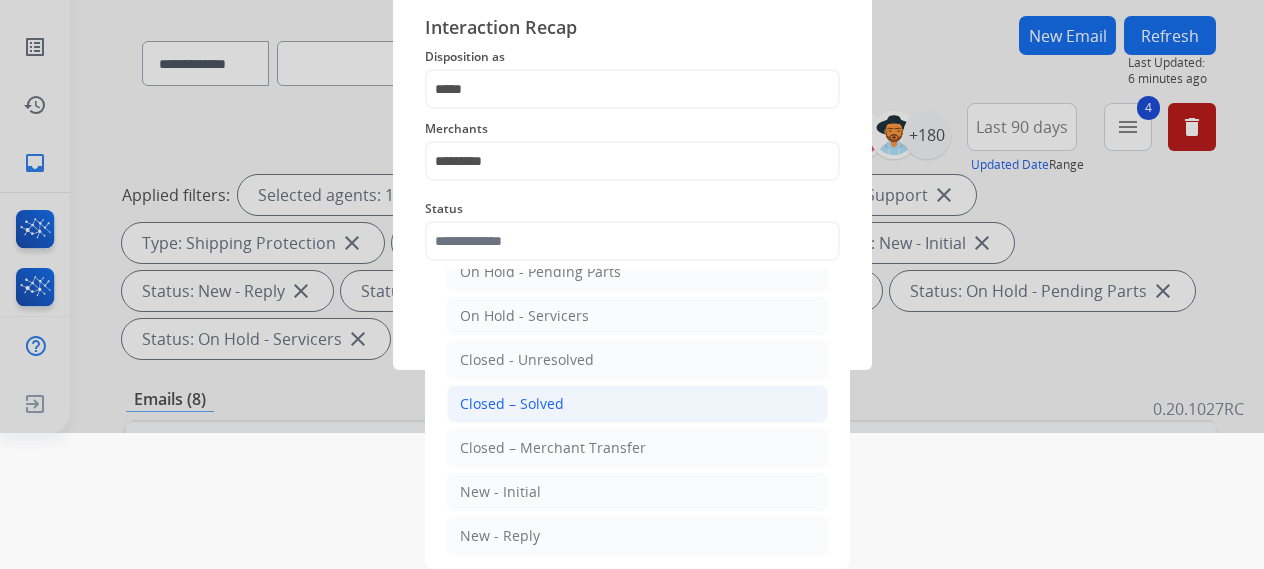 click on "Closed – Solved" 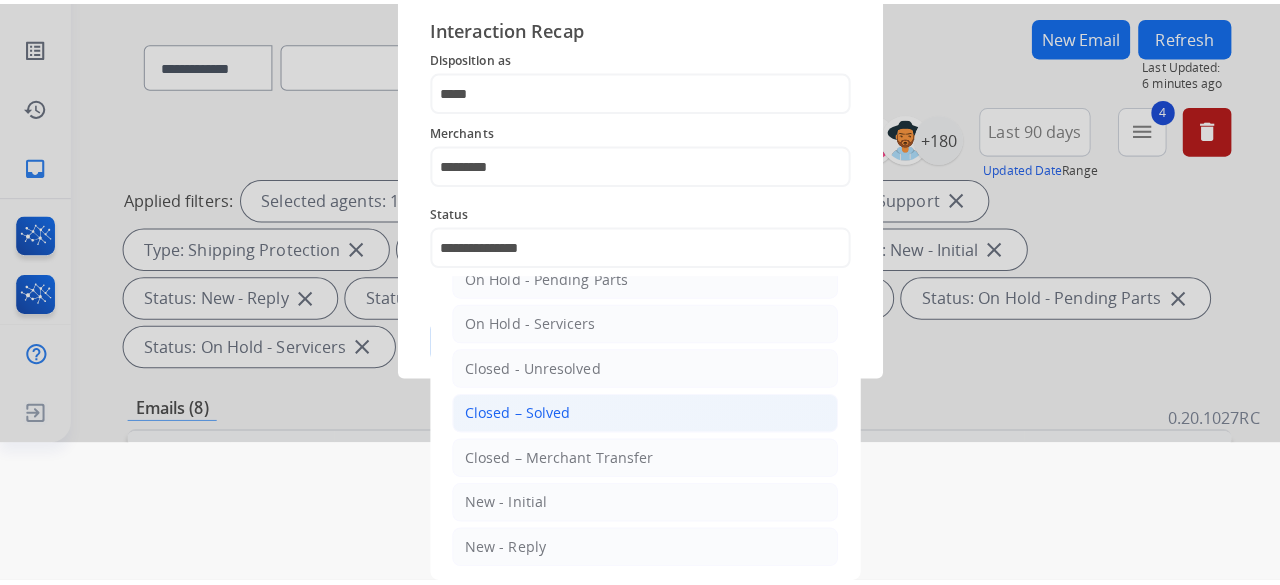 scroll, scrollTop: 0, scrollLeft: 0, axis: both 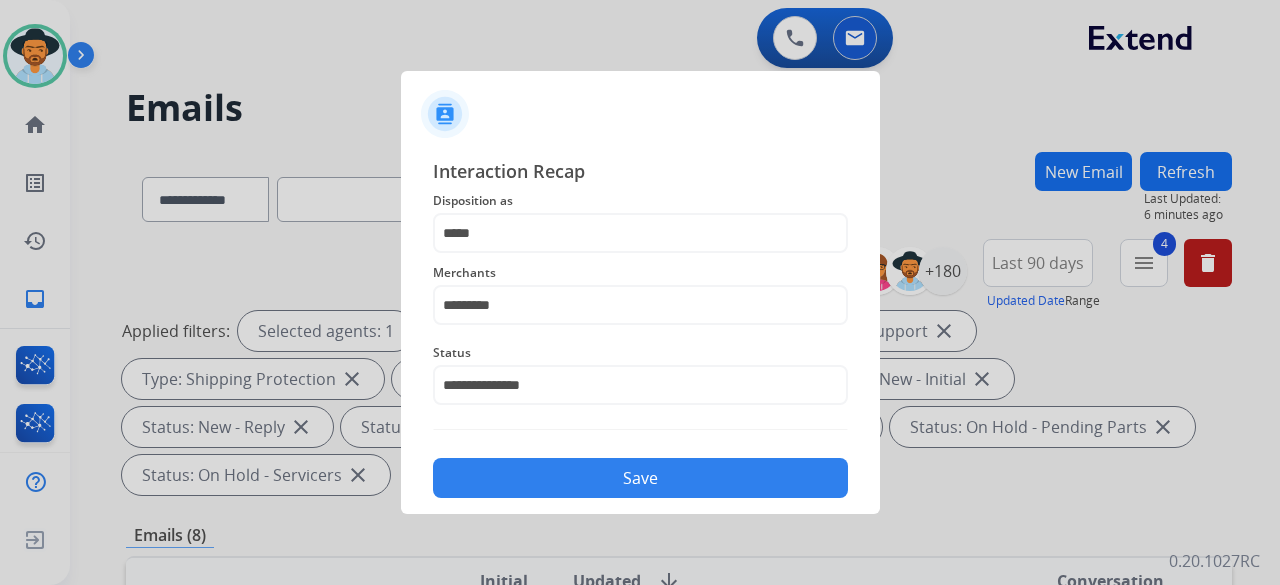 click on "Save" 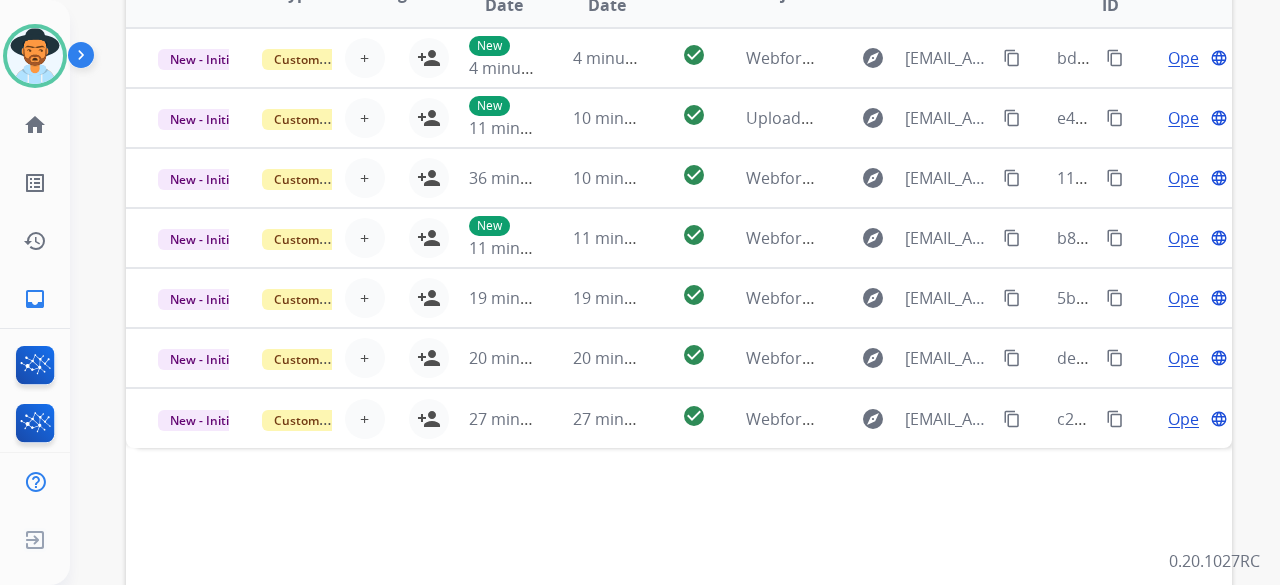 scroll, scrollTop: 744, scrollLeft: 0, axis: vertical 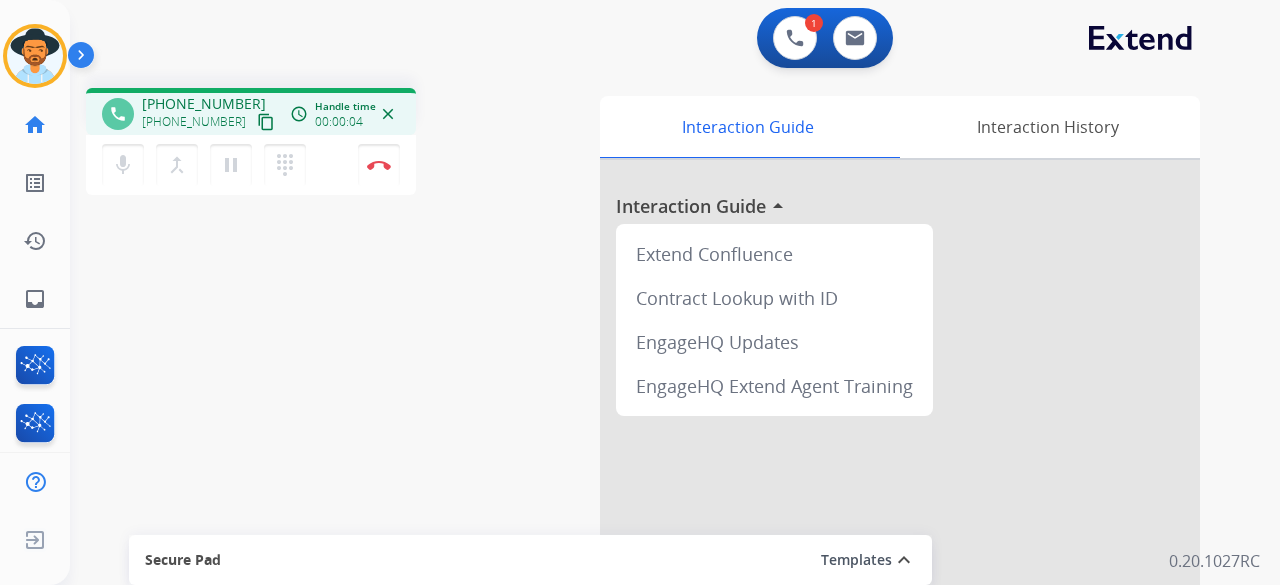 drag, startPoint x: 237, startPoint y: 120, endPoint x: 300, endPoint y: 121, distance: 63.007935 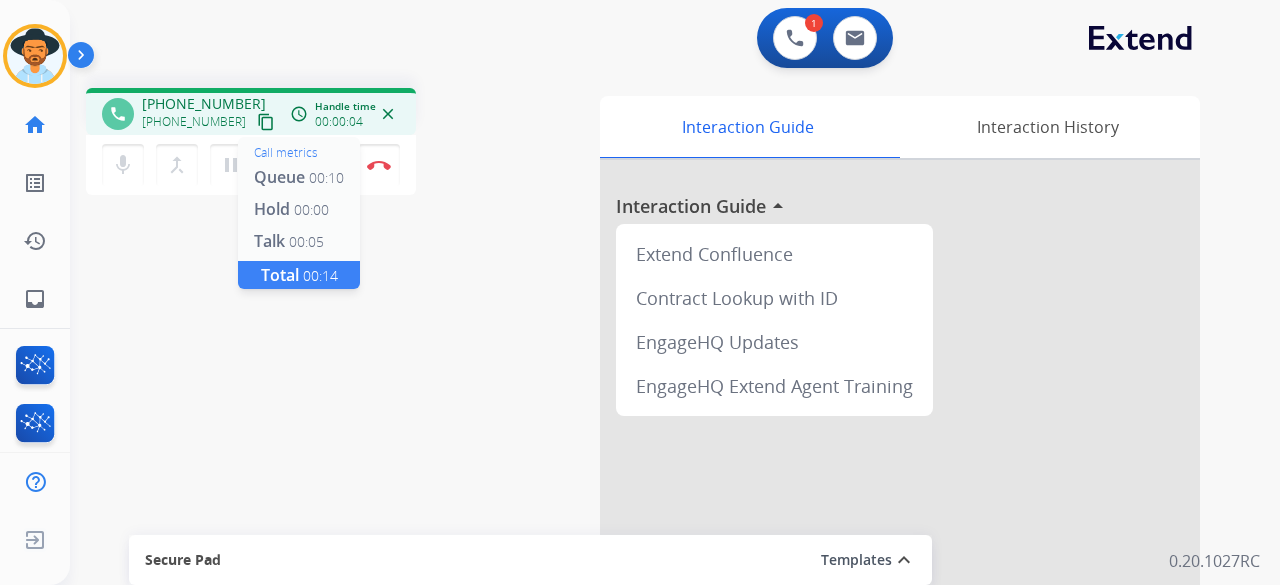 click on "content_copy" at bounding box center (266, 122) 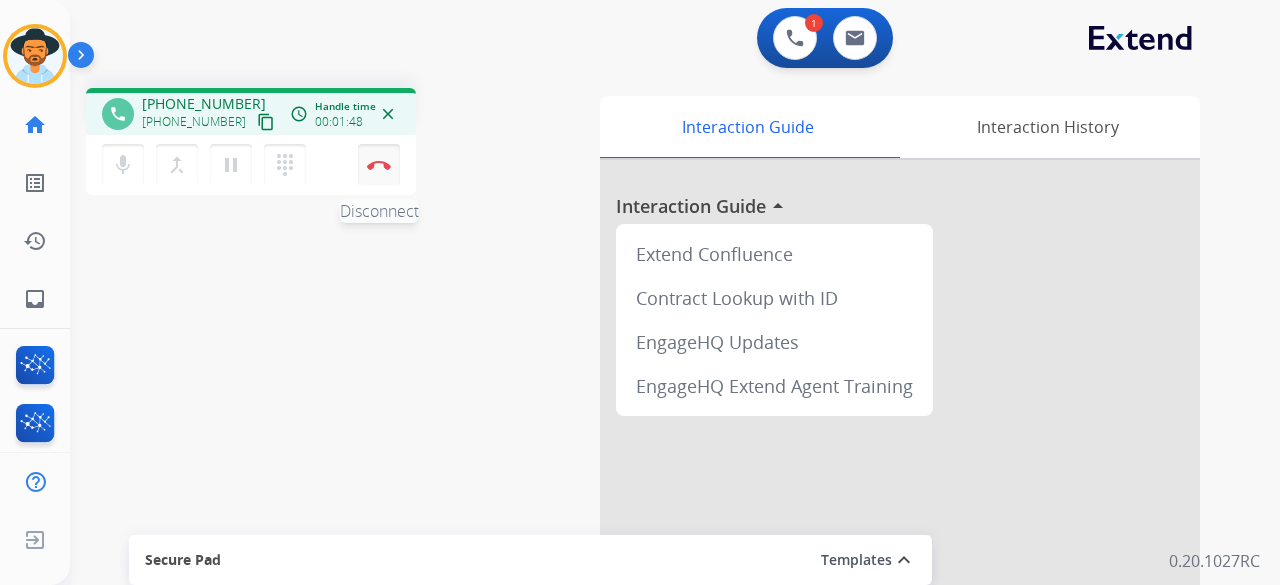 click at bounding box center (379, 165) 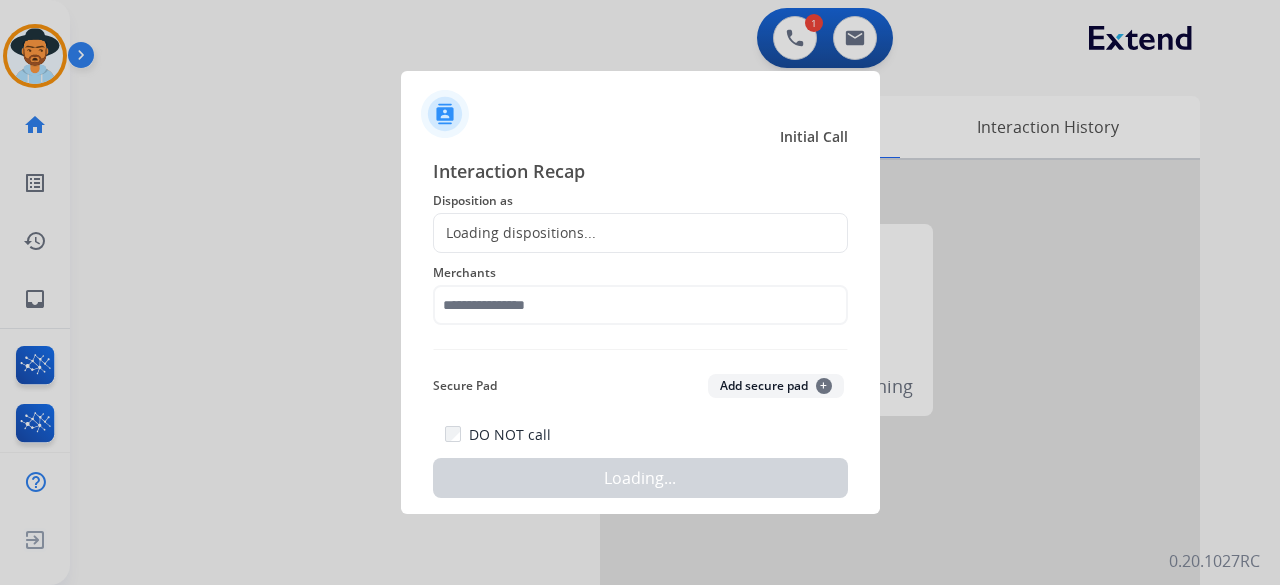 click on "Loading dispositions..." 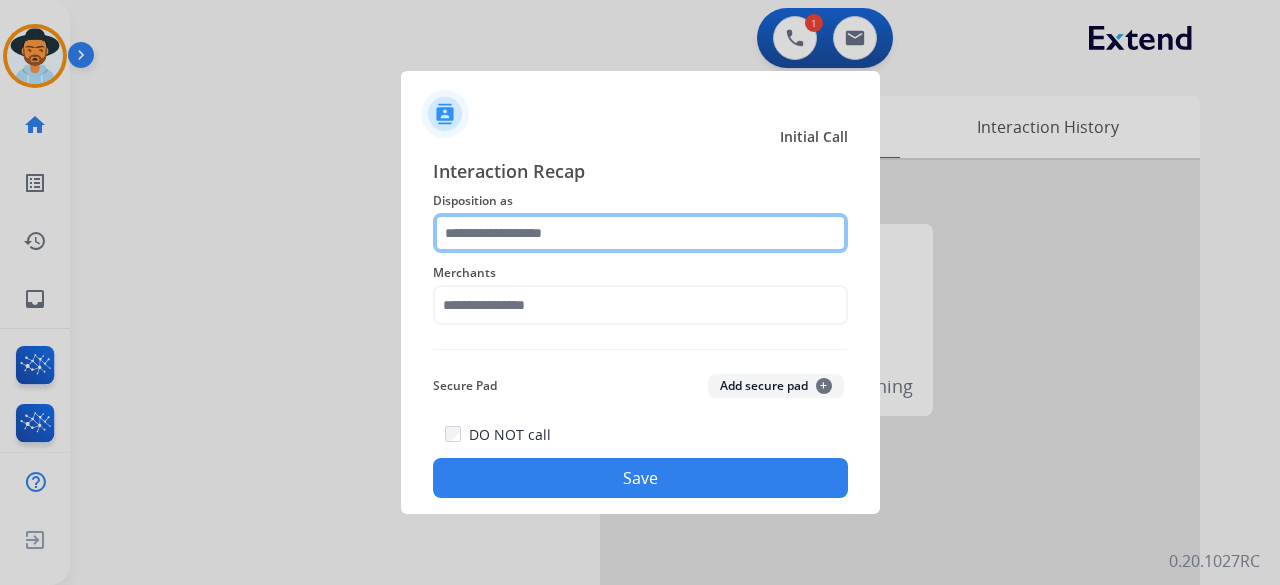 click 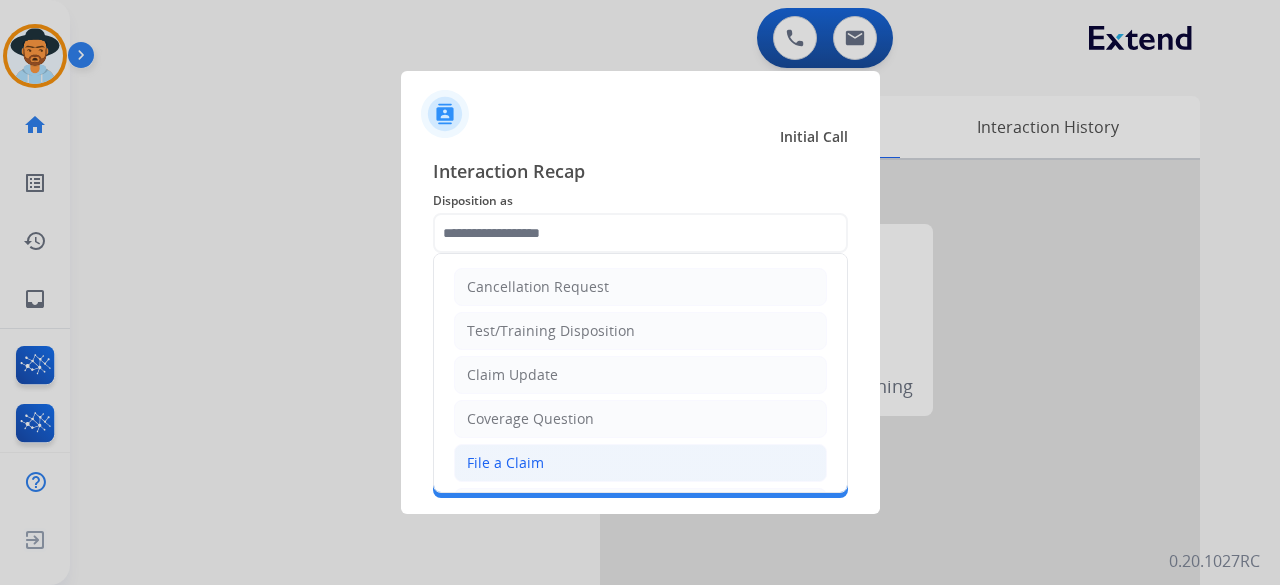 click on "File a Claim" 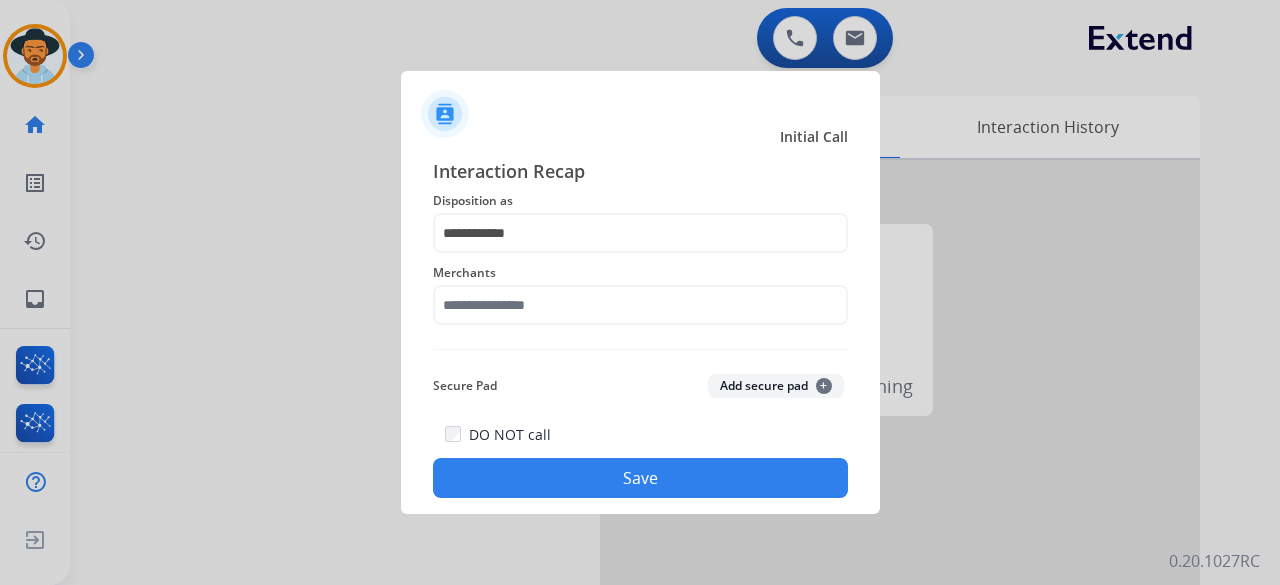 click on "Merchants" 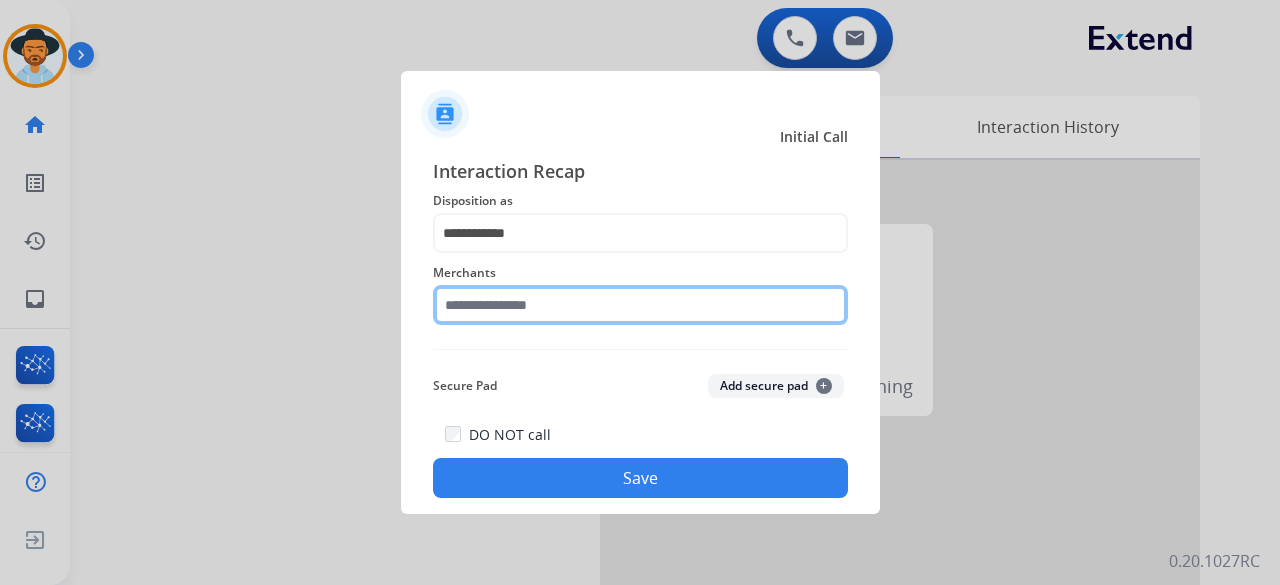 click on "Merchants" 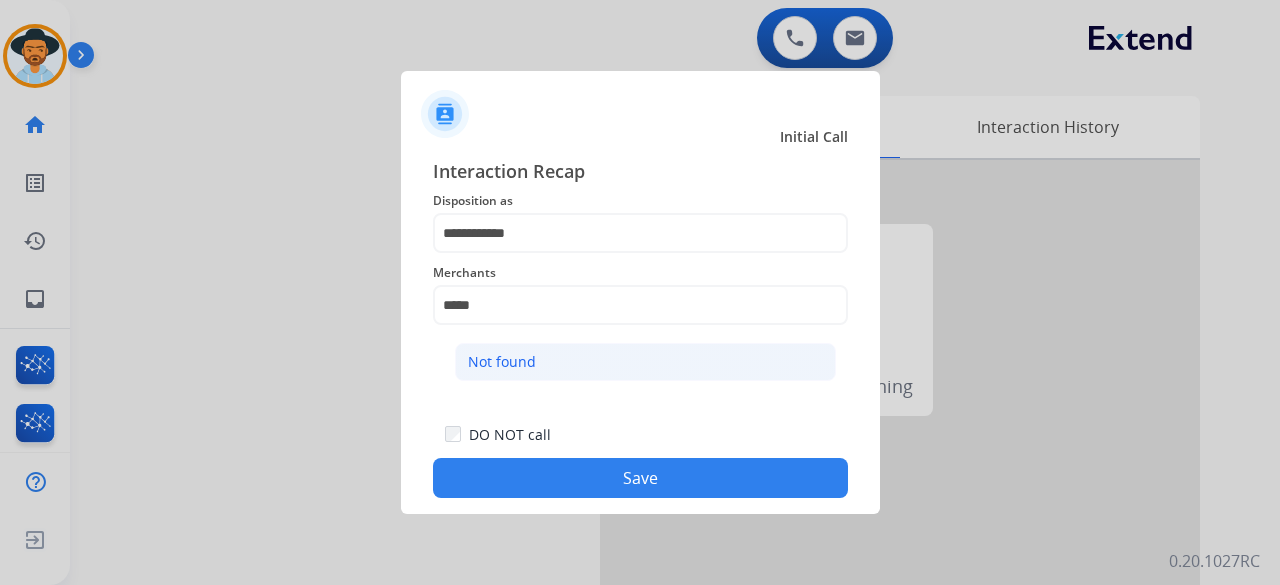 click on "Not found" 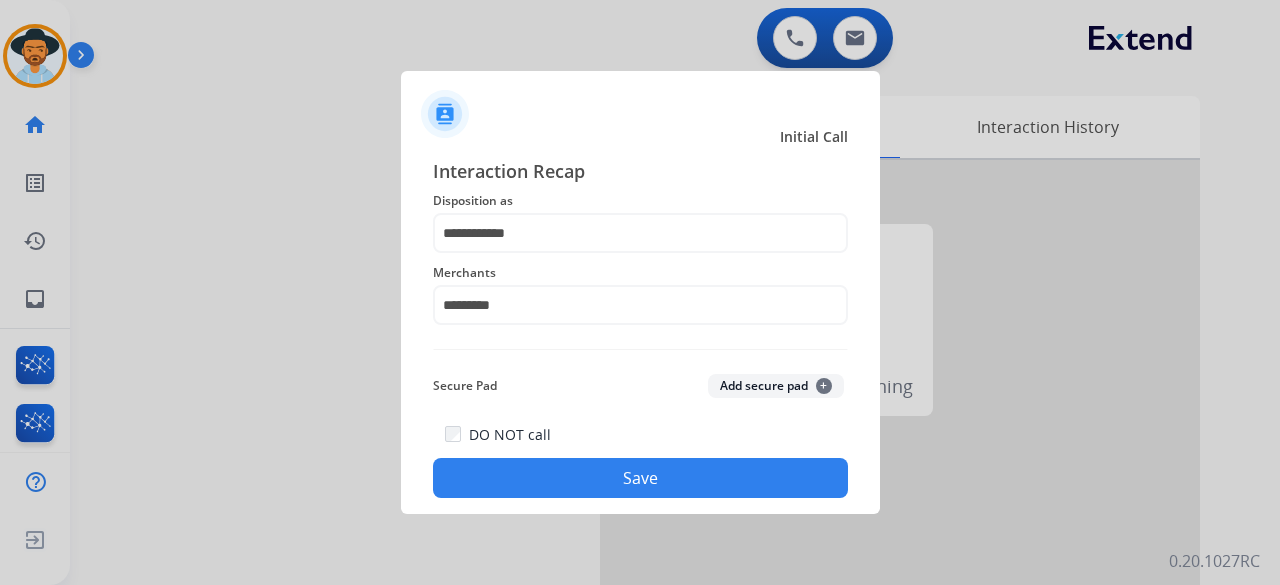 drag, startPoint x: 595, startPoint y: 453, endPoint x: 595, endPoint y: 467, distance: 14 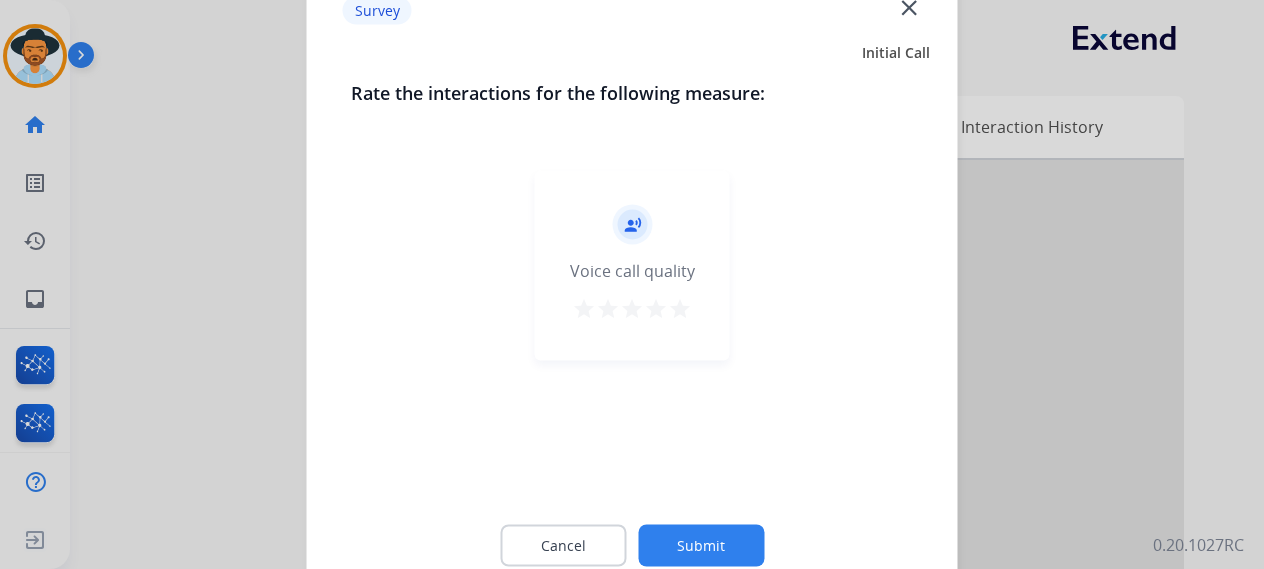click on "star" at bounding box center (680, 308) 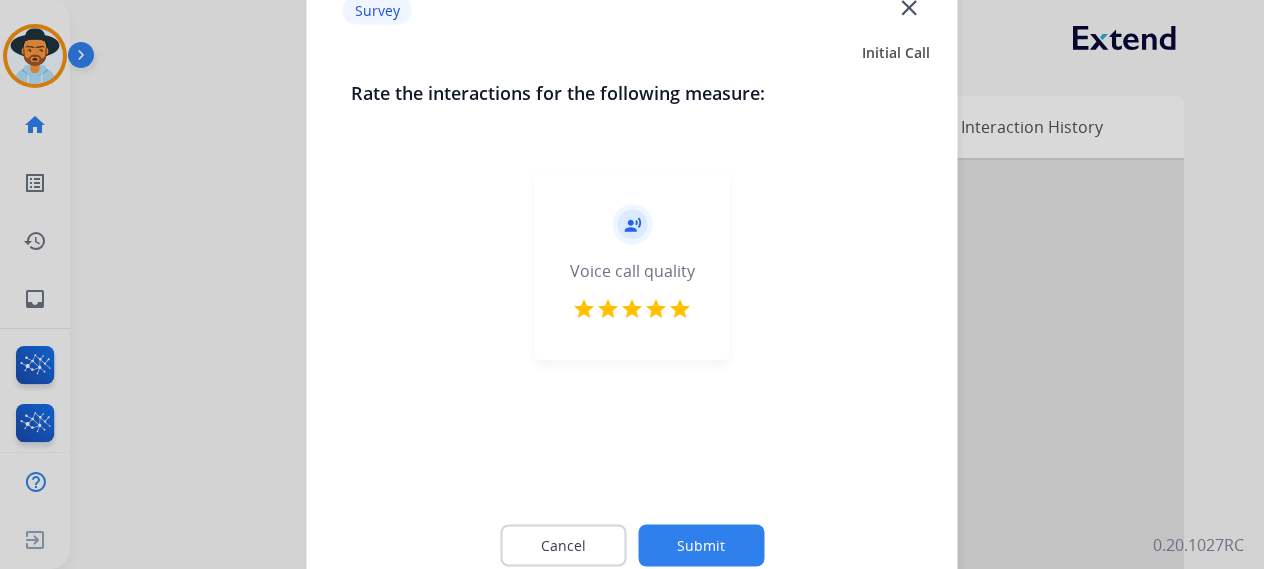click on "Submit" 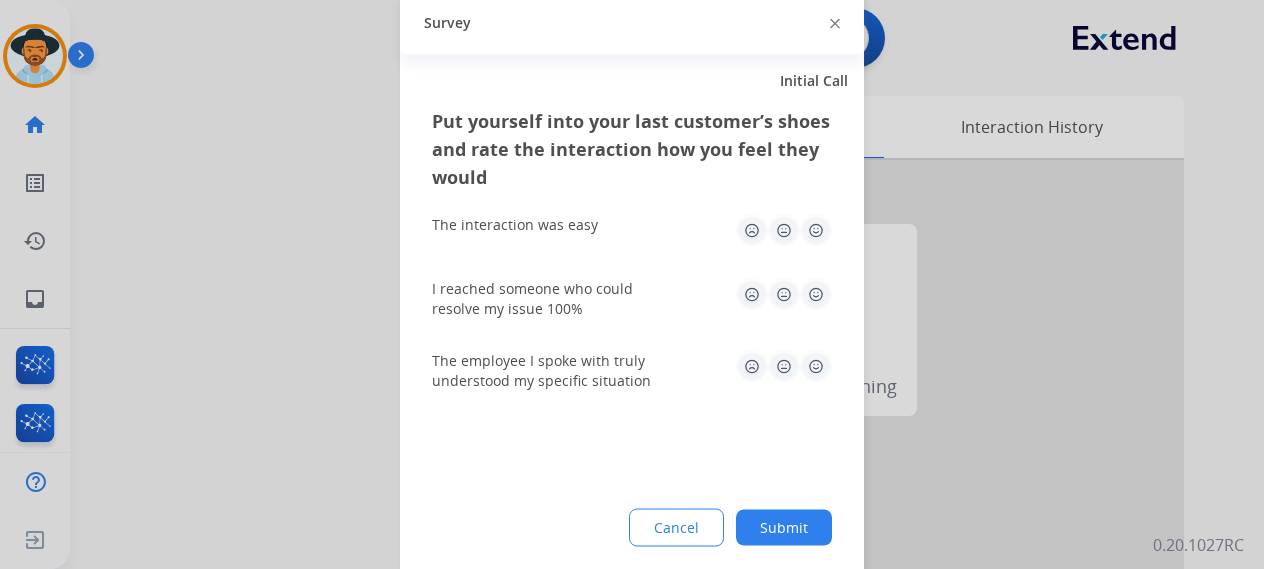 click 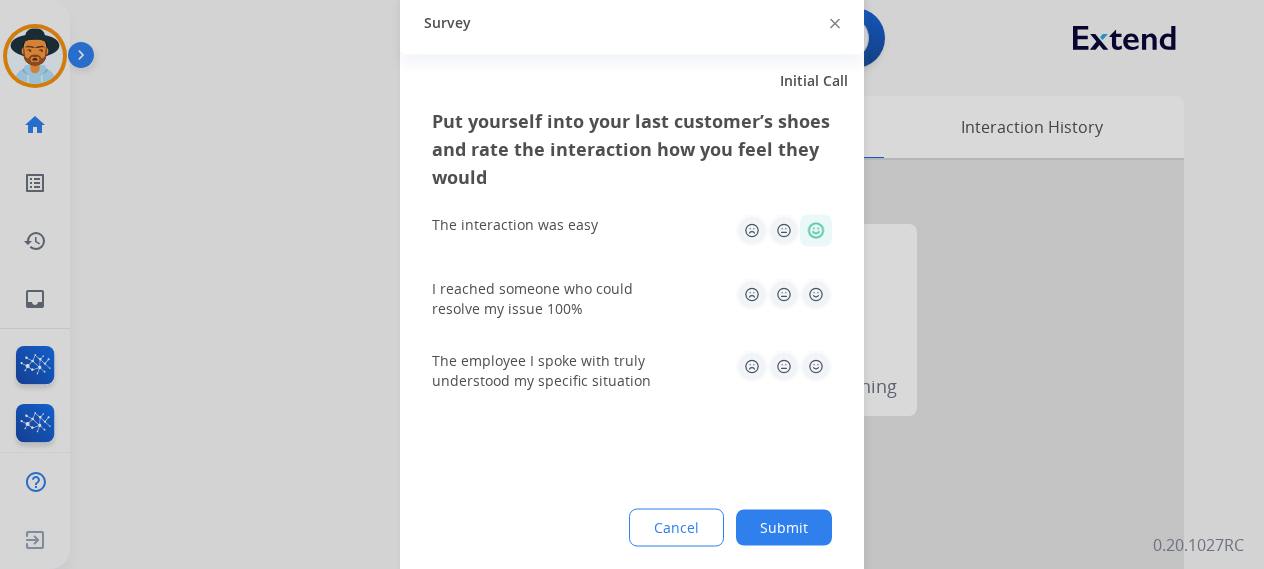 click 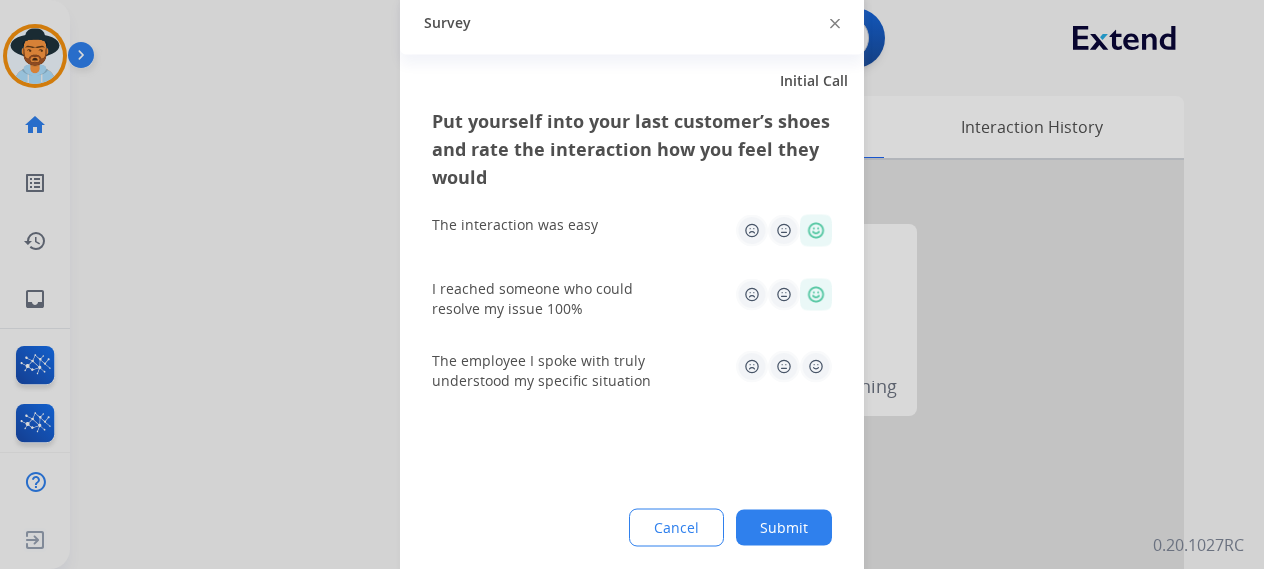 click 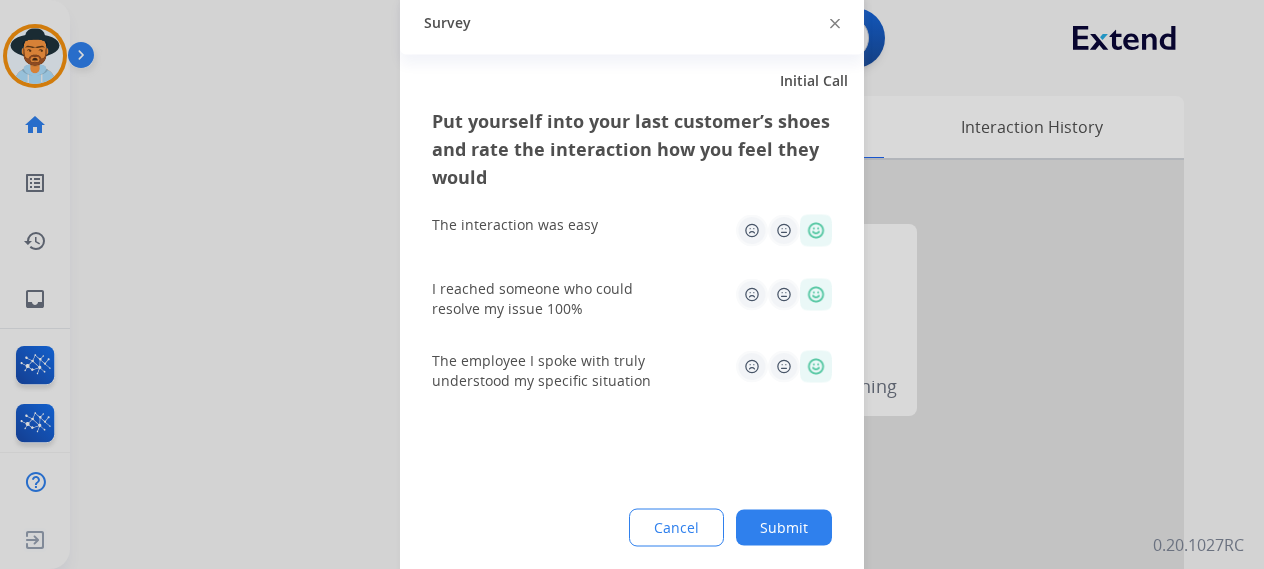drag, startPoint x: 766, startPoint y: 509, endPoint x: 769, endPoint y: 519, distance: 10.440307 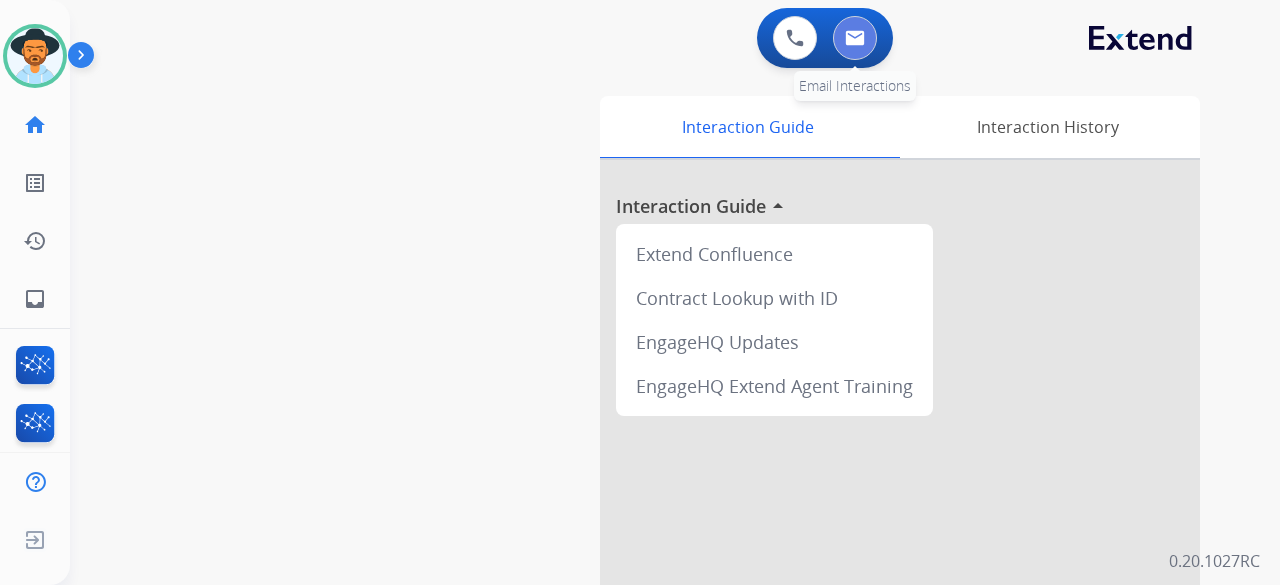 click at bounding box center [855, 38] 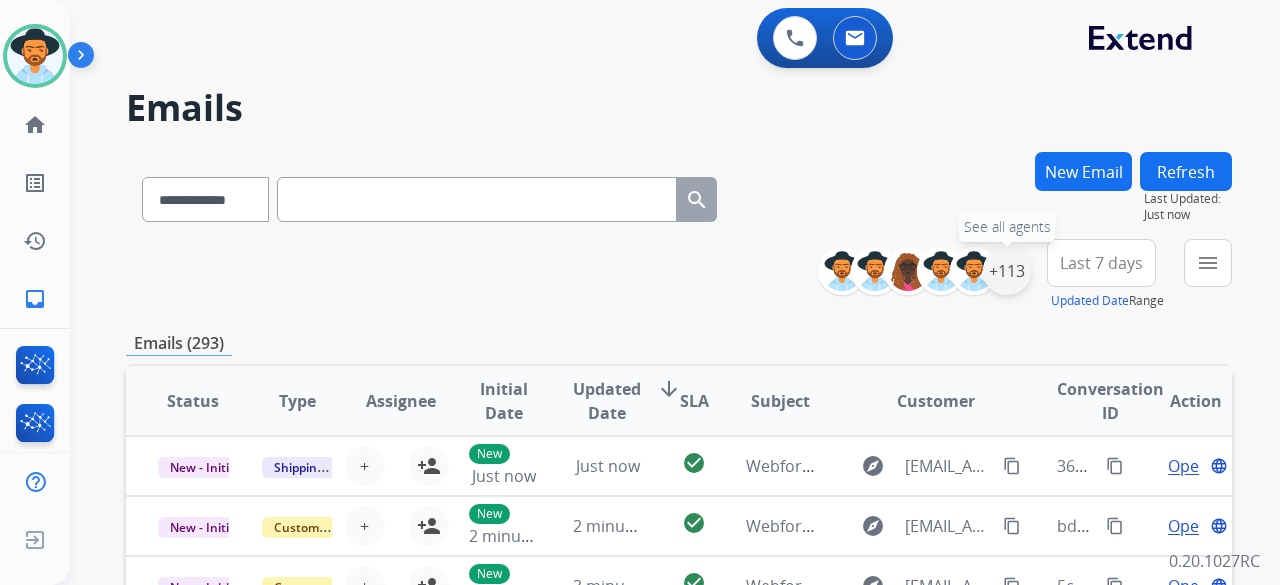 click on "+113" at bounding box center [1007, 271] 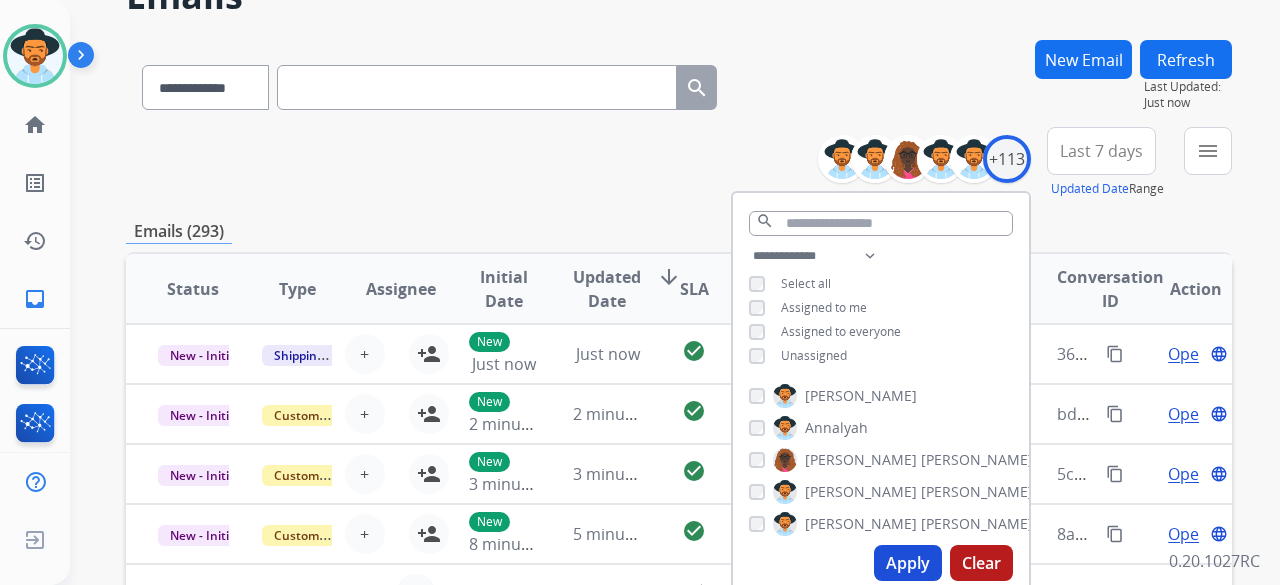 scroll, scrollTop: 200, scrollLeft: 0, axis: vertical 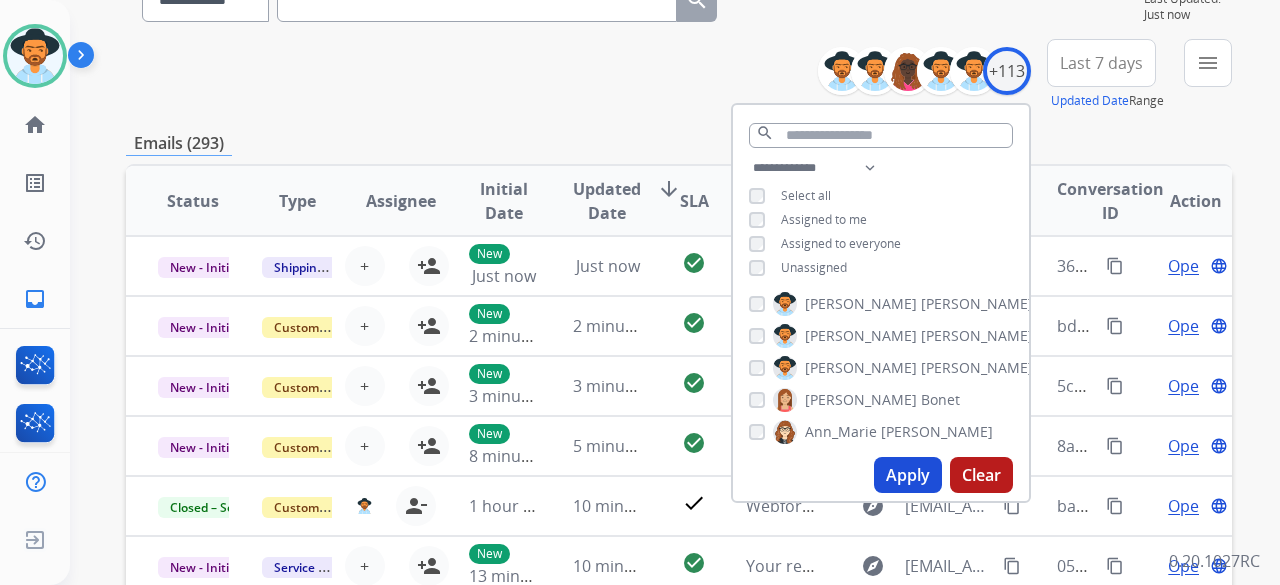click on "Apply" at bounding box center (908, 475) 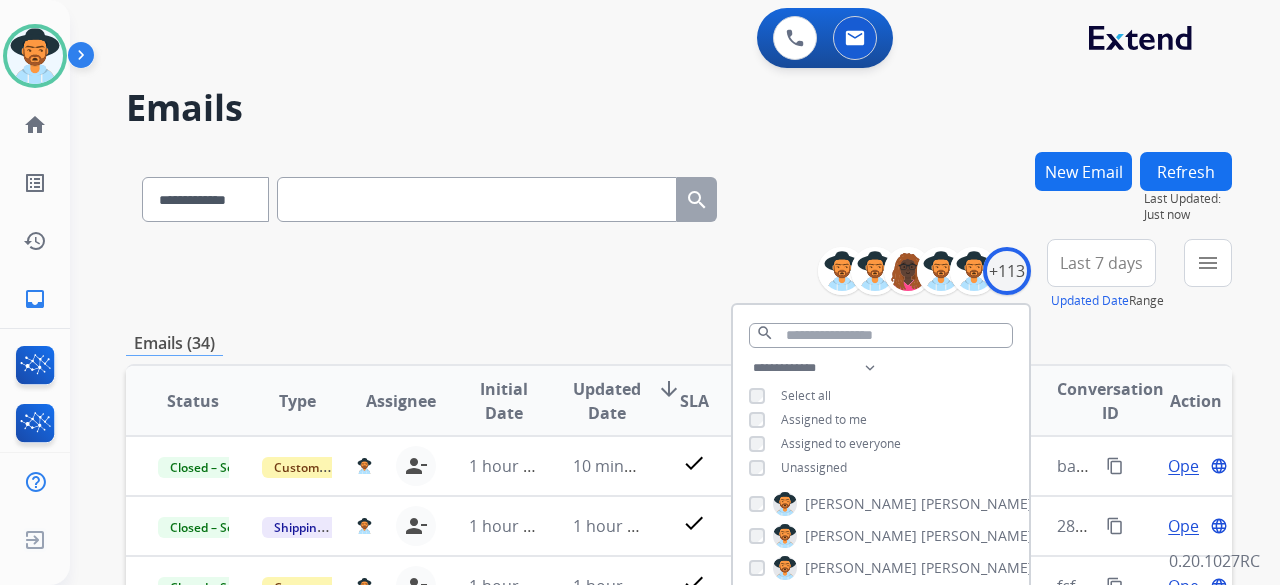 click on "**********" at bounding box center (679, 275) 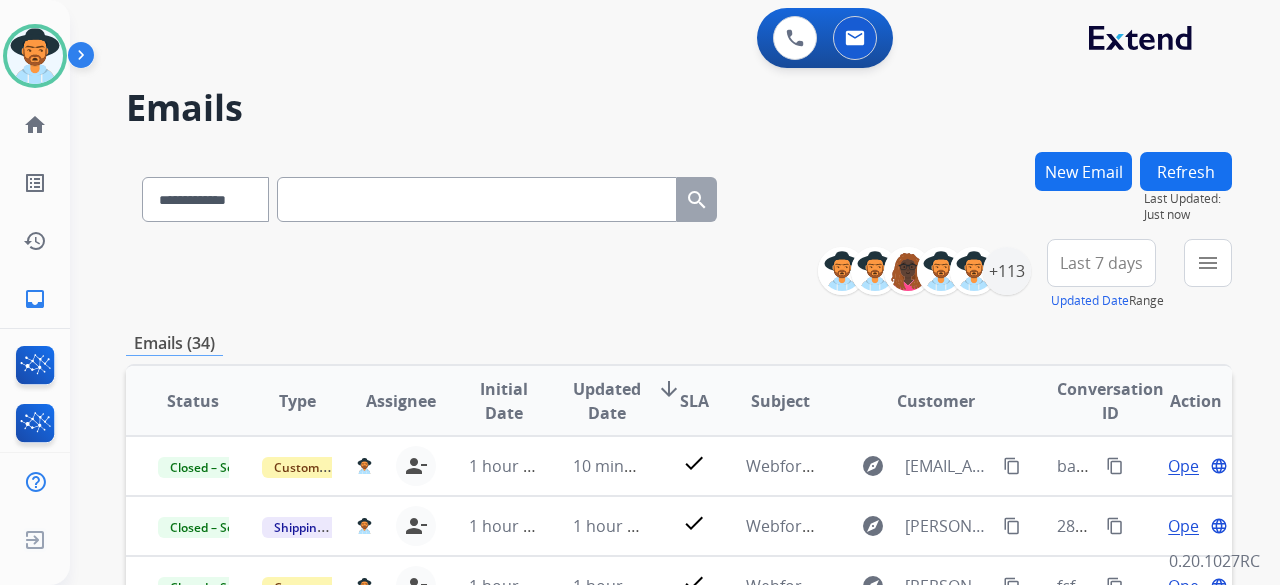 scroll, scrollTop: 0, scrollLeft: 0, axis: both 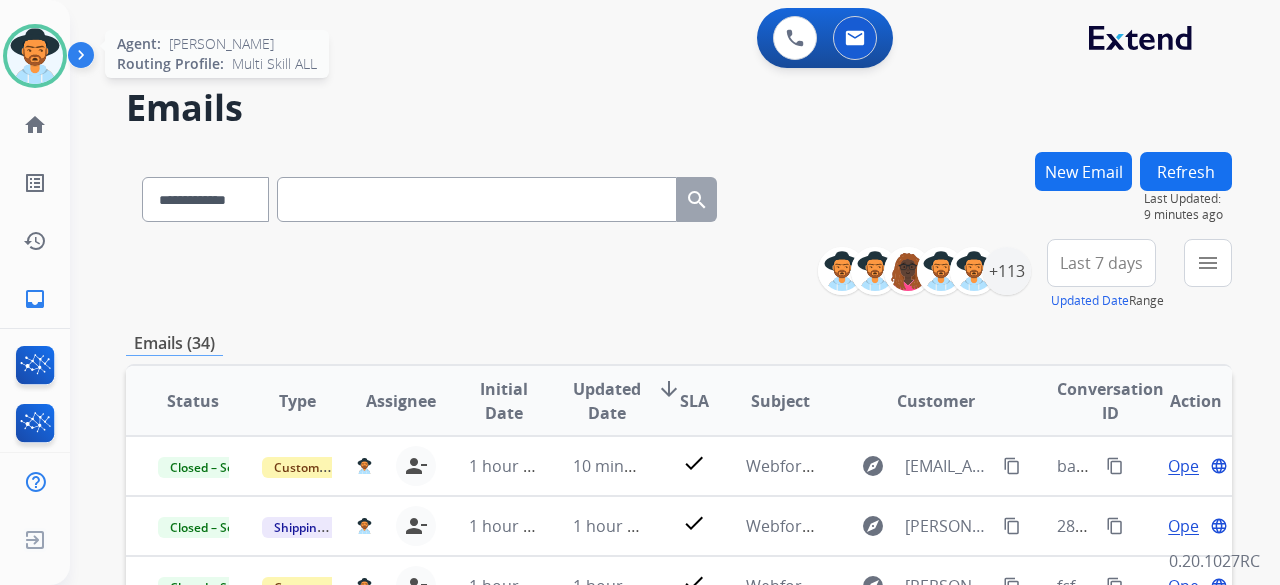 click at bounding box center (35, 56) 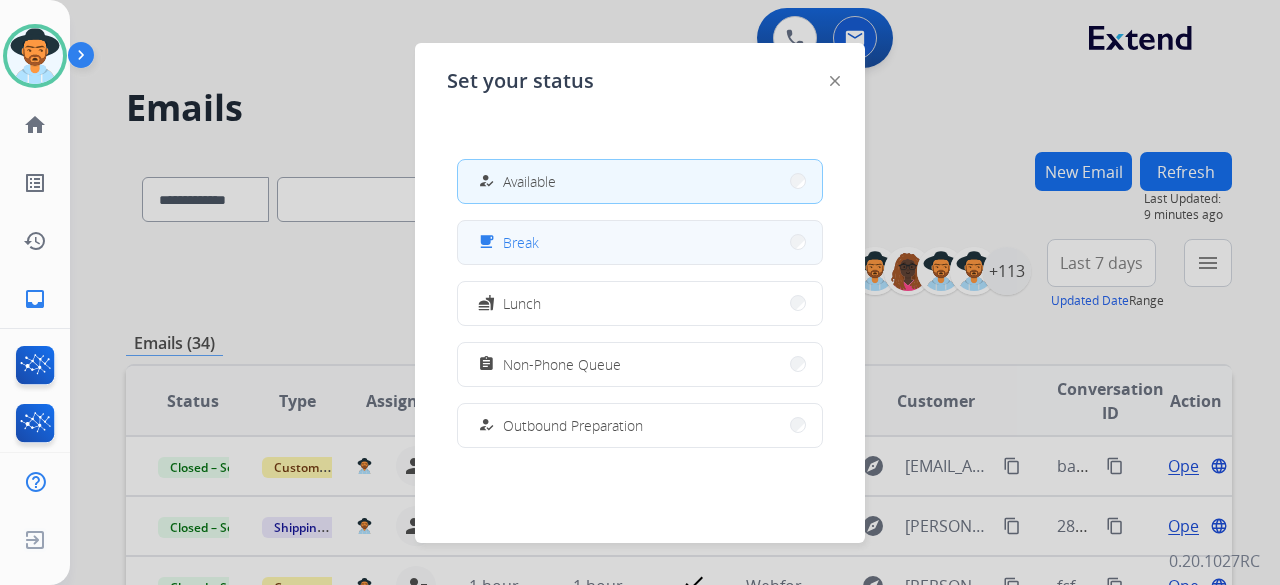 click on "Break" at bounding box center [521, 242] 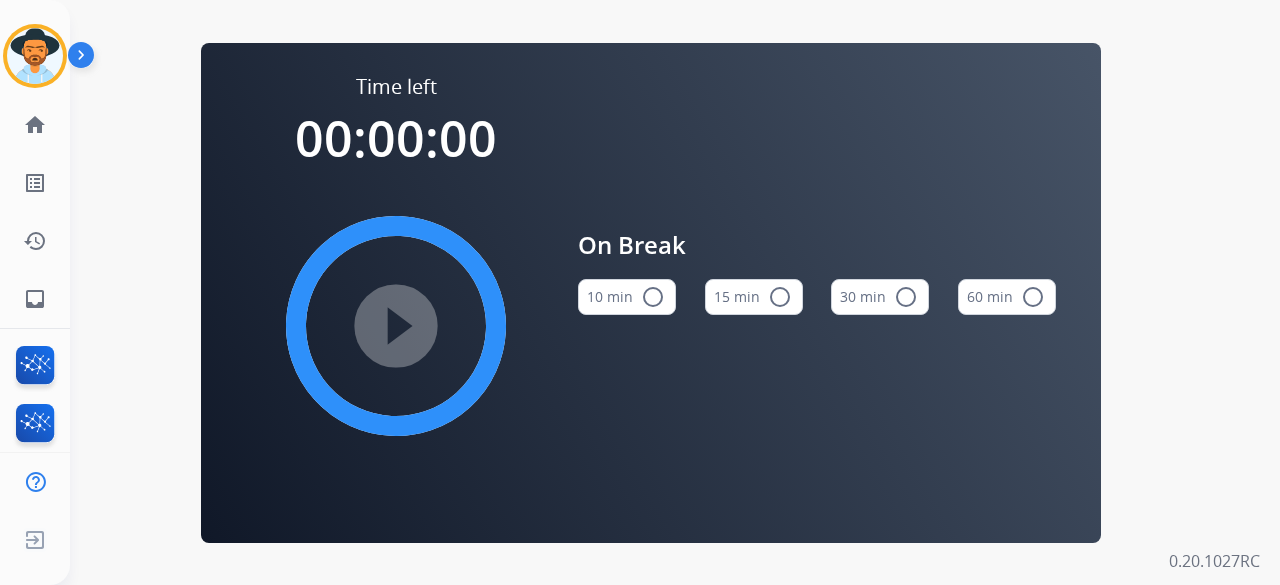 click on "15 min  radio_button_unchecked" at bounding box center (754, 297) 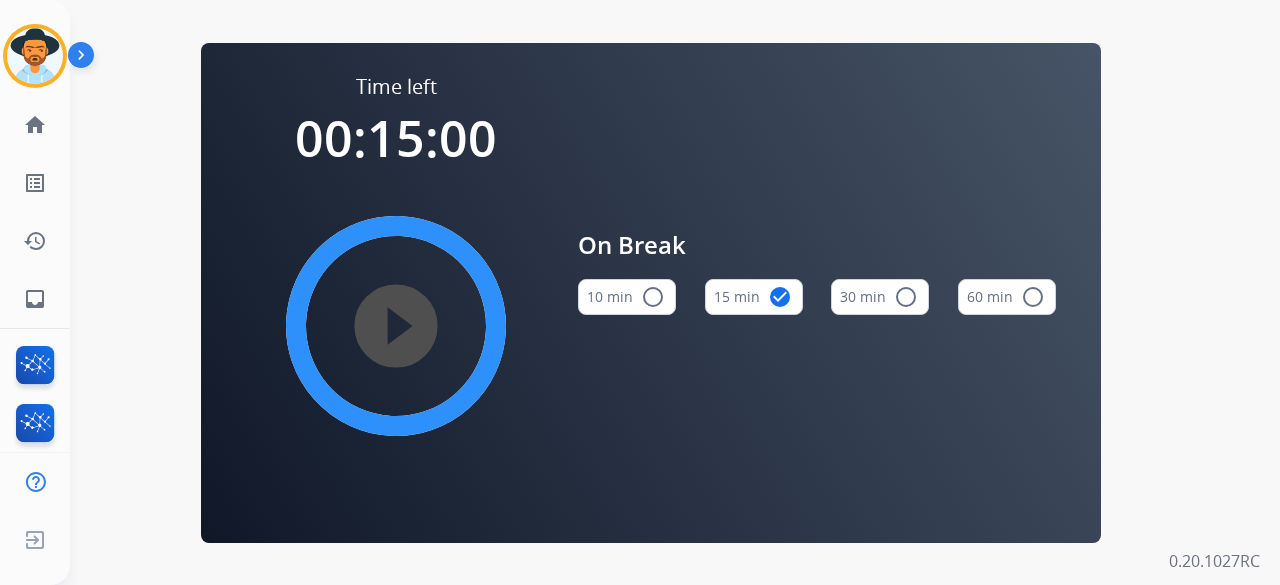 click on "play_circle_filled" at bounding box center [396, 326] 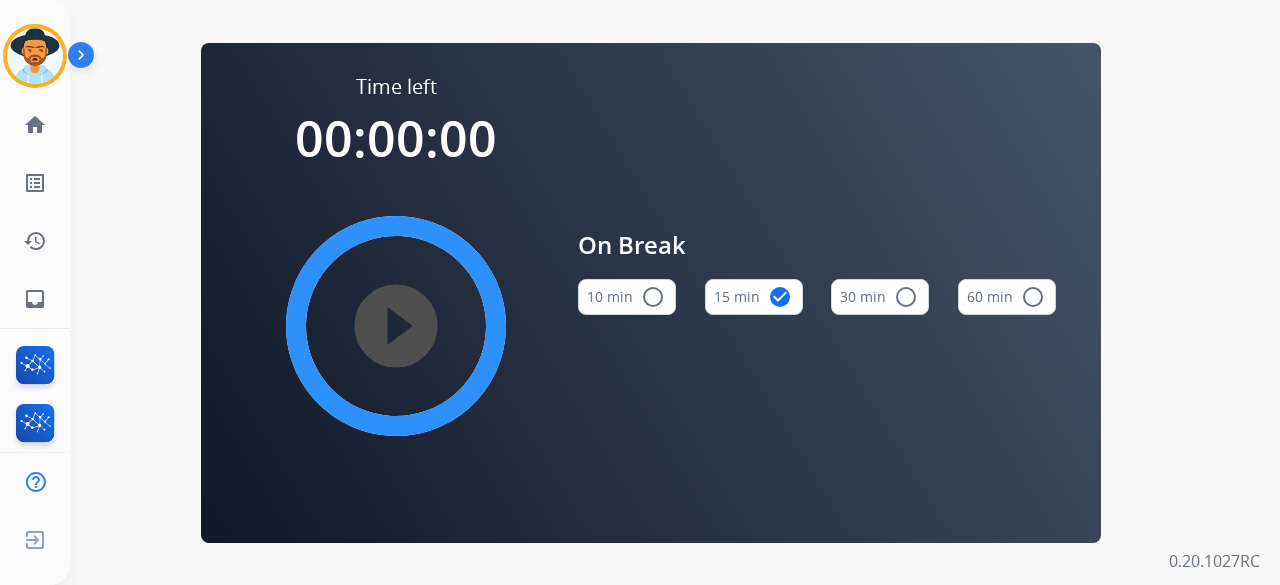 click on "Time left 00:00:00 play_circle_filled On Break  10 min  radio_button_unchecked  15 min  check_circle  30 min  radio_button_unchecked  60 min  radio_button_unchecked" at bounding box center (651, 292) 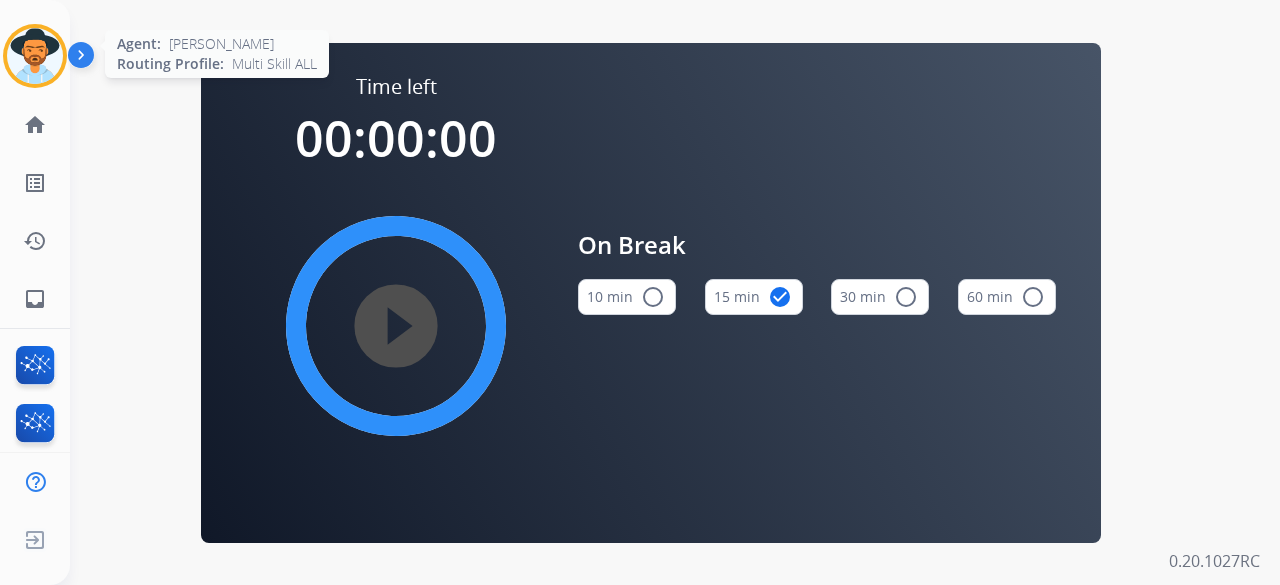 click at bounding box center (35, 56) 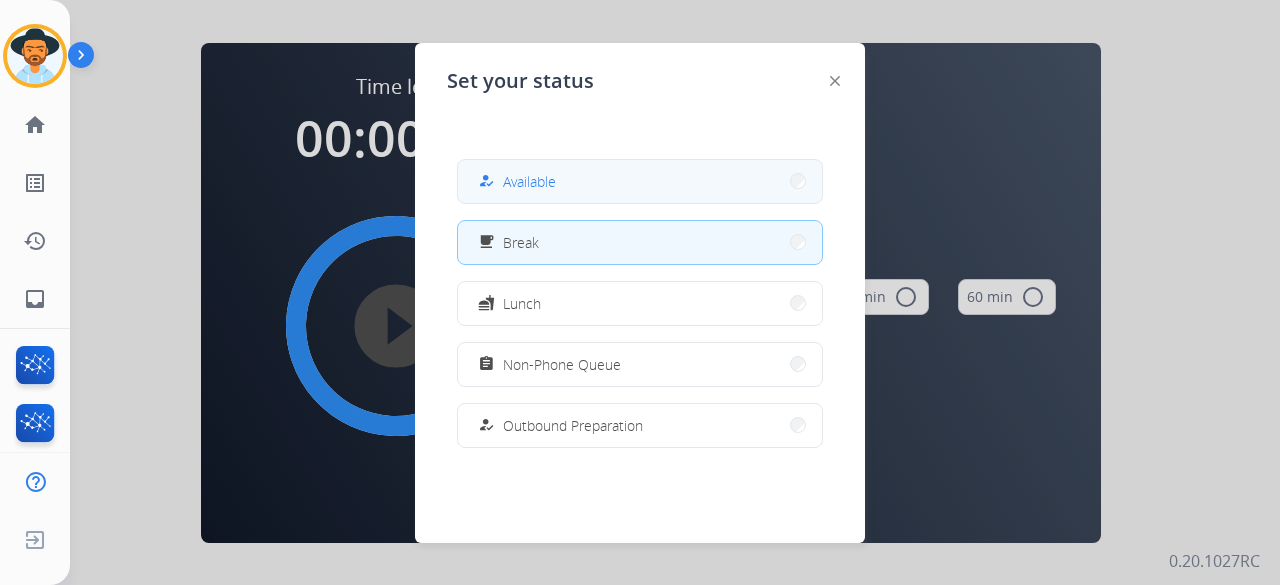 click on "how_to_reg Available" at bounding box center [640, 181] 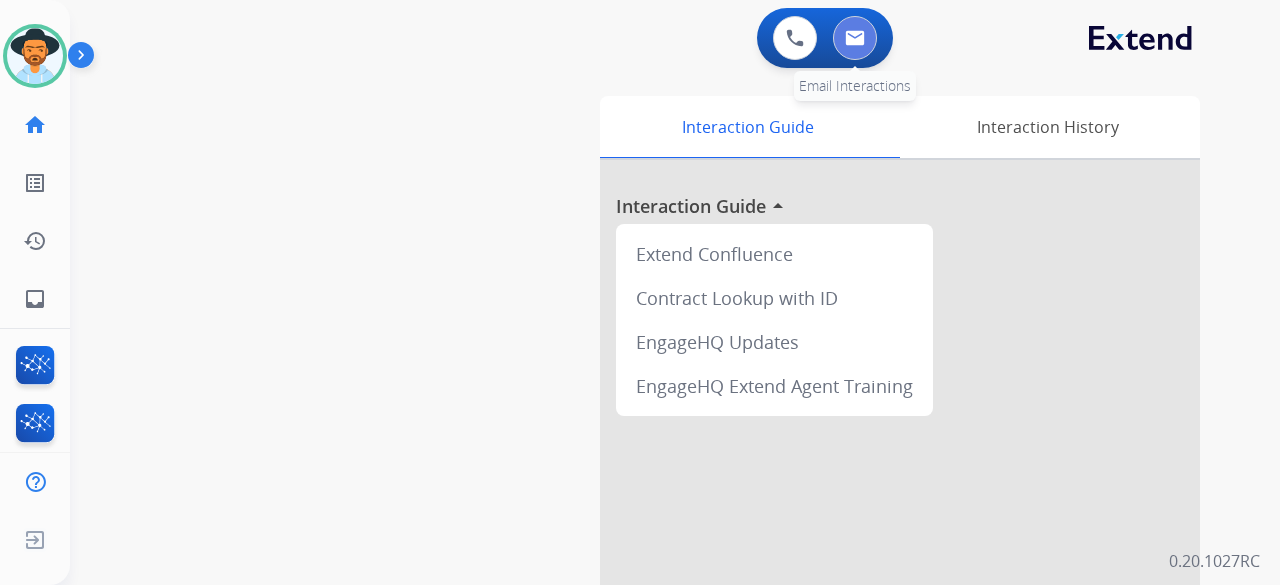 click at bounding box center (855, 38) 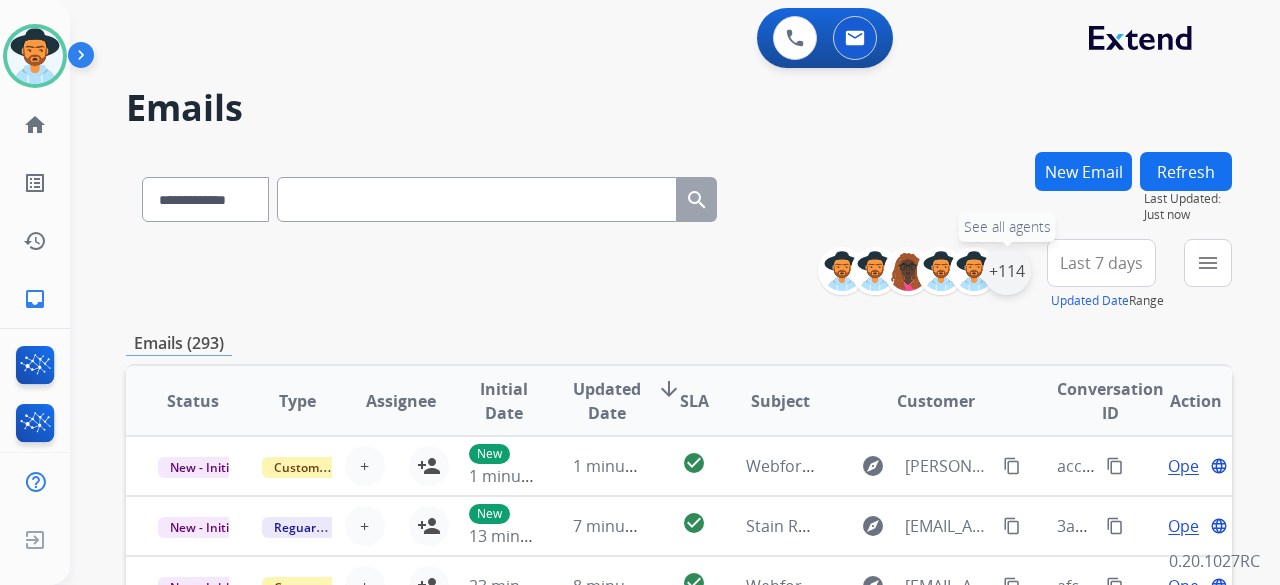 click on "+114" at bounding box center (1007, 271) 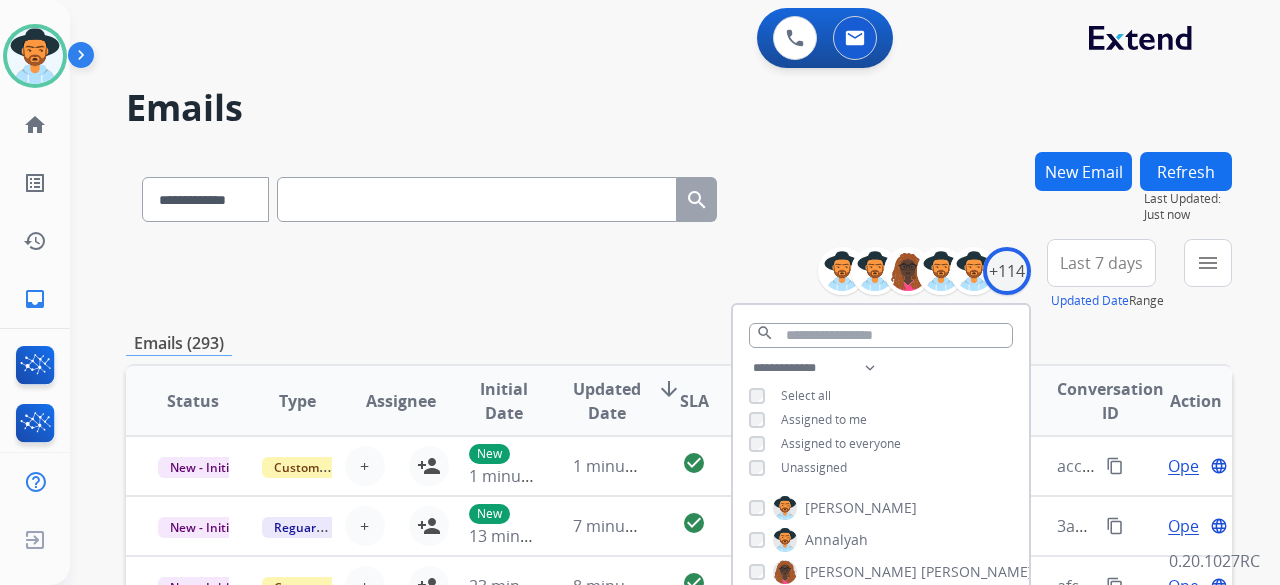 scroll, scrollTop: 200, scrollLeft: 0, axis: vertical 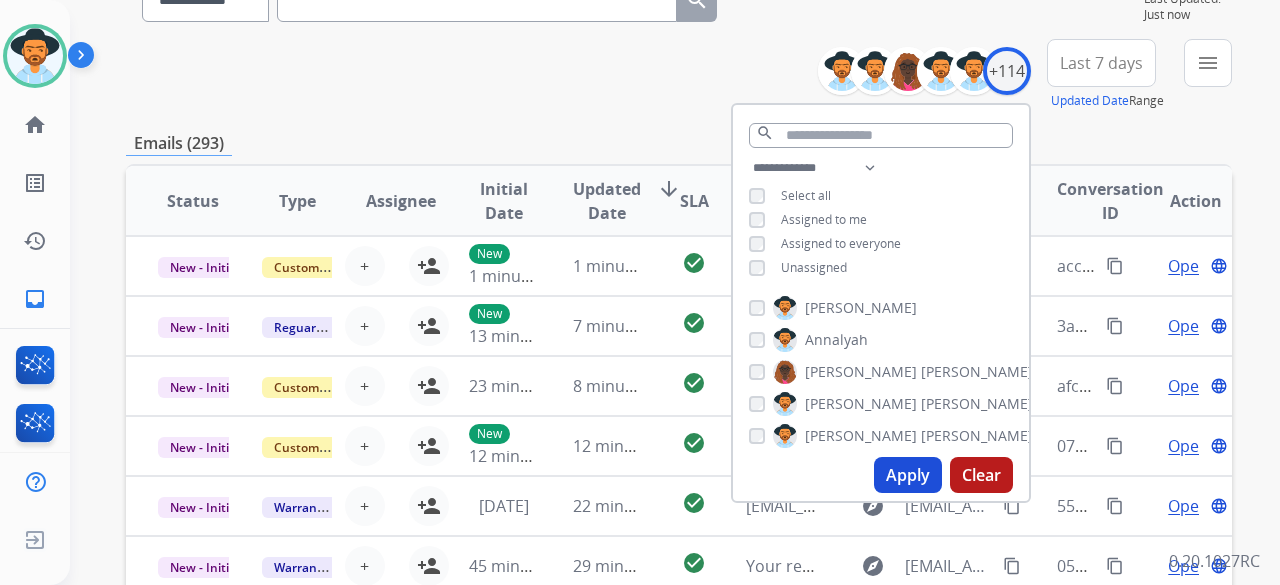 click on "Apply" at bounding box center [908, 475] 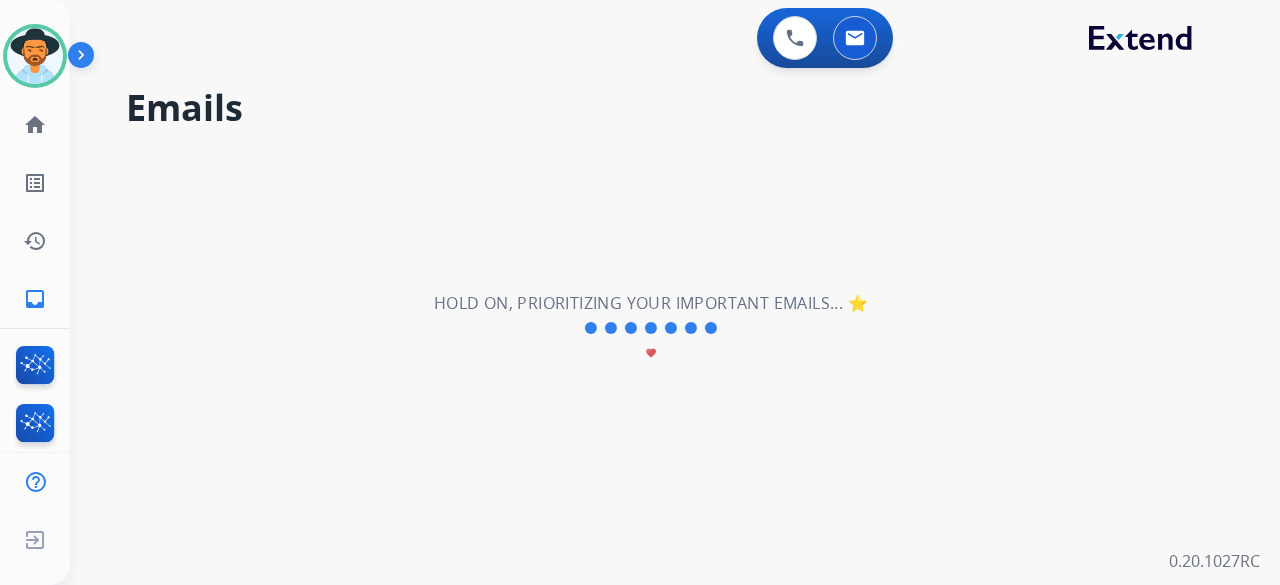 scroll, scrollTop: 0, scrollLeft: 0, axis: both 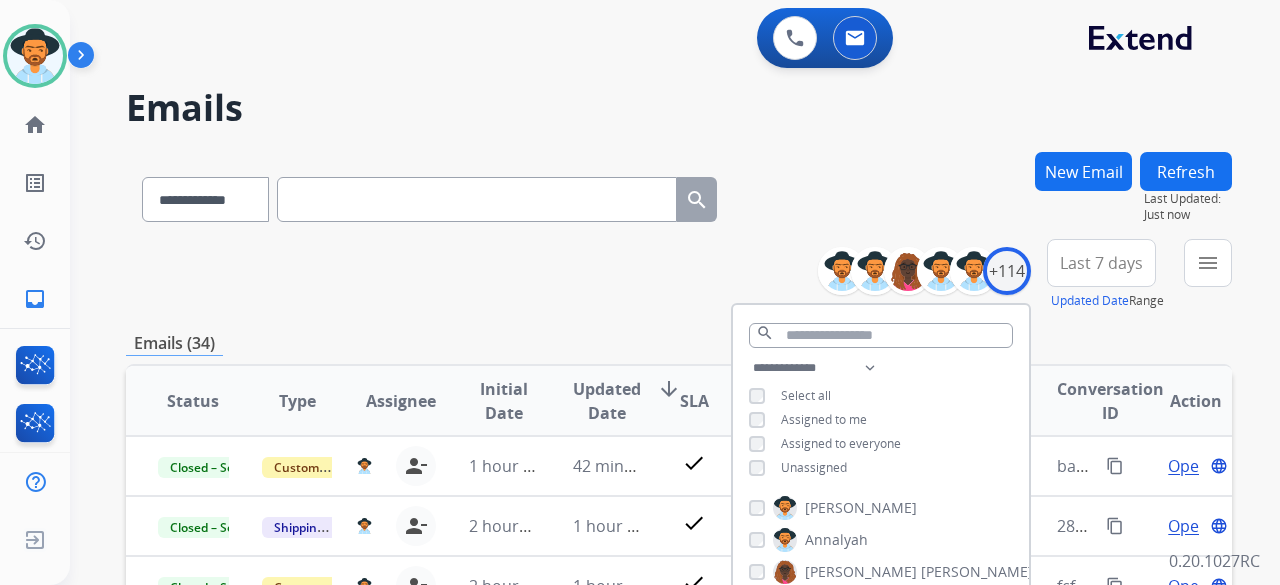 click on "**********" at bounding box center [651, 364] 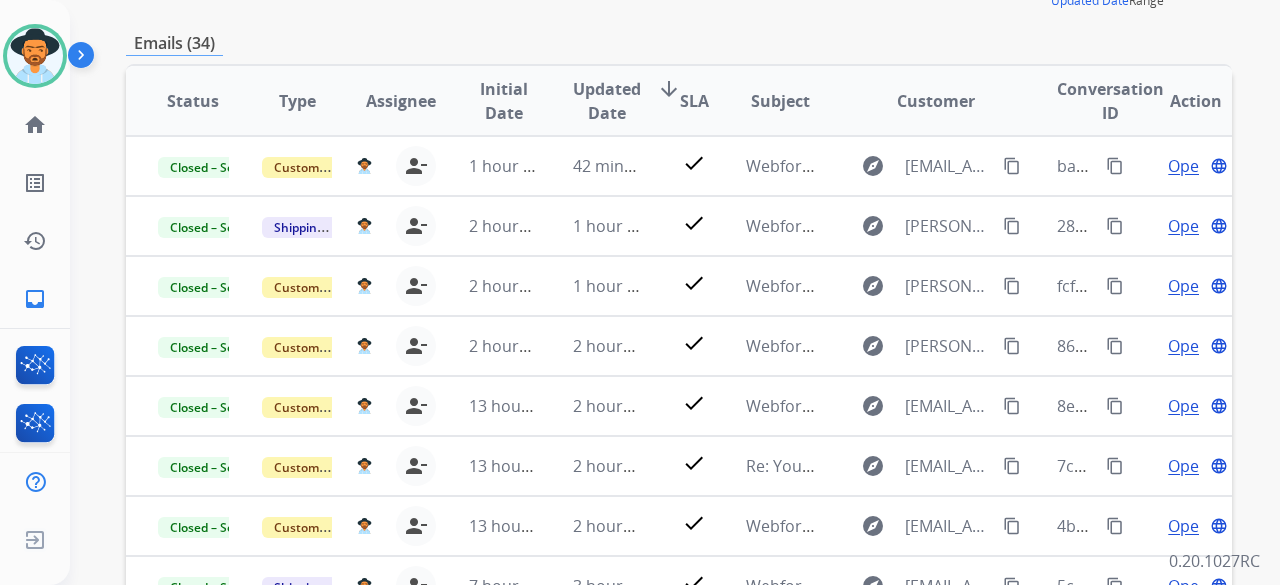 scroll, scrollTop: 0, scrollLeft: 0, axis: both 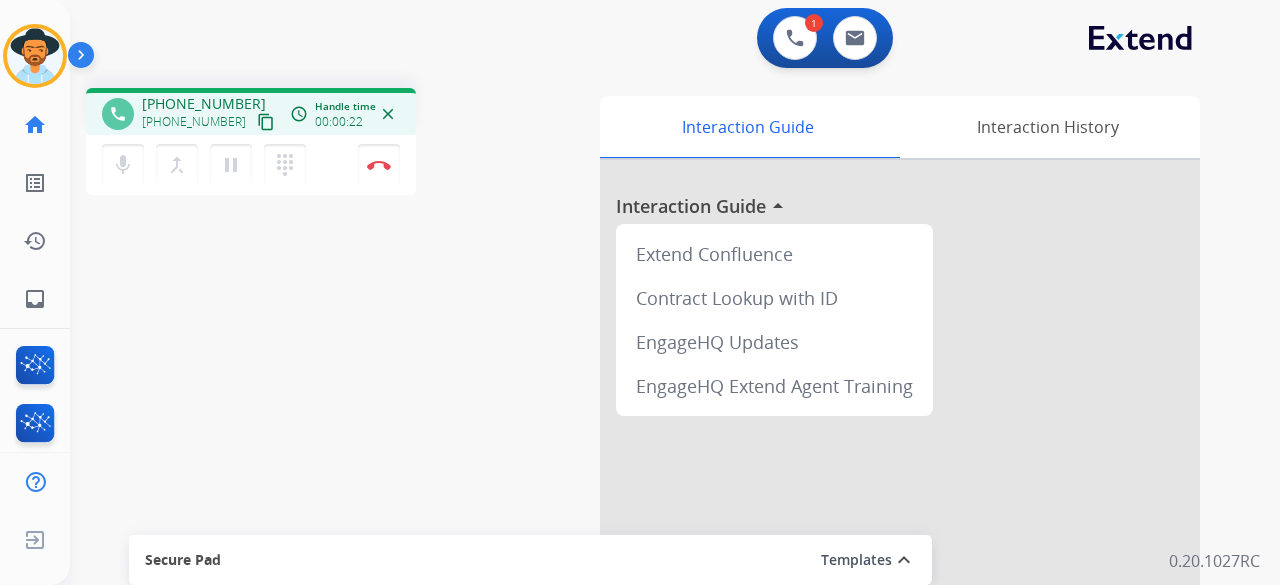 drag, startPoint x: 227, startPoint y: 130, endPoint x: 247, endPoint y: 123, distance: 21.189621 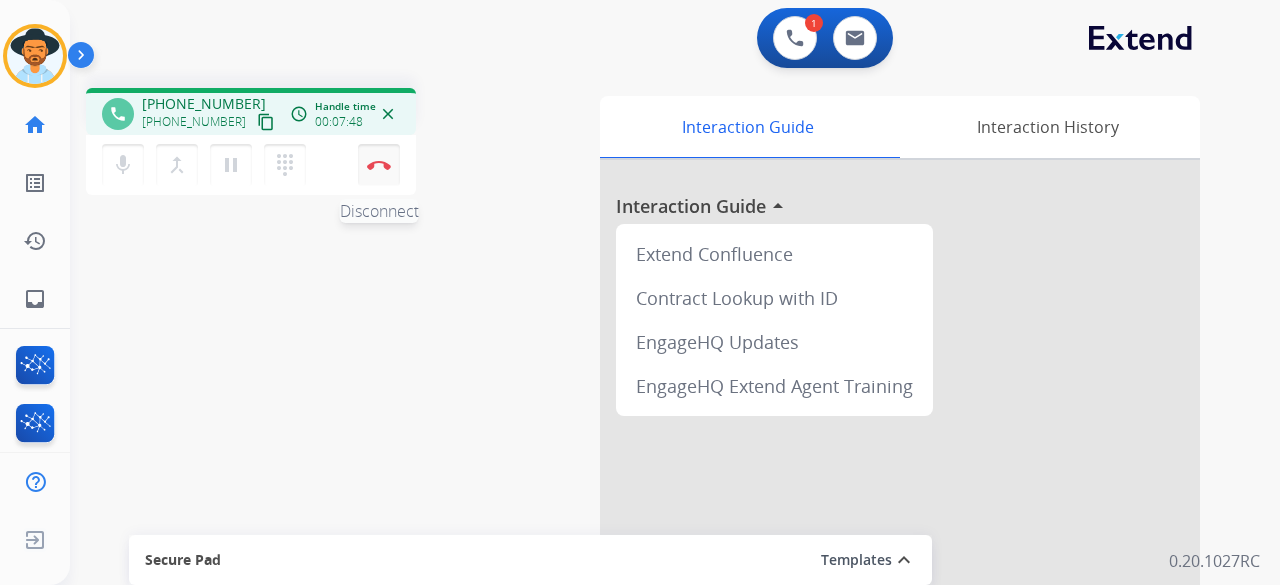 click at bounding box center (379, 165) 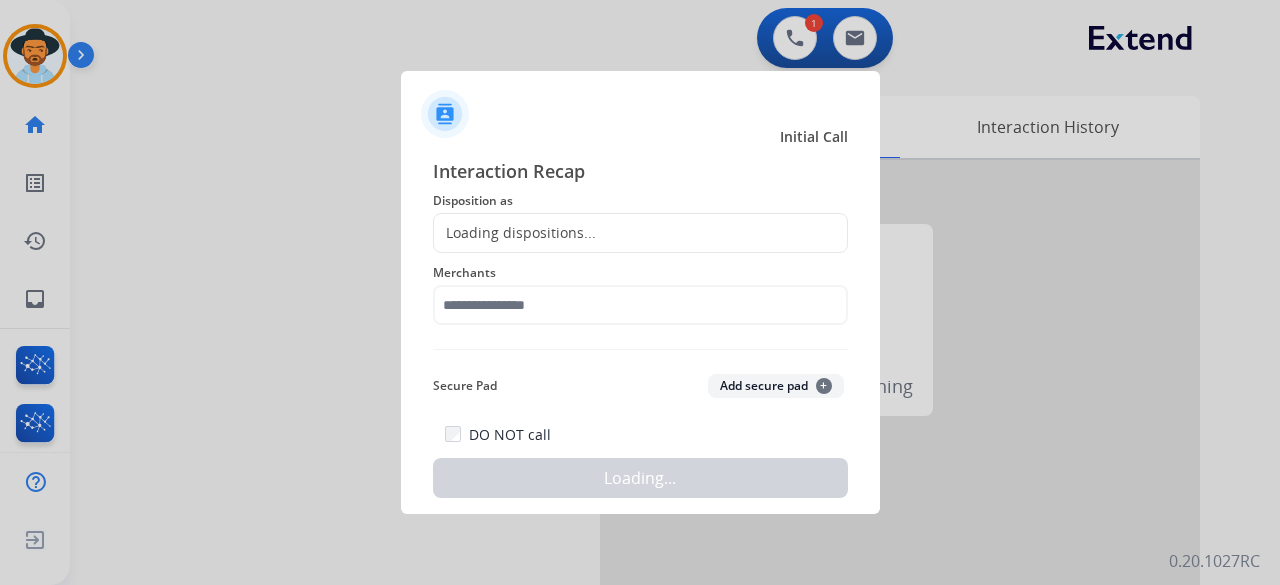 click on "Loading dispositions..." 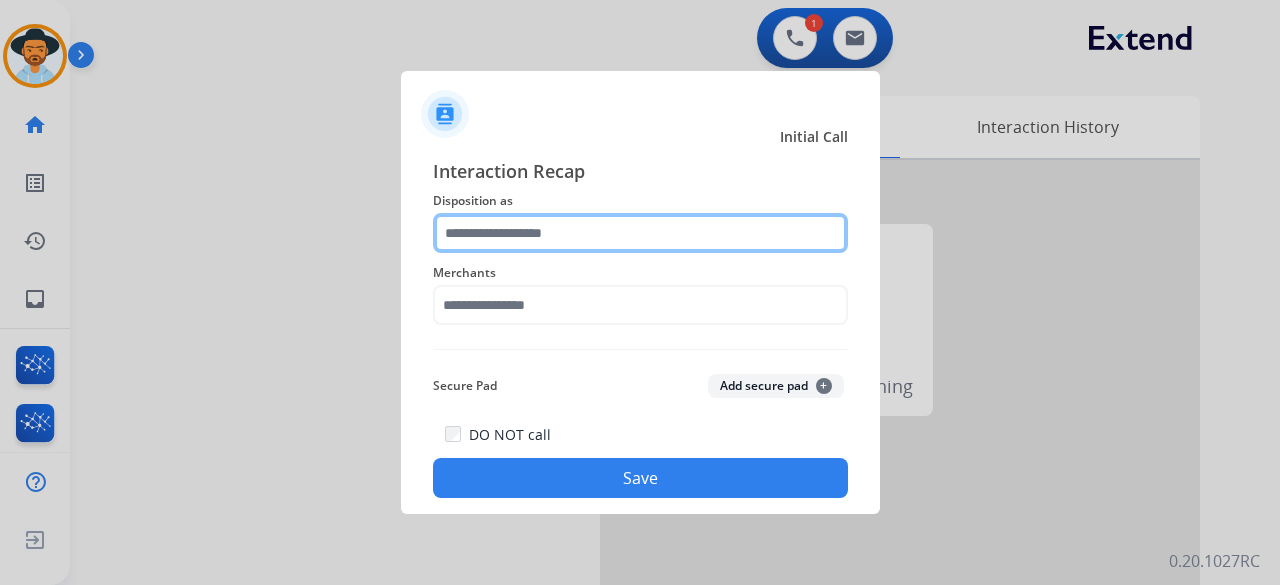 click 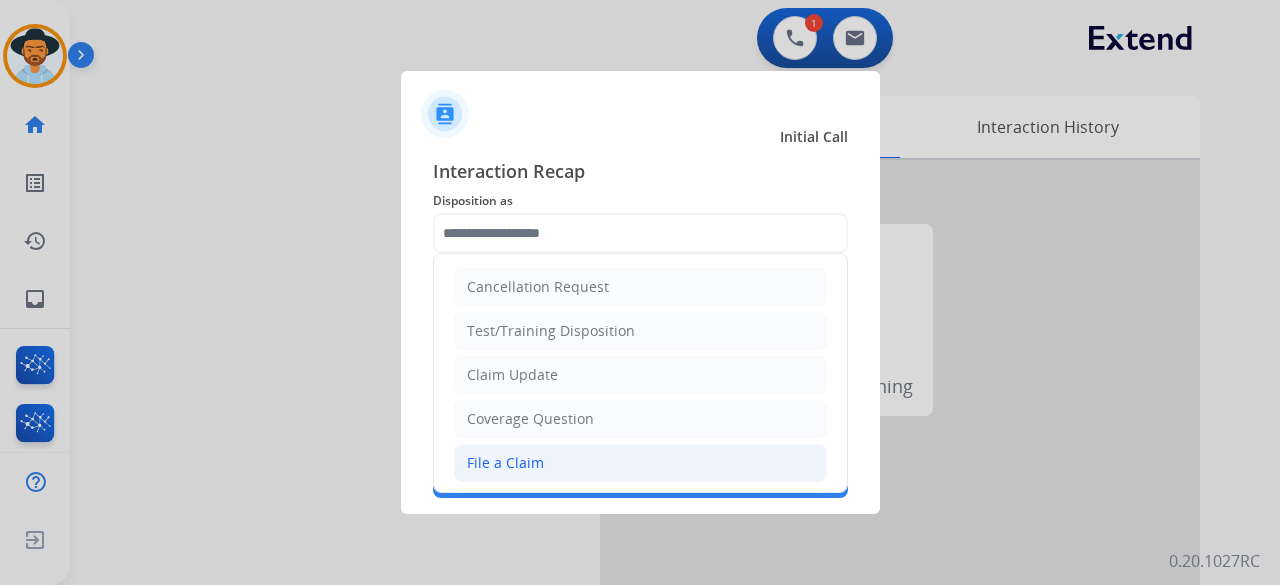 click on "File a Claim" 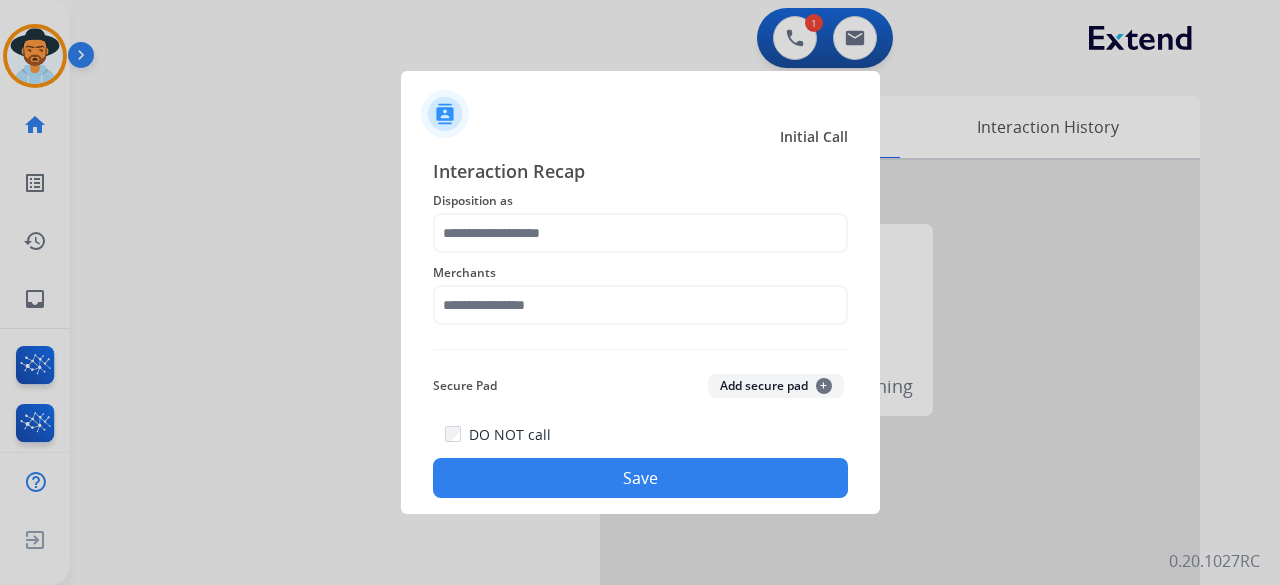 type on "**********" 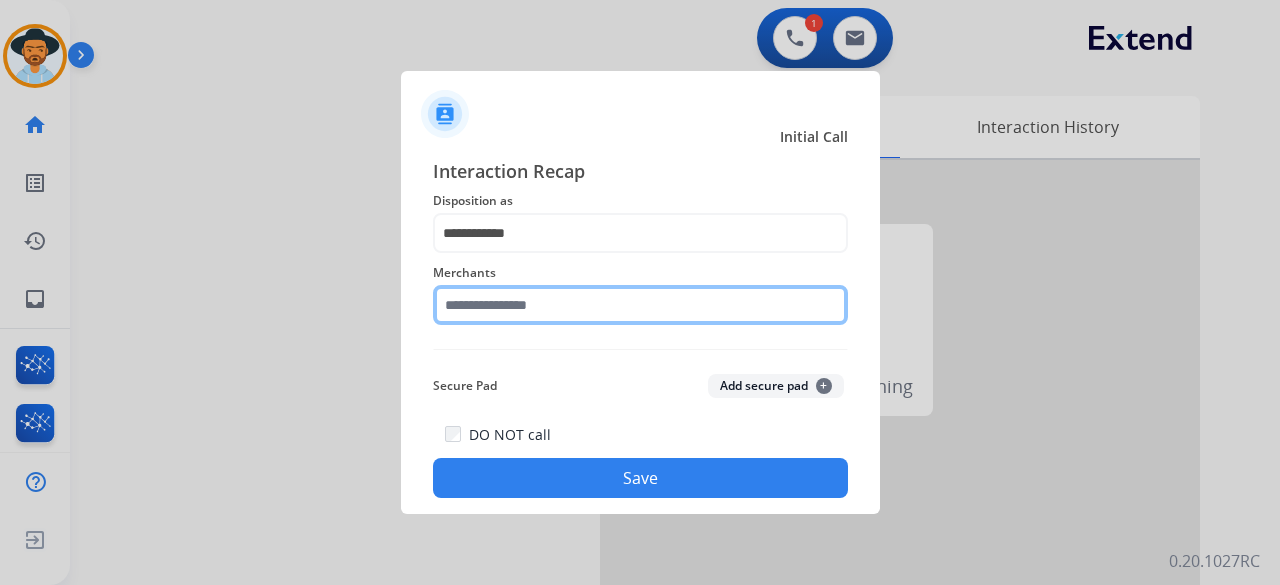 click on "Merchants" 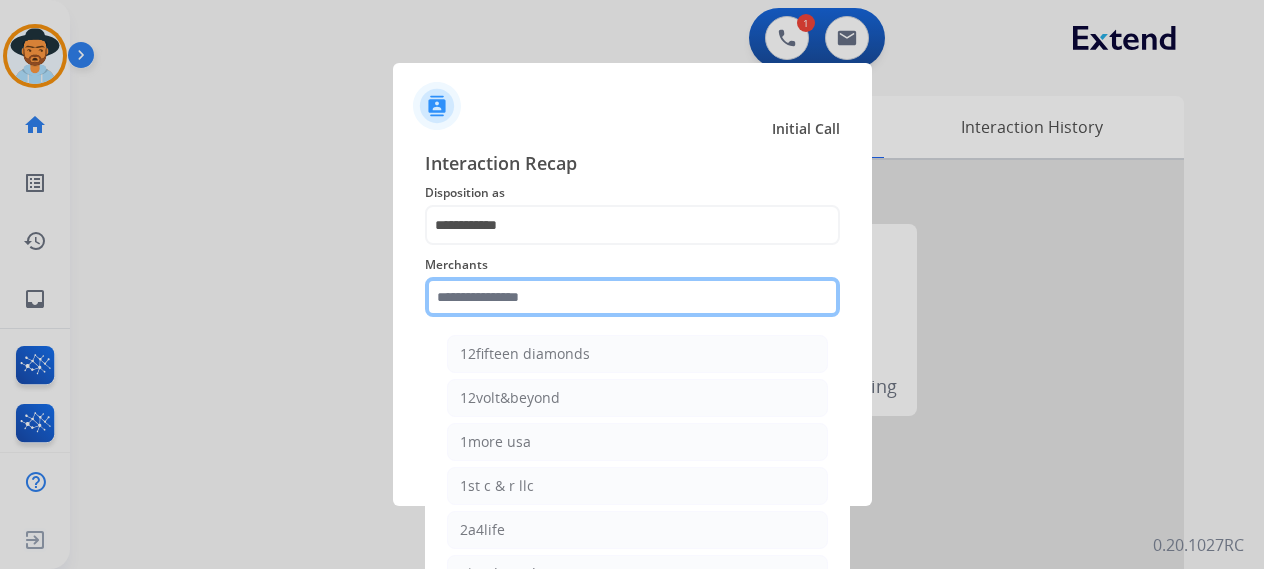 click 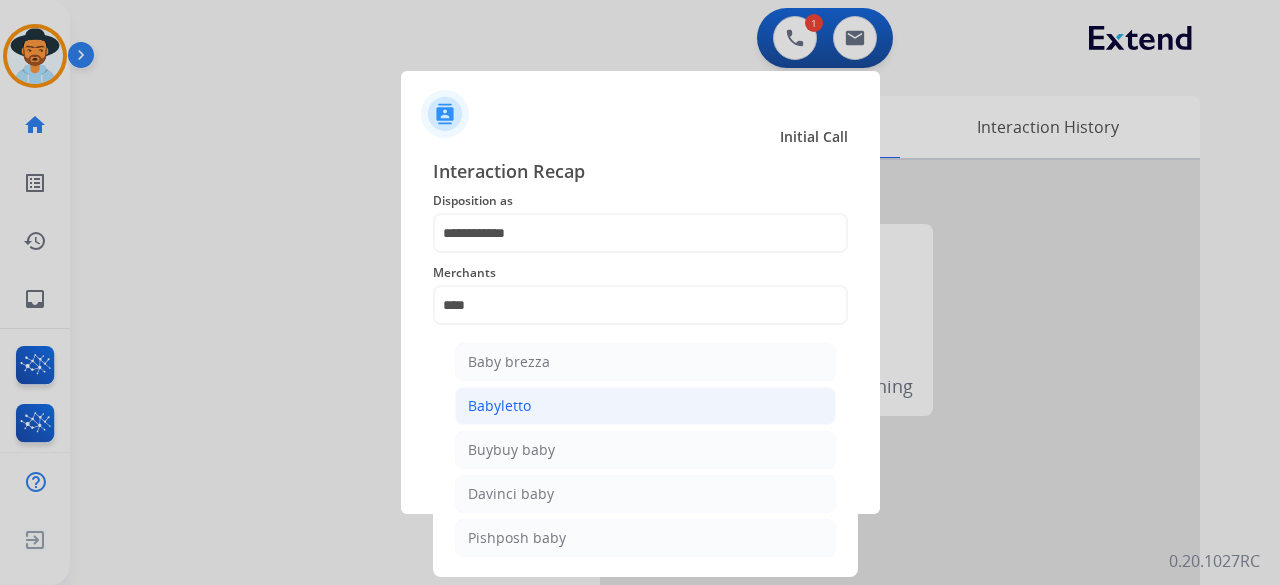 click on "Babyletto" 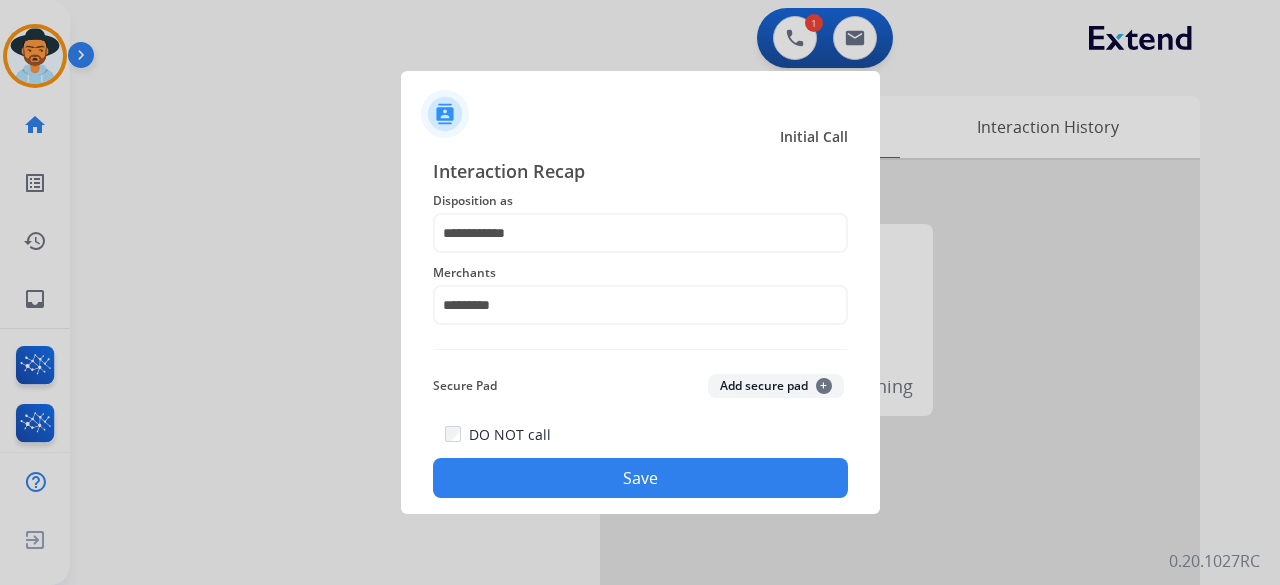 click on "Save" 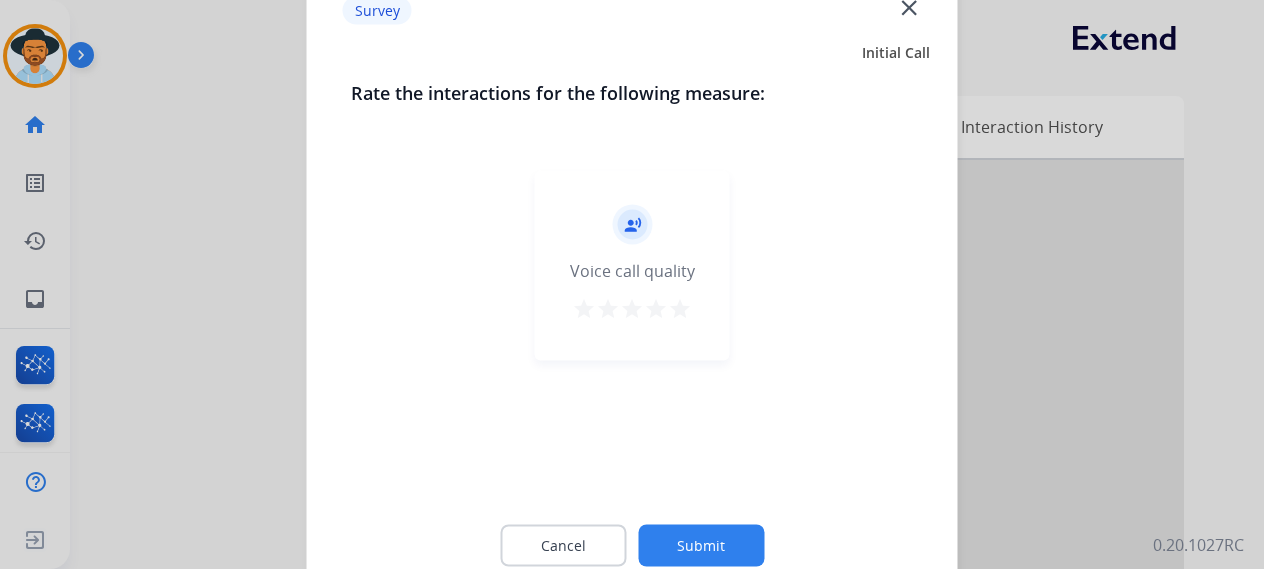click on "star" at bounding box center [680, 308] 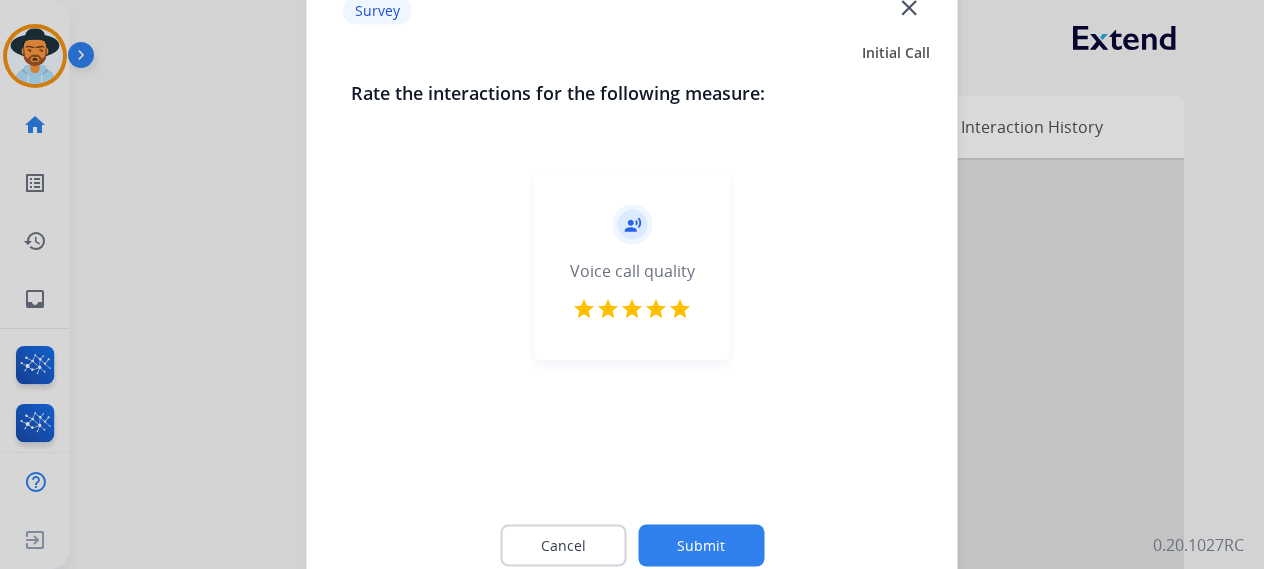 click on "Cancel Submit" 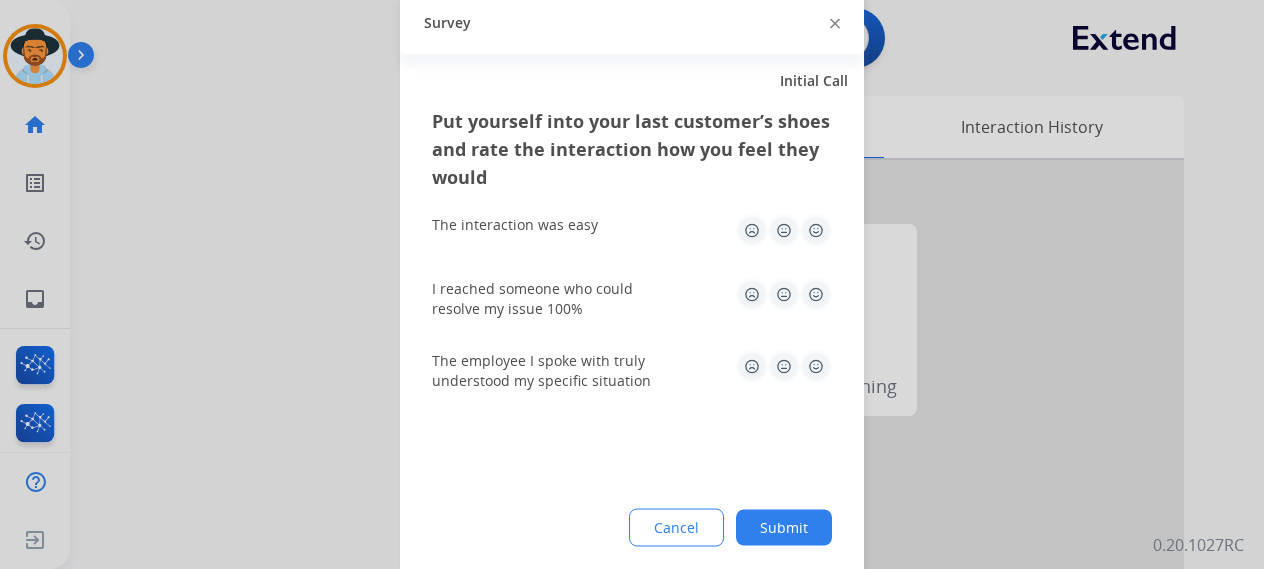 click 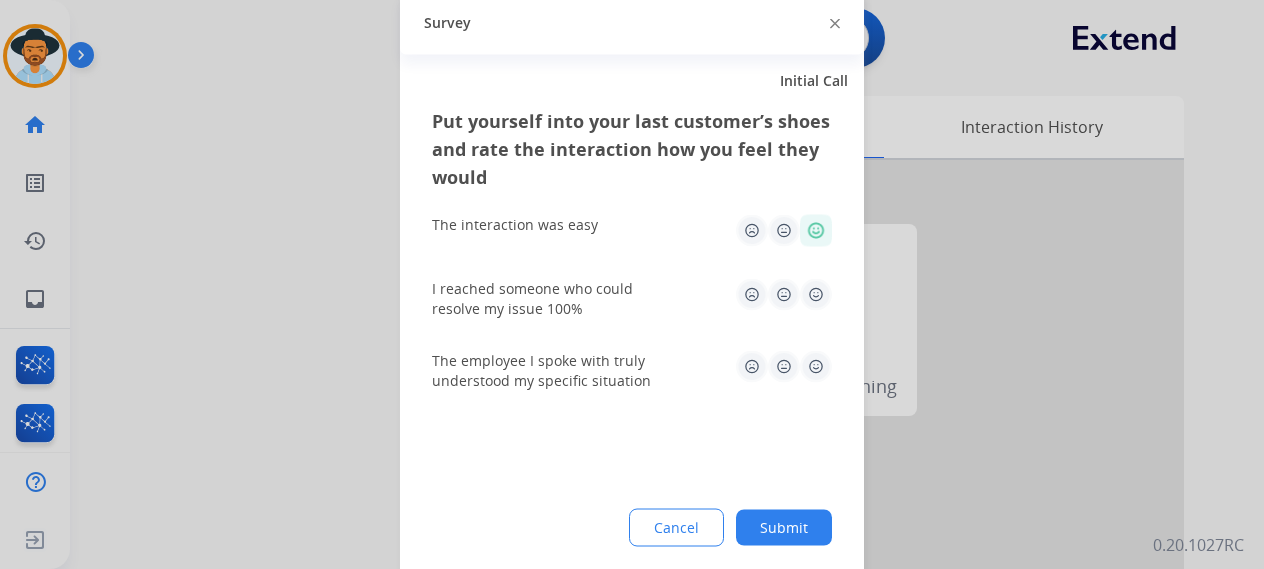 click 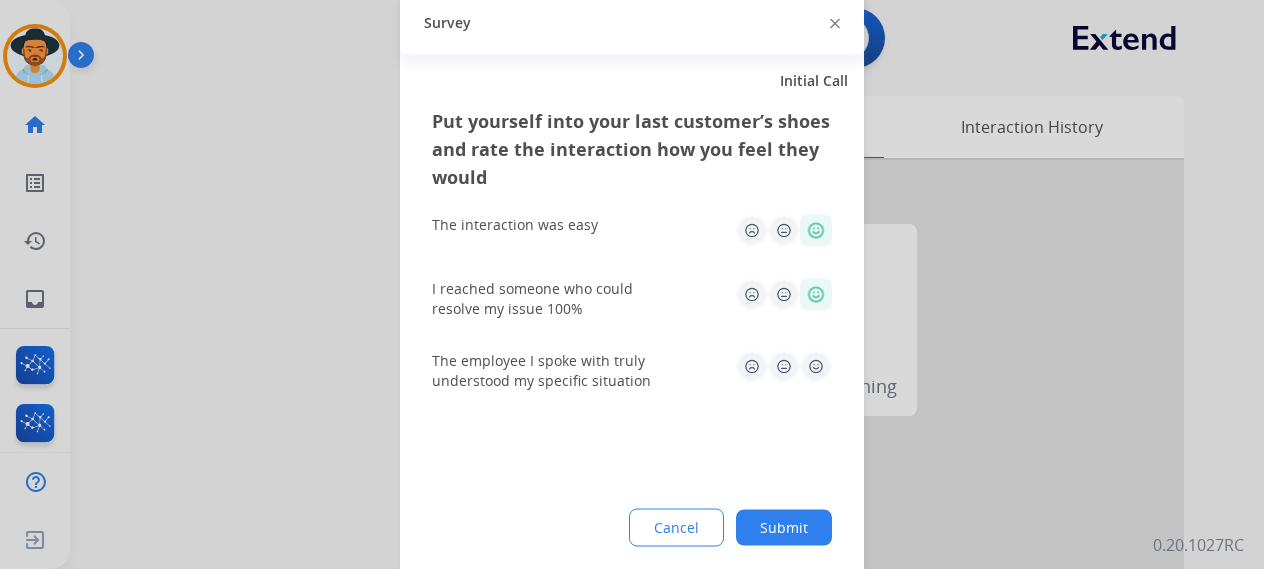 click 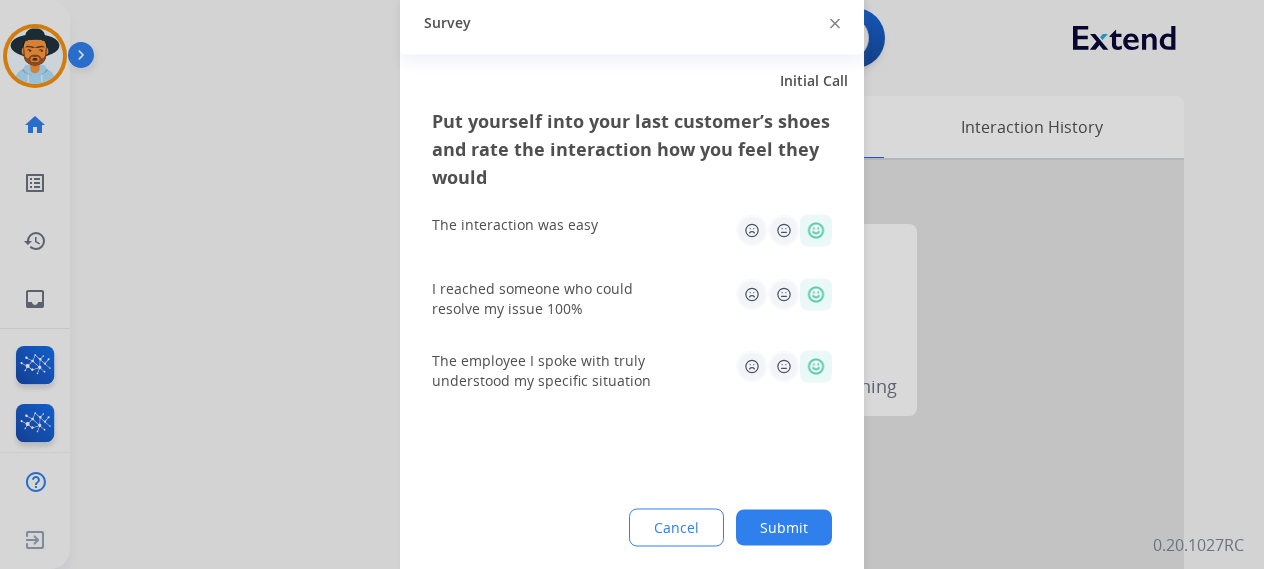 click on "Submit" 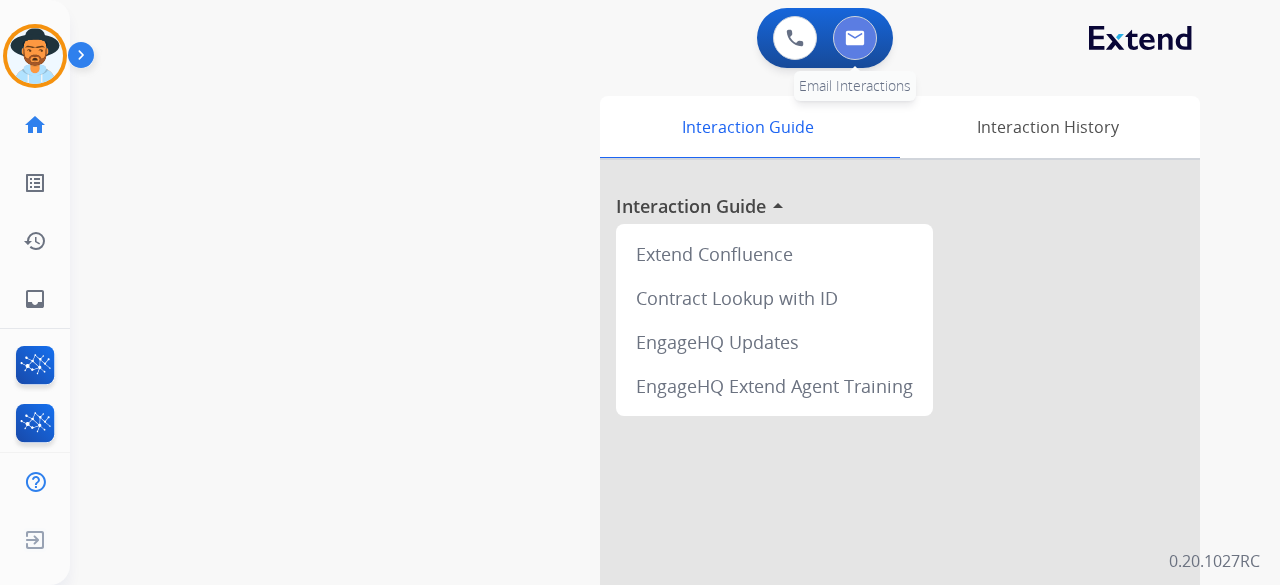 click at bounding box center [855, 38] 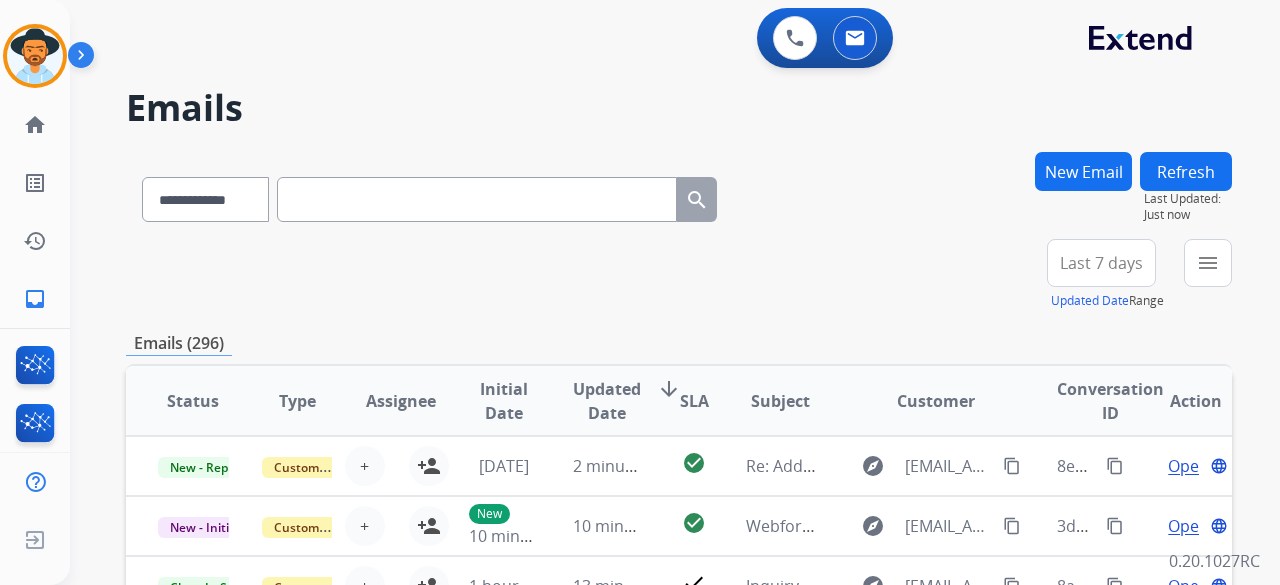 click on "New Email" at bounding box center (1083, 171) 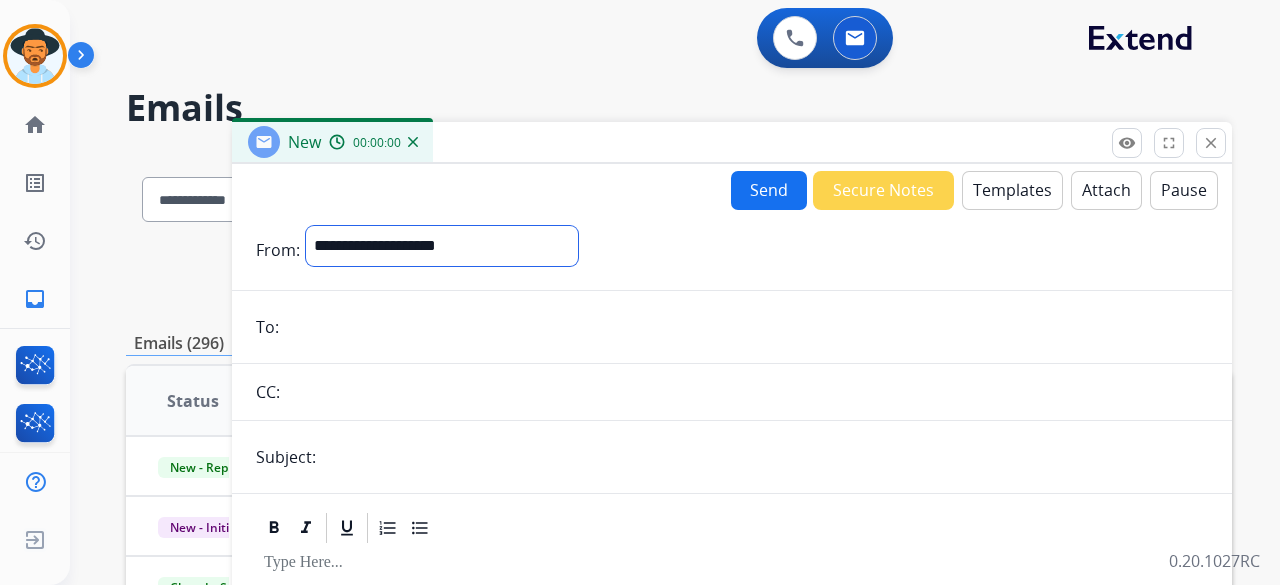 drag, startPoint x: 512, startPoint y: 238, endPoint x: 500, endPoint y: 245, distance: 13.892444 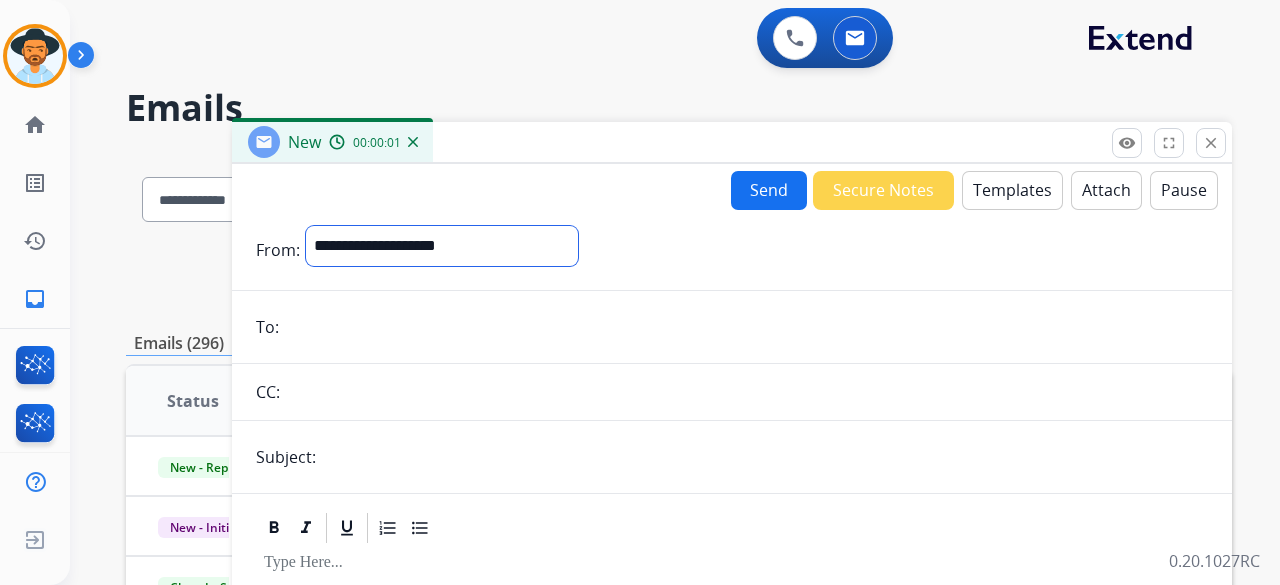 select on "**********" 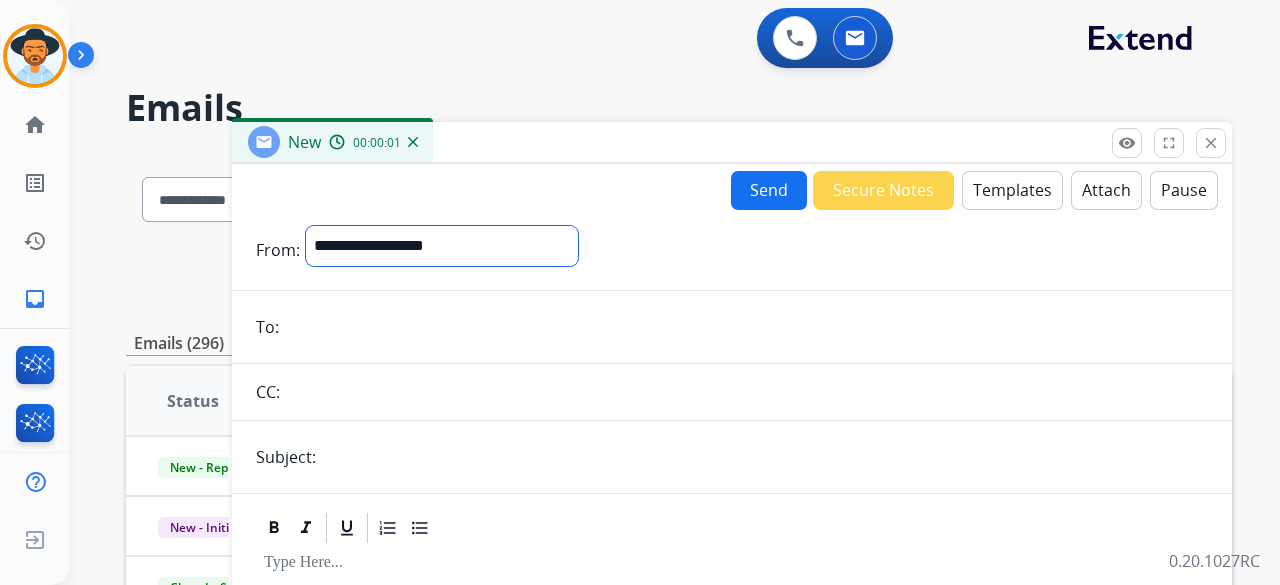 click on "**********" at bounding box center (442, 246) 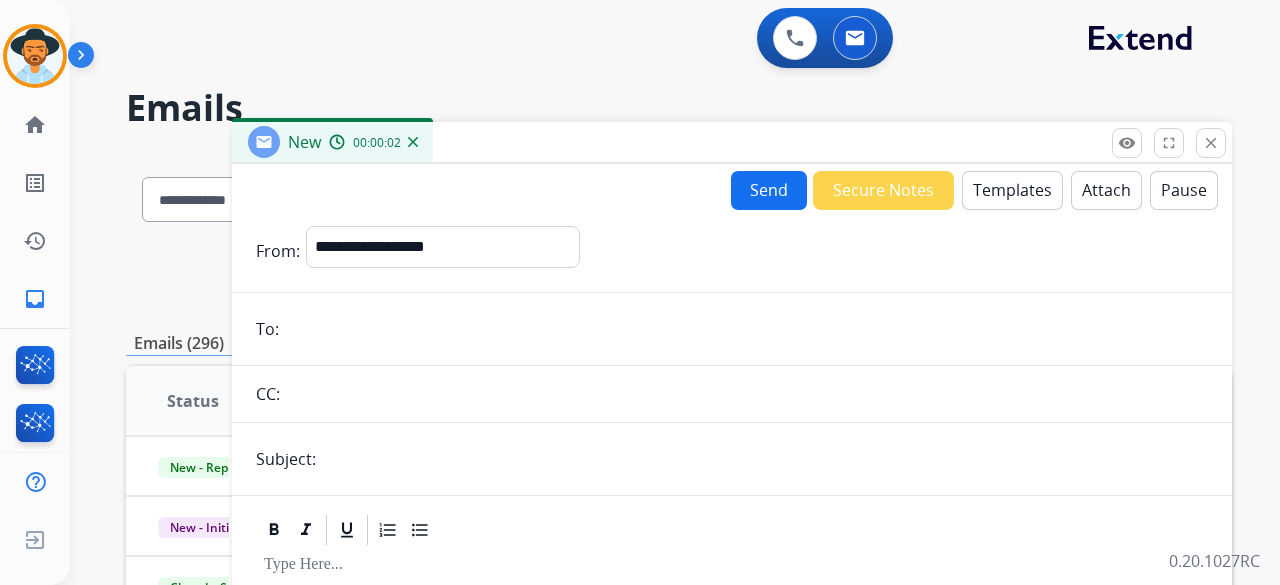 click at bounding box center [746, 329] 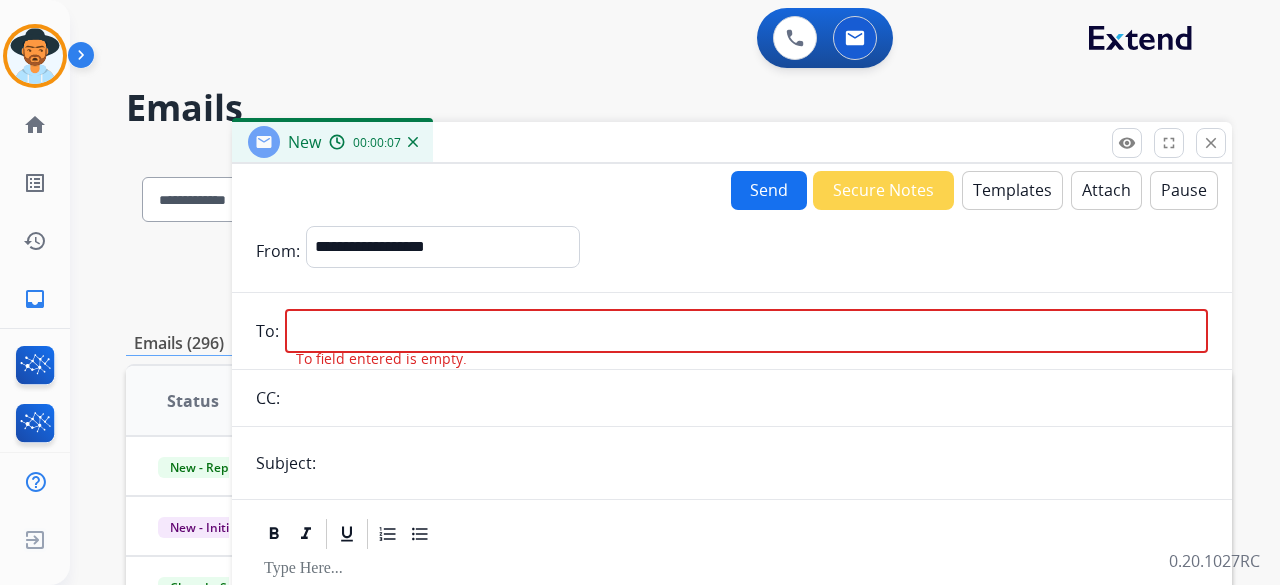 click at bounding box center [746, 331] 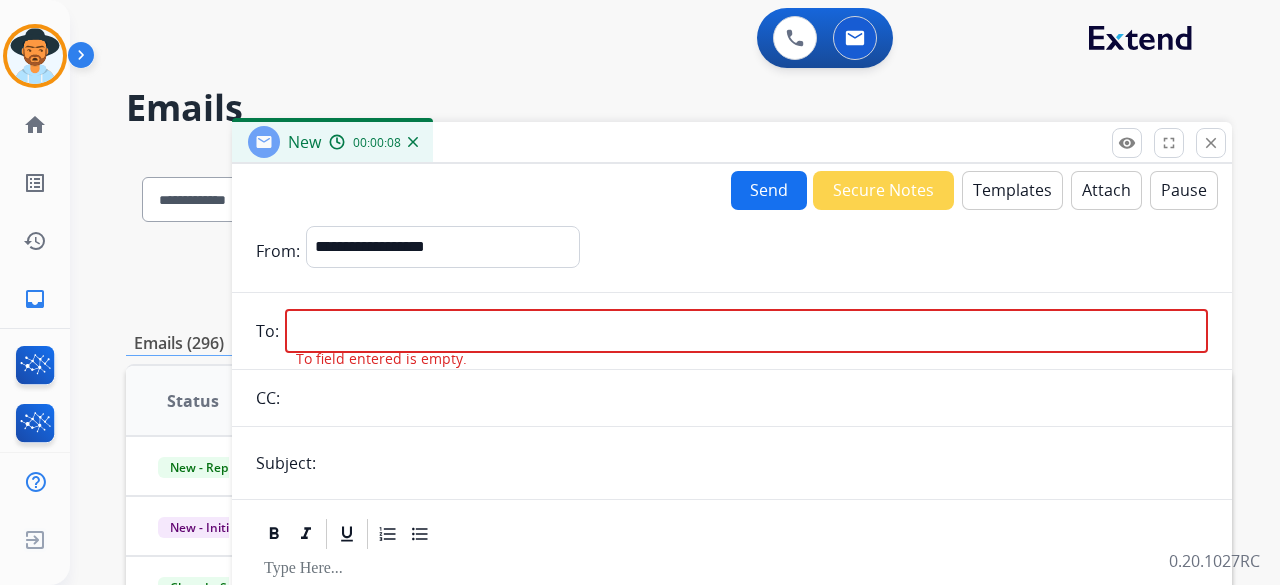 paste on "**********" 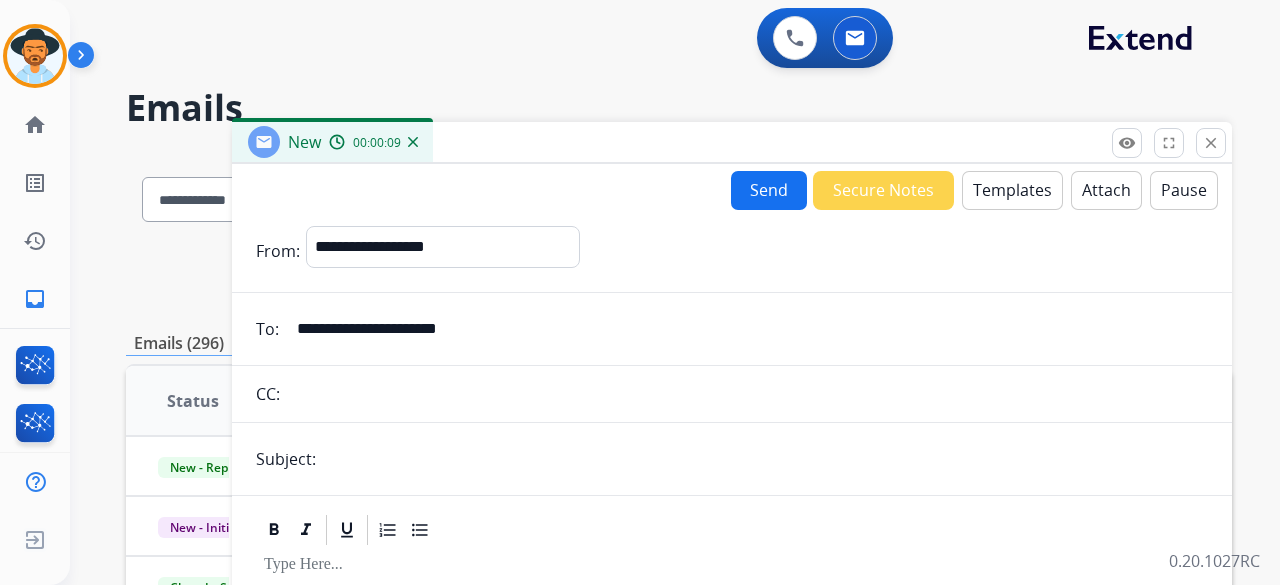 type on "**********" 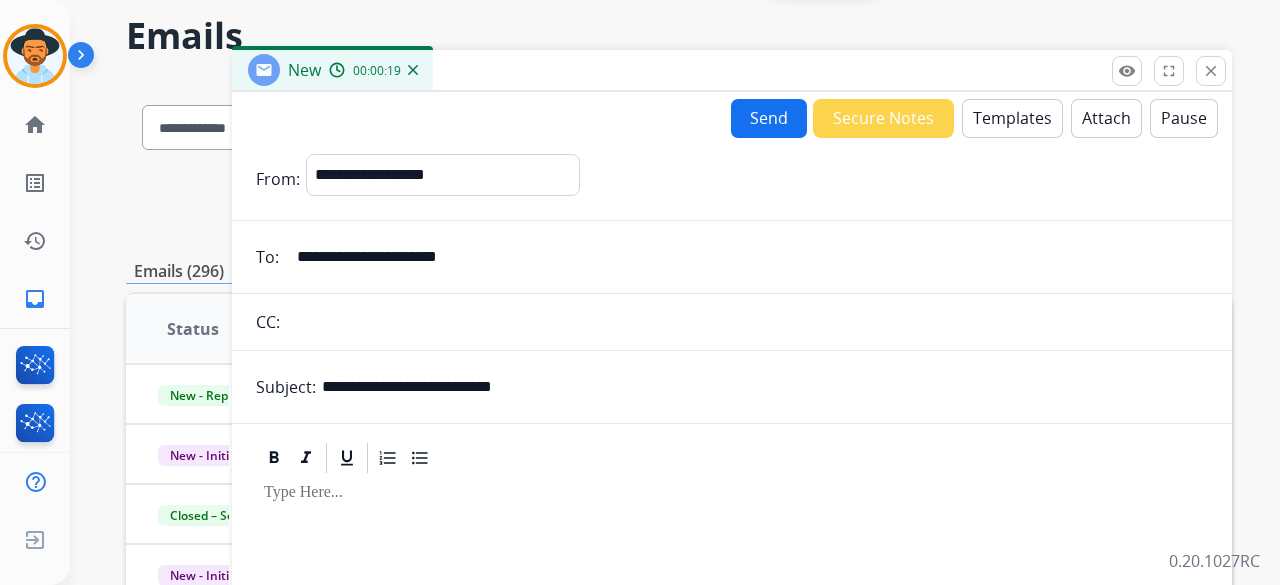 scroll, scrollTop: 100, scrollLeft: 0, axis: vertical 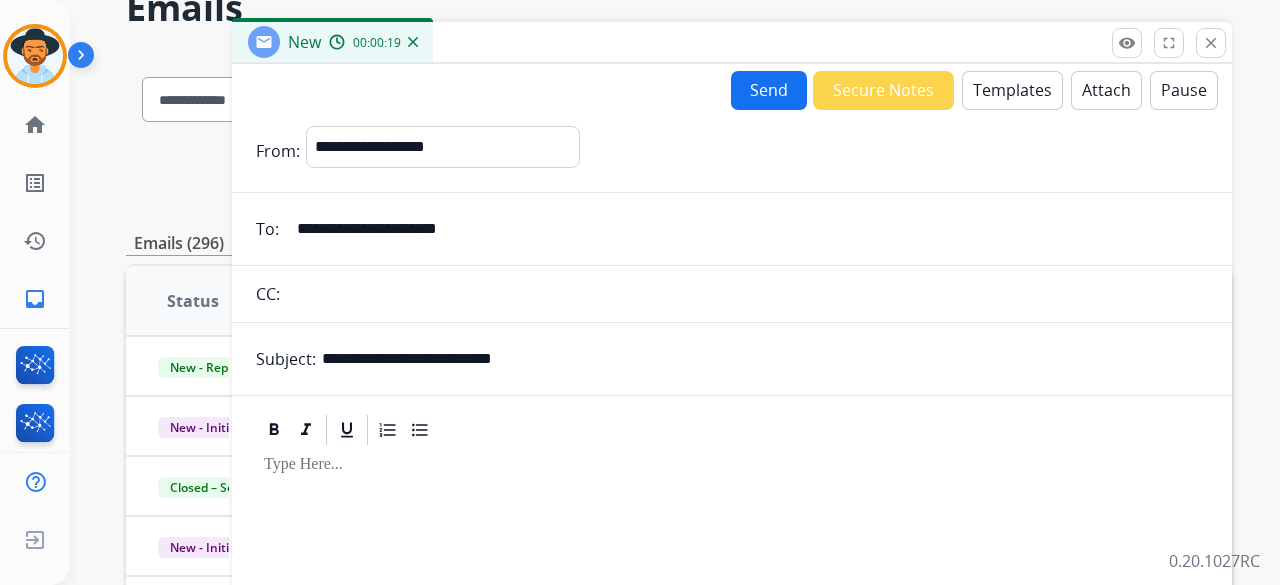 type on "**********" 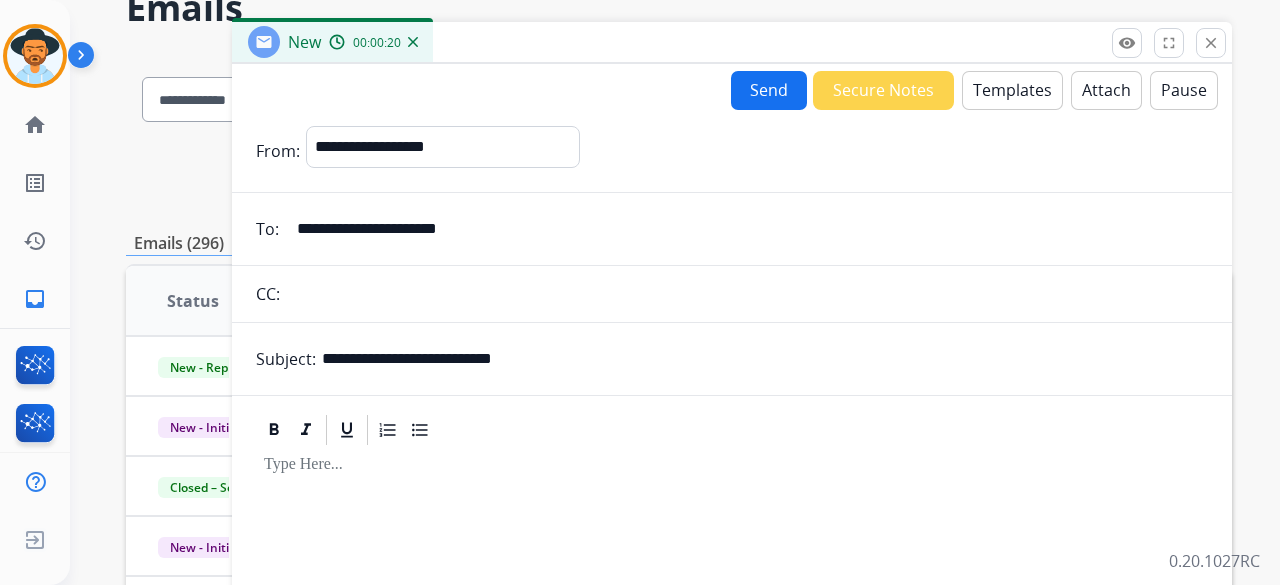 click on "Templates" at bounding box center [1012, 90] 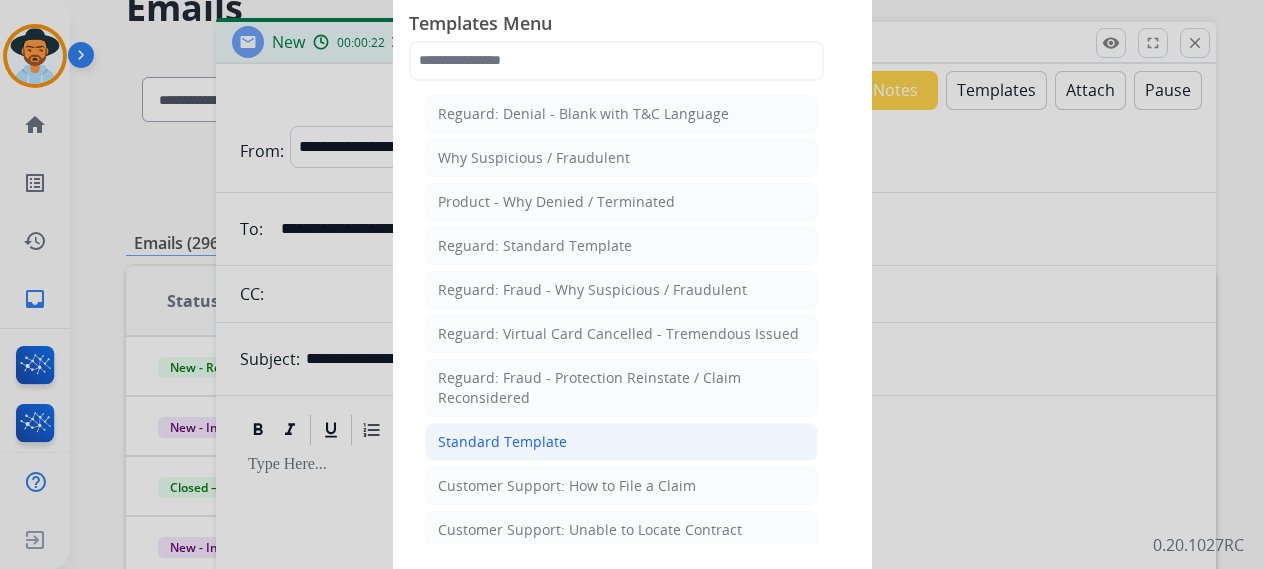 click on "Standard Template" 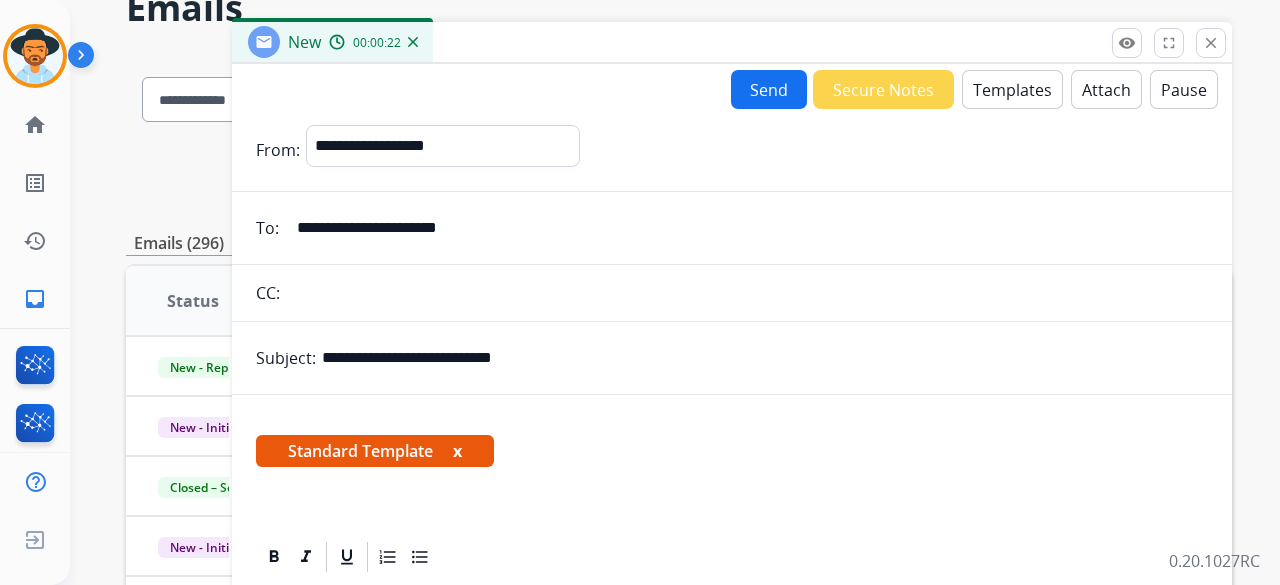 scroll, scrollTop: 400, scrollLeft: 0, axis: vertical 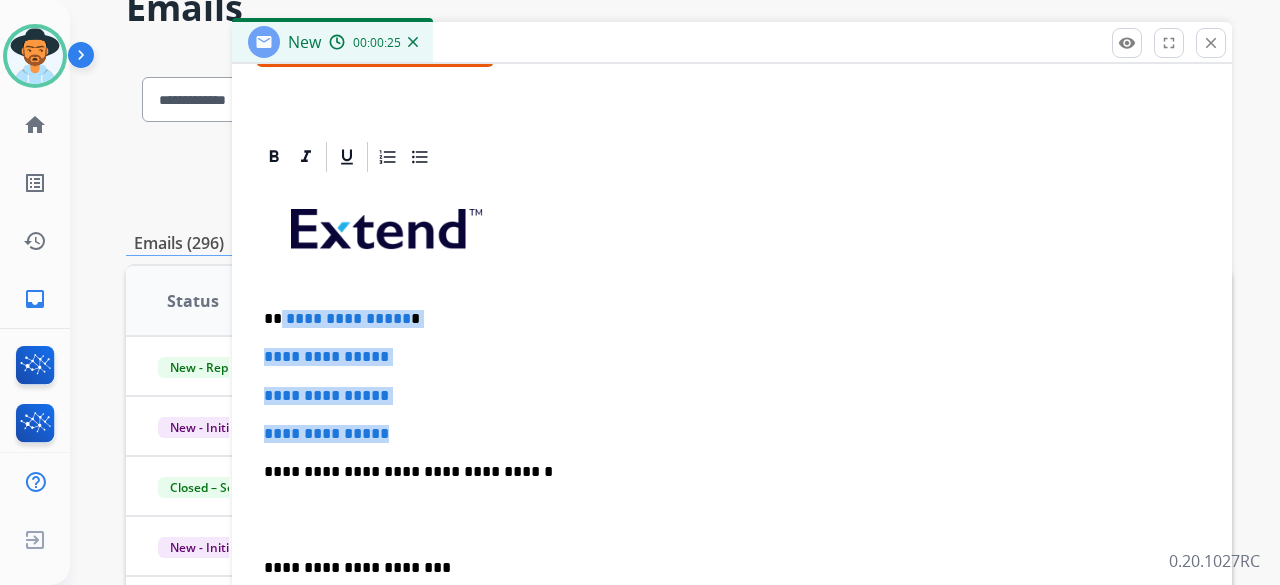 drag, startPoint x: 416, startPoint y: 423, endPoint x: 316, endPoint y: 321, distance: 142.84258 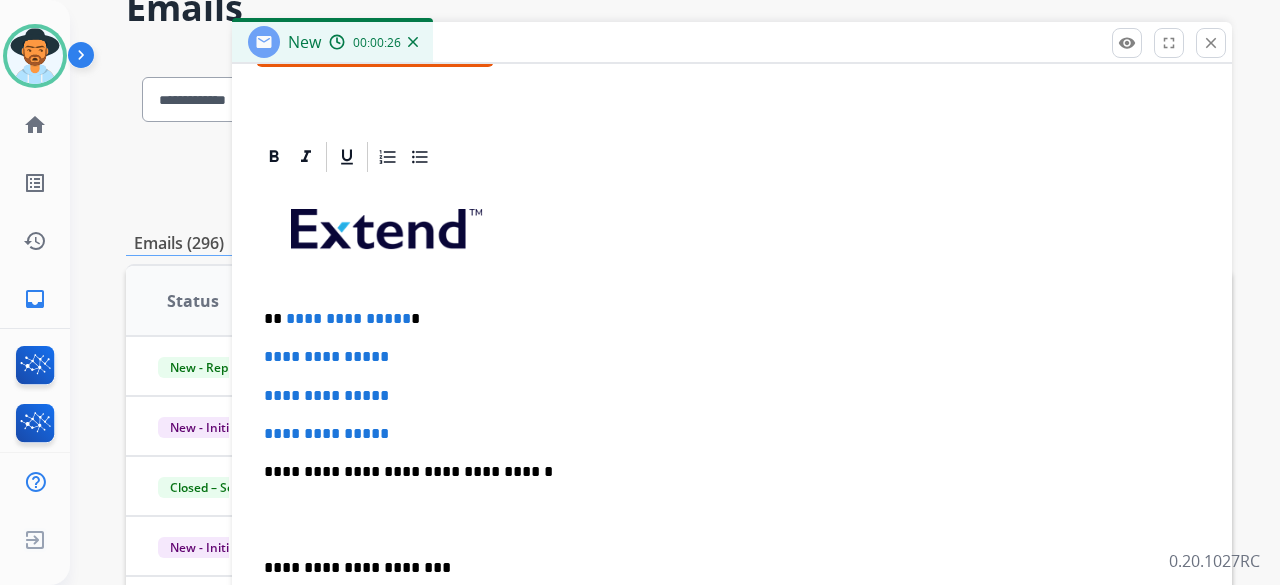 scroll, scrollTop: 345, scrollLeft: 0, axis: vertical 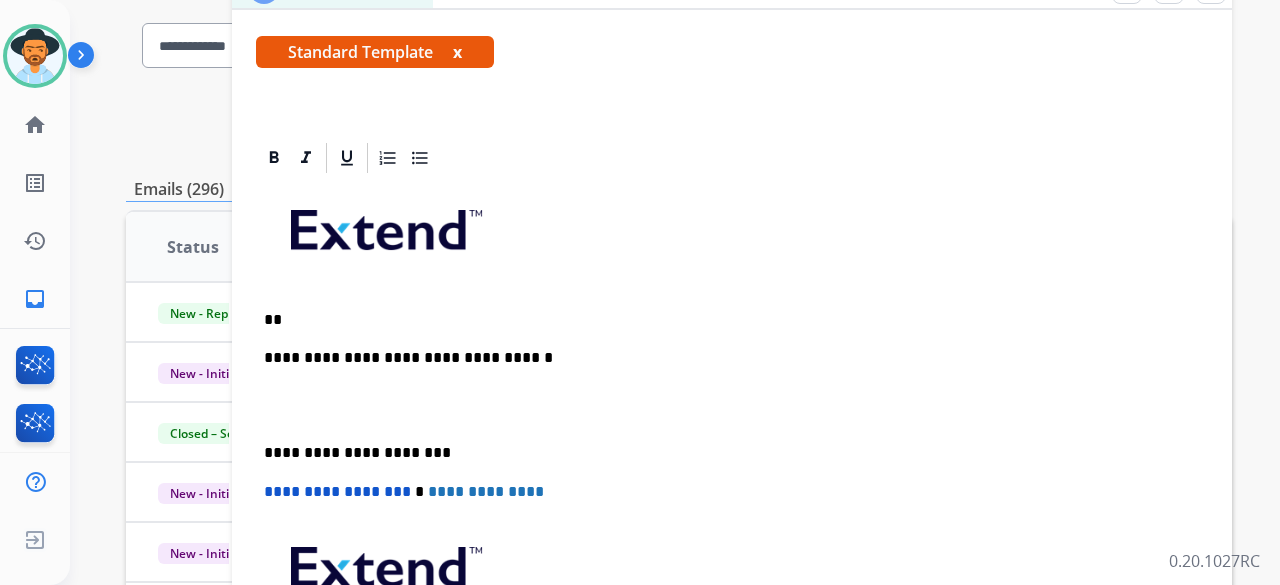 type 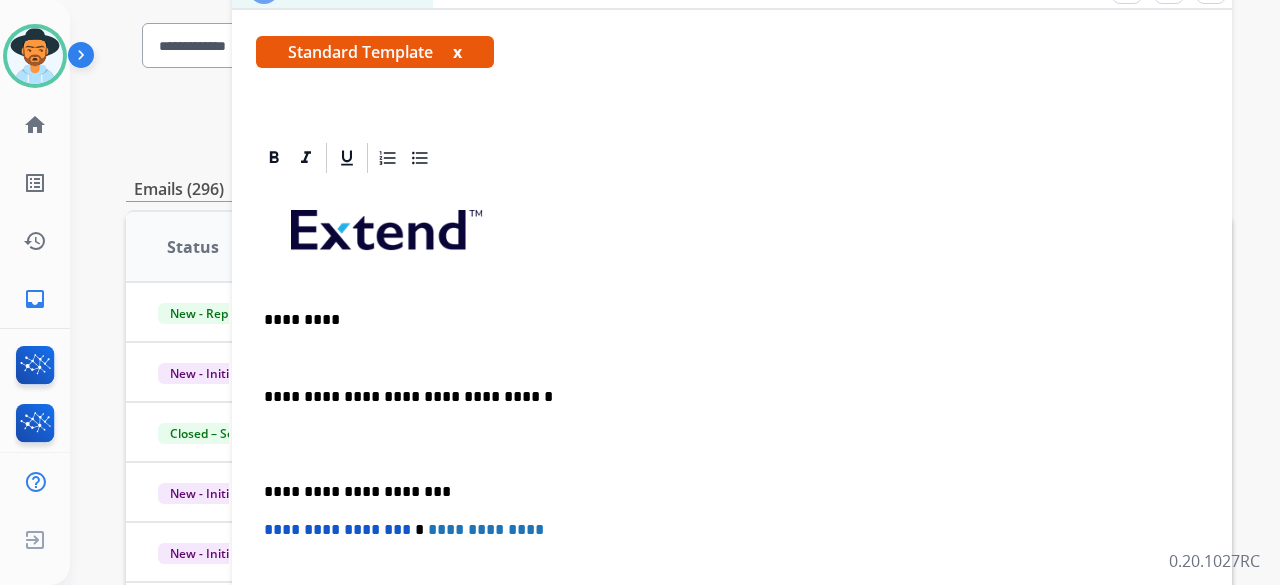 scroll, scrollTop: 383, scrollLeft: 0, axis: vertical 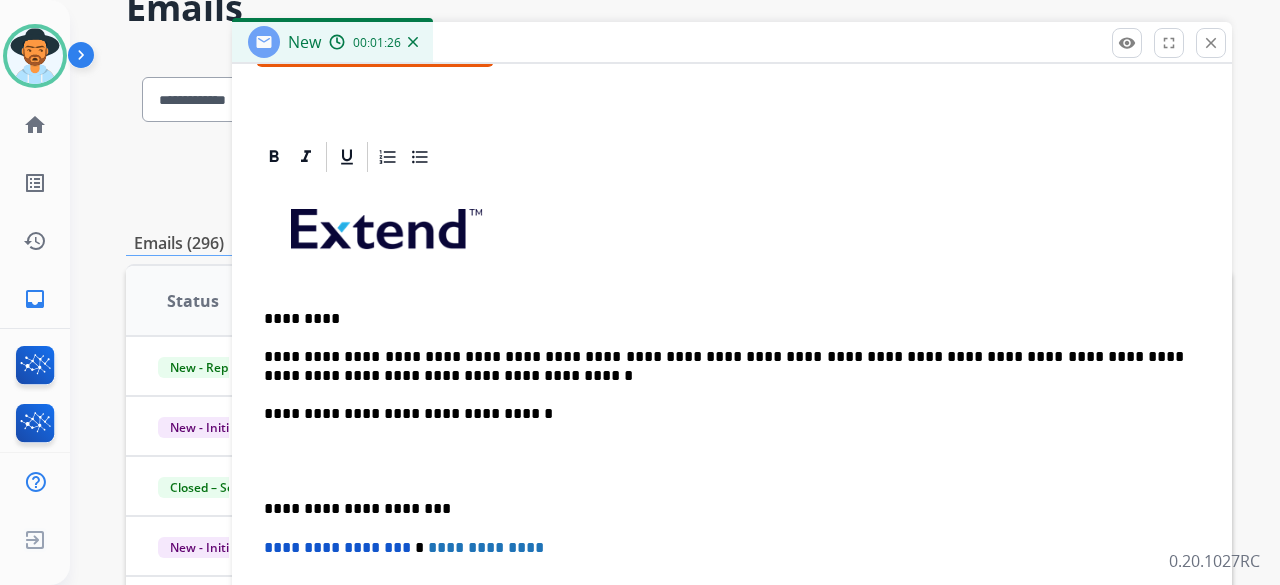click on "**********" at bounding box center (724, 366) 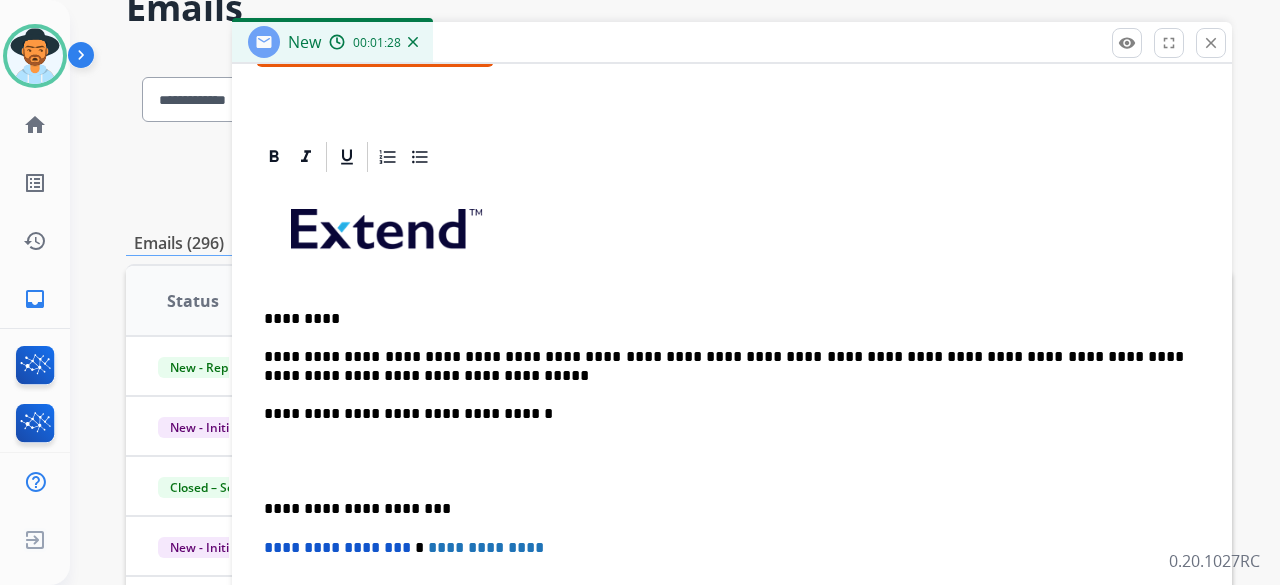 click on "**********" at bounding box center (724, 366) 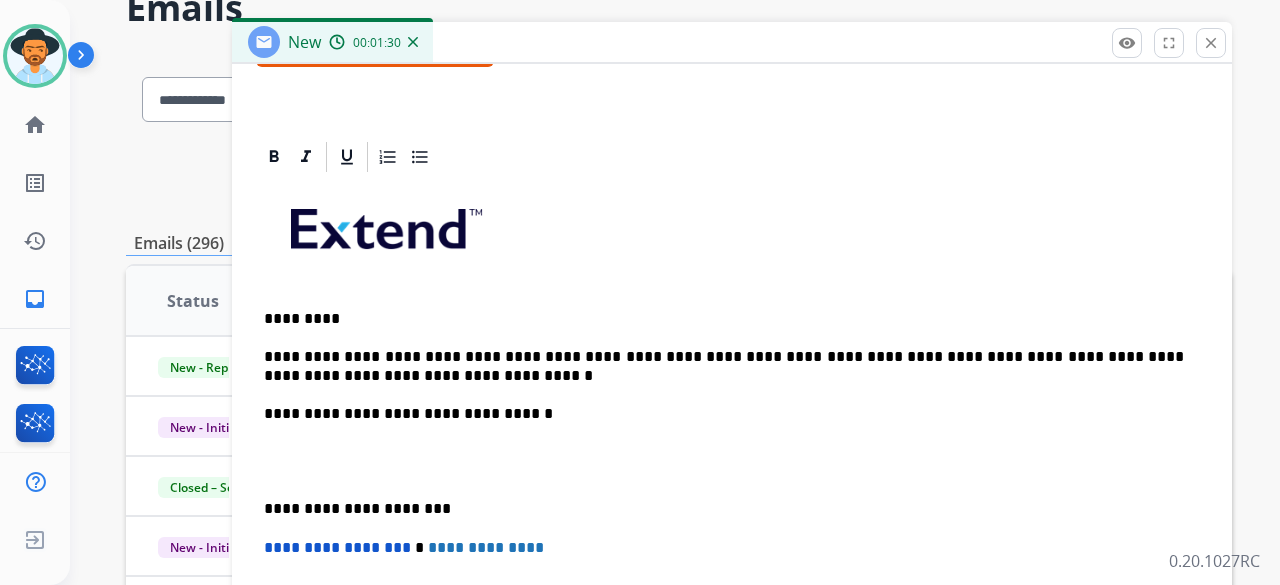 click on "**********" at bounding box center [724, 366] 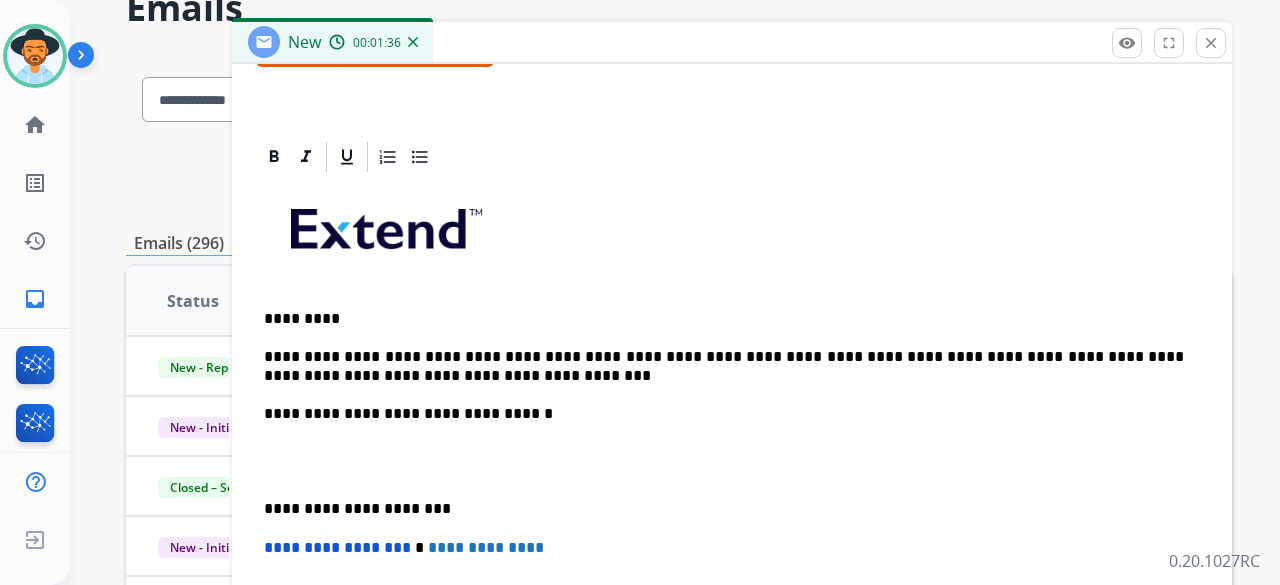 click on "**********" at bounding box center [724, 366] 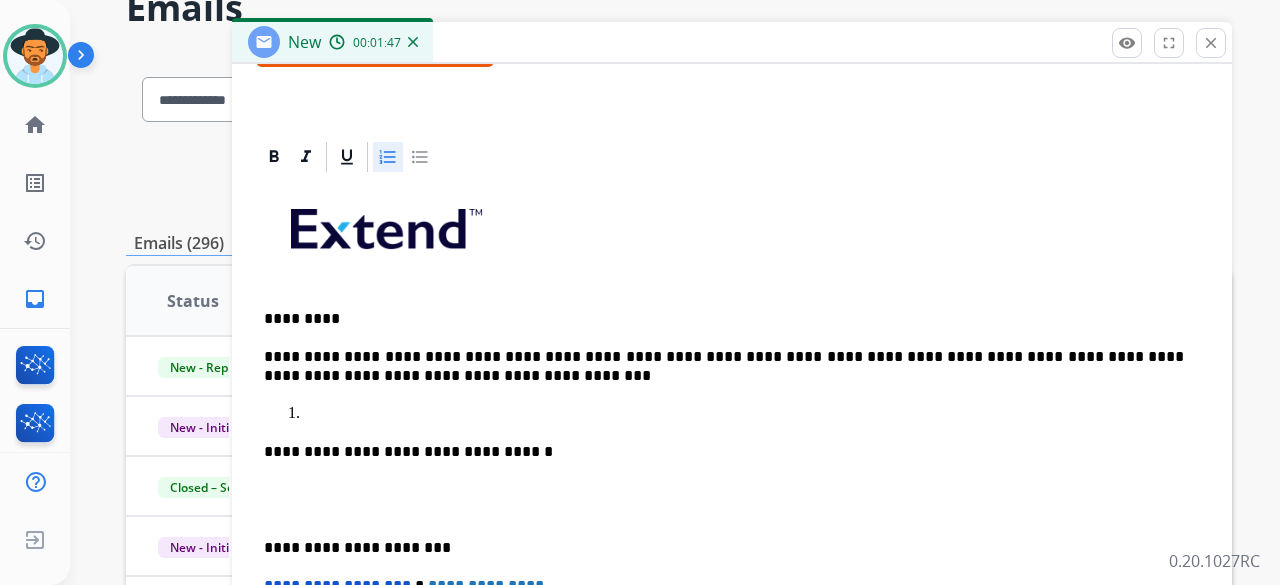 click at bounding box center (752, 414) 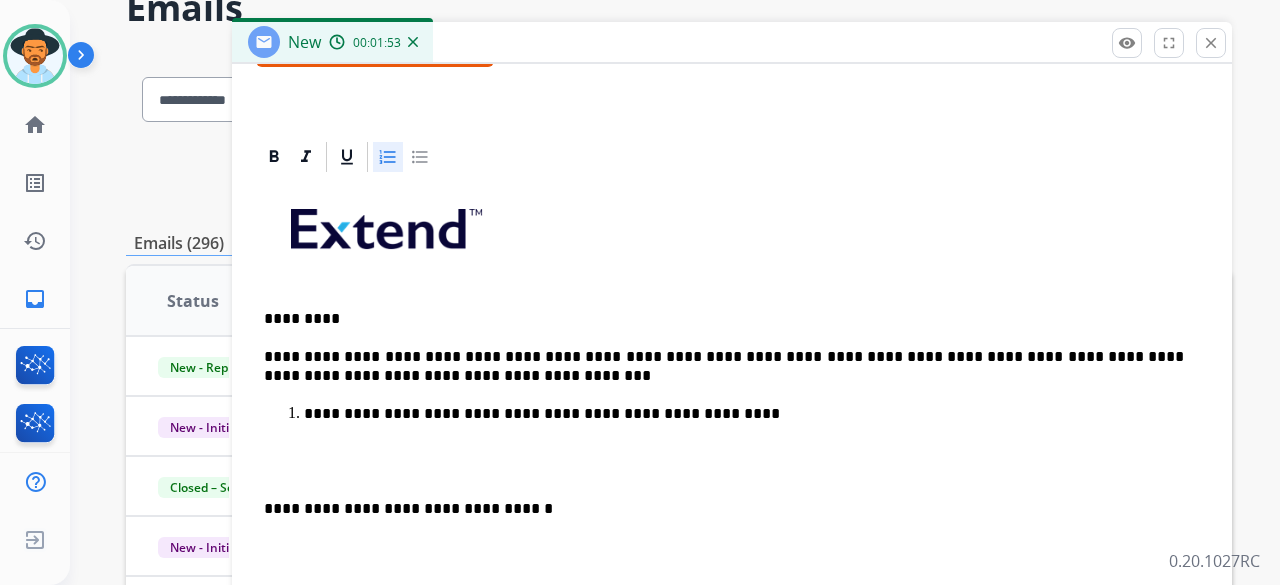 click on "**********" at bounding box center [744, 414] 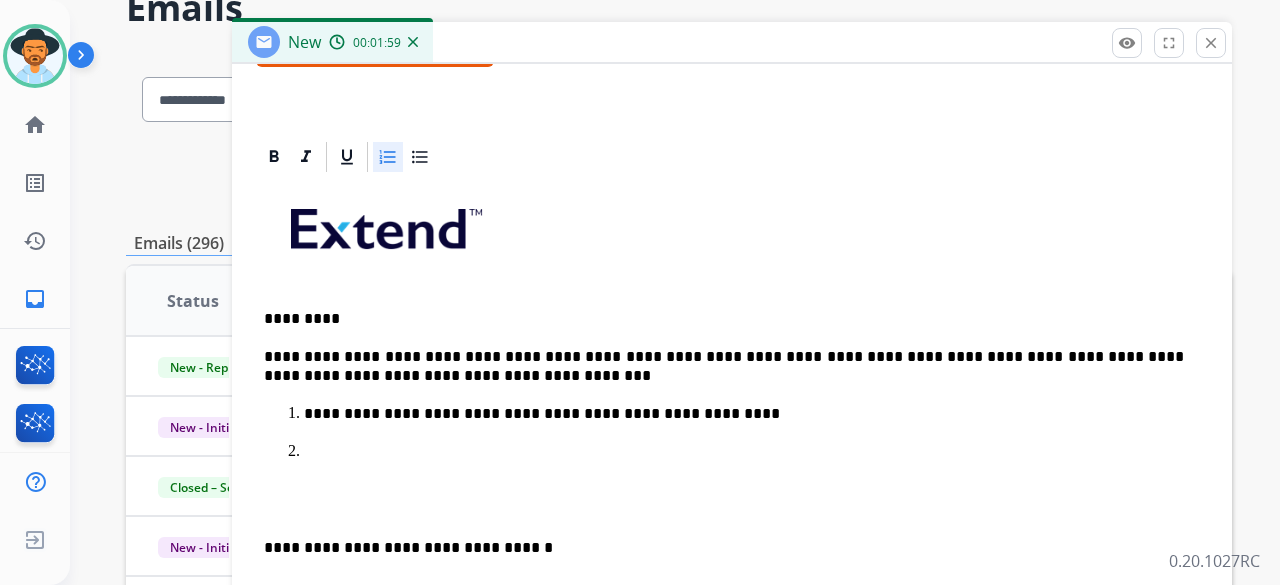 click at bounding box center [752, 452] 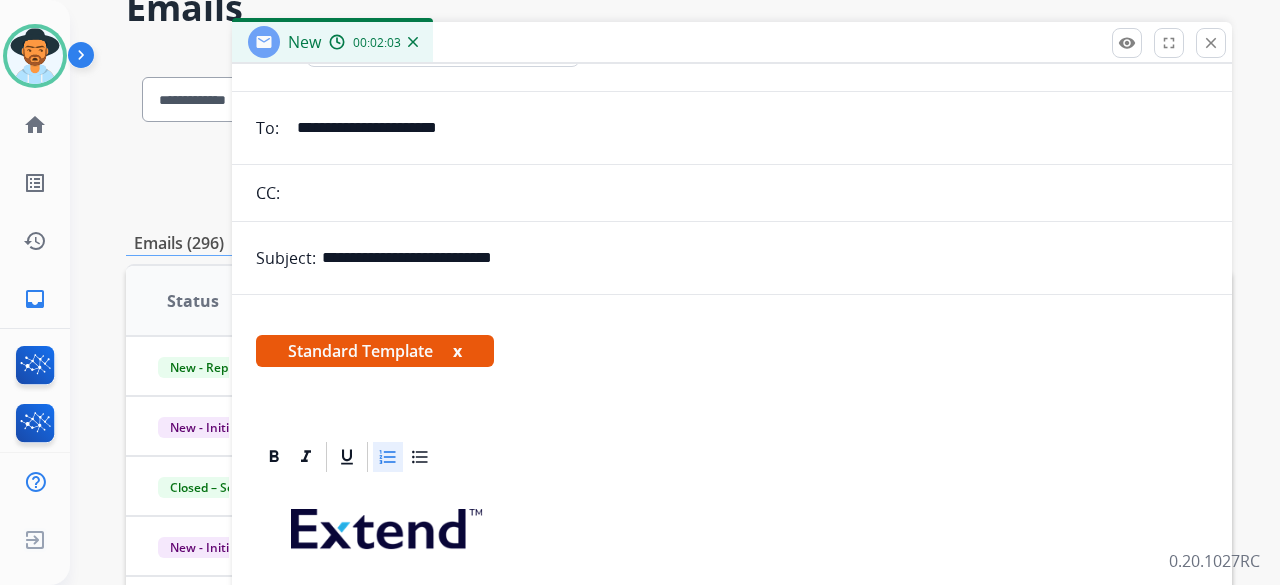 scroll, scrollTop: 0, scrollLeft: 0, axis: both 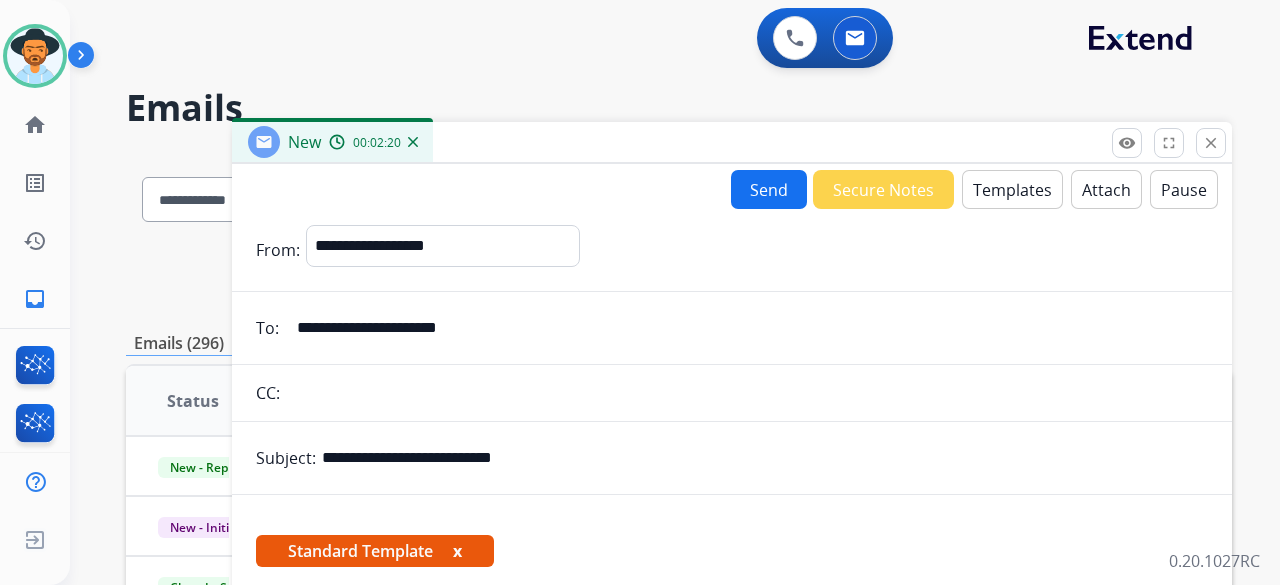 click on "Attach" at bounding box center [1106, 189] 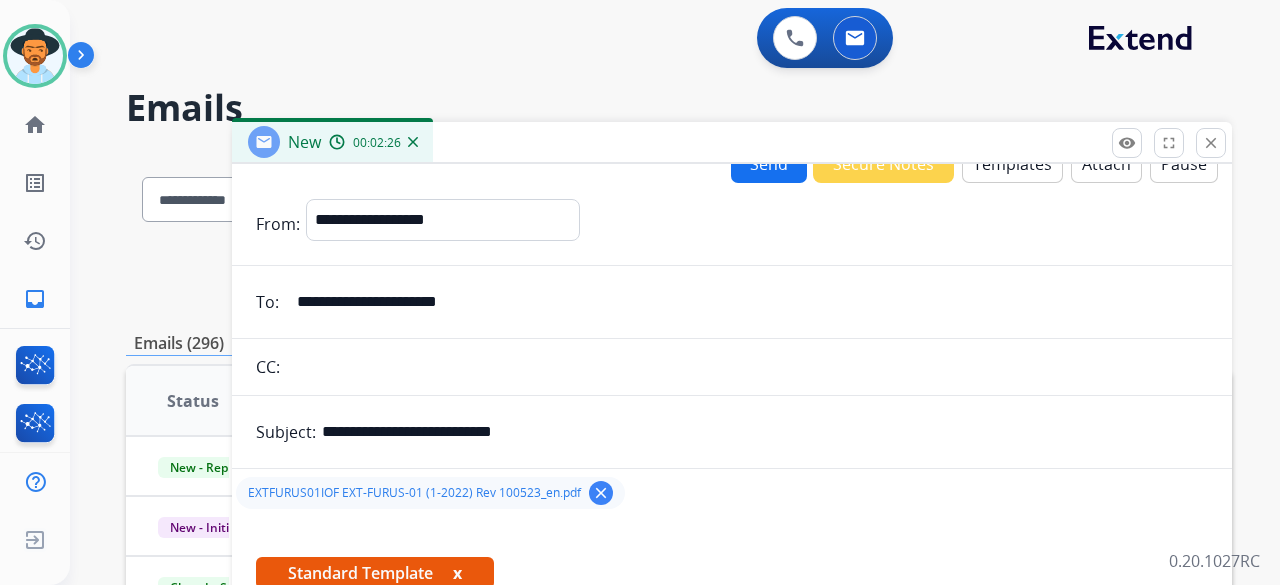 scroll, scrollTop: 0, scrollLeft: 0, axis: both 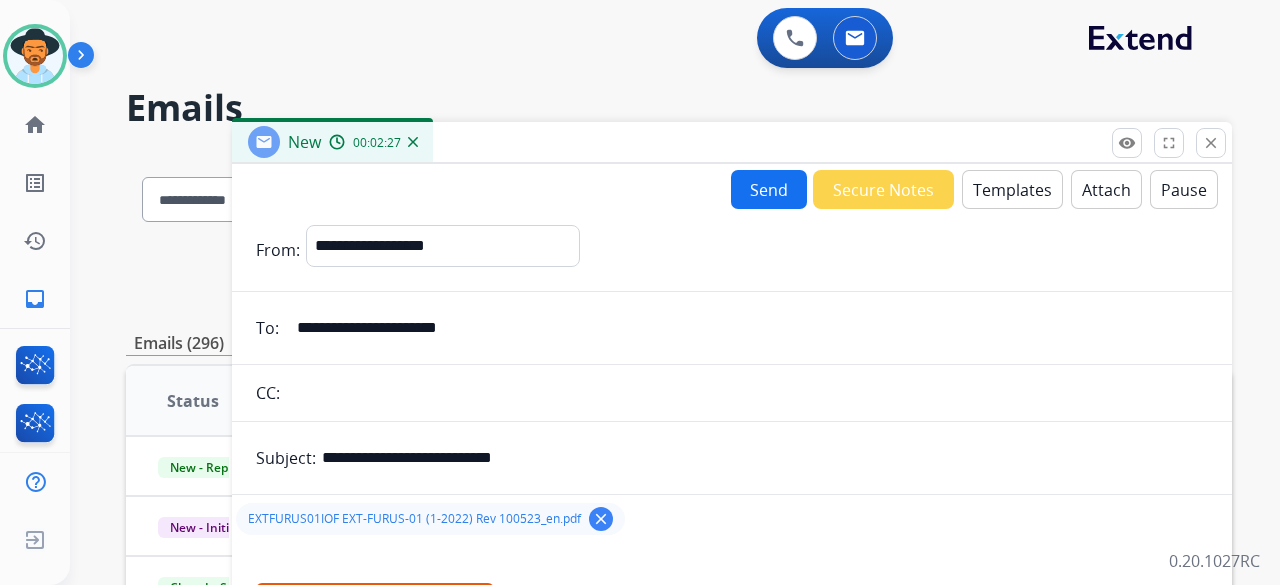 click on "Send" at bounding box center (769, 189) 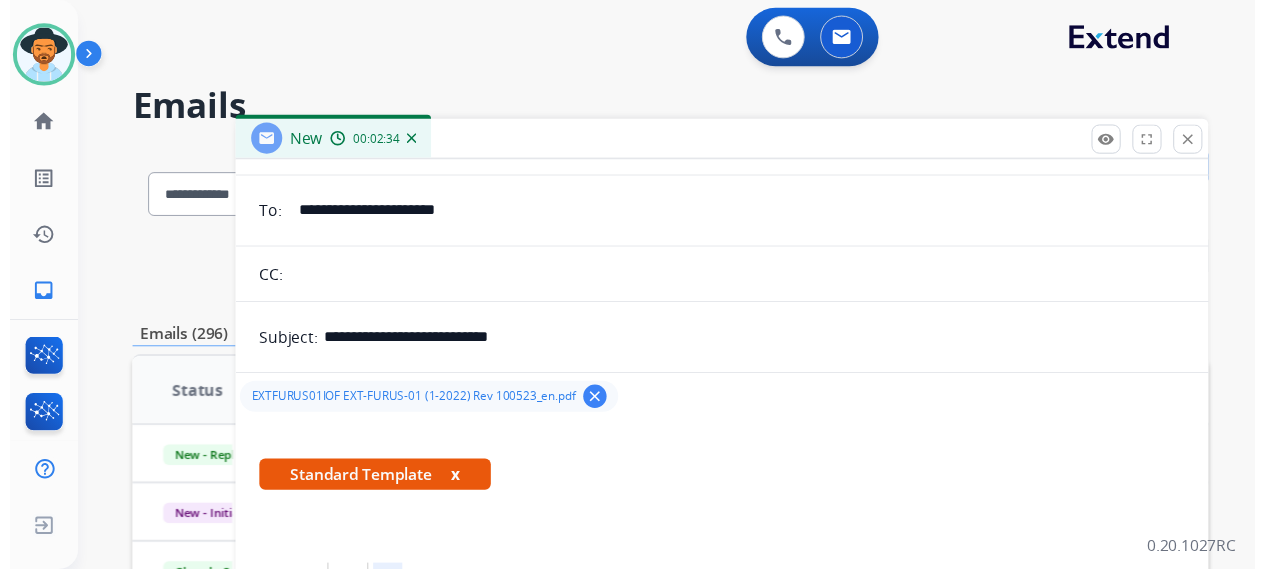 scroll, scrollTop: 200, scrollLeft: 0, axis: vertical 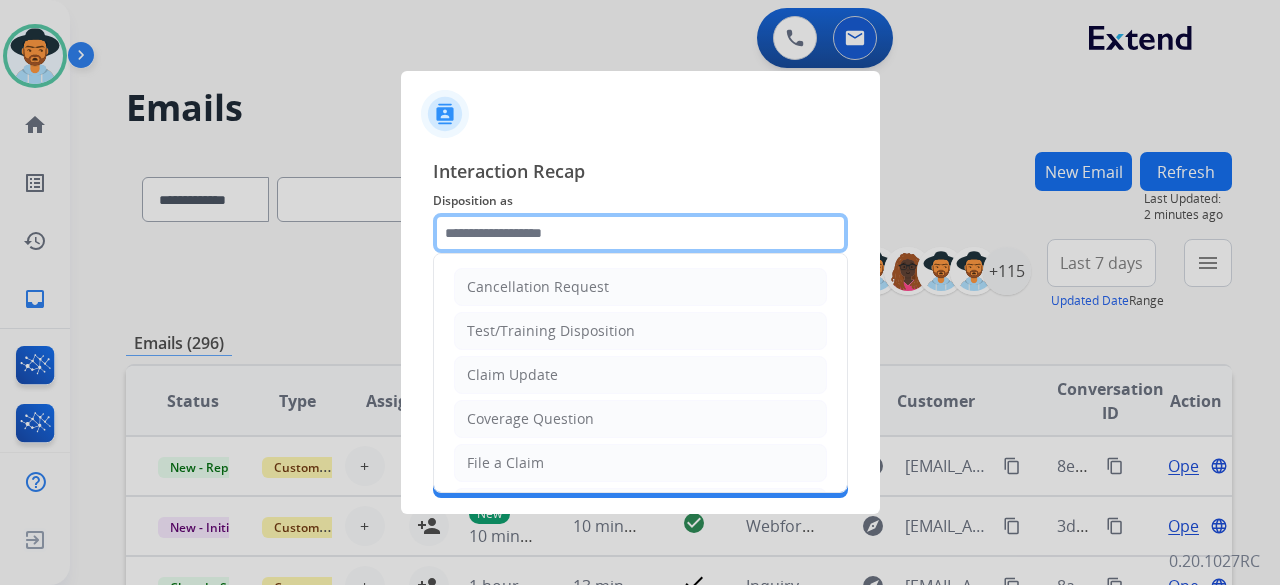 click 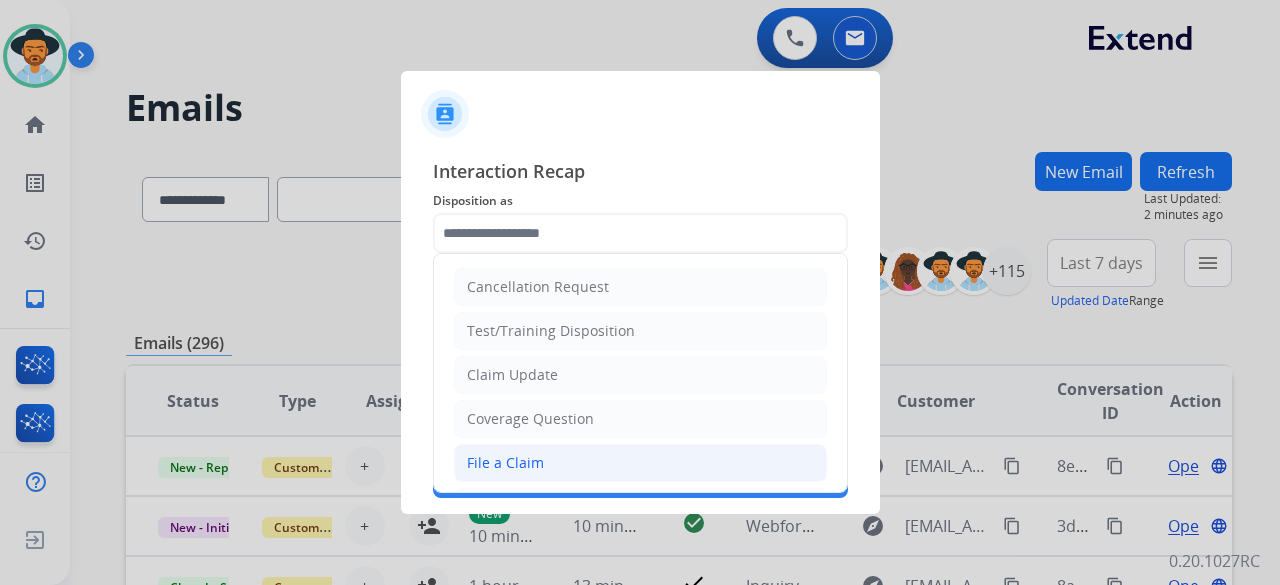 click on "File a Claim" 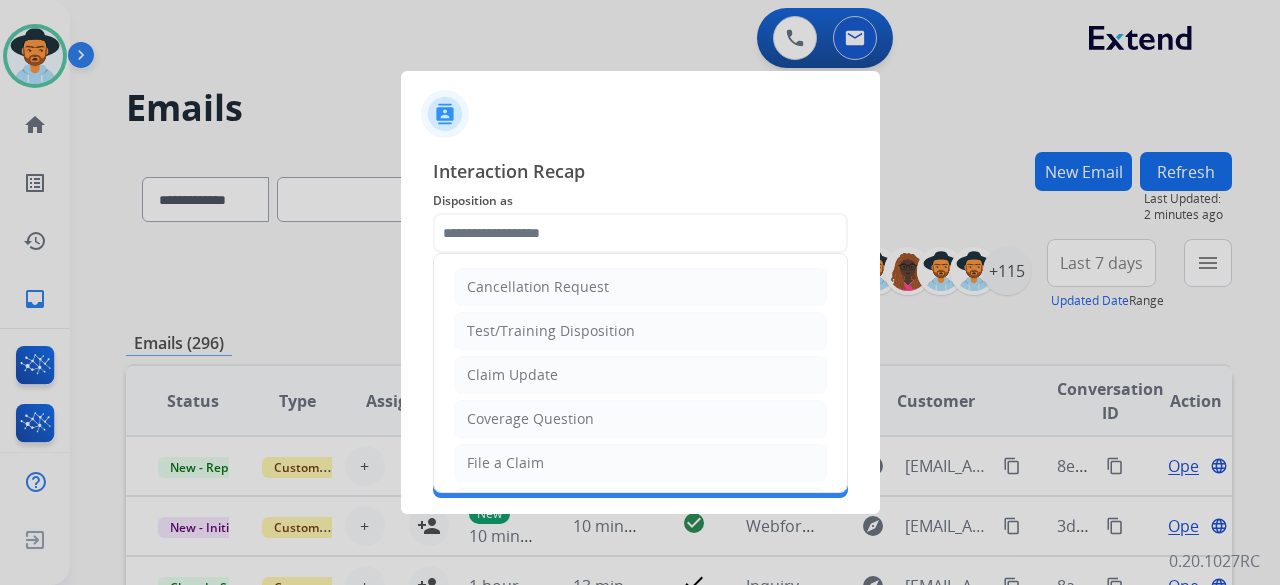 type on "**********" 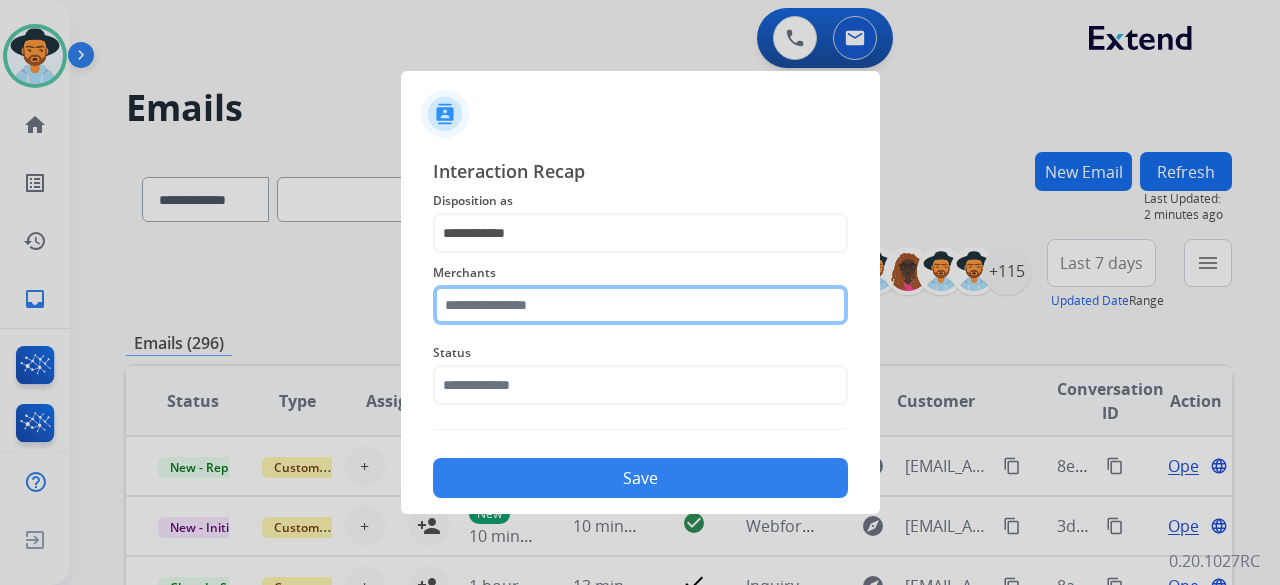 click 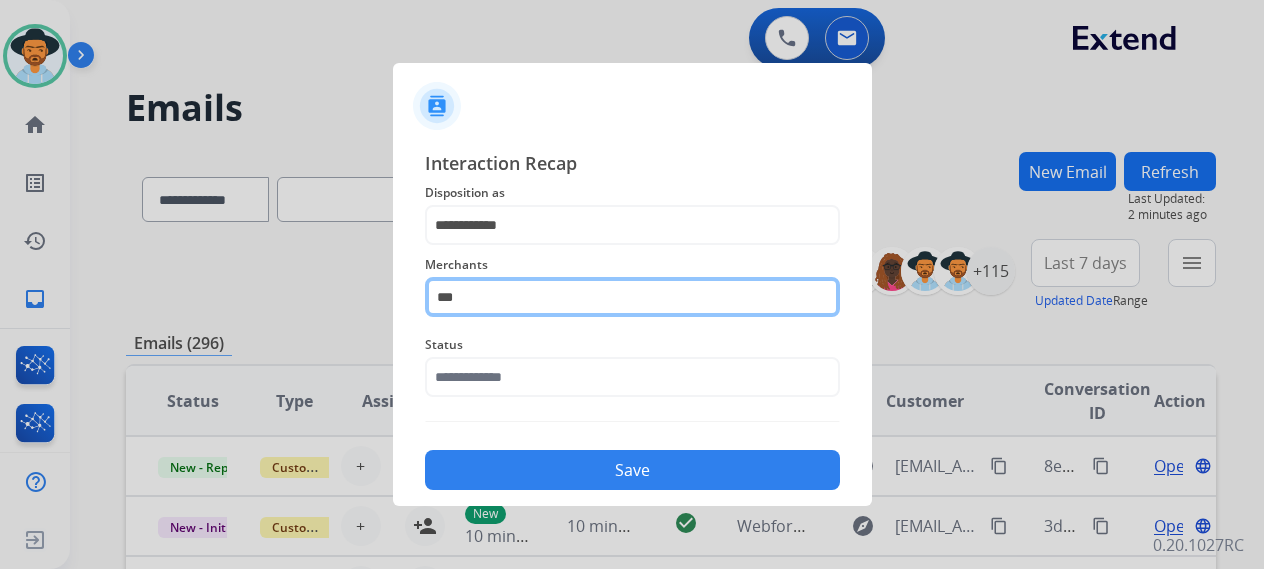 click on "***" 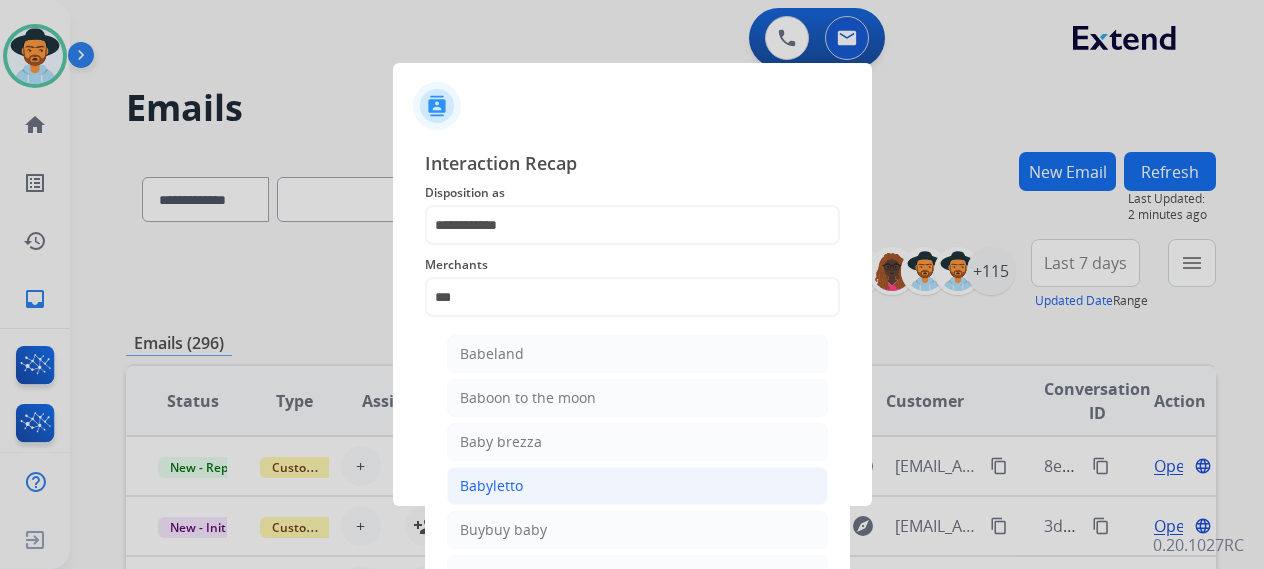 click on "Babyletto" 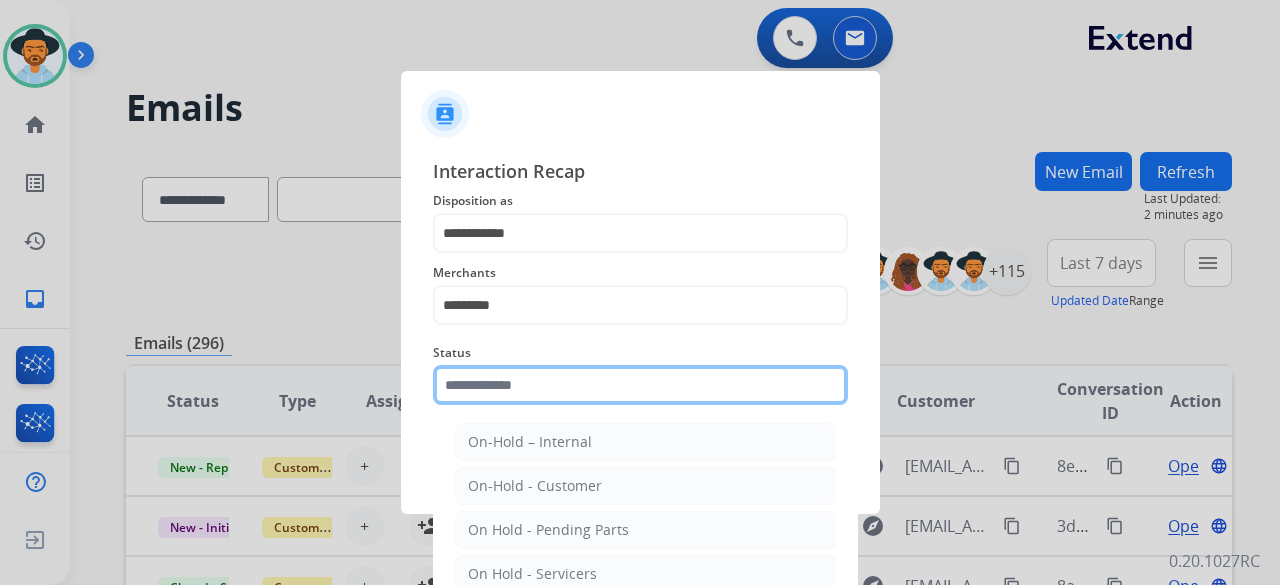 click 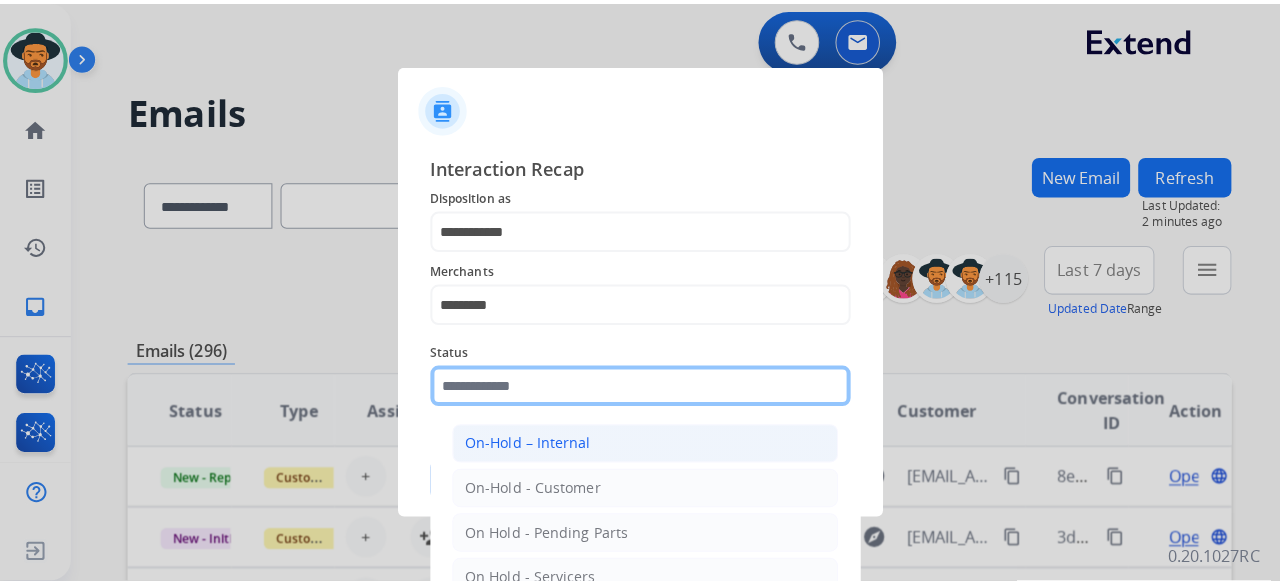 scroll, scrollTop: 114, scrollLeft: 0, axis: vertical 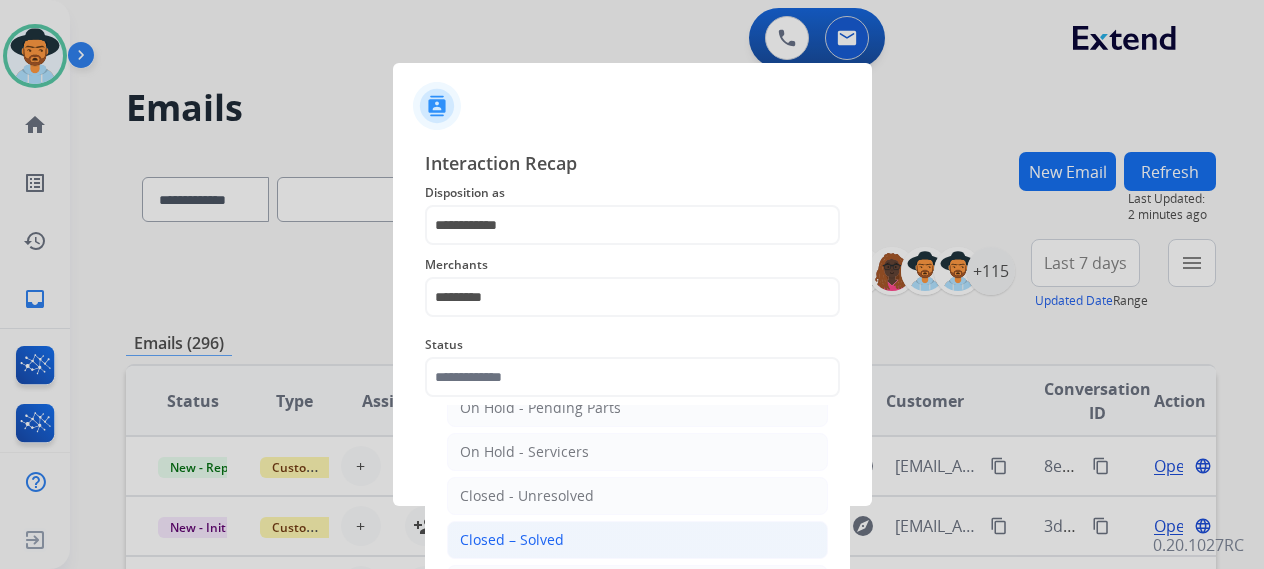 click on "Closed – Solved" 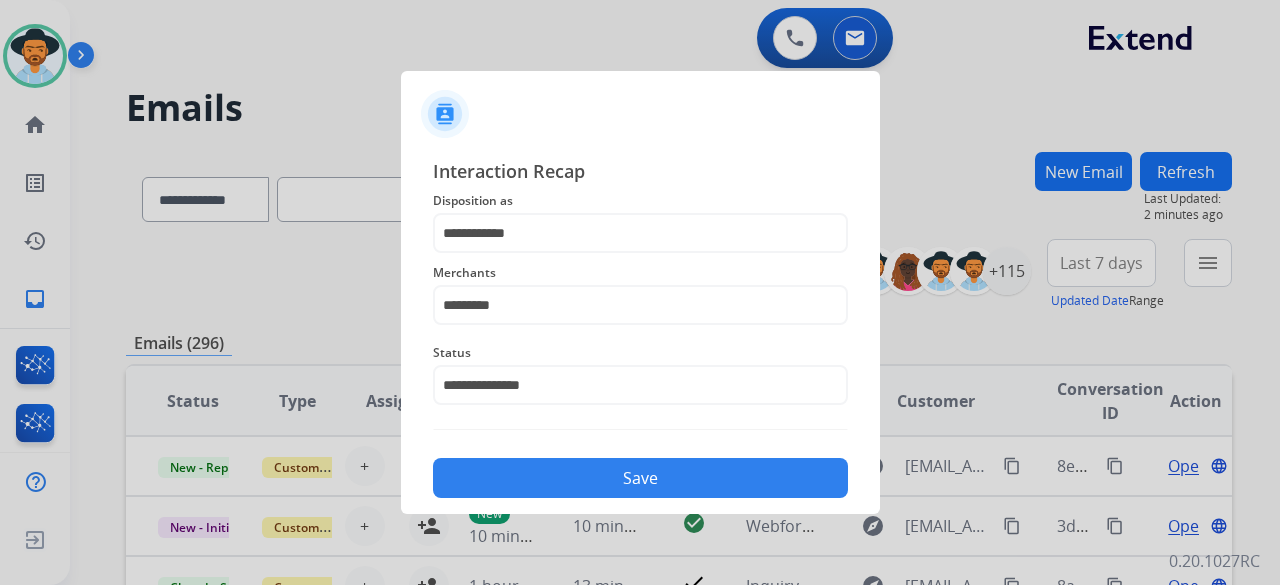 click on "Save" 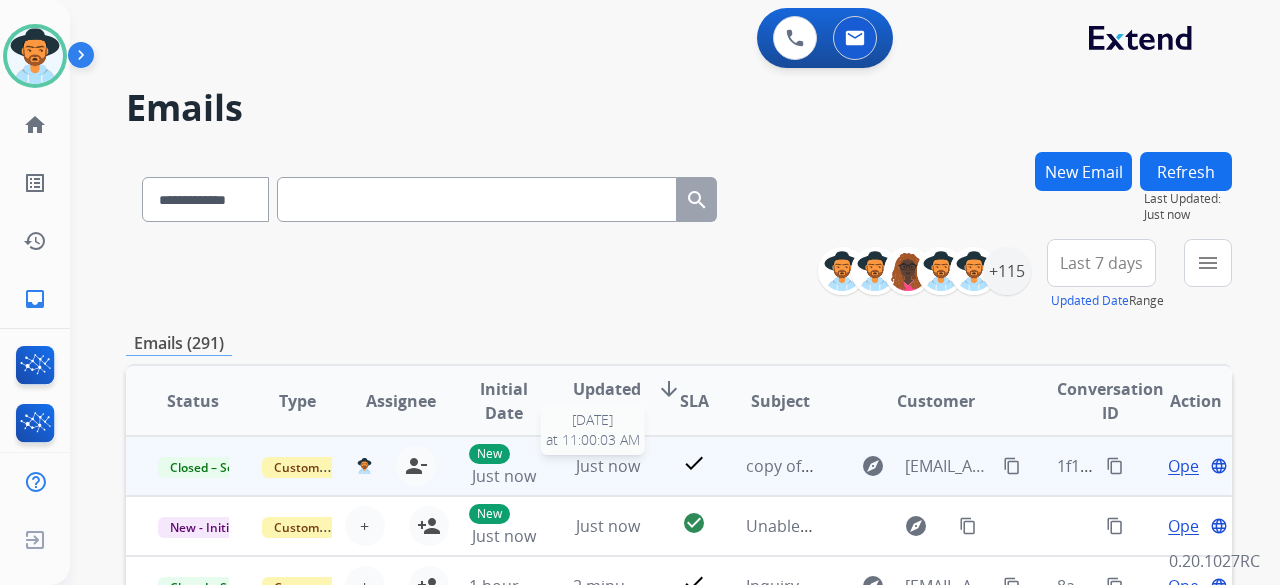 scroll, scrollTop: 2, scrollLeft: 0, axis: vertical 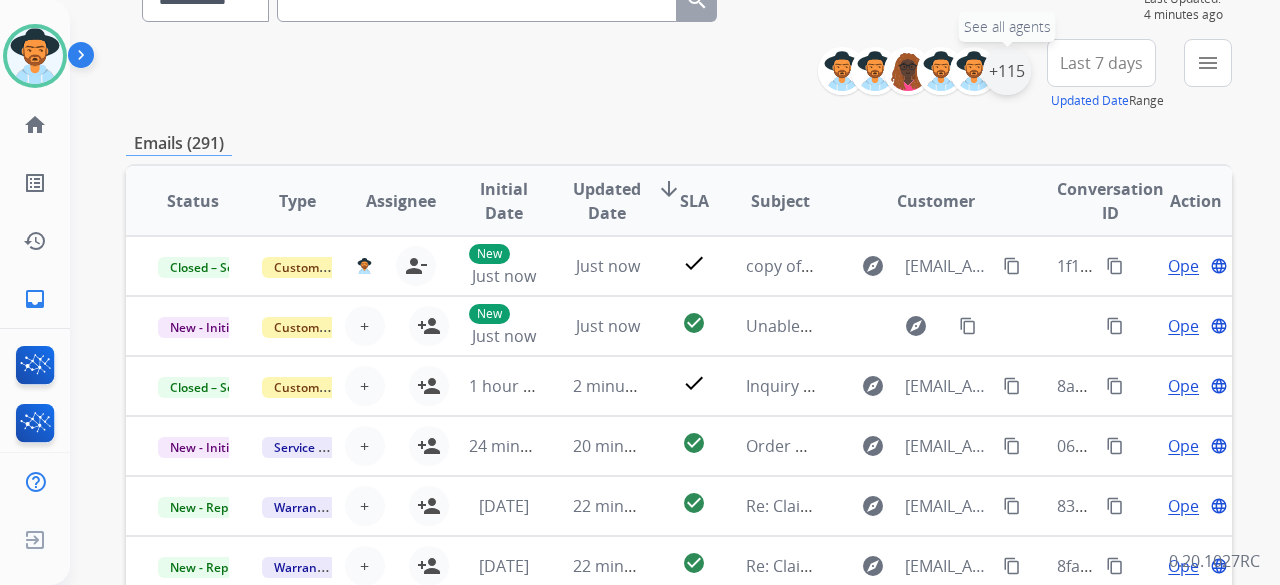 click on "+115" at bounding box center [1007, 71] 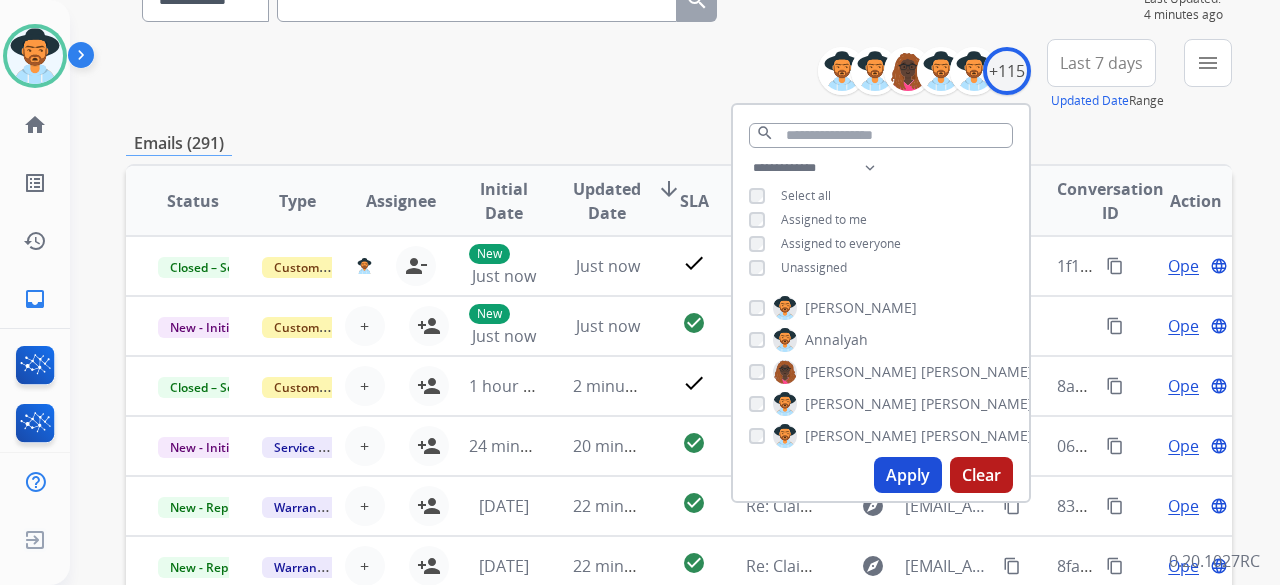 click on "Apply" at bounding box center [908, 475] 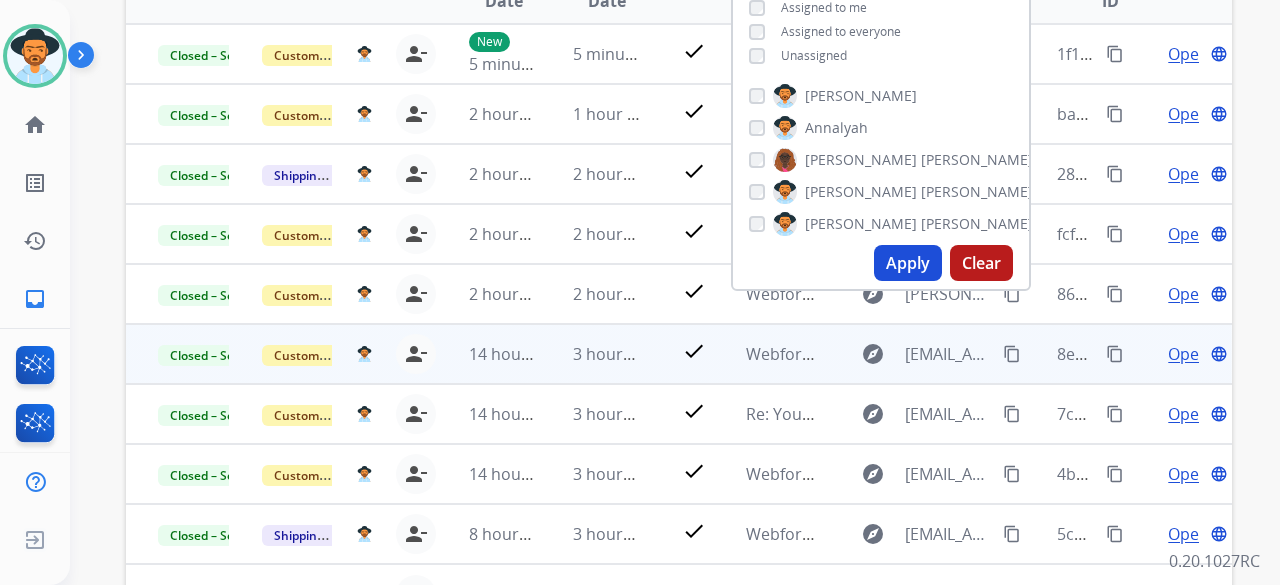 scroll, scrollTop: 500, scrollLeft: 0, axis: vertical 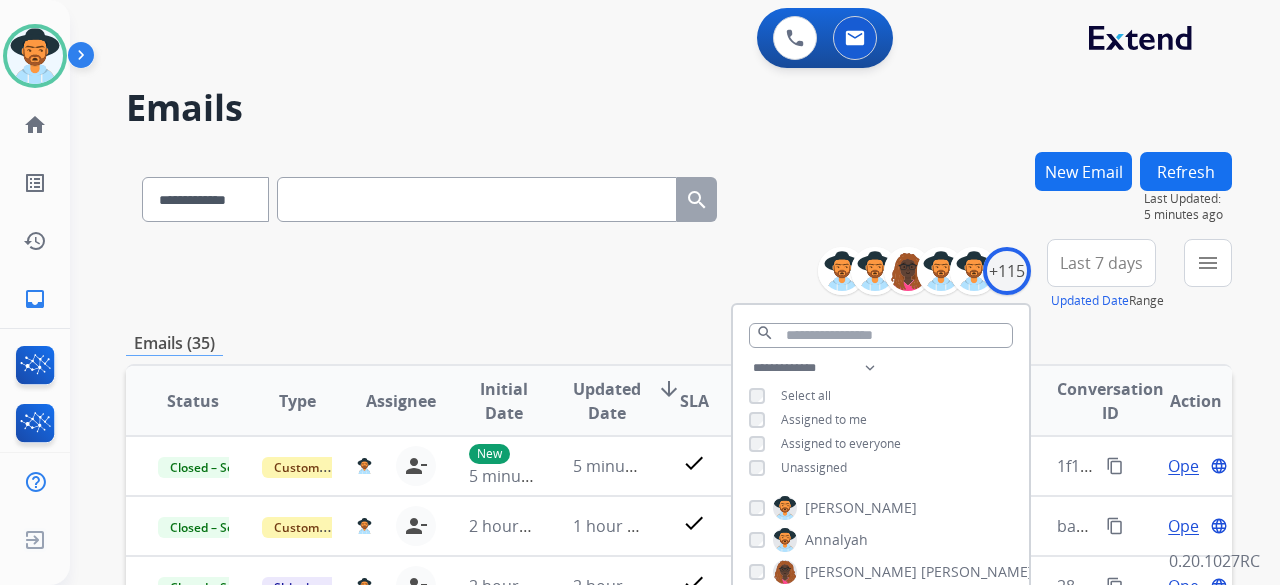click on "**********" at bounding box center [679, 275] 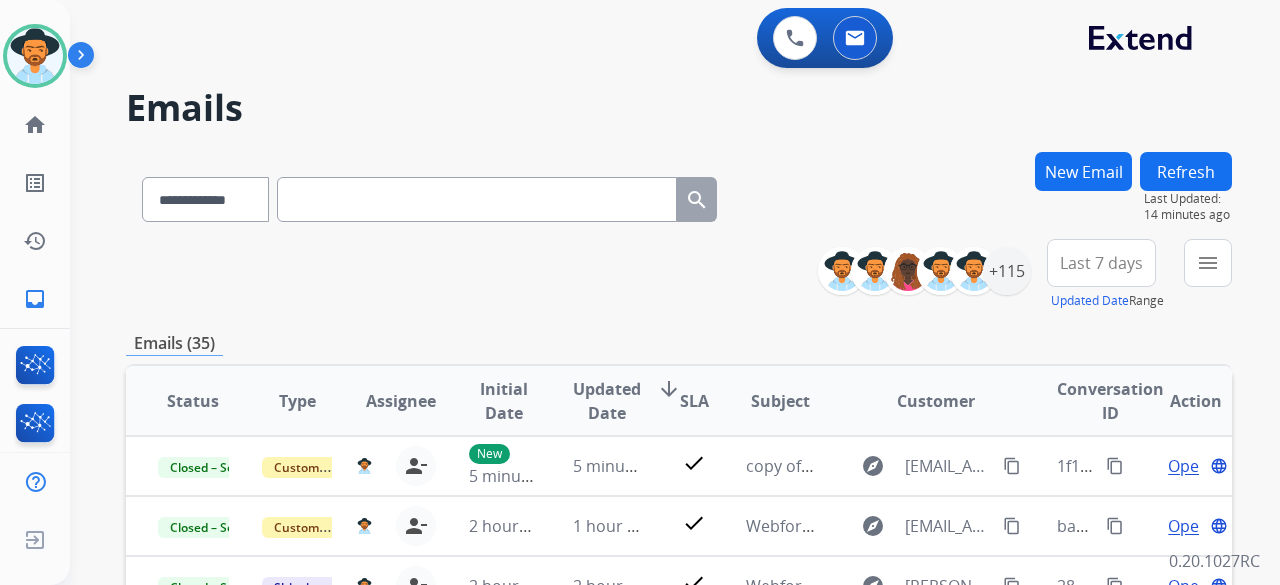 scroll, scrollTop: 0, scrollLeft: 0, axis: both 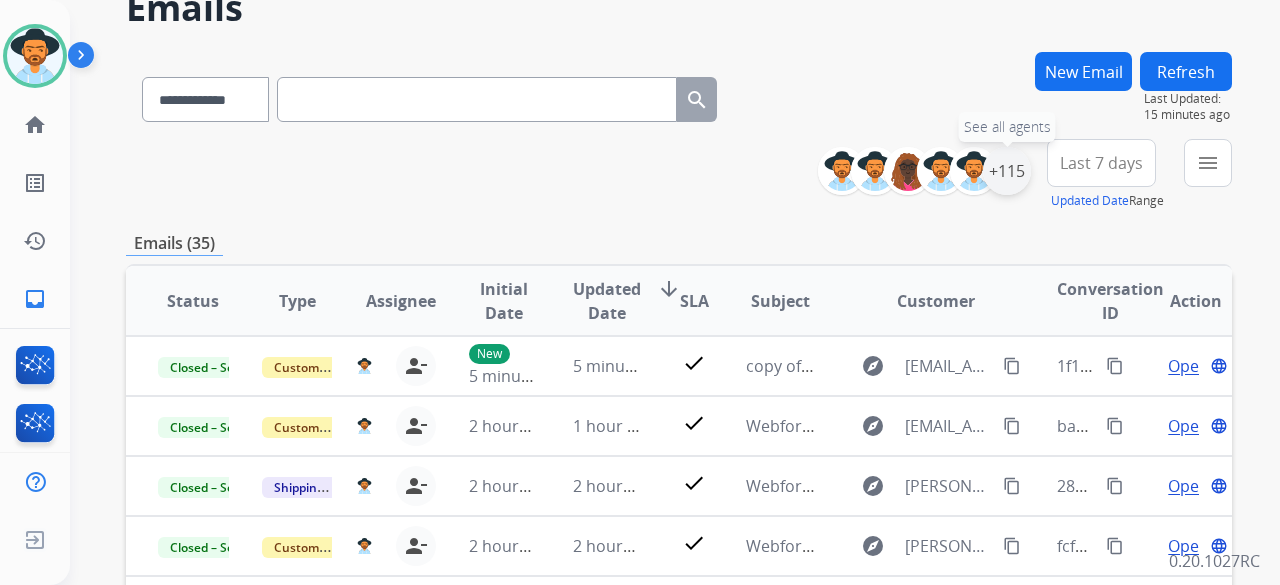 click on "+115" at bounding box center [1007, 171] 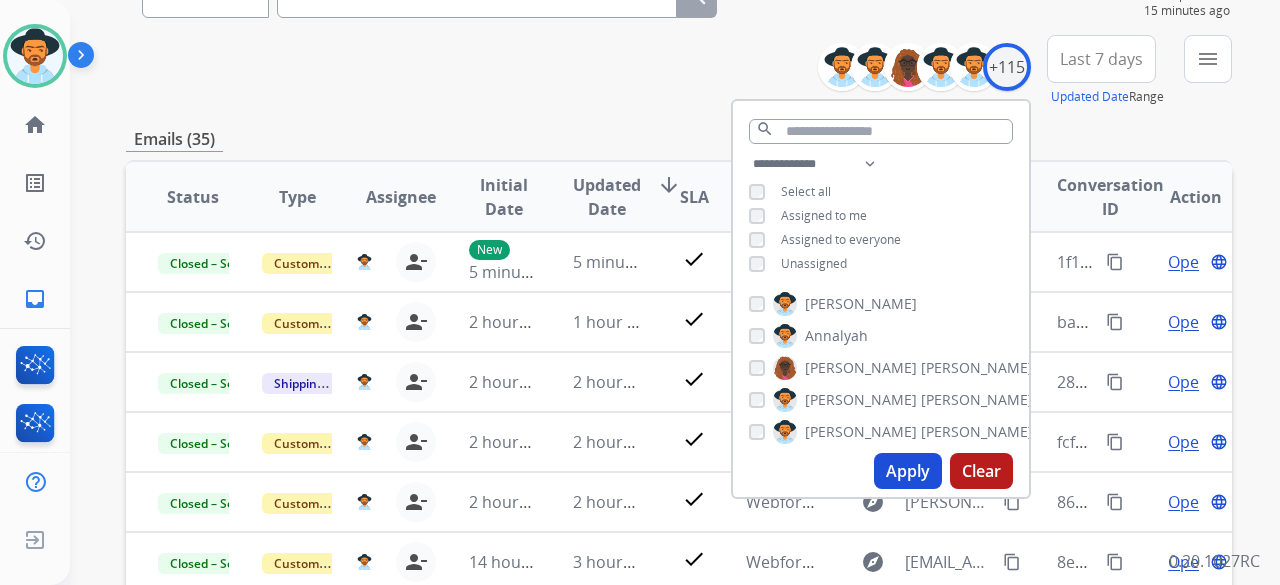 scroll, scrollTop: 300, scrollLeft: 0, axis: vertical 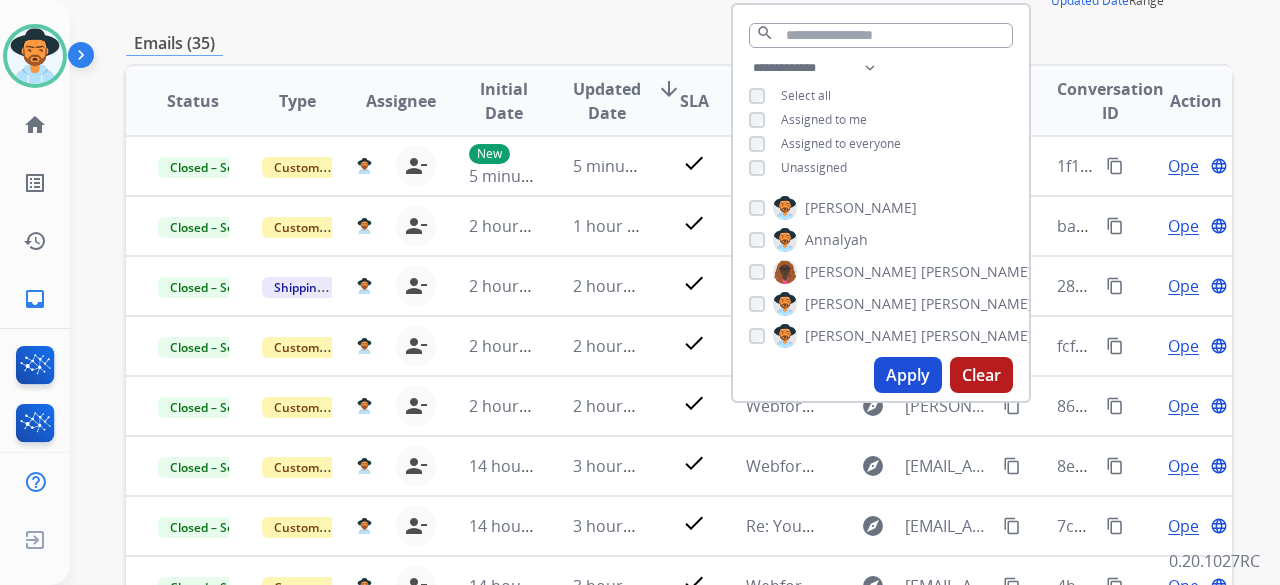 click on "**********" at bounding box center (881, 120) 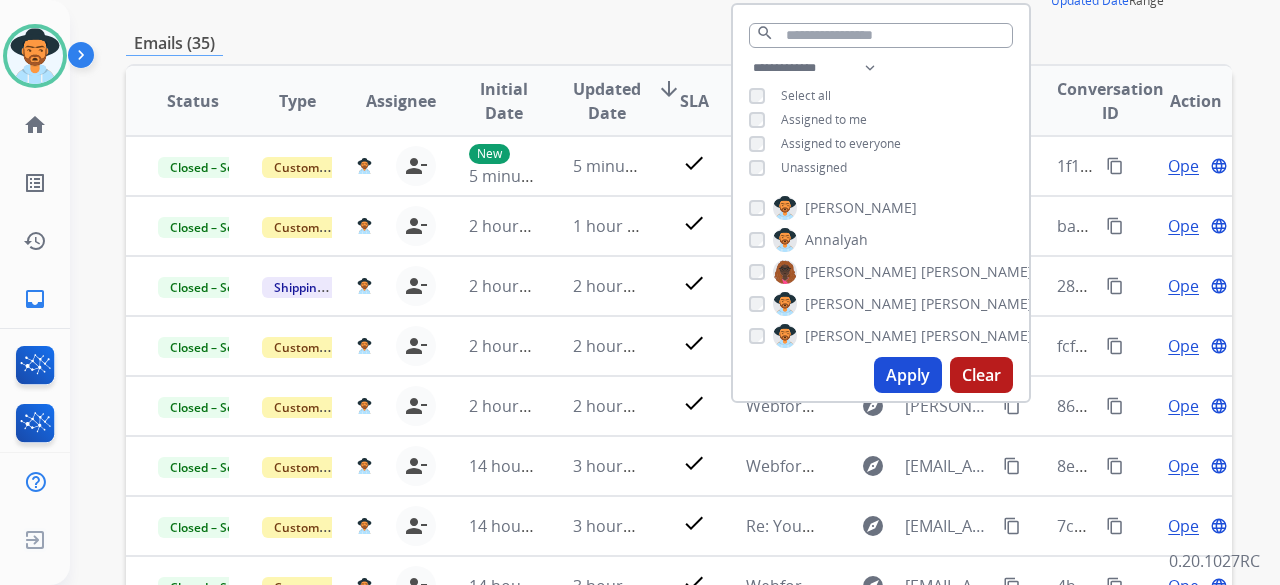 click on "Apply" at bounding box center (908, 375) 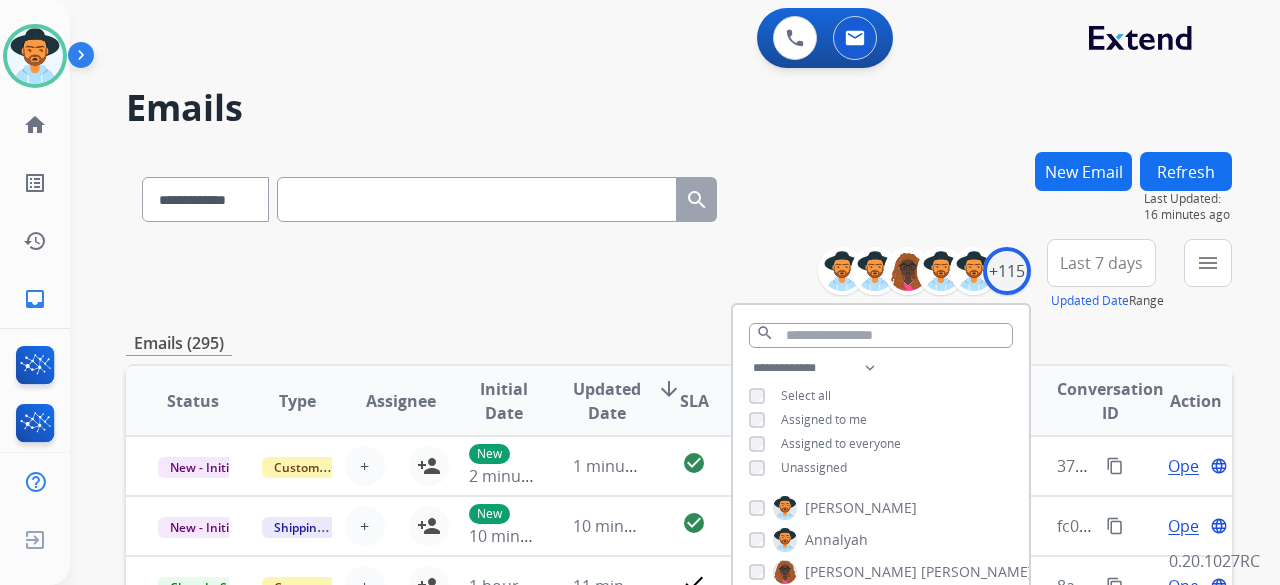 click on "Last 7 days" at bounding box center [1101, 263] 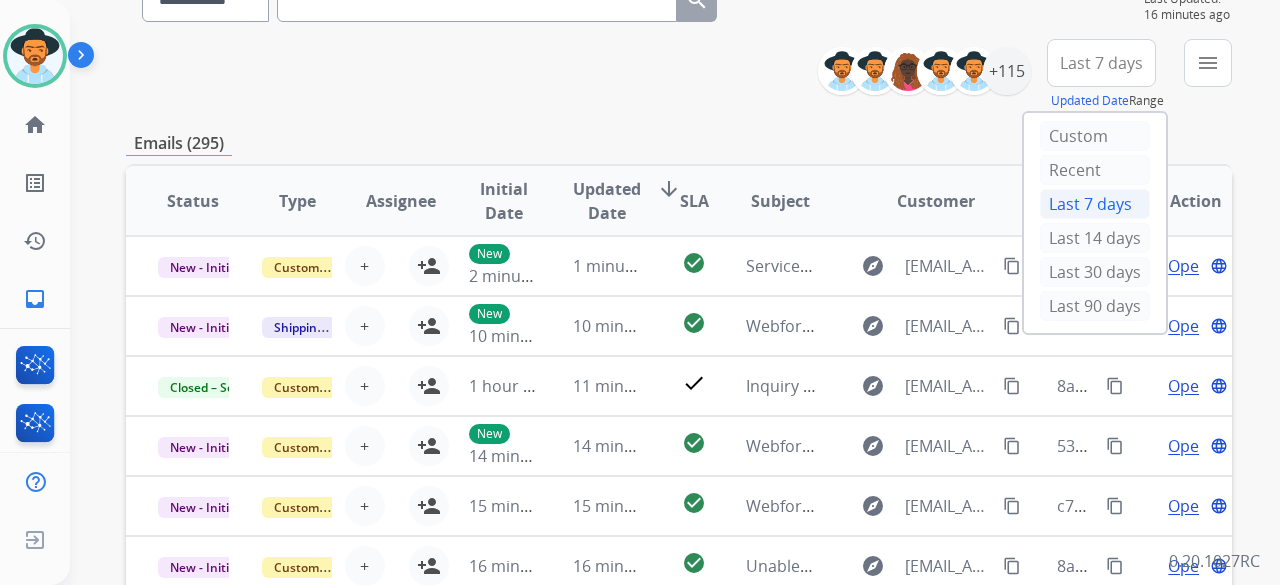 scroll, scrollTop: 300, scrollLeft: 0, axis: vertical 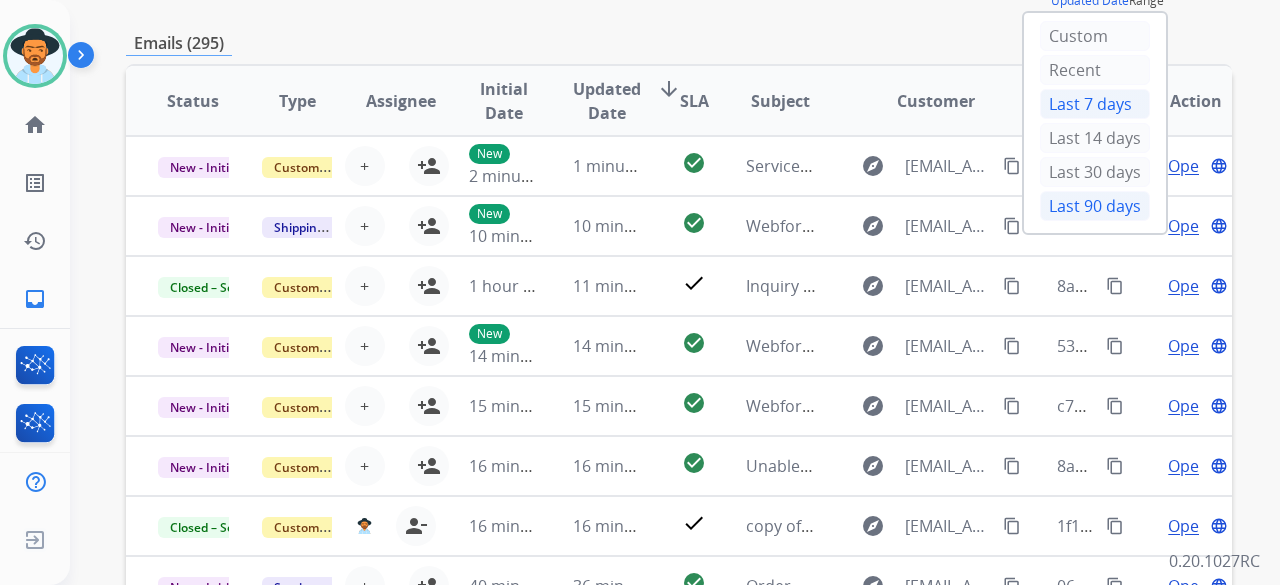 click on "Last 90 days" at bounding box center [1095, 206] 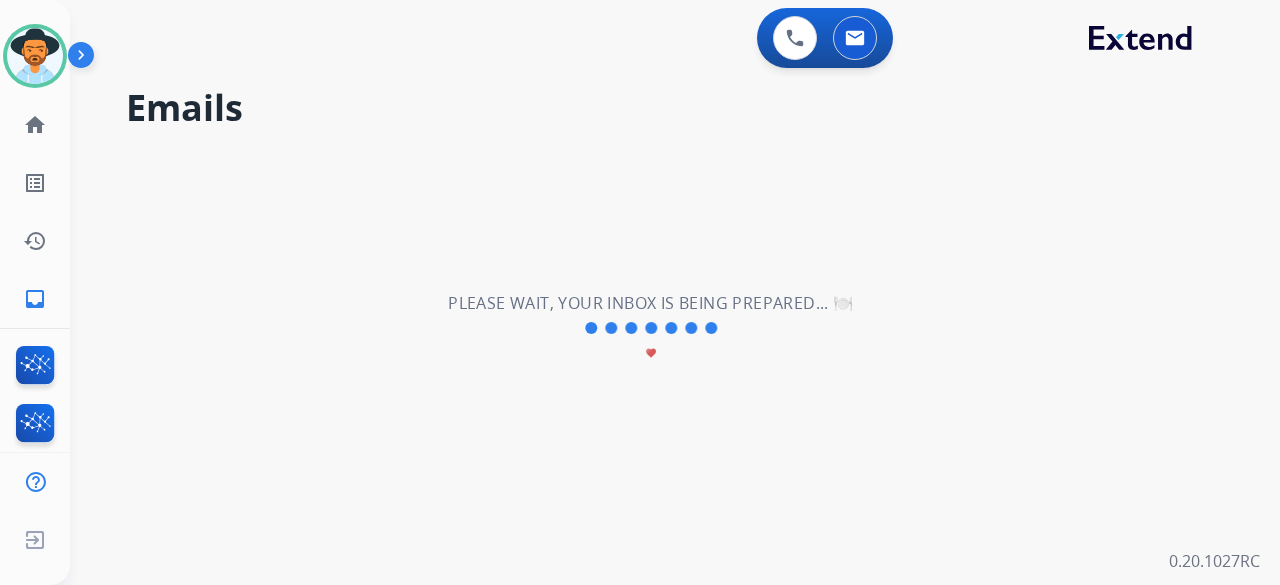scroll, scrollTop: 0, scrollLeft: 0, axis: both 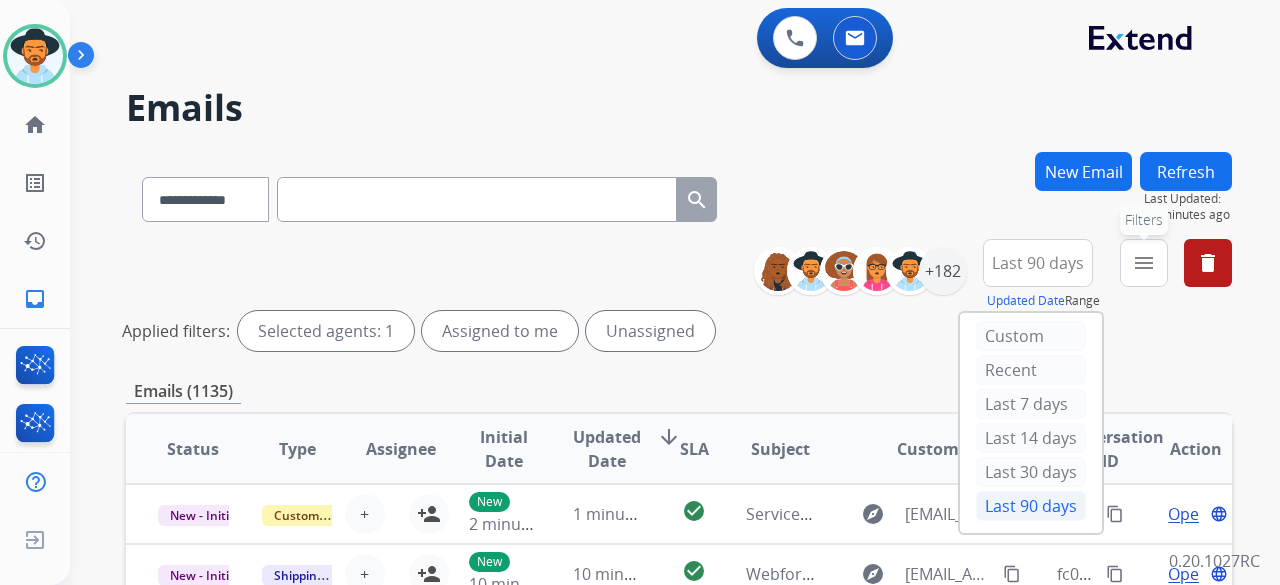 click on "menu  Filters" at bounding box center [1144, 263] 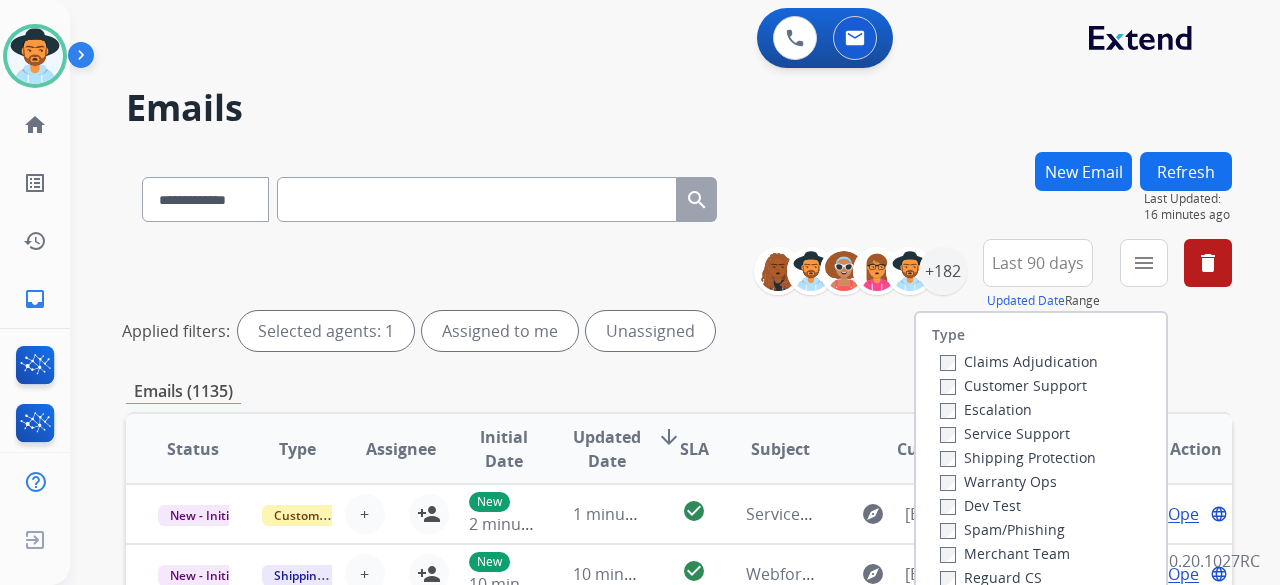 click on "Customer Support" at bounding box center (1013, 385) 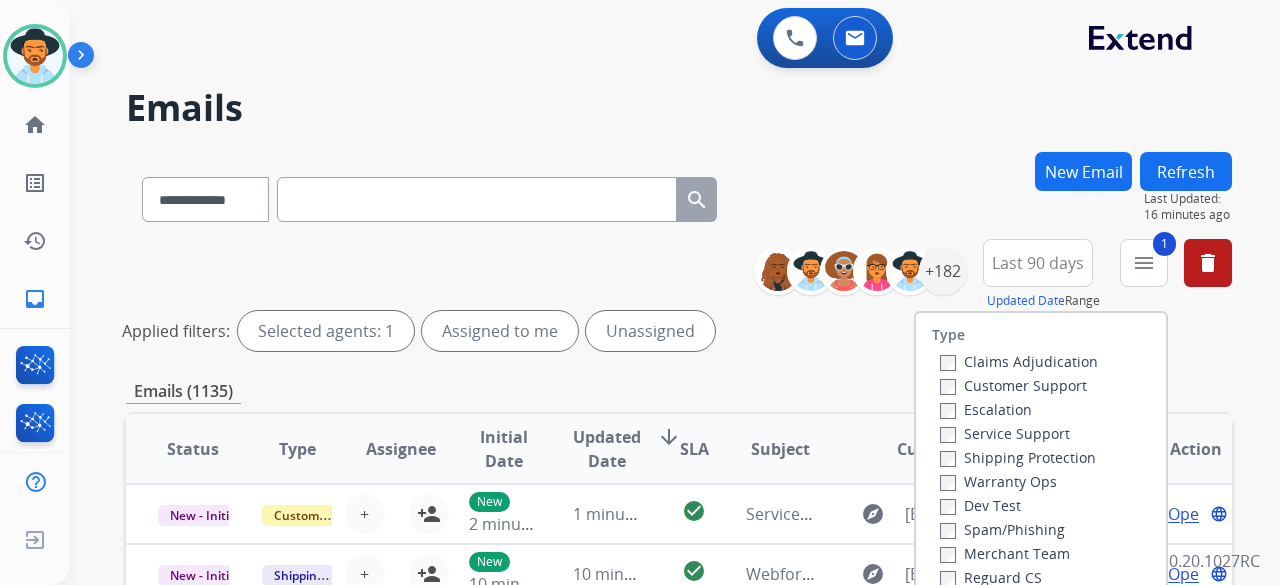 click on "Shipping Protection" at bounding box center (1018, 457) 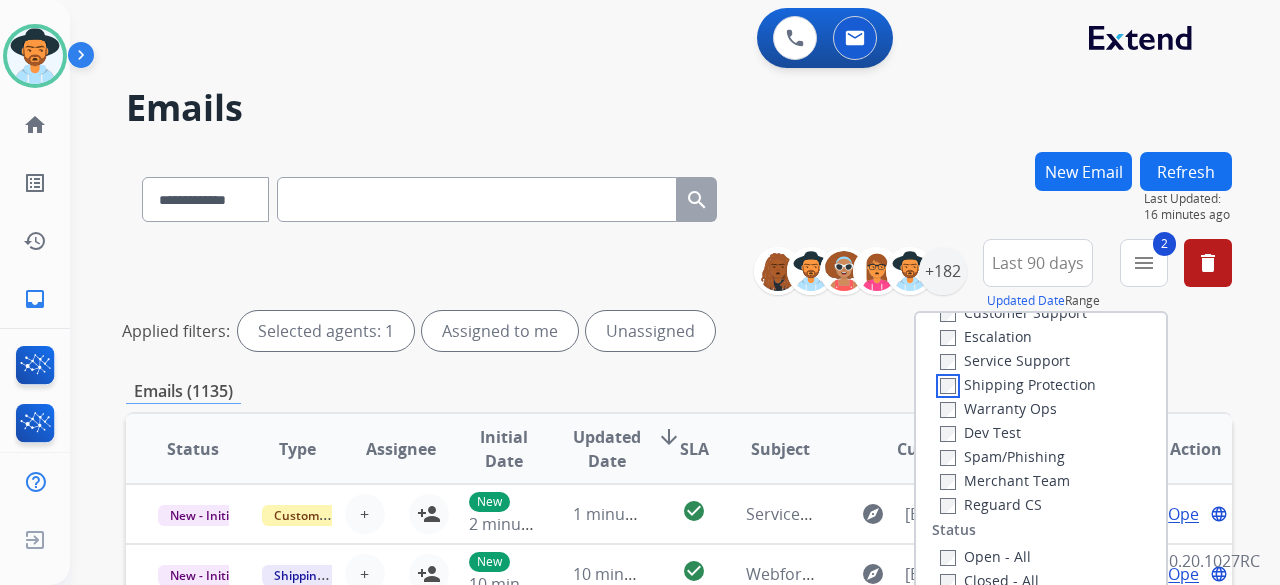 scroll, scrollTop: 100, scrollLeft: 0, axis: vertical 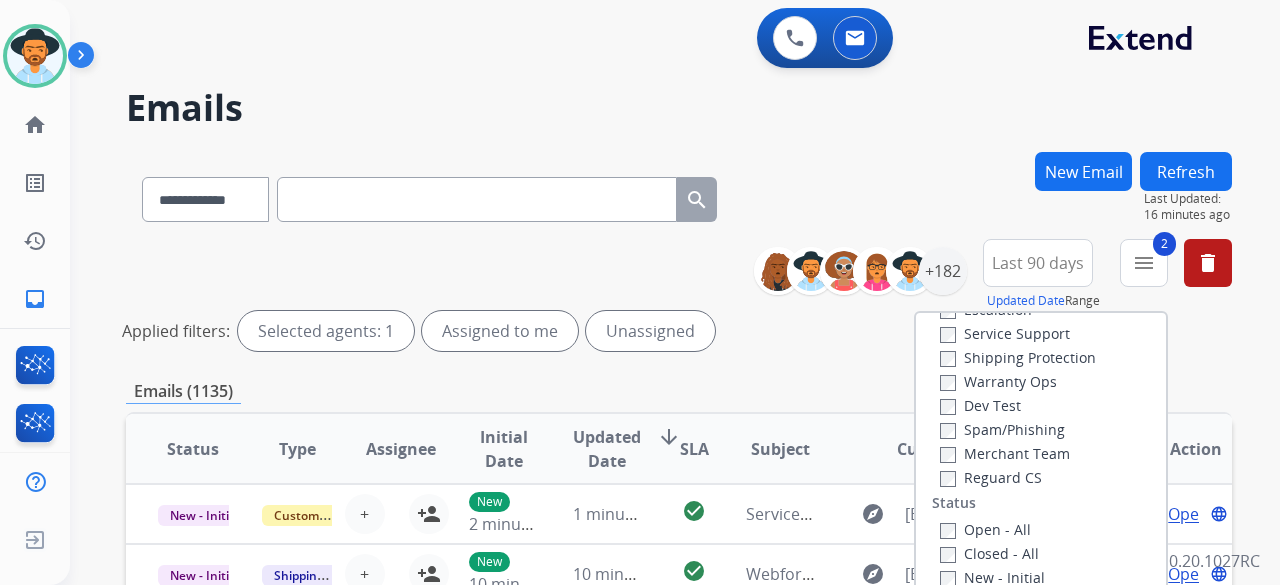 drag, startPoint x: 982, startPoint y: 480, endPoint x: 1048, endPoint y: 453, distance: 71.30919 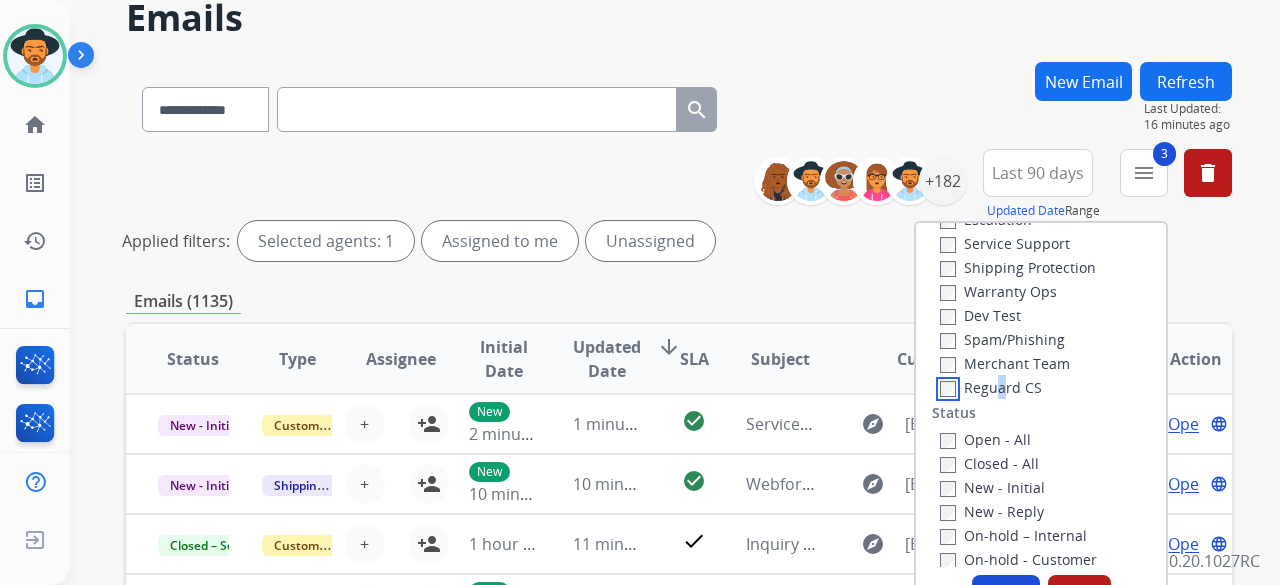 scroll, scrollTop: 200, scrollLeft: 0, axis: vertical 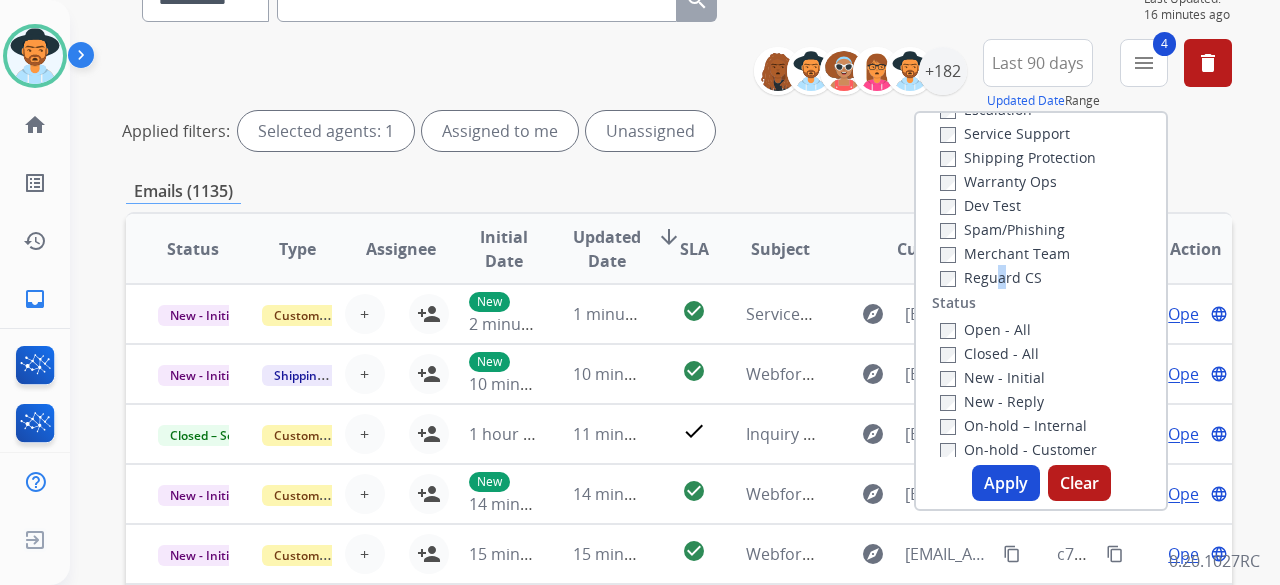 click on "Apply" at bounding box center (1006, 483) 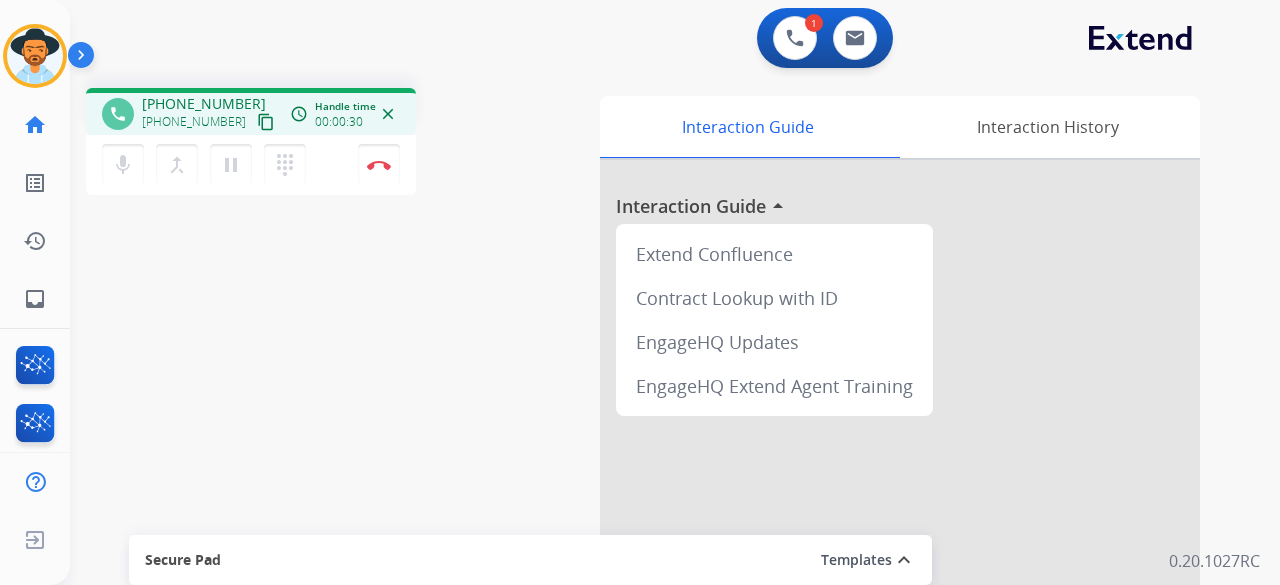 click on "content_copy" at bounding box center (266, 122) 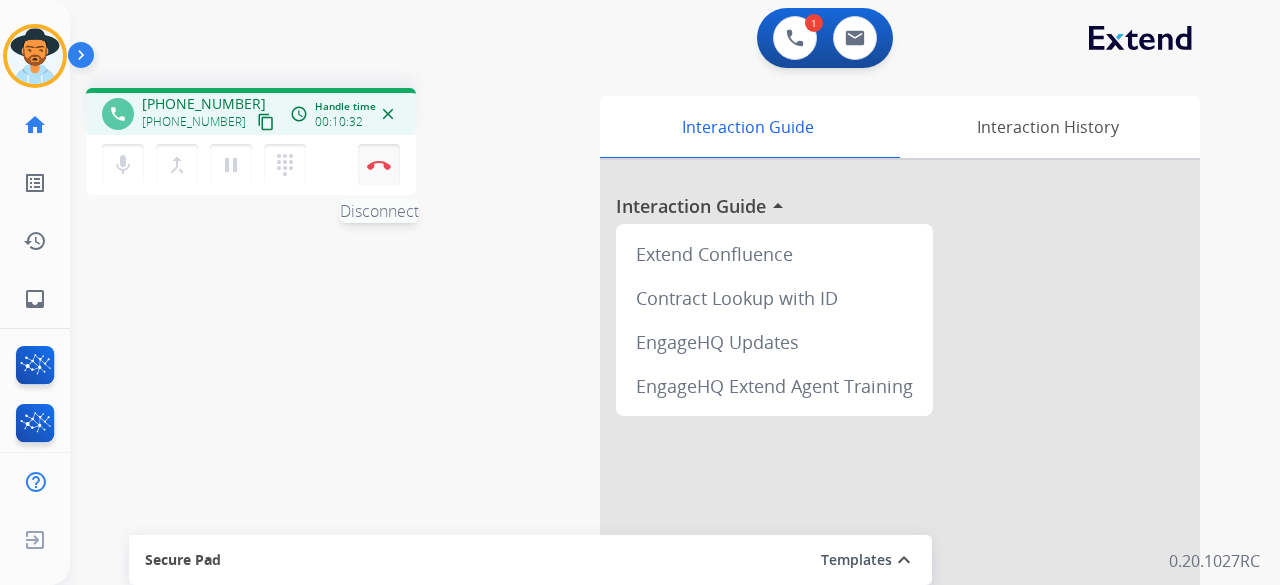 click on "Disconnect" at bounding box center (379, 165) 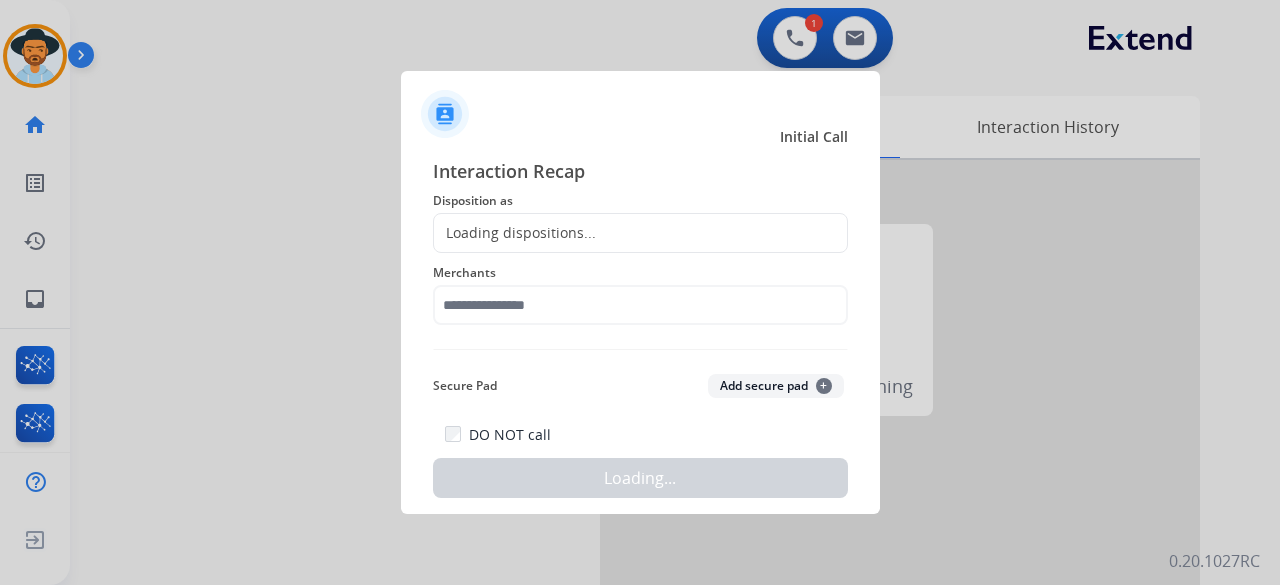 click on "Loading dispositions..." 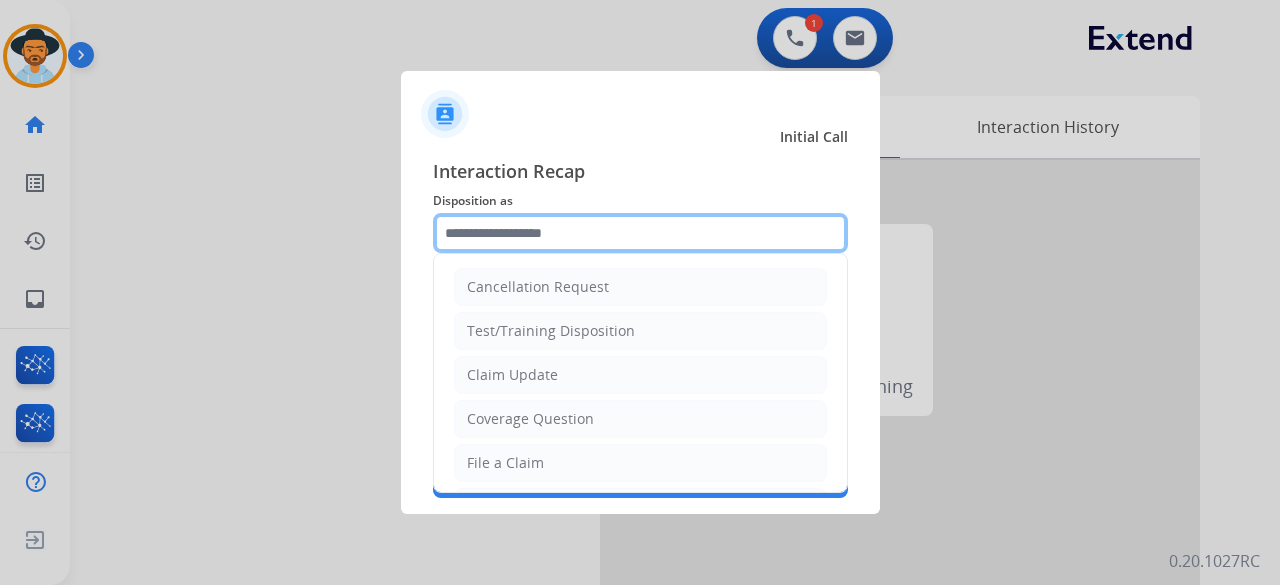 click 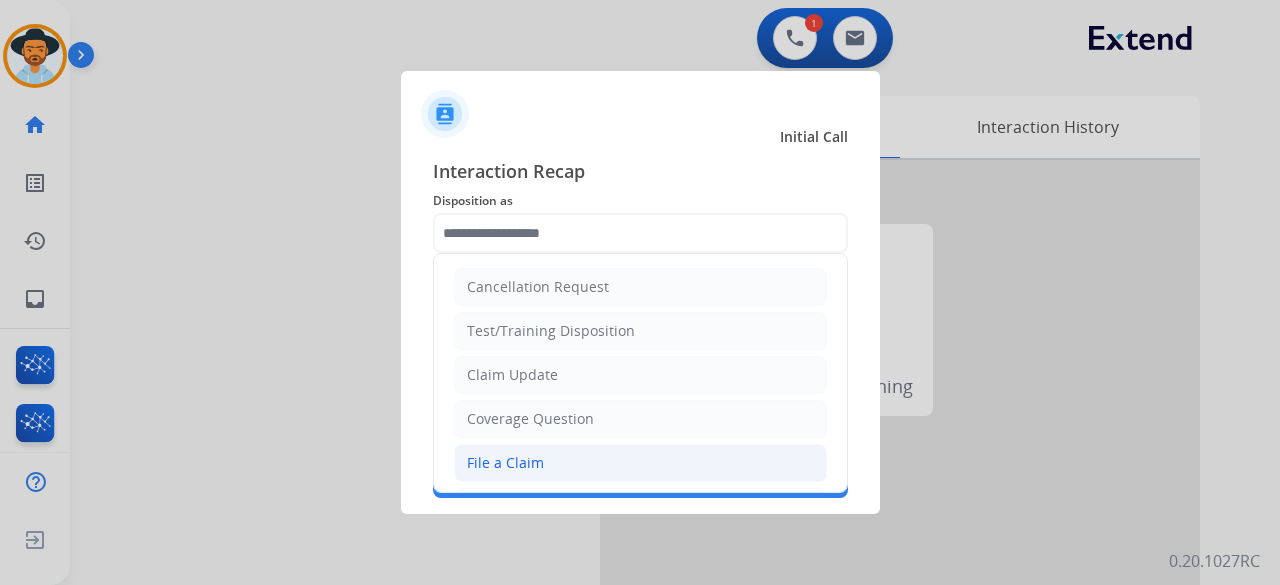 click on "File a Claim" 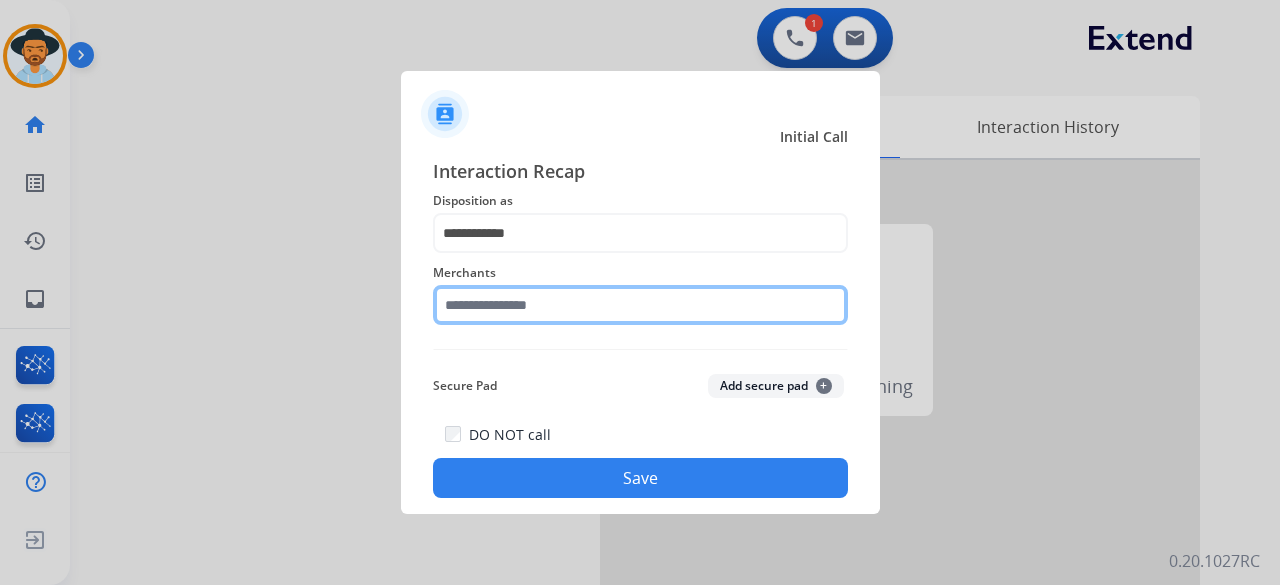 click 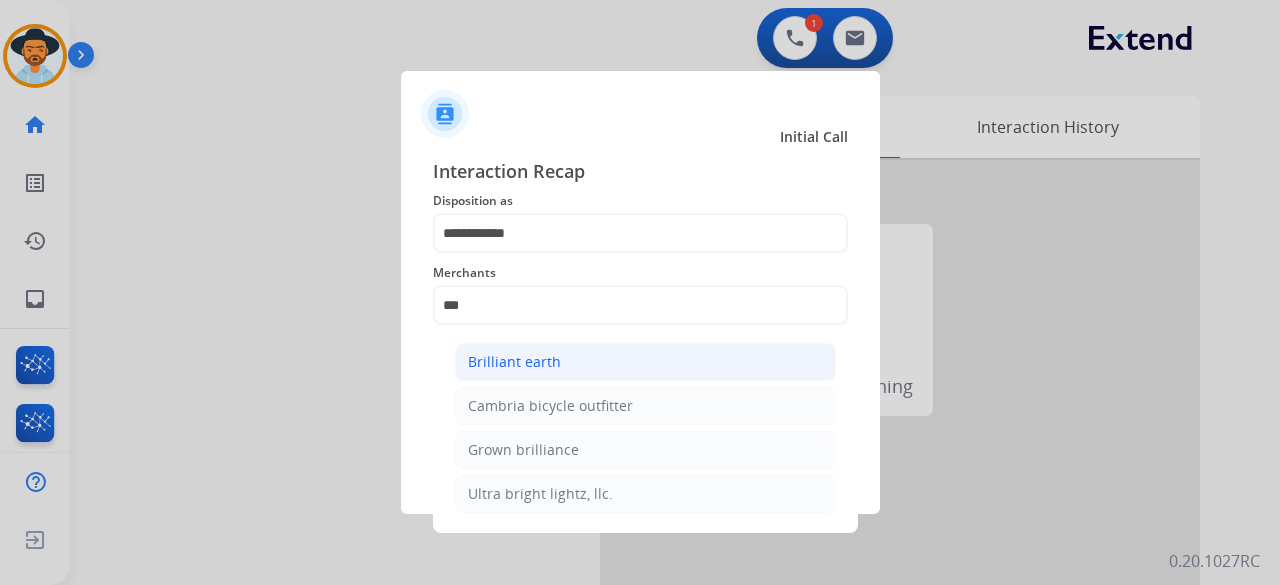 click on "Brilliant earth" 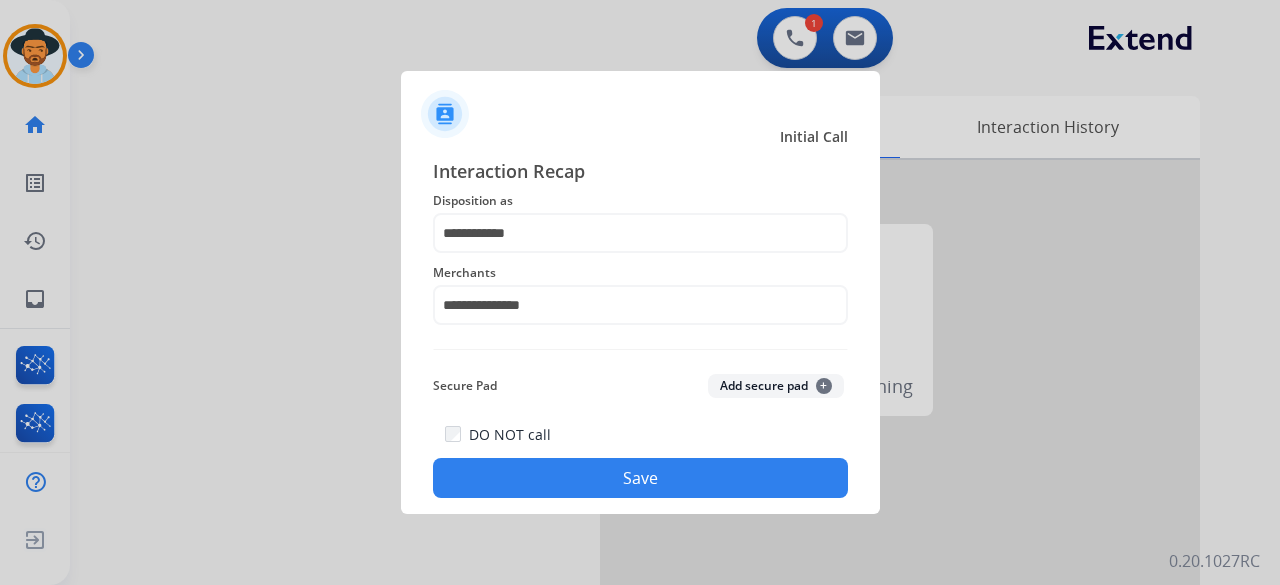 click on "Save" 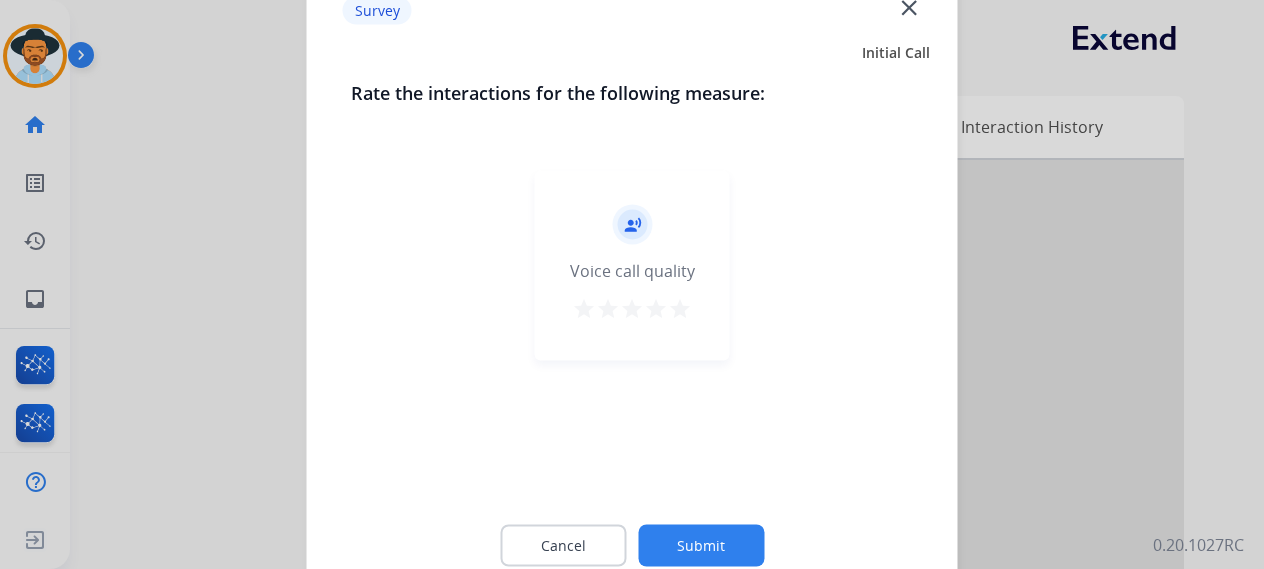 click on "star" at bounding box center (680, 308) 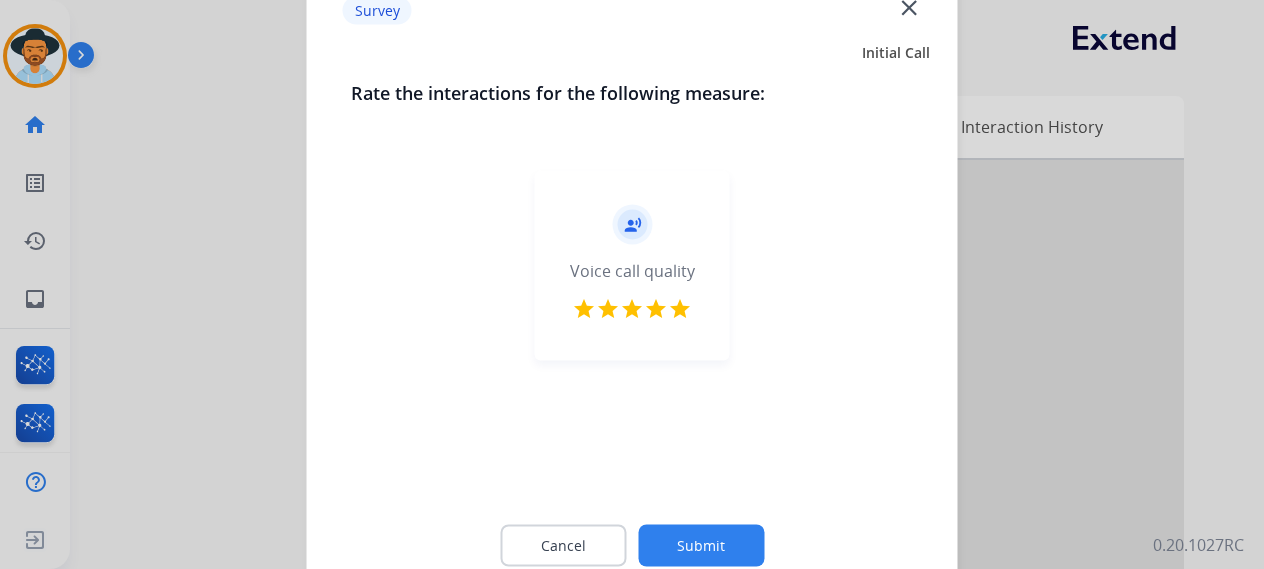 drag, startPoint x: 696, startPoint y: 491, endPoint x: 697, endPoint y: 535, distance: 44.011364 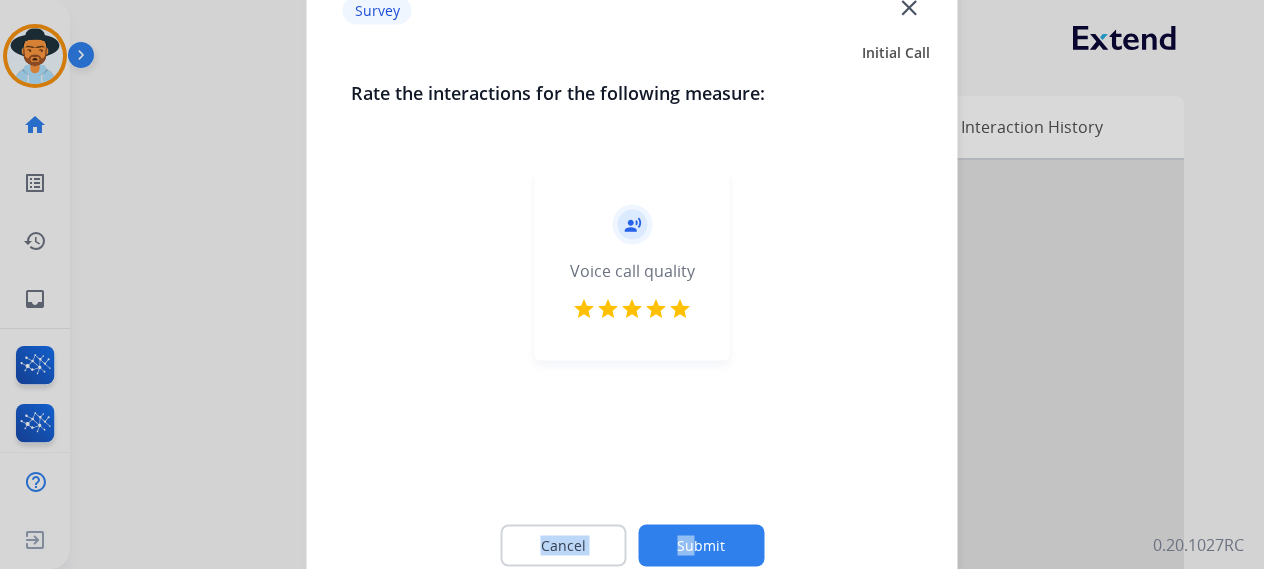 click on "Submit" 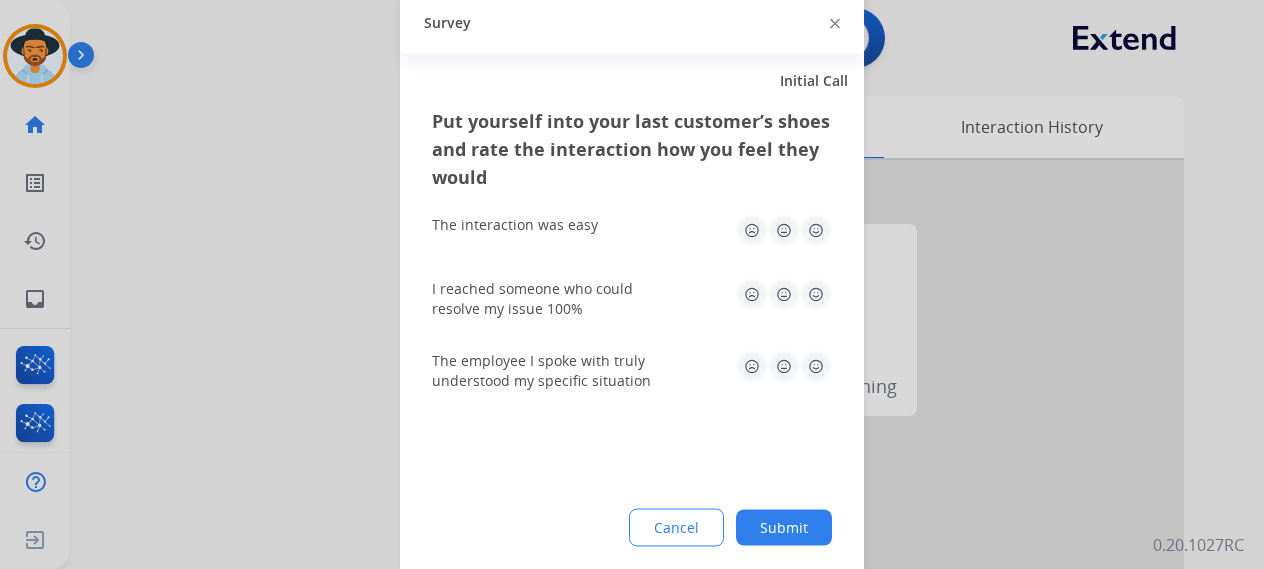 click 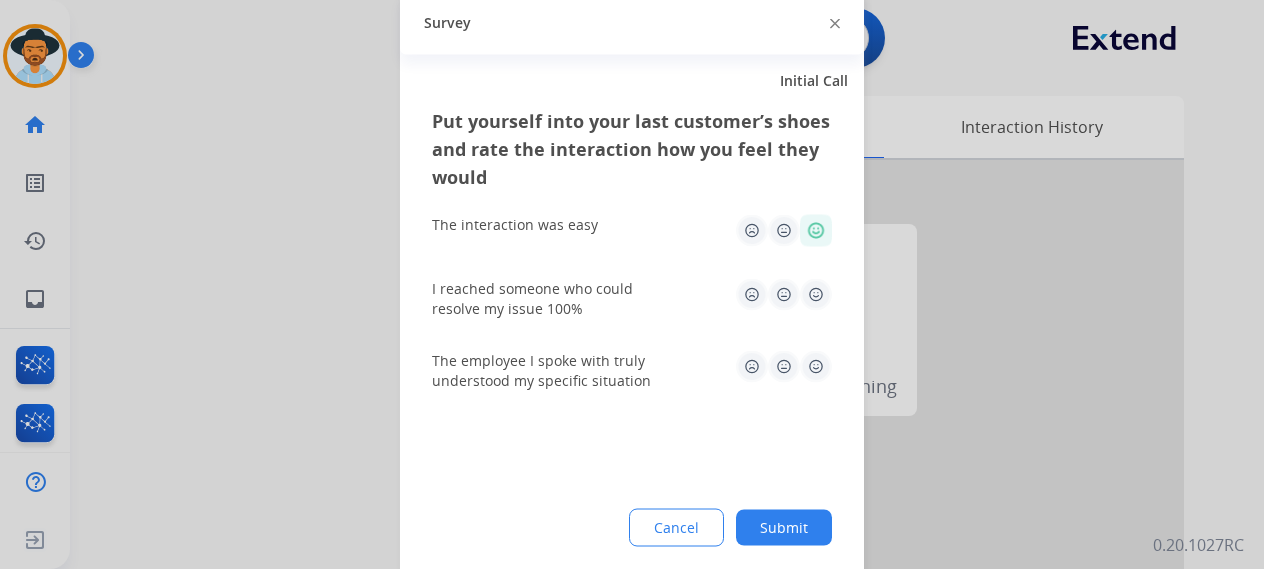 click 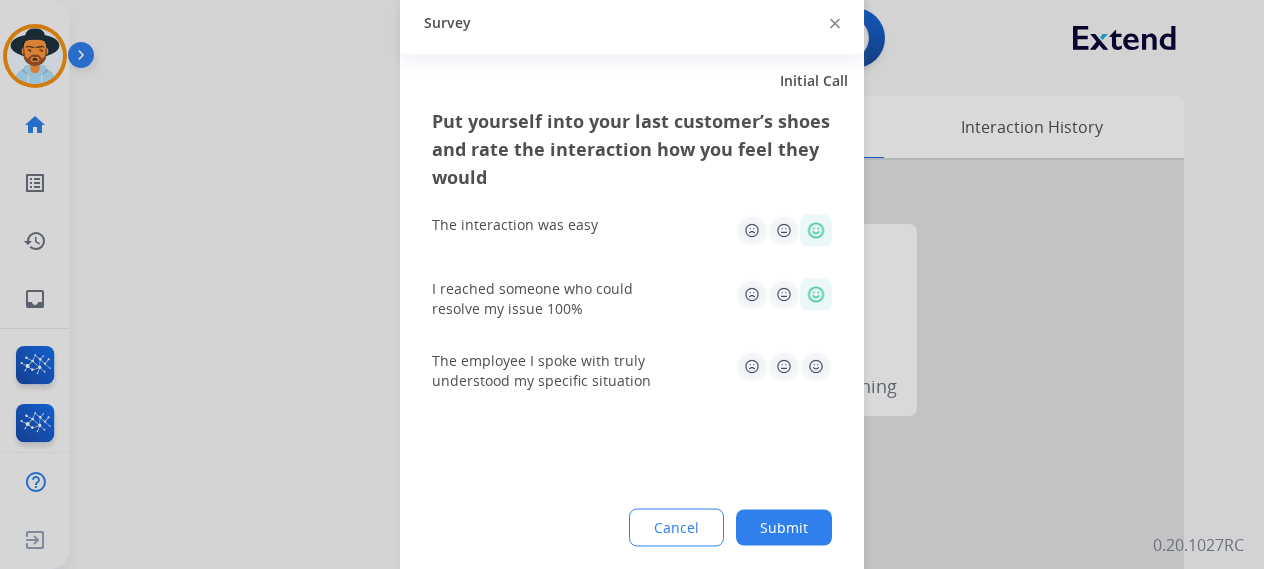 click 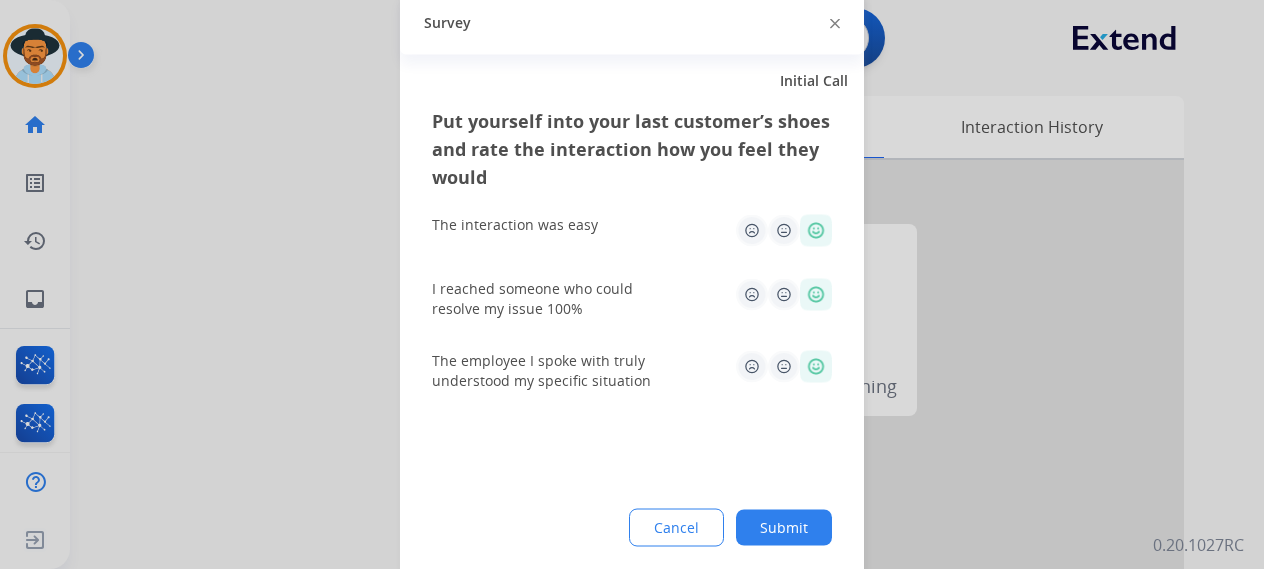 click on "Submit" 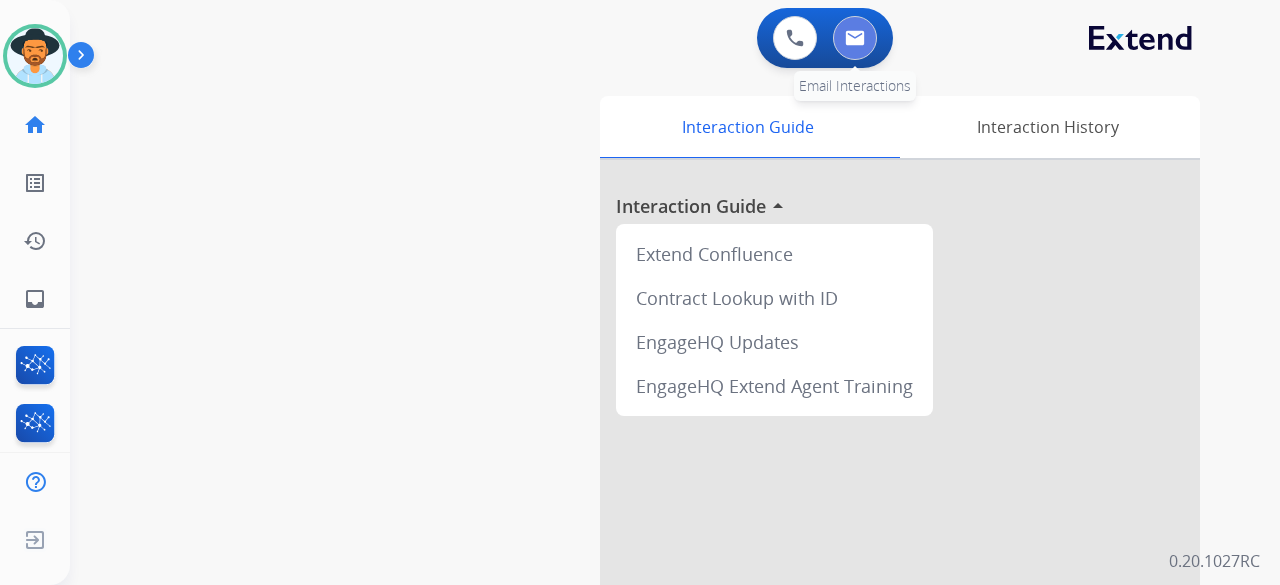 click at bounding box center (855, 38) 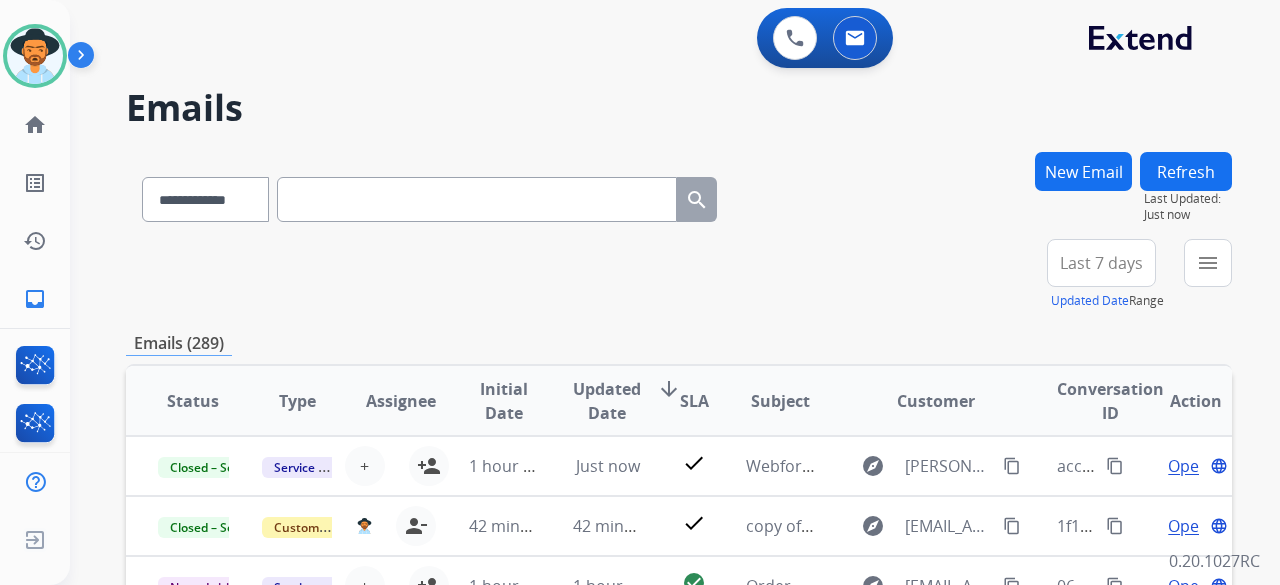scroll, scrollTop: 2, scrollLeft: 0, axis: vertical 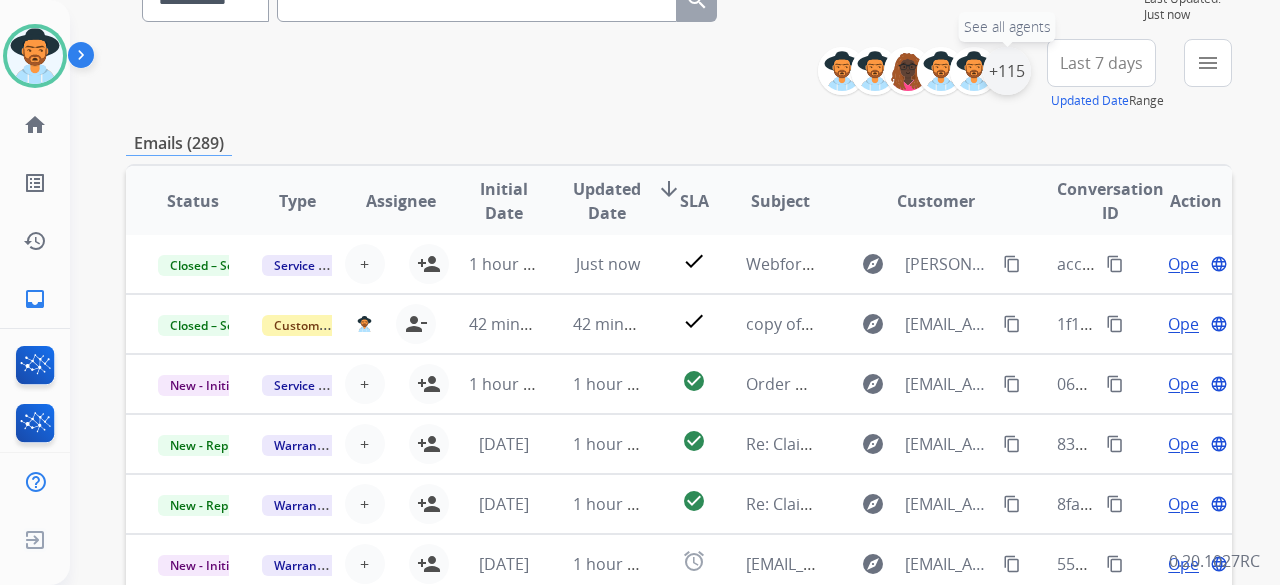 click on "+115" at bounding box center (1007, 71) 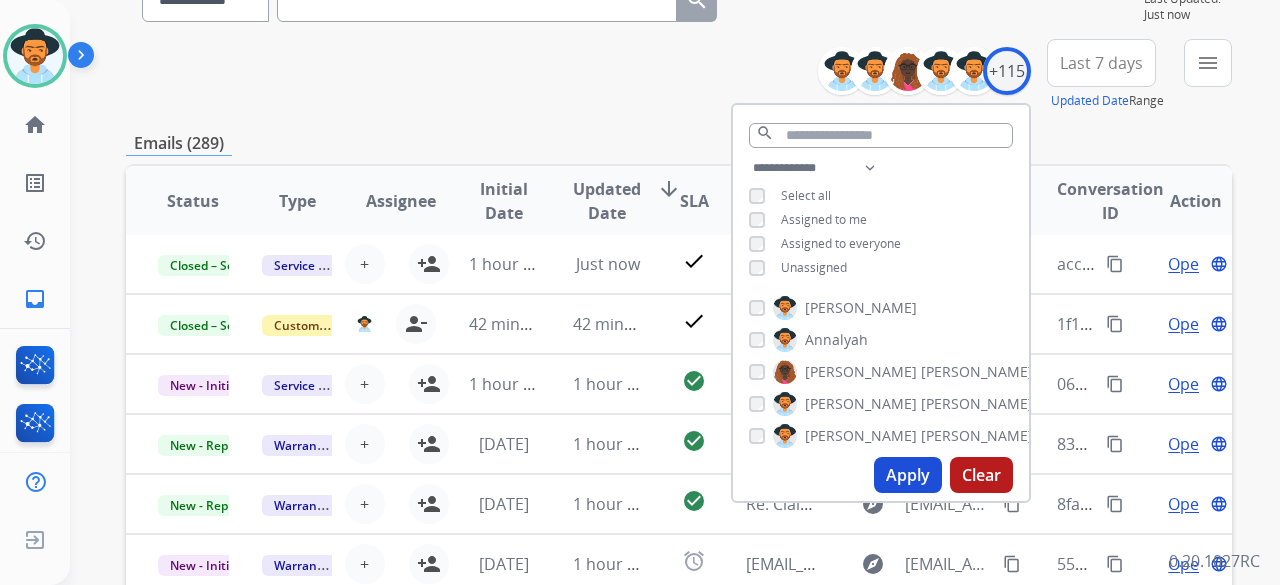 click on "Apply" at bounding box center [908, 475] 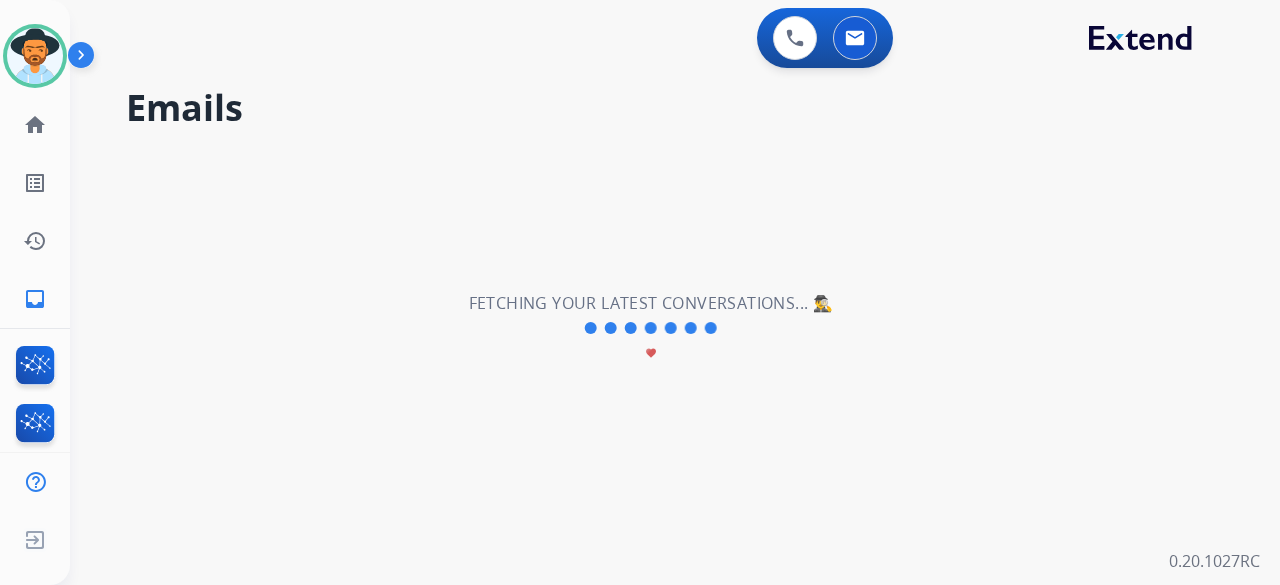scroll, scrollTop: 0, scrollLeft: 0, axis: both 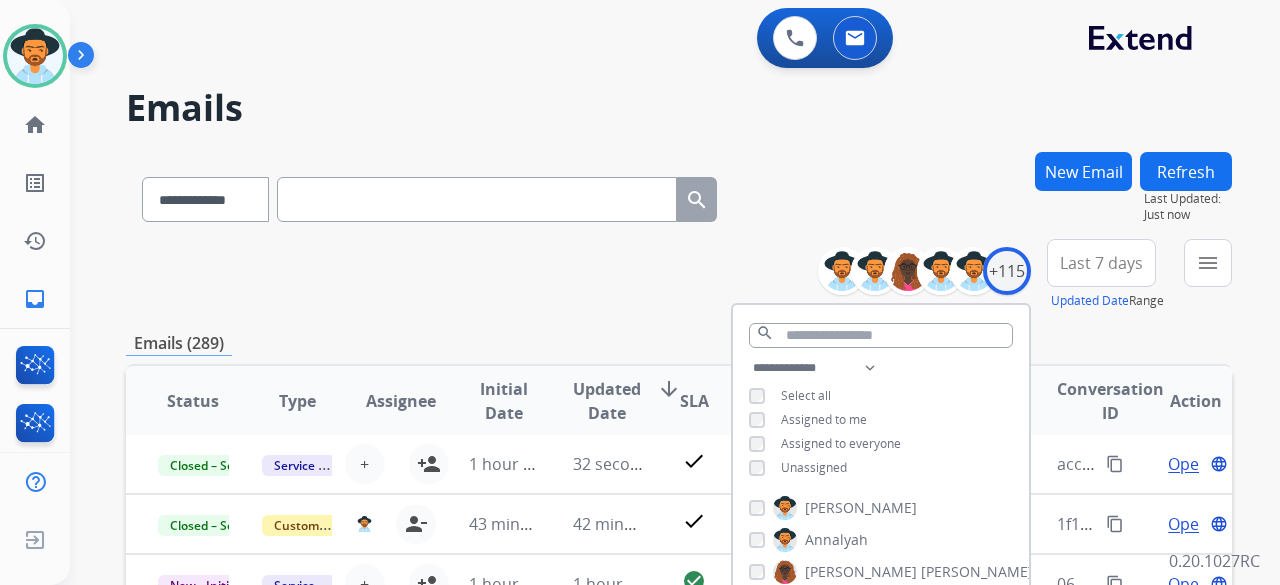click on "Last 7 days" at bounding box center (1101, 263) 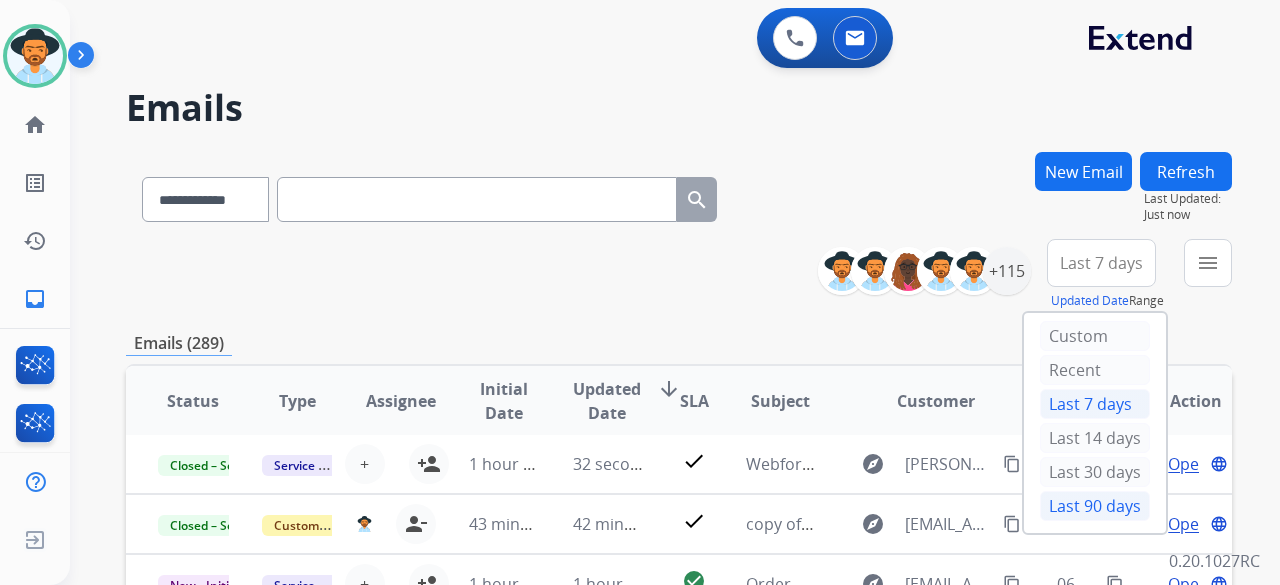click on "Last 90 days" at bounding box center (1095, 506) 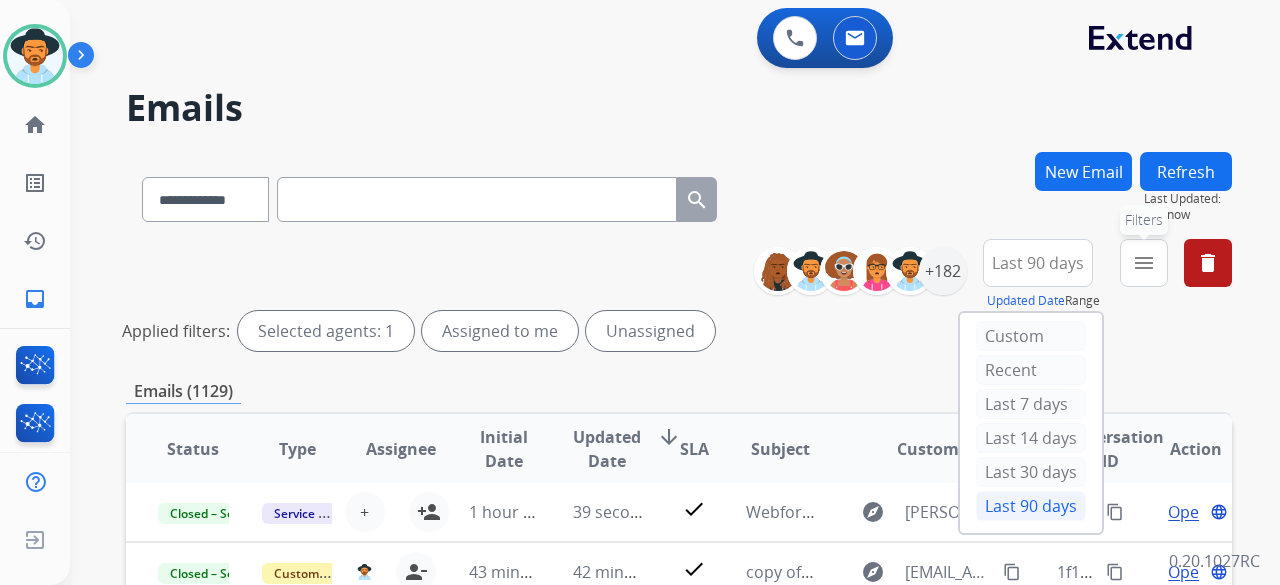 click on "menu" at bounding box center (1144, 263) 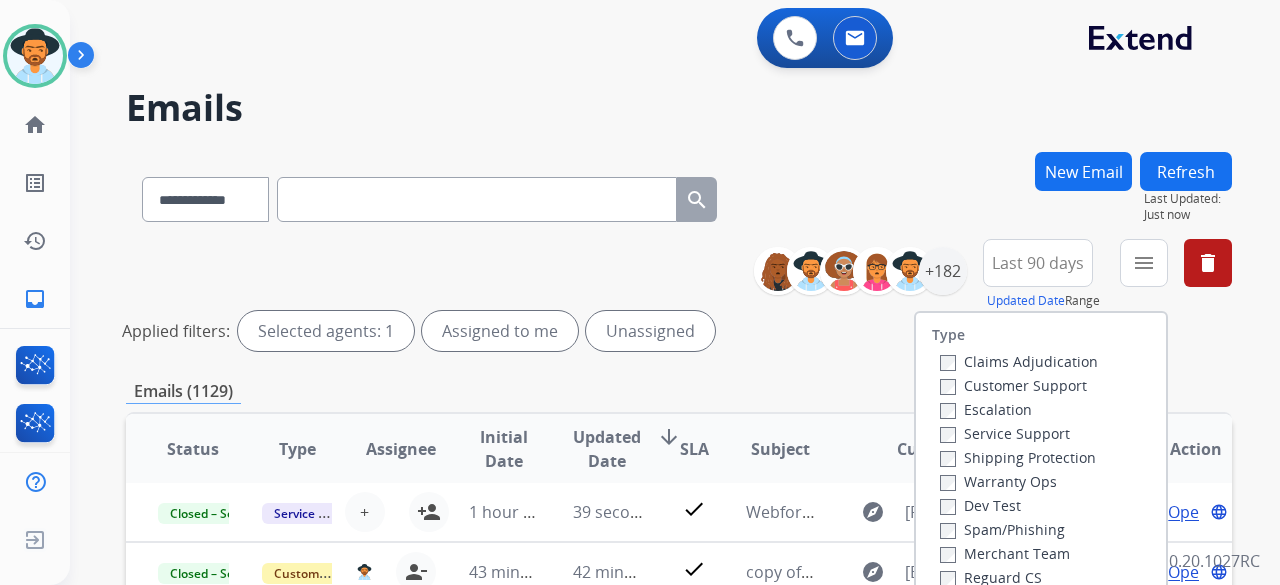 click on "Customer Support" at bounding box center [1013, 385] 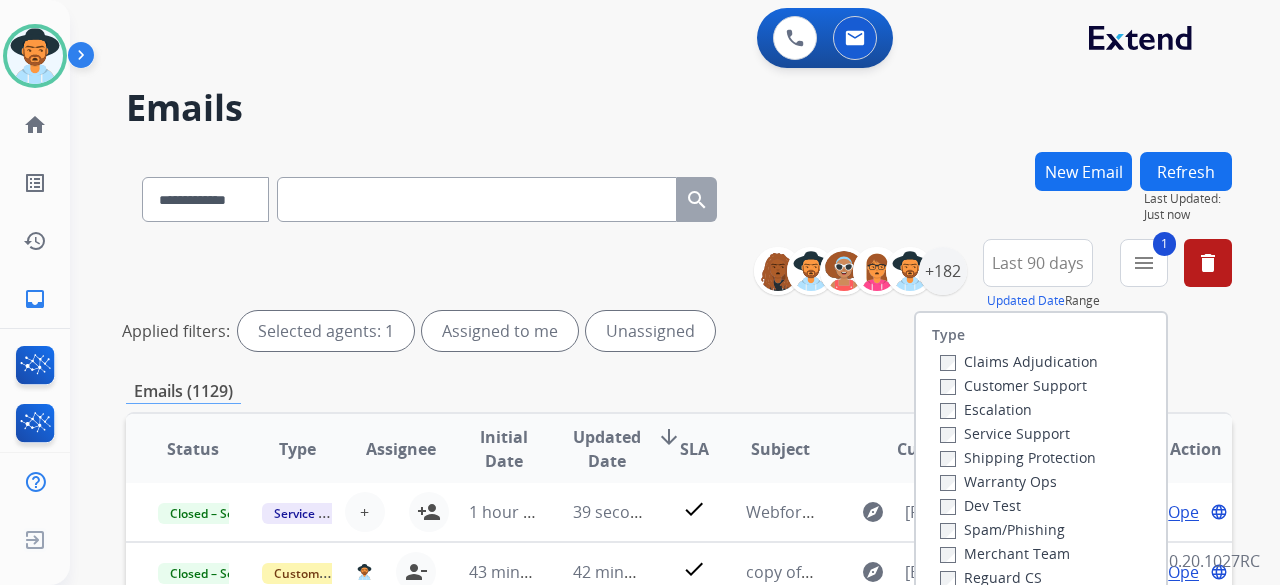 click on "Shipping Protection" at bounding box center (1018, 457) 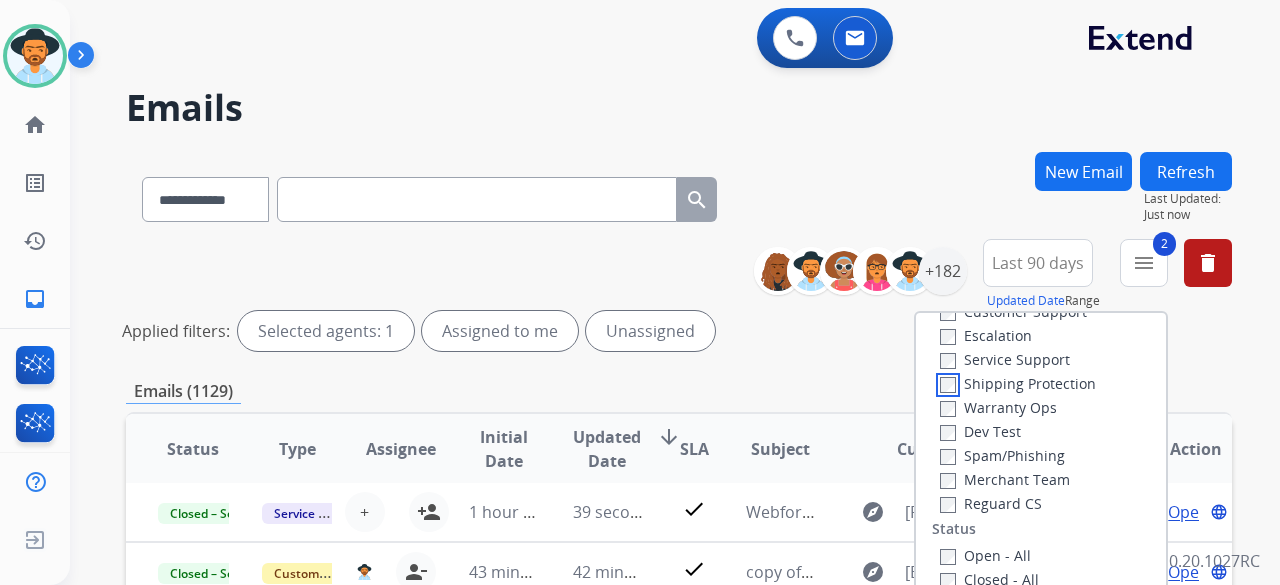 scroll, scrollTop: 100, scrollLeft: 0, axis: vertical 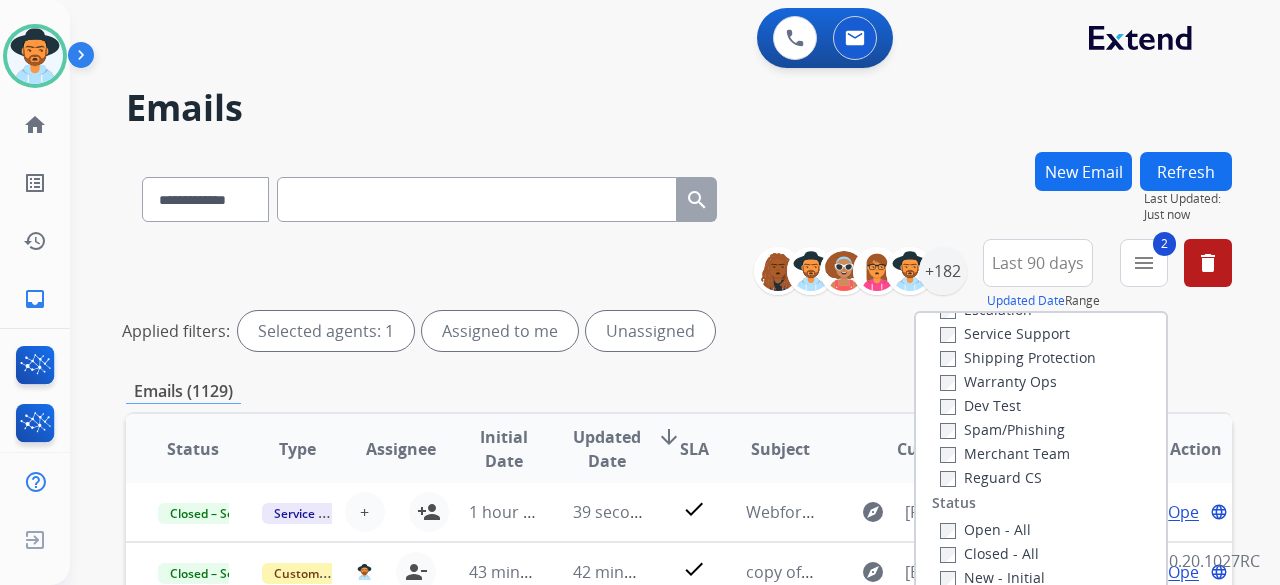 click on "Reguard CS" at bounding box center (991, 477) 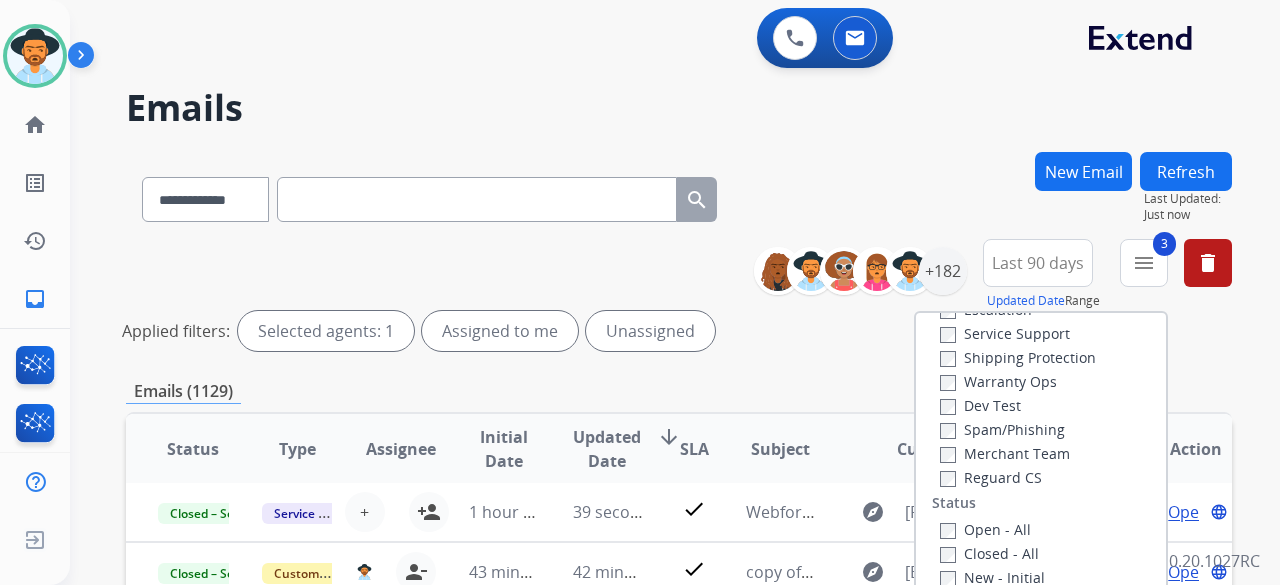click on "Open - All" at bounding box center (985, 529) 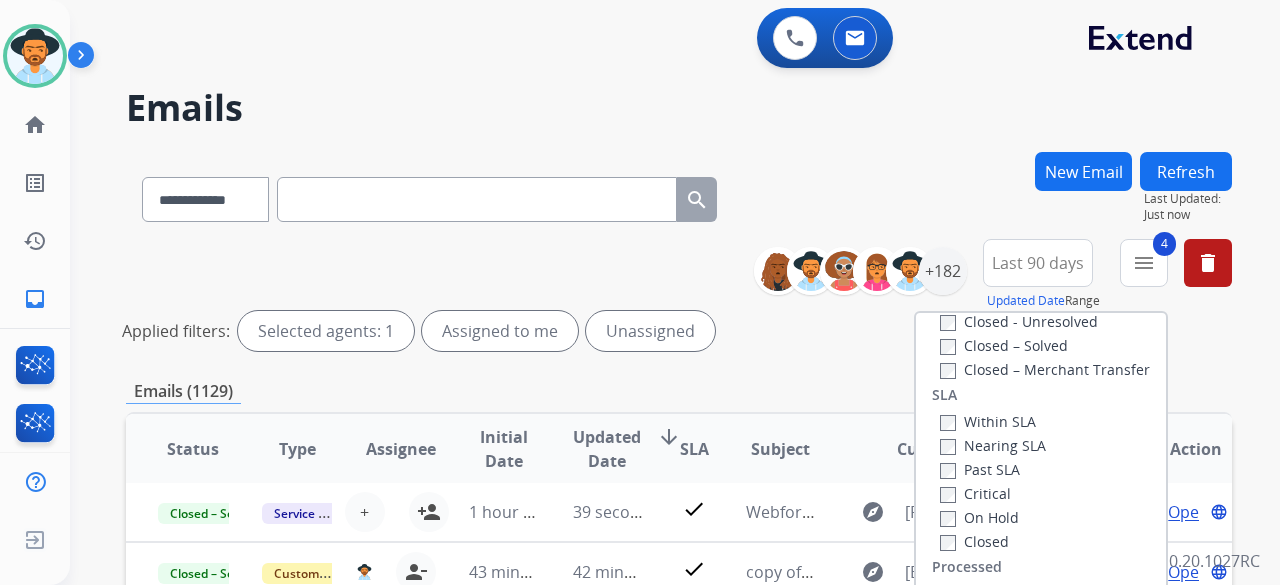 scroll, scrollTop: 528, scrollLeft: 0, axis: vertical 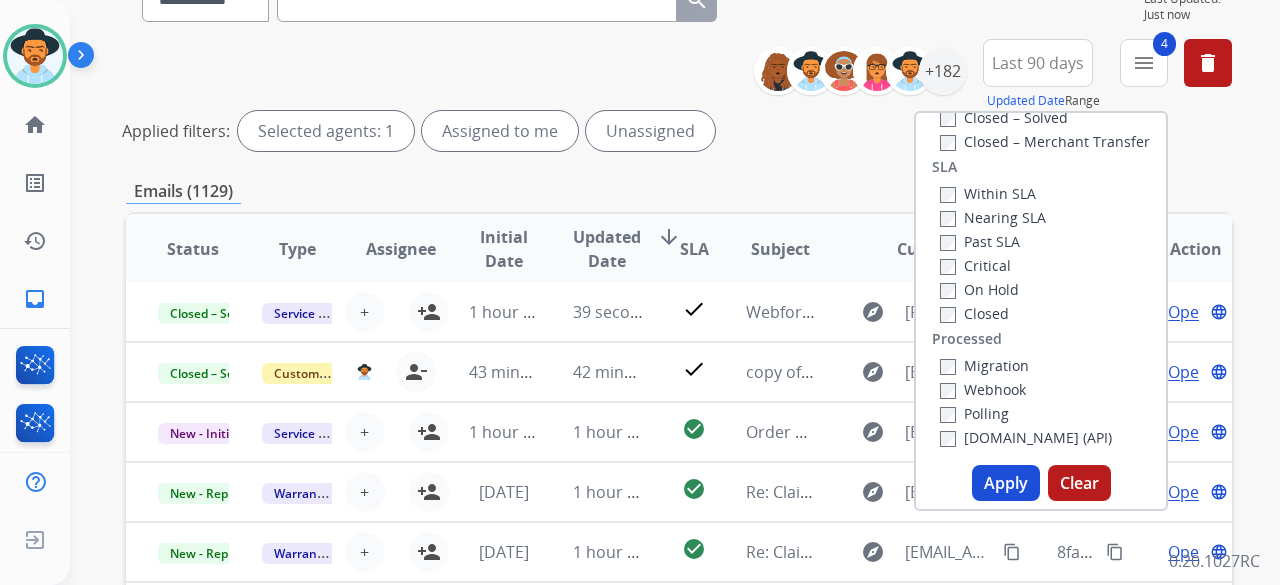 click on "Apply" at bounding box center [1006, 483] 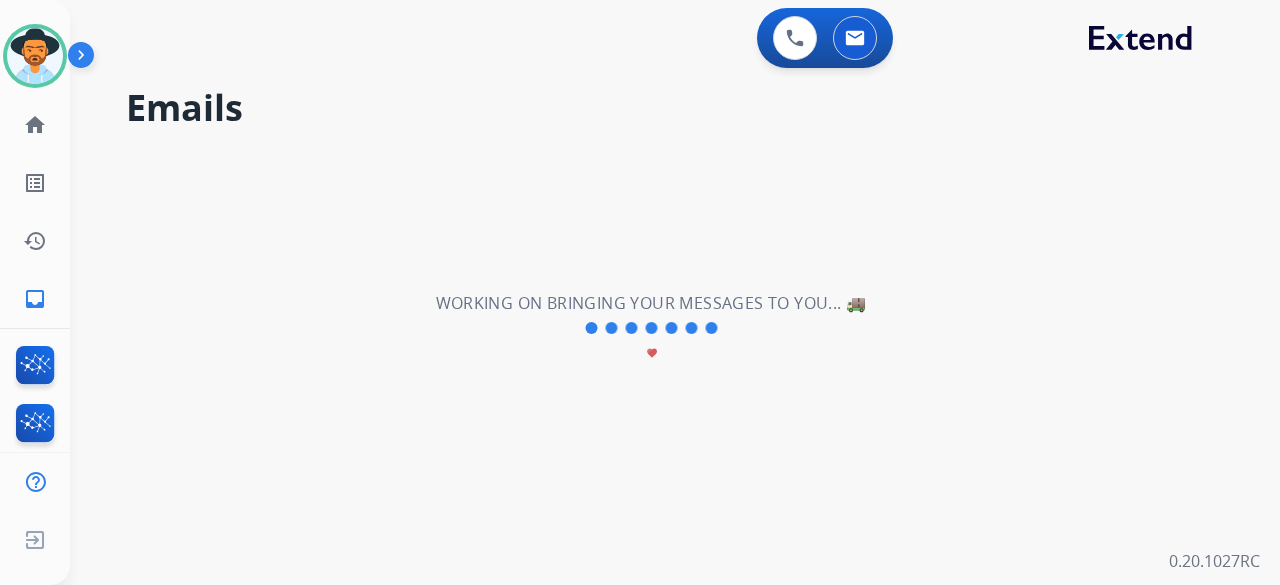 scroll, scrollTop: 0, scrollLeft: 0, axis: both 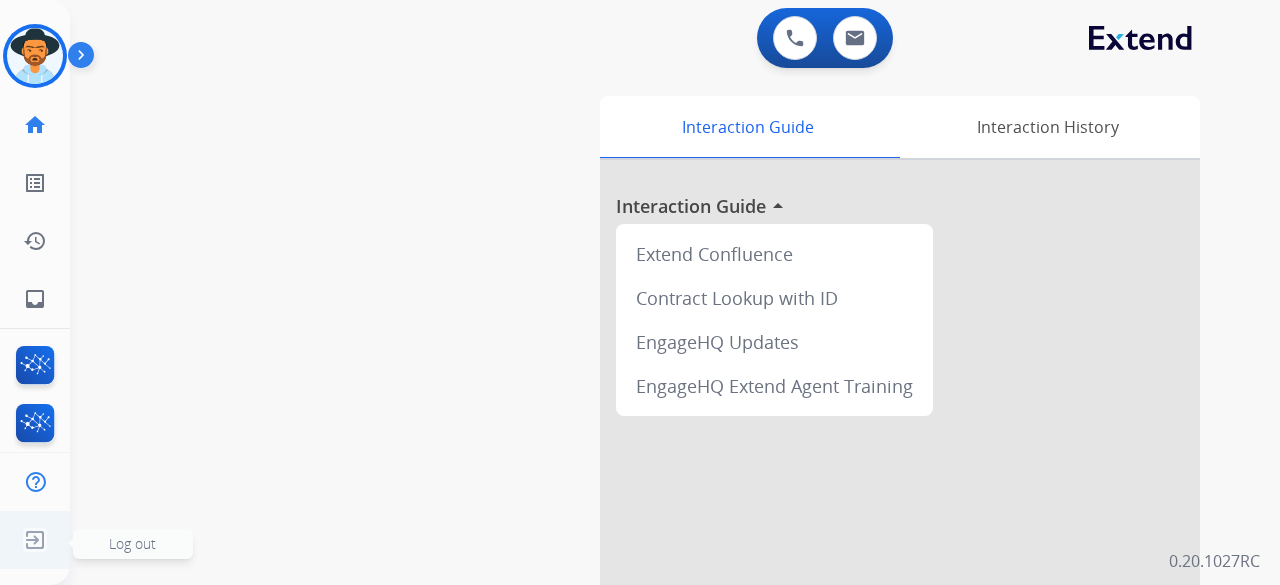 click 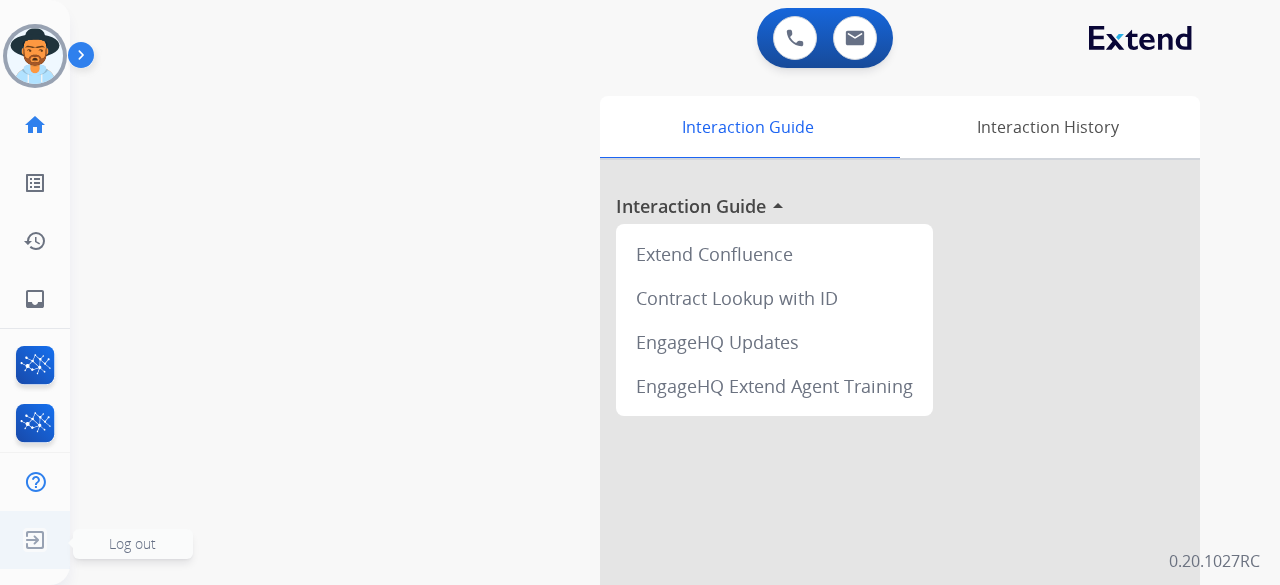 click on "Log out" 